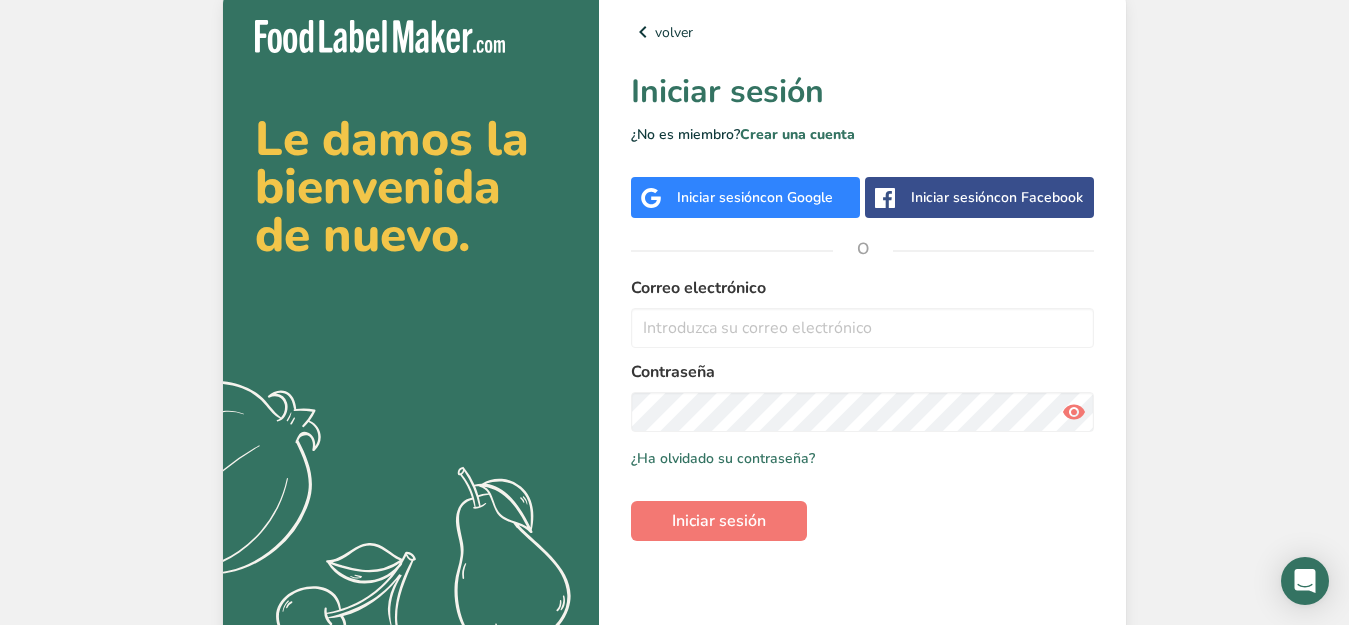 scroll, scrollTop: 0, scrollLeft: 0, axis: both 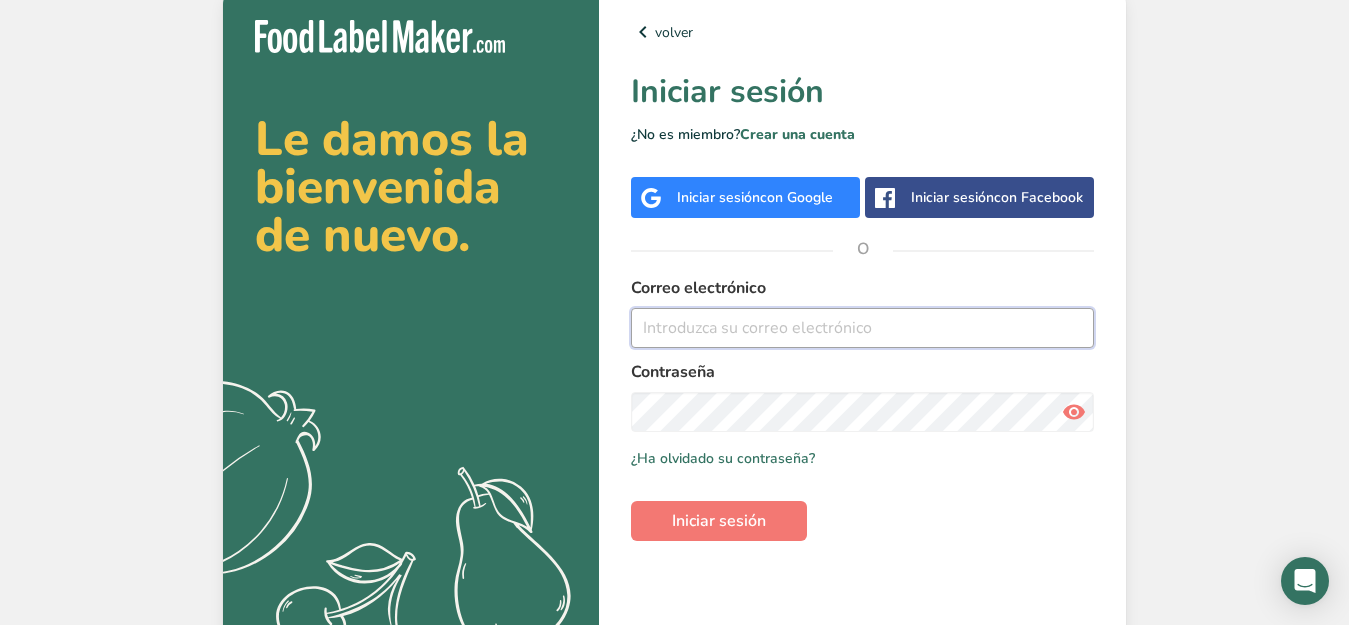 click at bounding box center (862, 328) 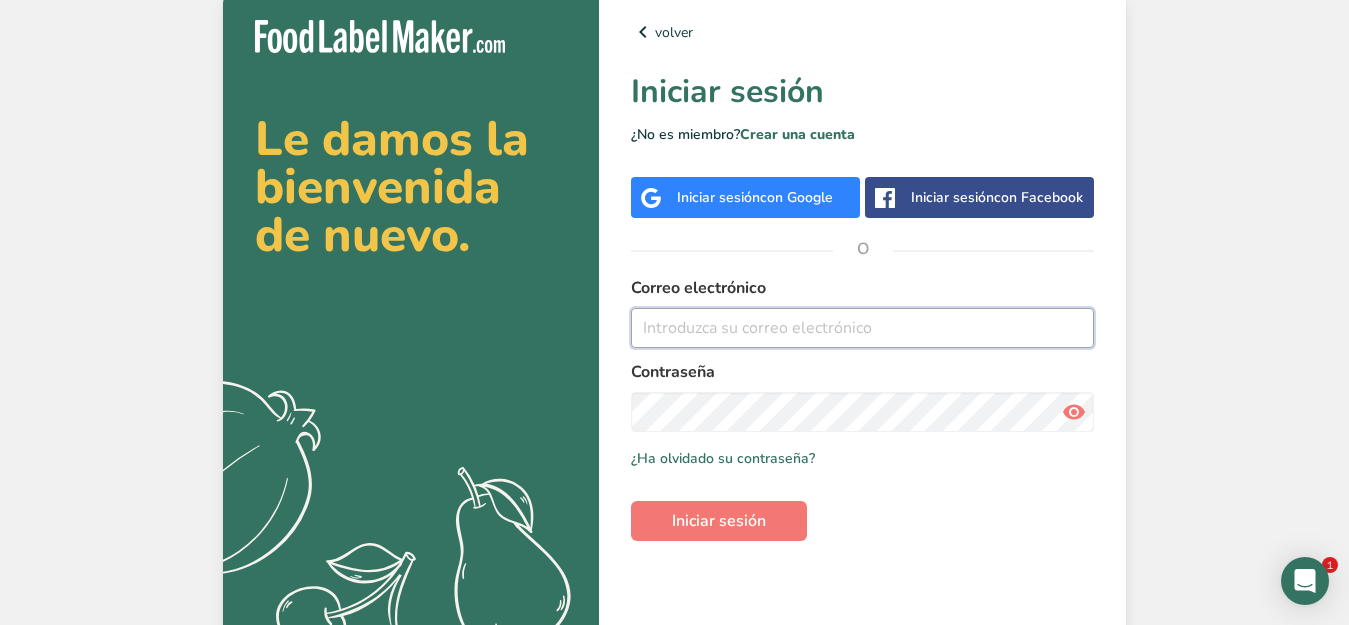 scroll, scrollTop: 0, scrollLeft: 0, axis: both 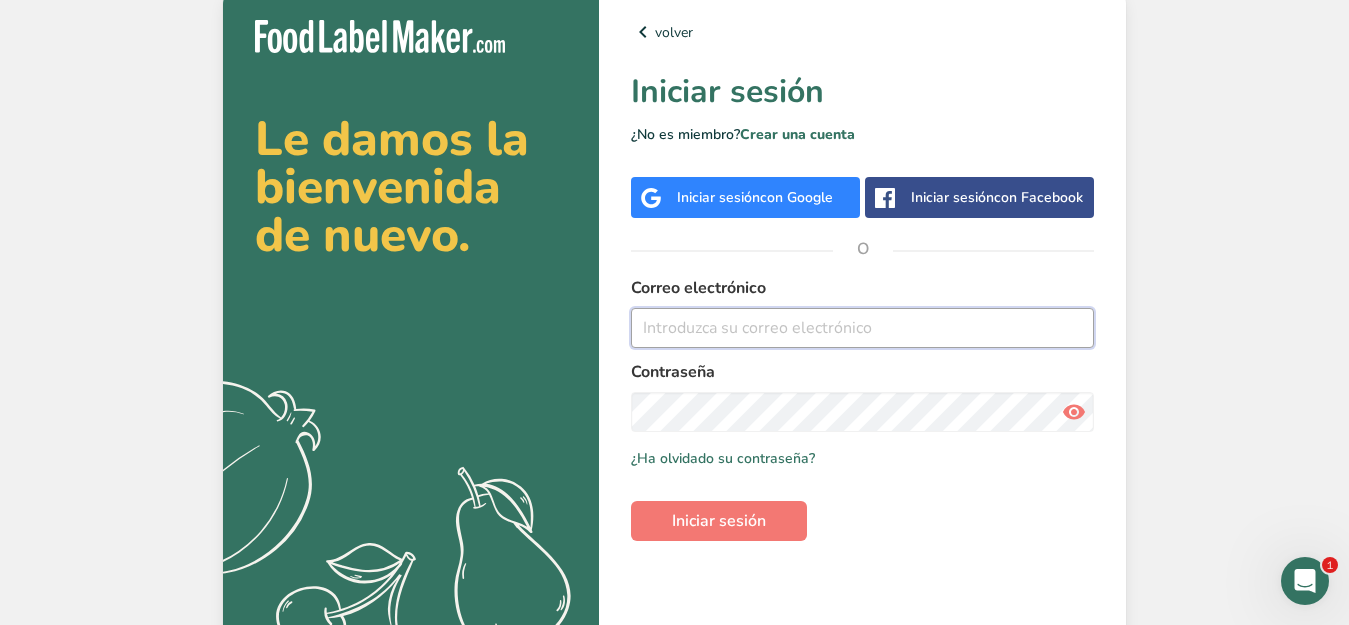 type on "[PERSON_NAME][EMAIL_ADDRESS][DOMAIN_NAME]" 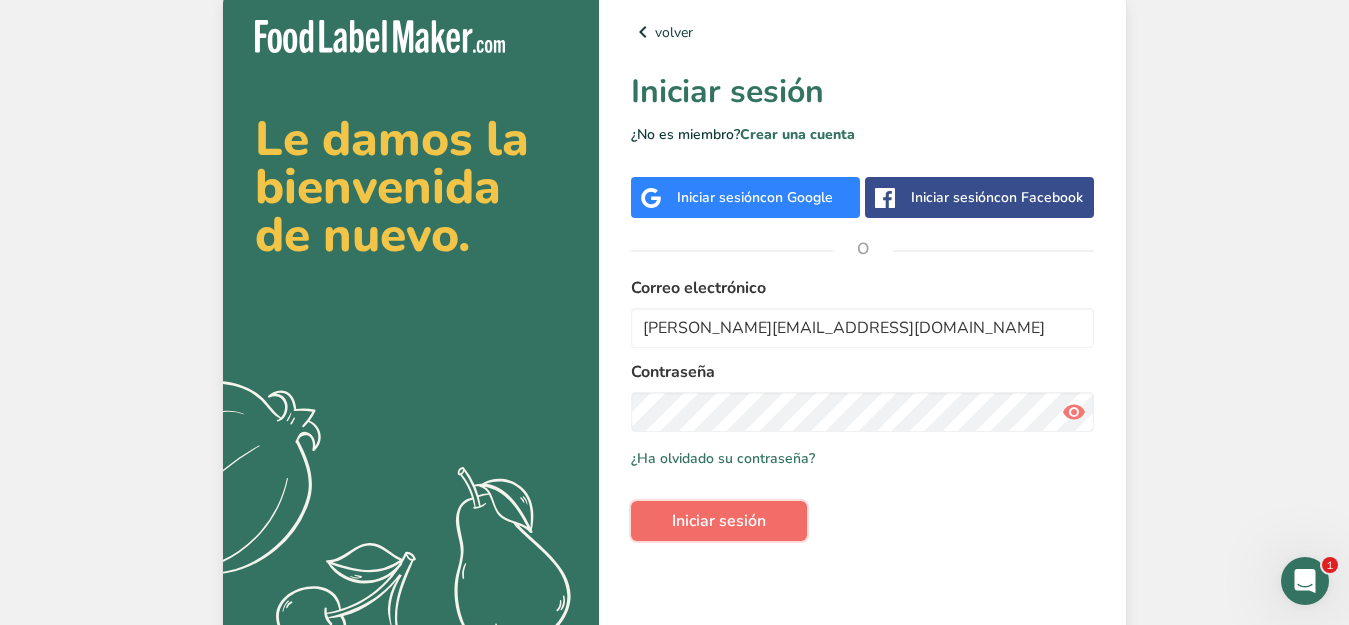 click on "Iniciar sesión" at bounding box center (719, 521) 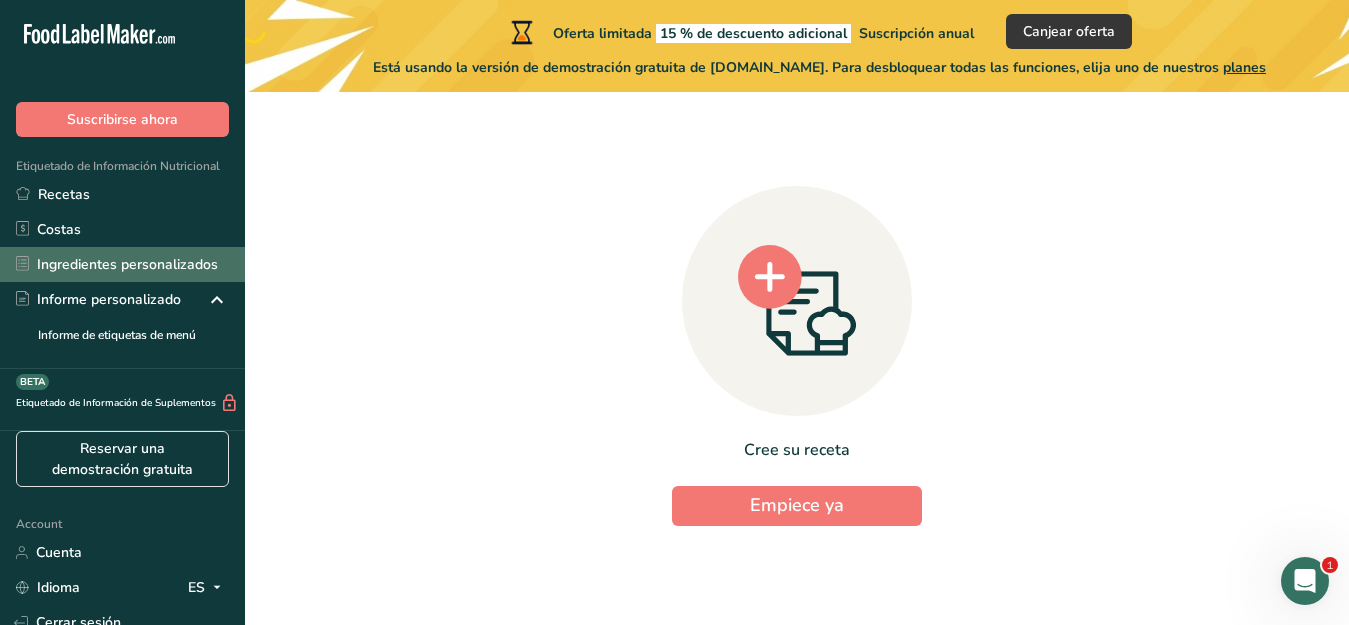click on "Ingredientes personalizados" at bounding box center [122, 264] 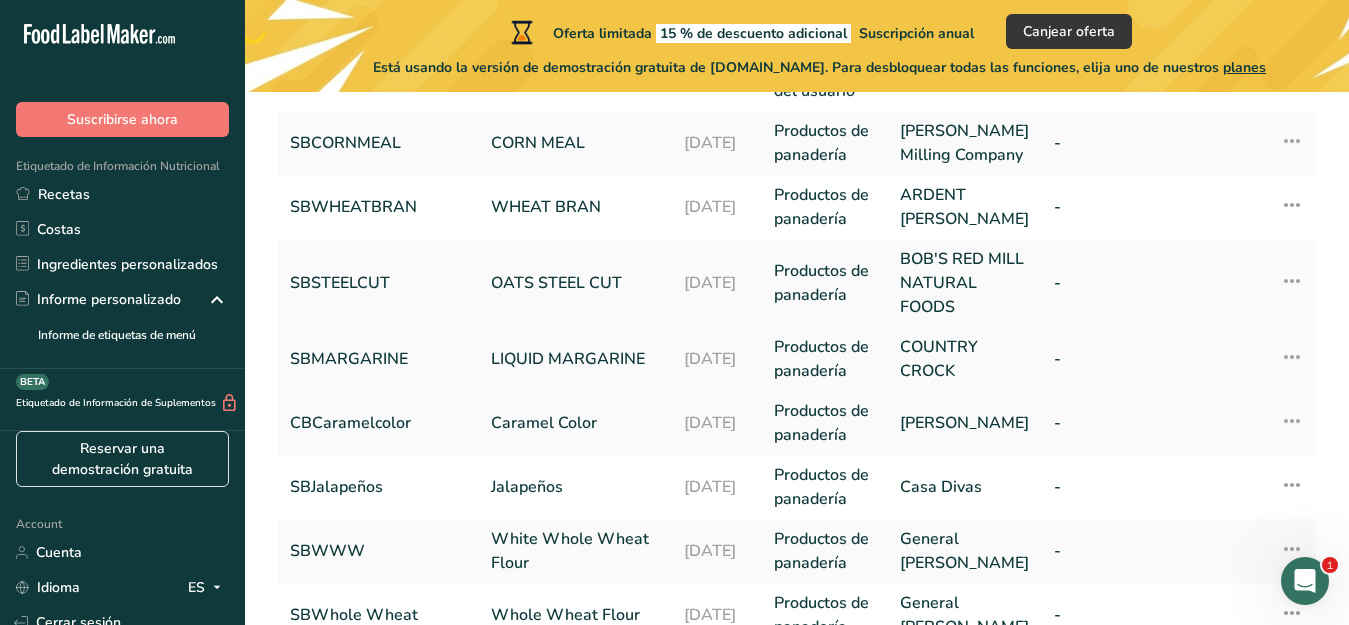 scroll, scrollTop: 281, scrollLeft: 0, axis: vertical 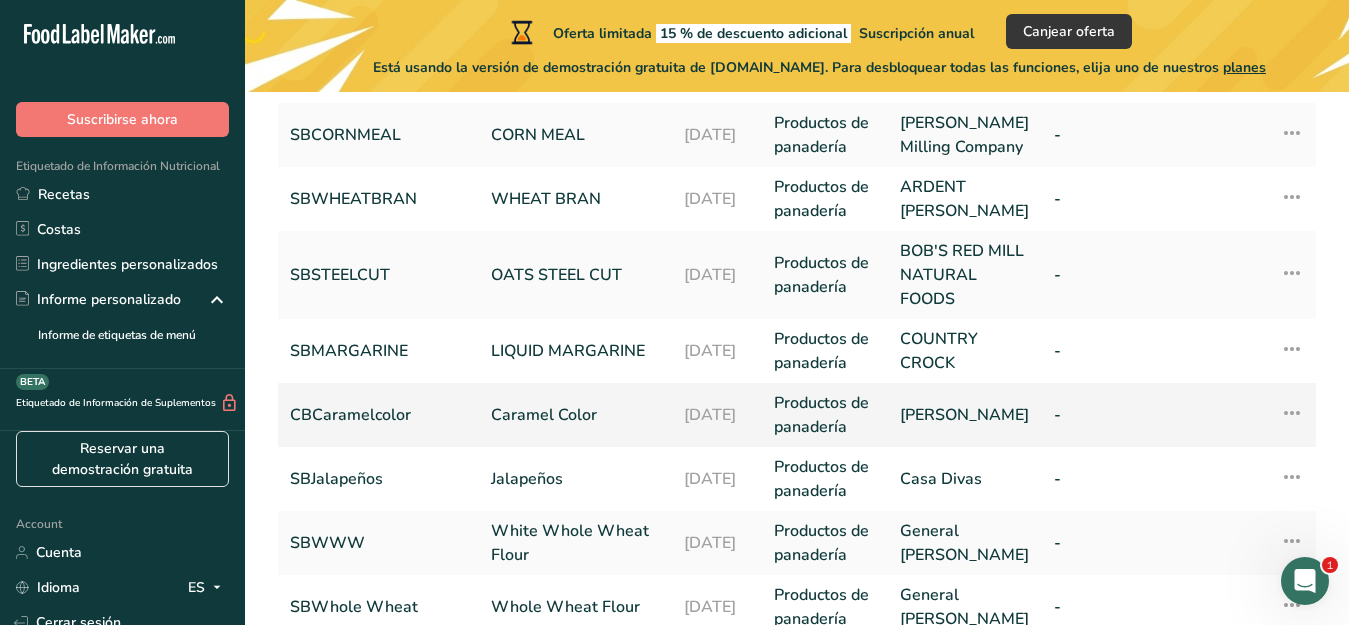 click on "Caramel Color" at bounding box center (575, 415) 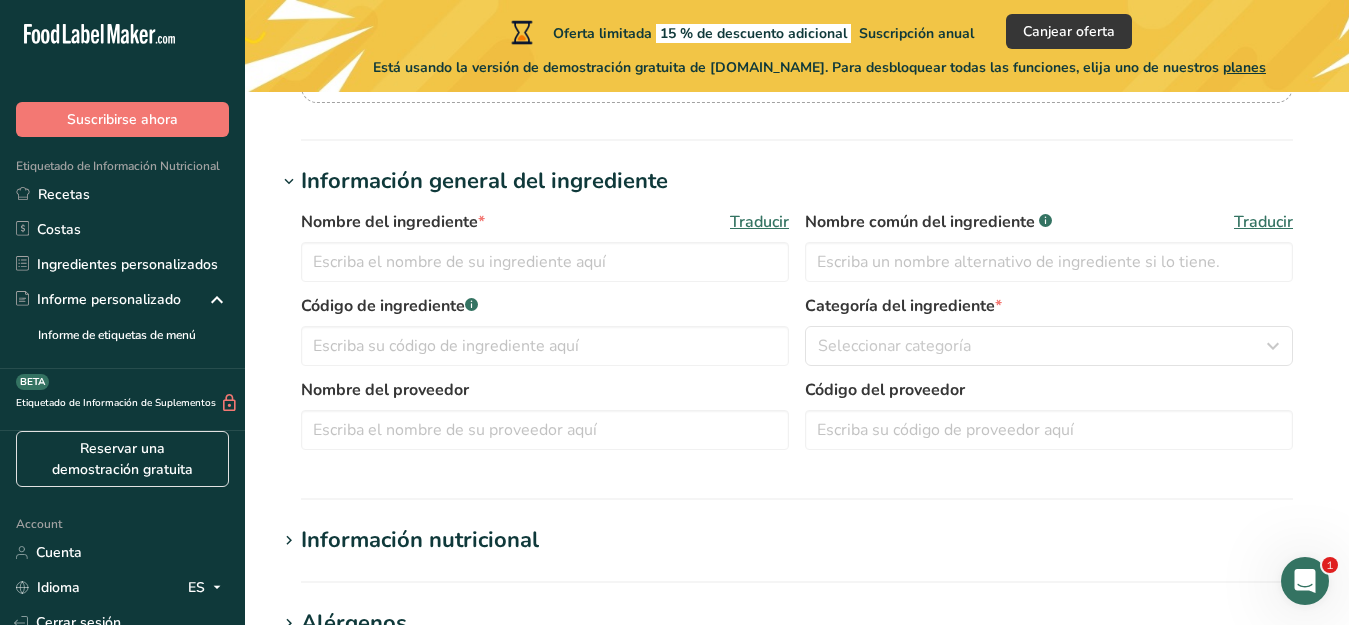 scroll, scrollTop: 0, scrollLeft: 0, axis: both 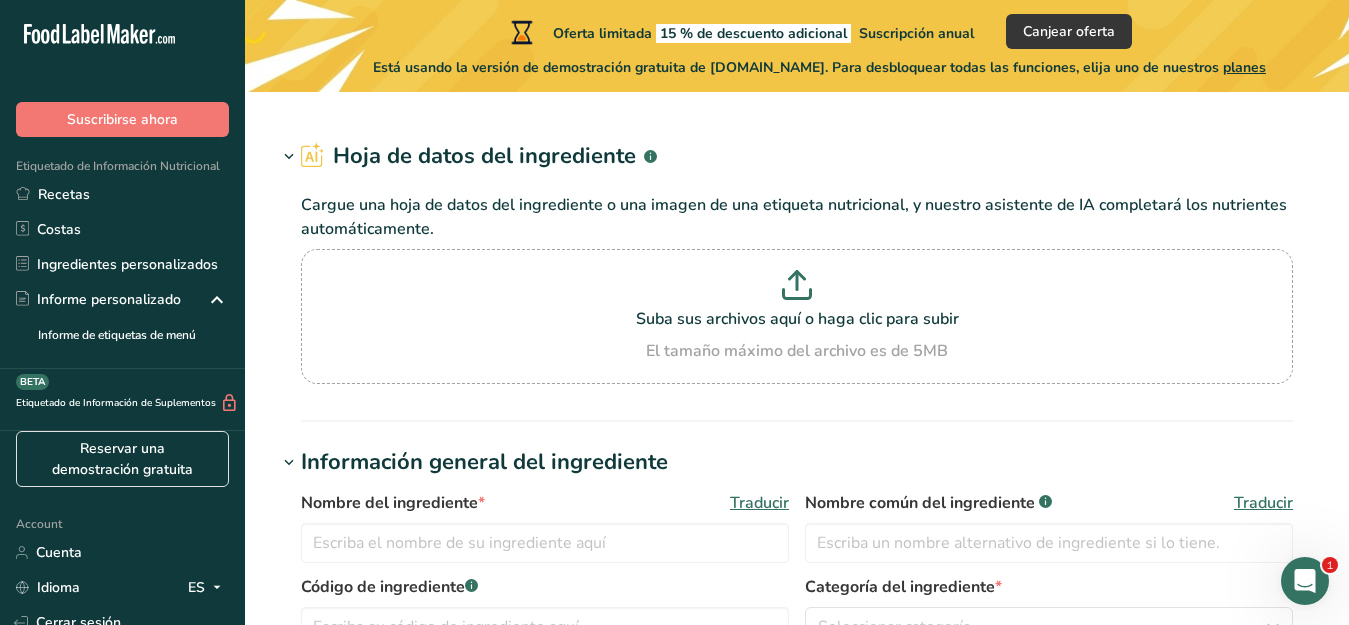 type on "Caramel Color" 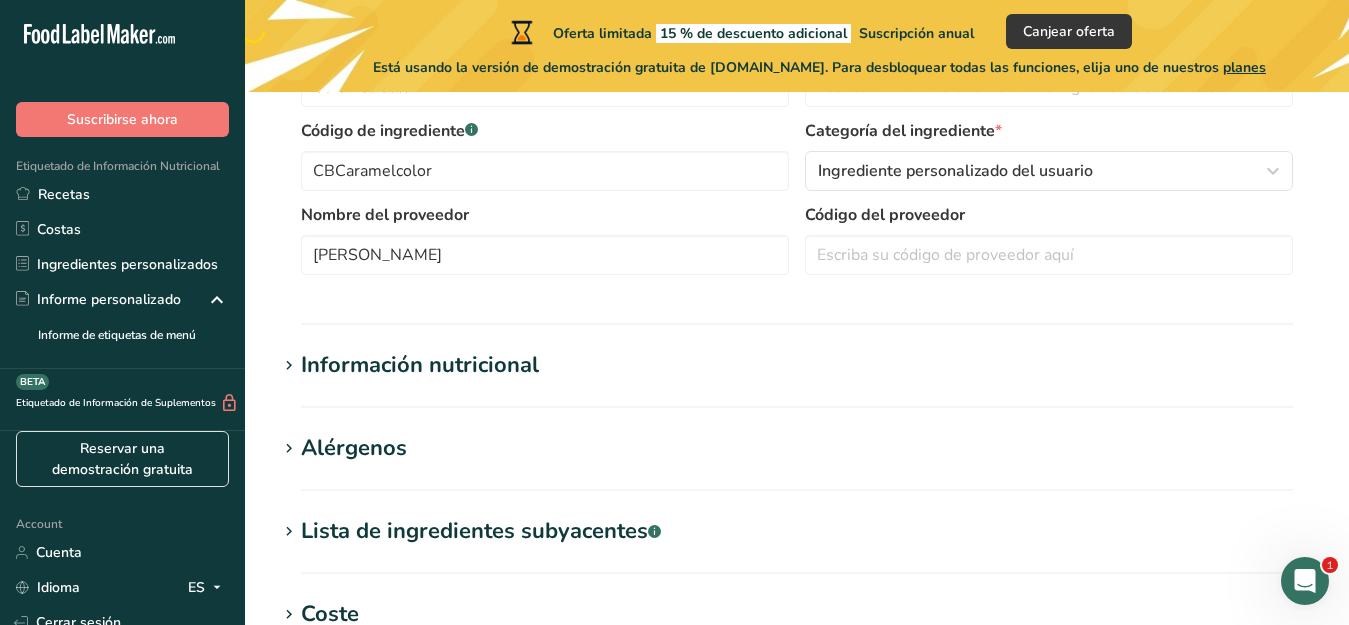 scroll, scrollTop: 562, scrollLeft: 0, axis: vertical 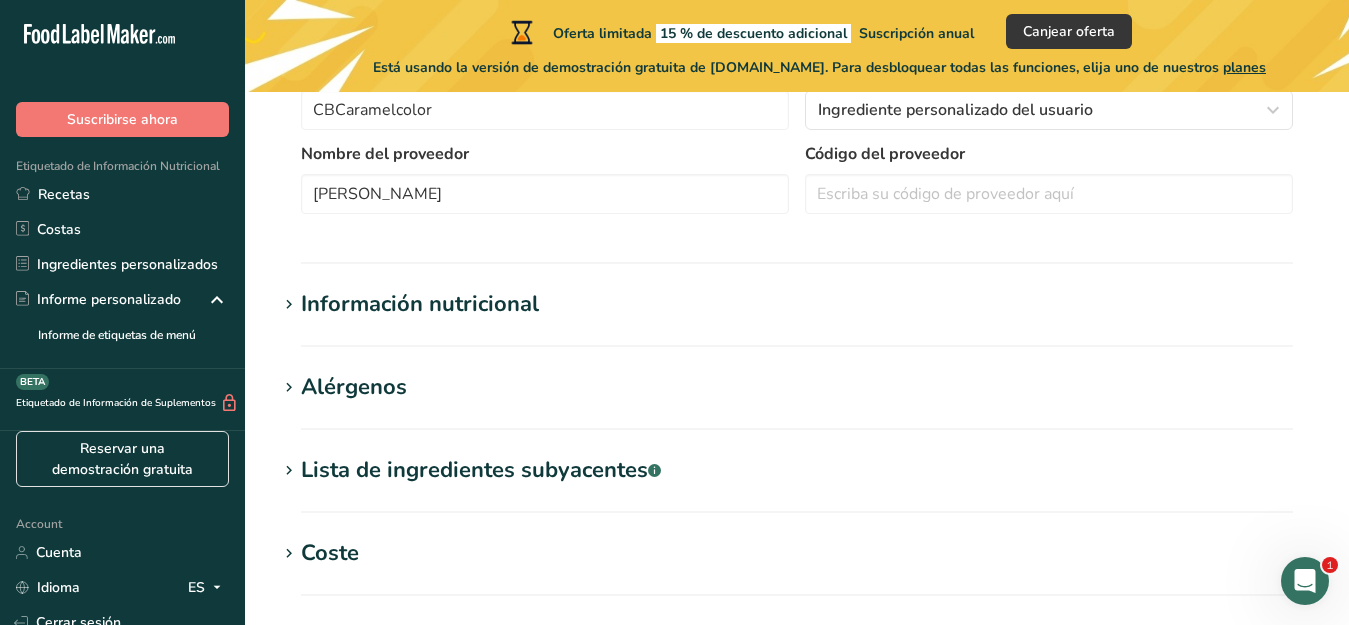 click on "Alérgenos" at bounding box center (797, 387) 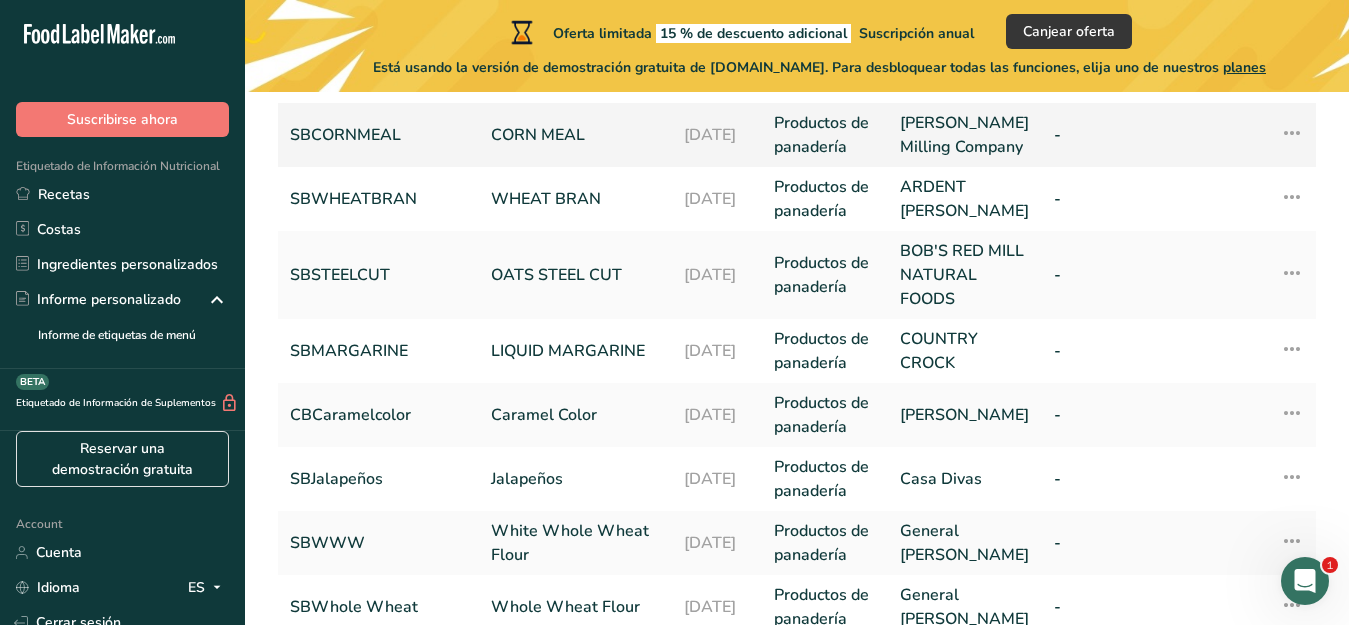 scroll, scrollTop: 375, scrollLeft: 0, axis: vertical 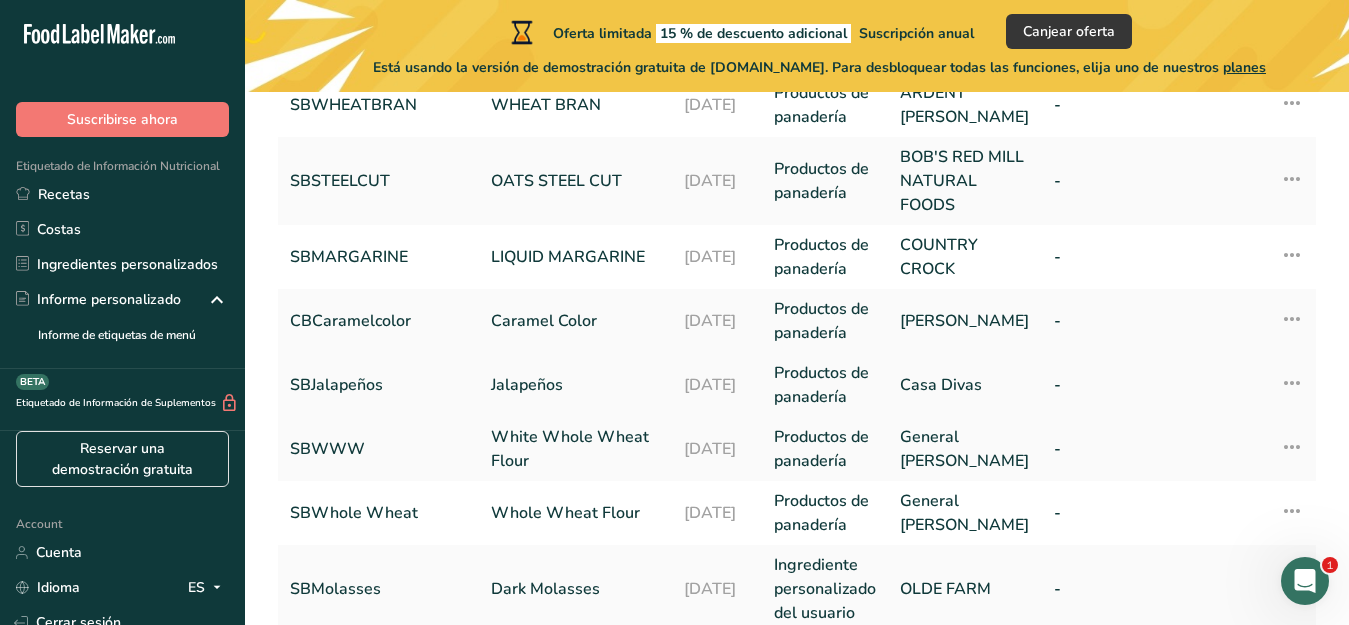 click on "Jalapeños" at bounding box center [575, 385] 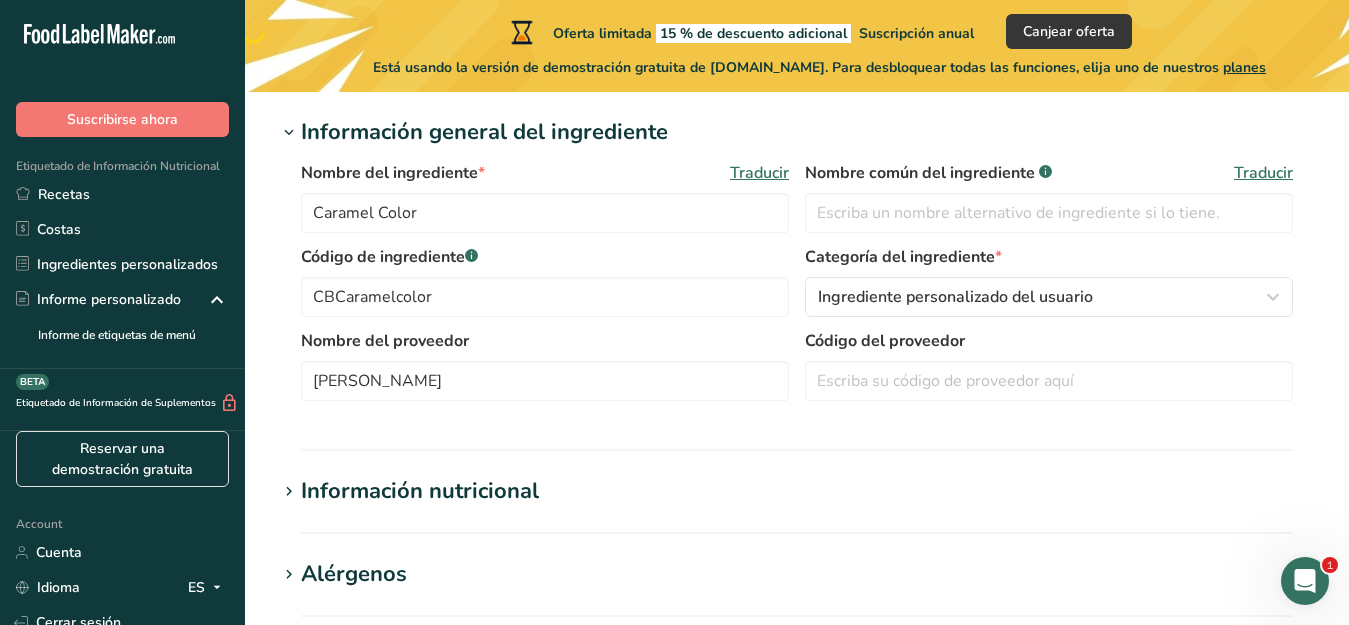 scroll, scrollTop: 0, scrollLeft: 0, axis: both 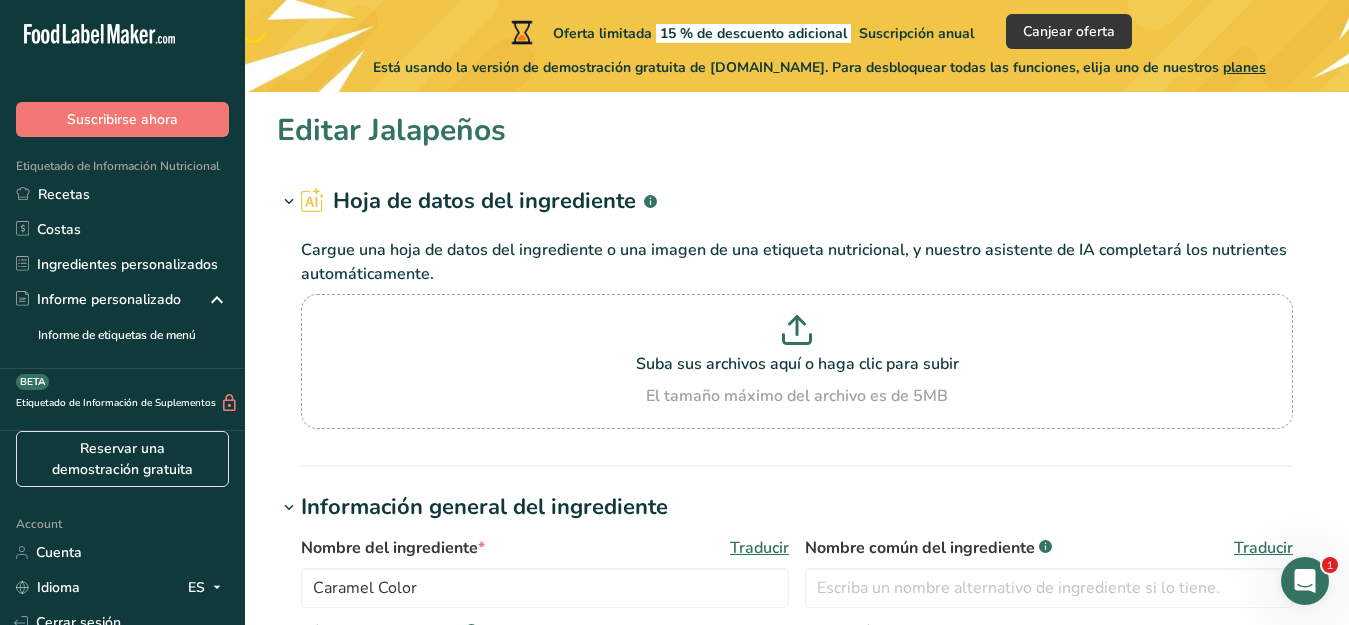 type on "Jalapeños" 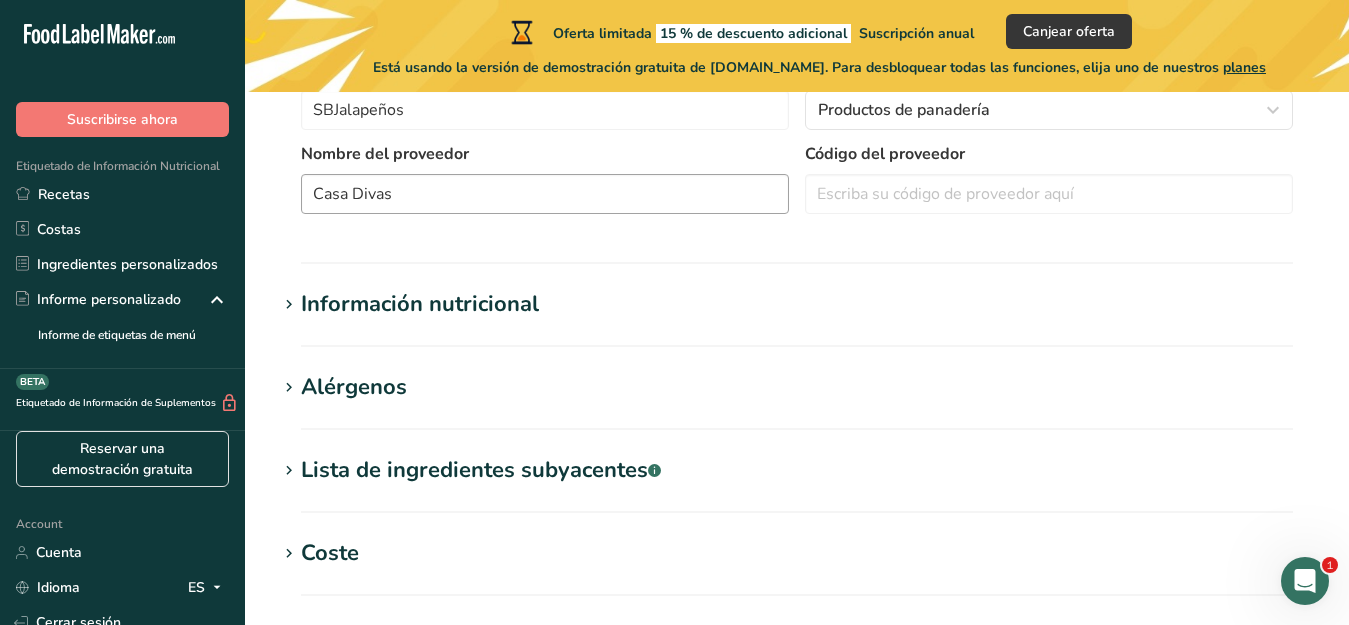 scroll, scrollTop: 562, scrollLeft: 0, axis: vertical 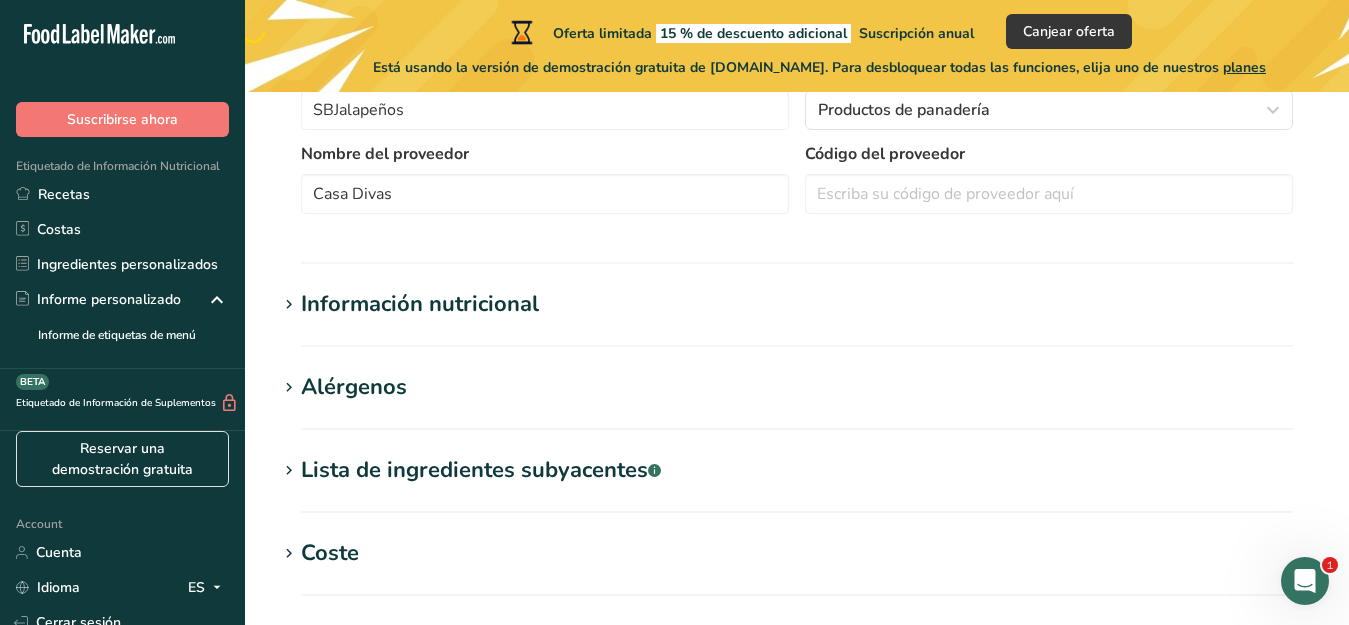 click on "Alérgenos" at bounding box center [354, 387] 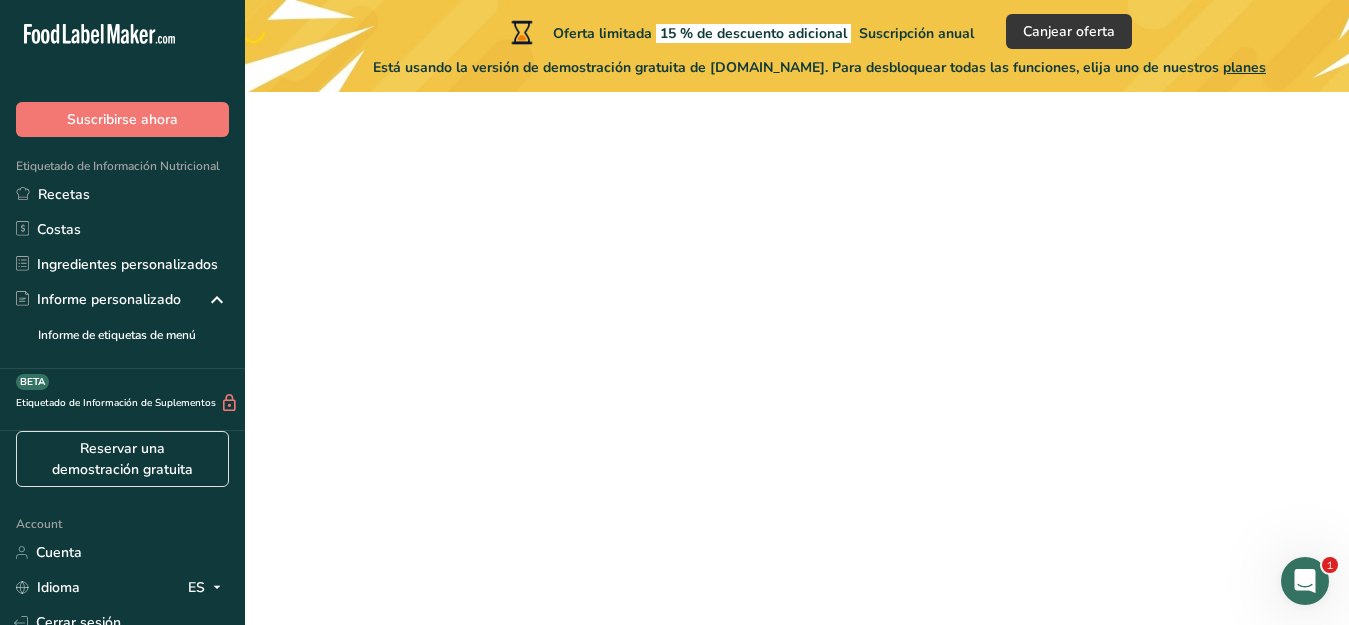 scroll, scrollTop: 0, scrollLeft: 0, axis: both 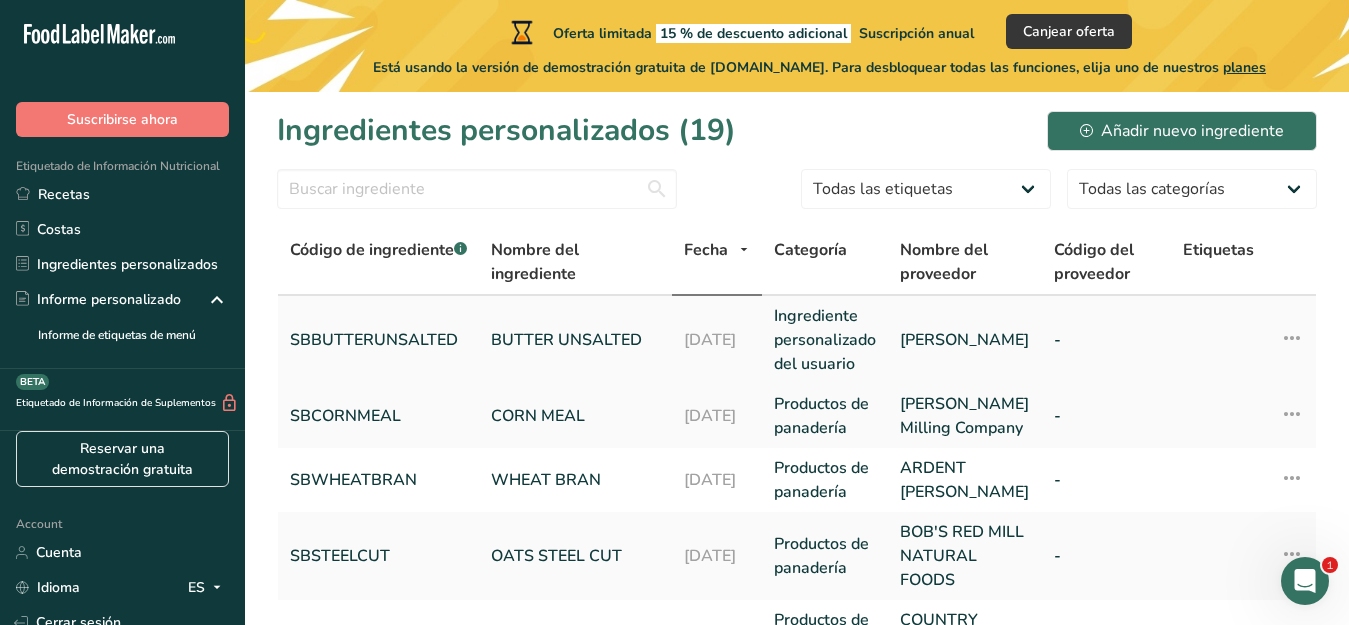 click on "BUTTER UNSALTED" at bounding box center (575, 340) 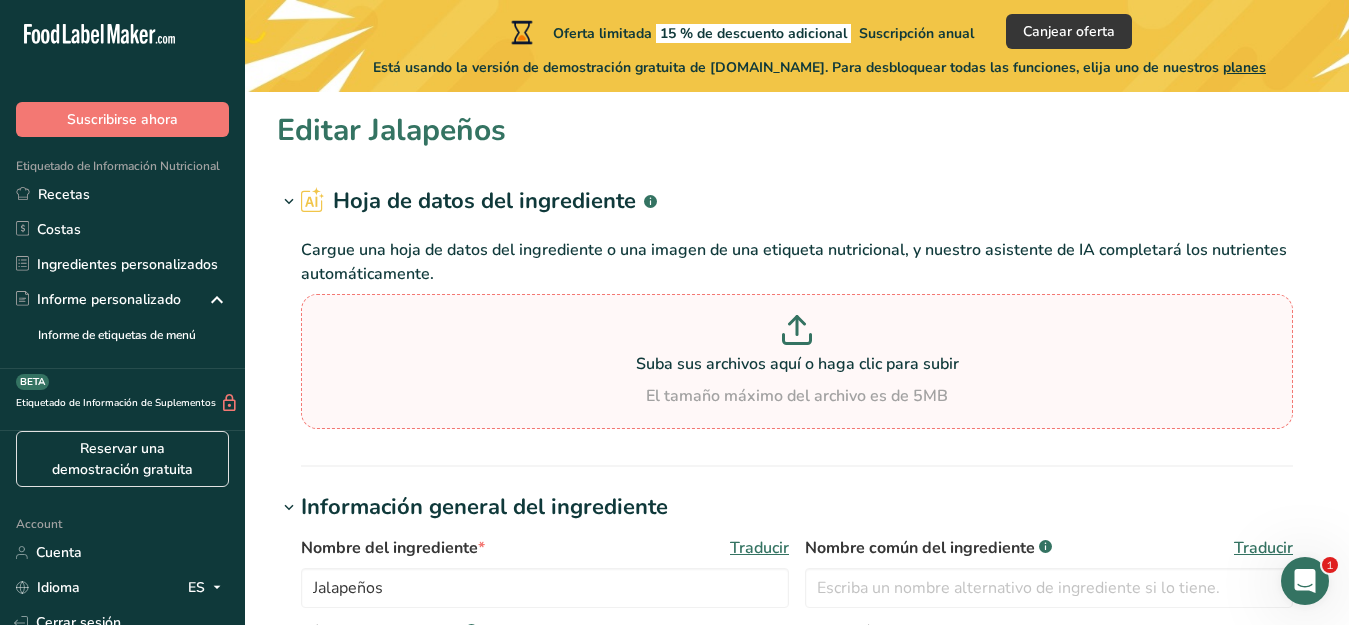 type on "BUTTER UNSALTED" 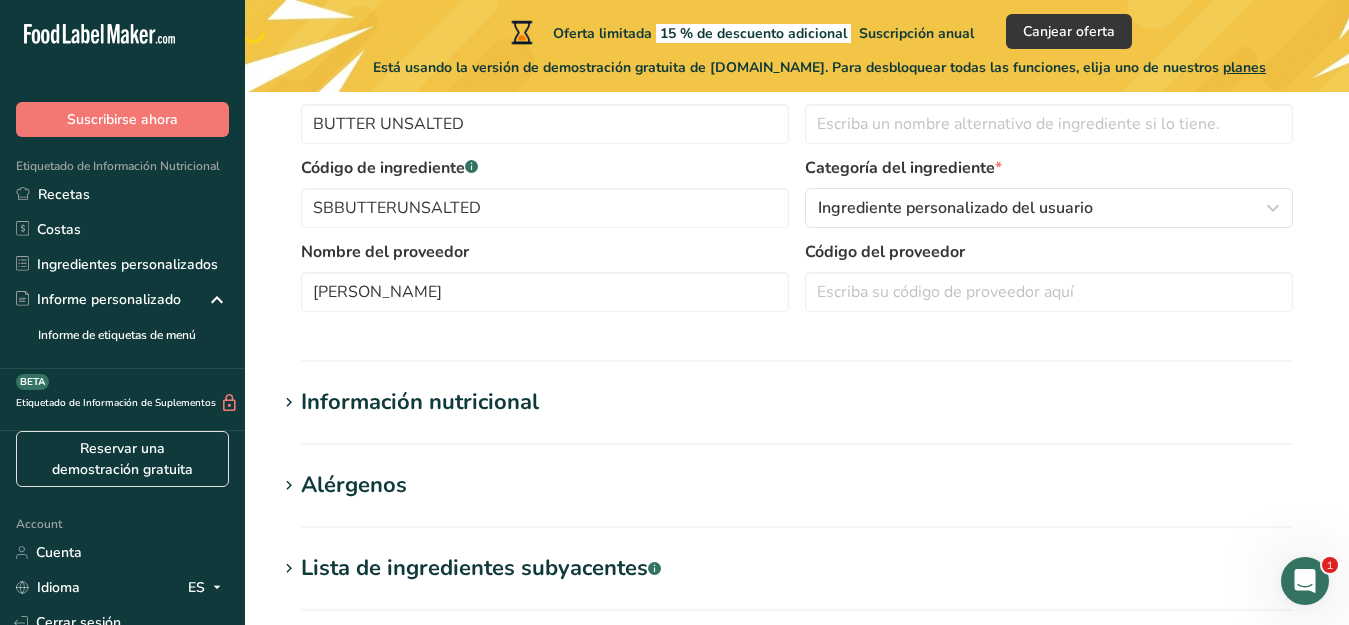 scroll, scrollTop: 468, scrollLeft: 0, axis: vertical 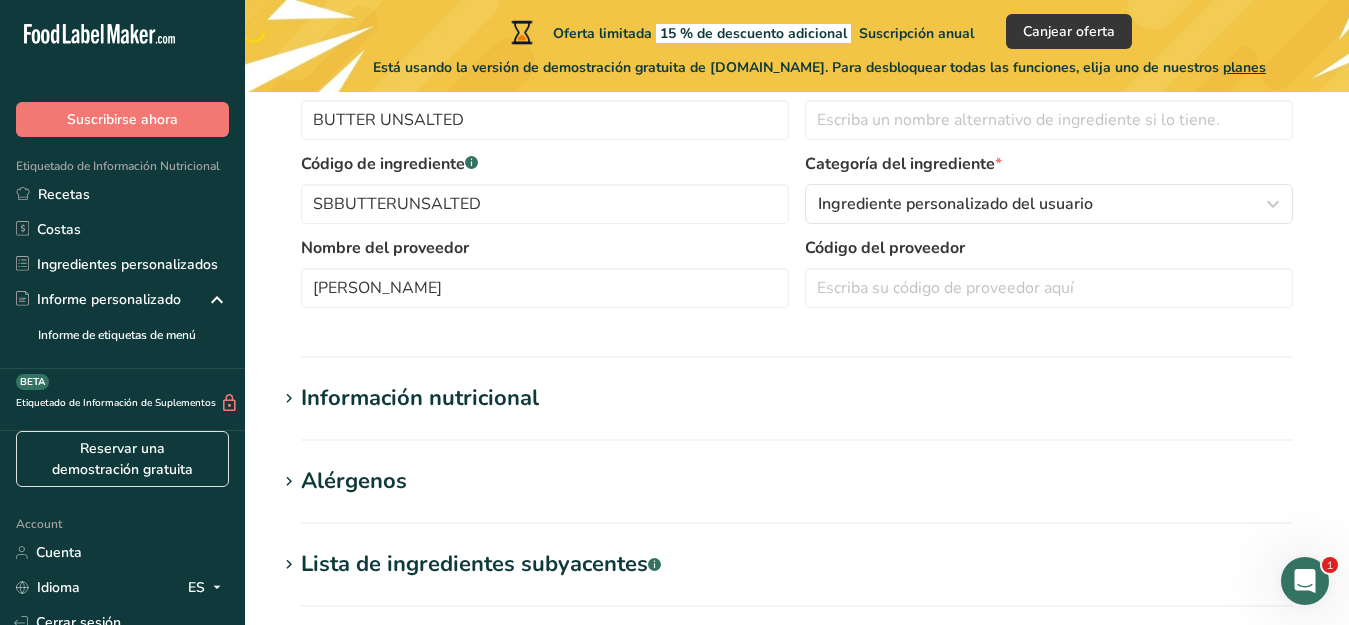 click on "Alérgenos" at bounding box center (354, 481) 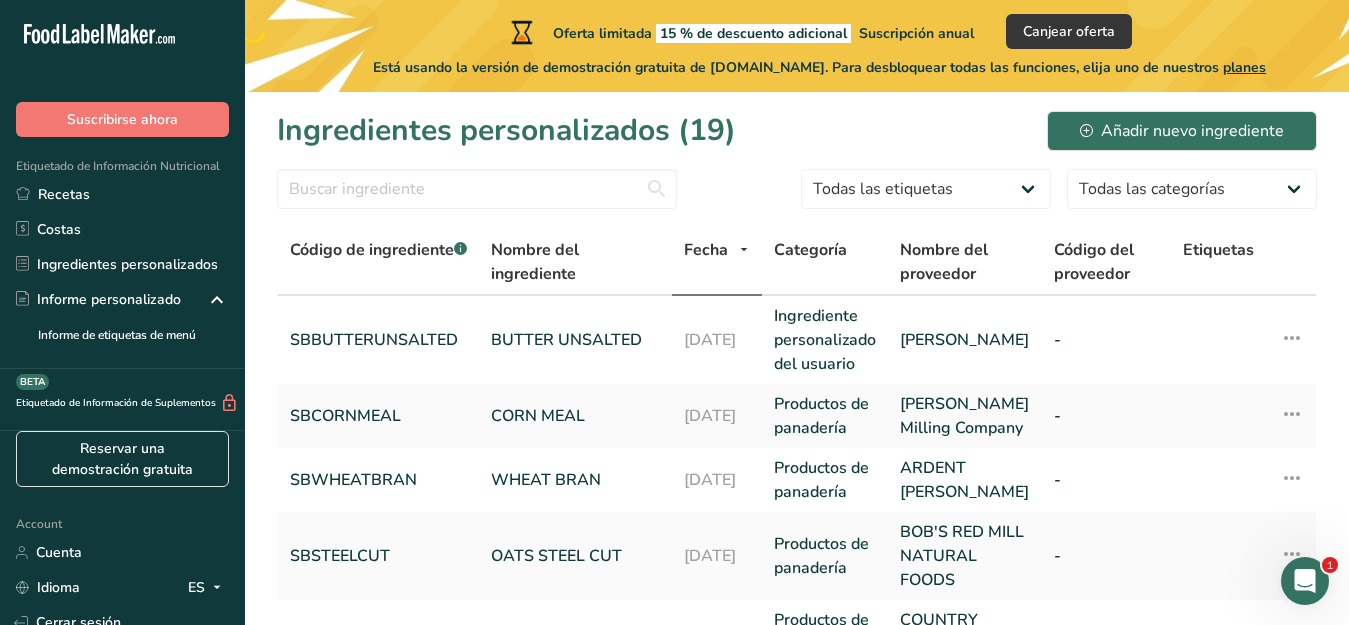 scroll, scrollTop: 0, scrollLeft: 0, axis: both 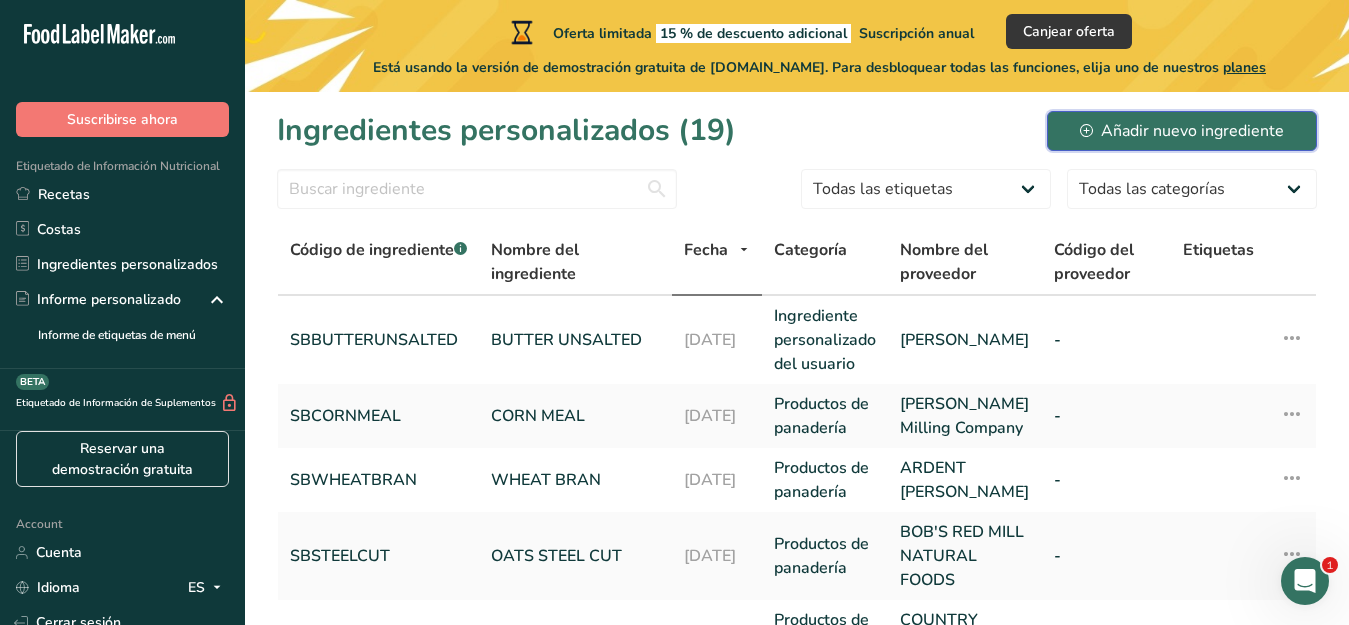 click on "Añadir nuevo ingrediente" at bounding box center (1182, 131) 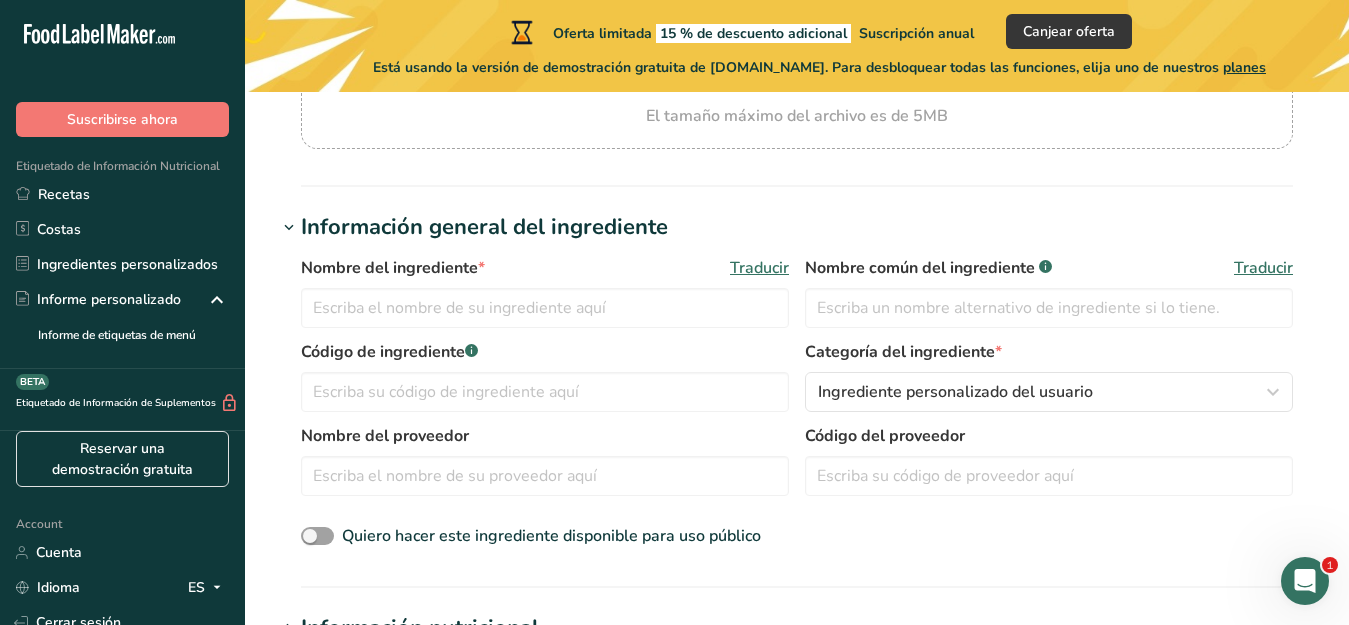 scroll, scrollTop: 281, scrollLeft: 0, axis: vertical 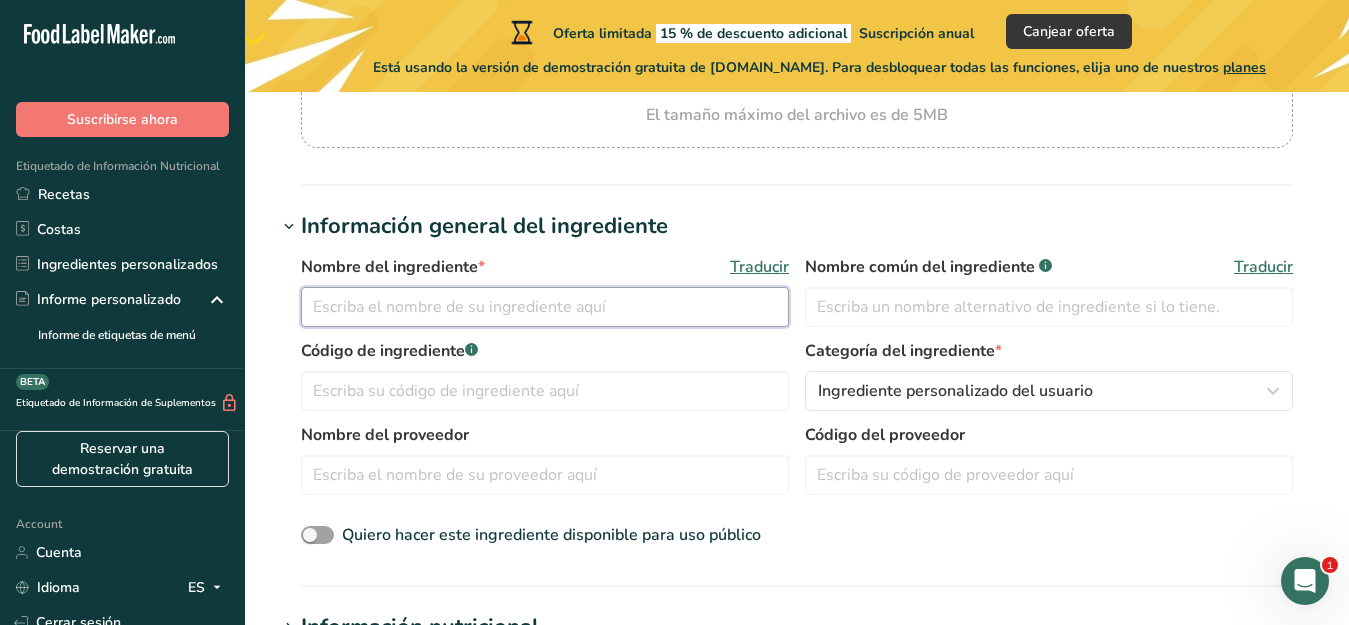 click at bounding box center (545, 307) 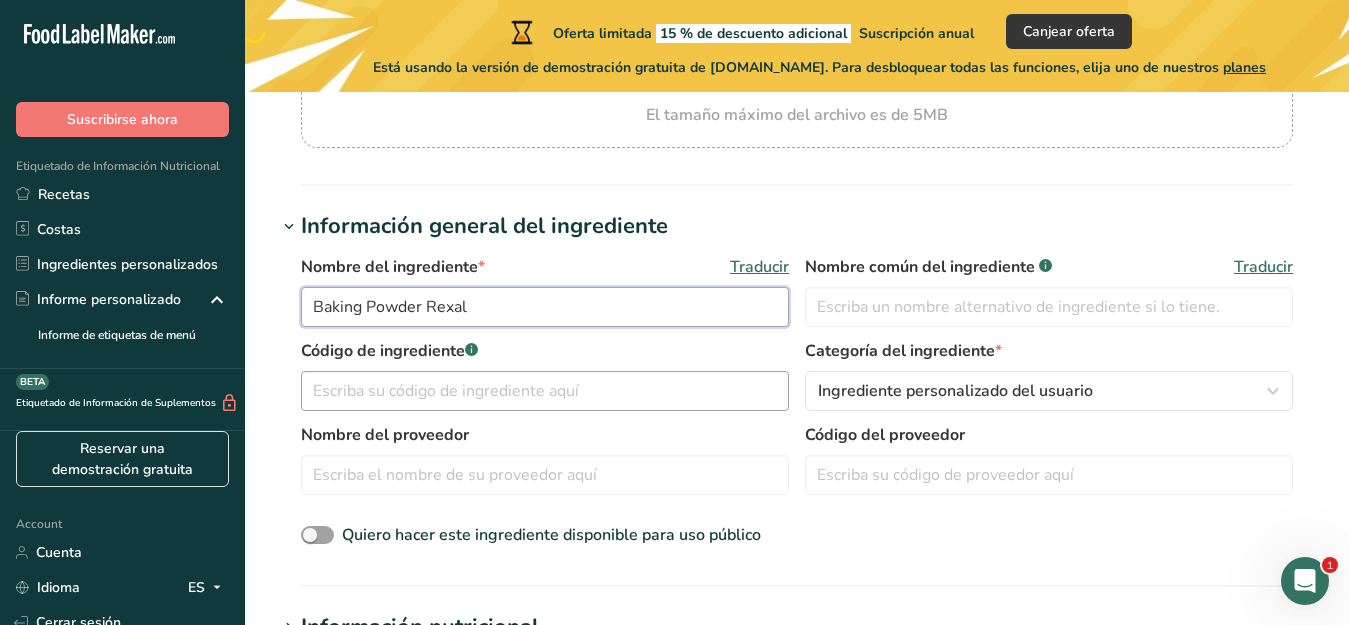 type on "Baking Powder Rexal" 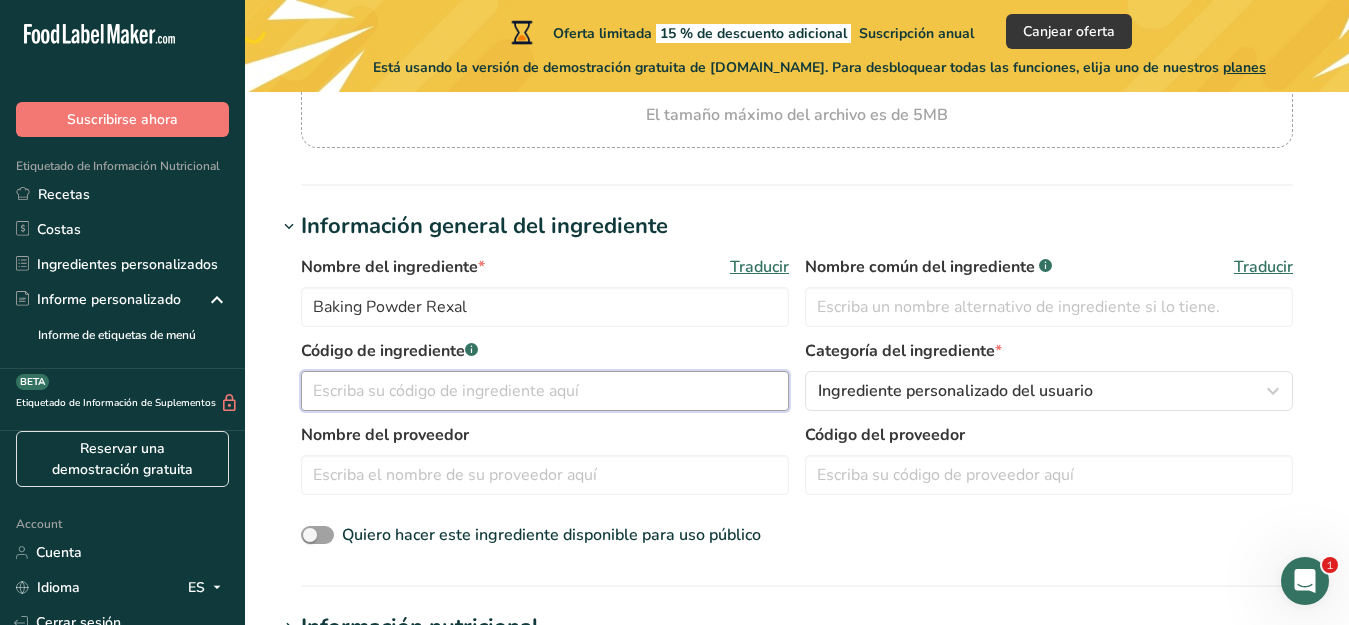 click at bounding box center [545, 391] 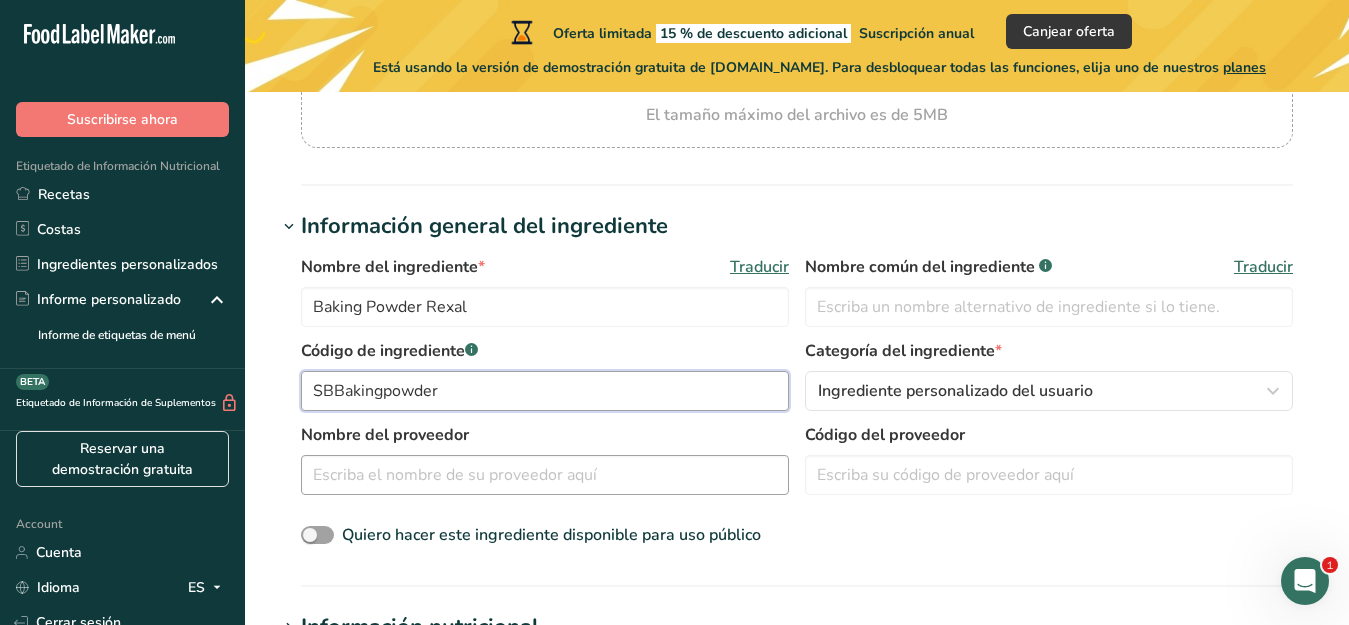 type on "SBBakingpowder" 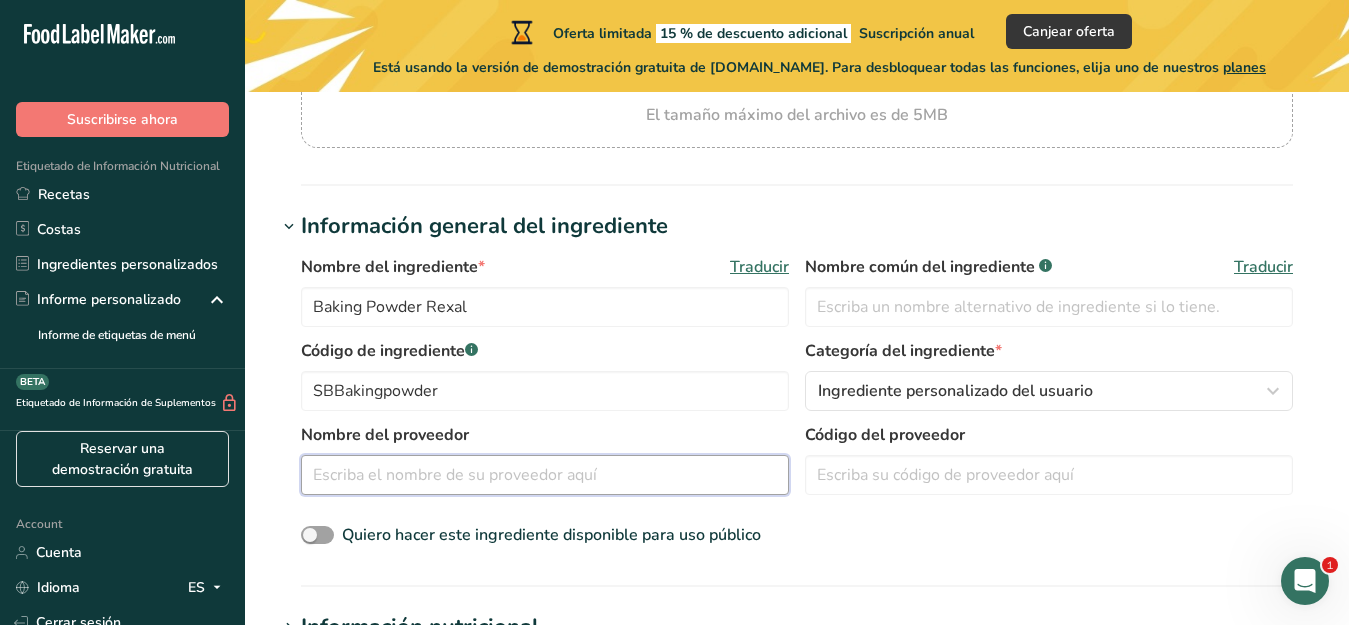 click at bounding box center (545, 475) 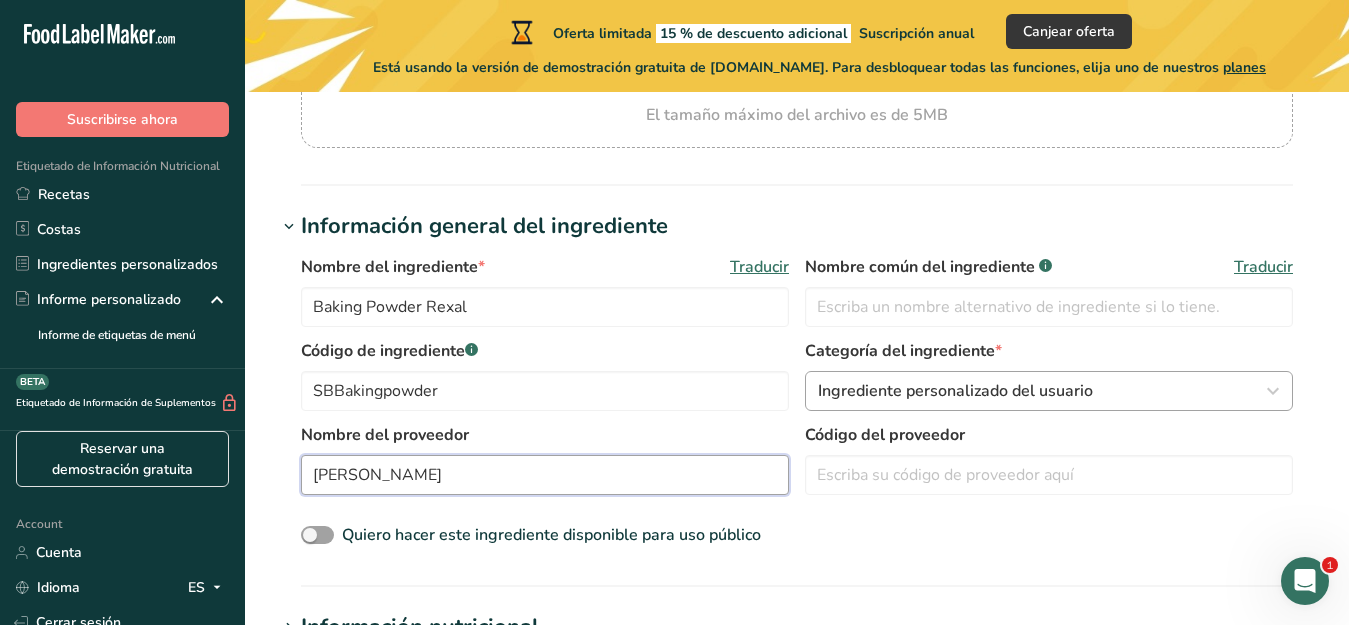 type on "[PERSON_NAME]" 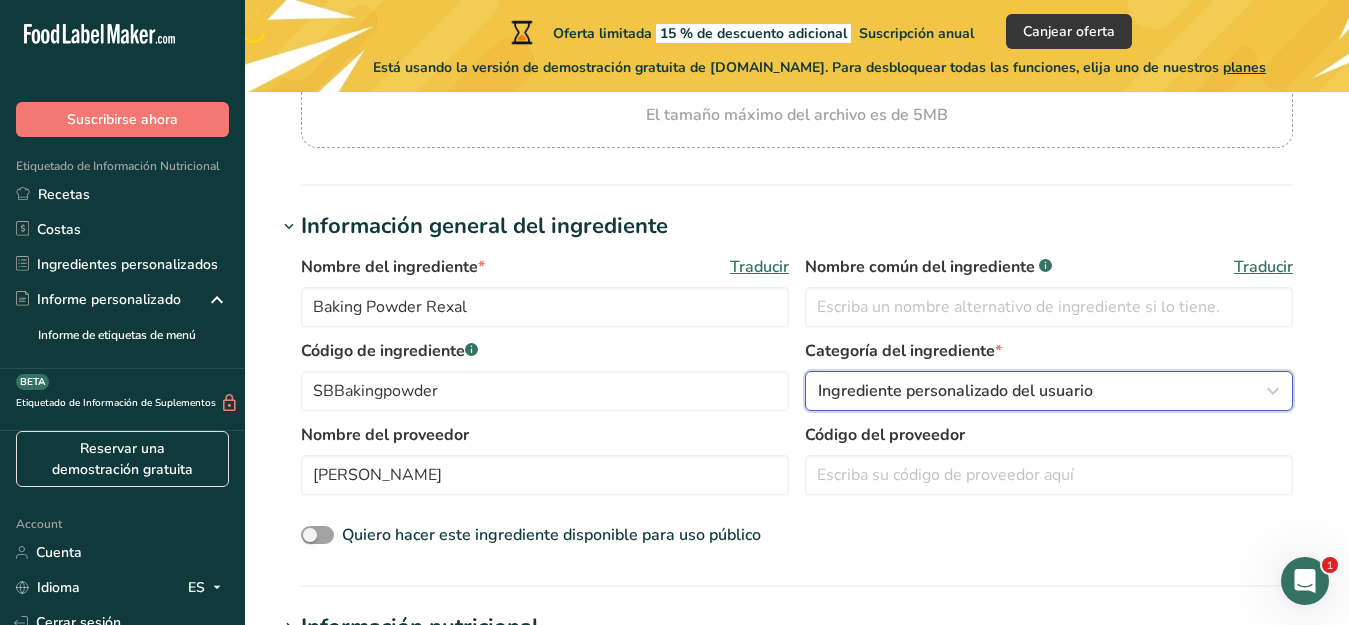click at bounding box center (1273, 391) 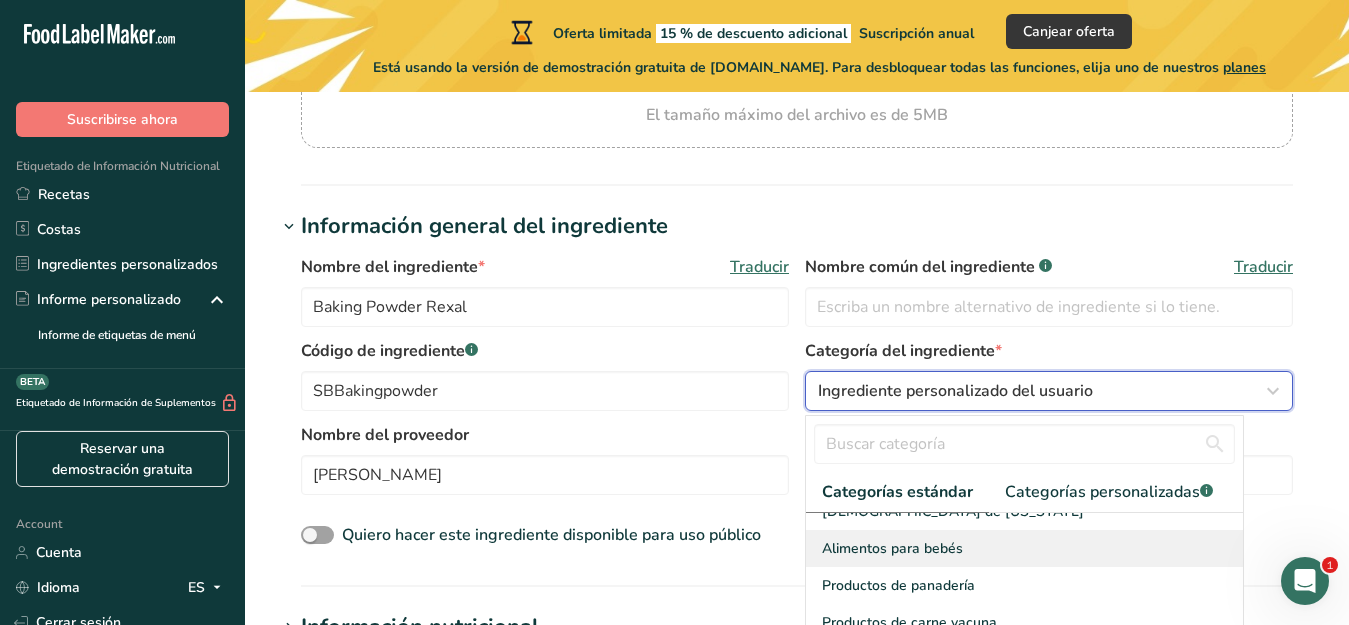 scroll, scrollTop: 45, scrollLeft: 0, axis: vertical 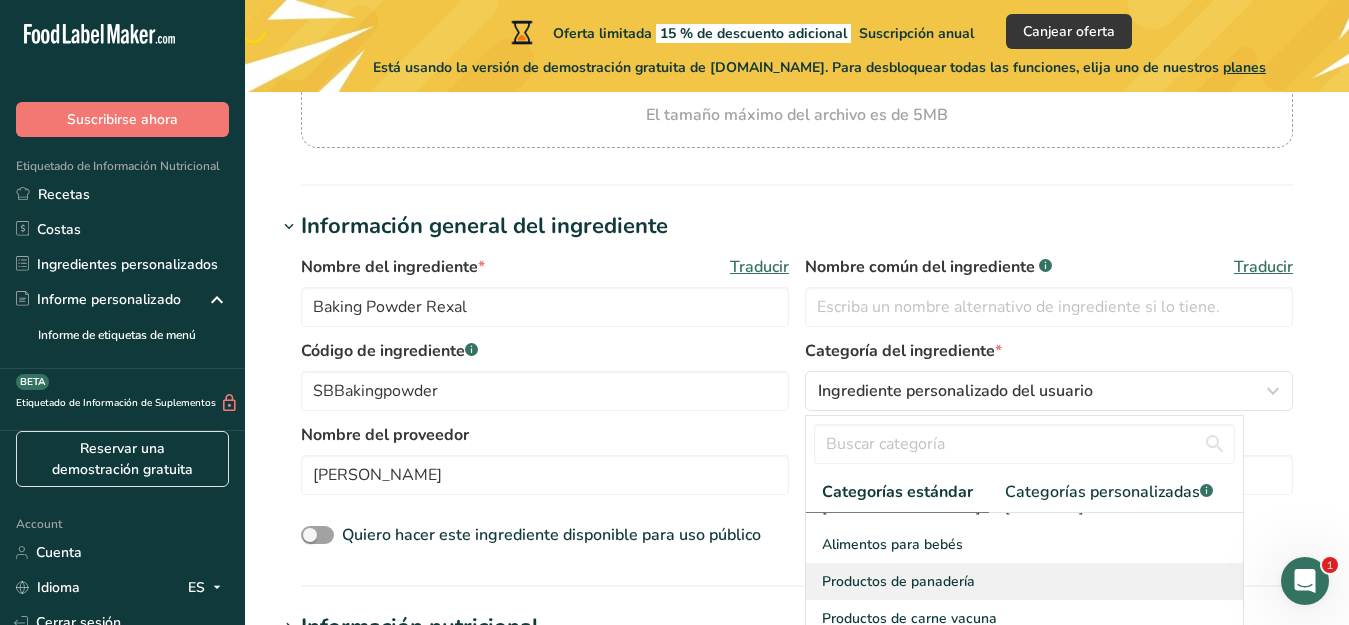 click on "Productos de panadería" at bounding box center [898, 581] 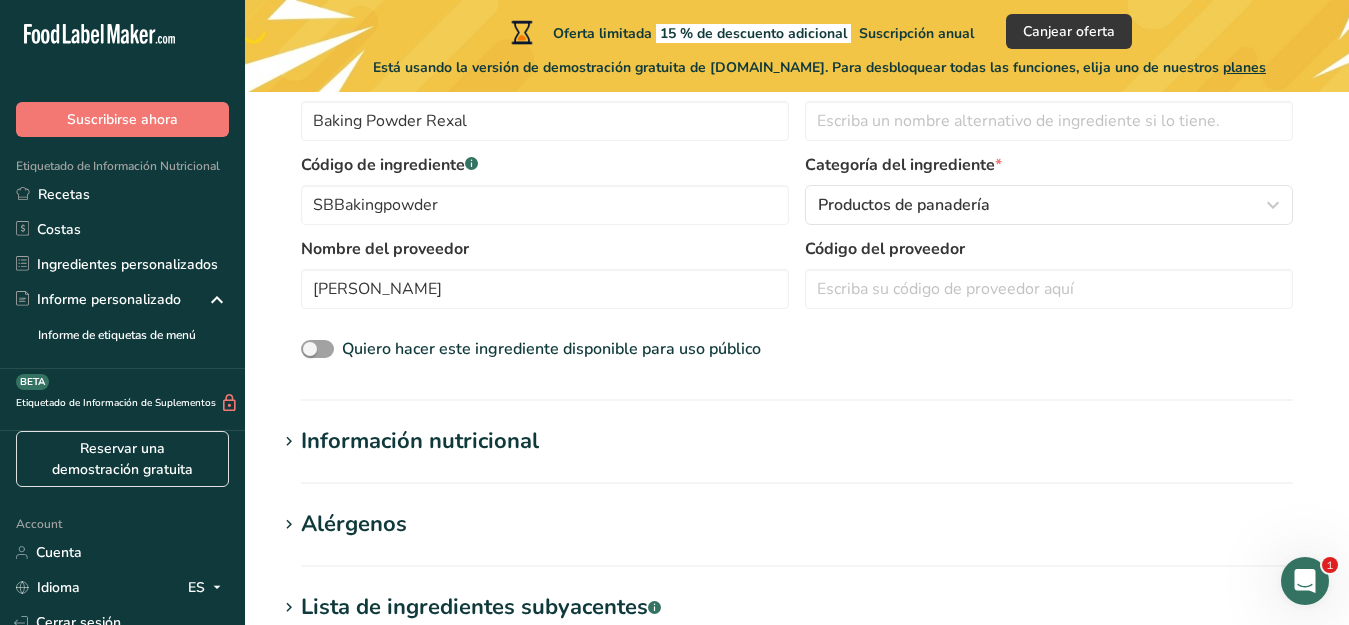 scroll, scrollTop: 468, scrollLeft: 0, axis: vertical 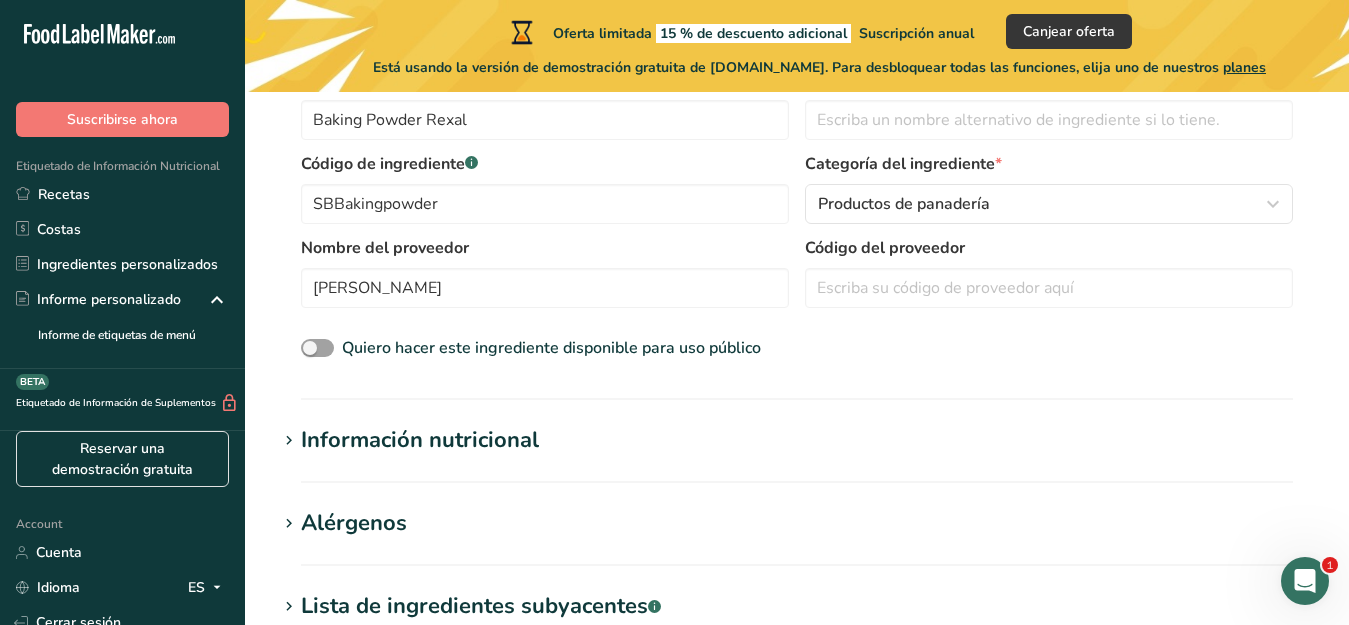 click on "Información nutricional" at bounding box center (420, 440) 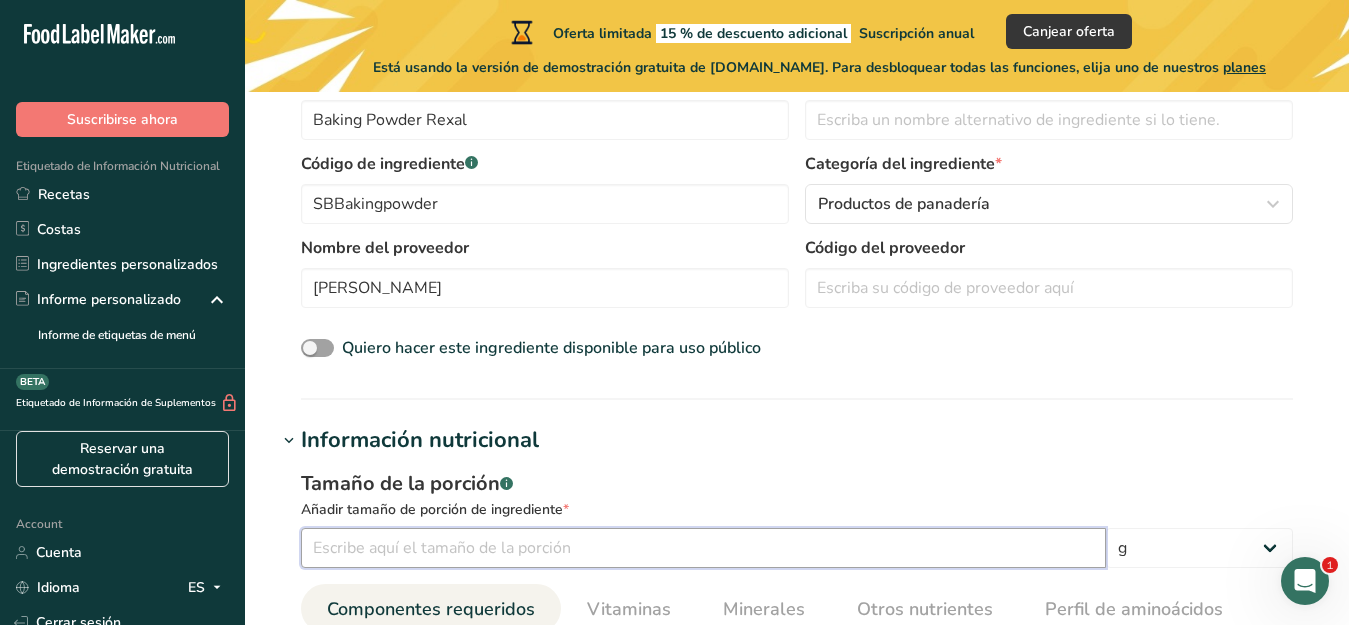 click at bounding box center [703, 548] 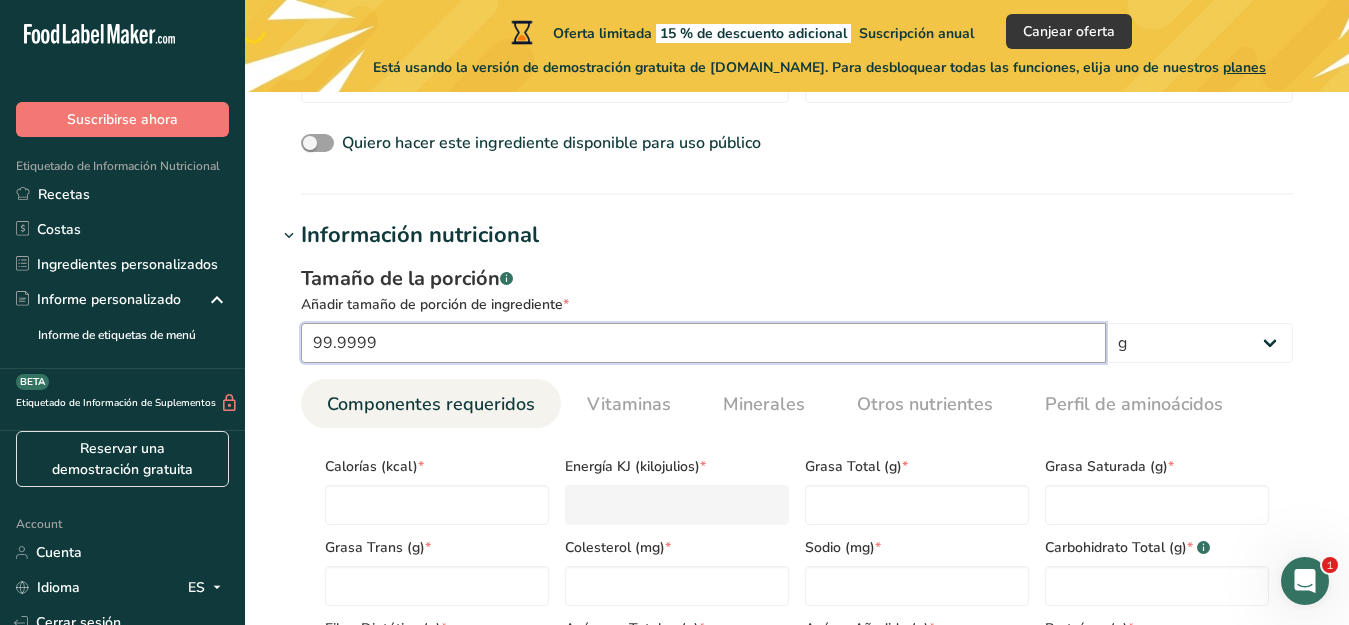 scroll, scrollTop: 750, scrollLeft: 0, axis: vertical 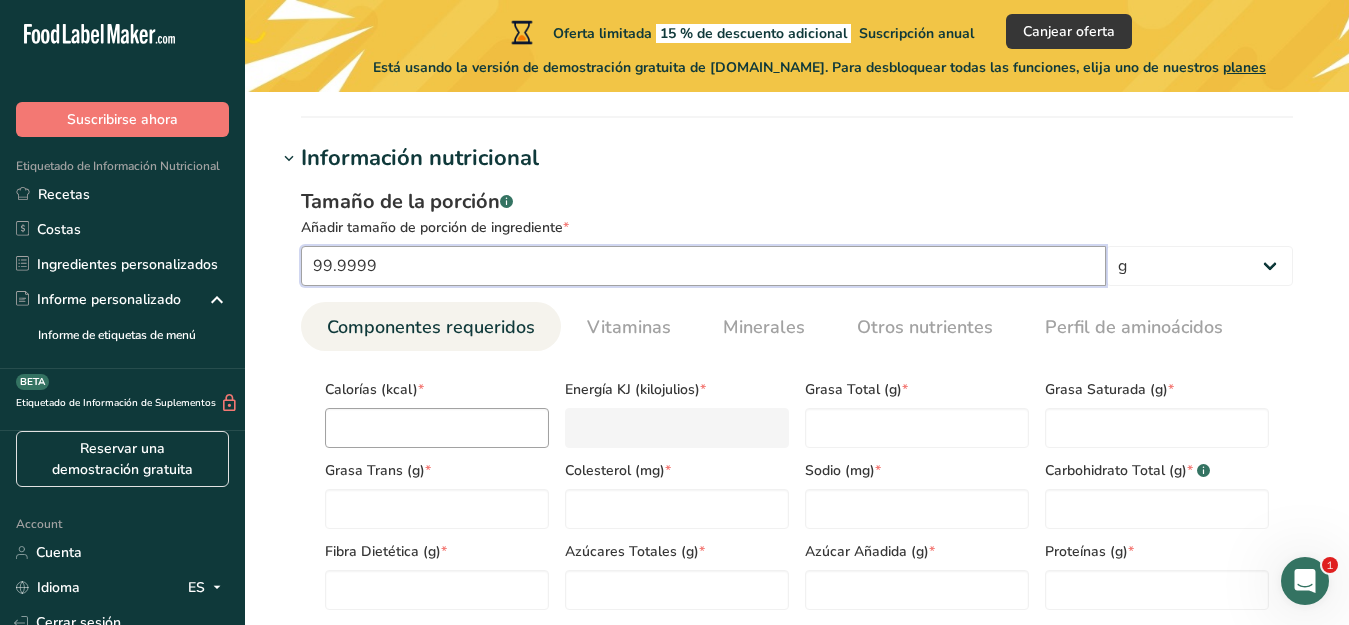 type on "99.9999" 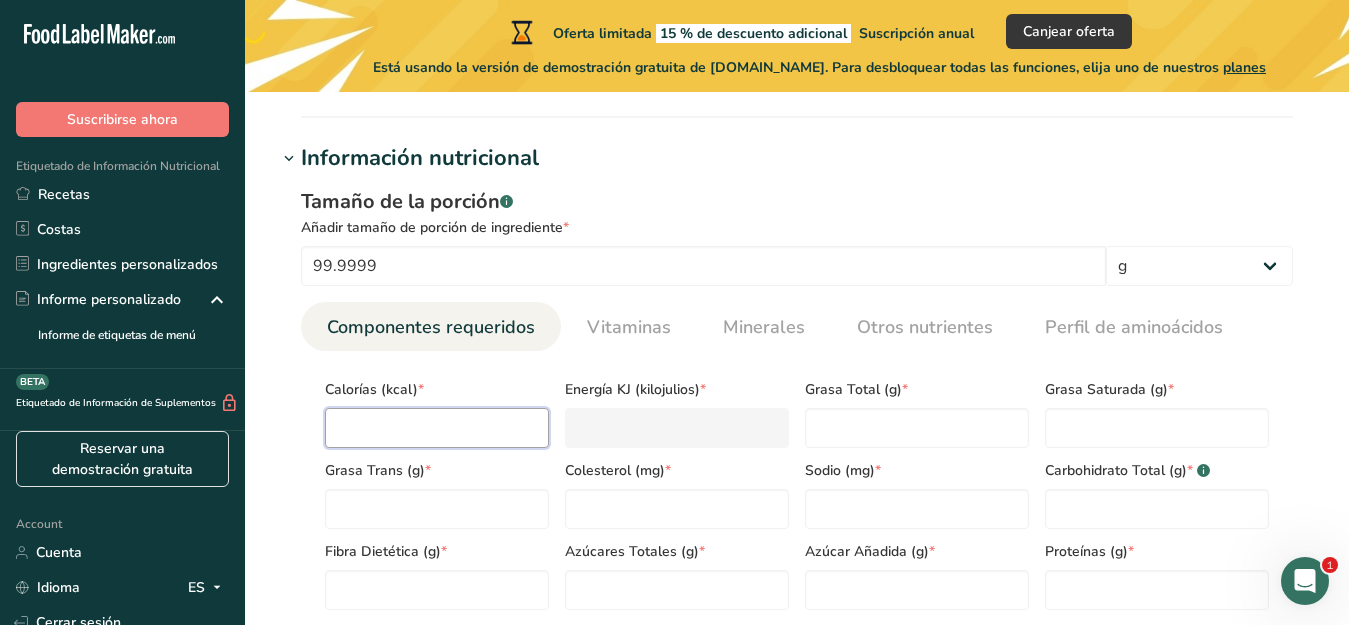 click at bounding box center [437, 428] 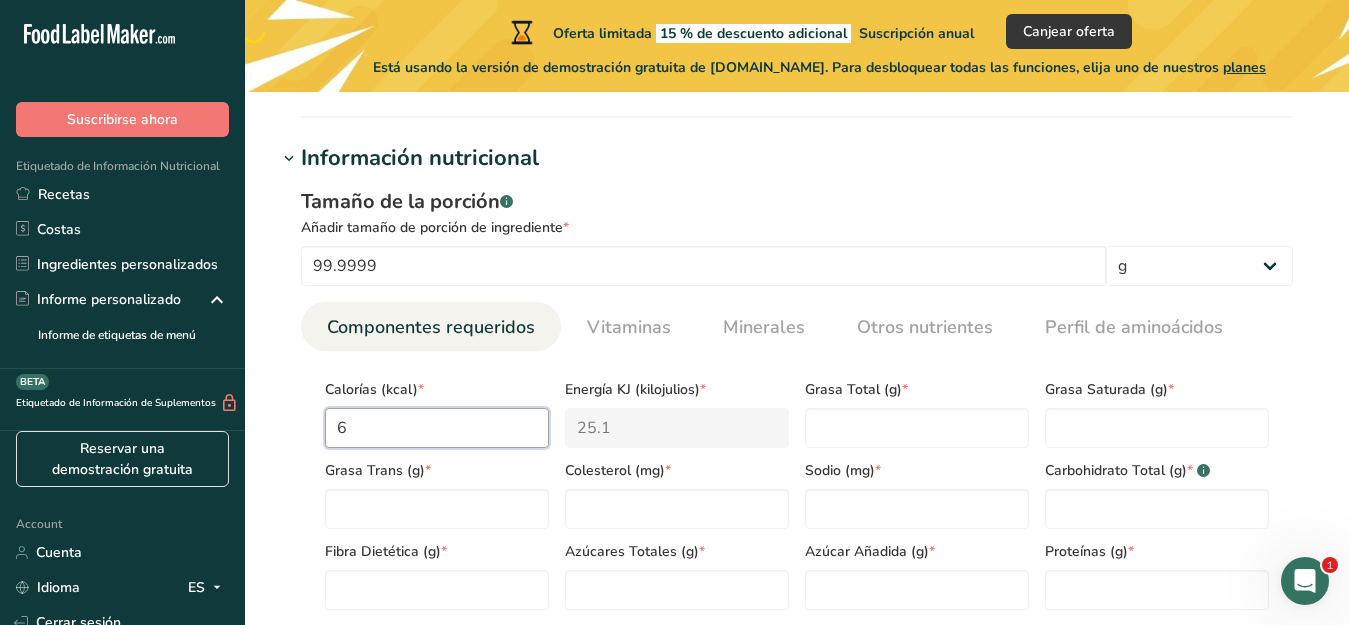 type on "68" 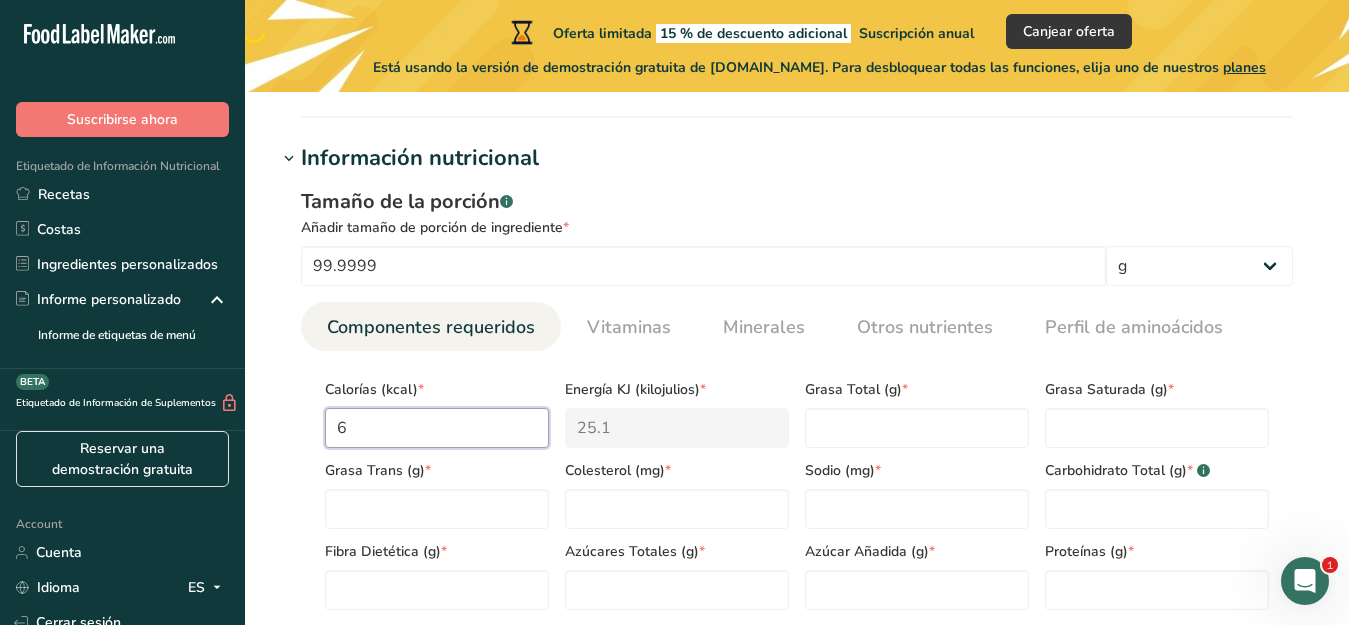 type on "284.5" 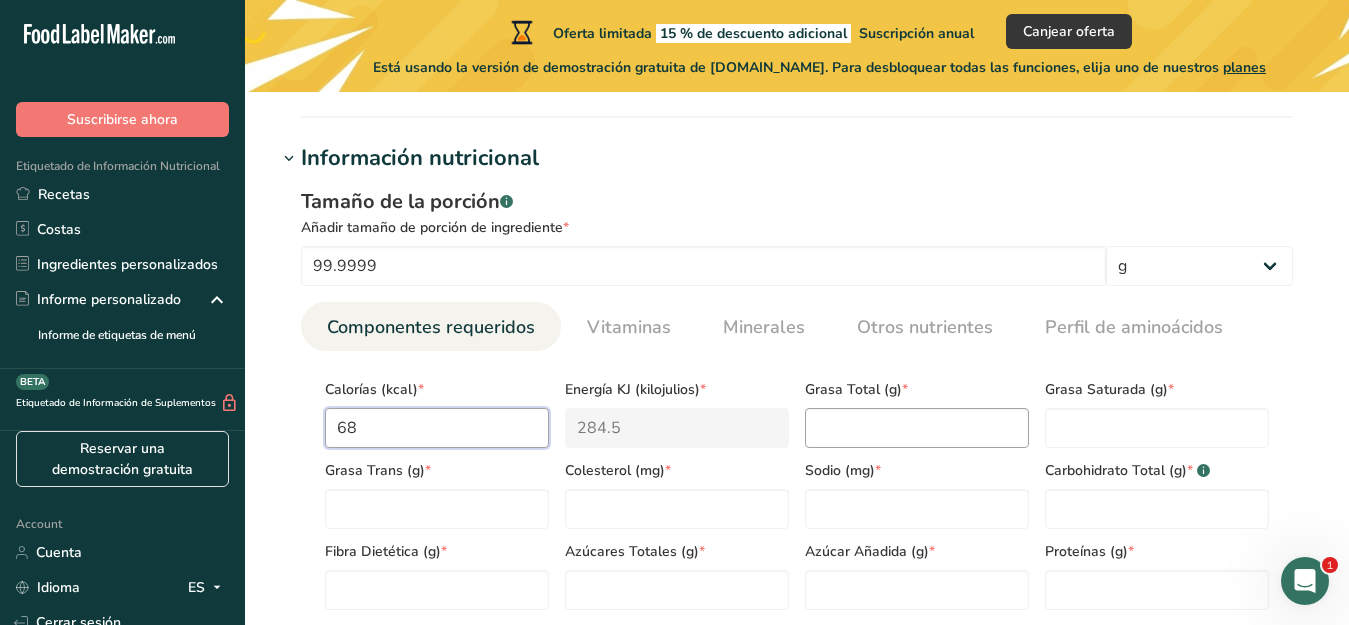 type on "68" 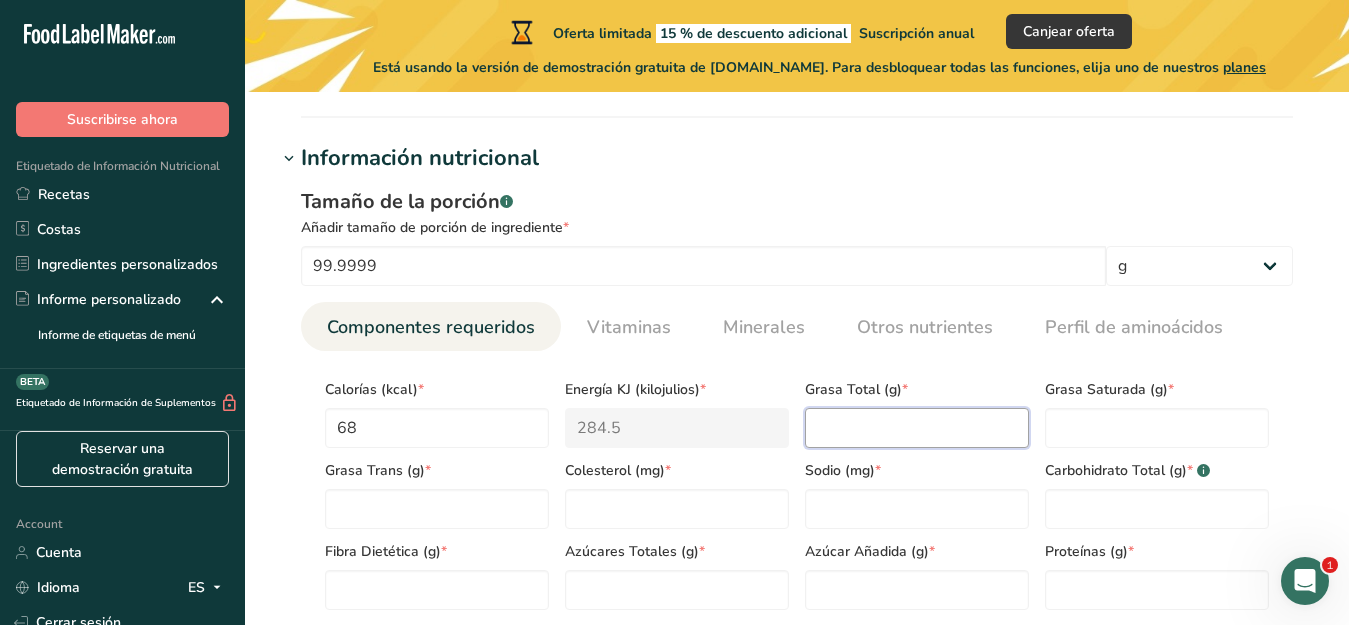 click at bounding box center [917, 428] 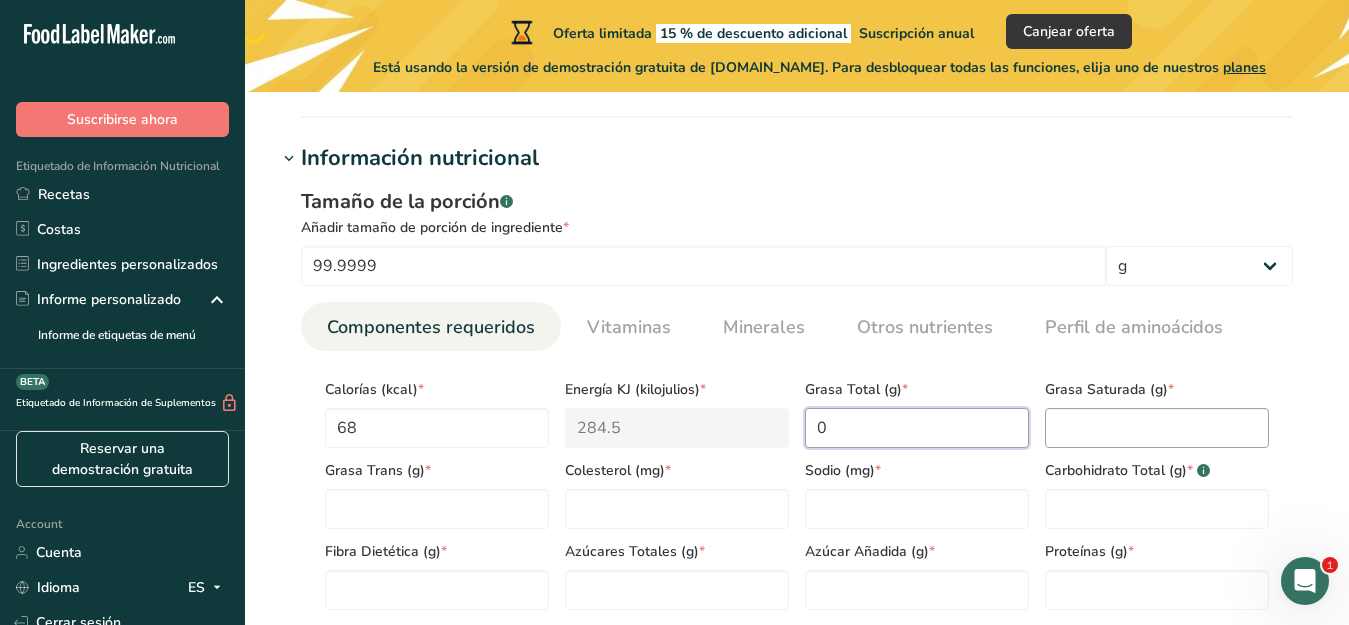 type on "0" 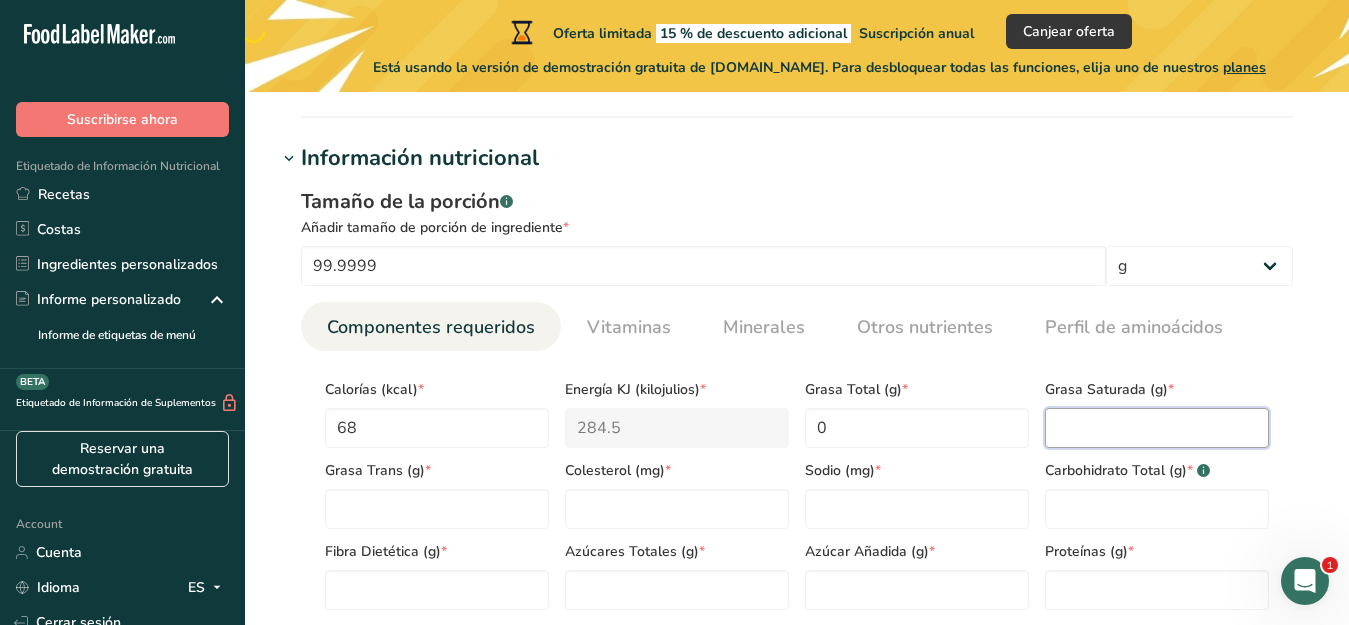 click at bounding box center (1157, 428) 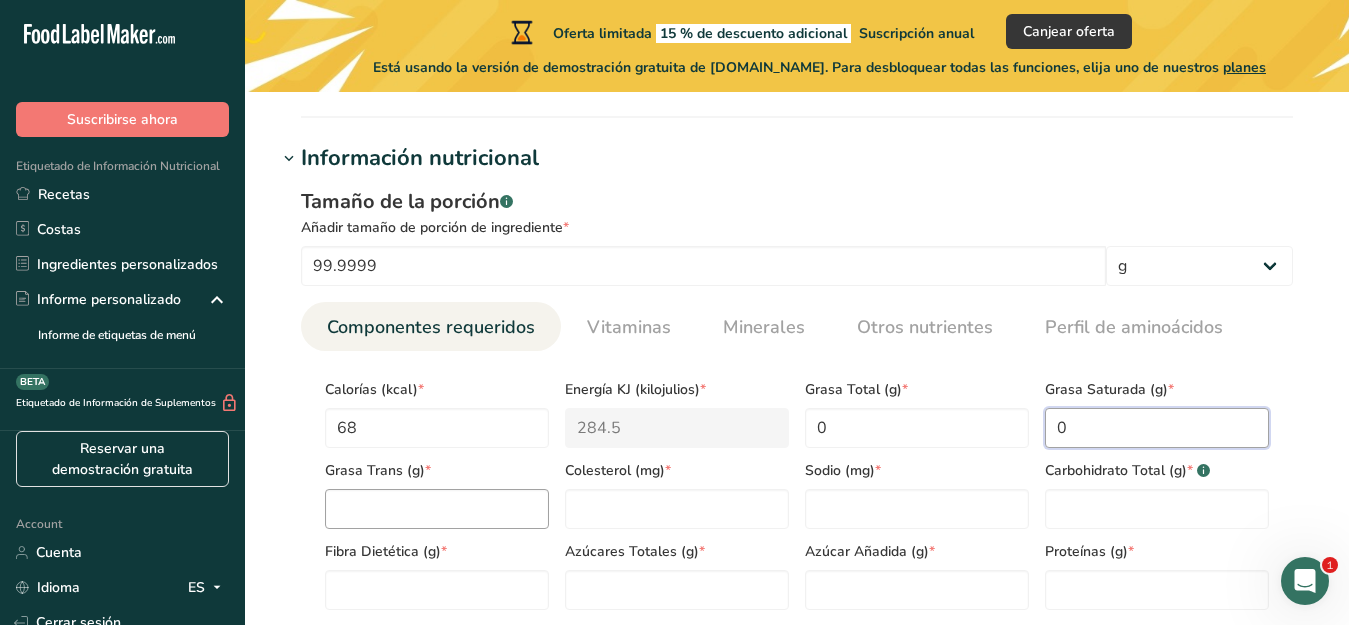 type on "0" 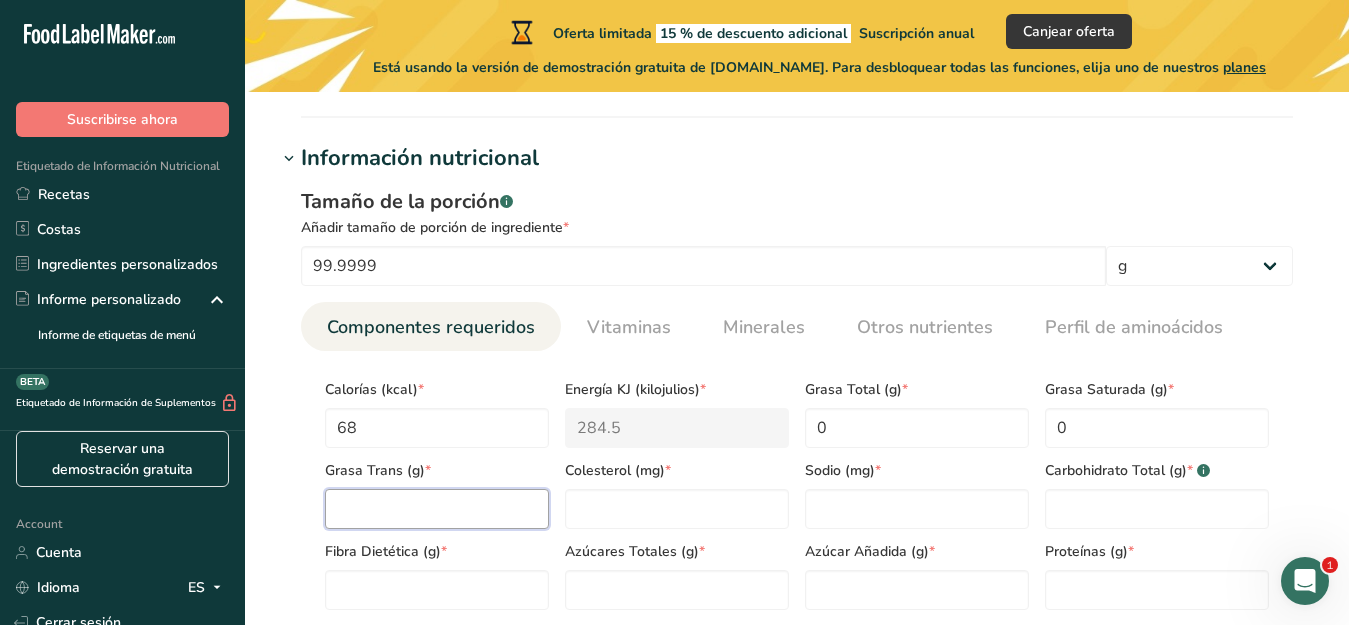 click at bounding box center [437, 509] 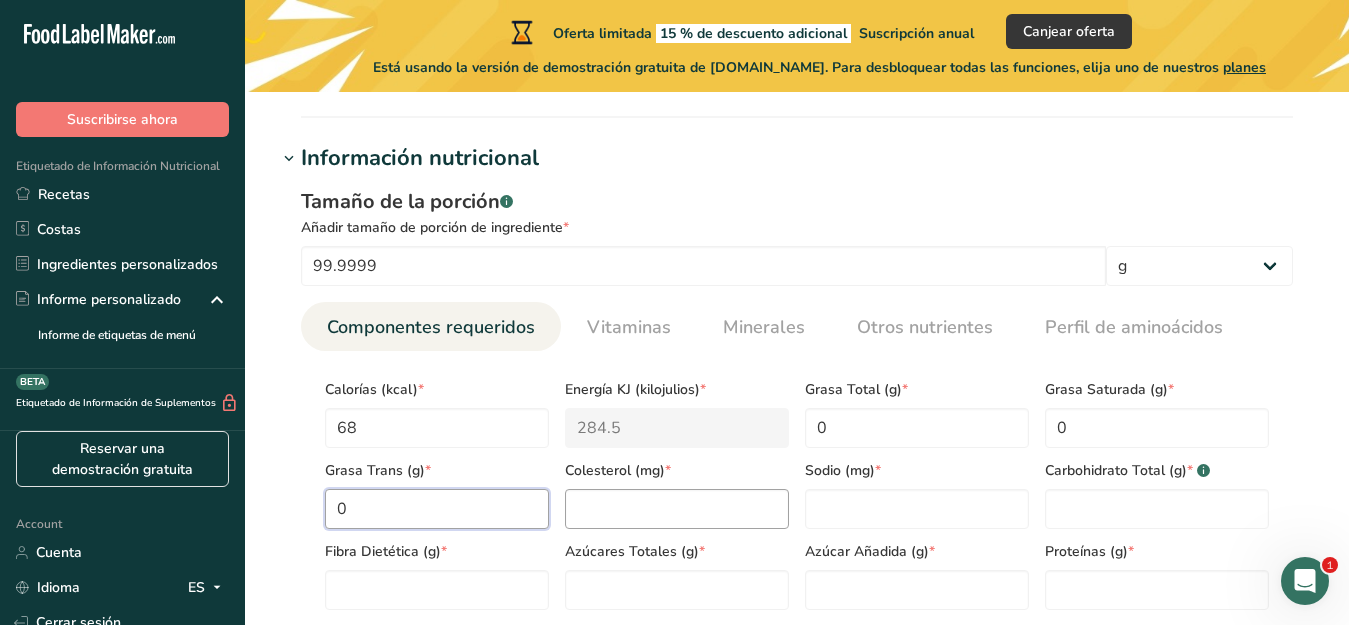 type on "0" 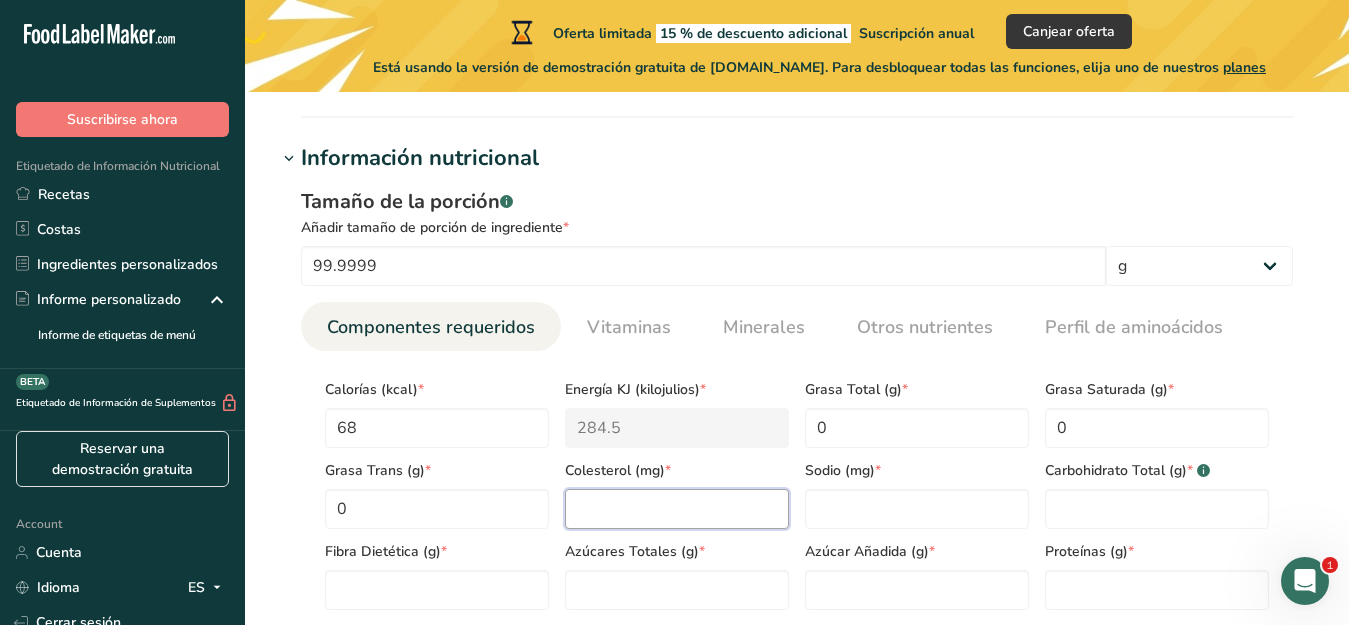 click at bounding box center (677, 509) 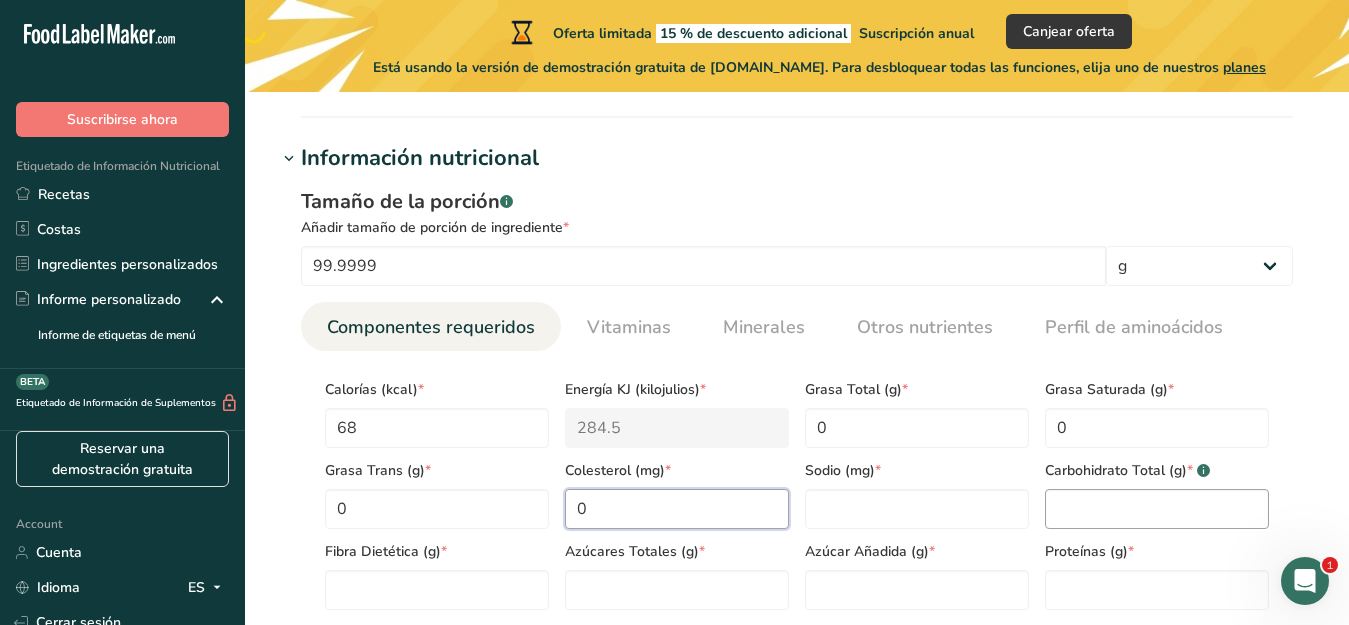 type on "0" 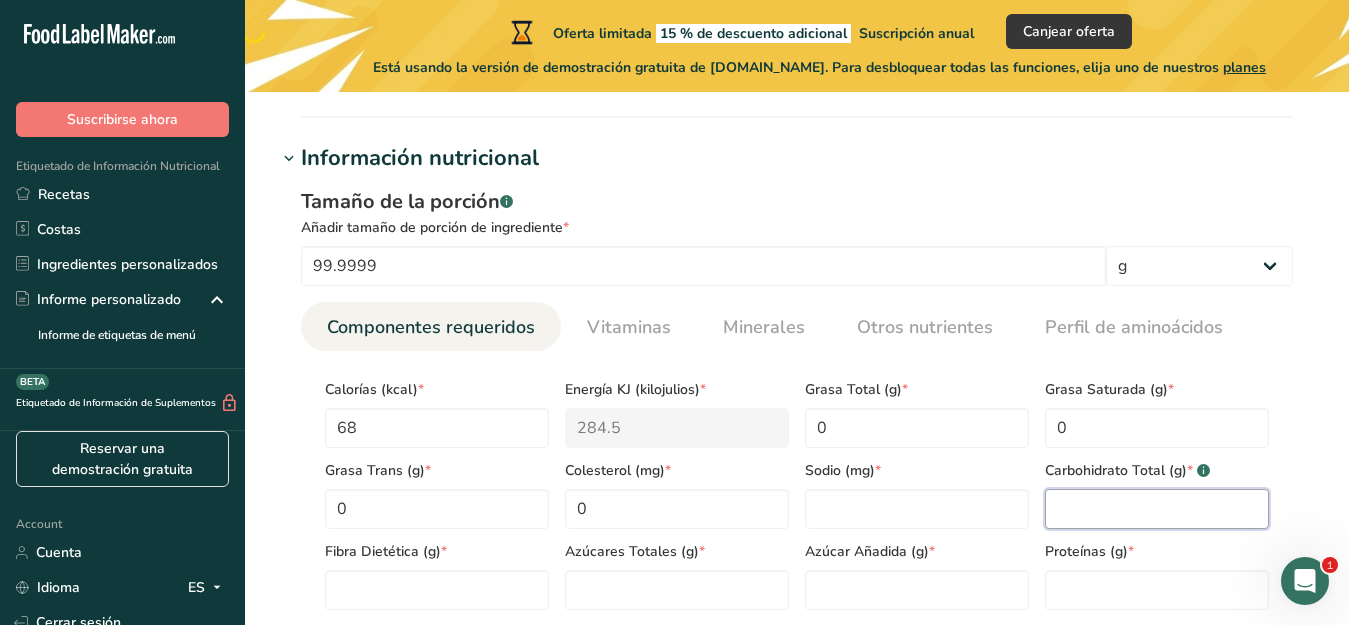 click at bounding box center [1157, 509] 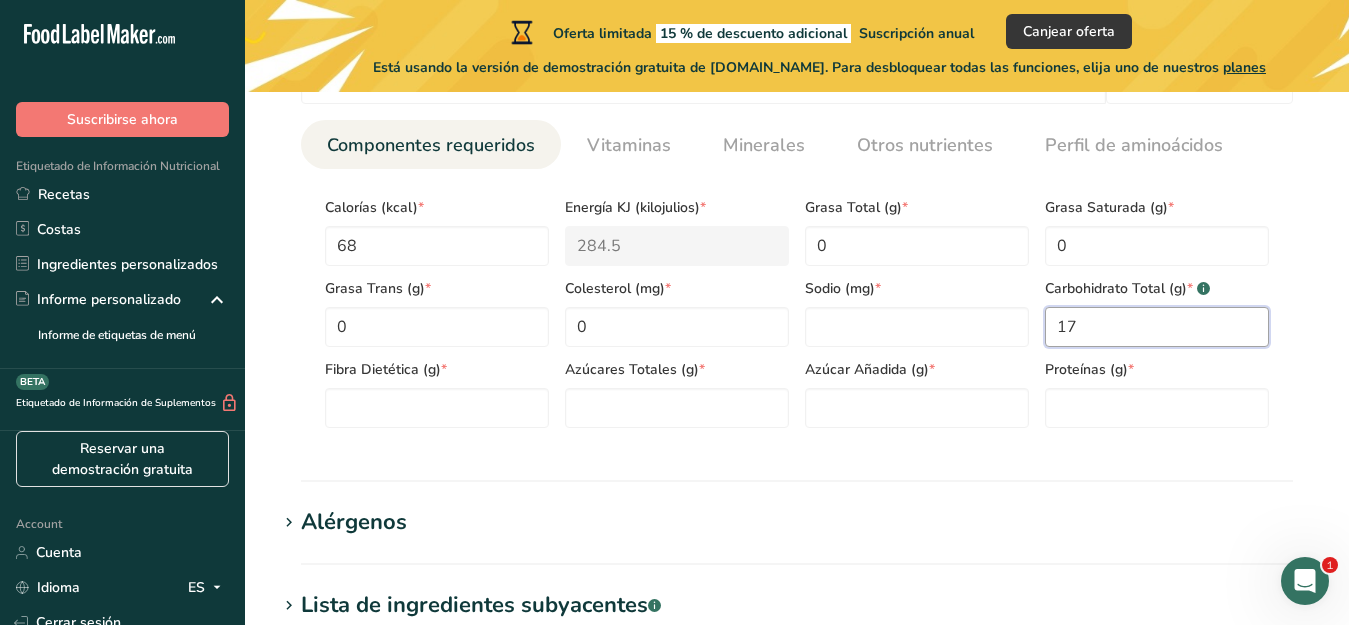 scroll, scrollTop: 937, scrollLeft: 0, axis: vertical 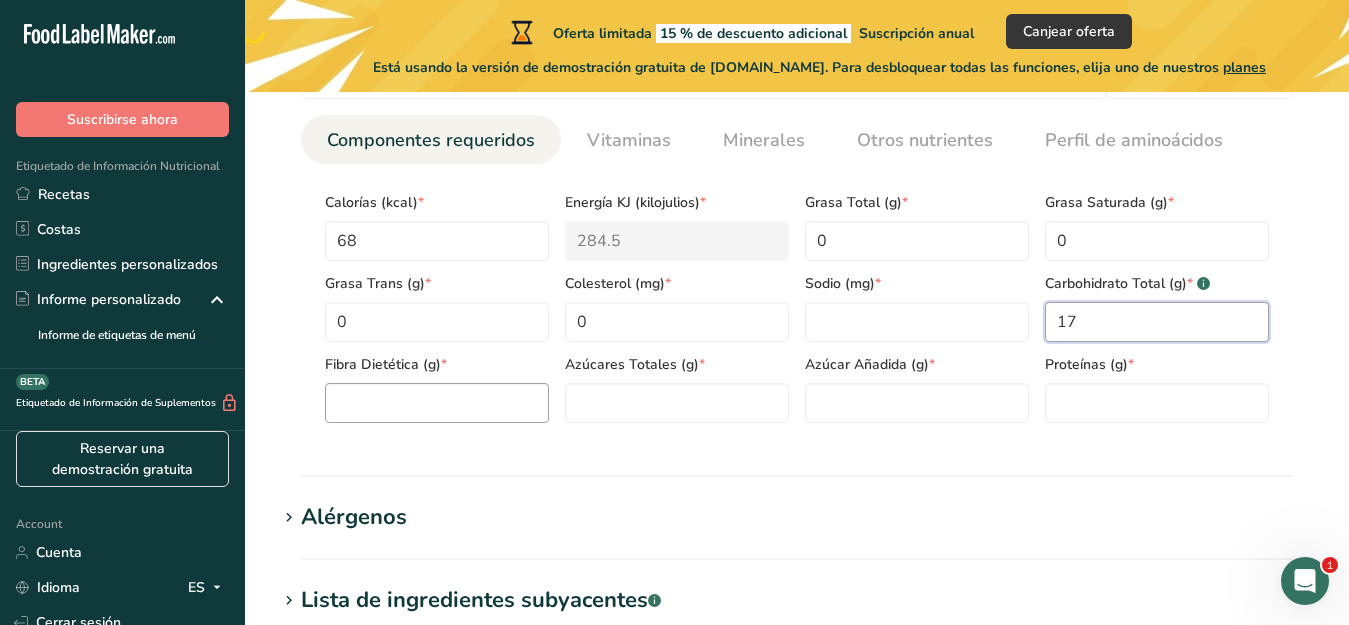 type on "17" 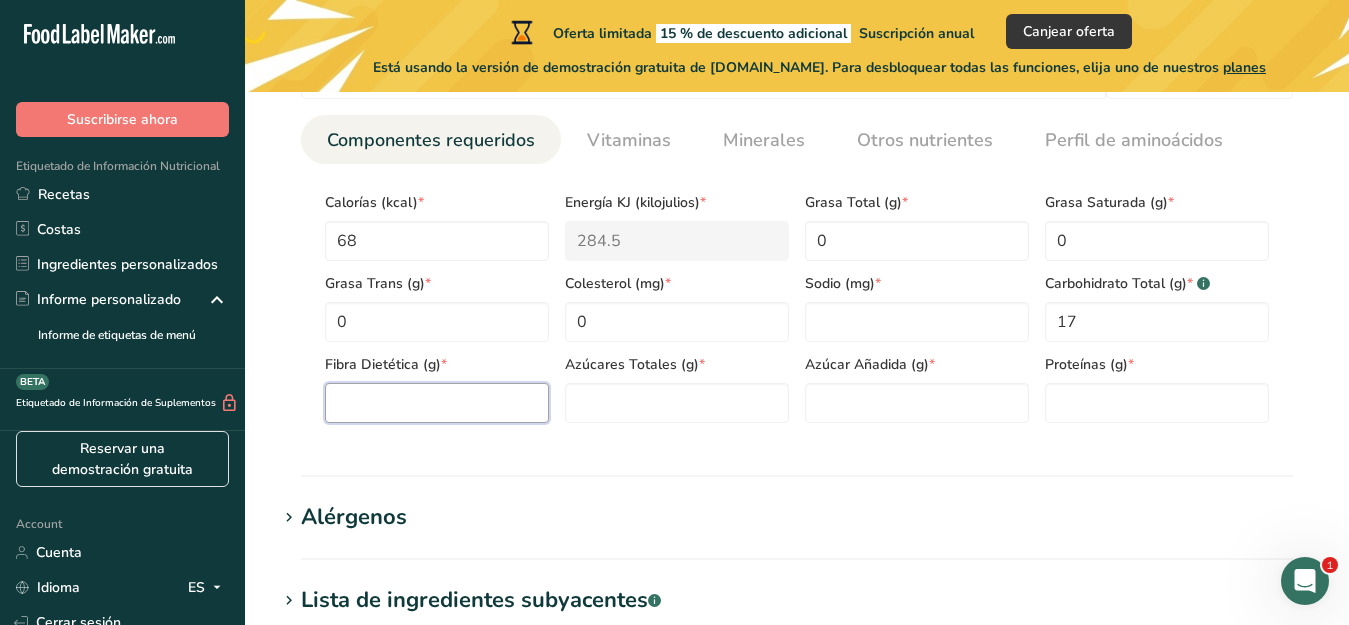 click at bounding box center (437, 403) 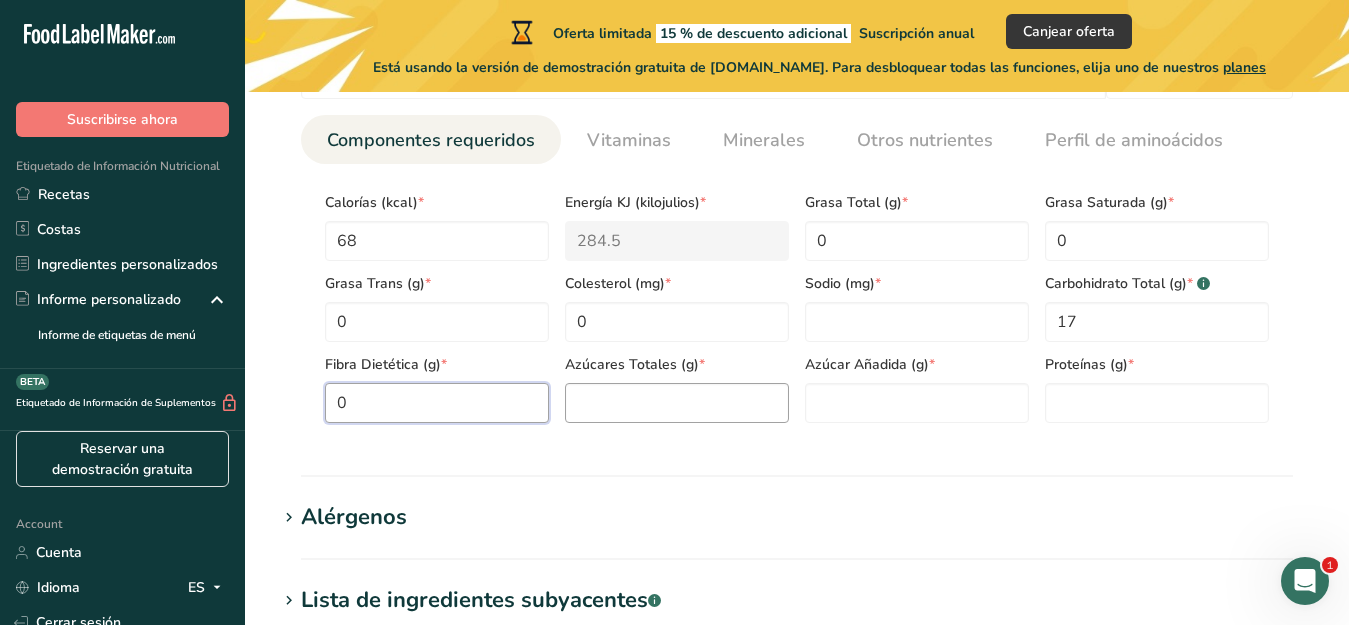 type on "0" 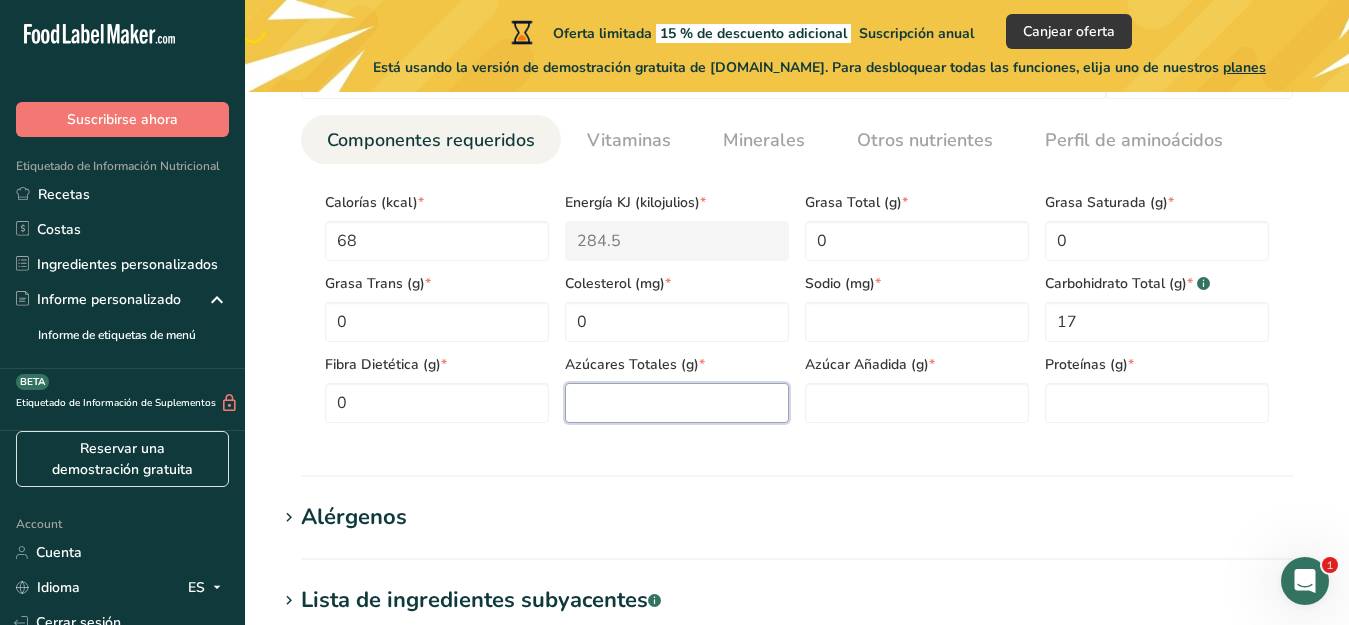 click at bounding box center (677, 403) 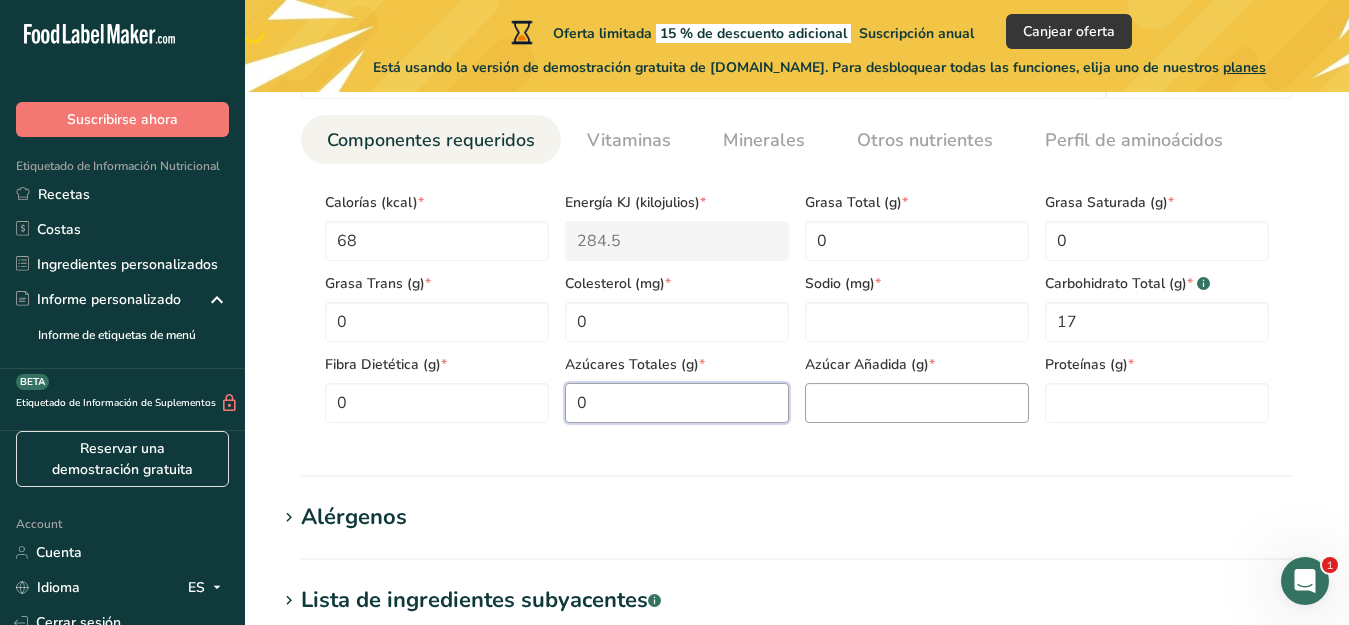 type on "0" 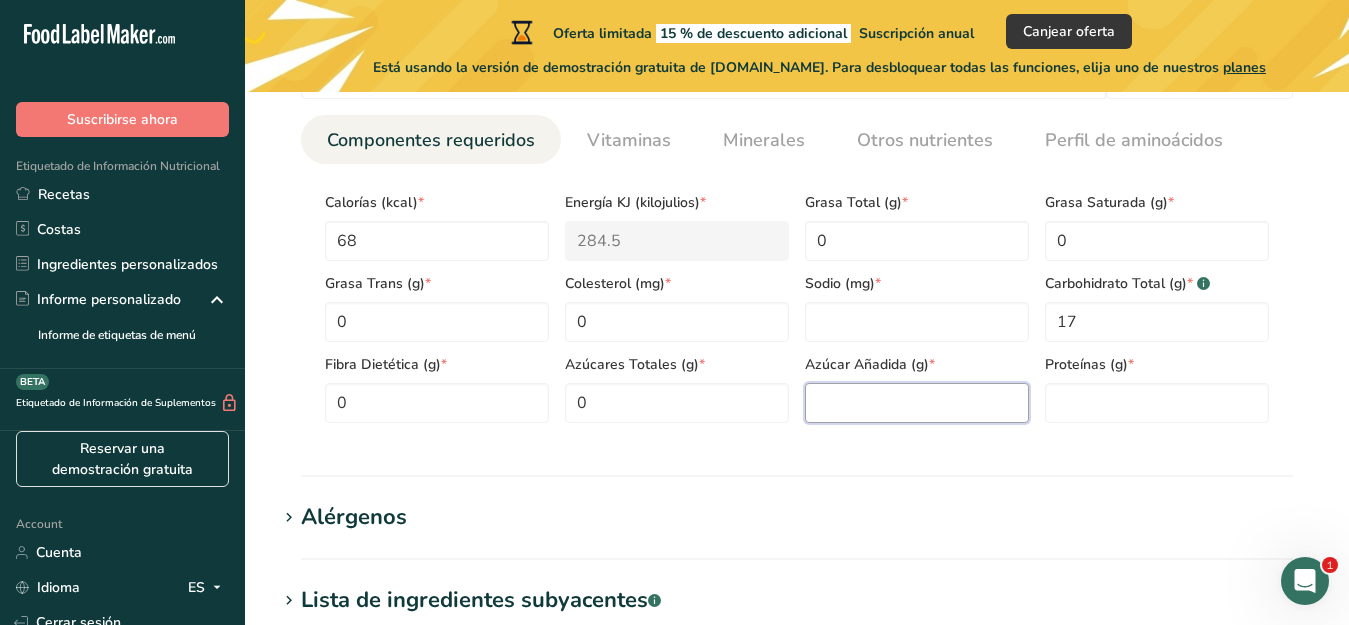 click at bounding box center (917, 403) 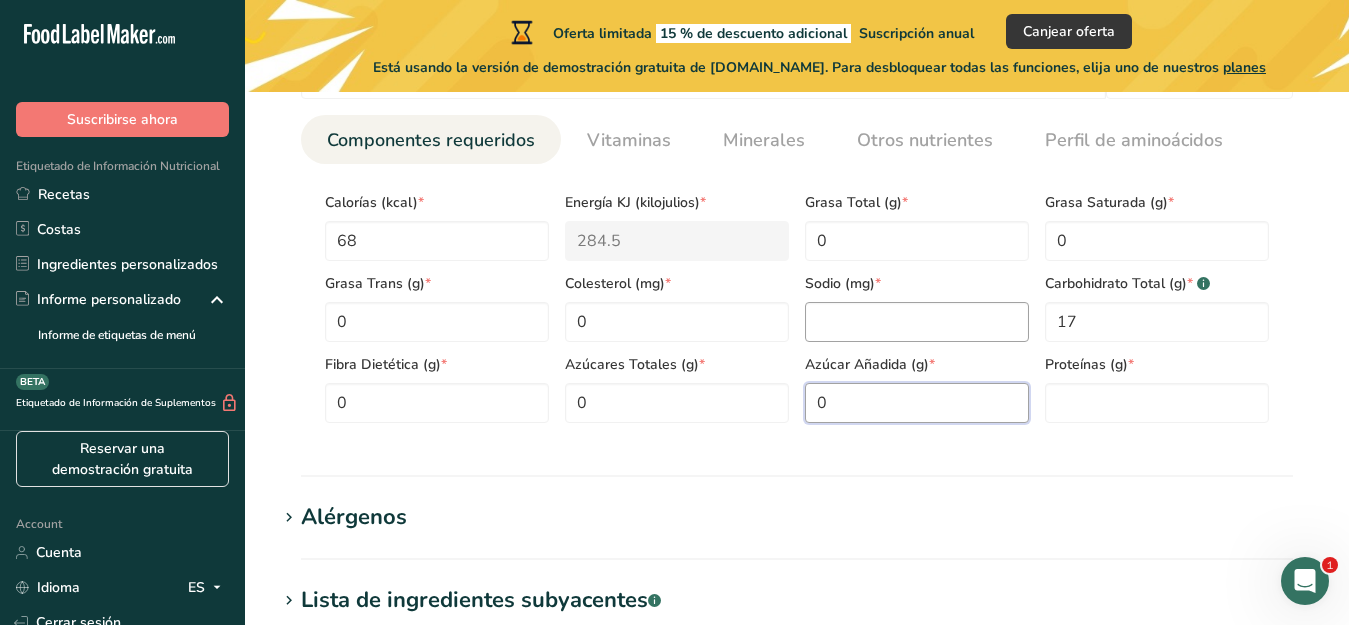type on "0" 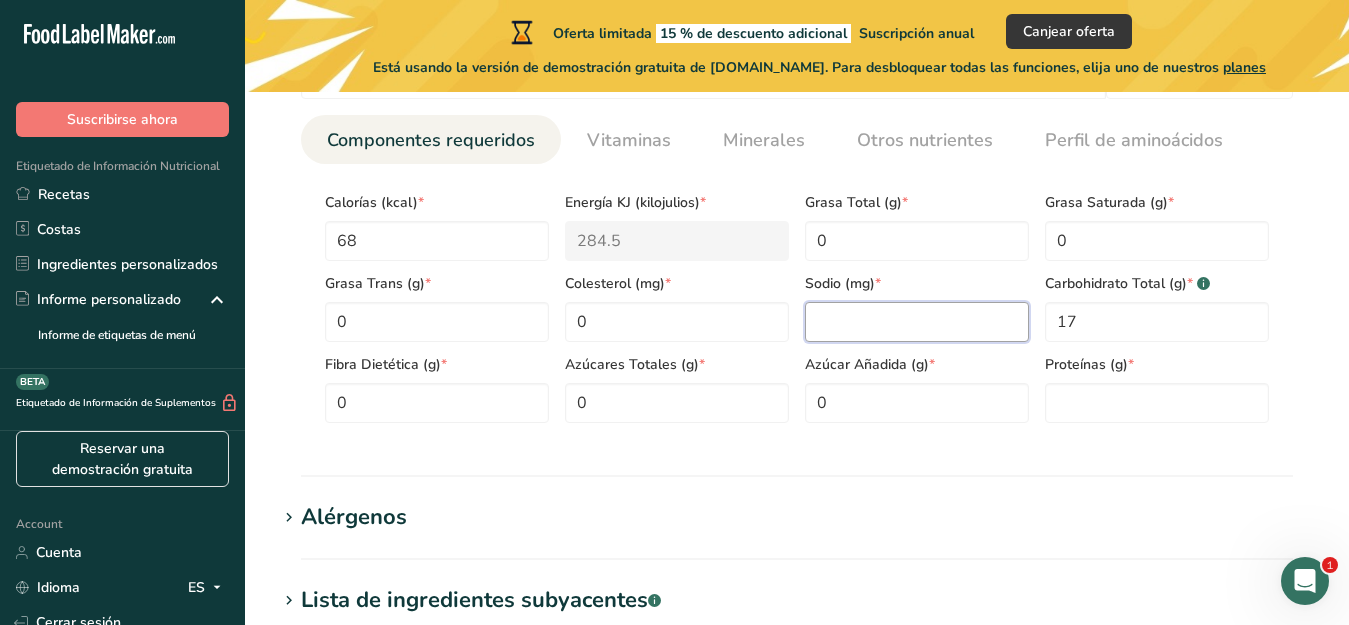 click at bounding box center [917, 322] 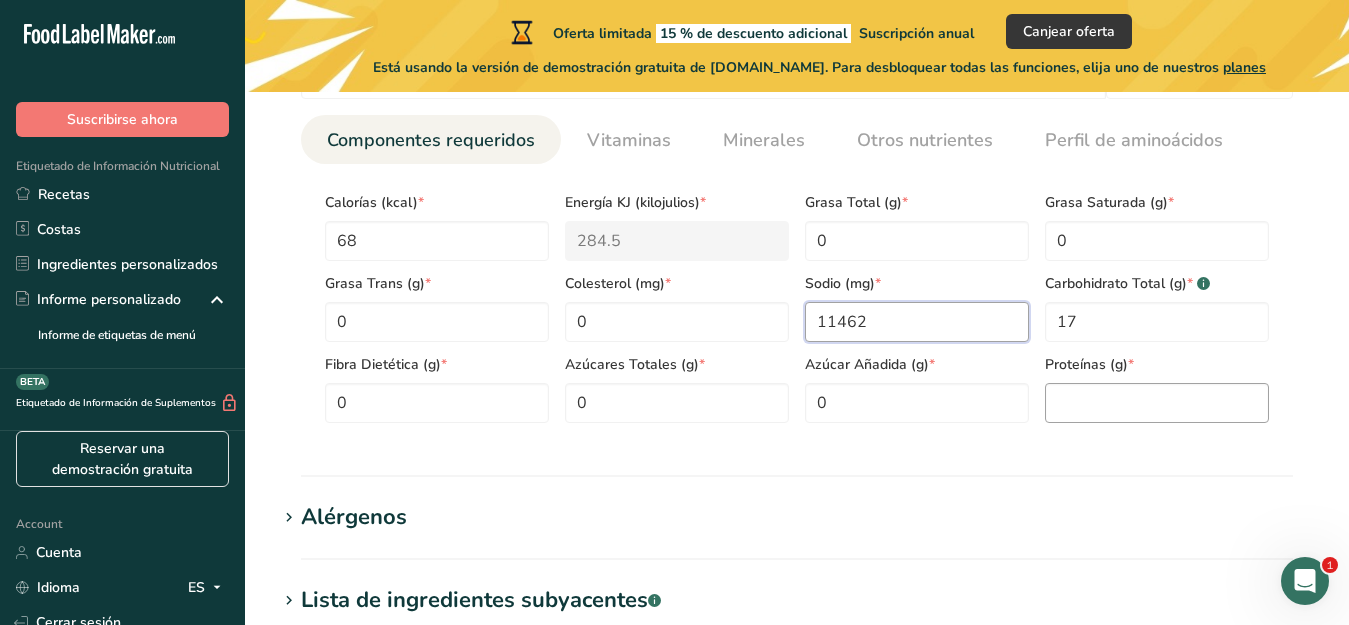 type on "11462" 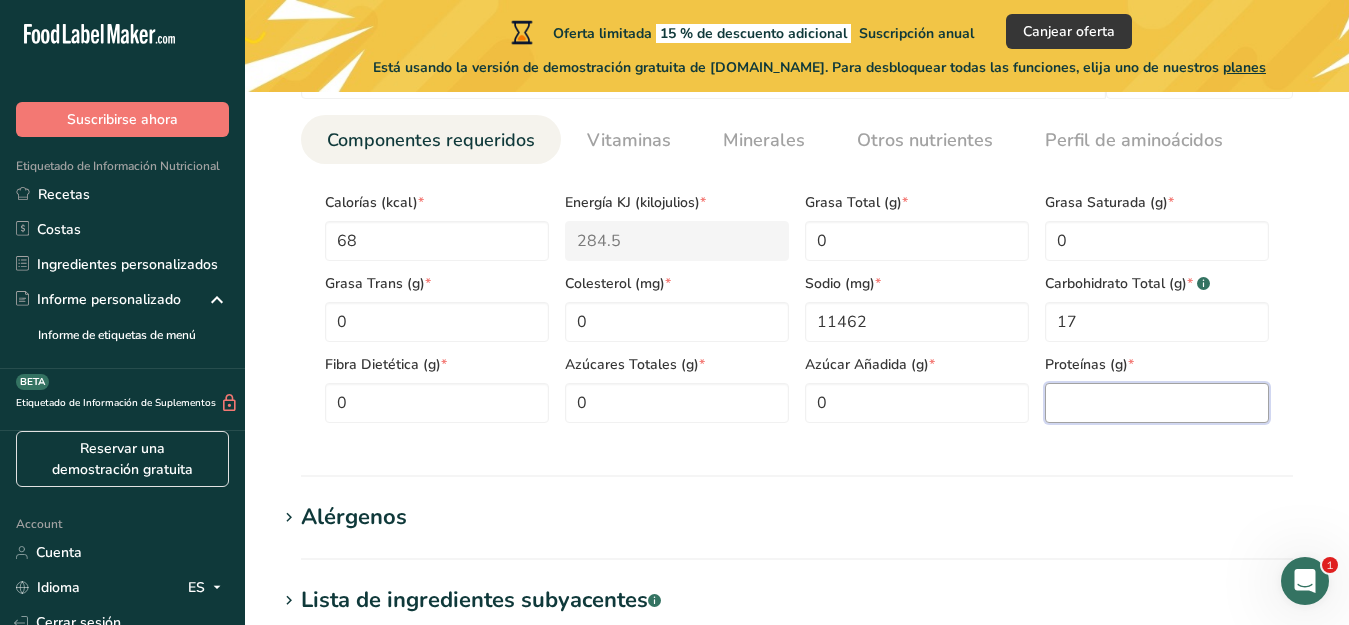 click at bounding box center [1157, 403] 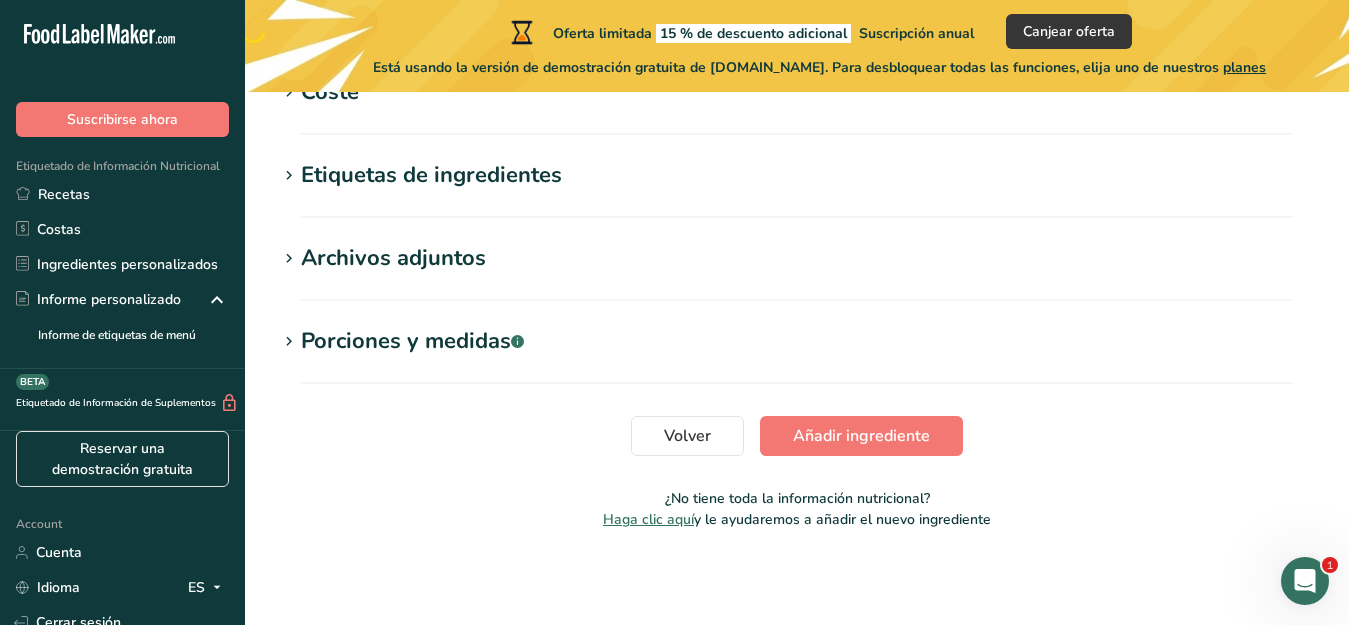 scroll, scrollTop: 1529, scrollLeft: 0, axis: vertical 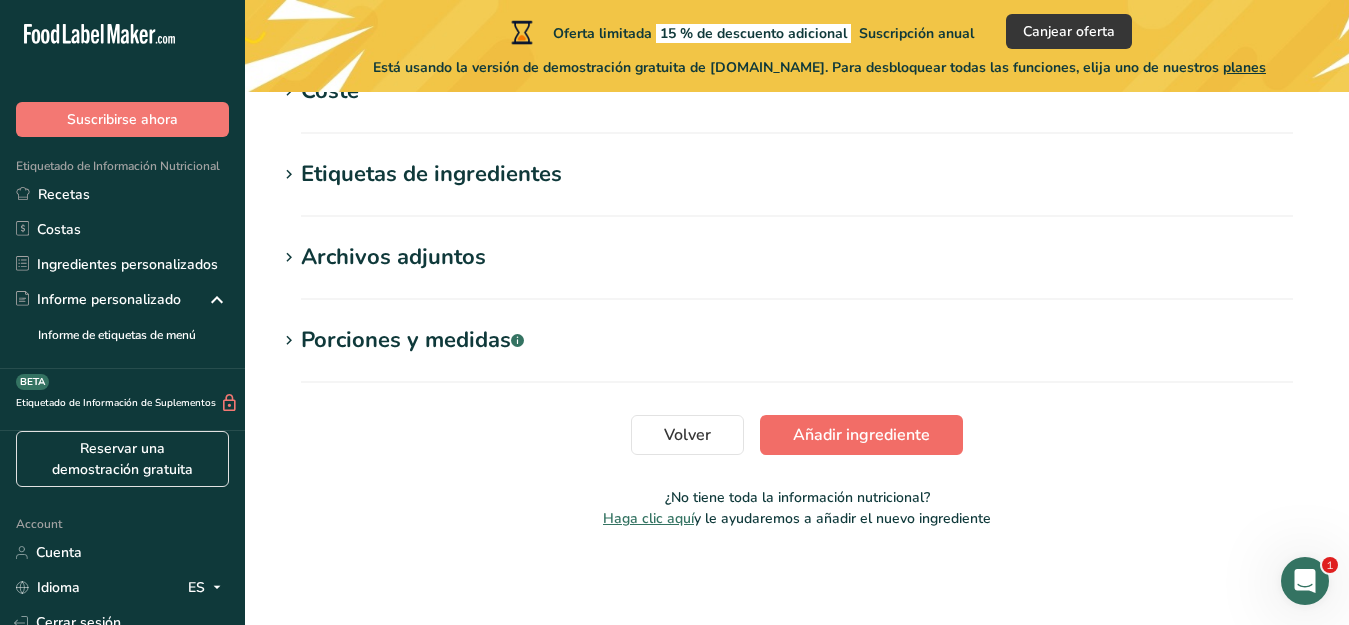 type on "0" 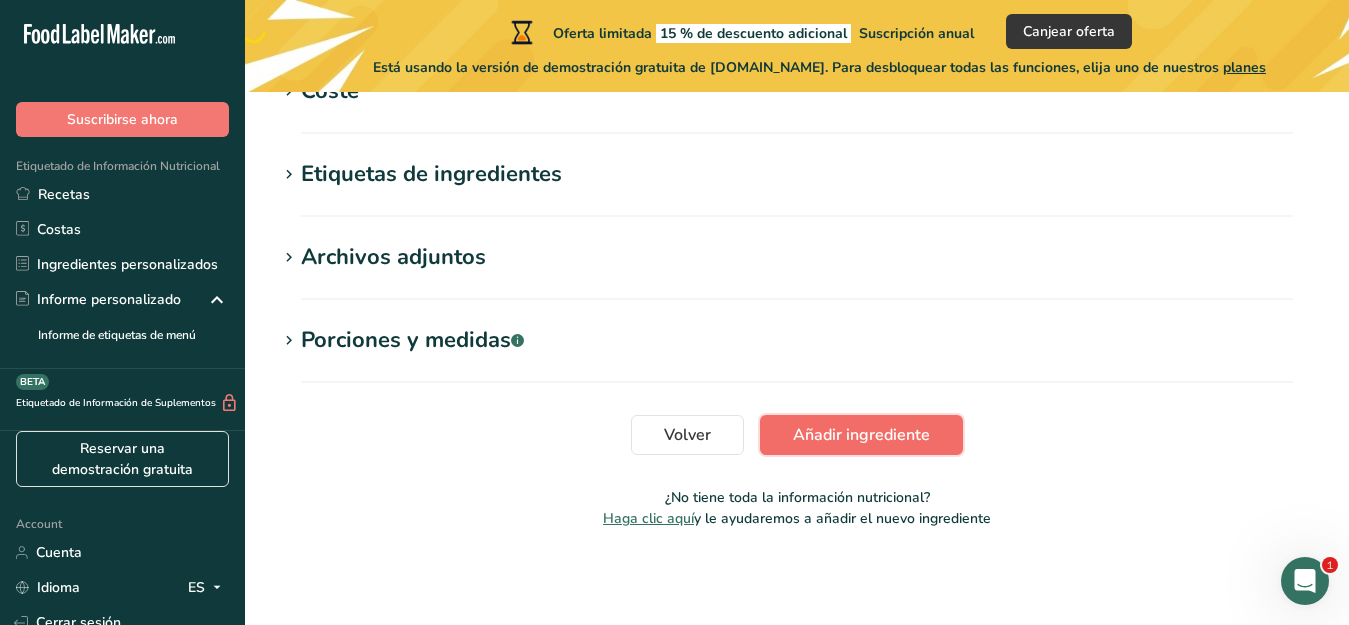click on "Añadir ingrediente" at bounding box center [861, 435] 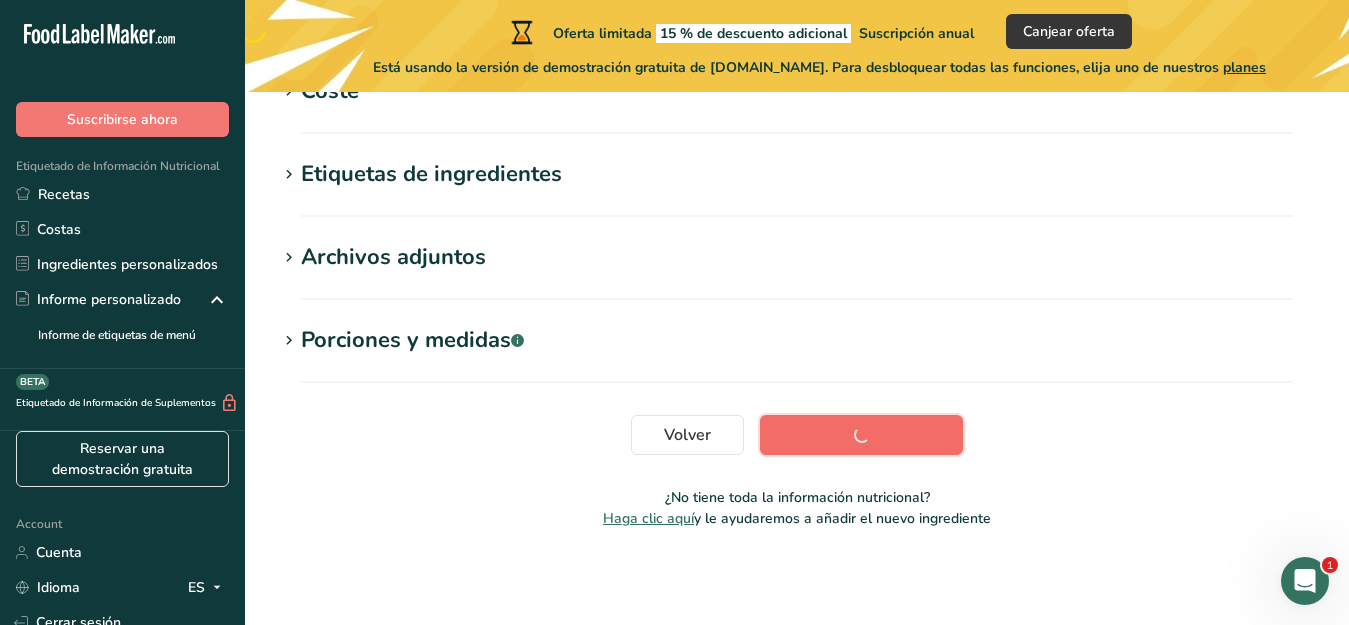 scroll, scrollTop: 525, scrollLeft: 0, axis: vertical 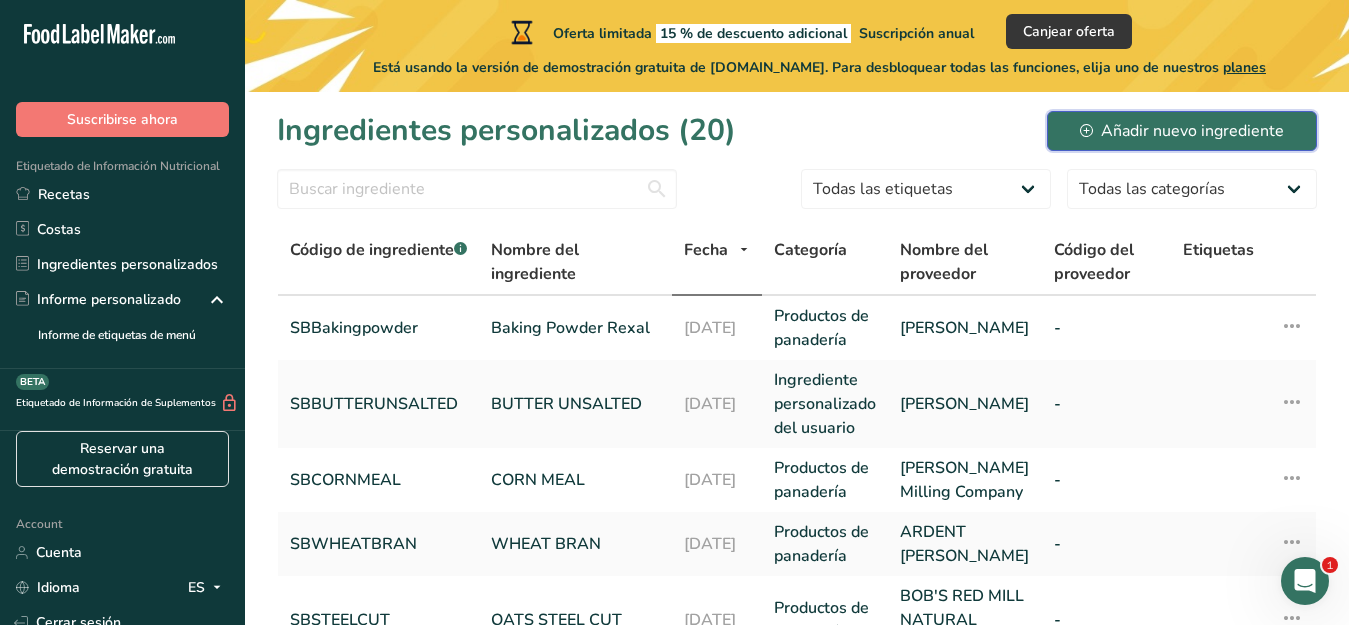 click on "Añadir nuevo ingrediente" at bounding box center (1182, 131) 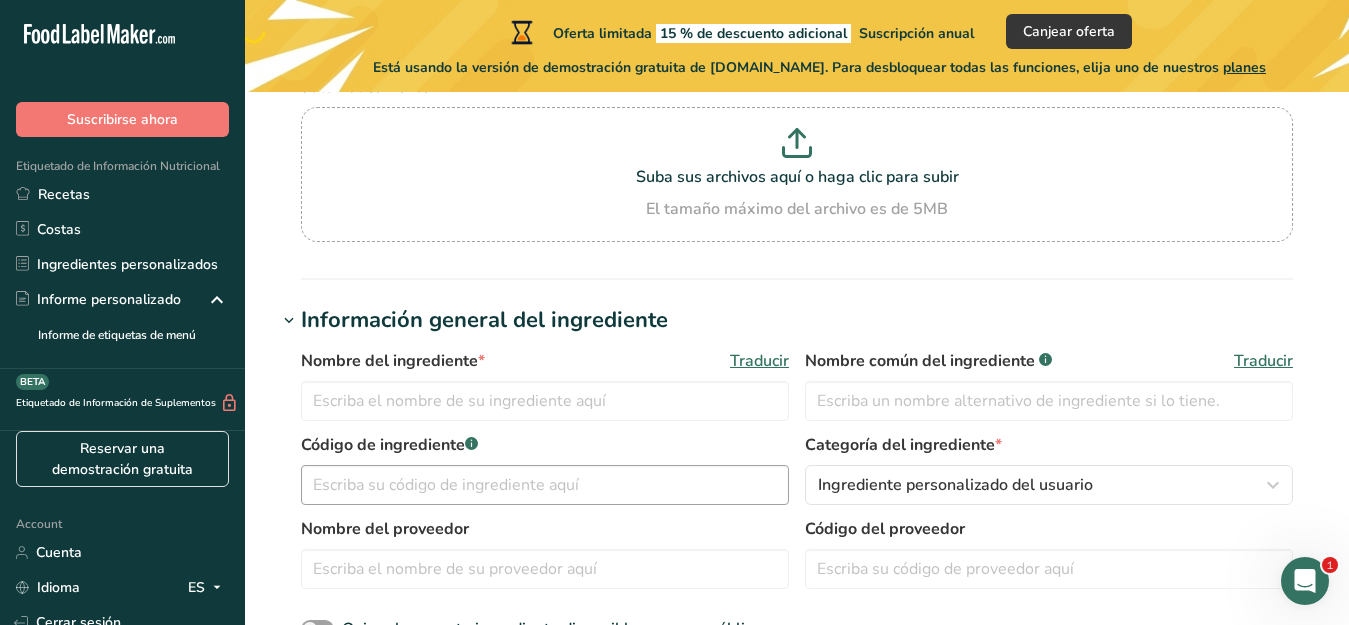 scroll, scrollTop: 187, scrollLeft: 0, axis: vertical 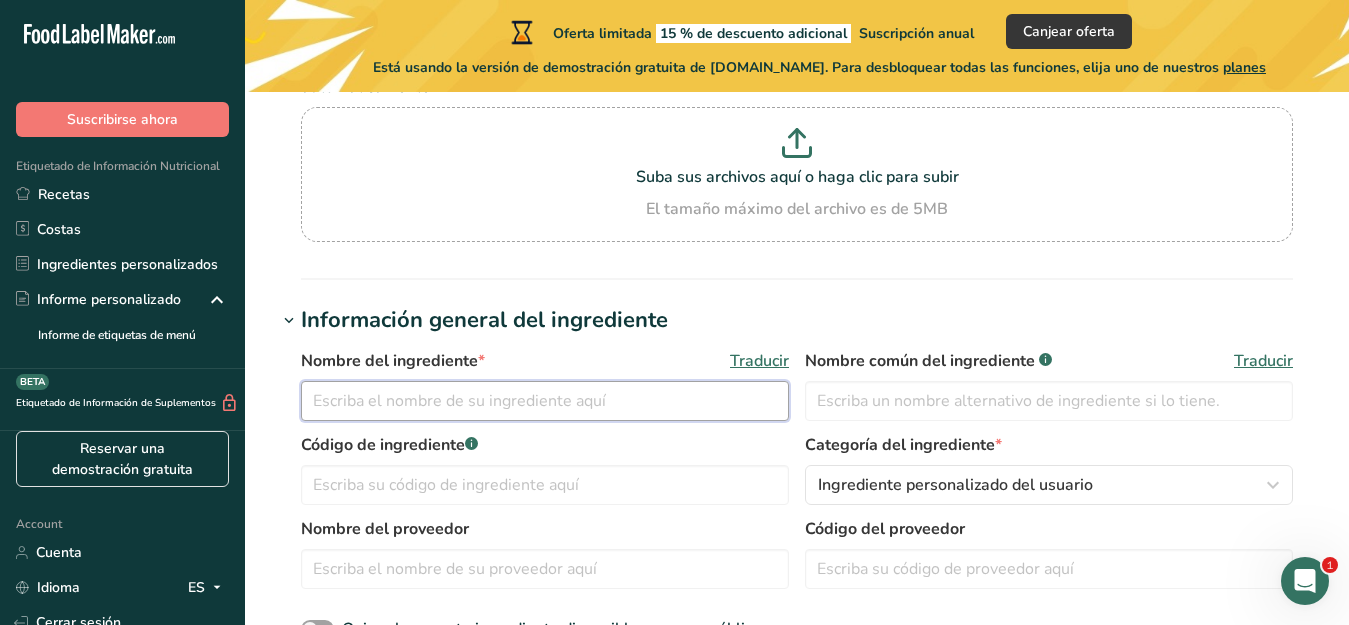 click at bounding box center [545, 401] 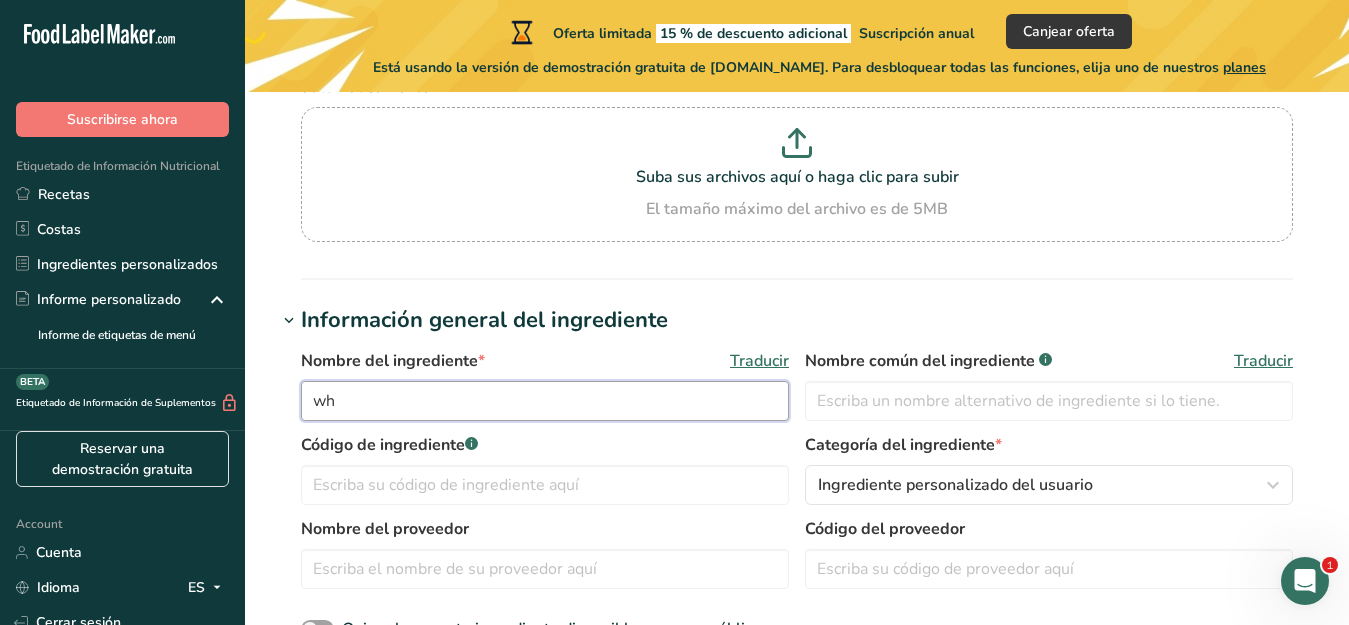 type on "w" 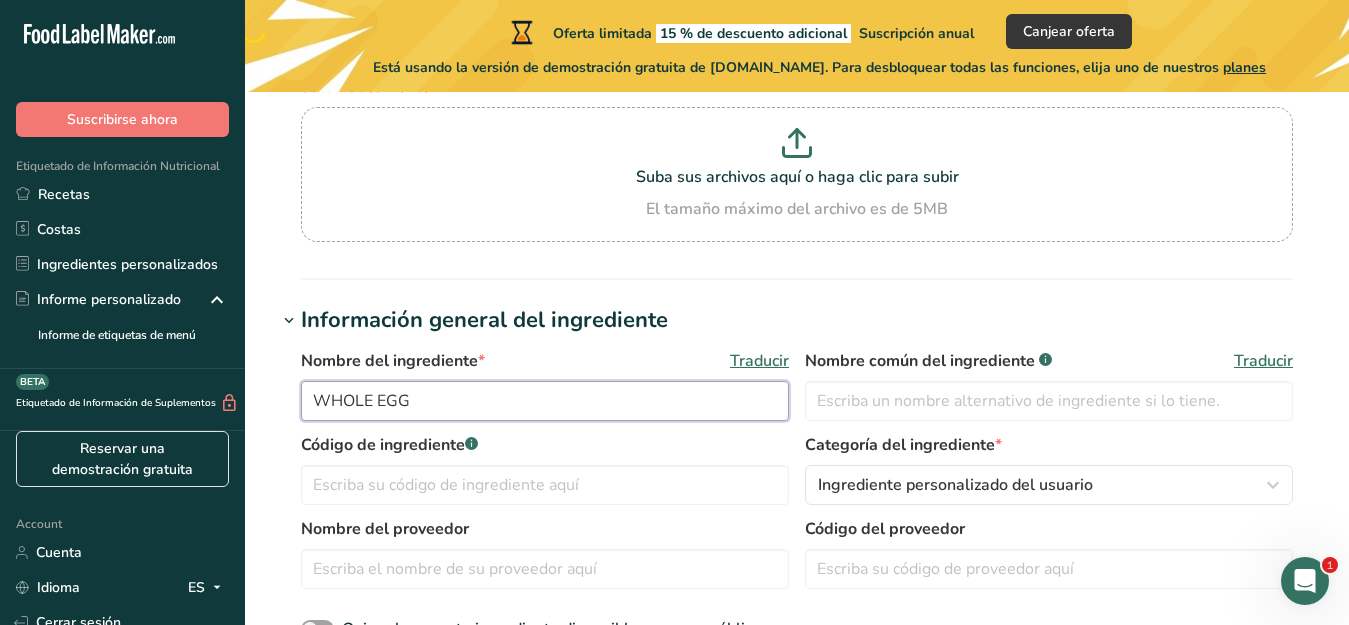 click on "WHOLE EGG" at bounding box center (545, 401) 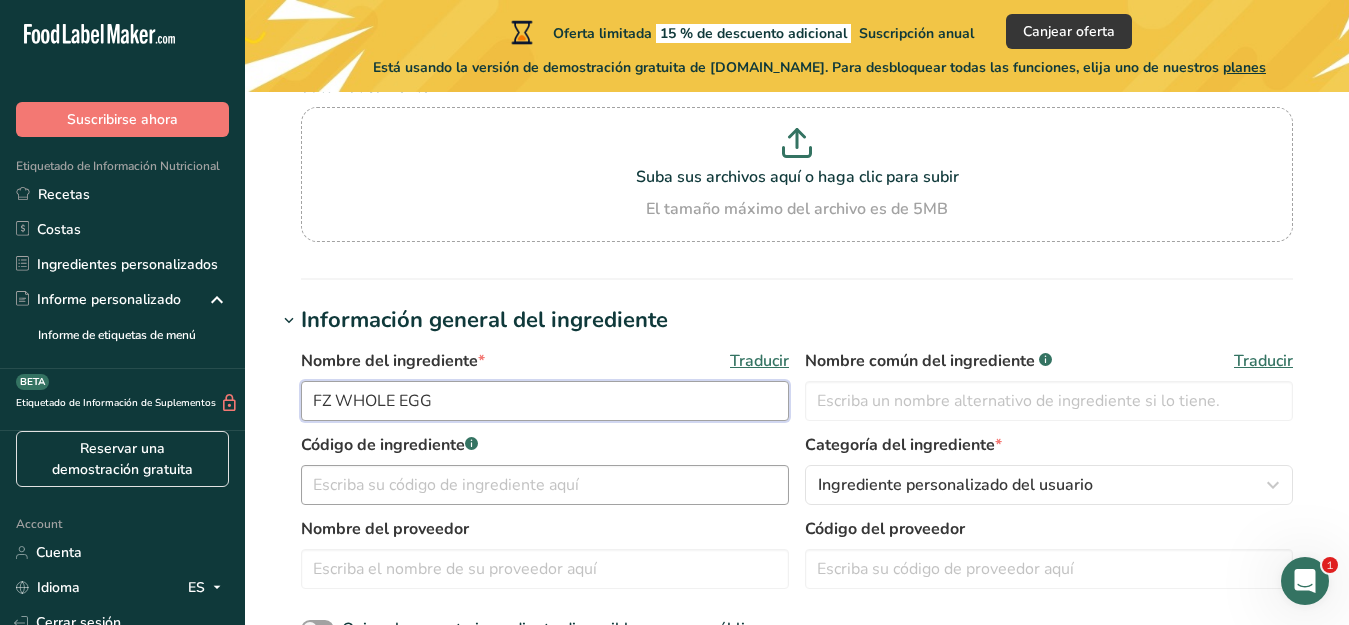type on "FZ WHOLE EGG" 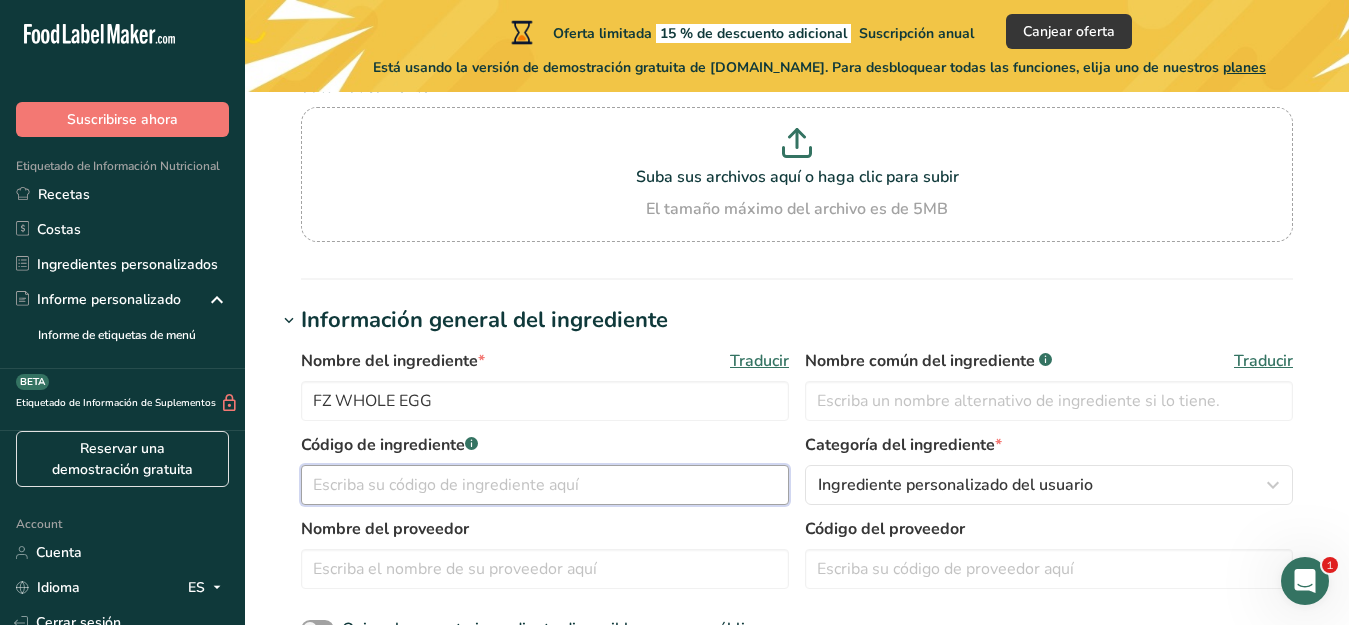 click at bounding box center [545, 485] 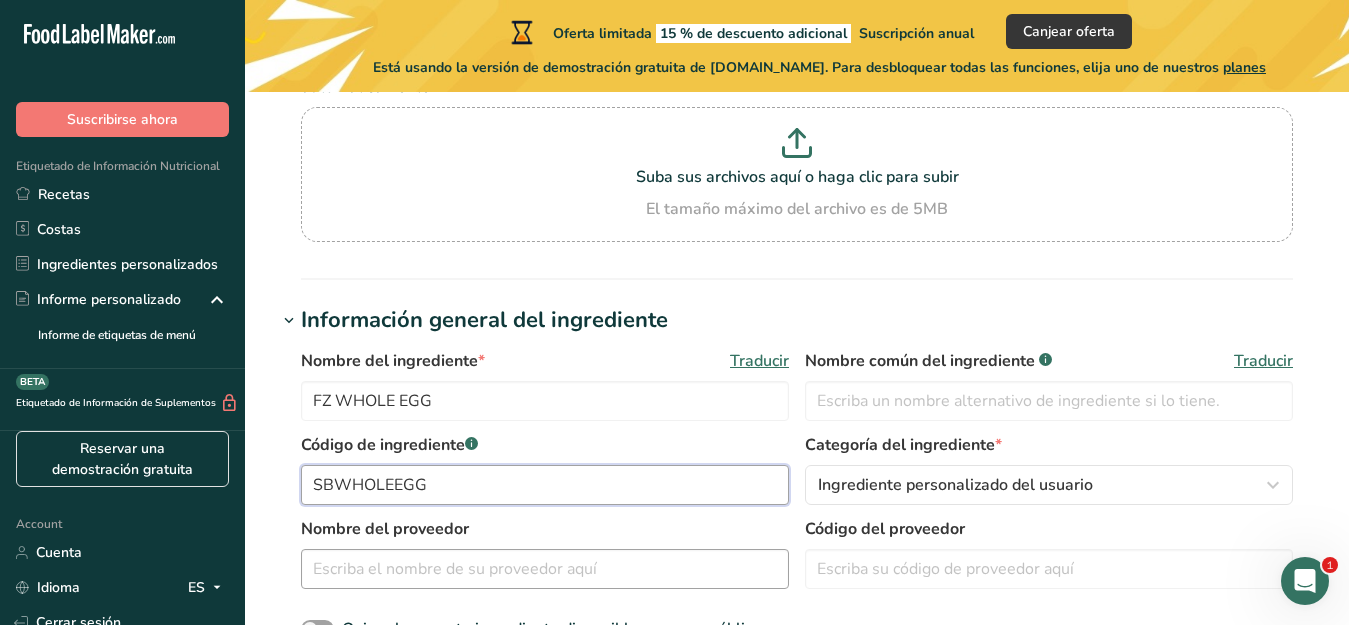 type on "SBWHOLEEGG" 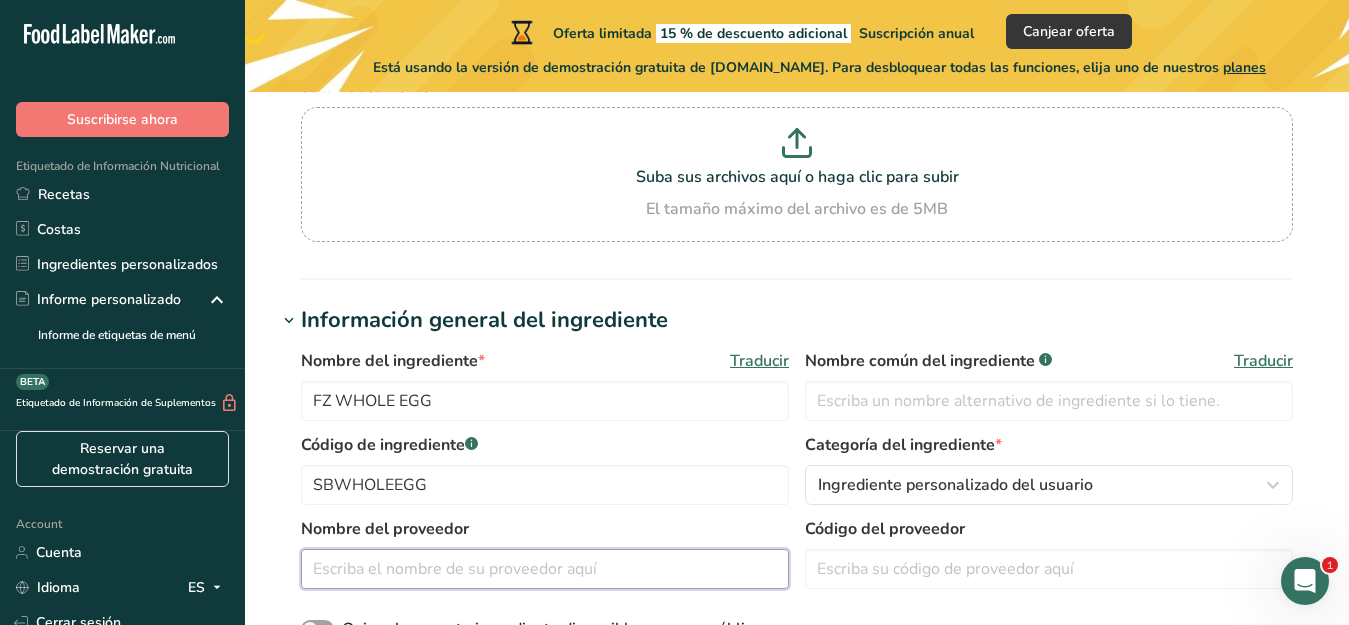 click at bounding box center (545, 569) 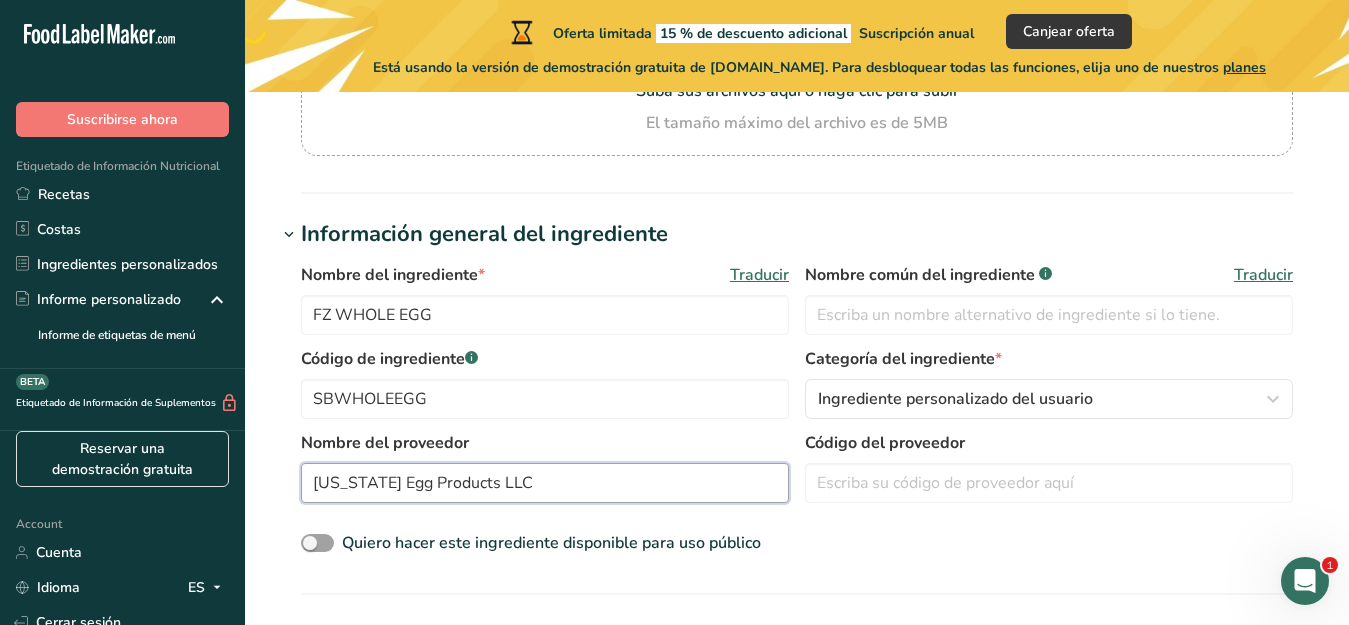 scroll, scrollTop: 281, scrollLeft: 0, axis: vertical 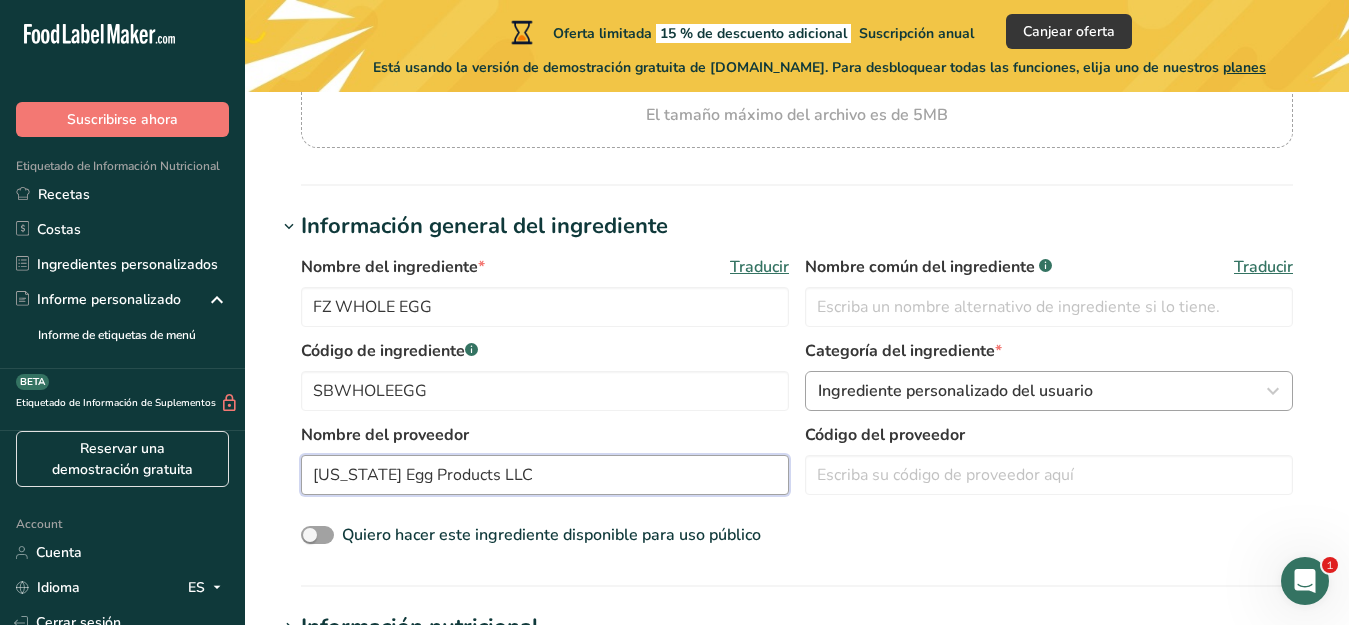 type on "[US_STATE] Egg Products LLC" 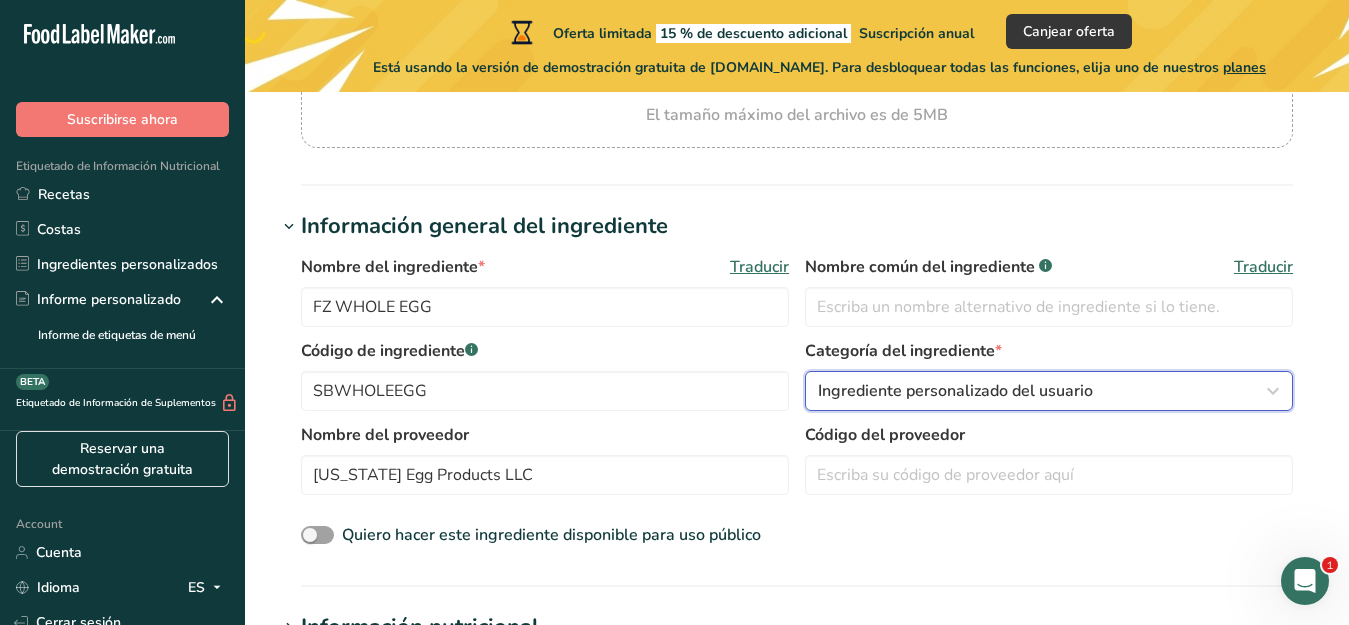 click on "Ingrediente personalizado del usuario" at bounding box center [955, 391] 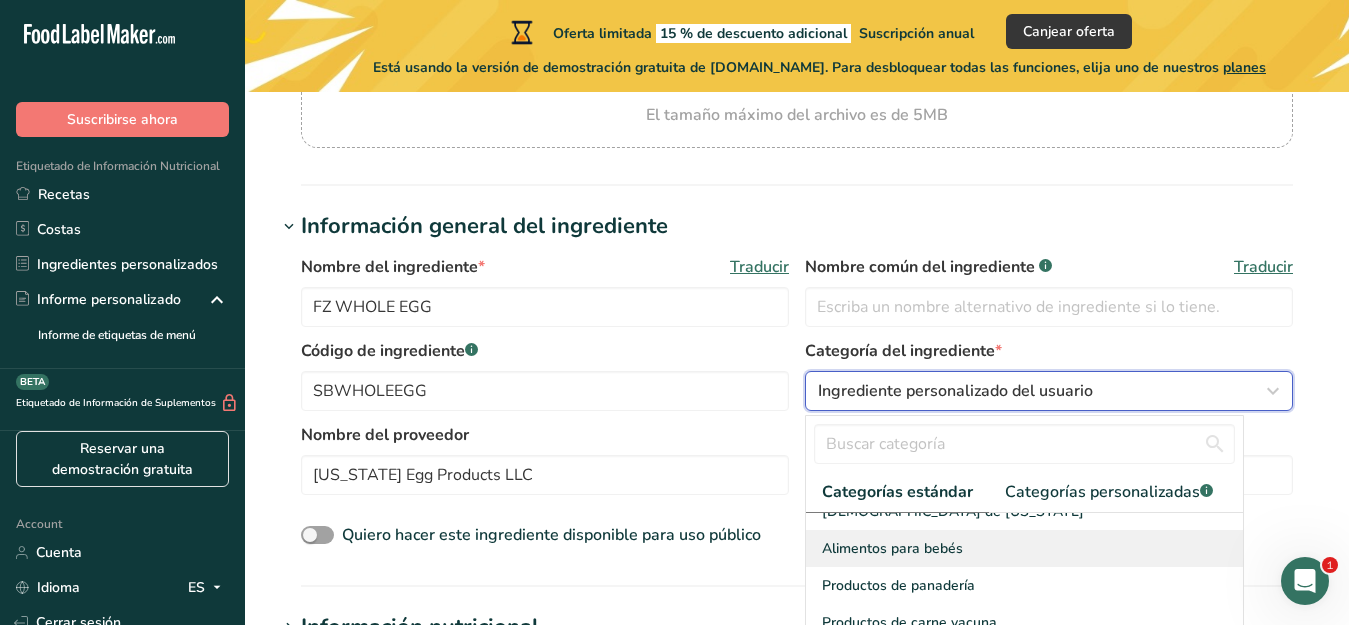 scroll, scrollTop: 45, scrollLeft: 0, axis: vertical 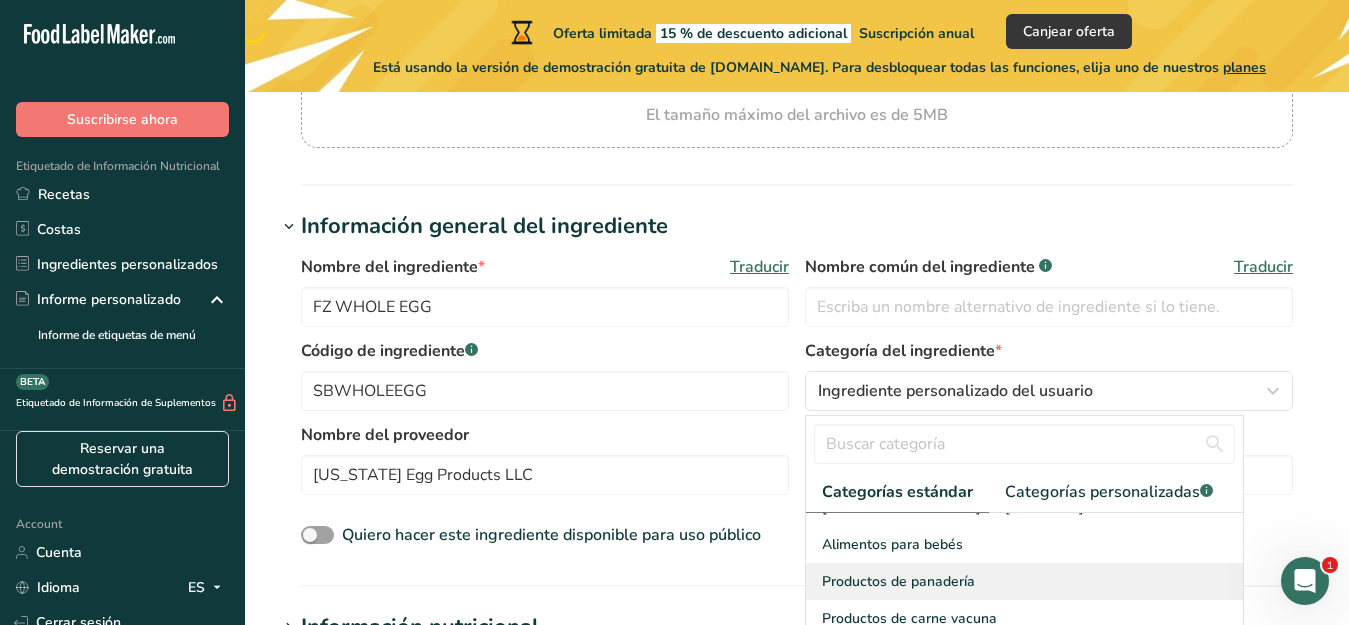 click on "Productos de panadería" at bounding box center (898, 581) 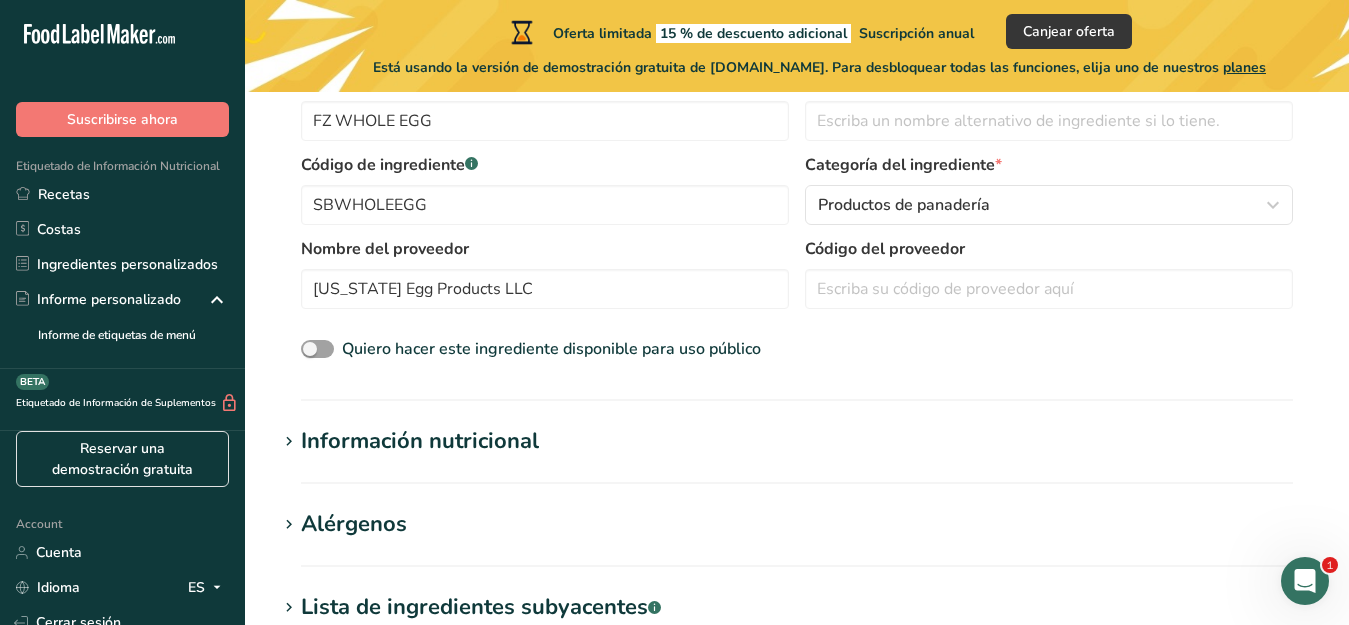 scroll, scrollTop: 468, scrollLeft: 0, axis: vertical 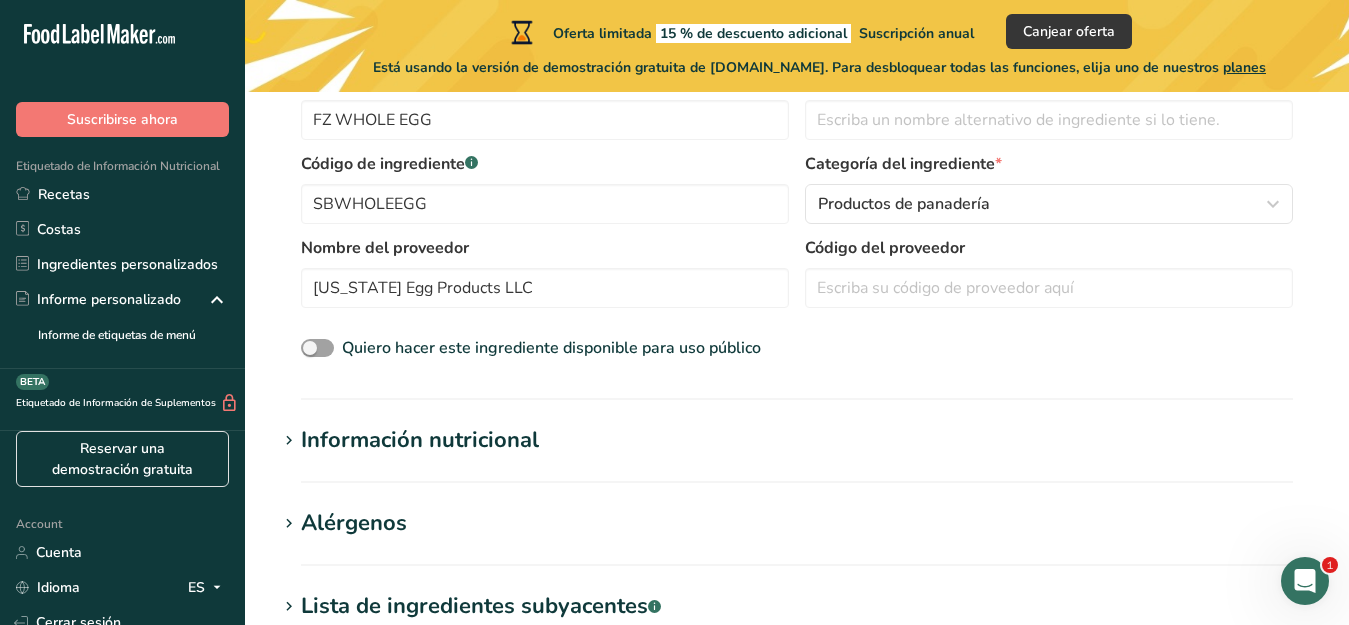 click on "Información nutricional" at bounding box center [420, 440] 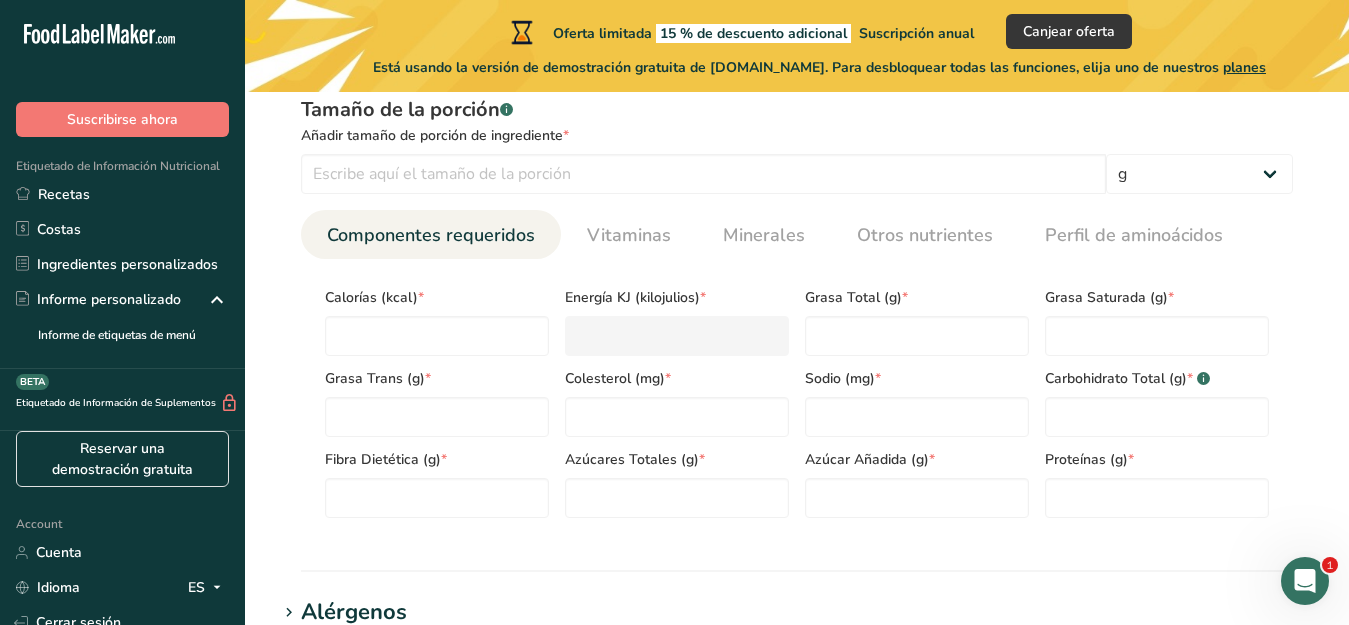 scroll, scrollTop: 843, scrollLeft: 0, axis: vertical 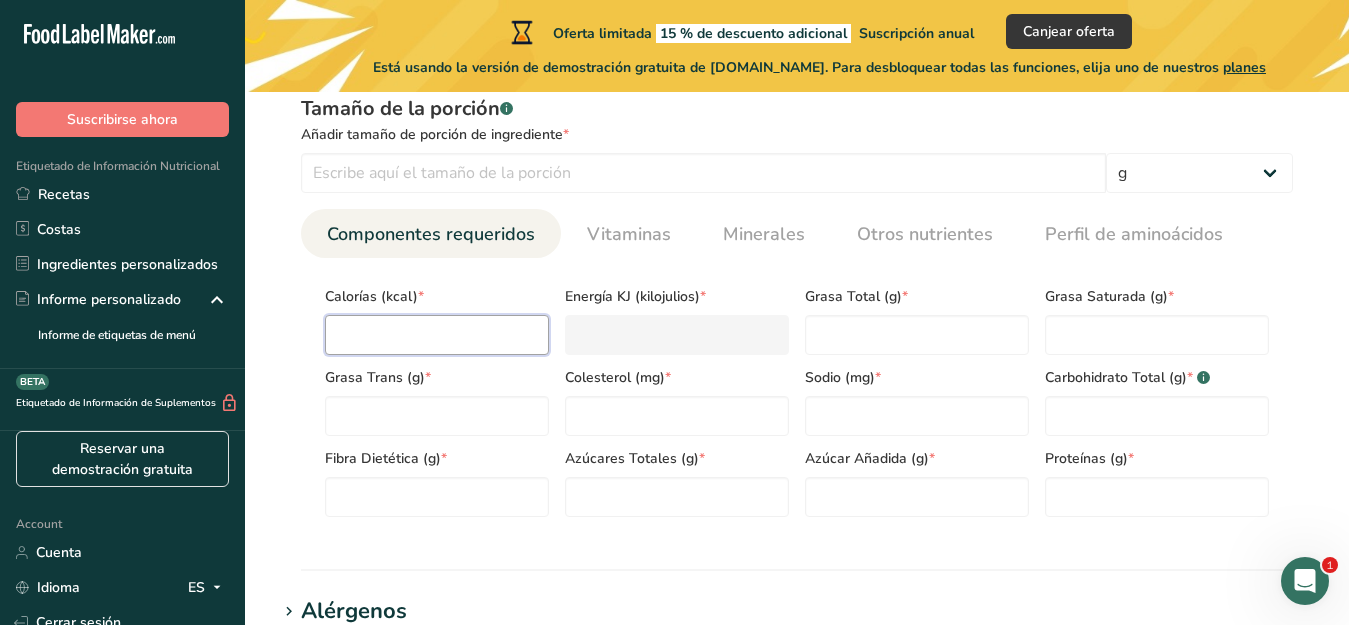 click at bounding box center (437, 335) 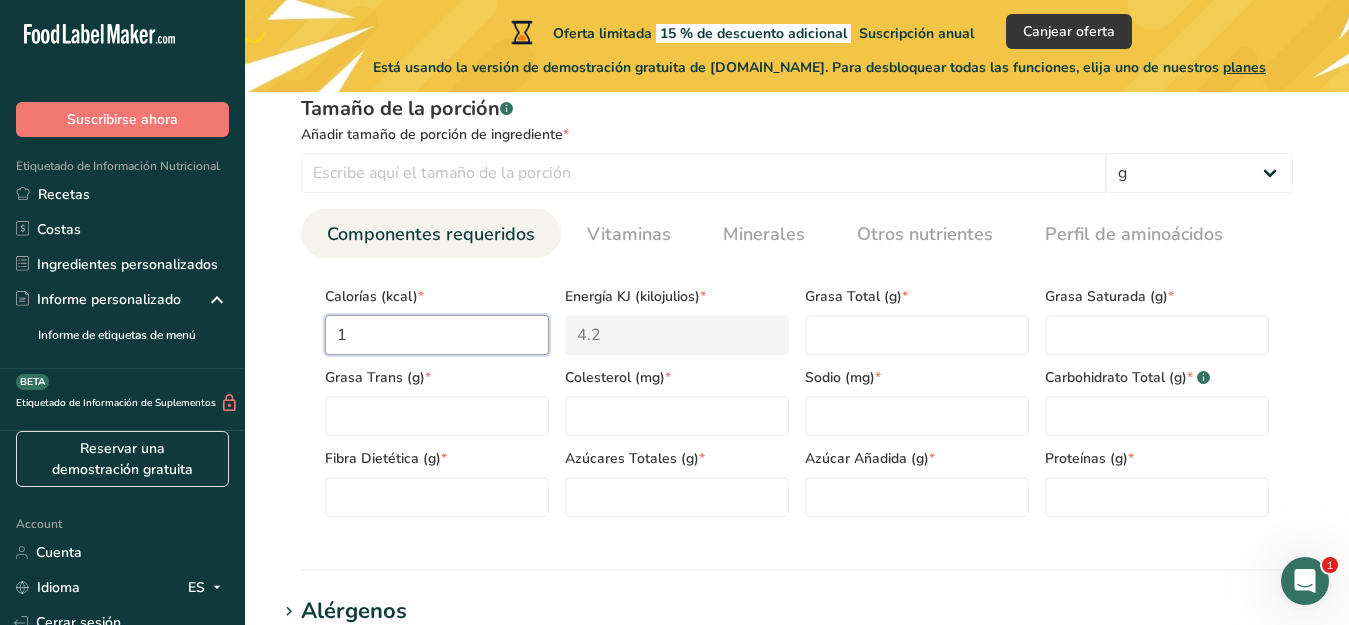 type on "14" 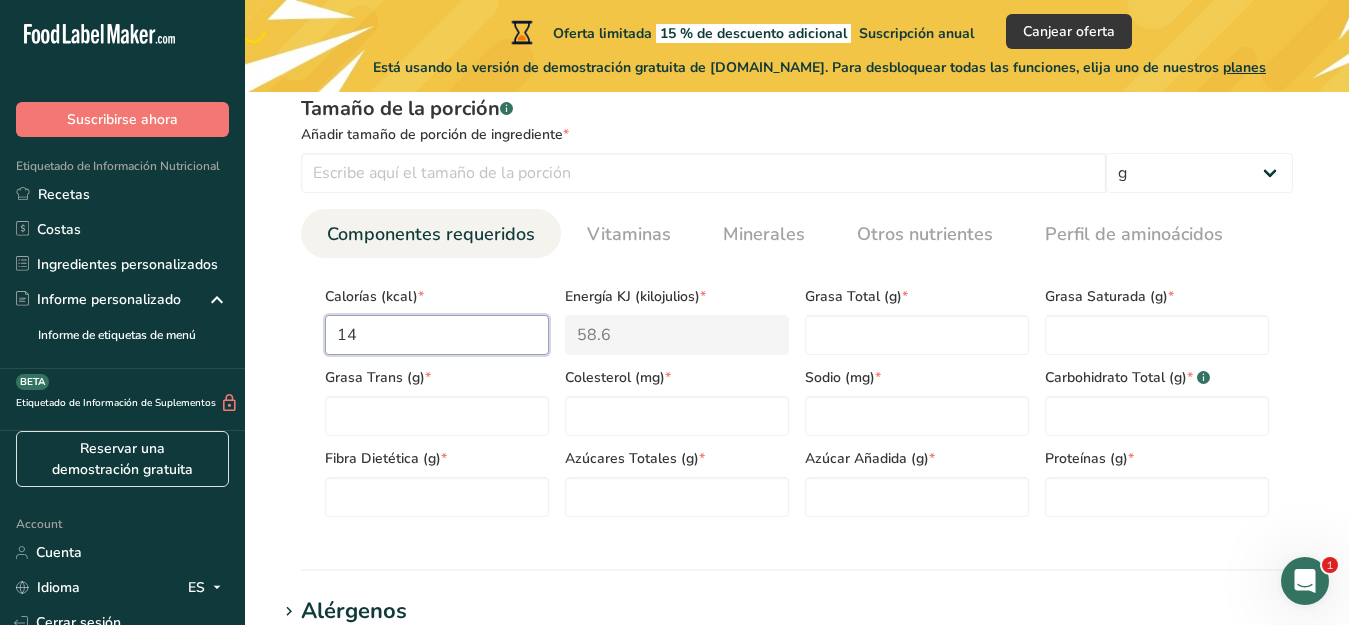 type on "147" 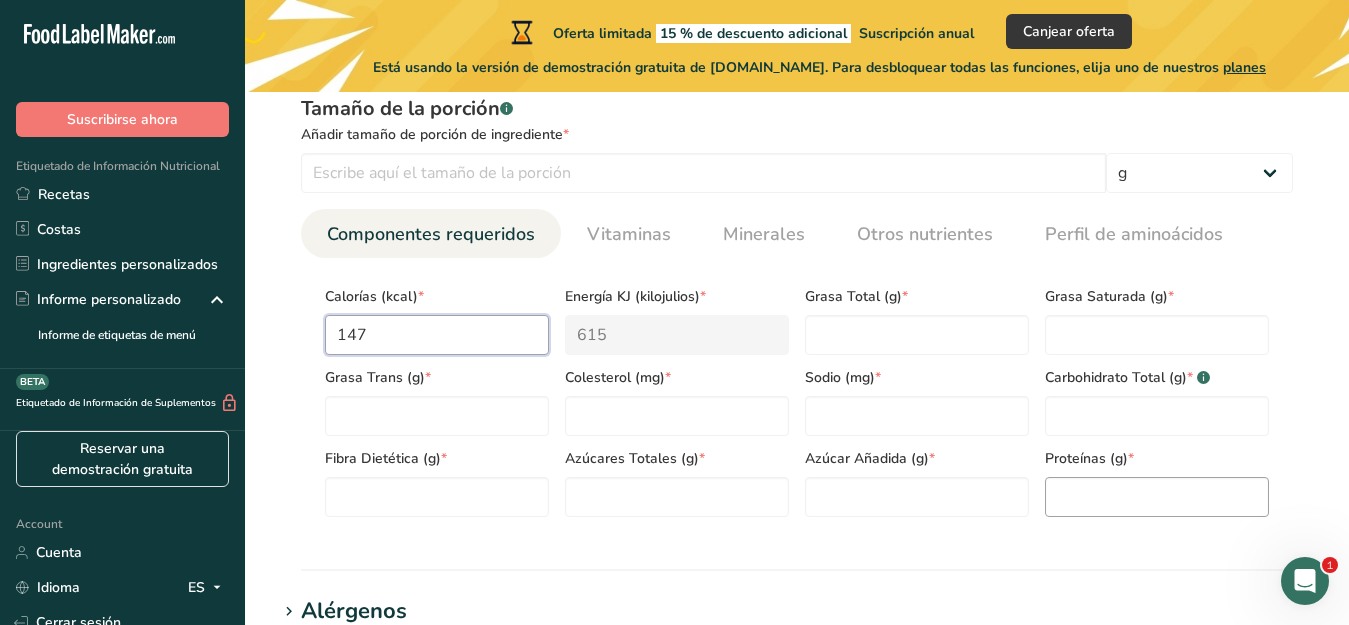 type on "147" 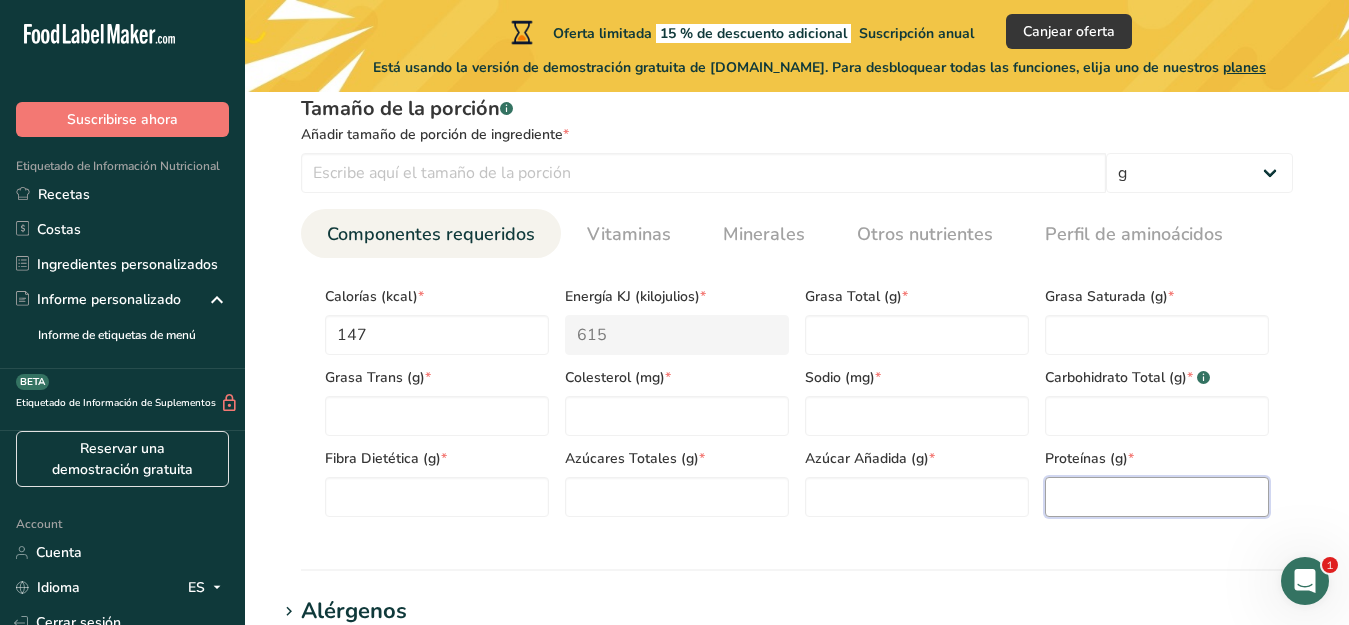 click at bounding box center [1157, 497] 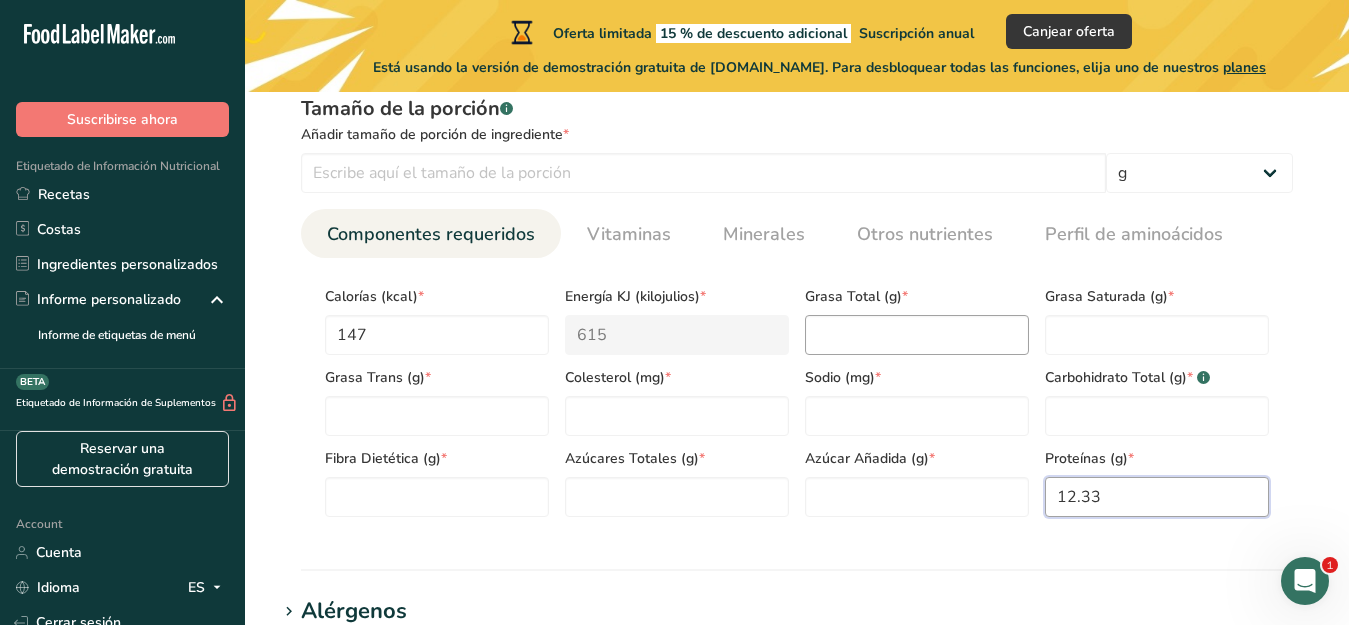 type on "12.33" 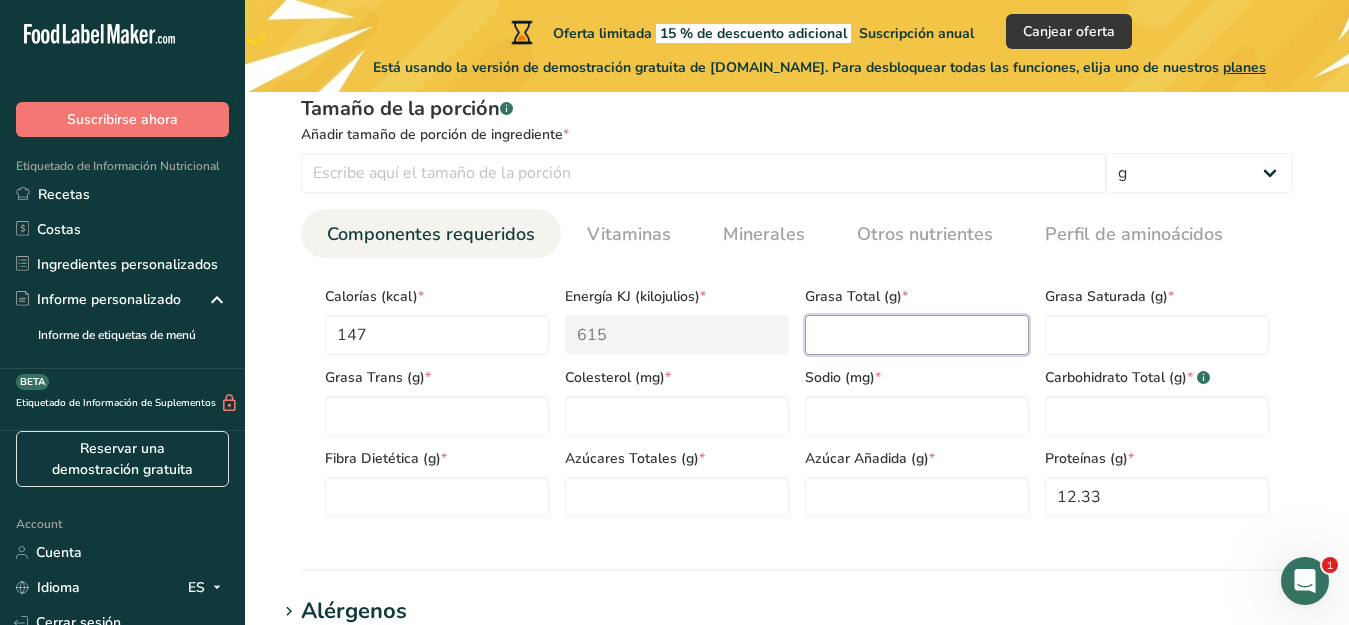 click at bounding box center [917, 335] 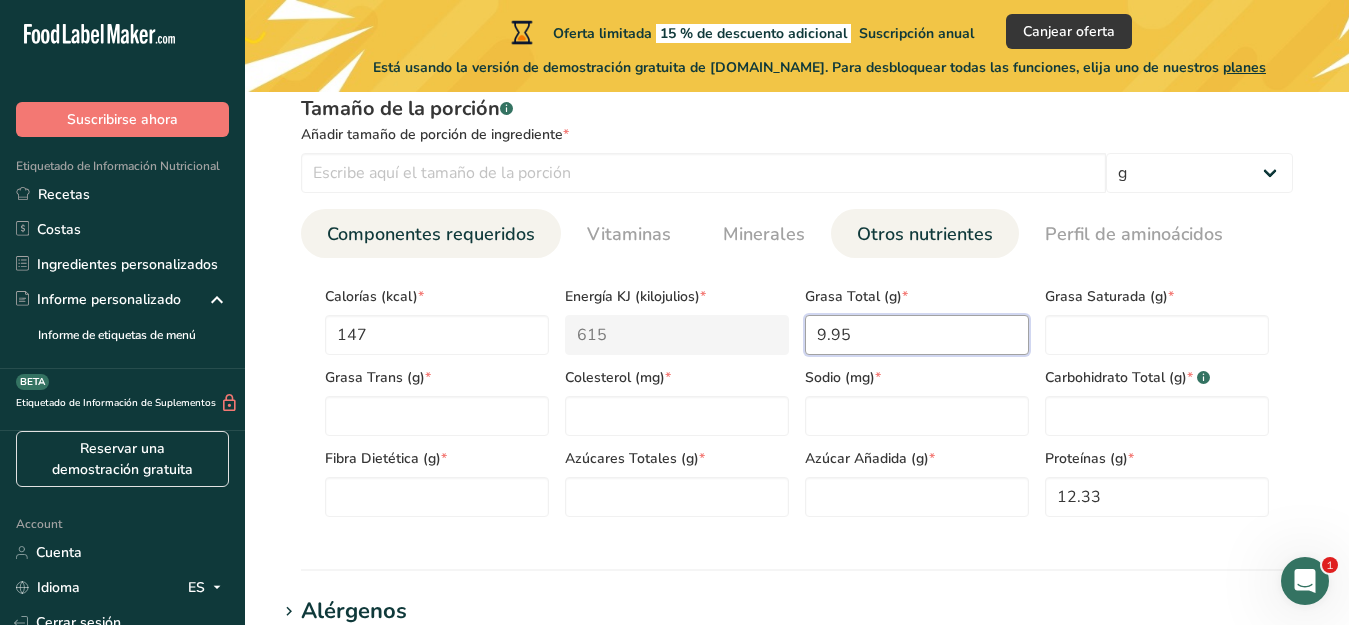 type on "9.95" 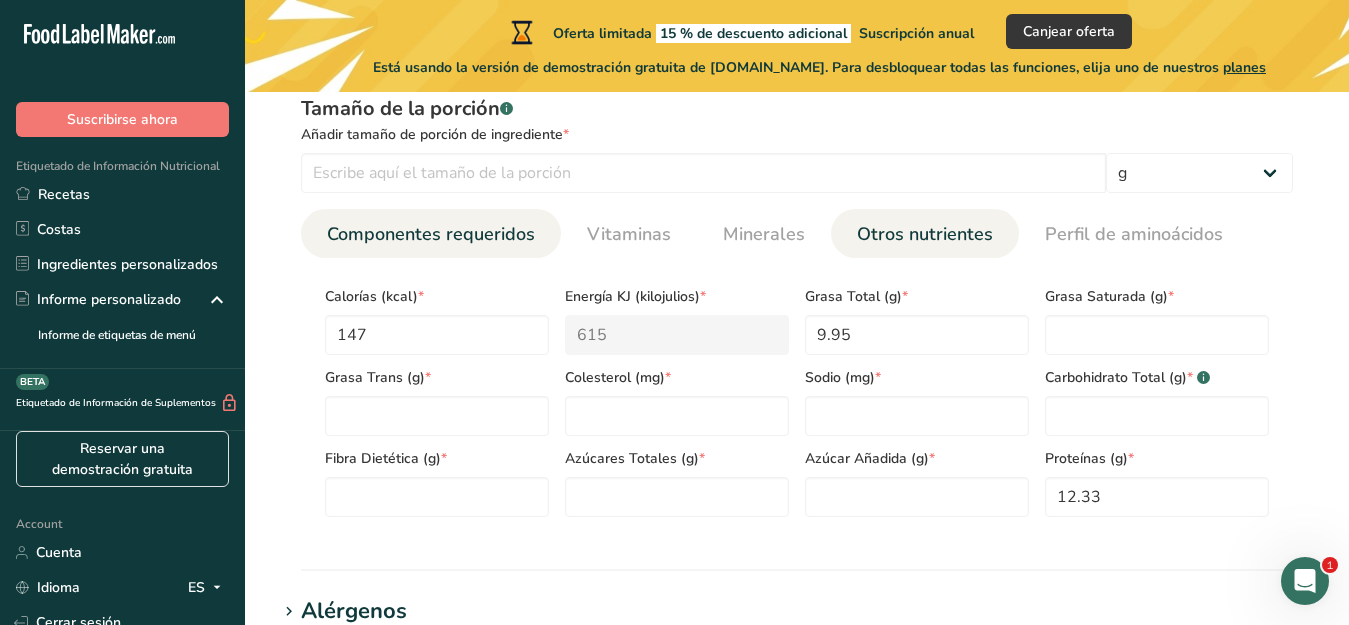 click on "Otros nutrientes" at bounding box center [925, 234] 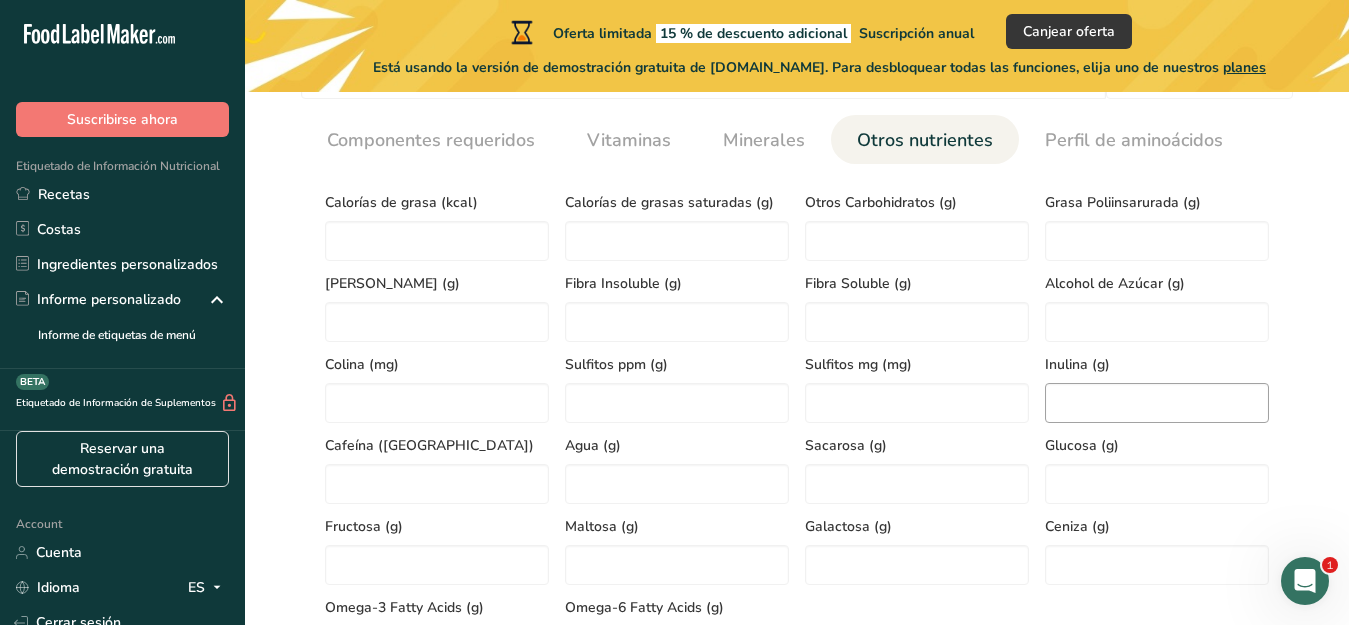 scroll, scrollTop: 1031, scrollLeft: 0, axis: vertical 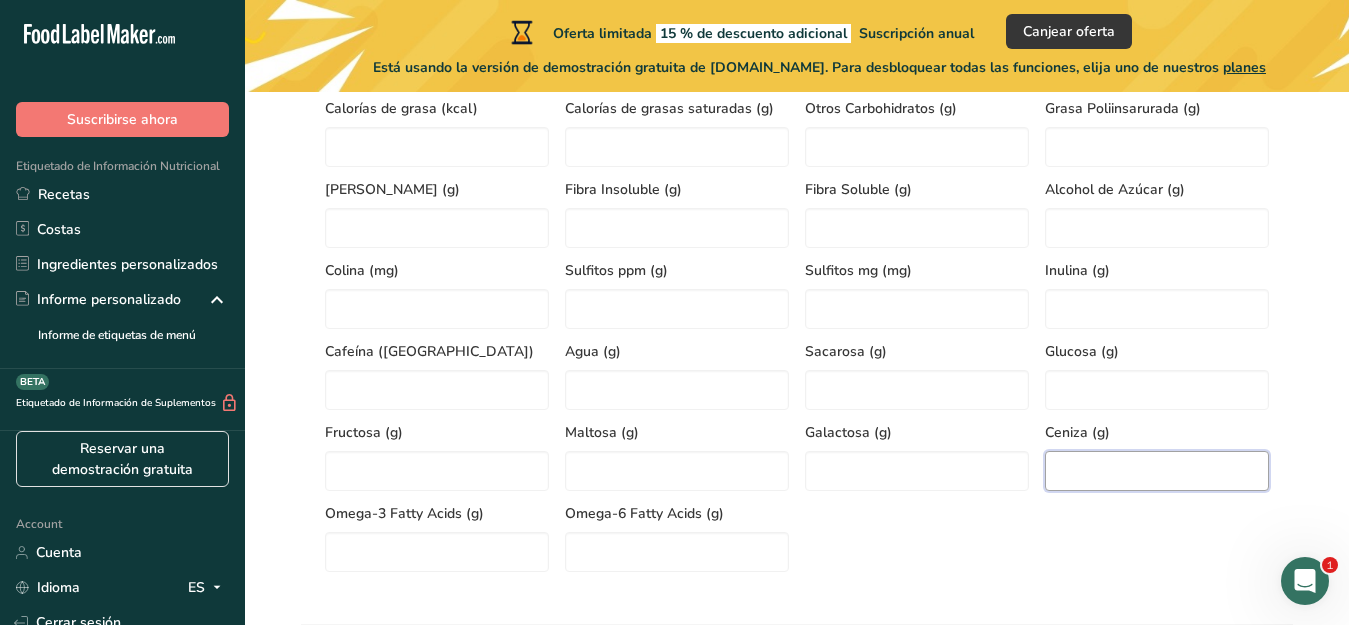 click at bounding box center (1157, 471) 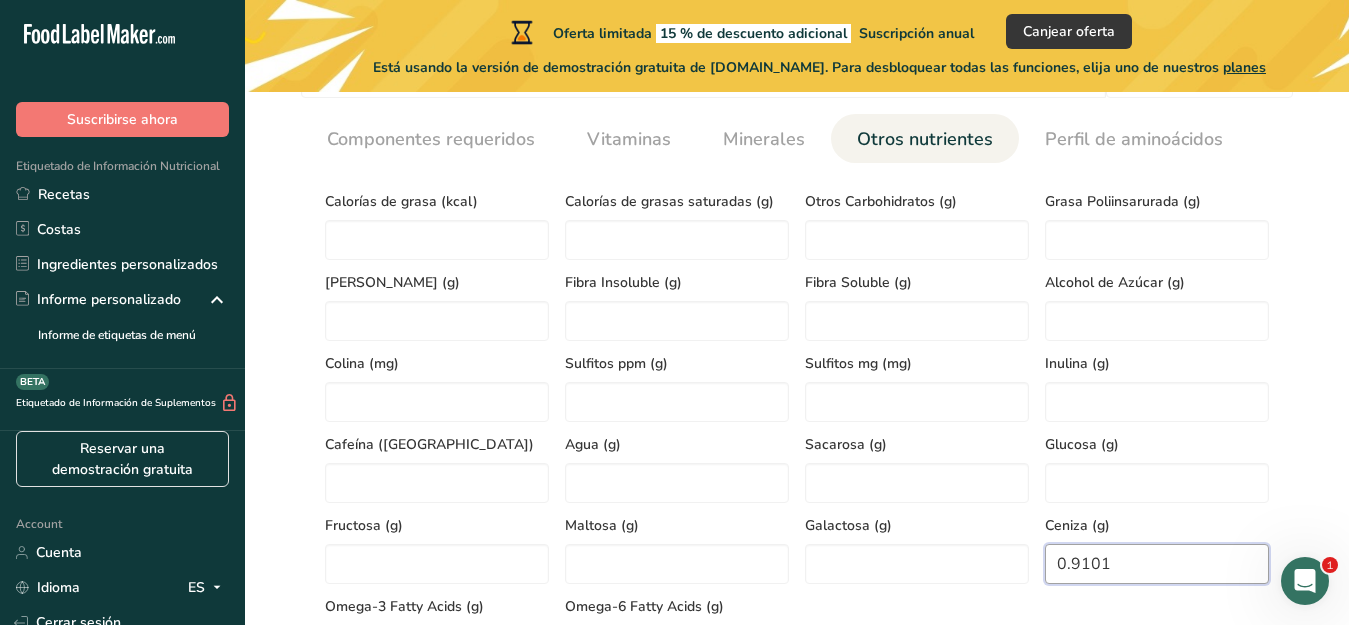scroll, scrollTop: 937, scrollLeft: 0, axis: vertical 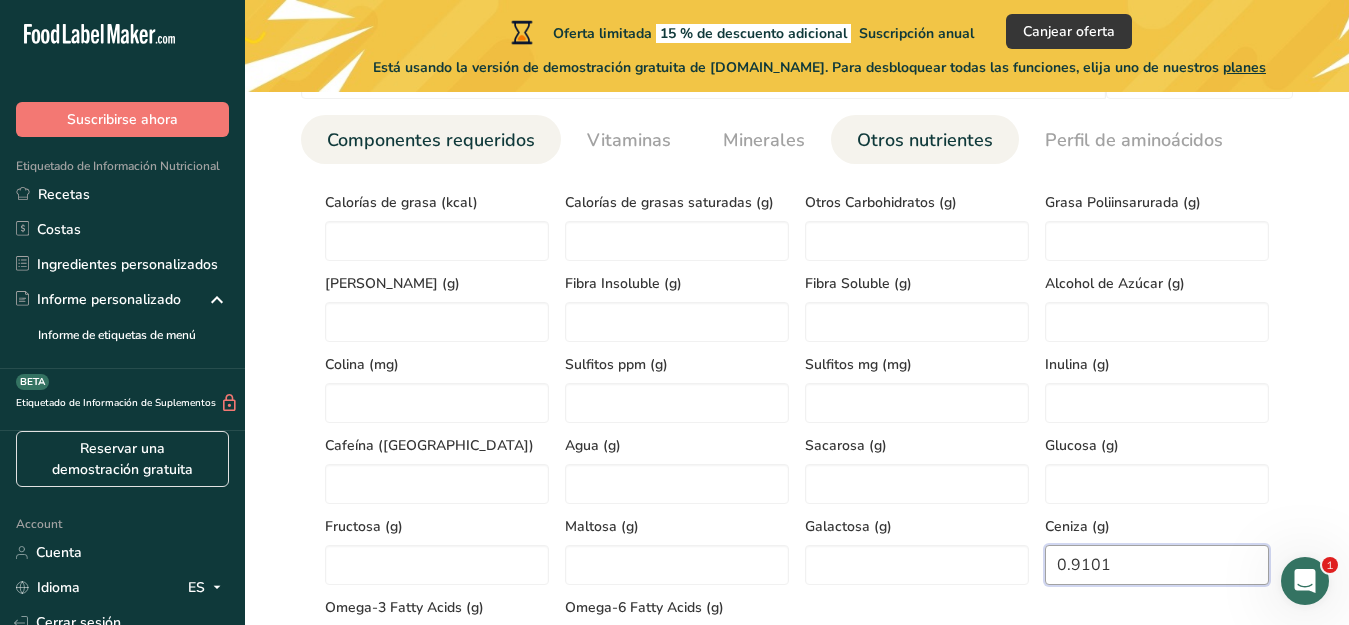 type on "0.9101" 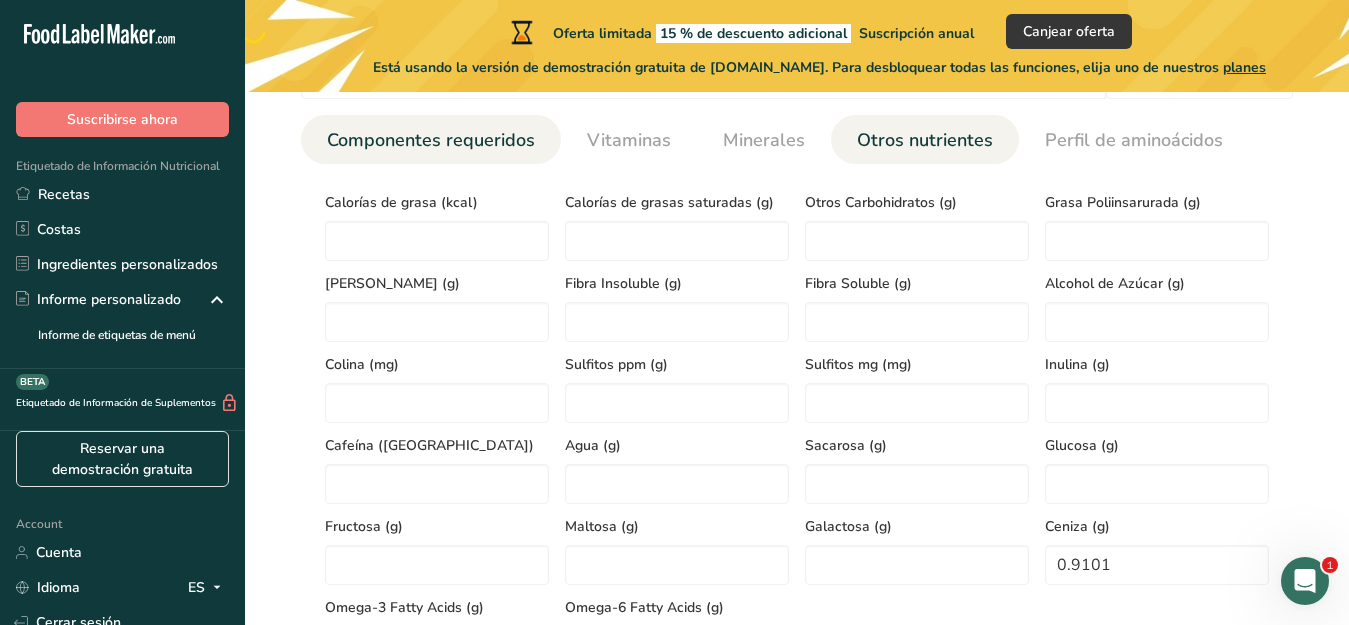 click on "Componentes requeridos" at bounding box center (431, 140) 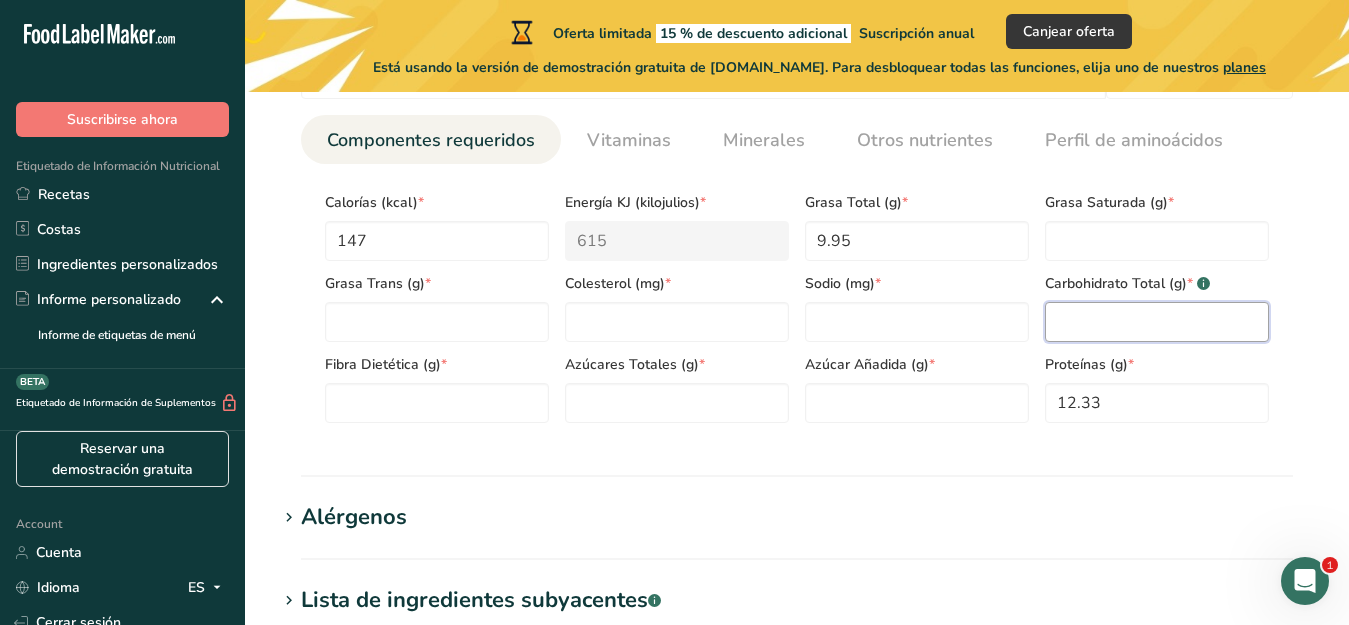 click at bounding box center (1157, 322) 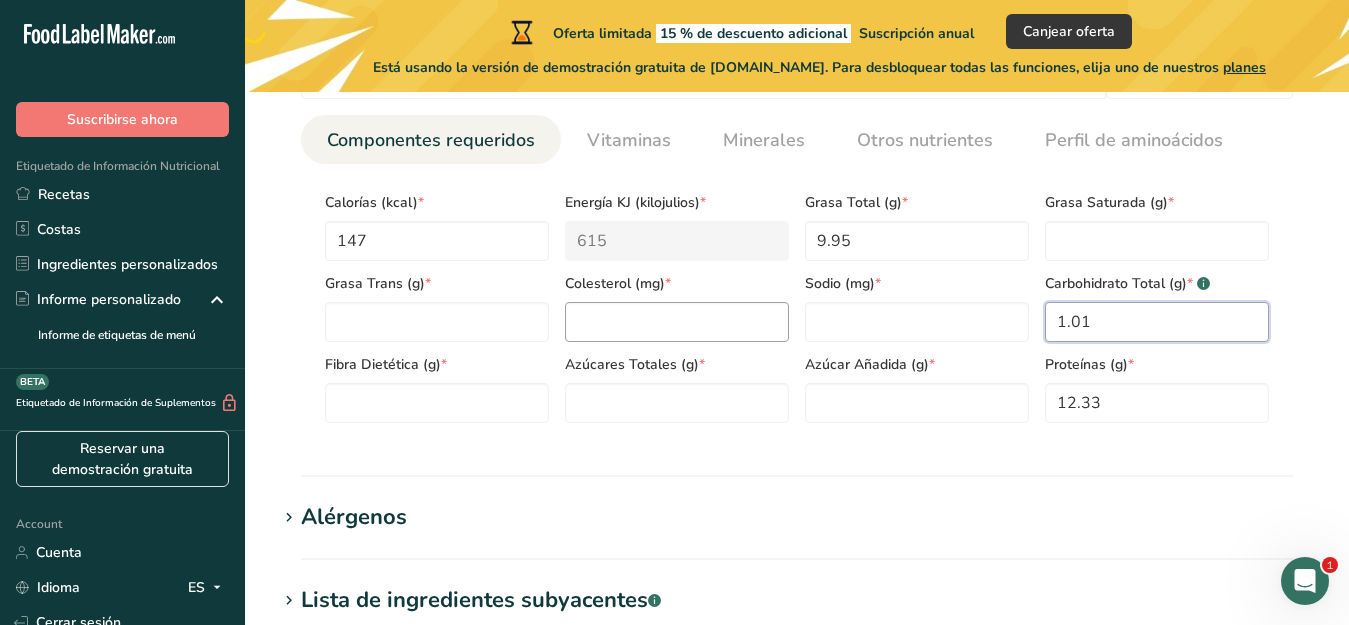 type on "1.01" 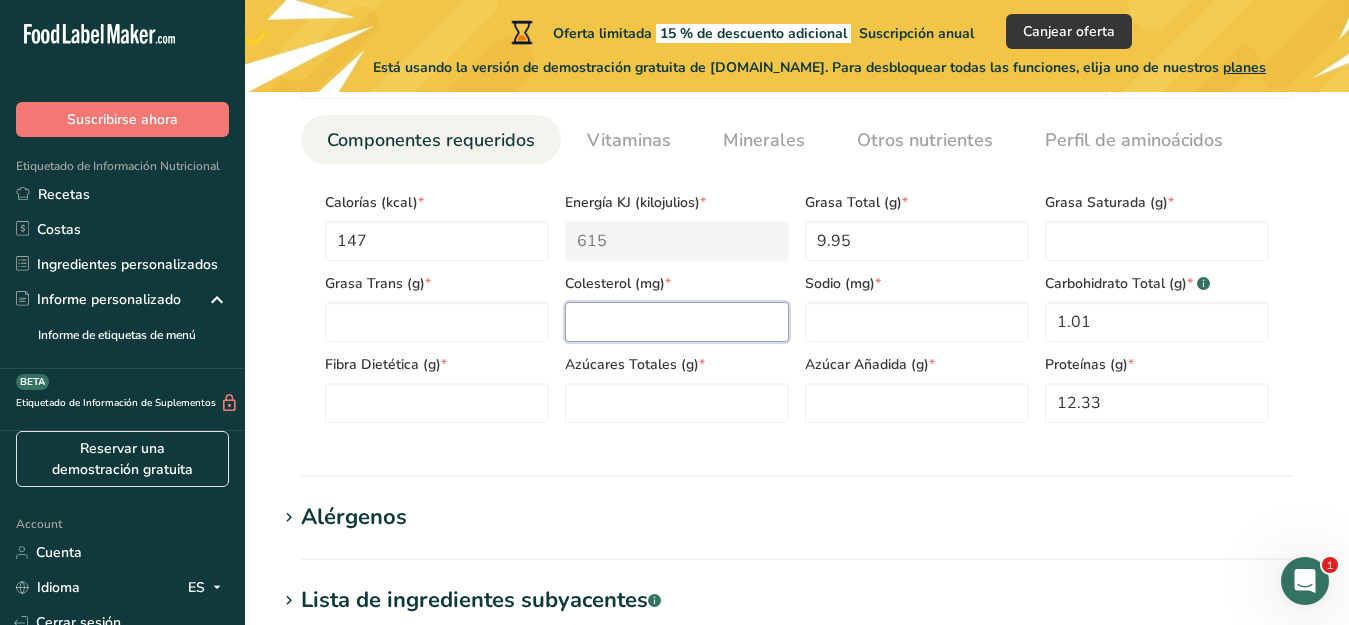 click at bounding box center [677, 322] 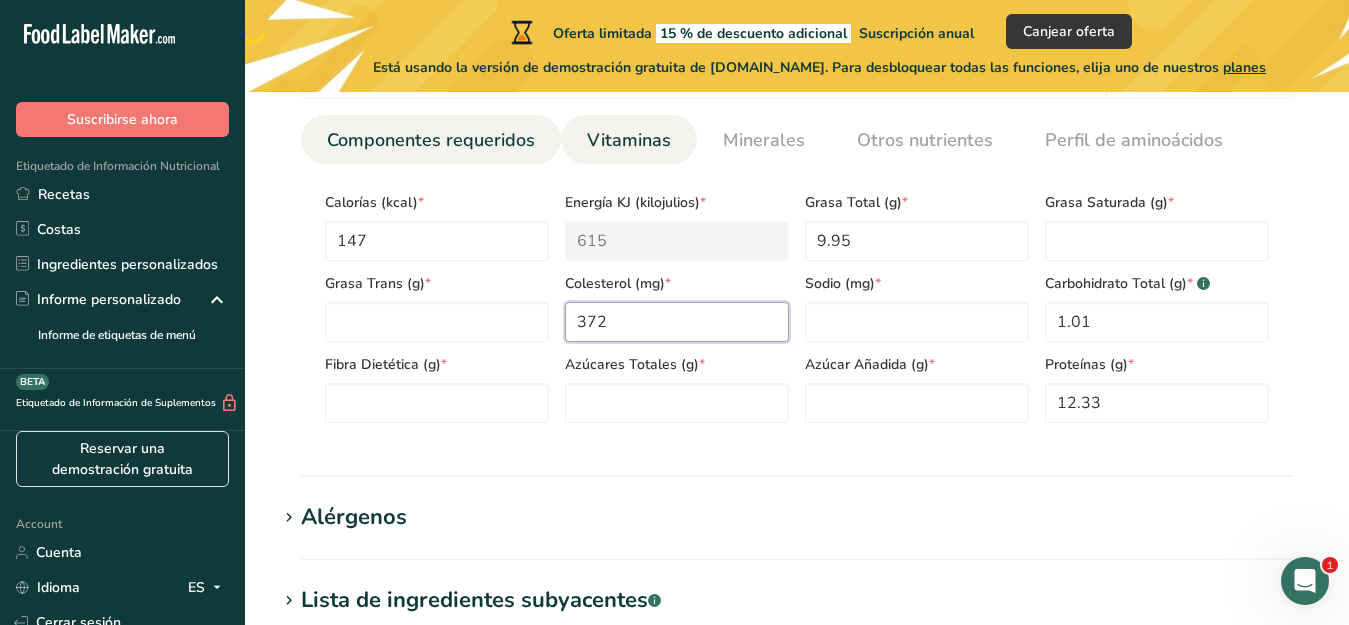 type on "372" 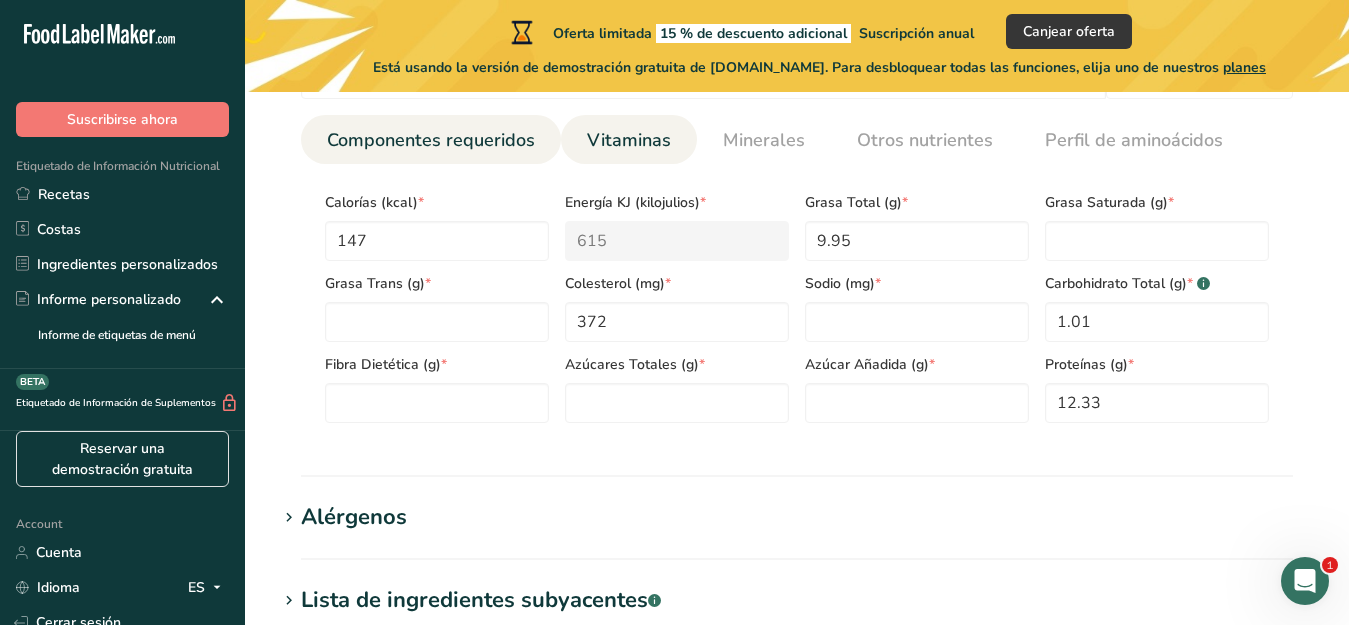 click on "Vitaminas" at bounding box center (629, 140) 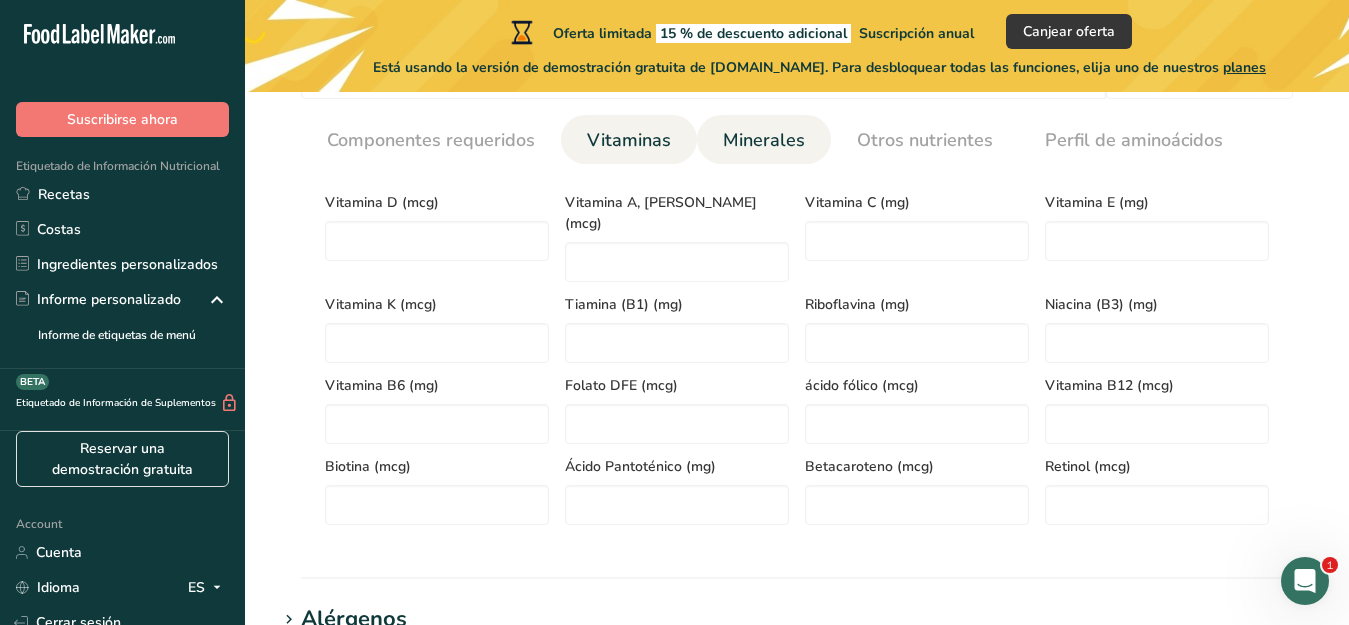 click on "Minerales" at bounding box center [764, 140] 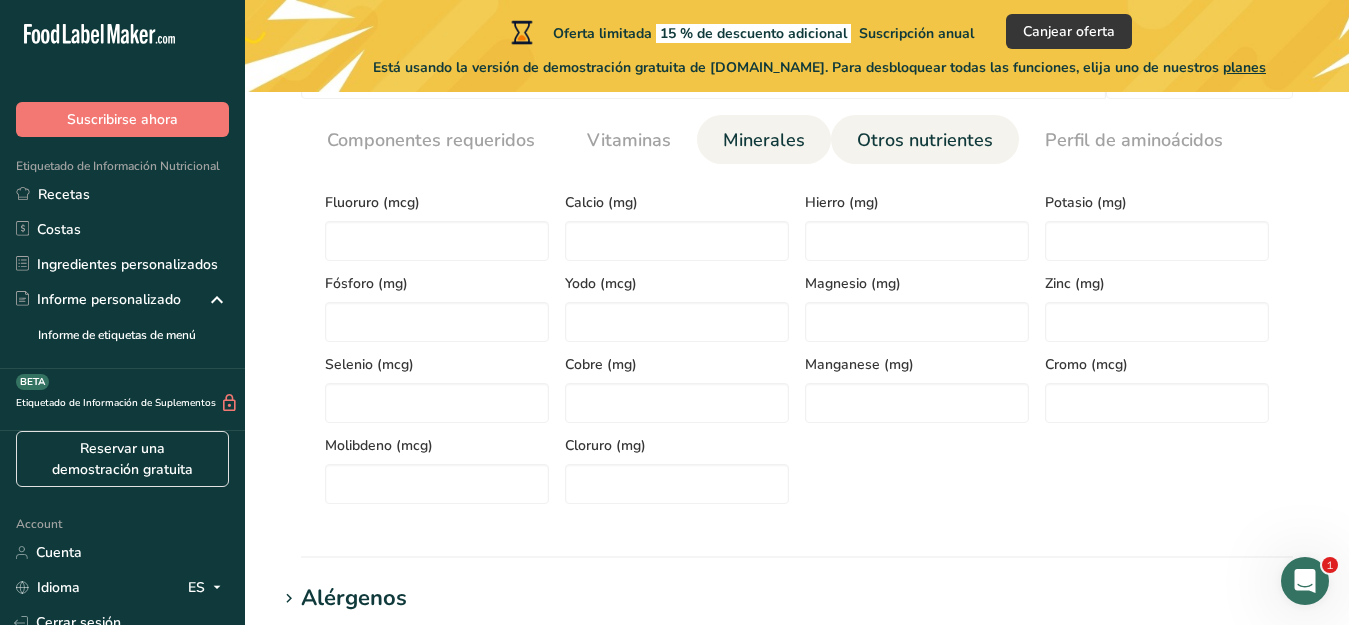 click on "Otros nutrientes" at bounding box center (925, 140) 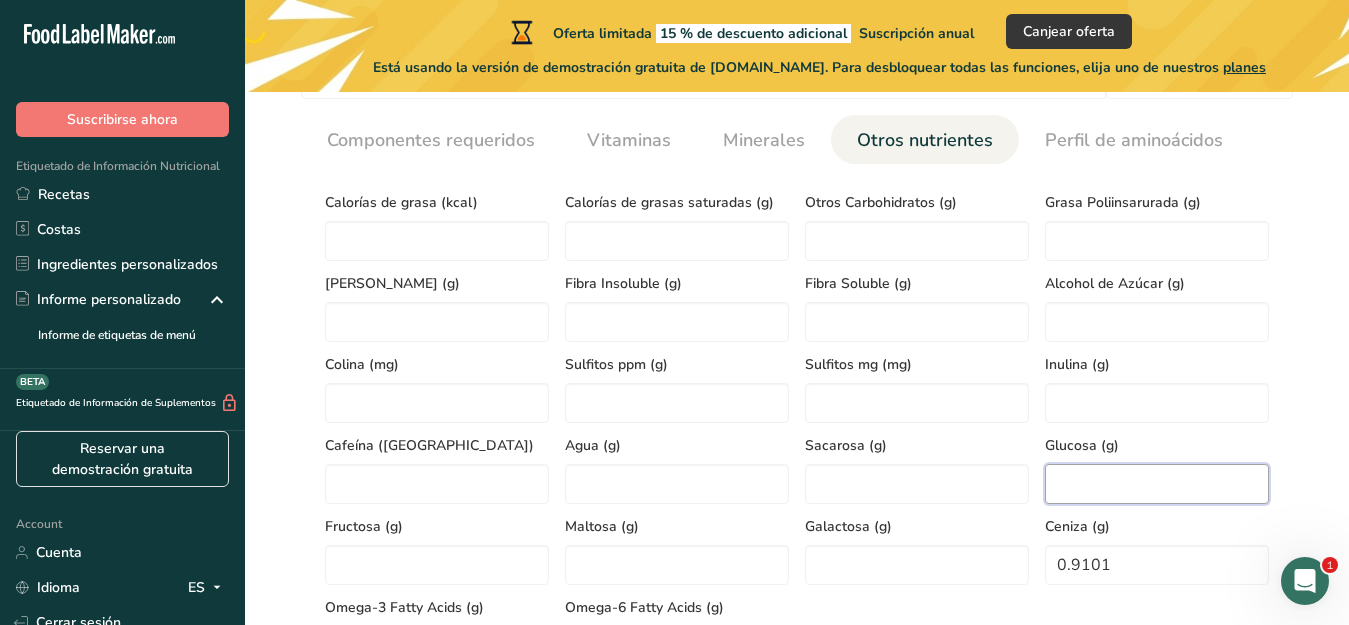 click at bounding box center [1157, 484] 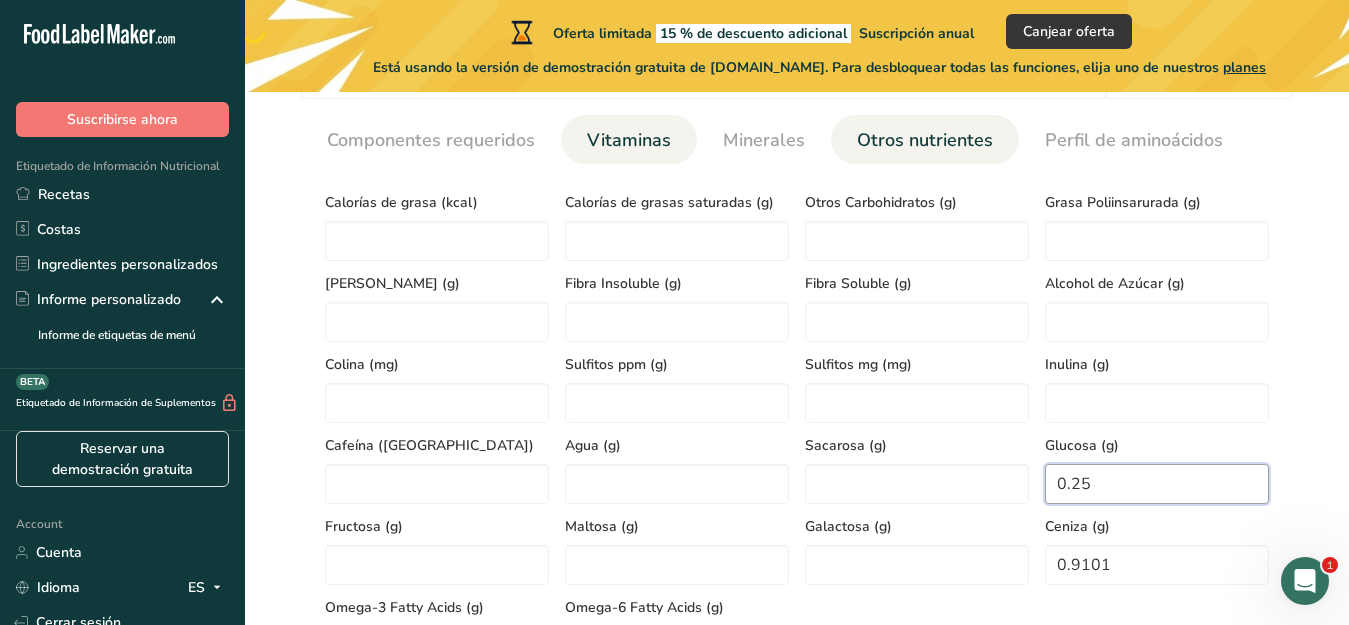 type on "0.25" 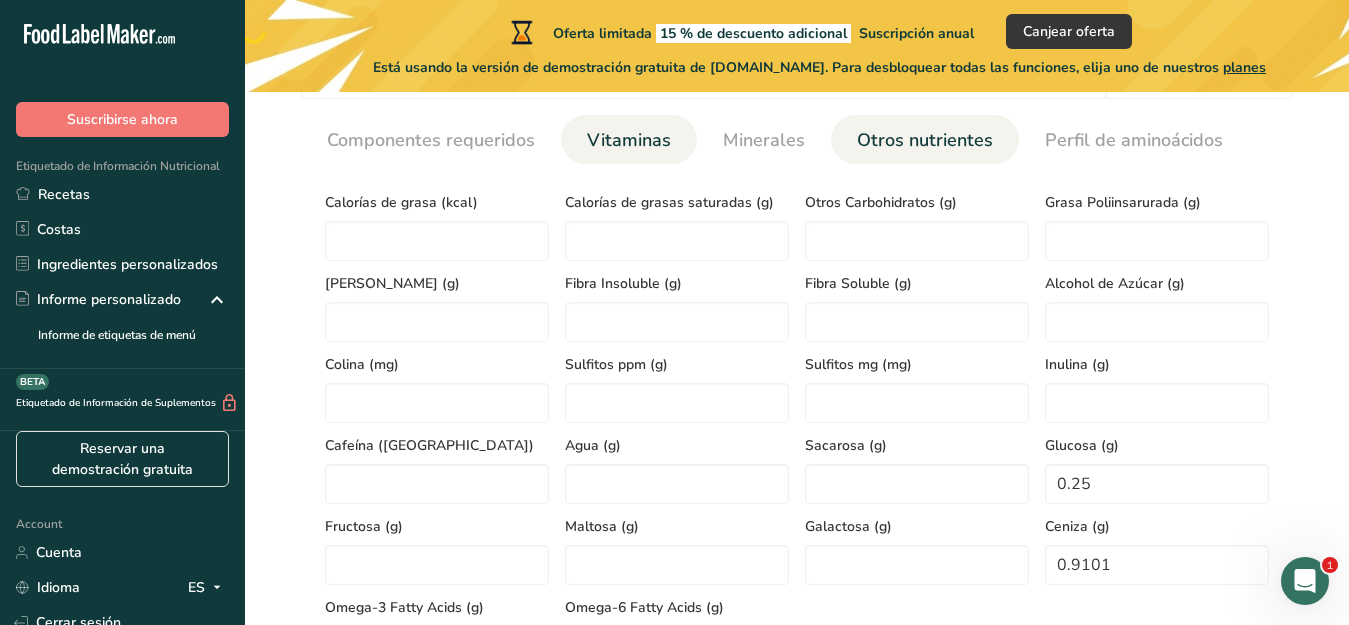 click on "Vitaminas" at bounding box center [629, 140] 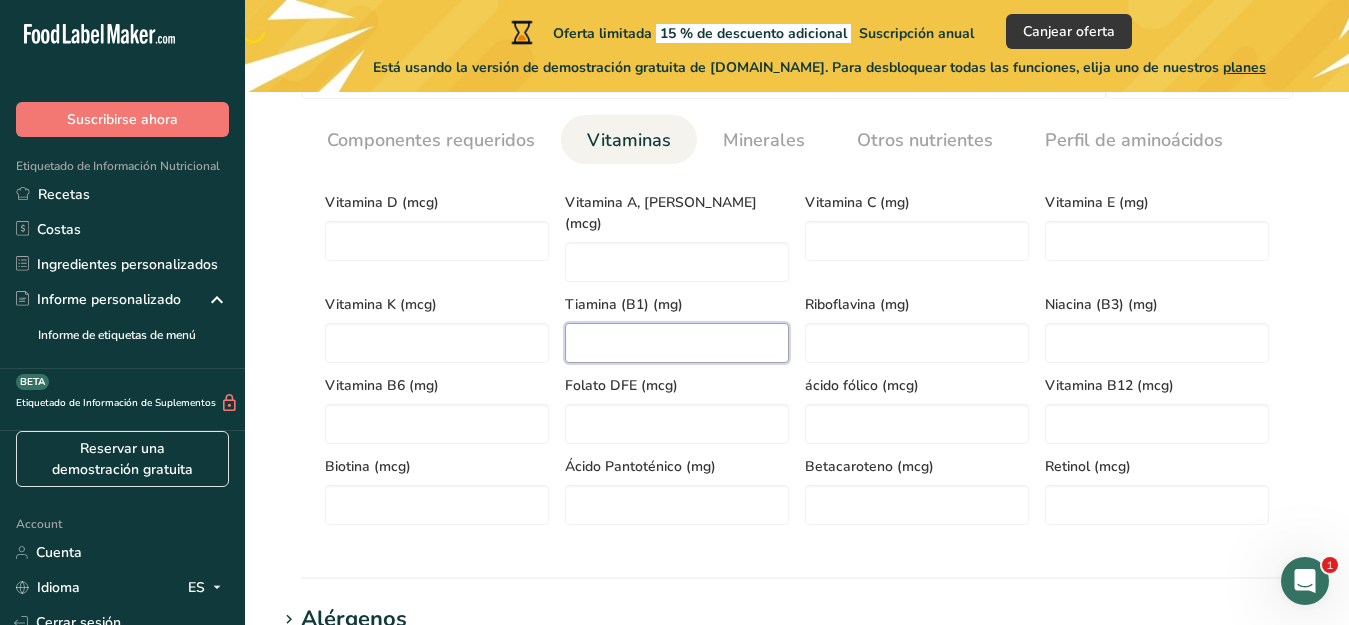 click at bounding box center (677, 343) 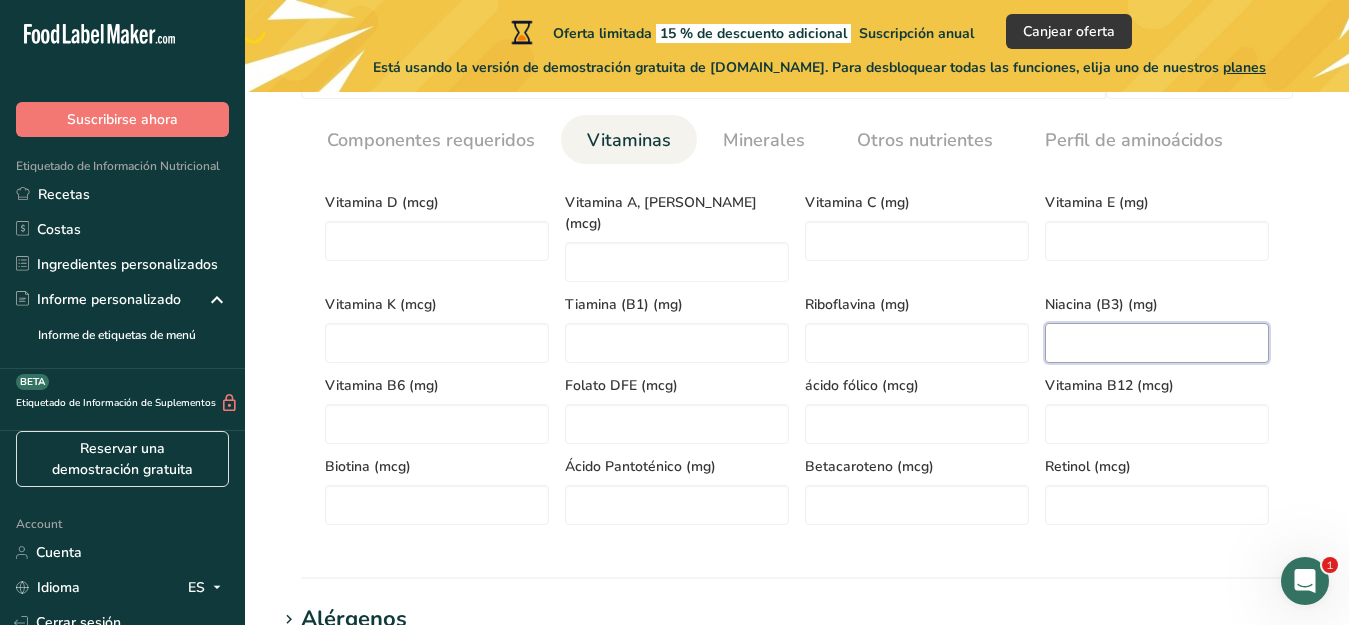 click at bounding box center [1157, 343] 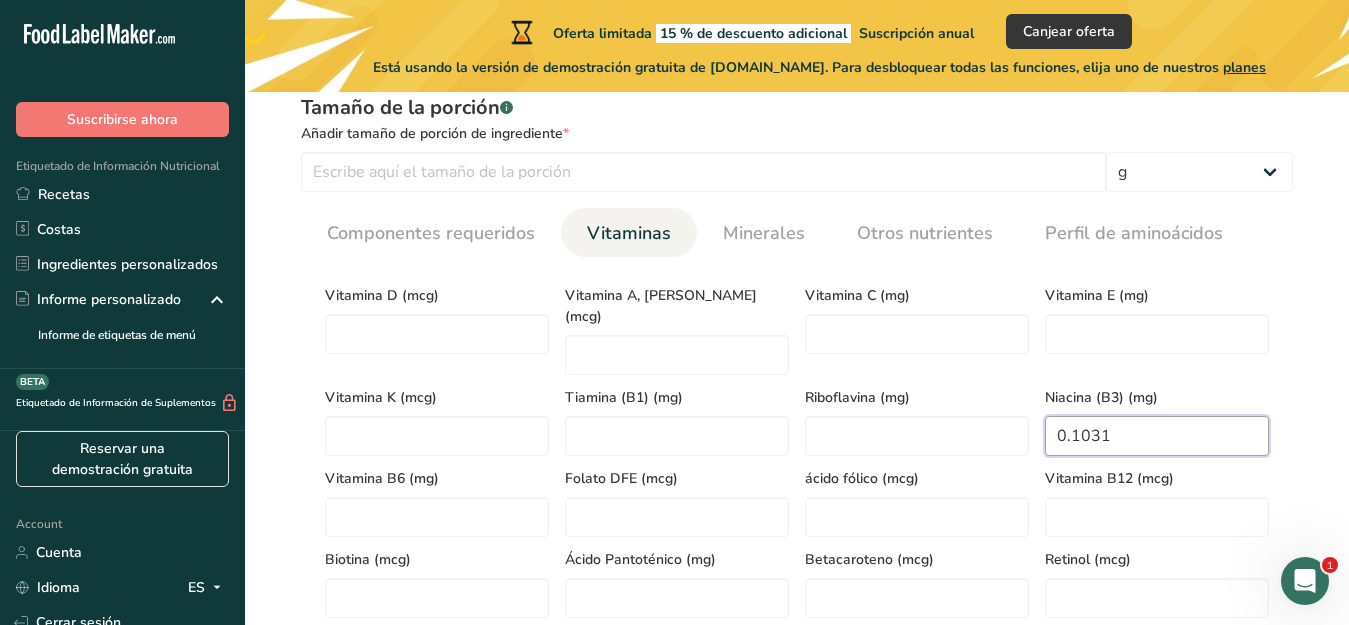 scroll, scrollTop: 843, scrollLeft: 0, axis: vertical 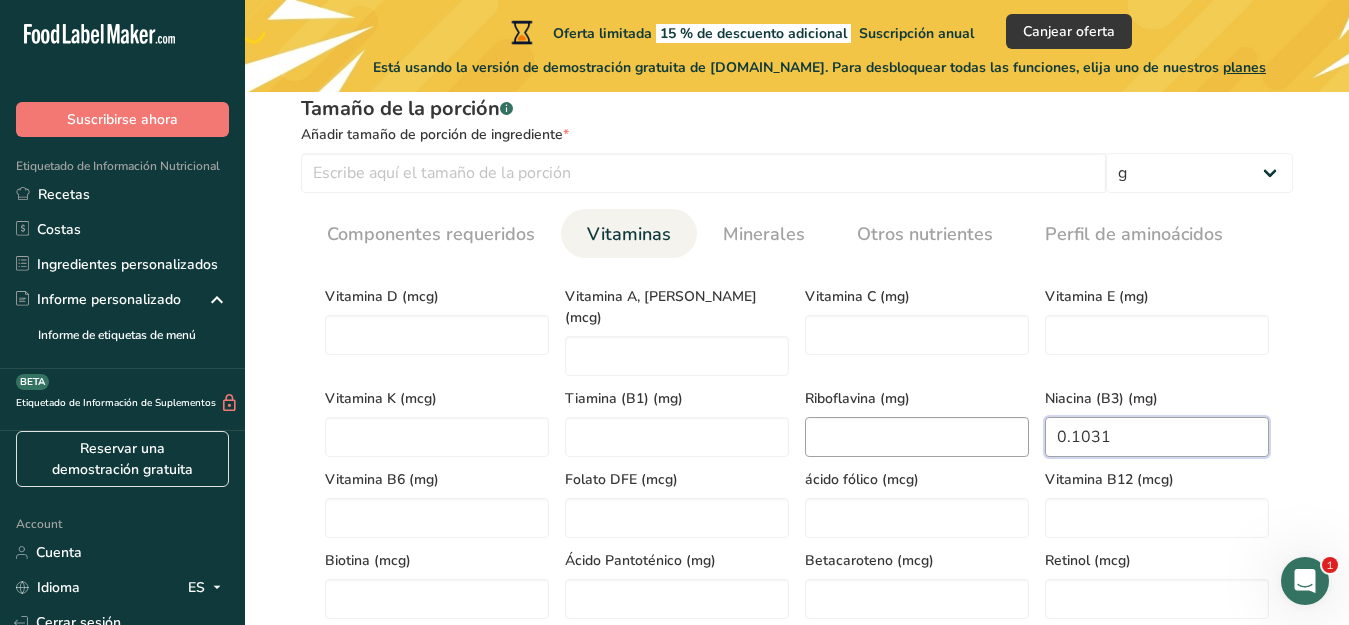 type on "0.1031" 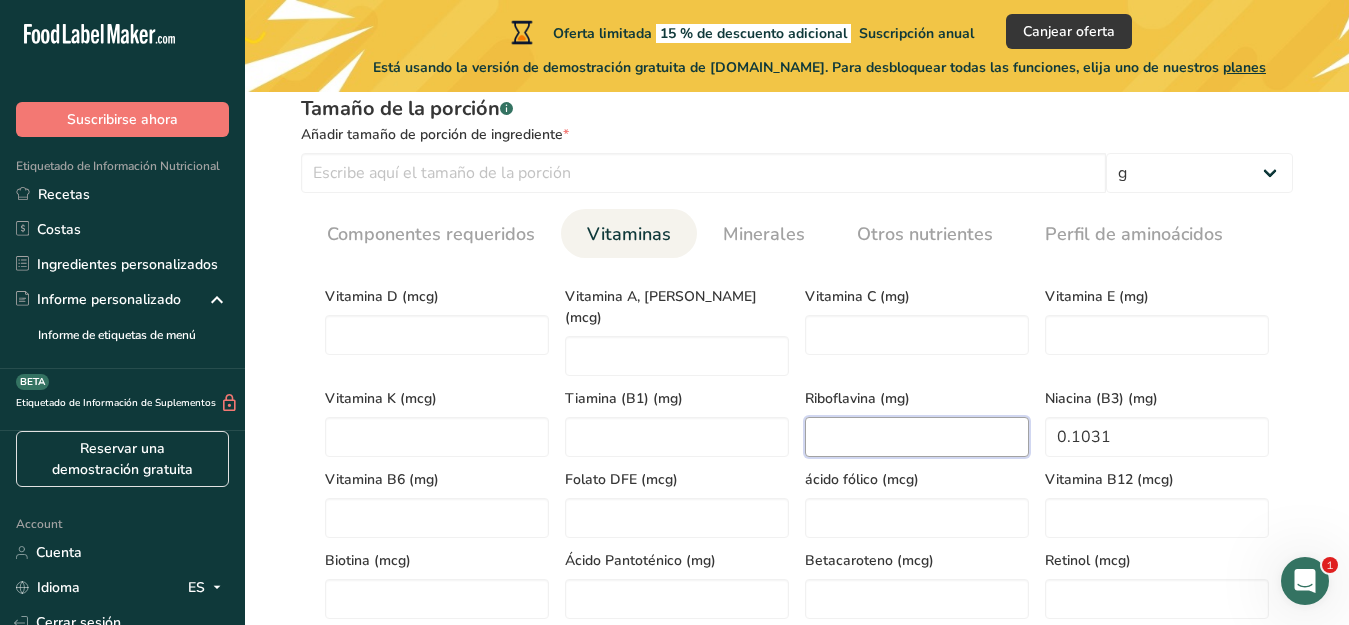 click at bounding box center [917, 437] 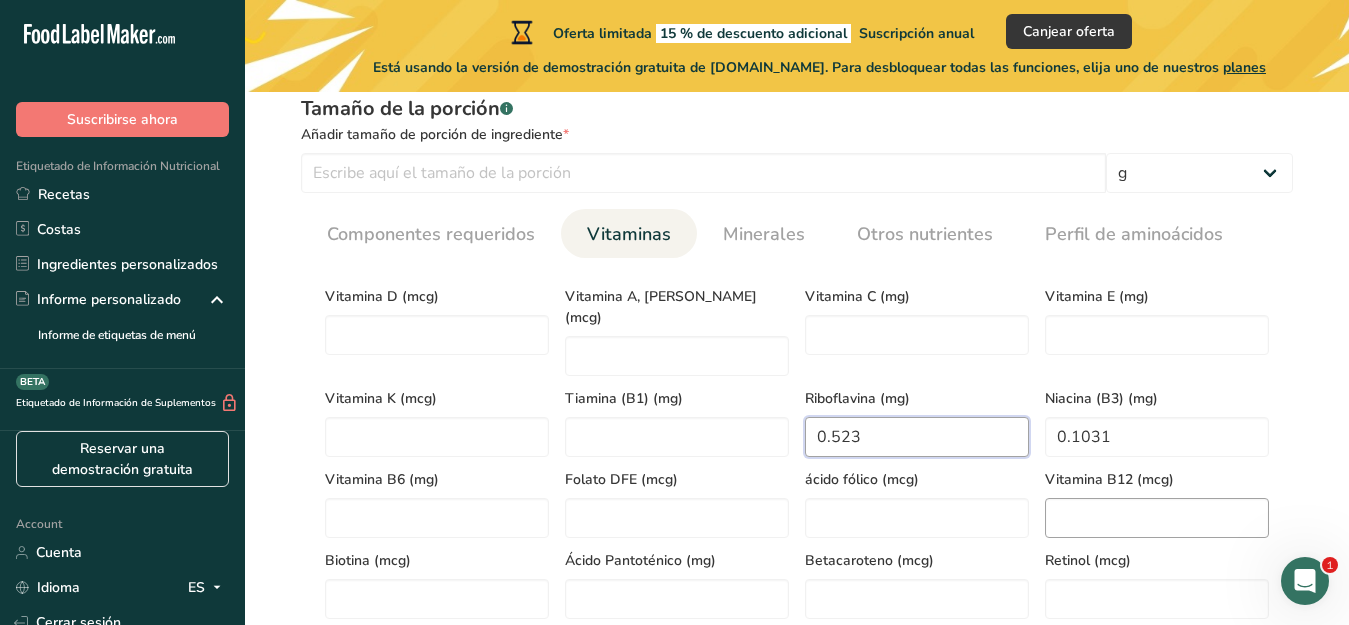 type on "0.523" 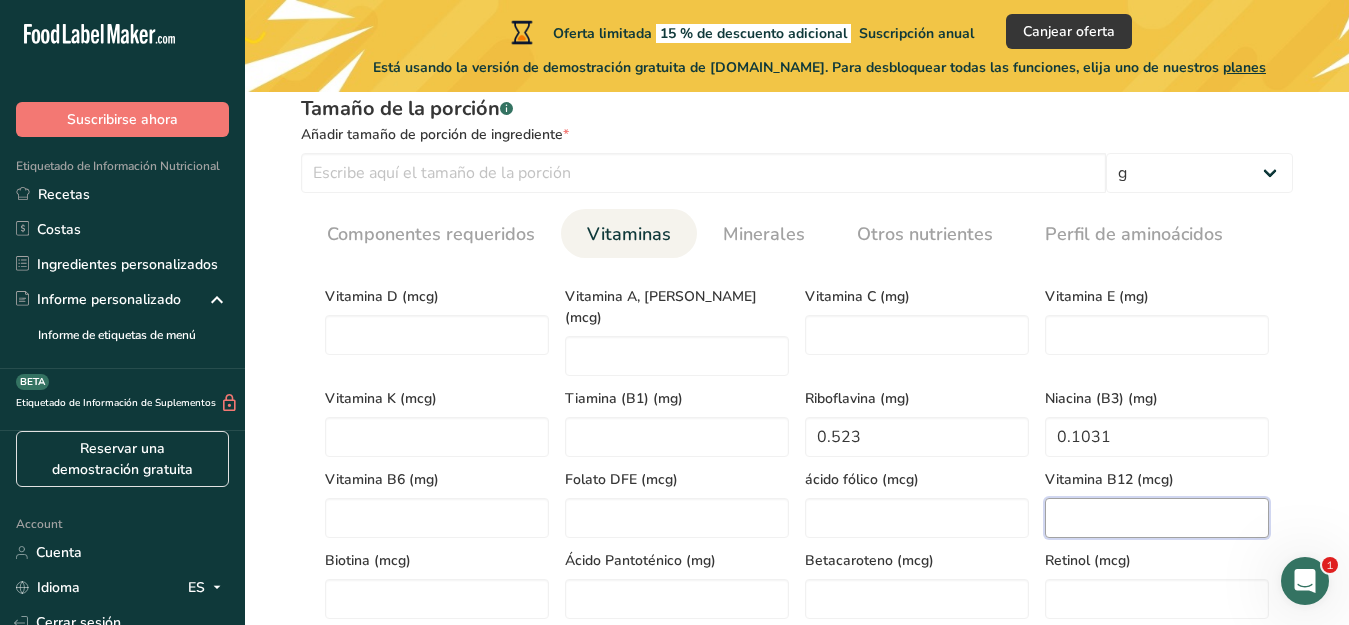 click at bounding box center (1157, 518) 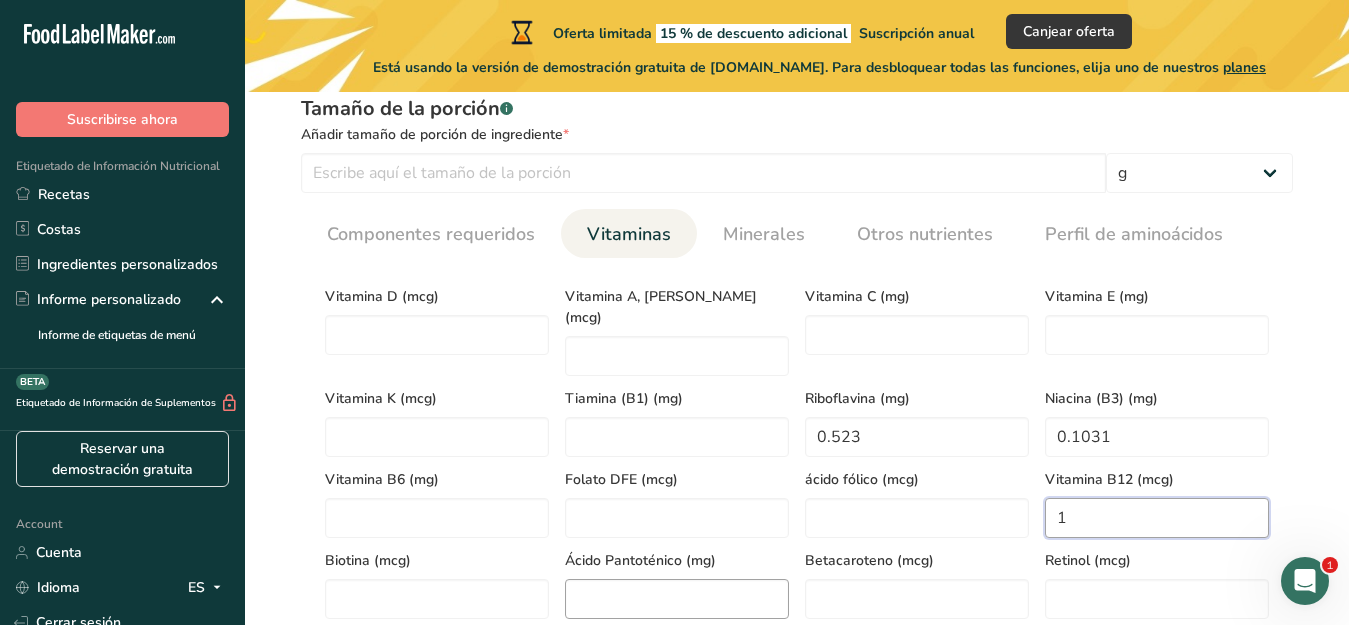 type on "1" 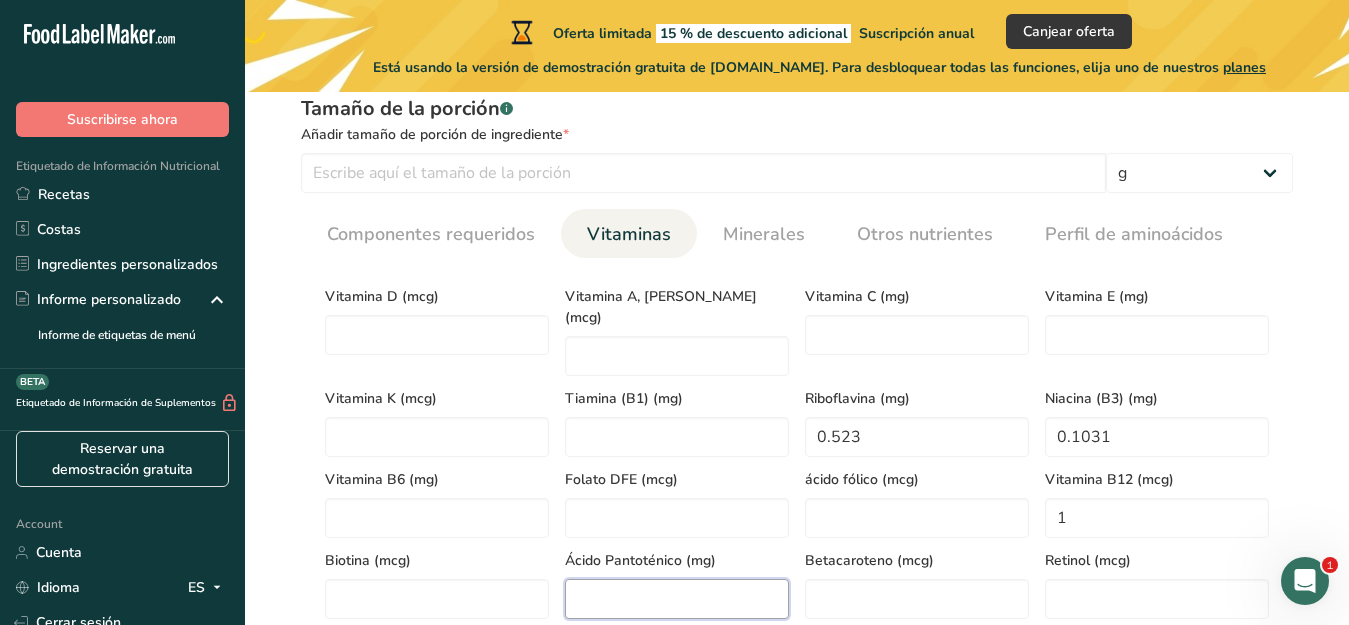 click at bounding box center (677, 599) 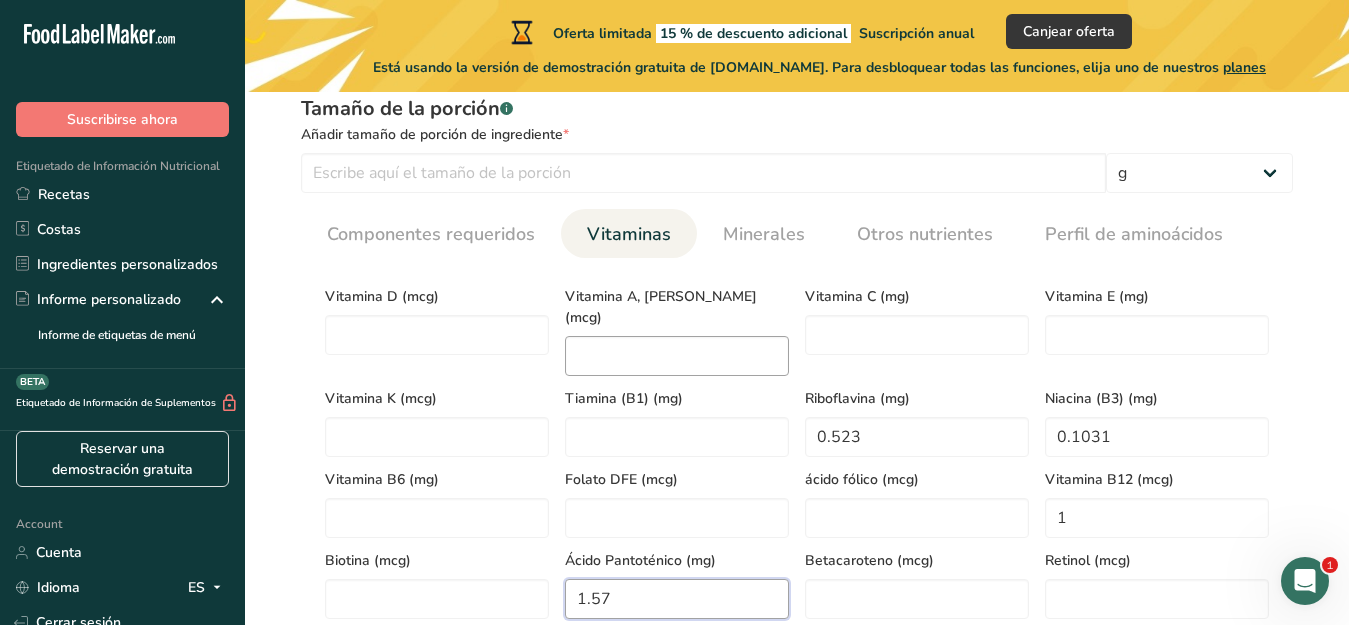 type on "1.57" 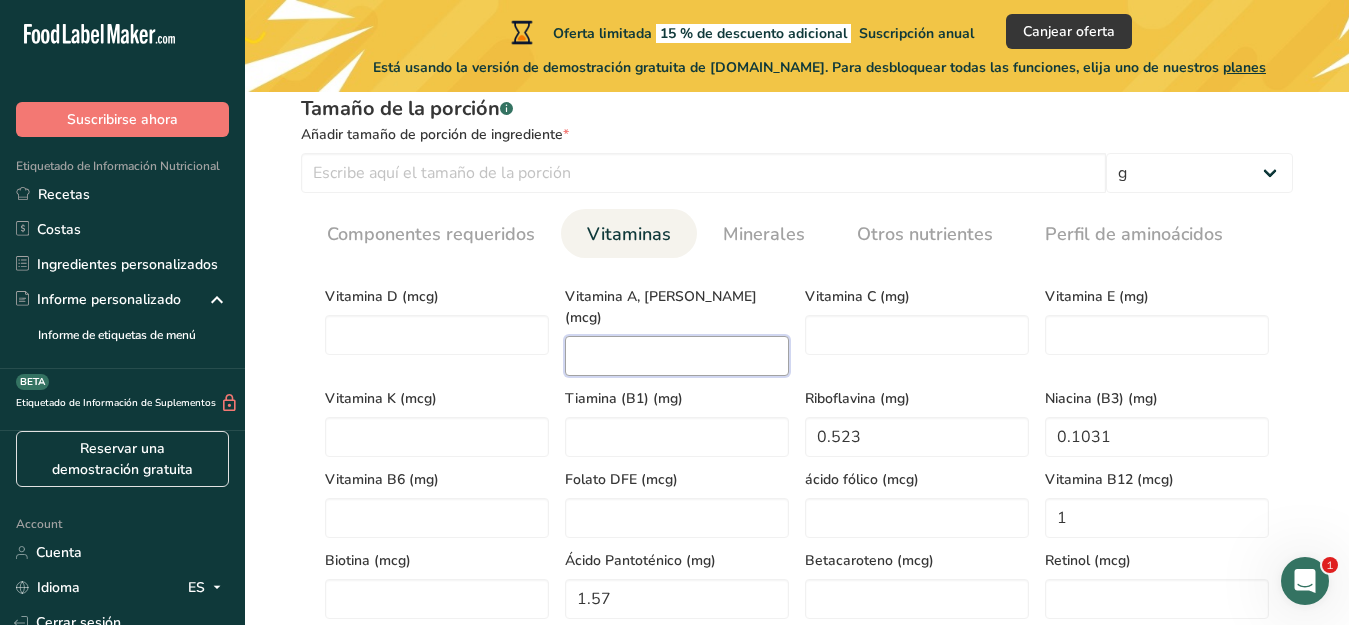 click at bounding box center [677, 356] 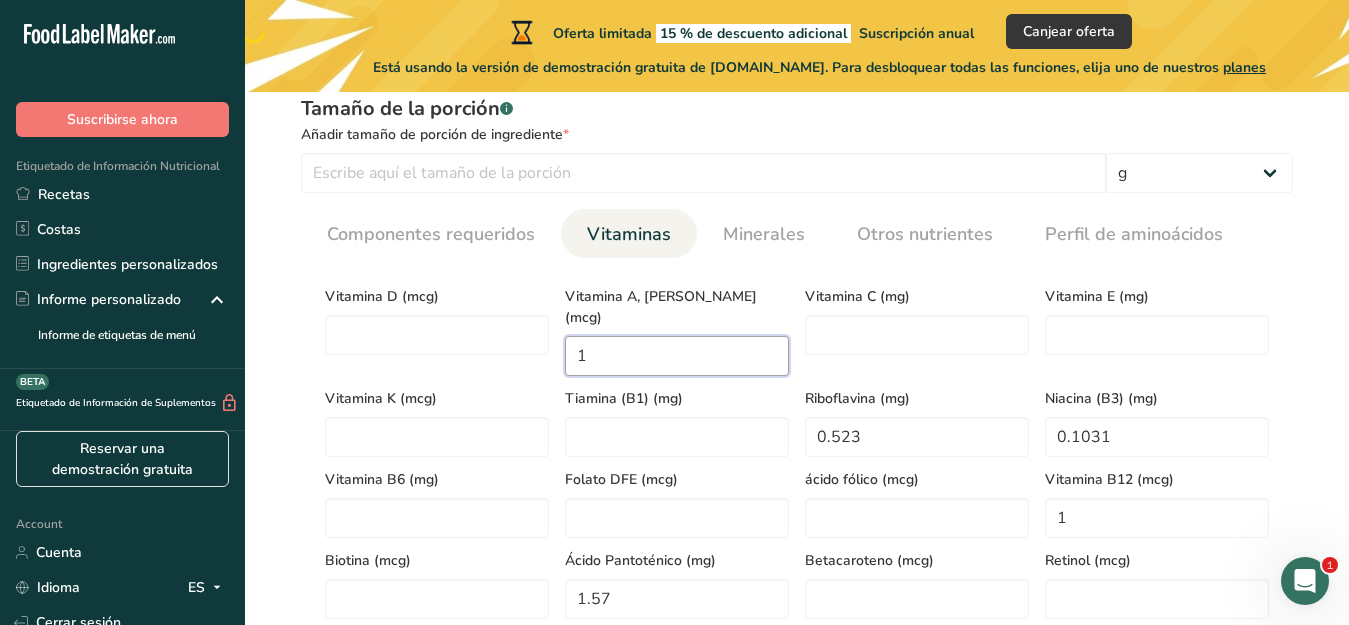 type on "0" 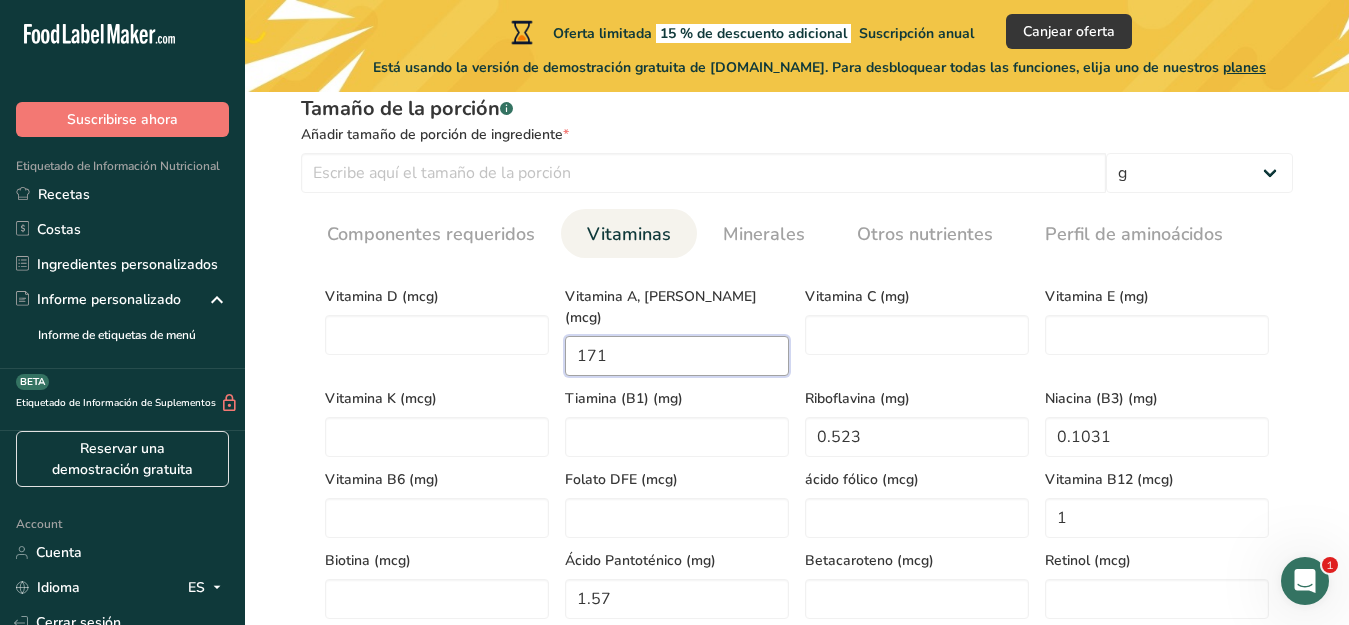 type on "171" 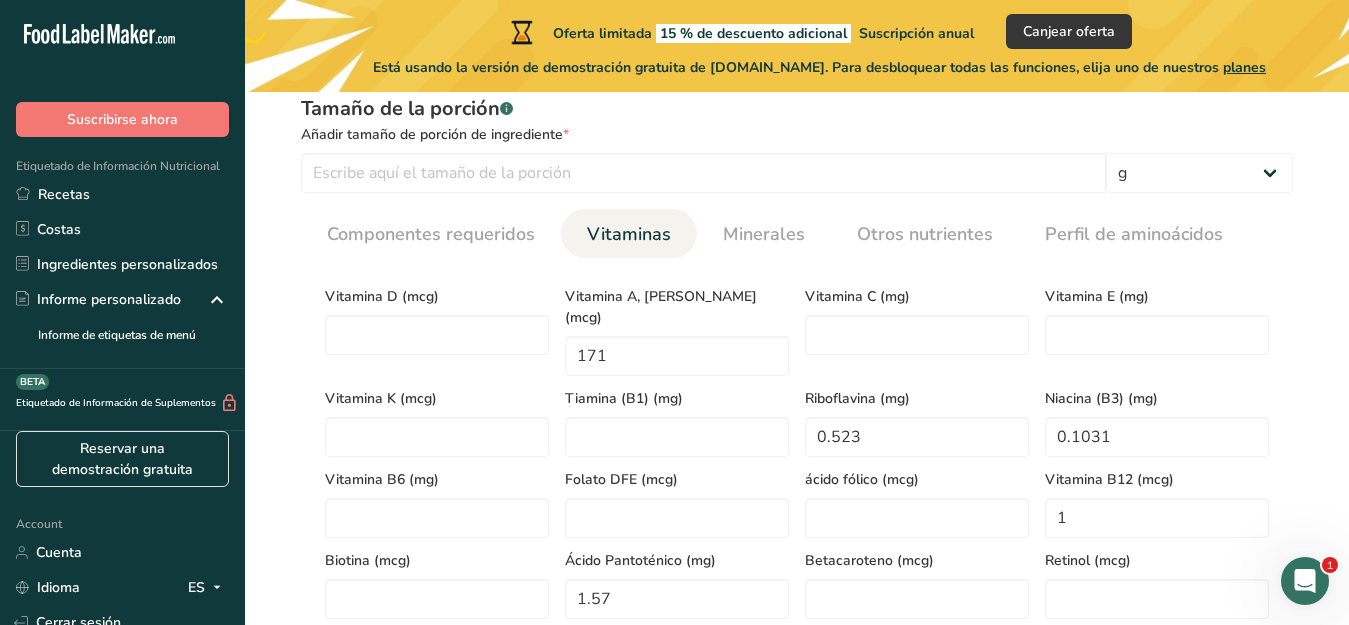 click on "Folato DFE
(mcg)" at bounding box center (677, 479) 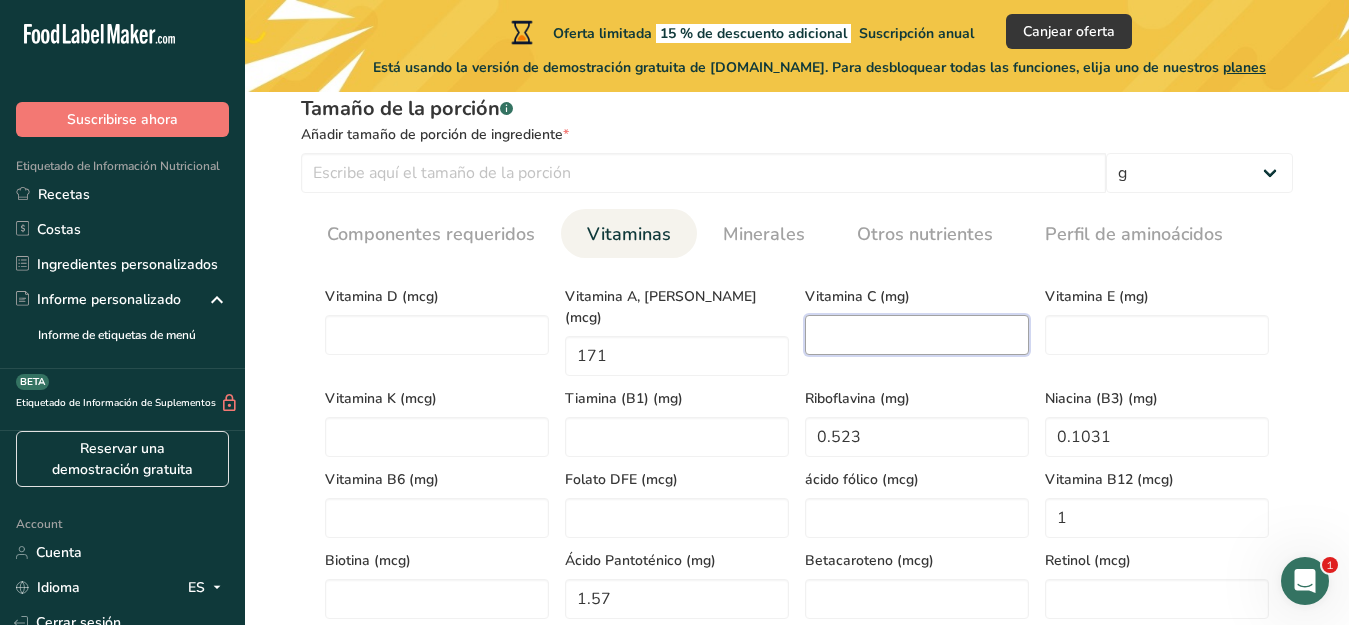 click at bounding box center (917, 335) 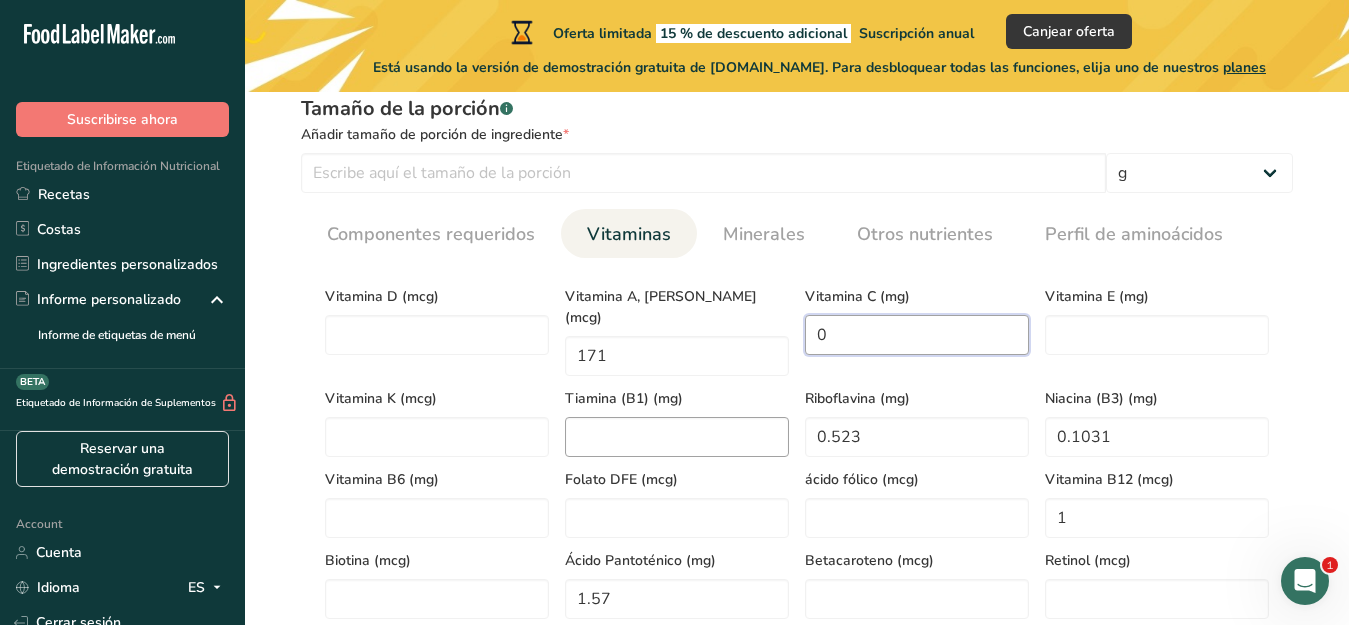 type on "0" 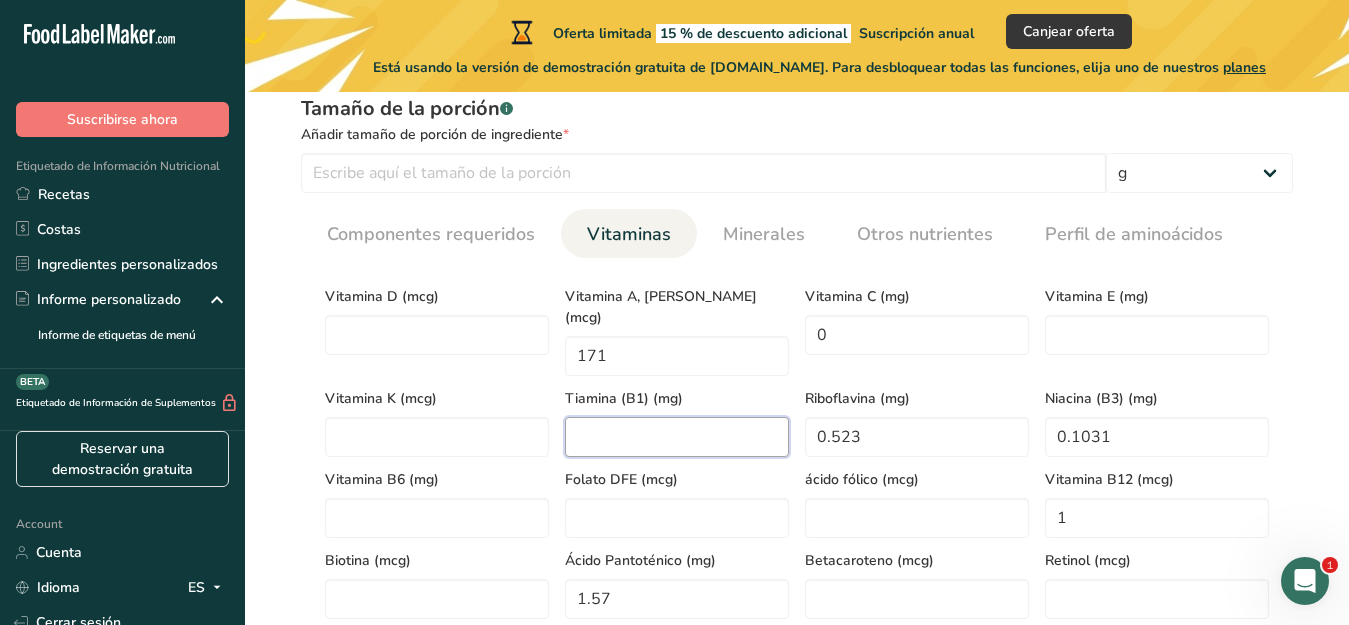 click at bounding box center (677, 437) 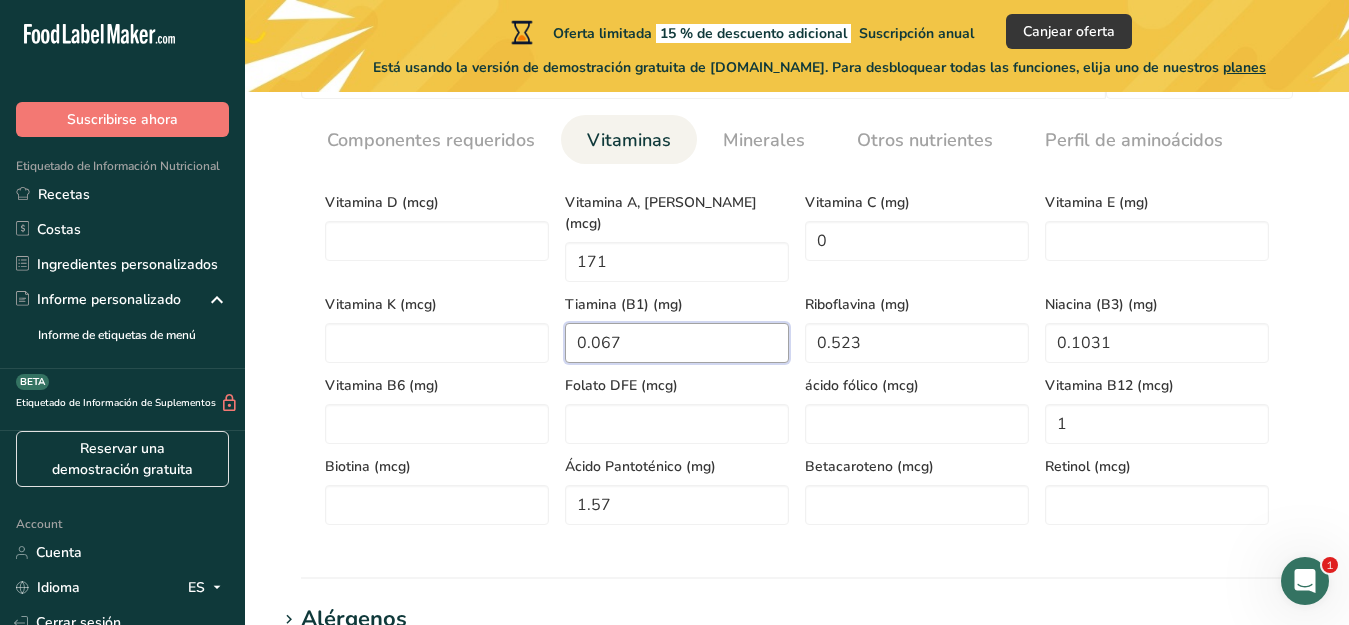 scroll, scrollTop: 937, scrollLeft: 0, axis: vertical 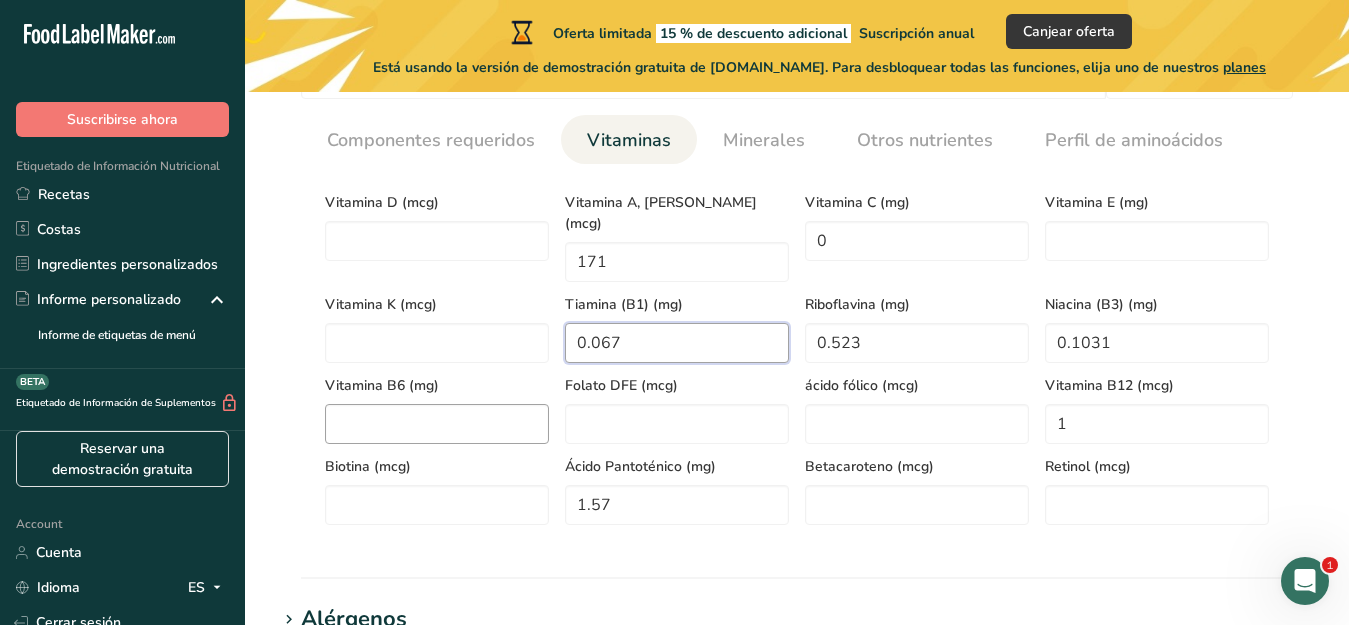 type on "0.067" 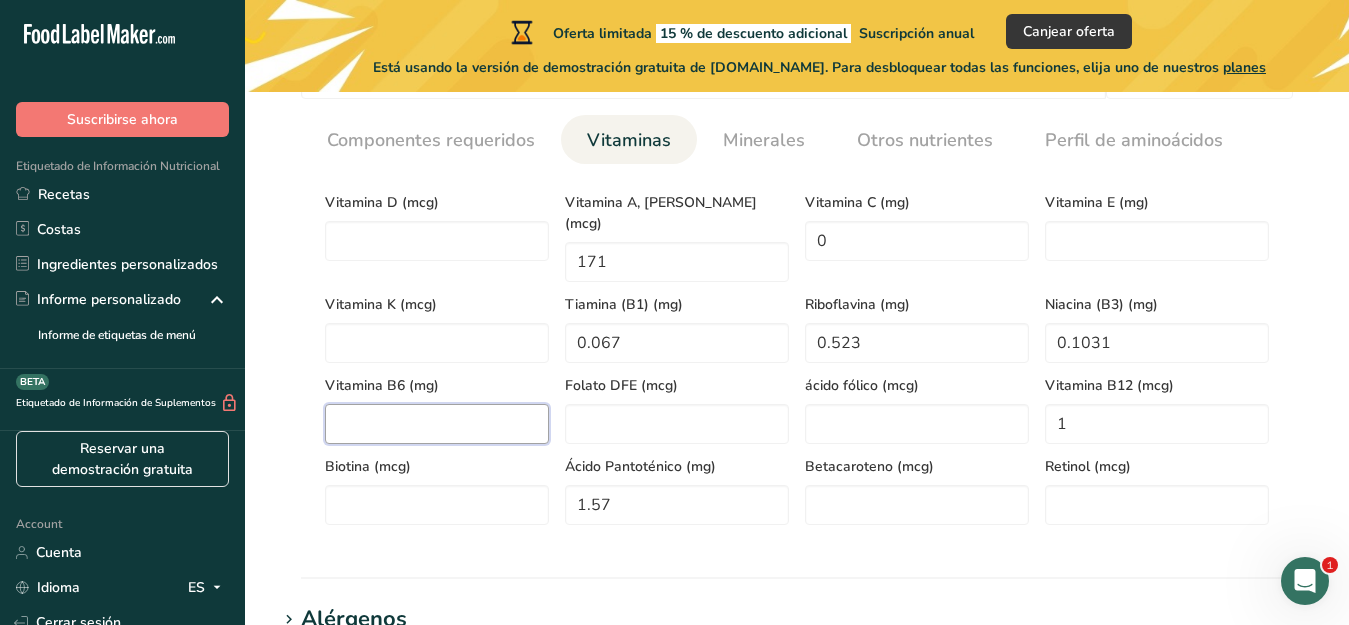 click at bounding box center (437, 424) 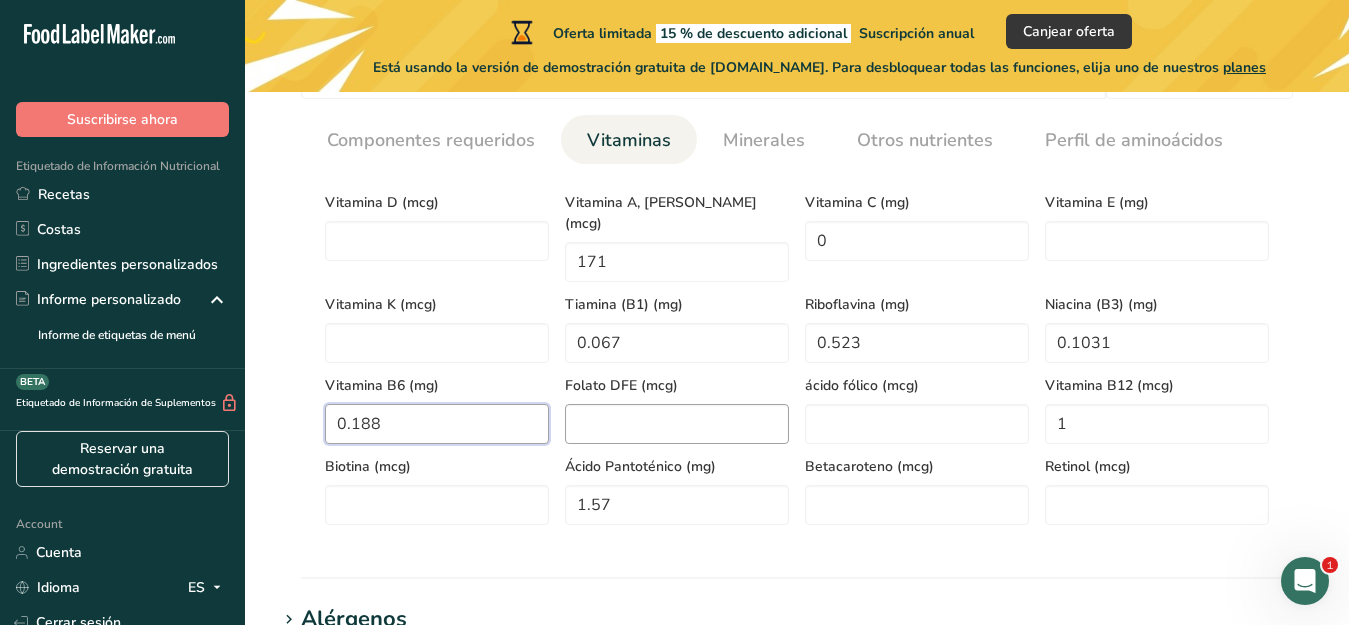 type on "0.188" 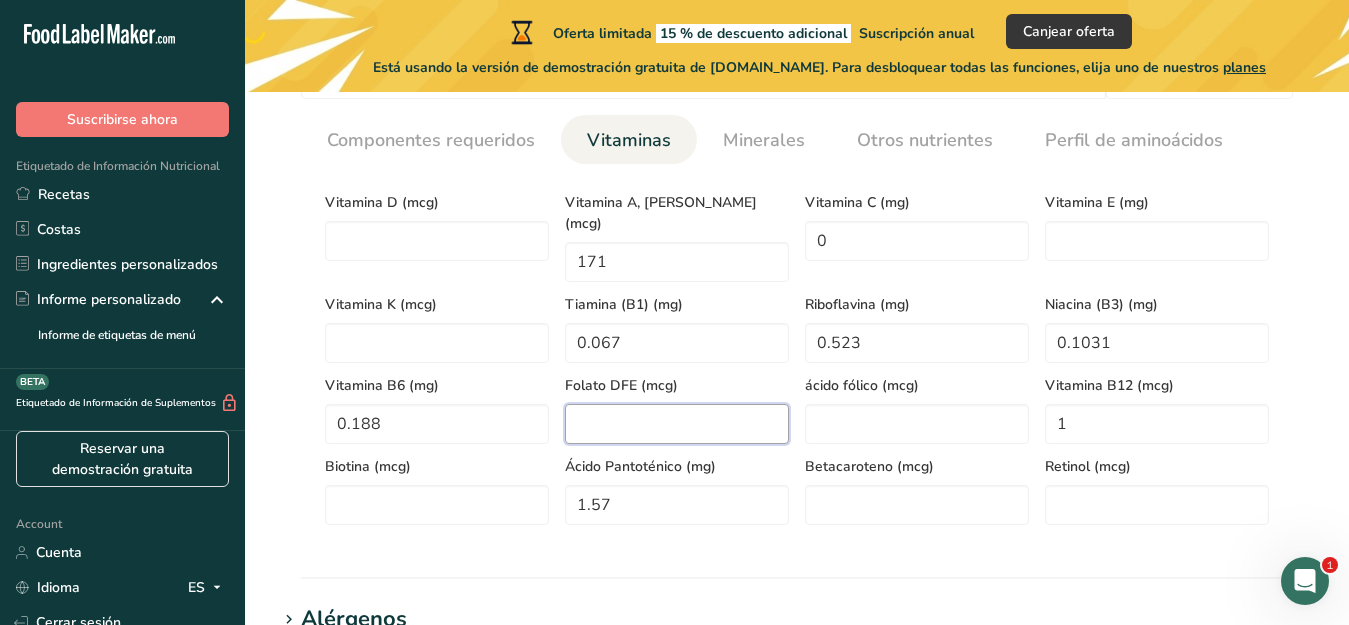 click at bounding box center (677, 424) 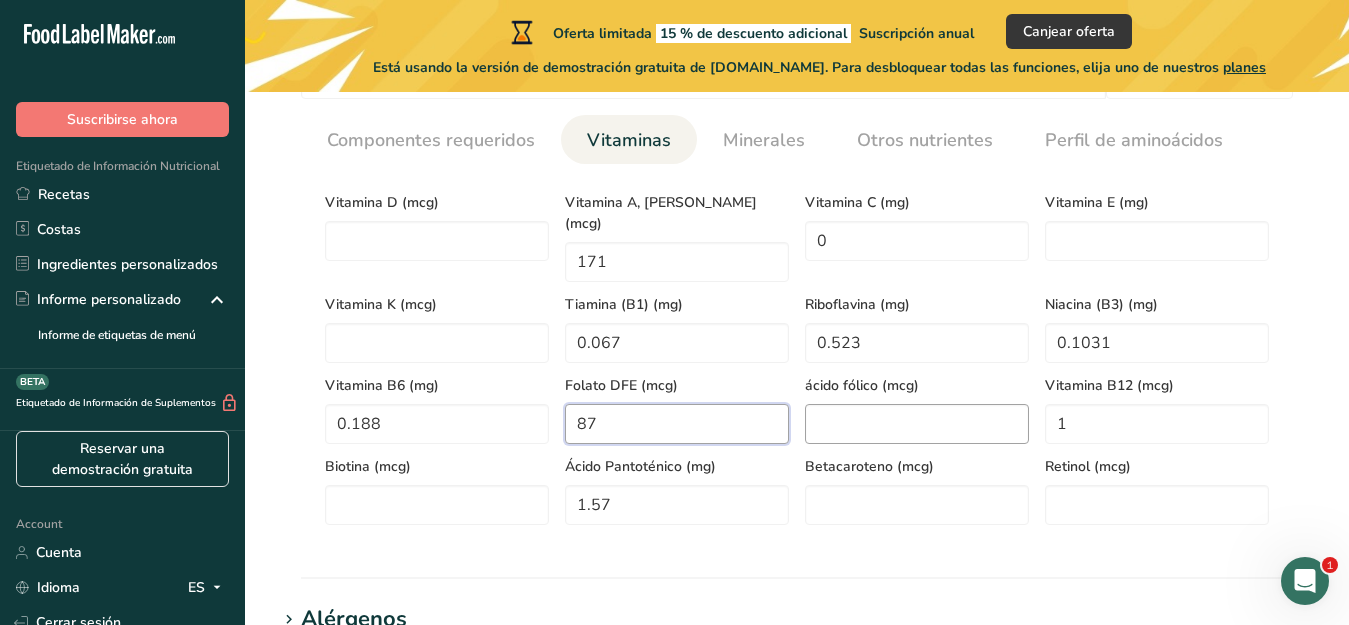 type on "87" 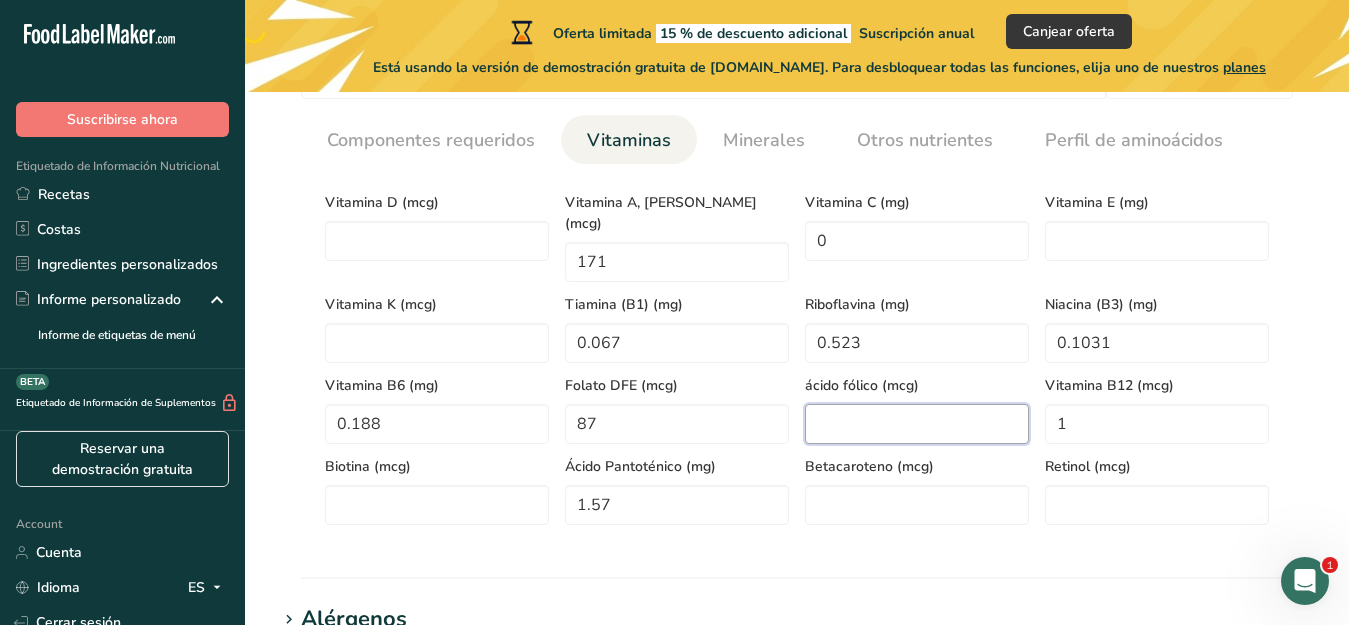 click at bounding box center (917, 424) 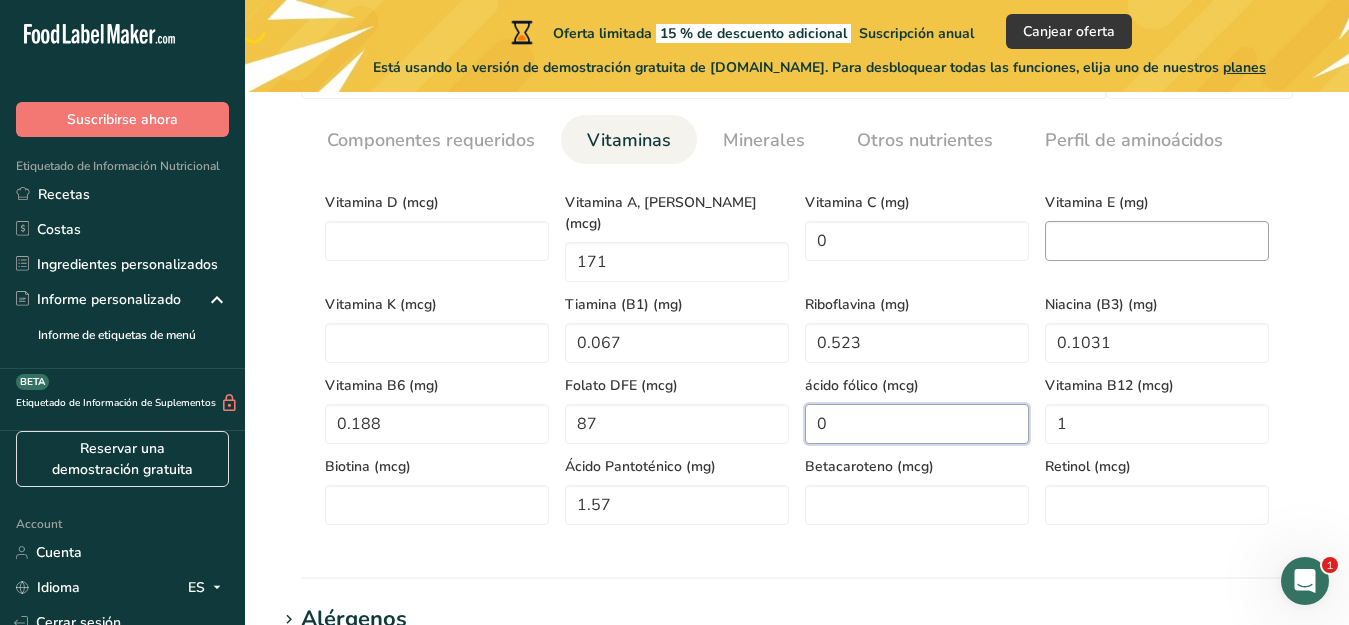 type on "0" 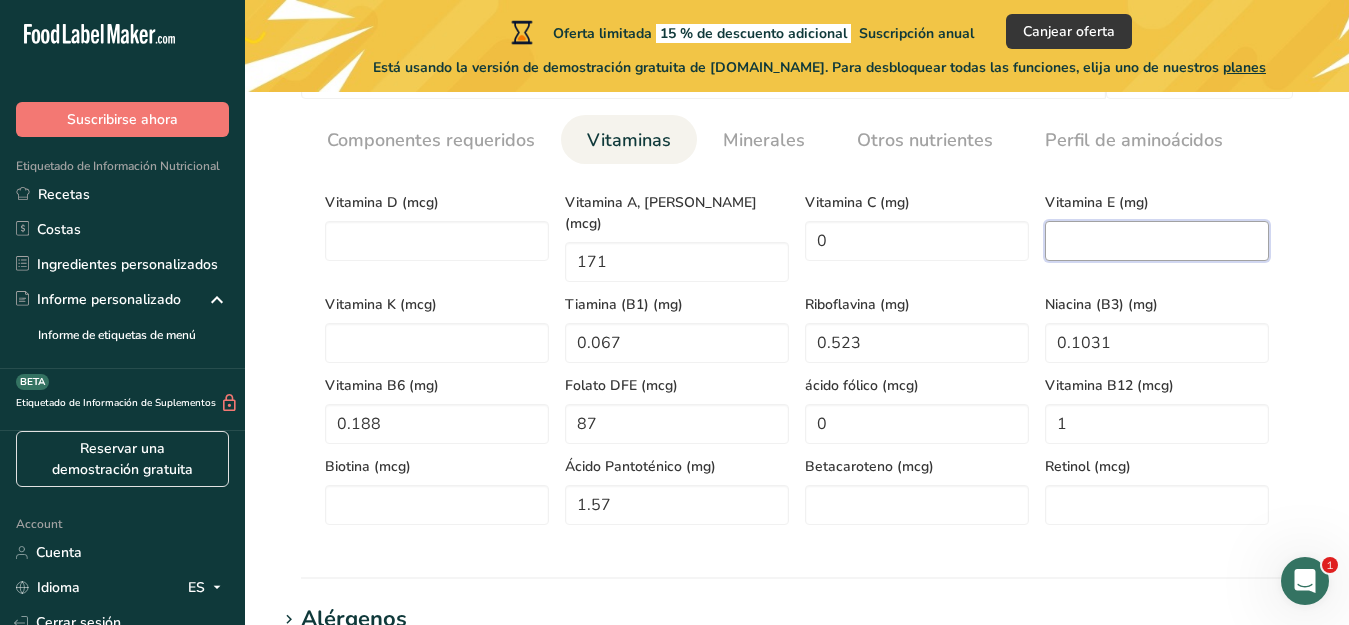 click at bounding box center [1157, 241] 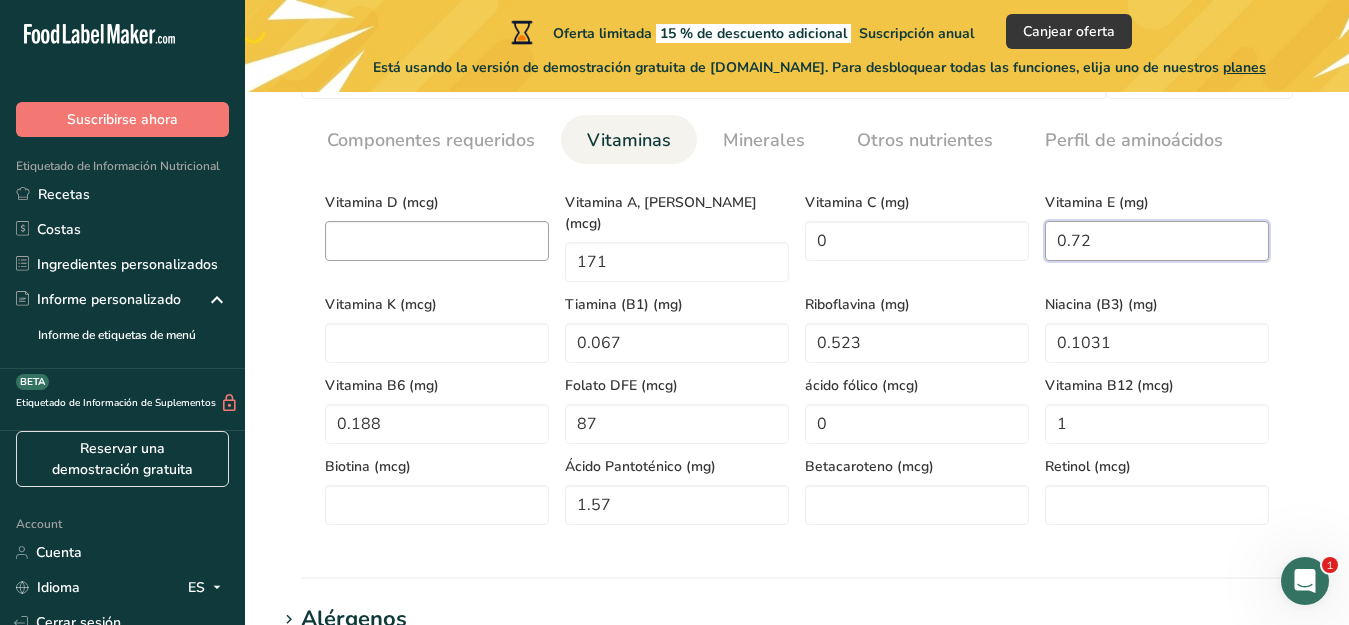 type on "0.72" 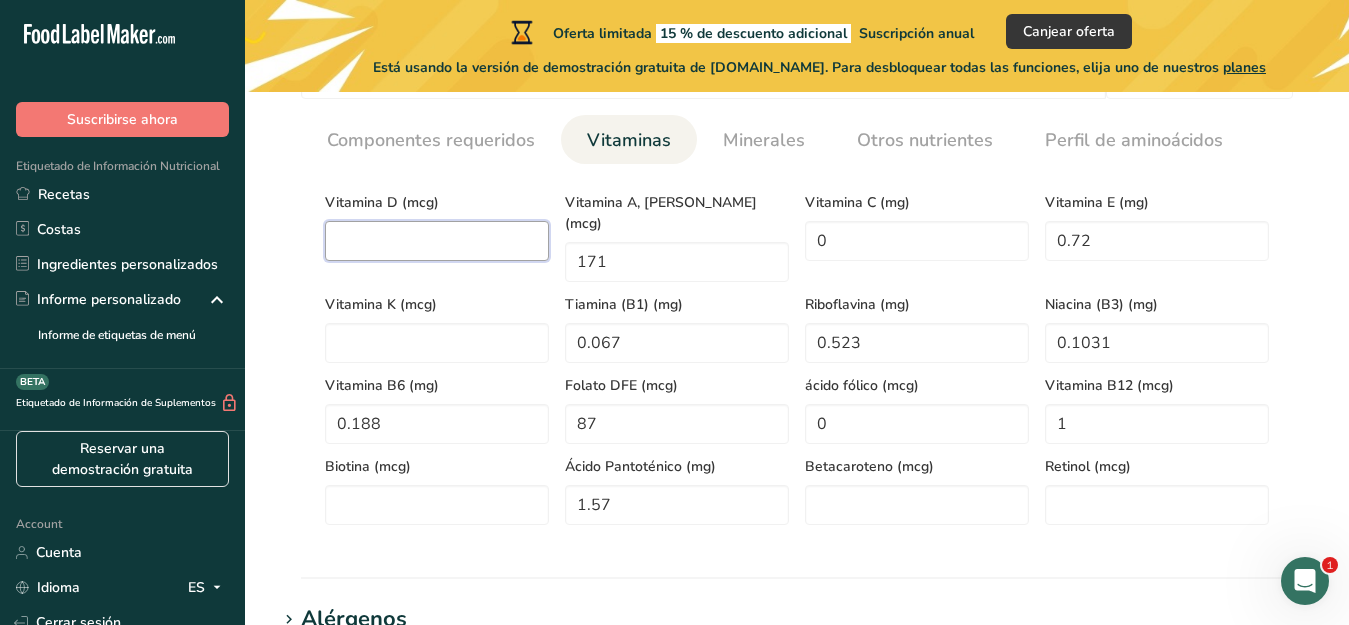 click at bounding box center (437, 241) 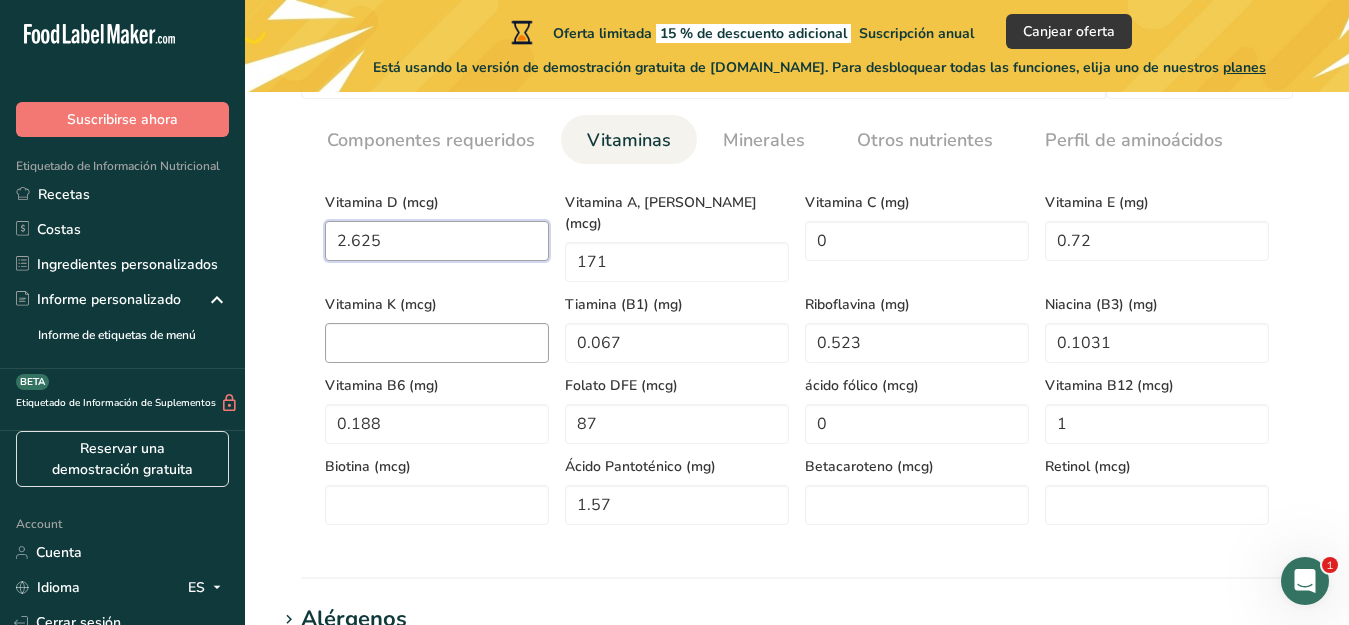 type on "2.625" 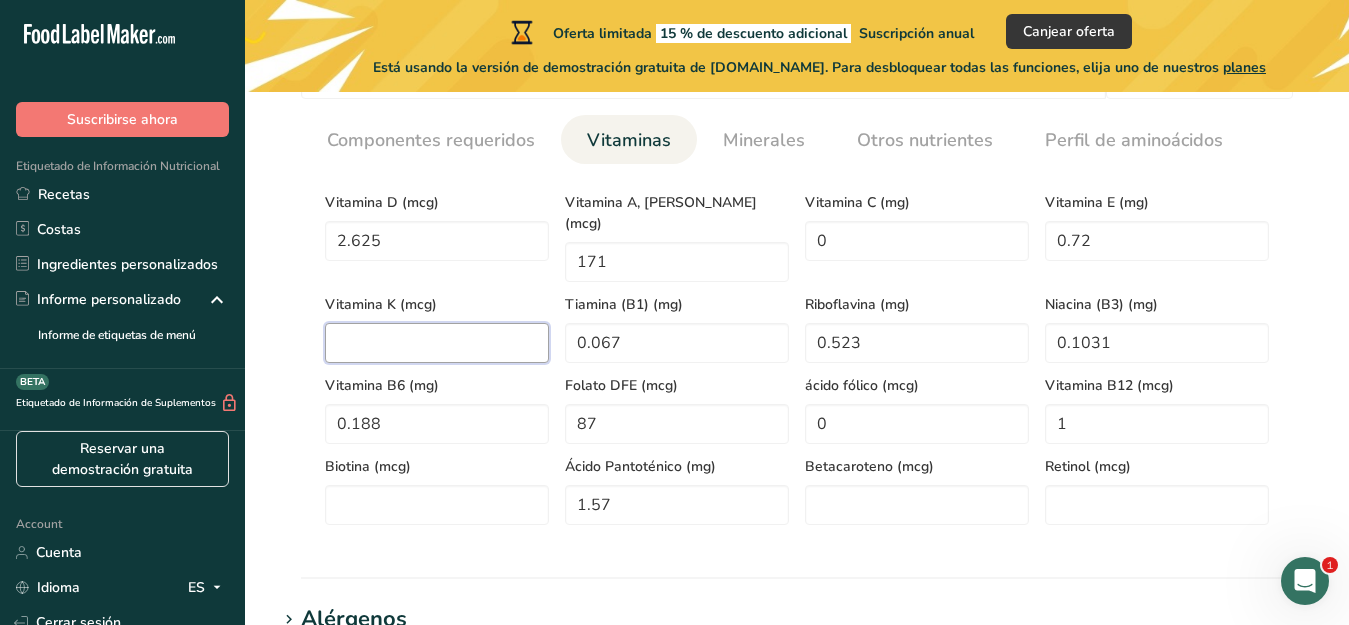 click at bounding box center [437, 343] 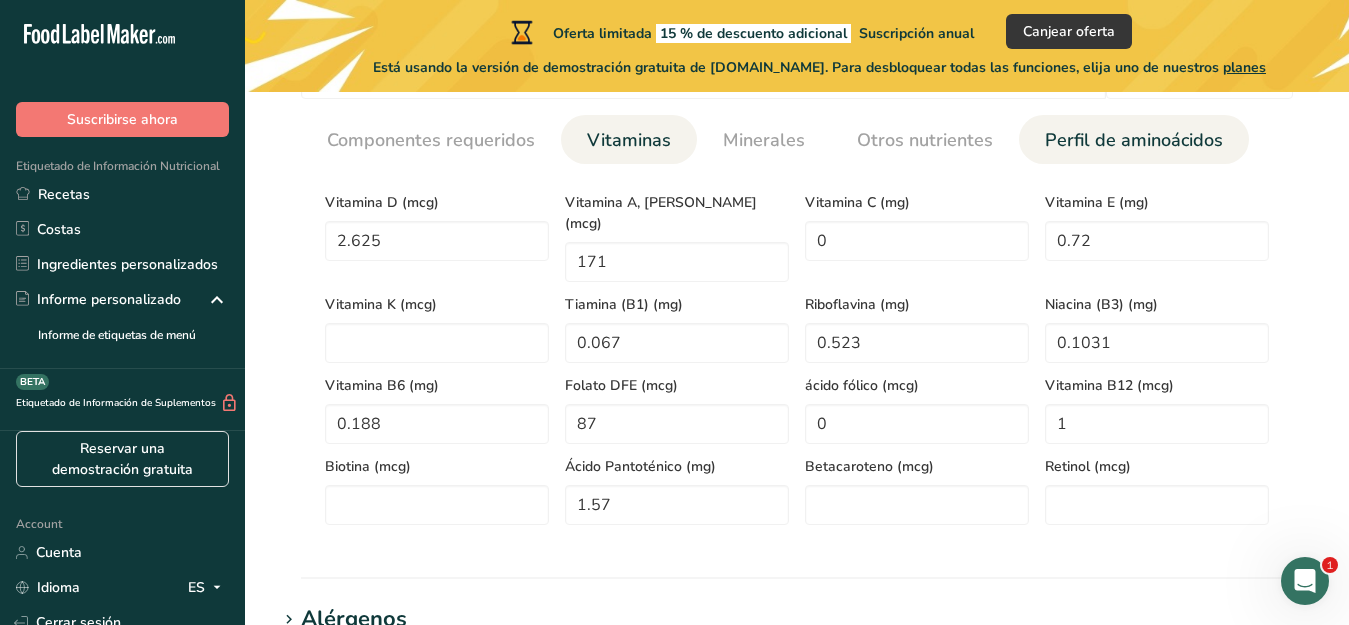 click on "Perfil de aminoácidos" at bounding box center (1134, 140) 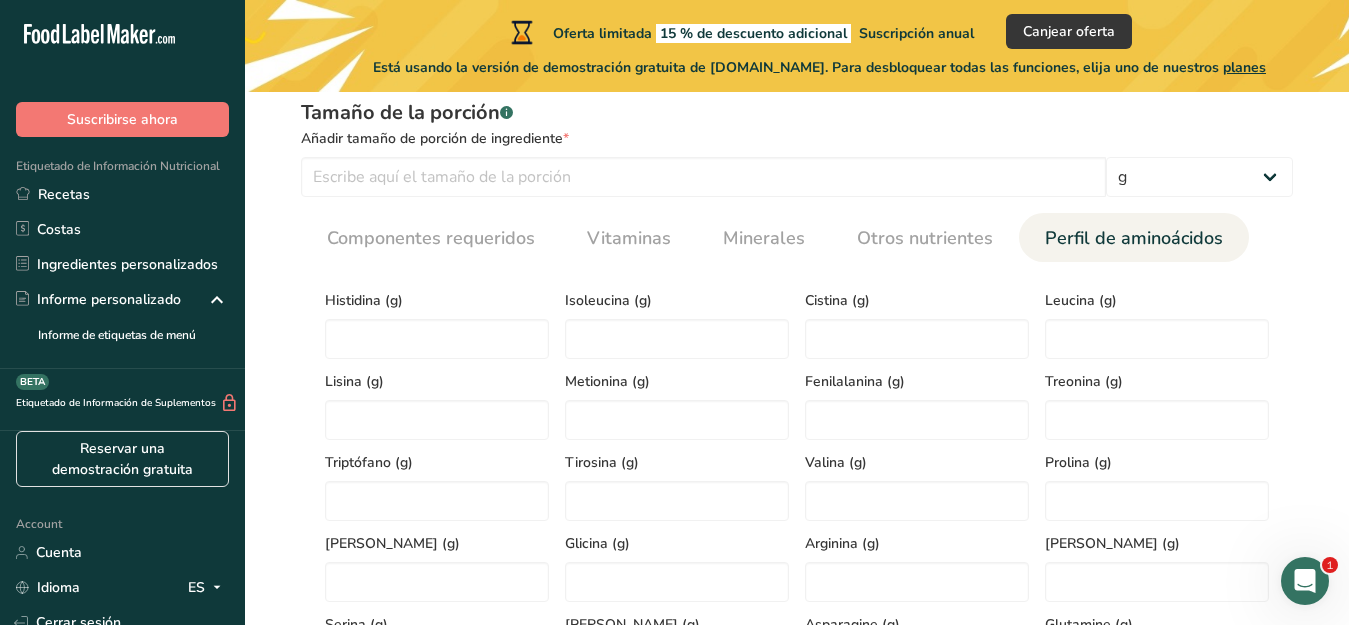 scroll, scrollTop: 843, scrollLeft: 0, axis: vertical 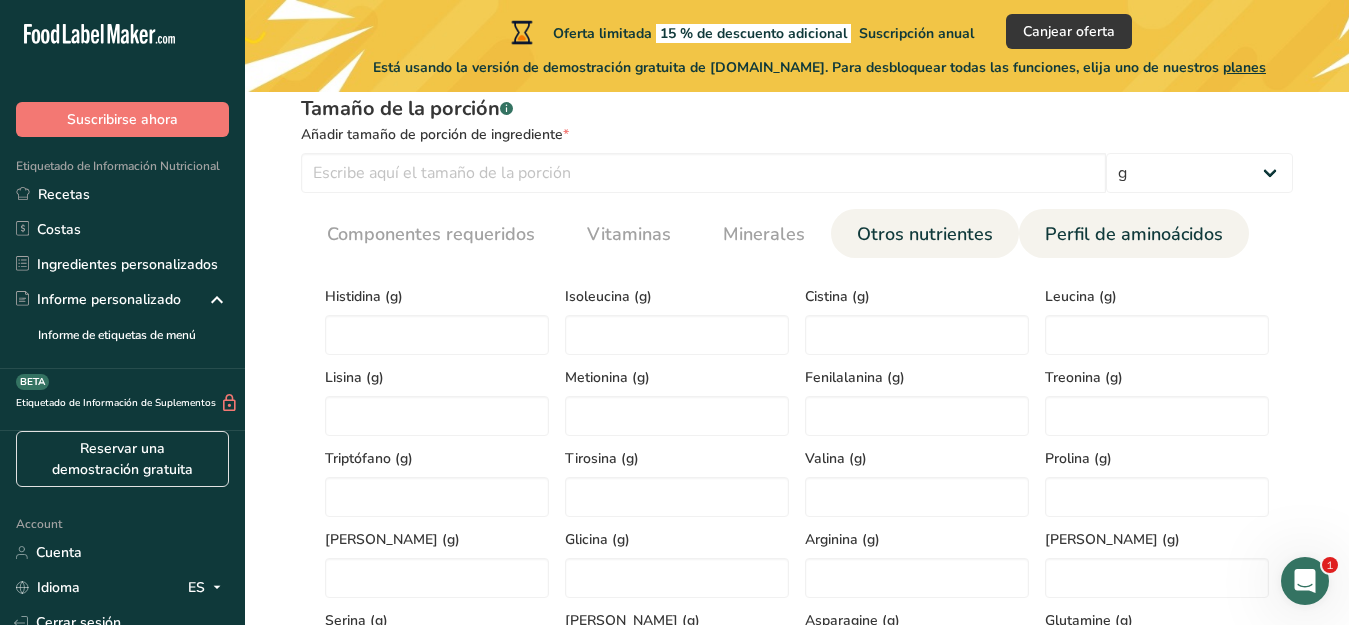 click on "Otros nutrientes" at bounding box center (925, 234) 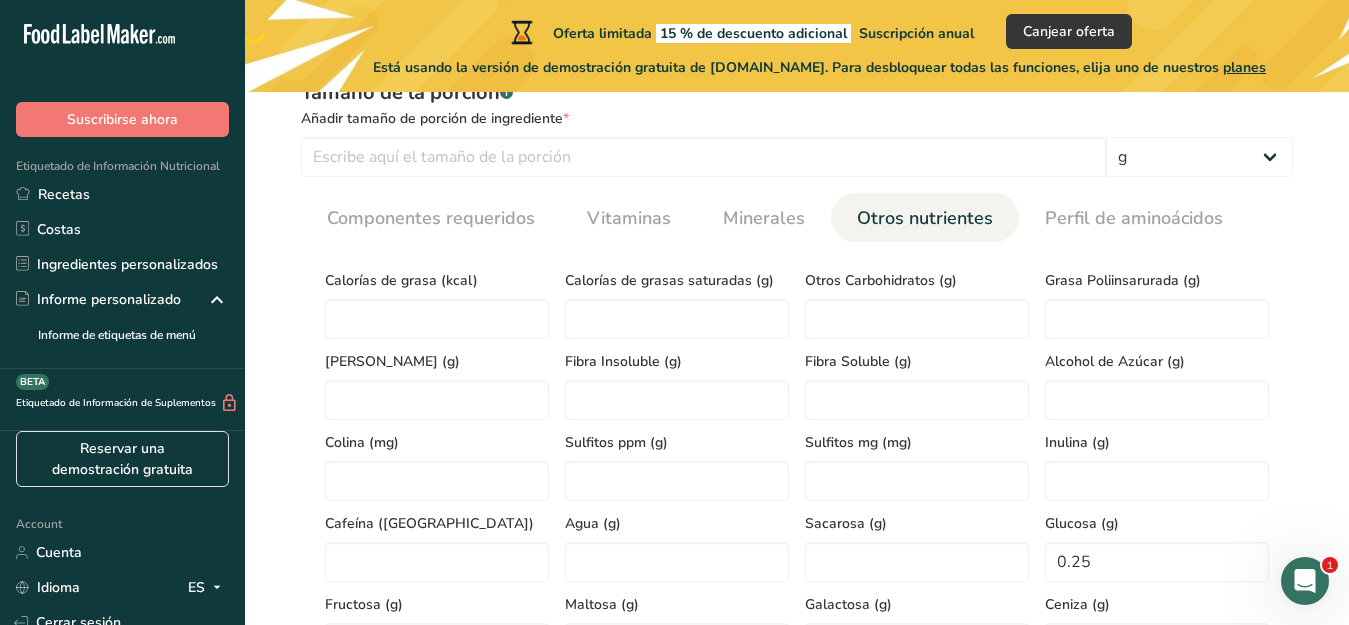 scroll, scrollTop: 843, scrollLeft: 0, axis: vertical 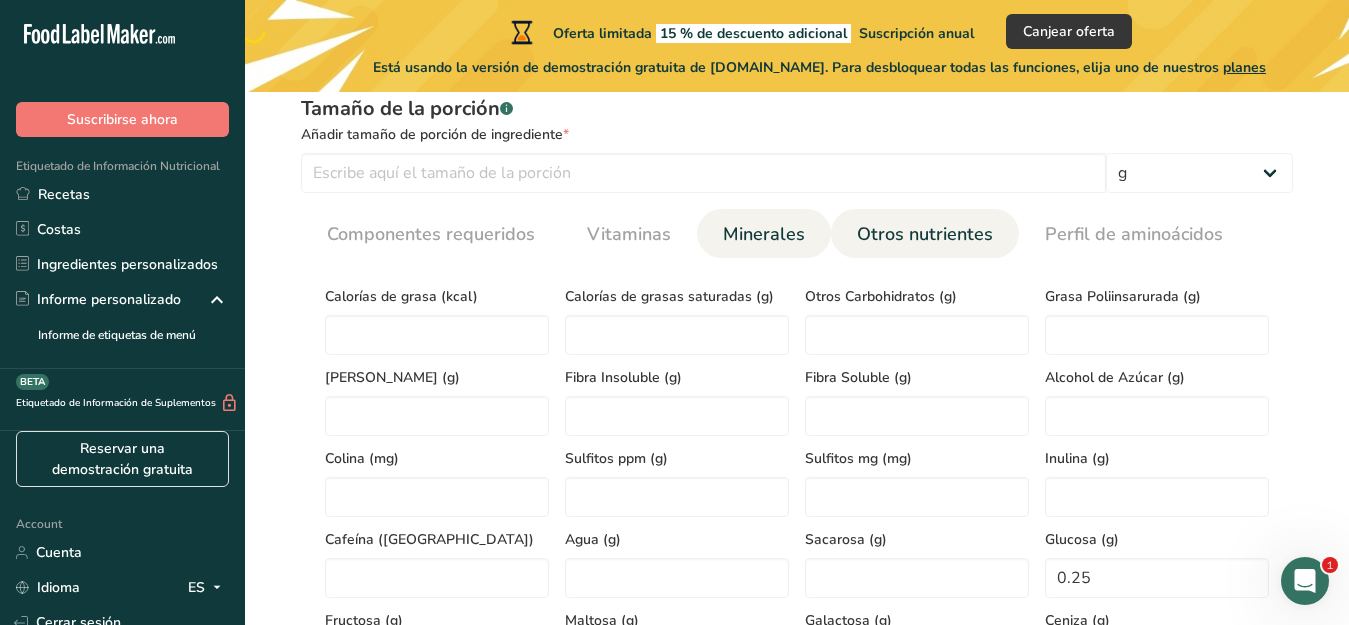 click on "Minerales" at bounding box center [764, 234] 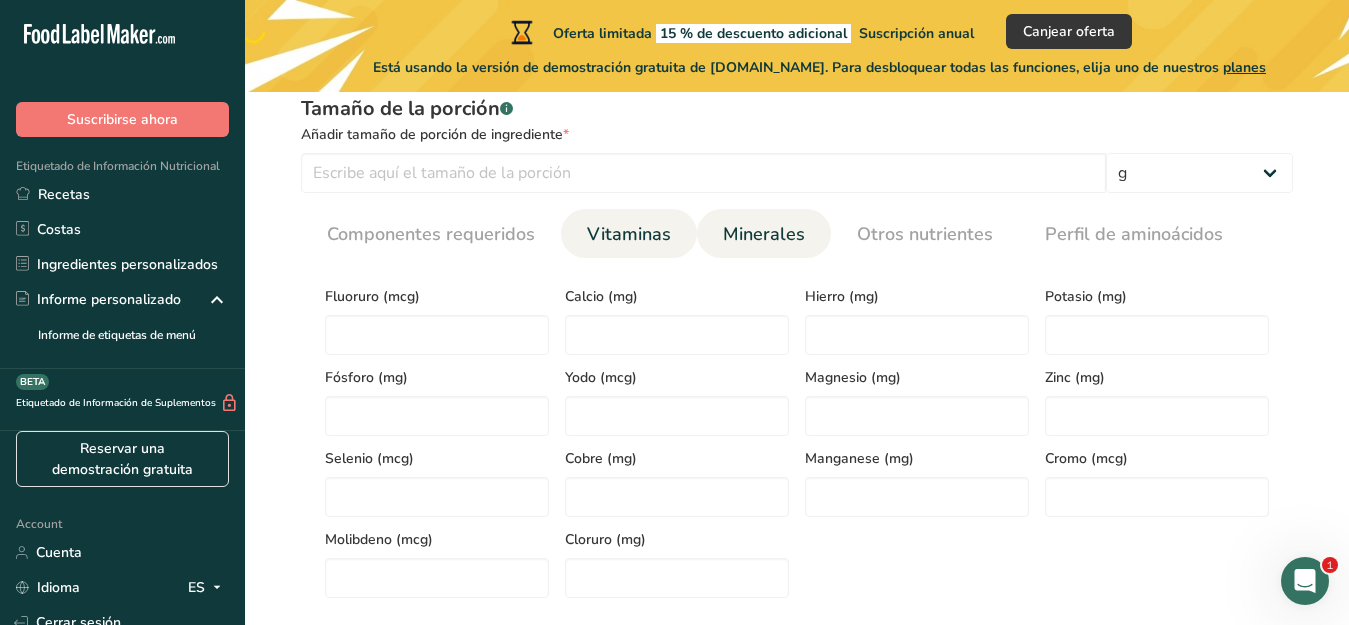 click on "Vitaminas" at bounding box center [629, 234] 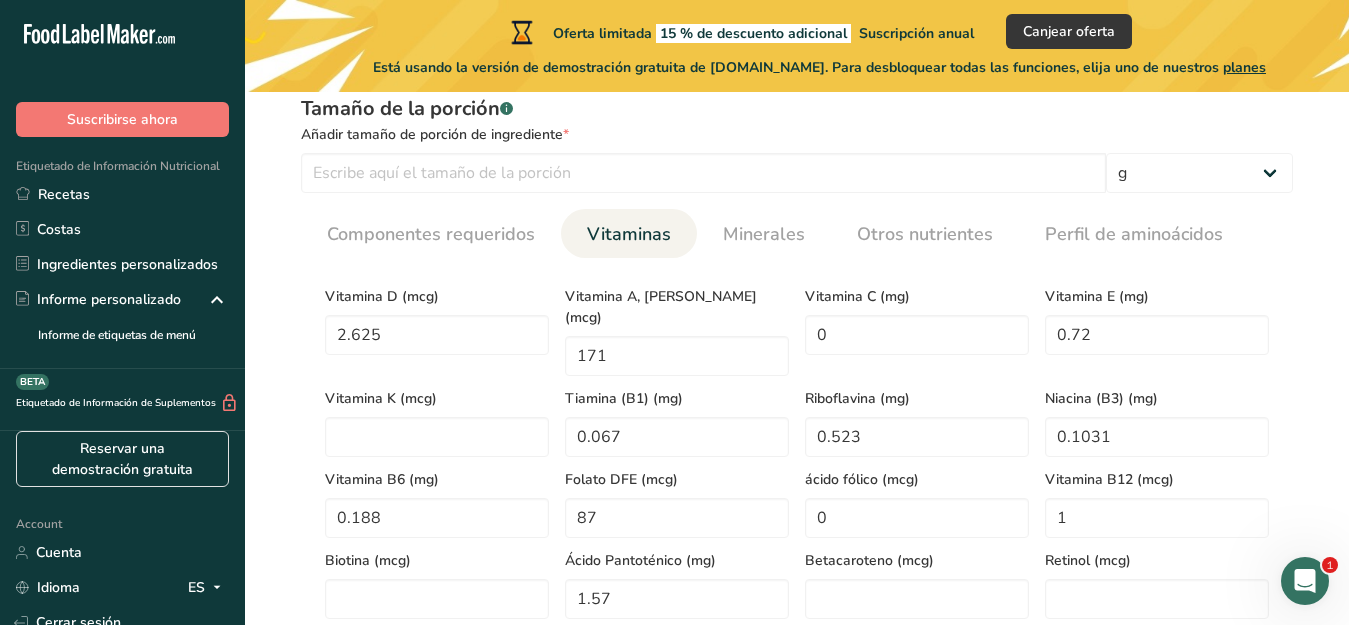 scroll, scrollTop: 937, scrollLeft: 0, axis: vertical 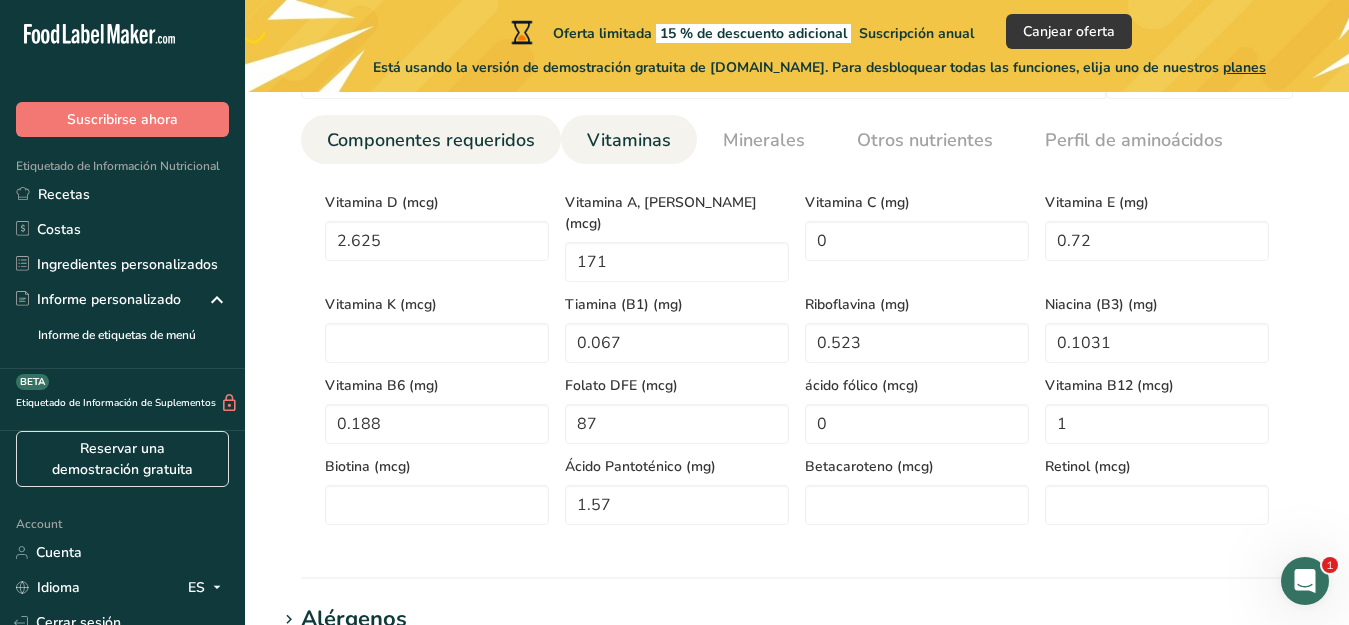 click on "Componentes requeridos" at bounding box center [431, 140] 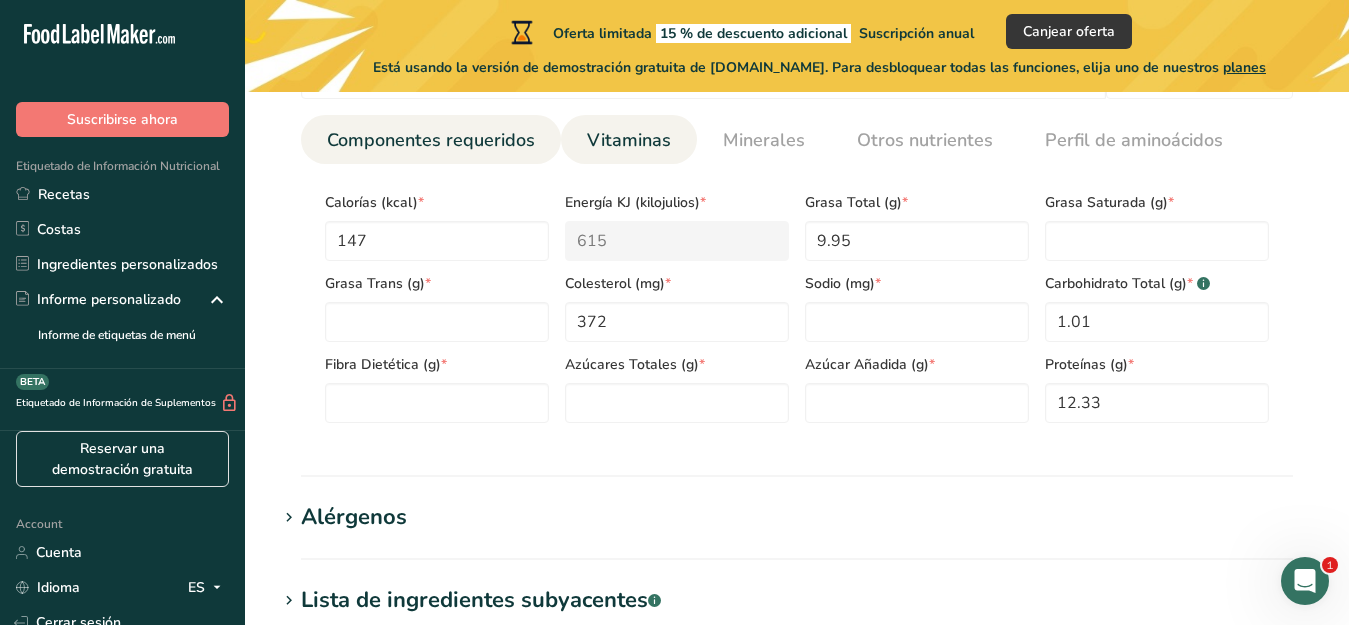 click on "Vitaminas" at bounding box center (629, 140) 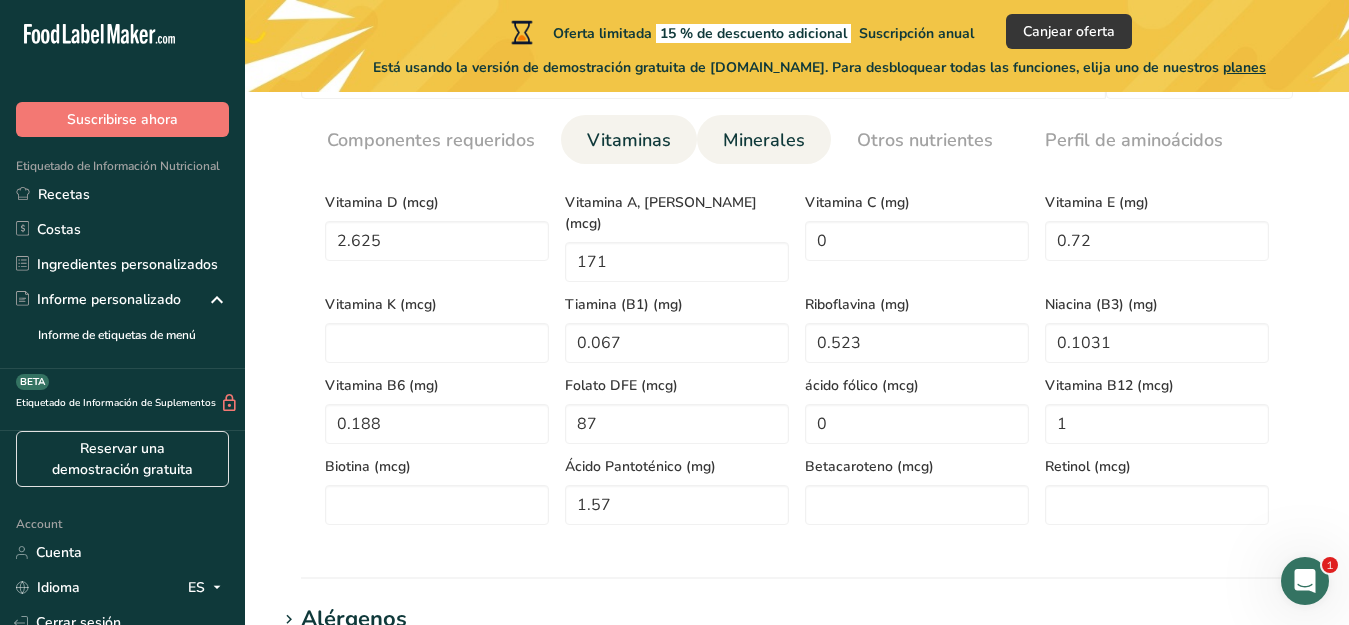 click on "Minerales" at bounding box center (764, 140) 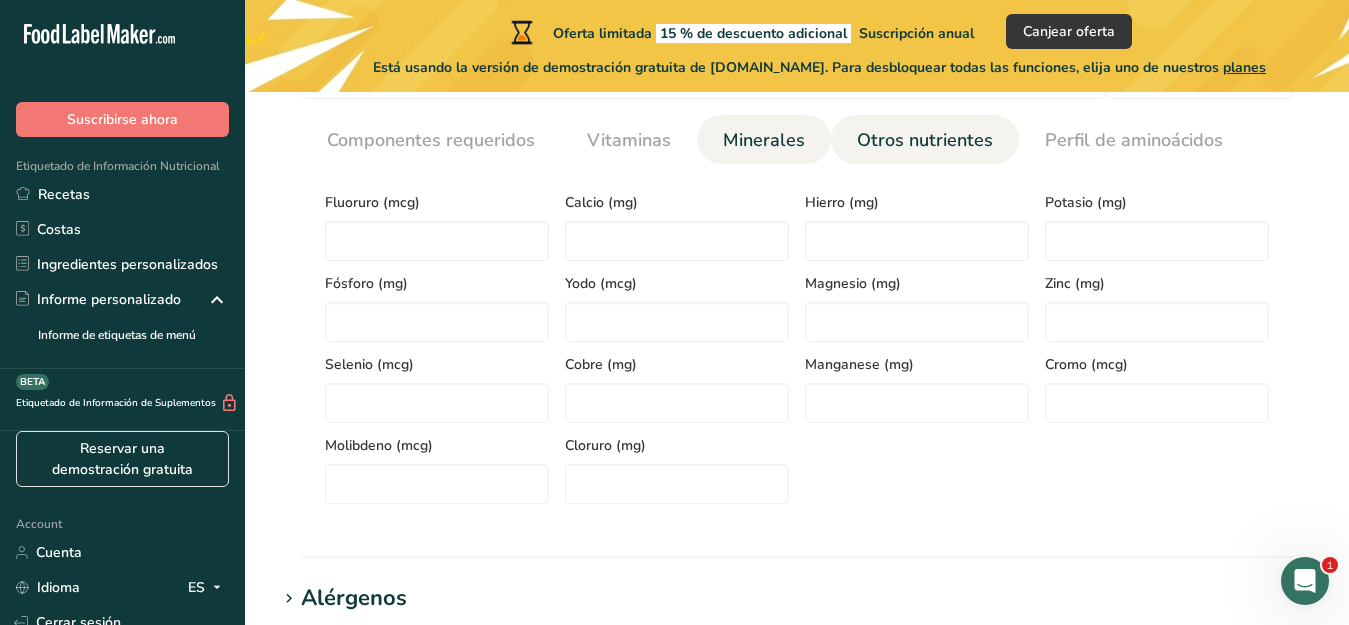 click on "Otros nutrientes" at bounding box center [925, 140] 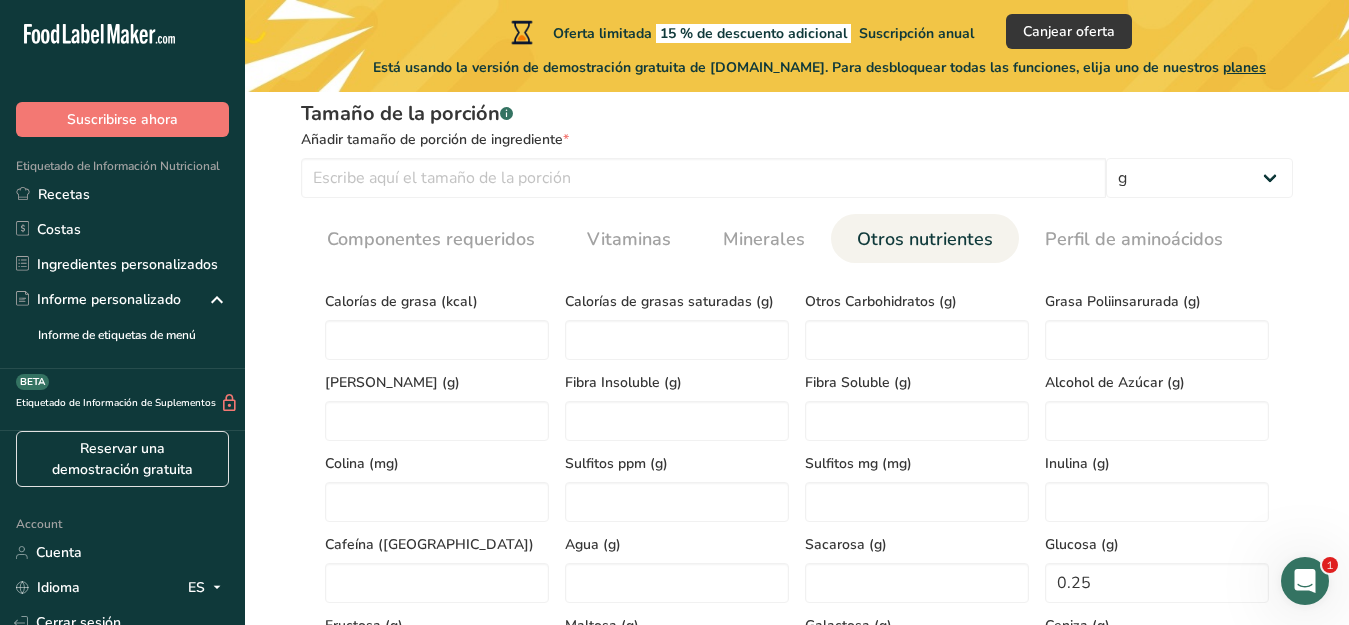 scroll, scrollTop: 843, scrollLeft: 0, axis: vertical 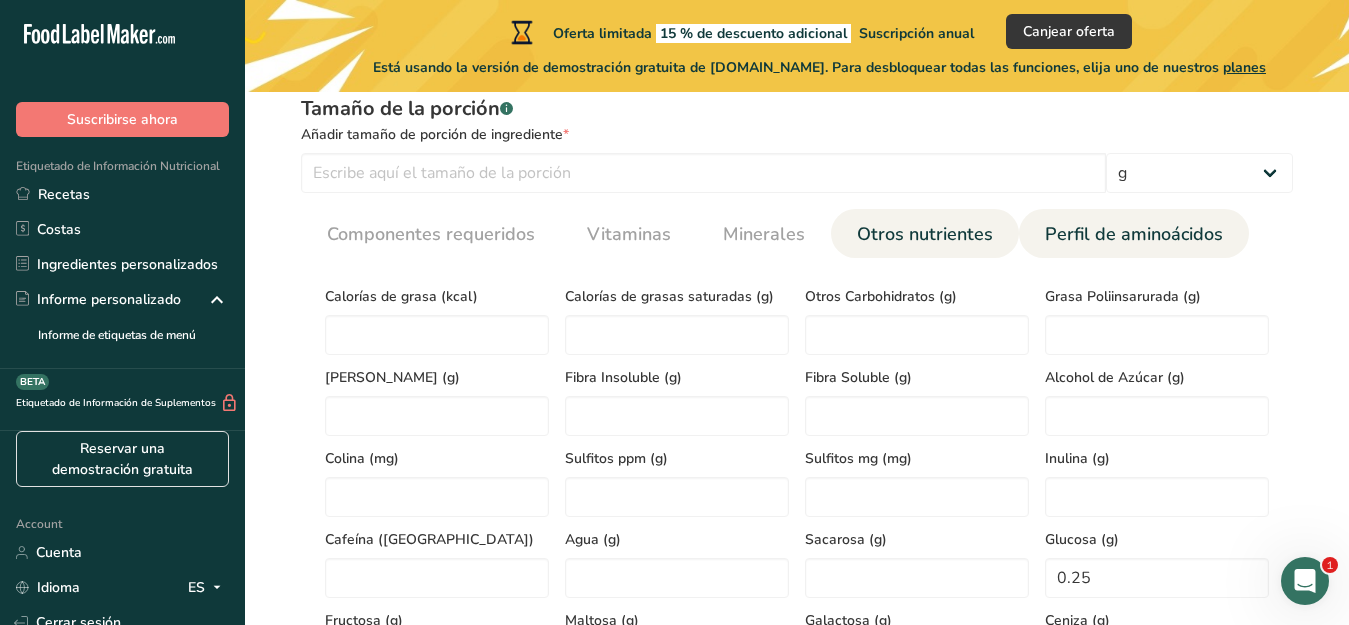 click on "Perfil de aminoácidos" at bounding box center [1134, 234] 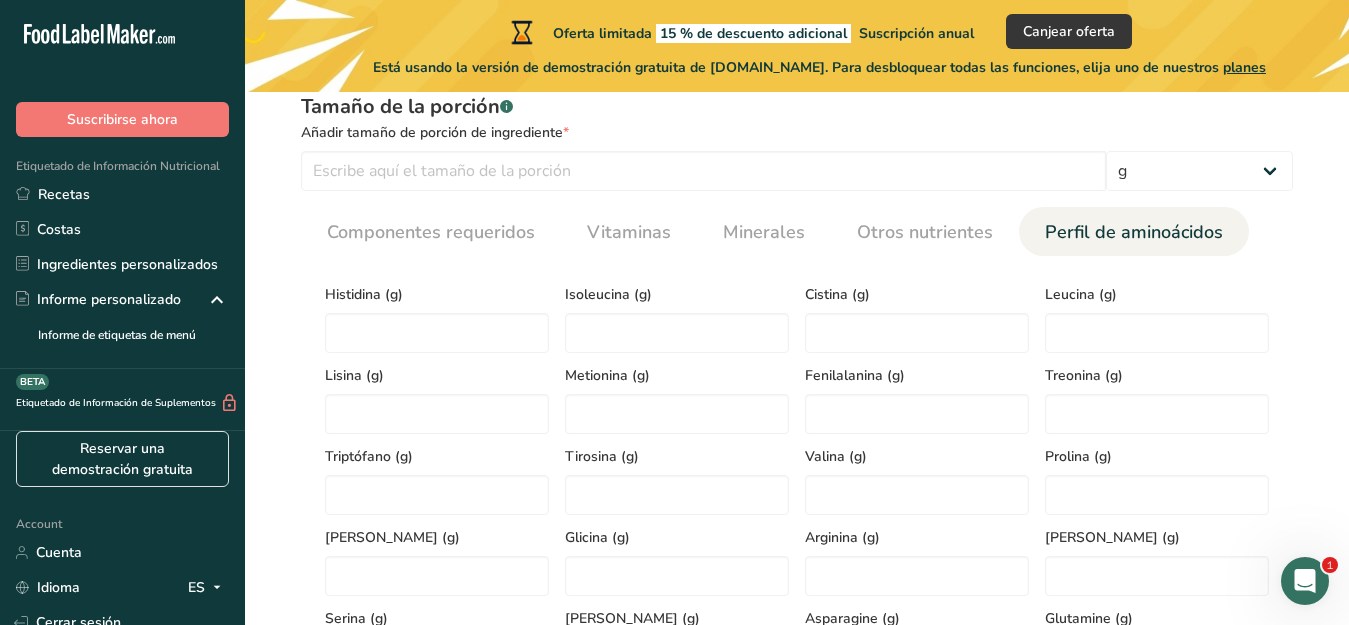 scroll, scrollTop: 843, scrollLeft: 0, axis: vertical 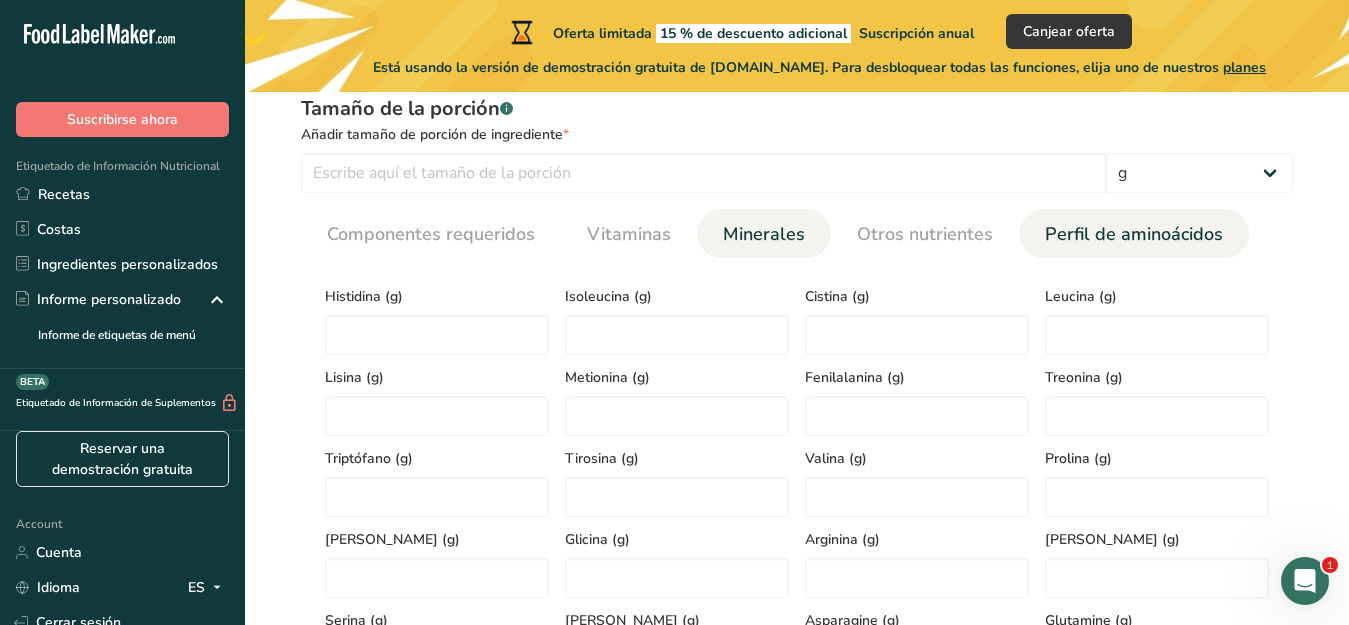 click on "Minerales" at bounding box center [764, 234] 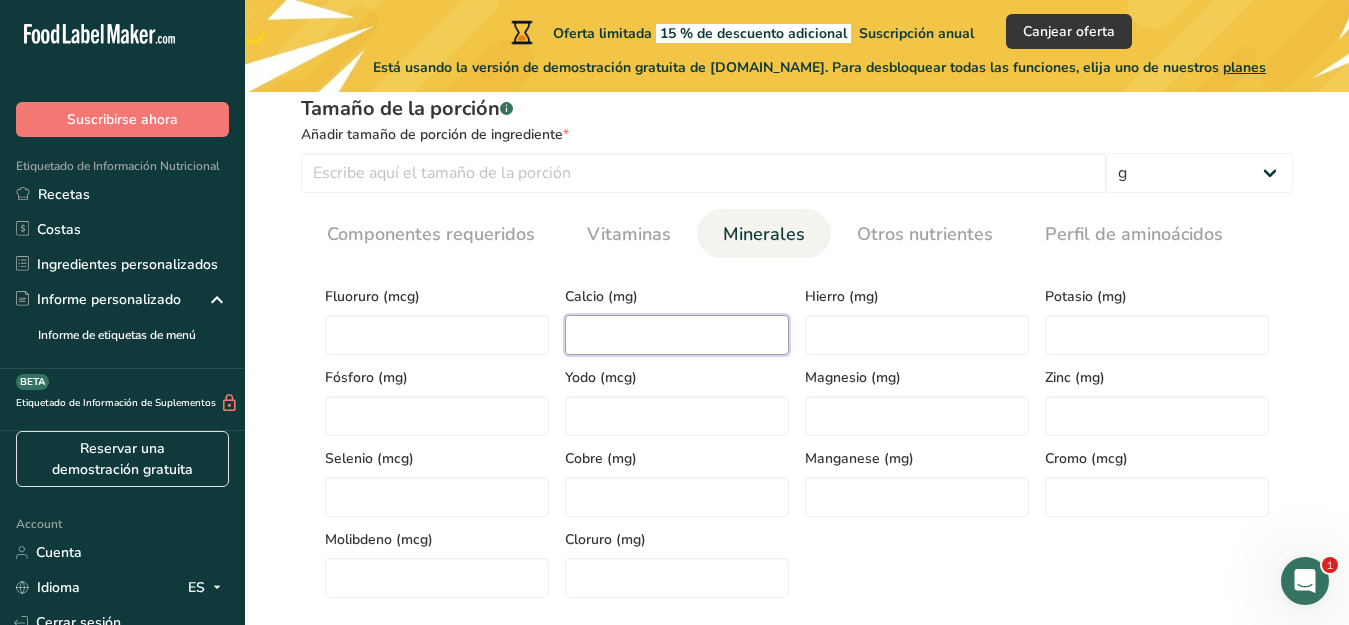 click at bounding box center (677, 335) 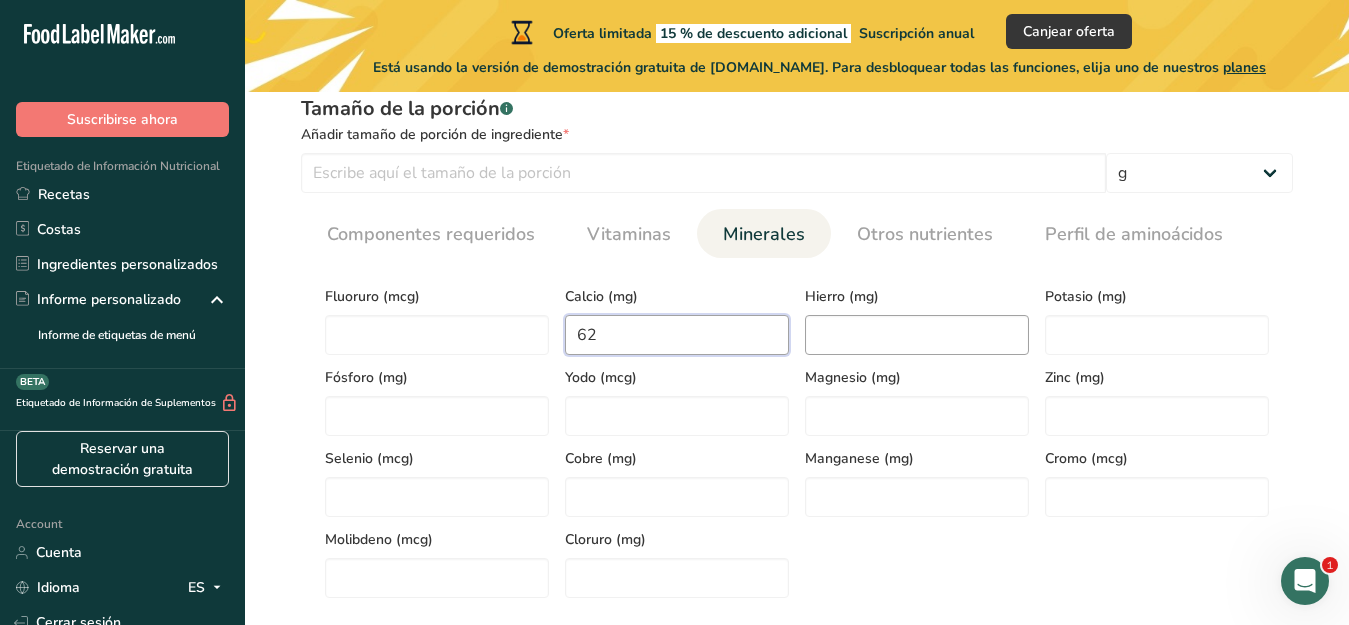 type on "62" 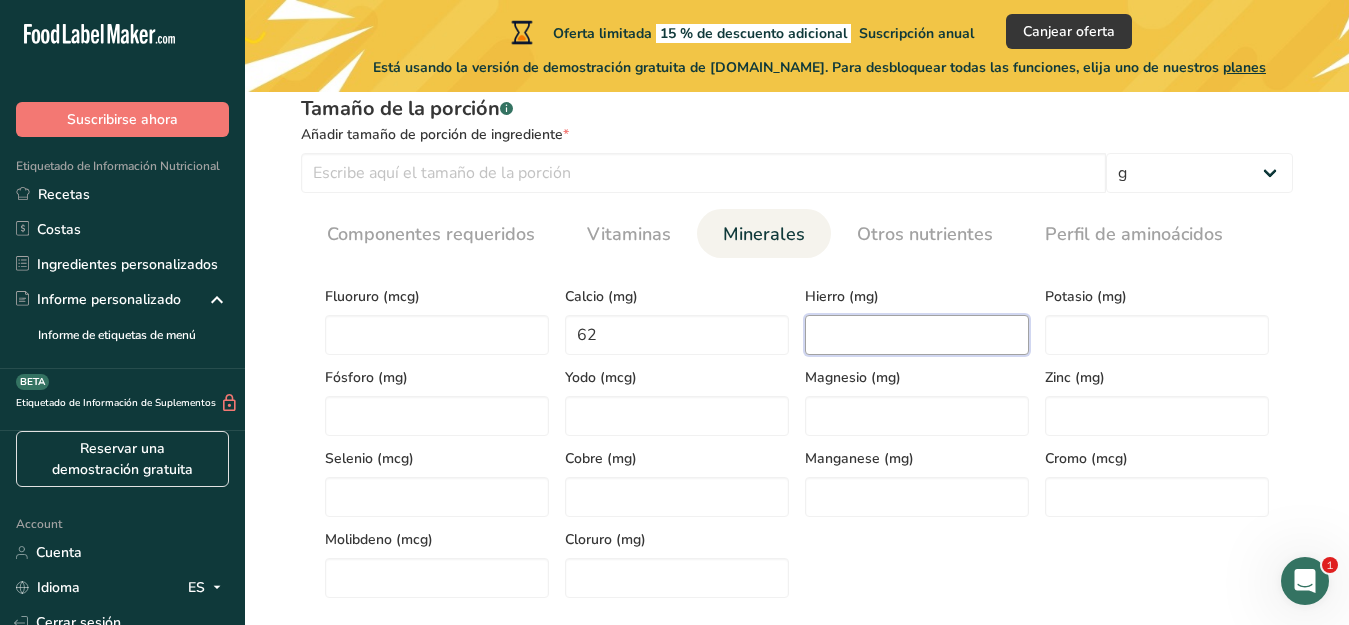 click at bounding box center [917, 335] 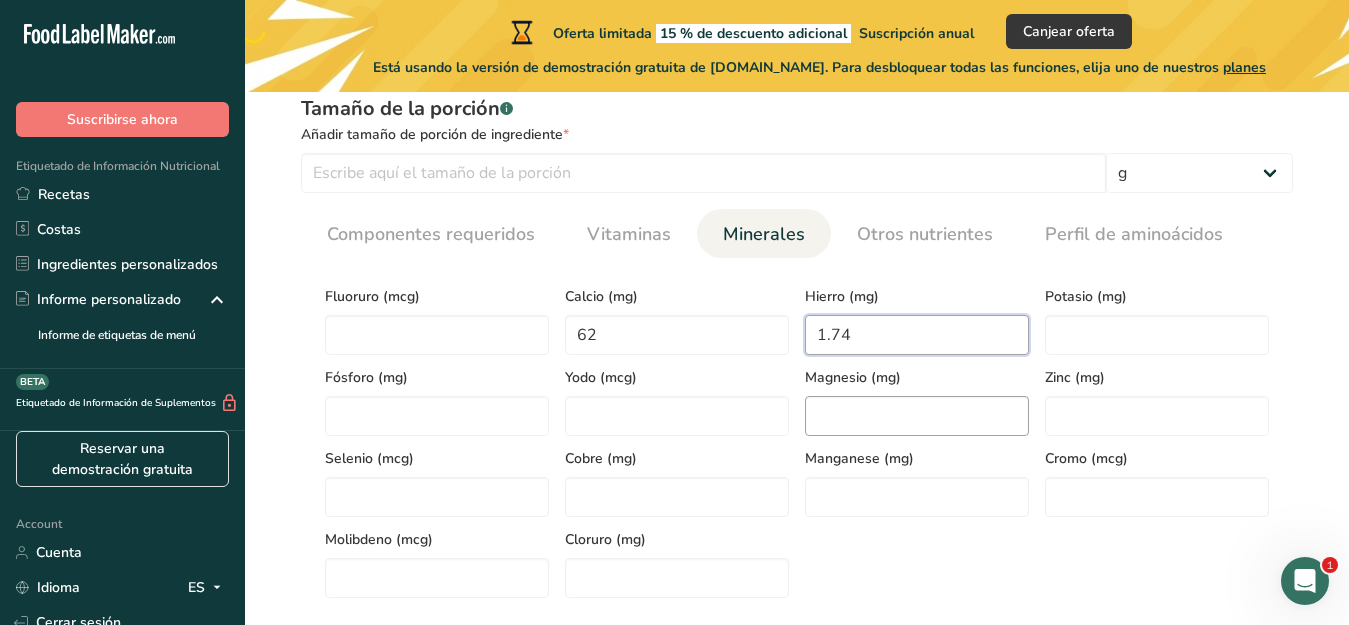 type on "1.74" 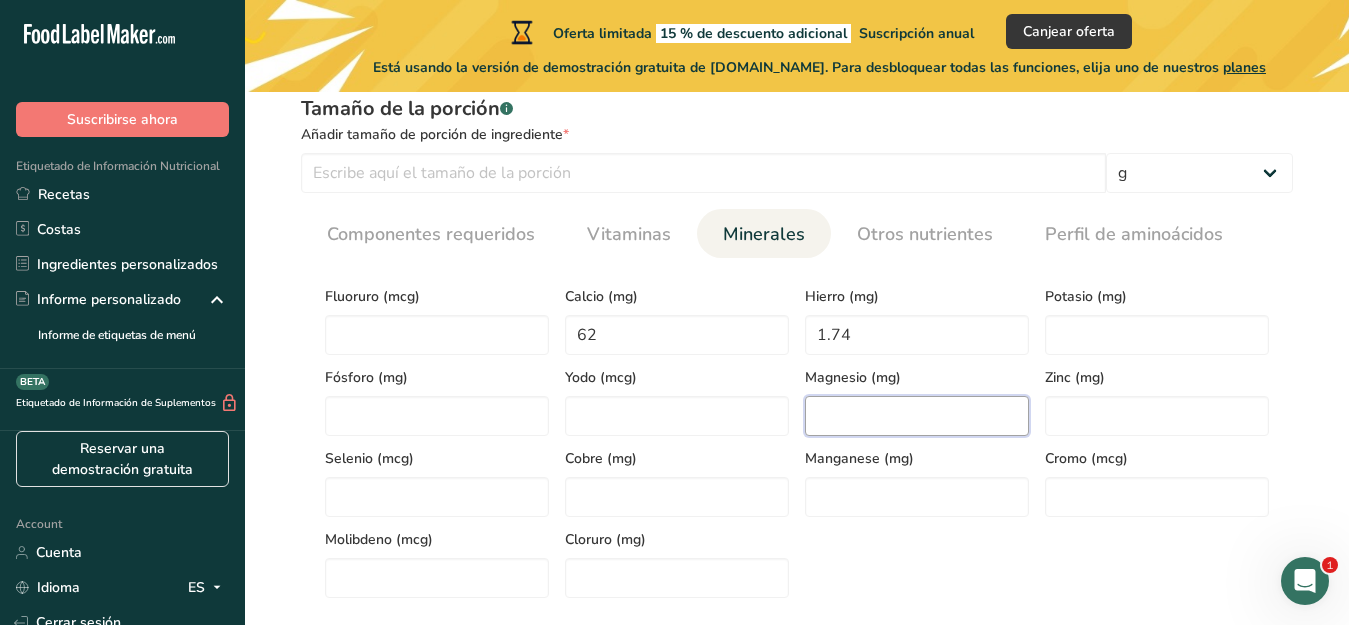 click at bounding box center (917, 416) 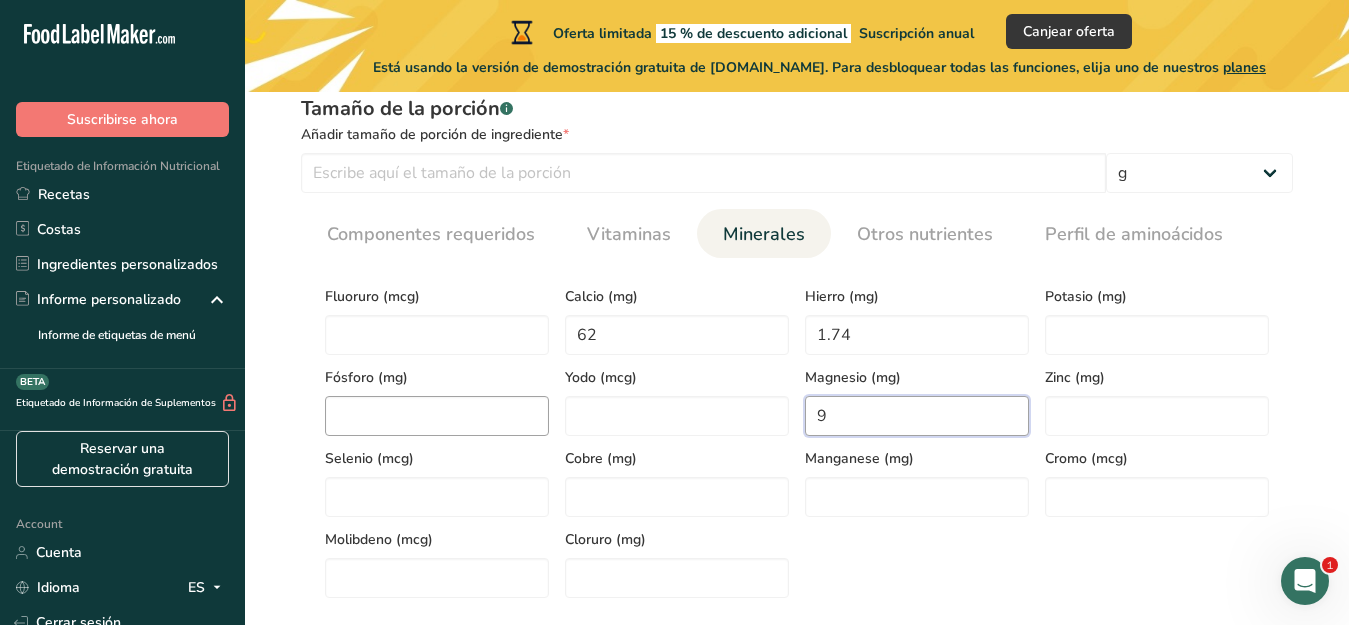 type on "9" 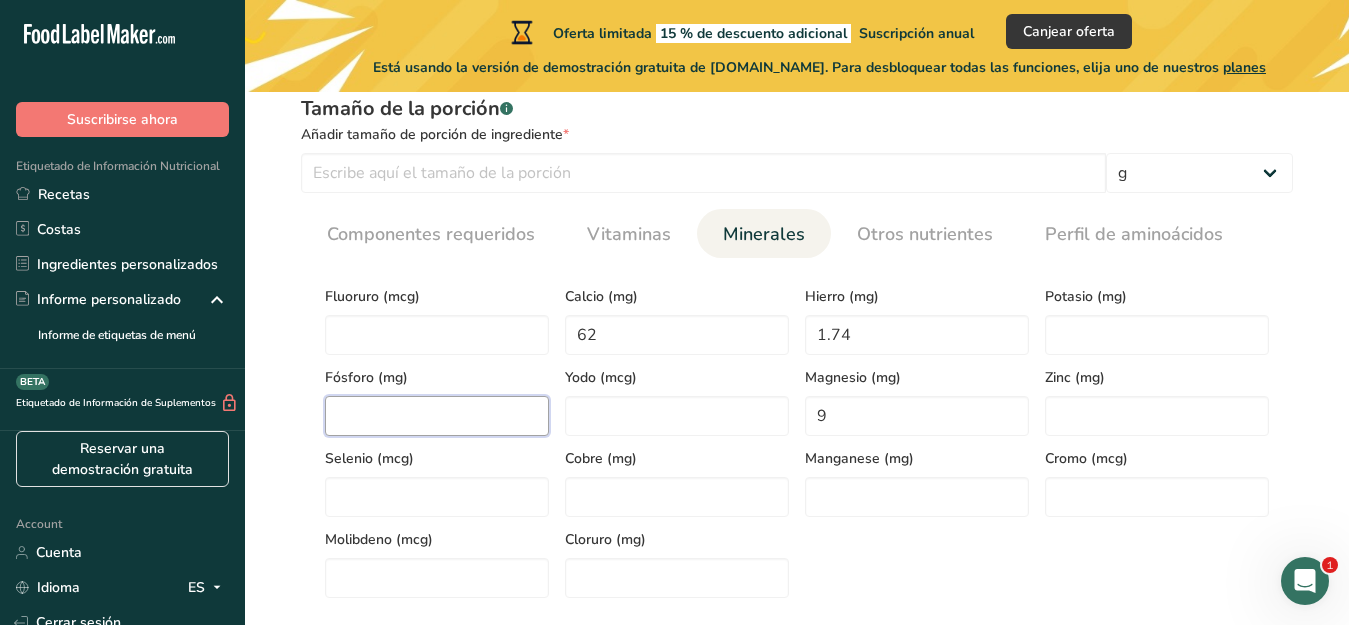 click at bounding box center (437, 416) 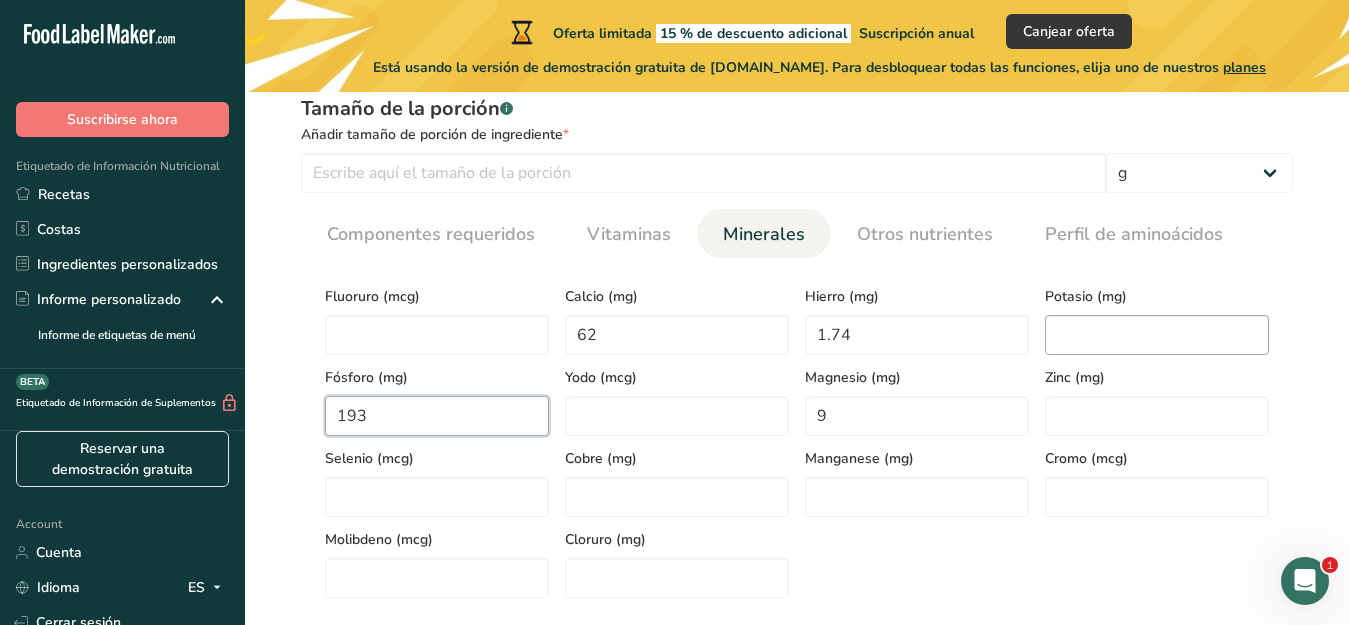type on "193" 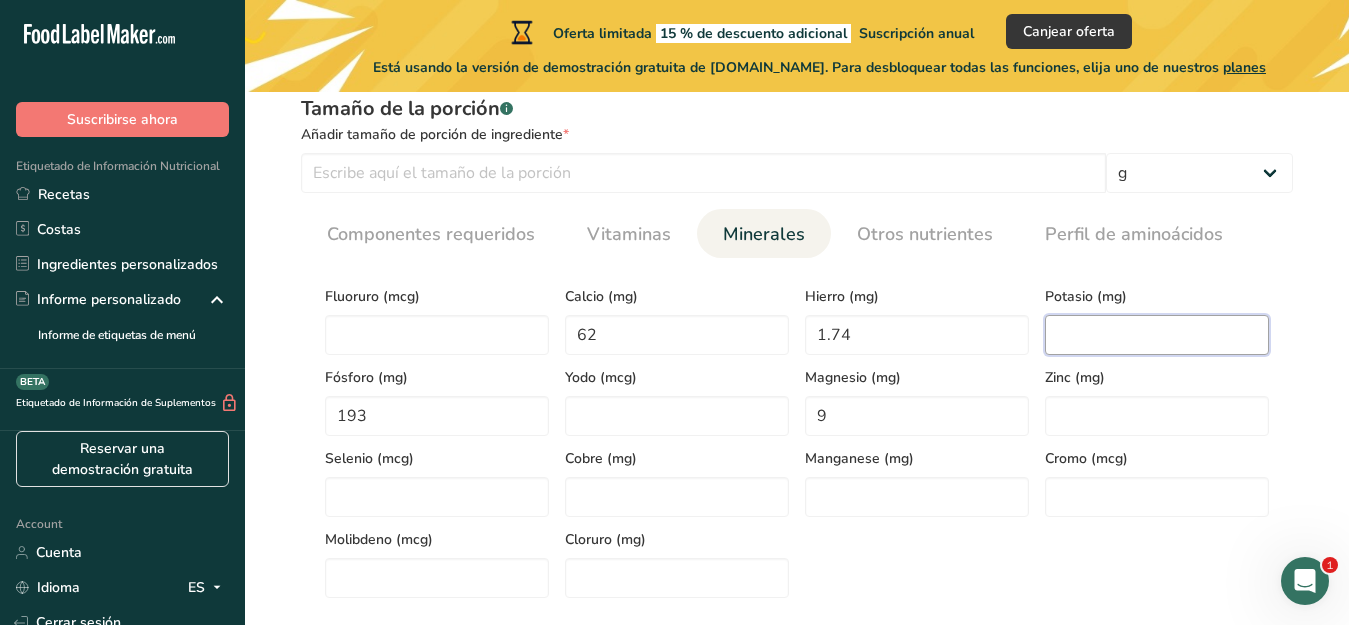 click at bounding box center [1157, 335] 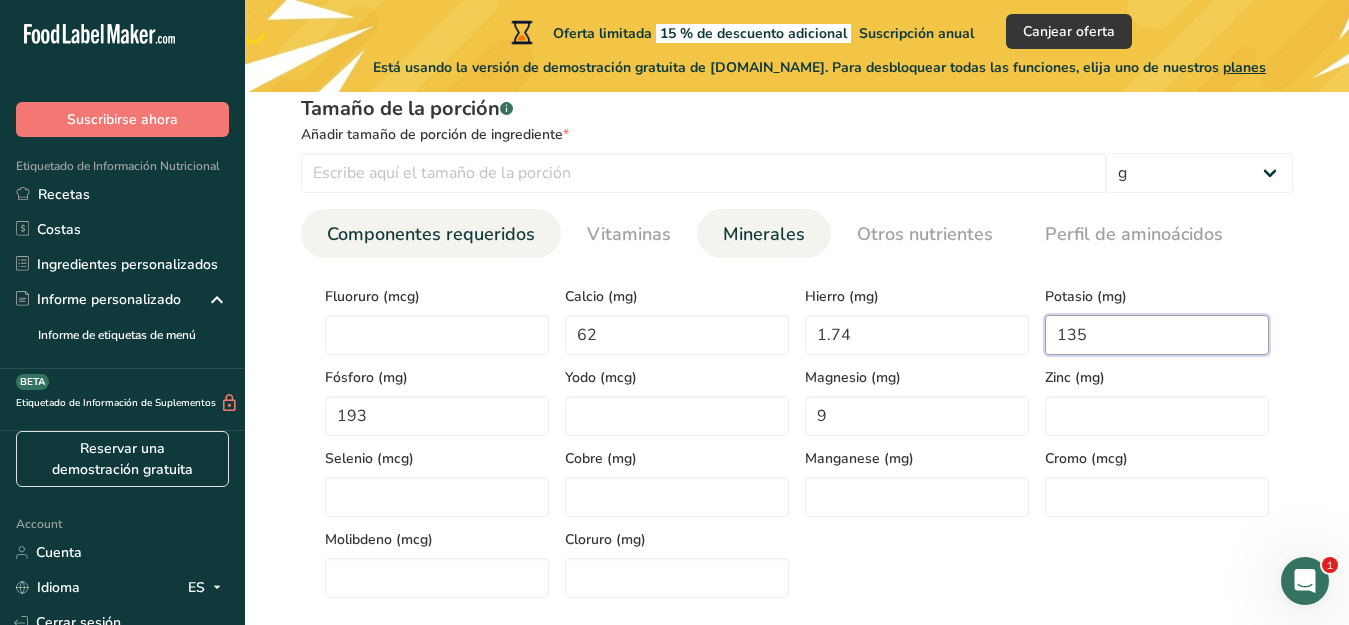 type on "135" 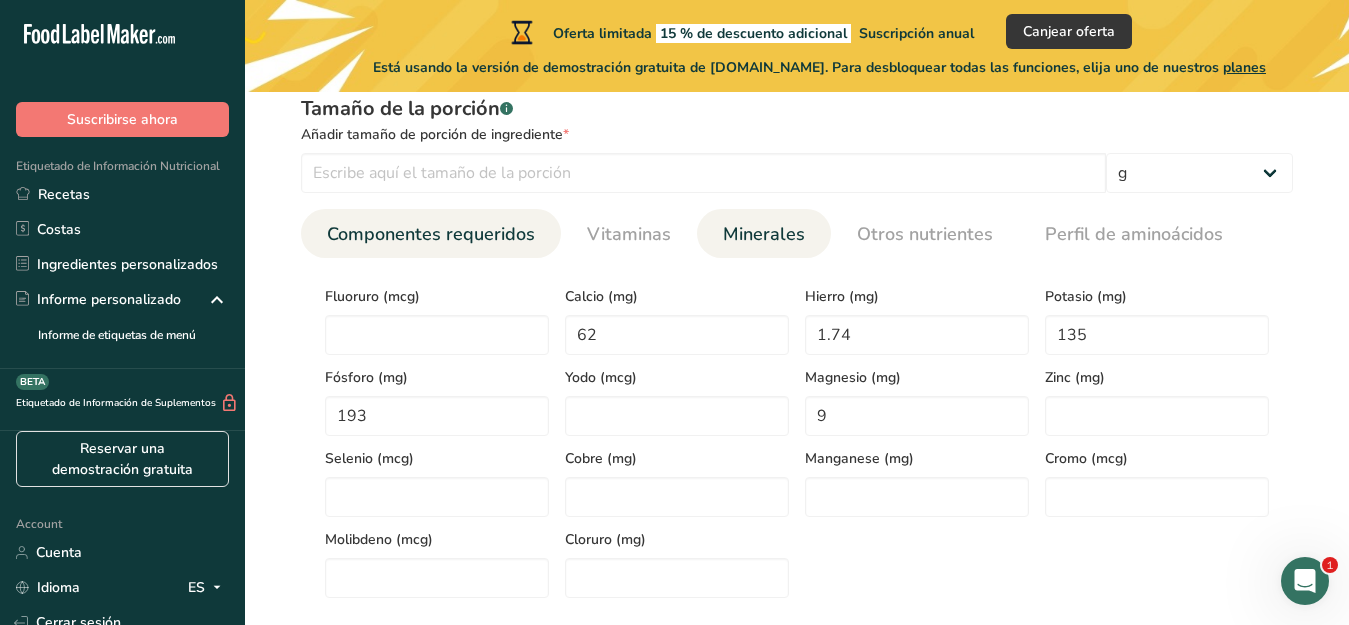 click on "Componentes requeridos" at bounding box center [431, 234] 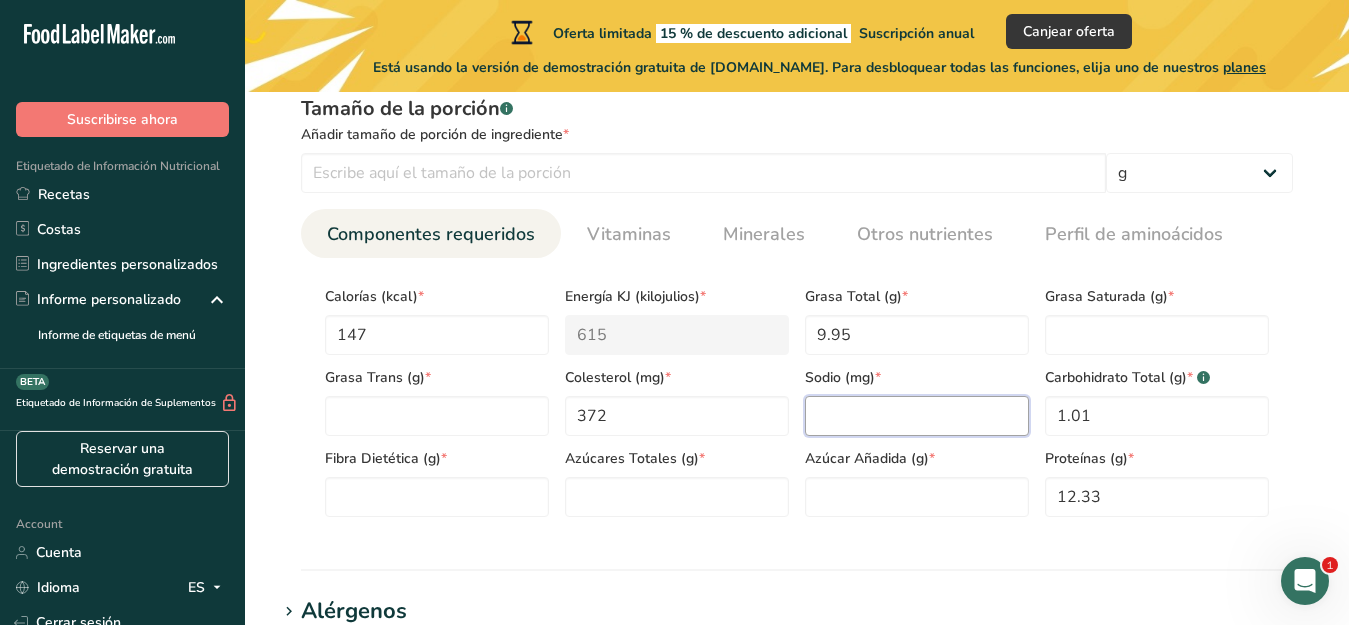 click at bounding box center [917, 416] 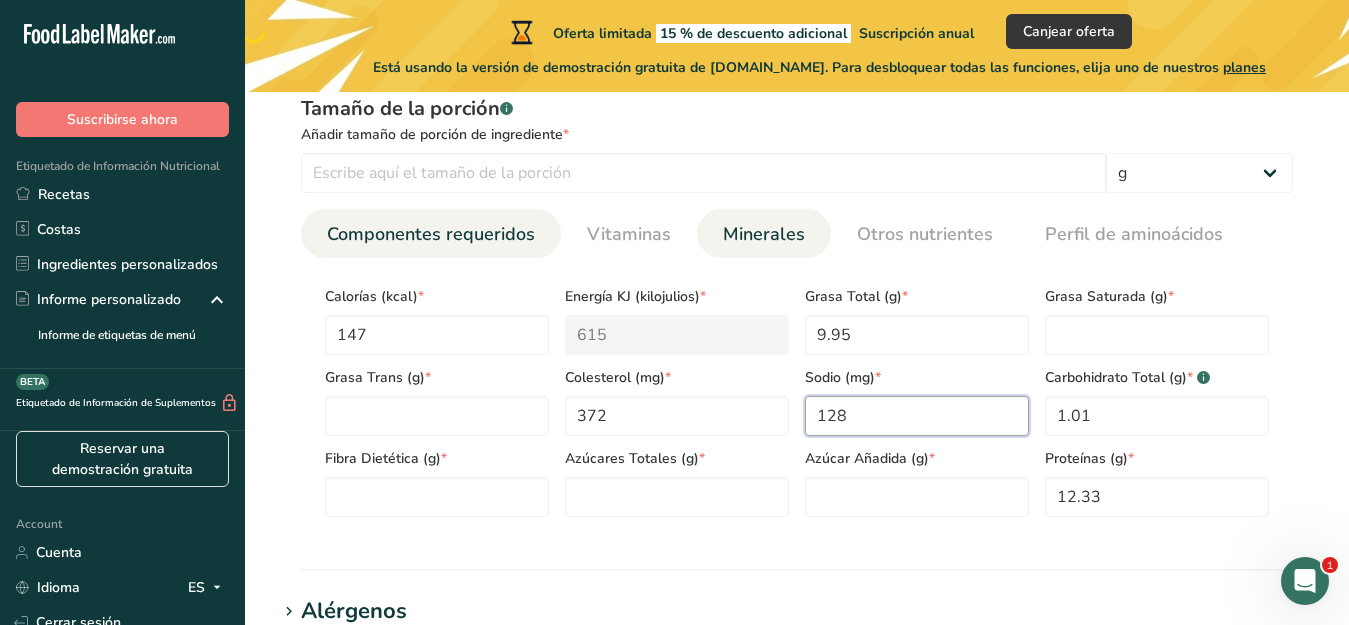 type on "128" 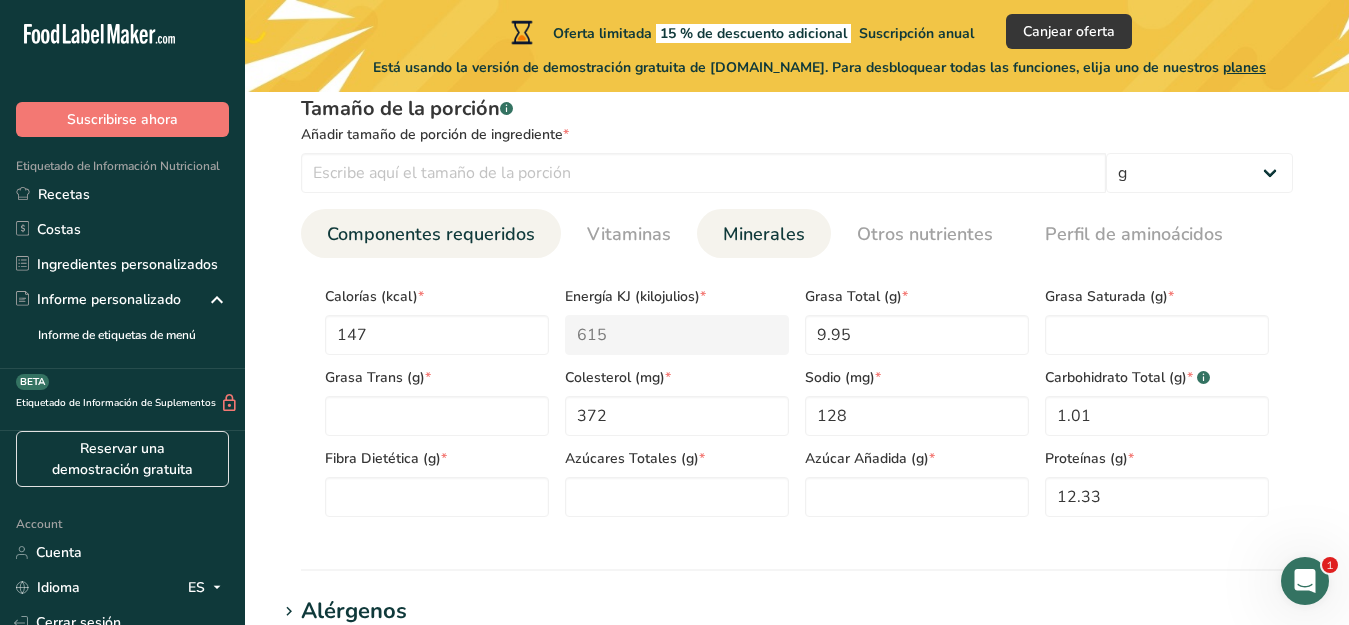 click on "Minerales" at bounding box center [764, 234] 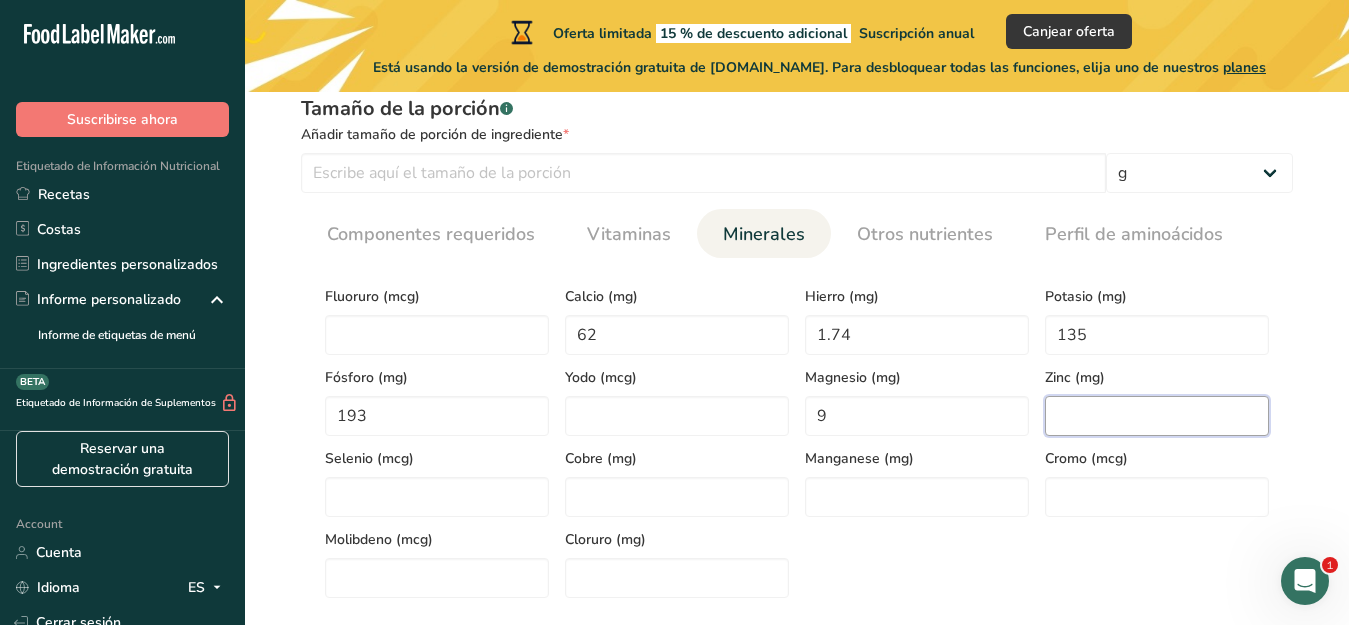 click at bounding box center (1157, 416) 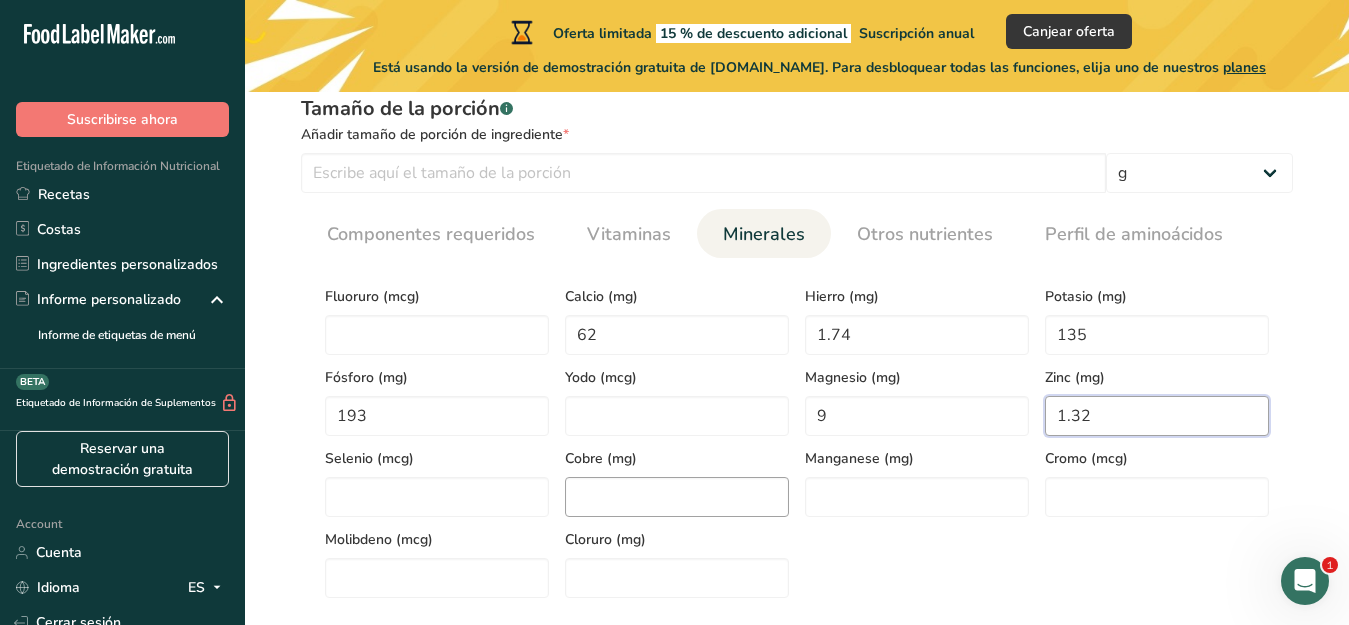 type on "1.32" 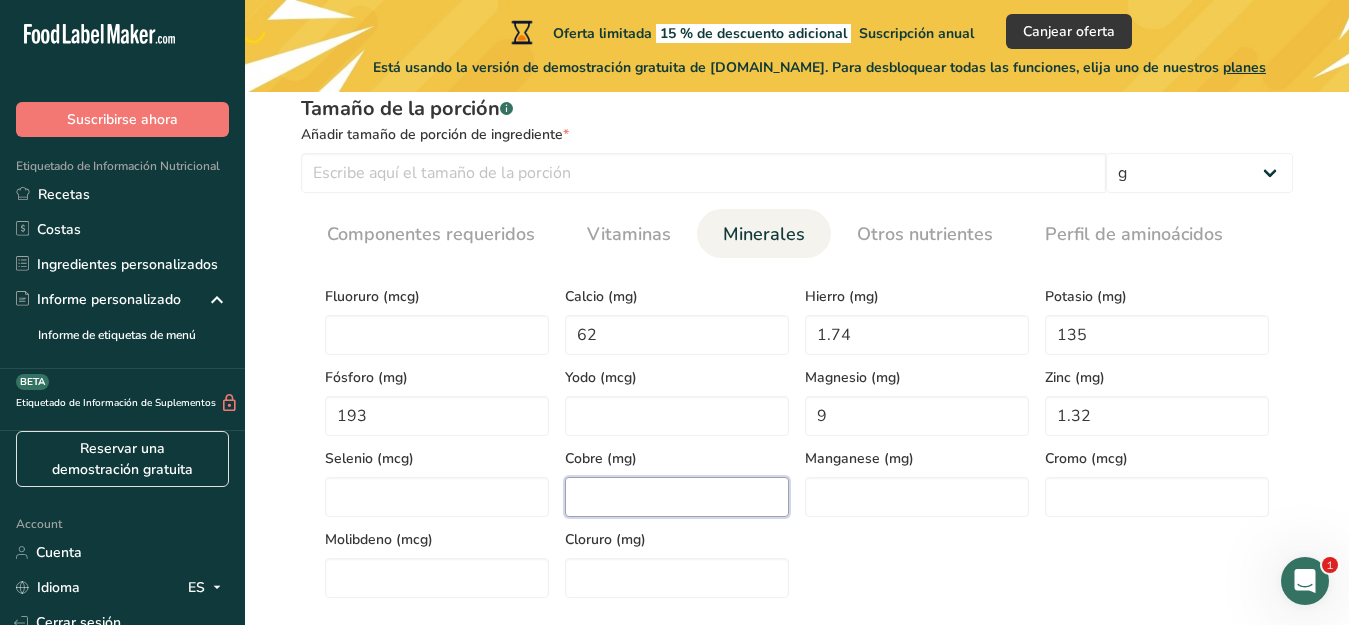 click at bounding box center (677, 497) 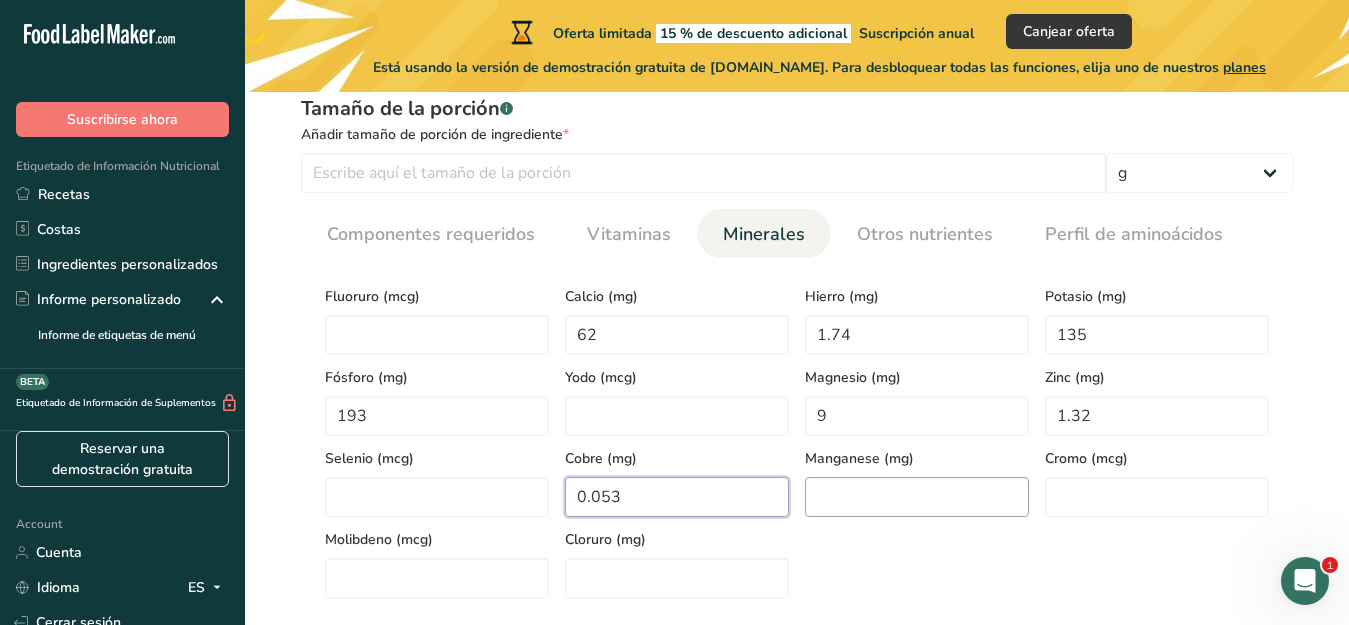 type on "0.053" 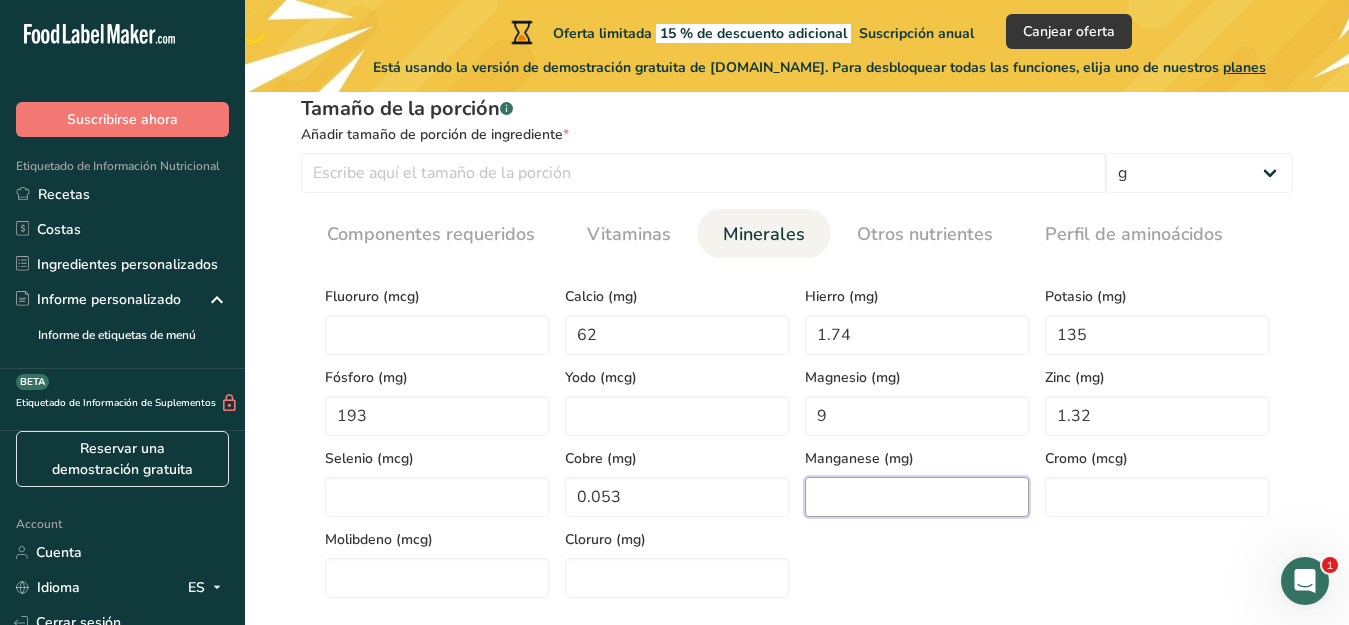 click at bounding box center [917, 497] 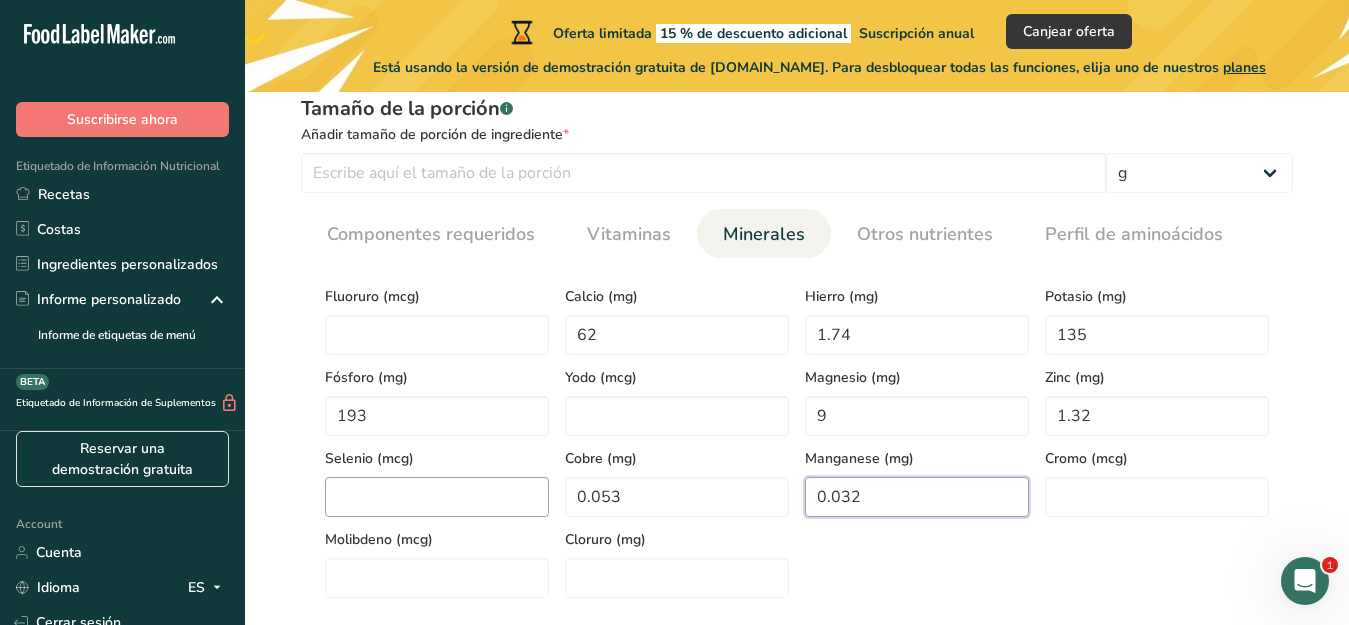 type on "0.032" 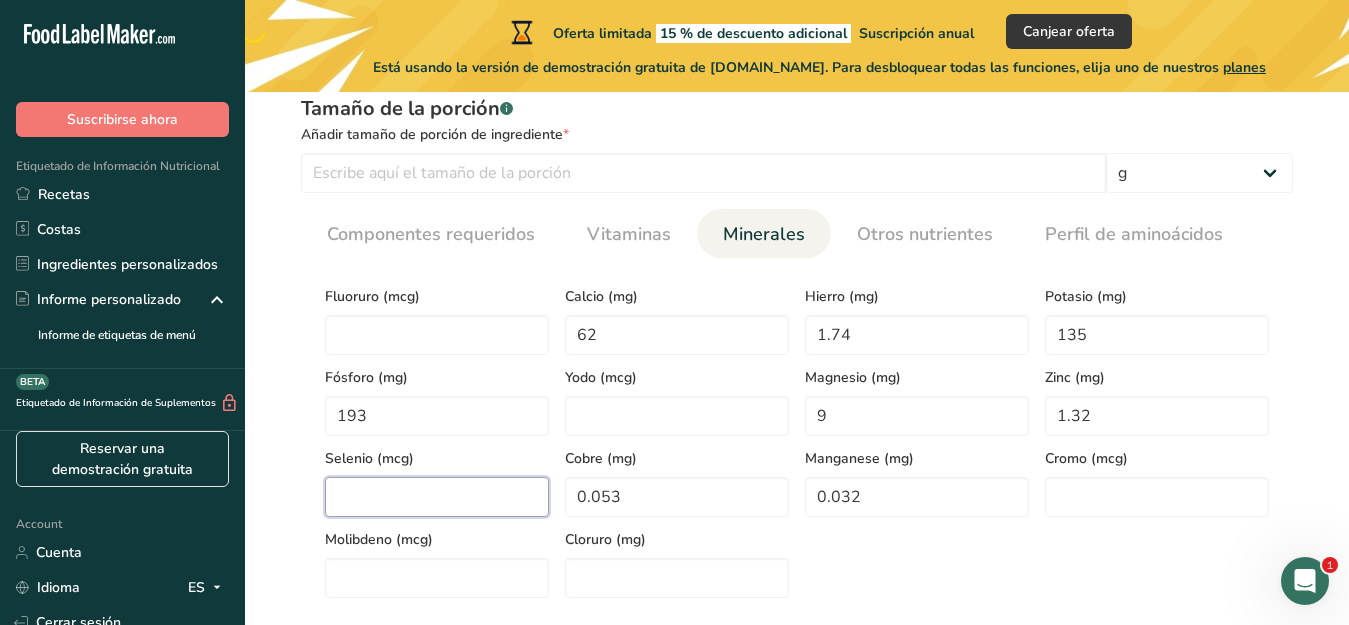 click at bounding box center [437, 497] 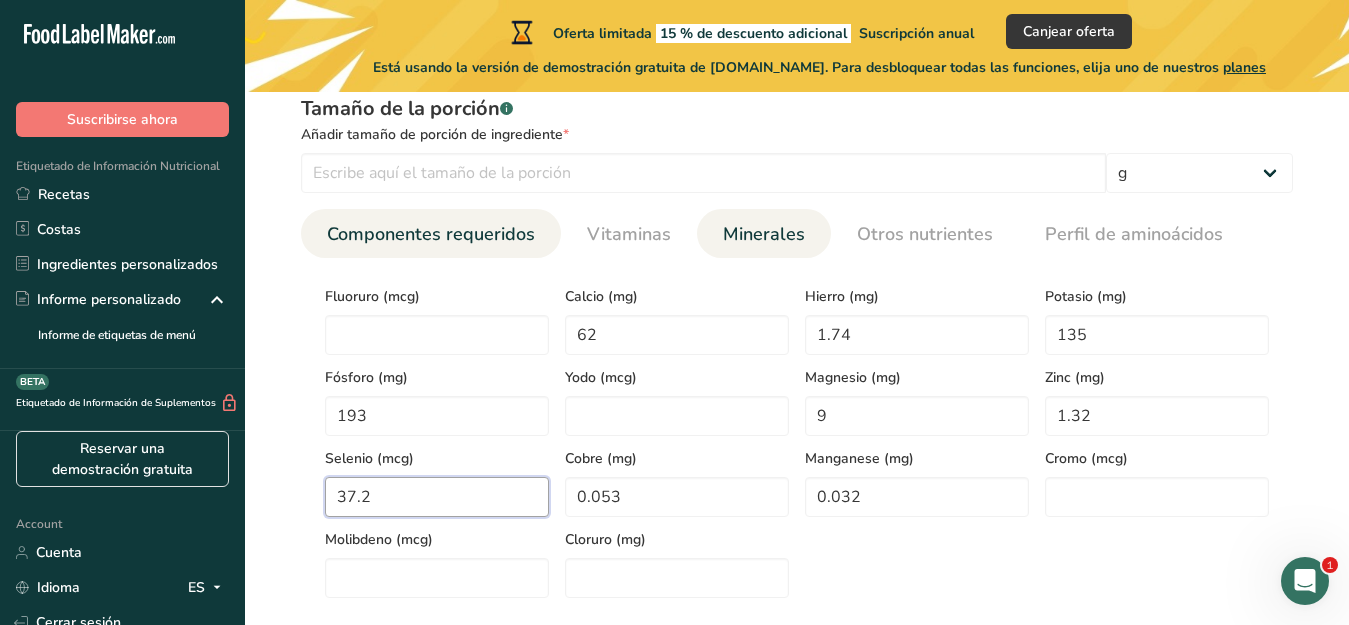 type on "37.2" 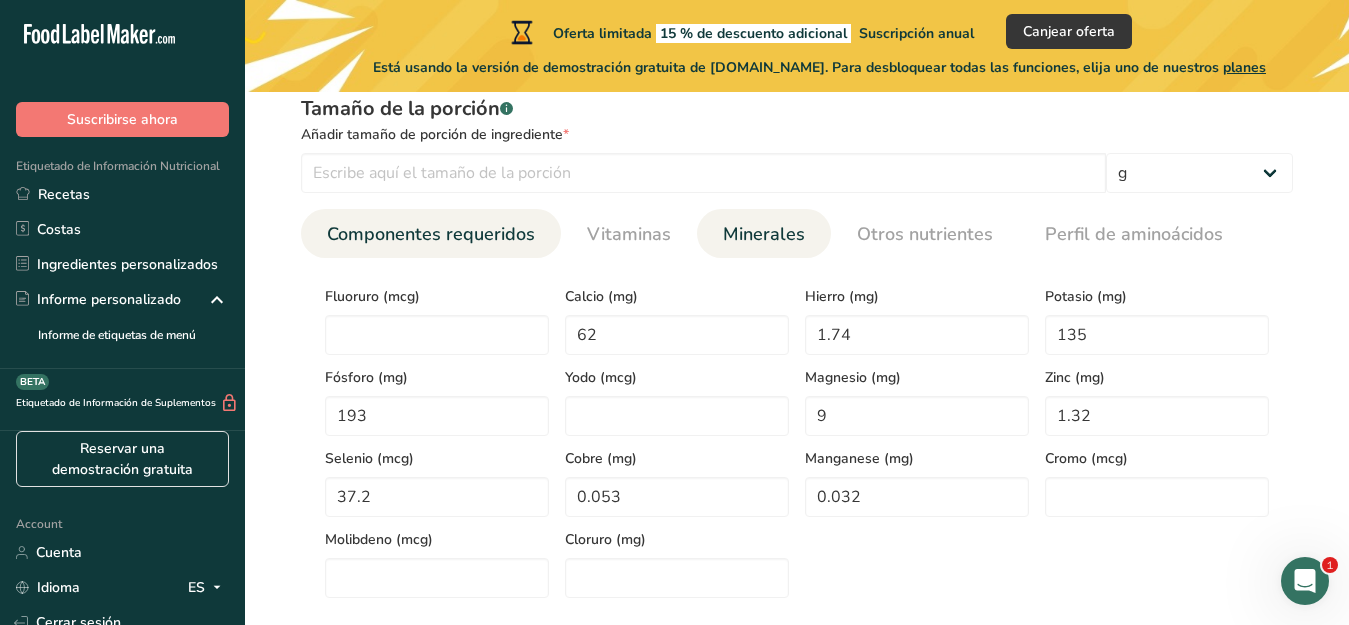 click on "Componentes requeridos" at bounding box center (431, 234) 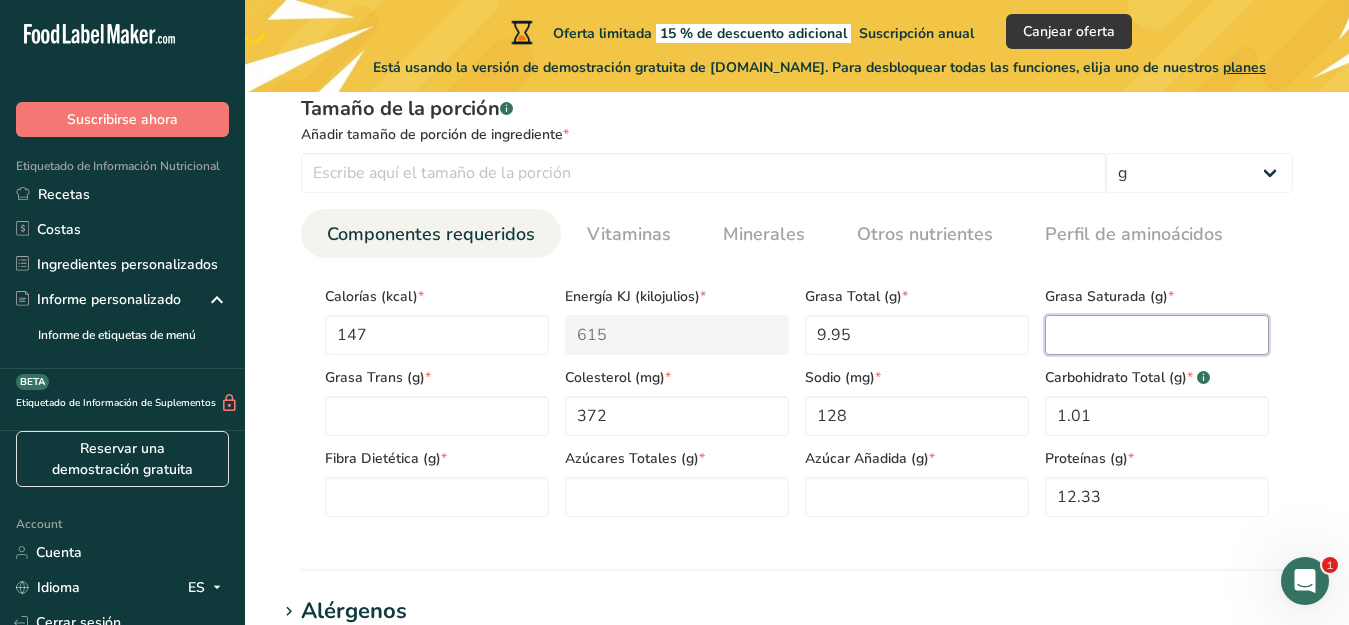 click at bounding box center [1157, 335] 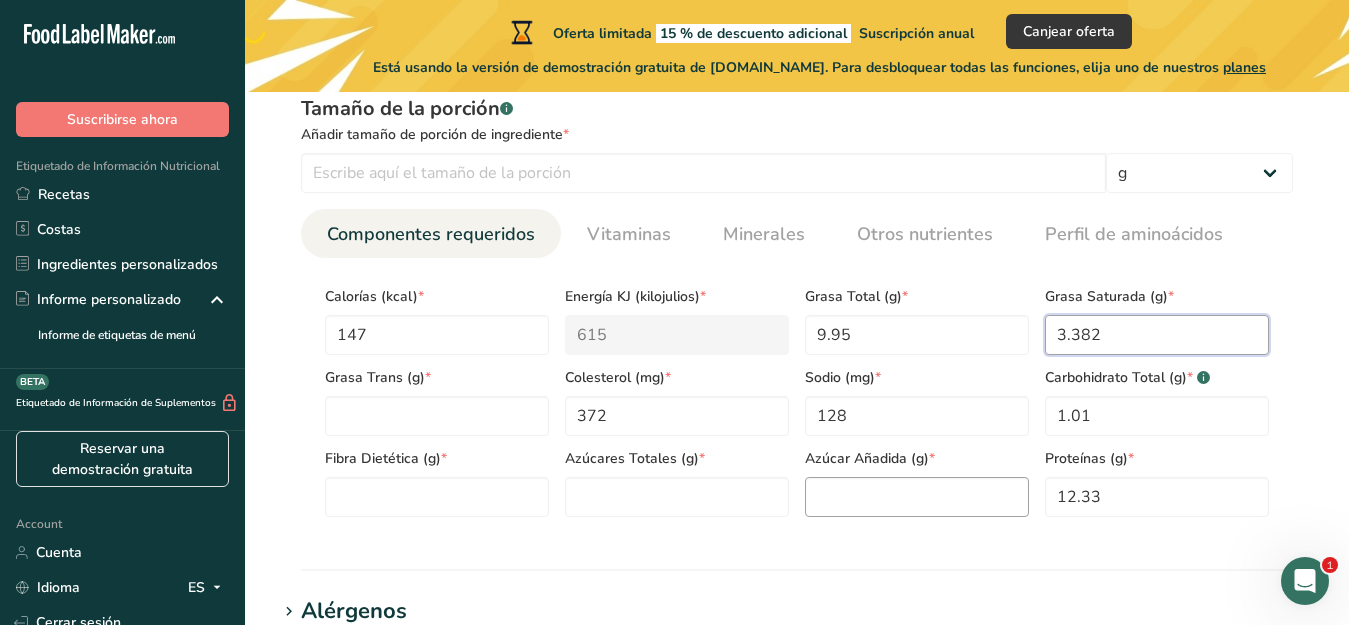 type on "3.382" 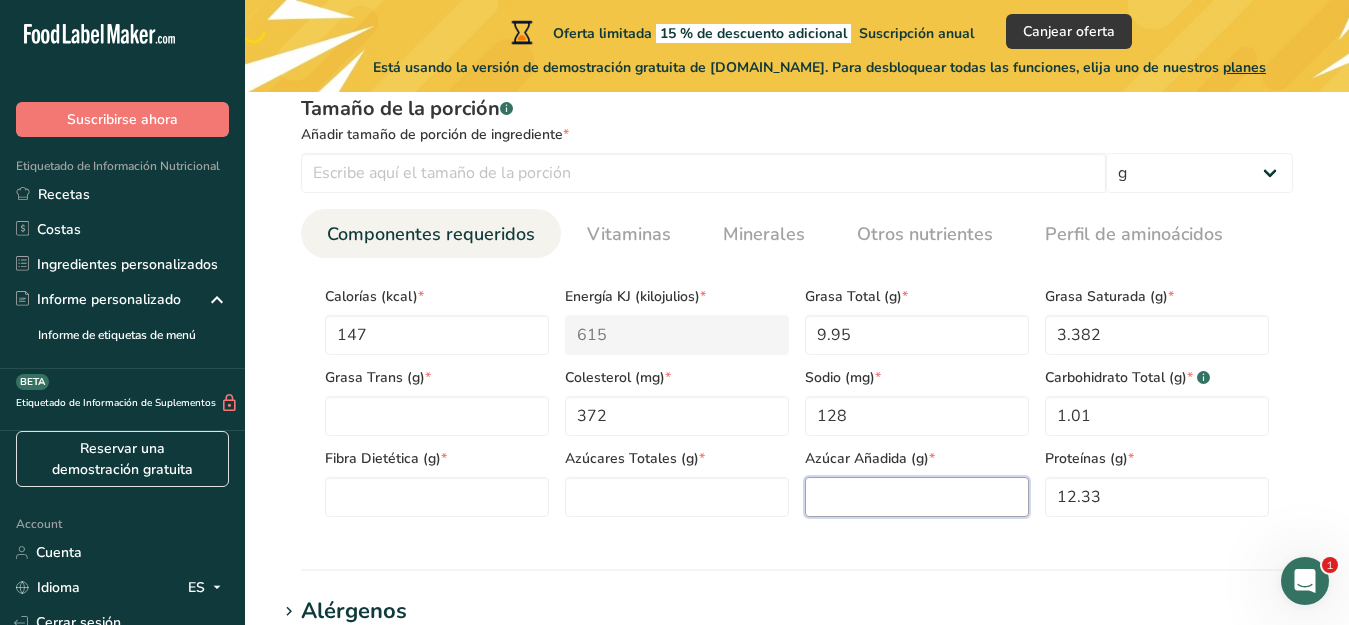 click at bounding box center (917, 497) 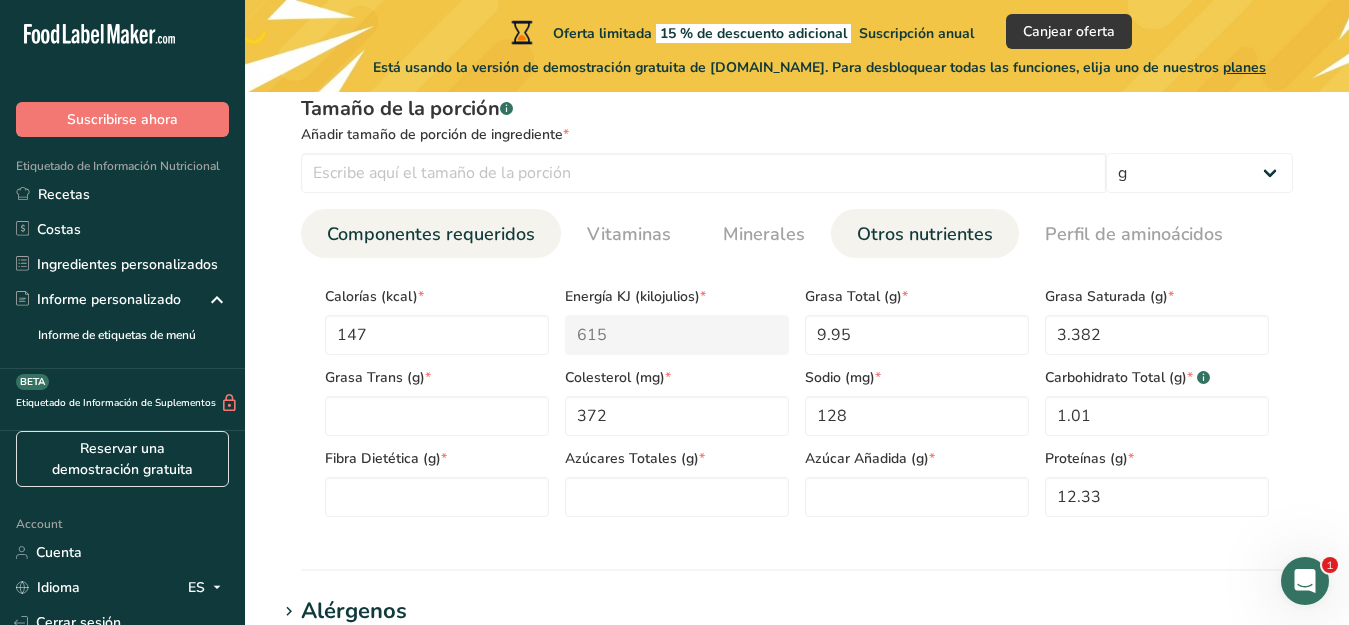 click on "Otros nutrientes" at bounding box center (925, 234) 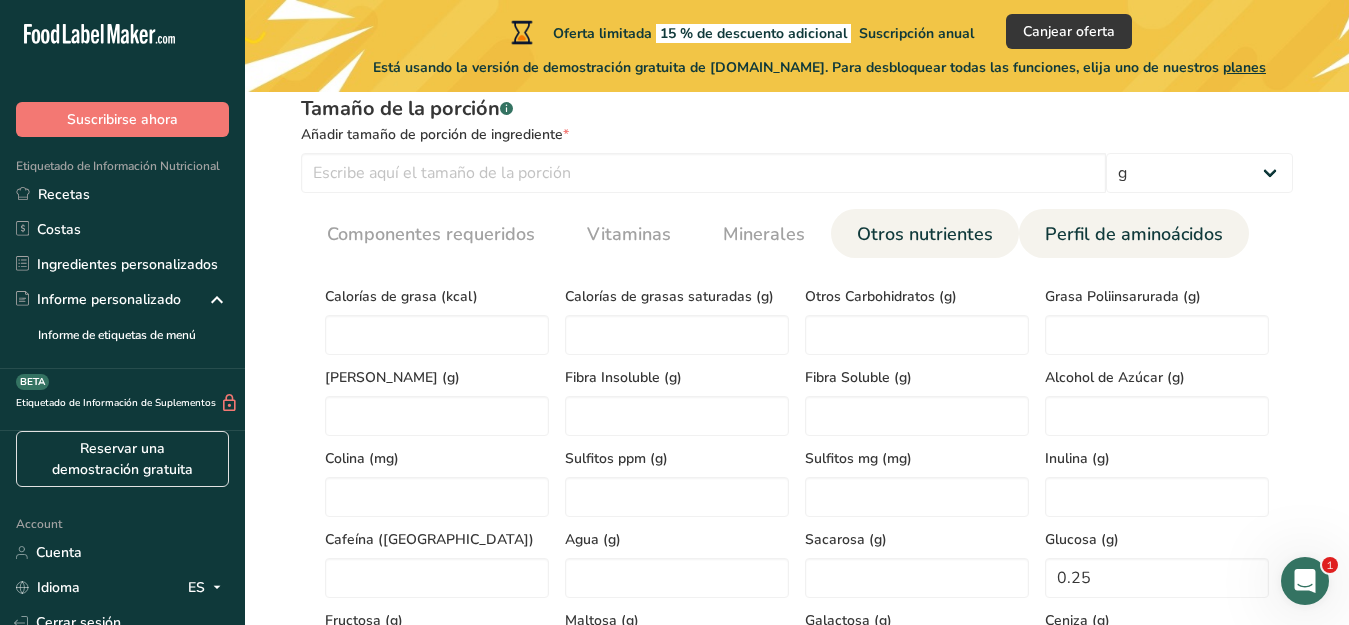 click on "Perfil de aminoácidos" at bounding box center (1134, 234) 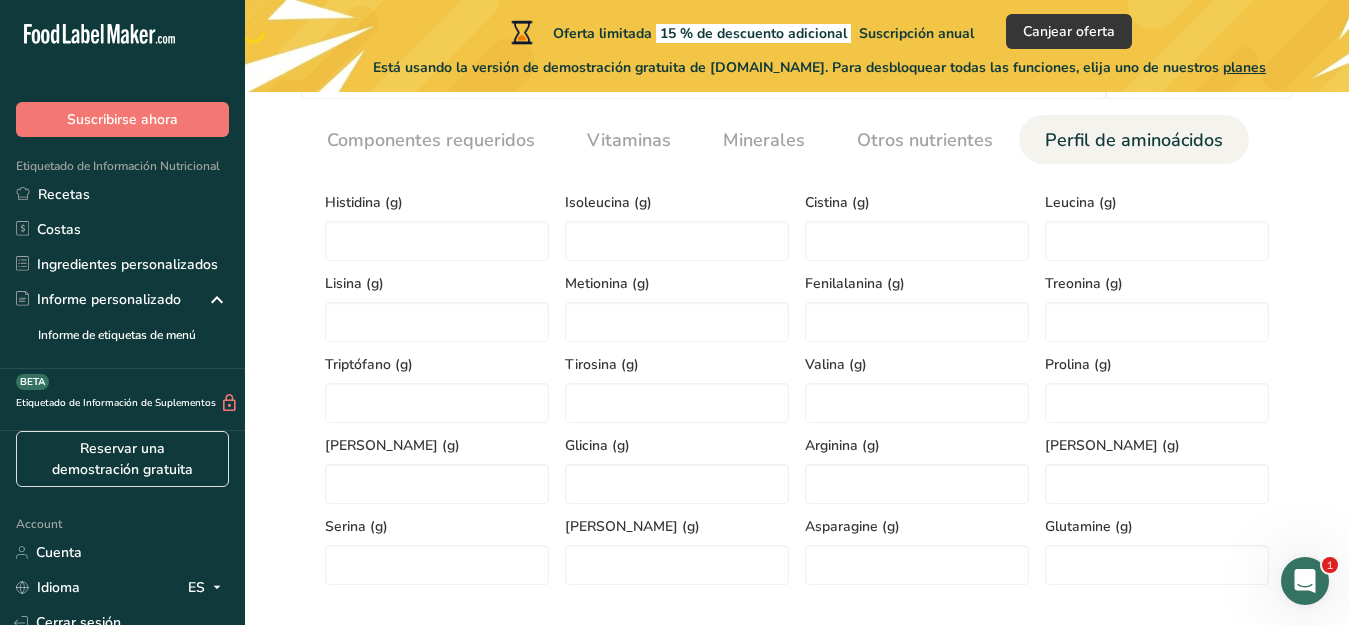 scroll, scrollTop: 843, scrollLeft: 0, axis: vertical 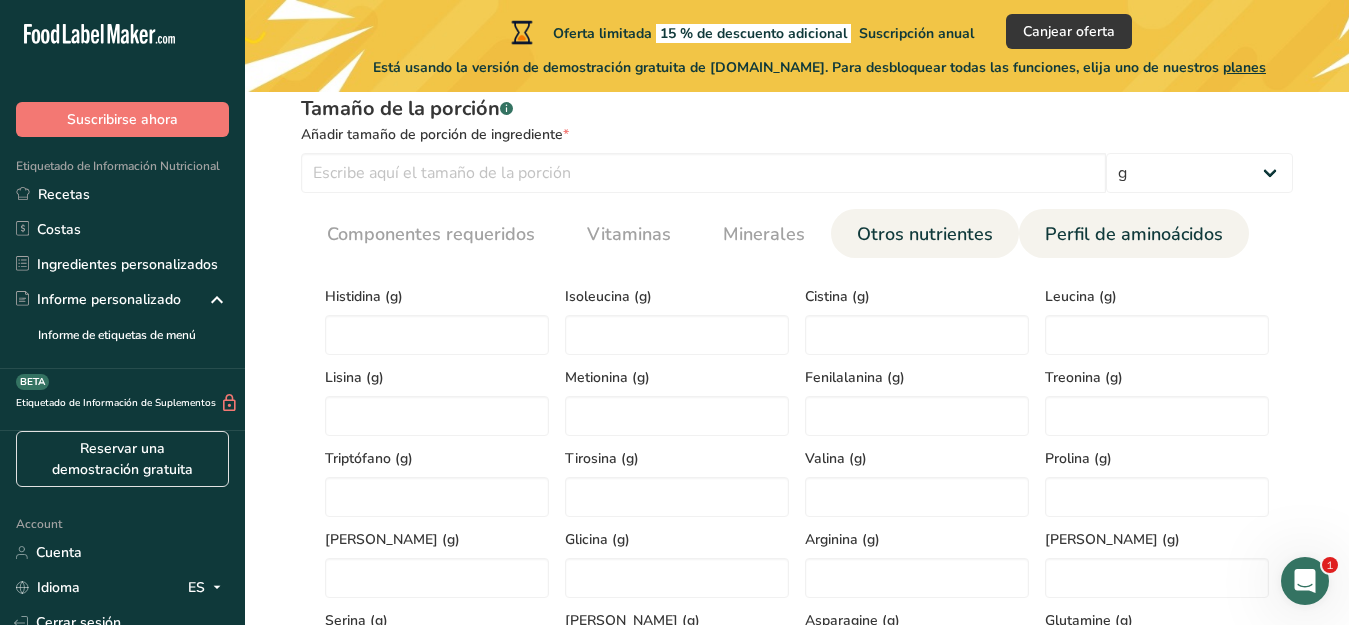 click on "Otros nutrientes" at bounding box center (925, 234) 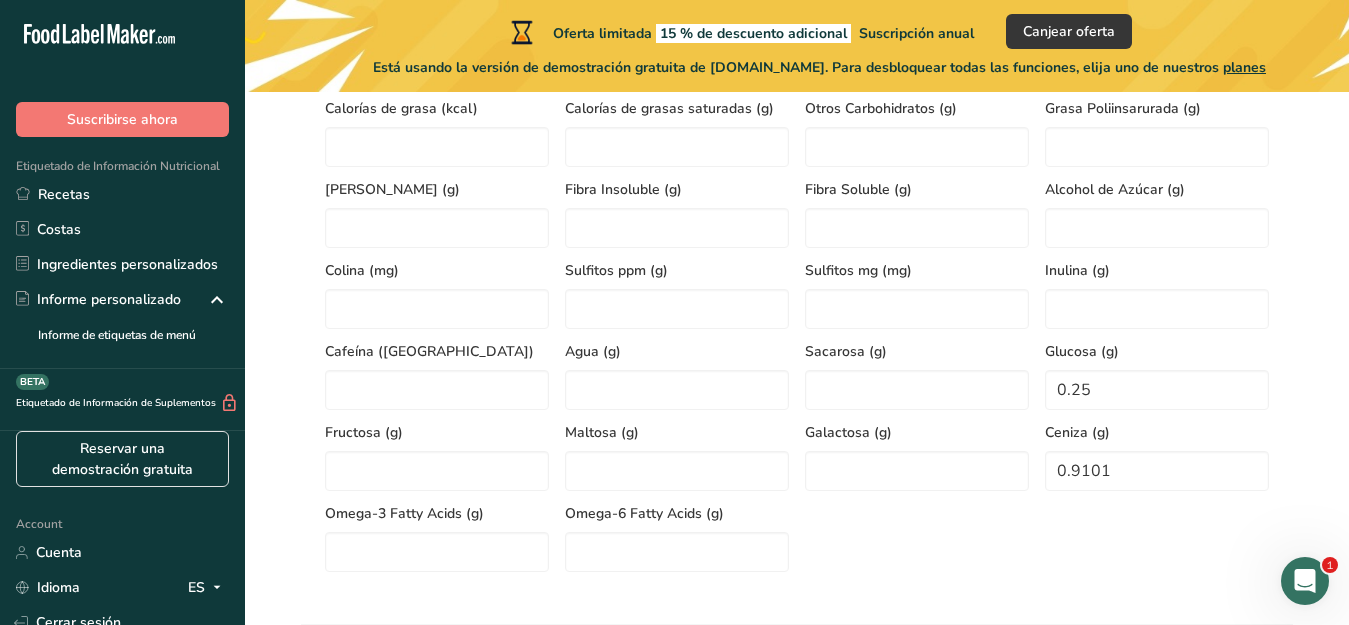 scroll, scrollTop: 937, scrollLeft: 0, axis: vertical 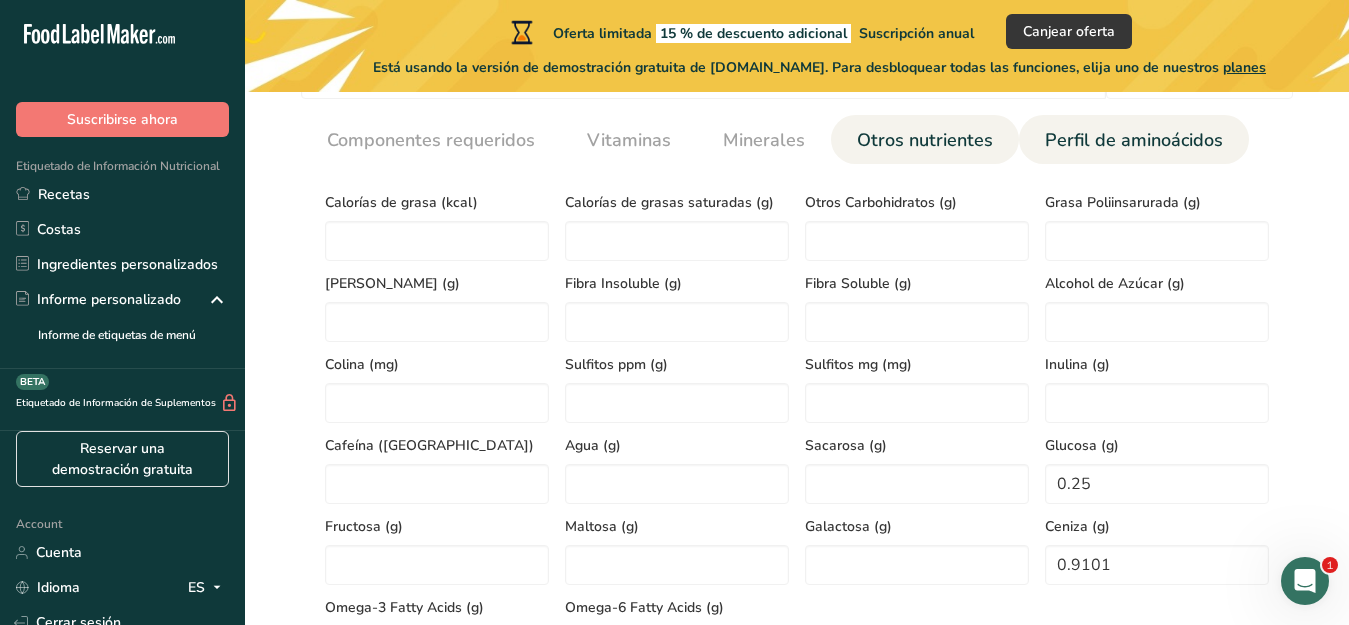 click on "Perfil de aminoácidos" at bounding box center [1134, 140] 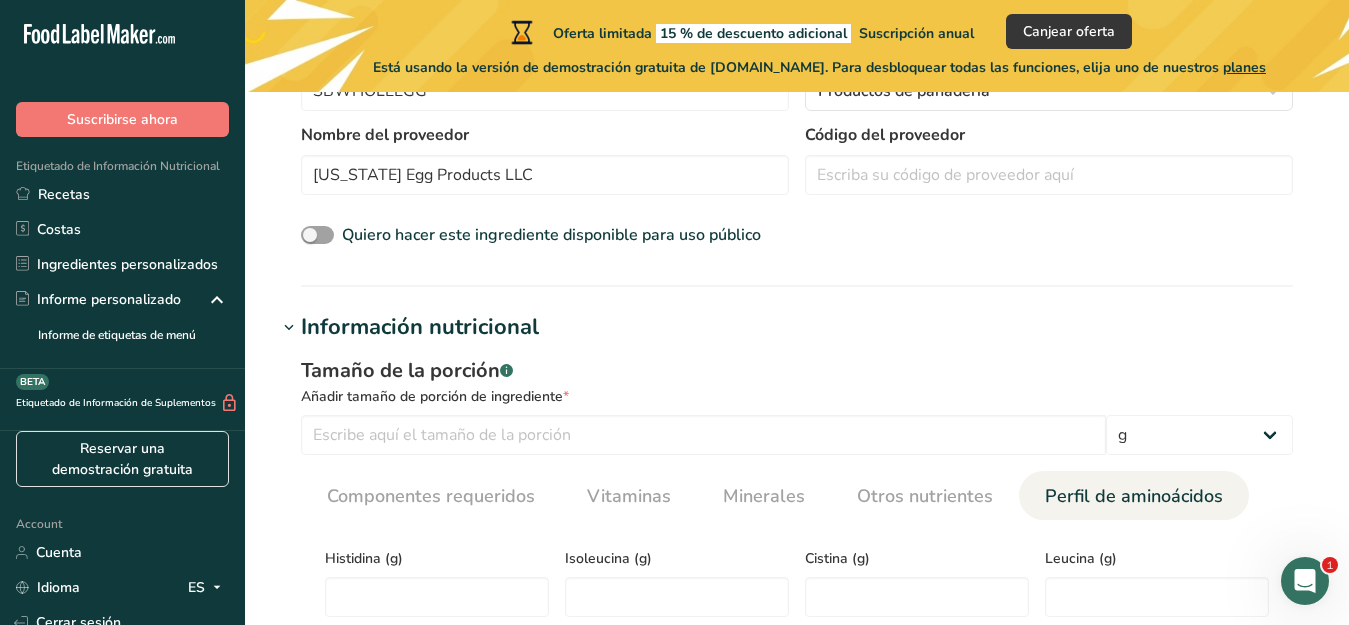 scroll, scrollTop: 562, scrollLeft: 0, axis: vertical 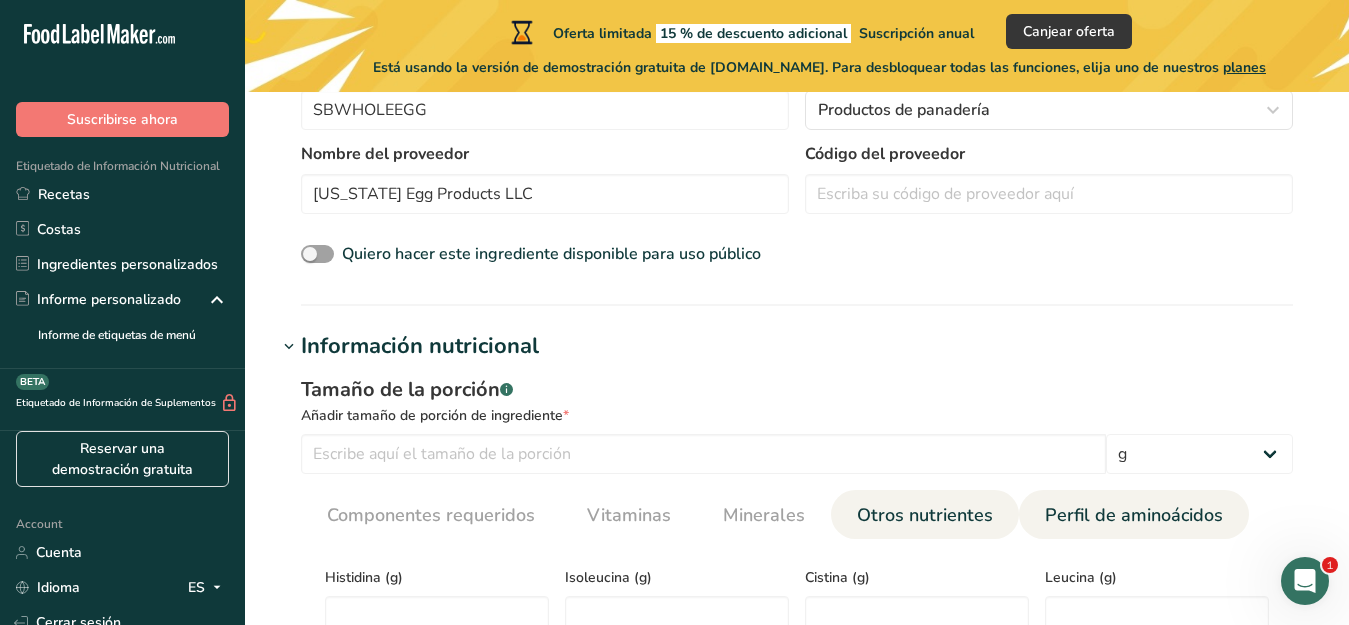 click on "Otros nutrientes" at bounding box center (925, 515) 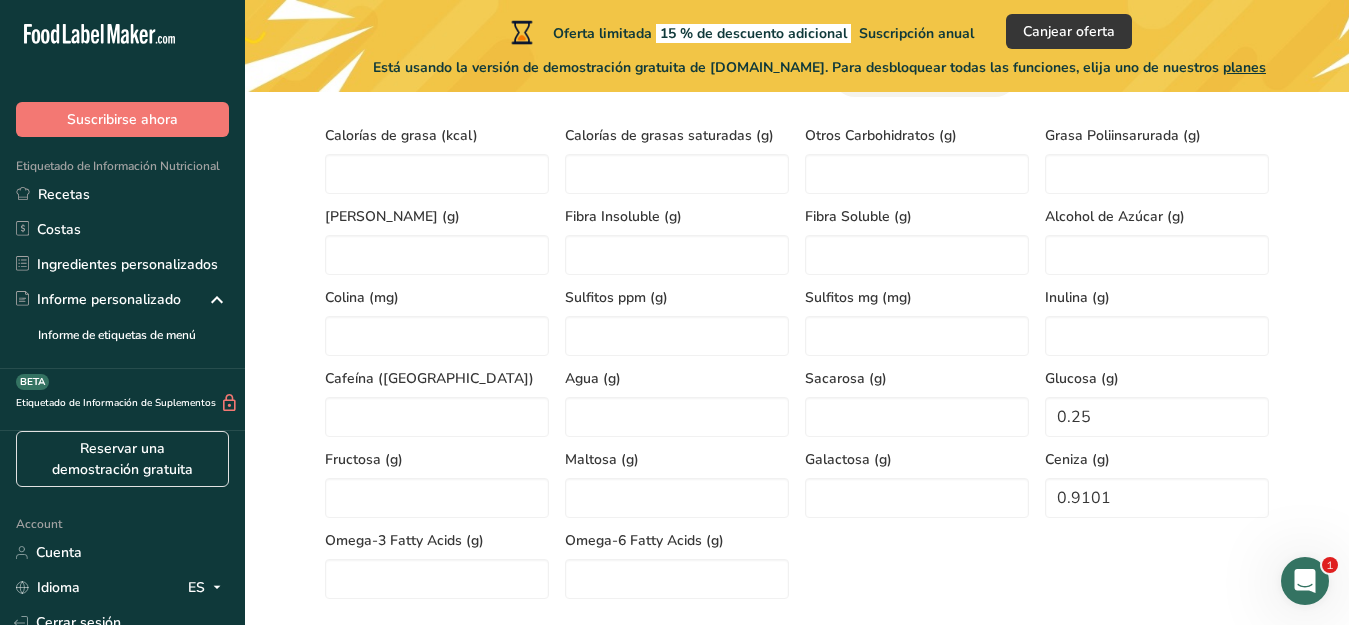 scroll, scrollTop: 1031, scrollLeft: 0, axis: vertical 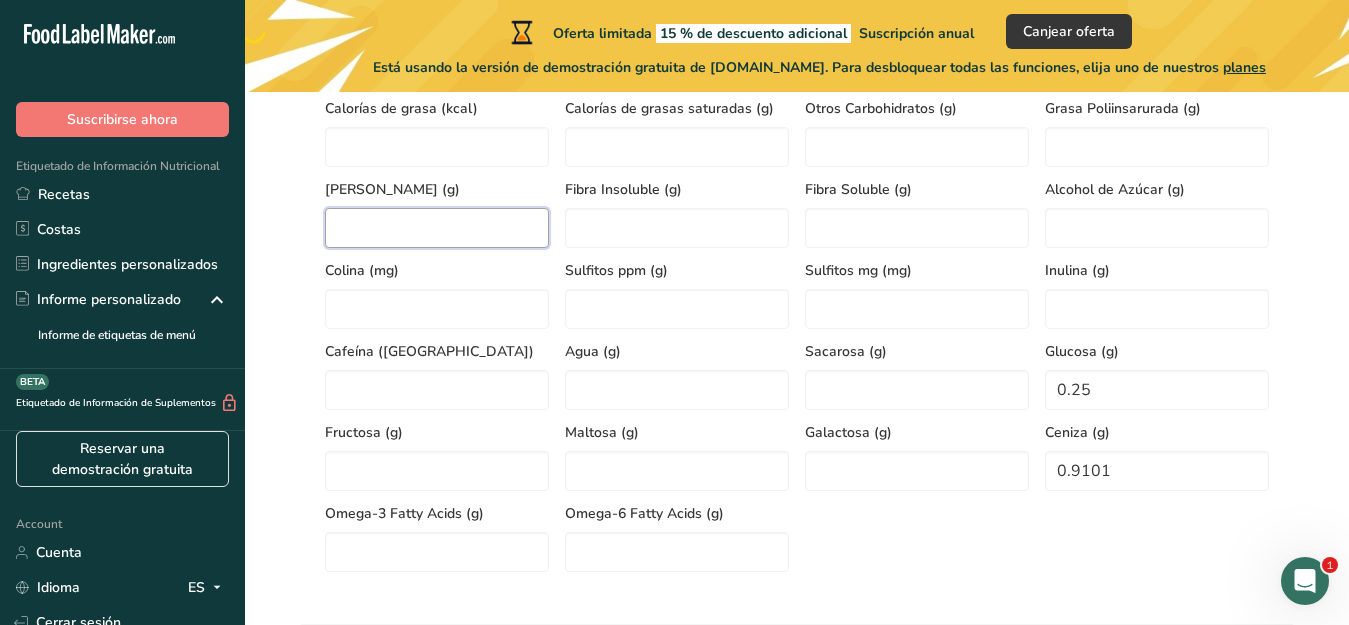 click at bounding box center [437, 228] 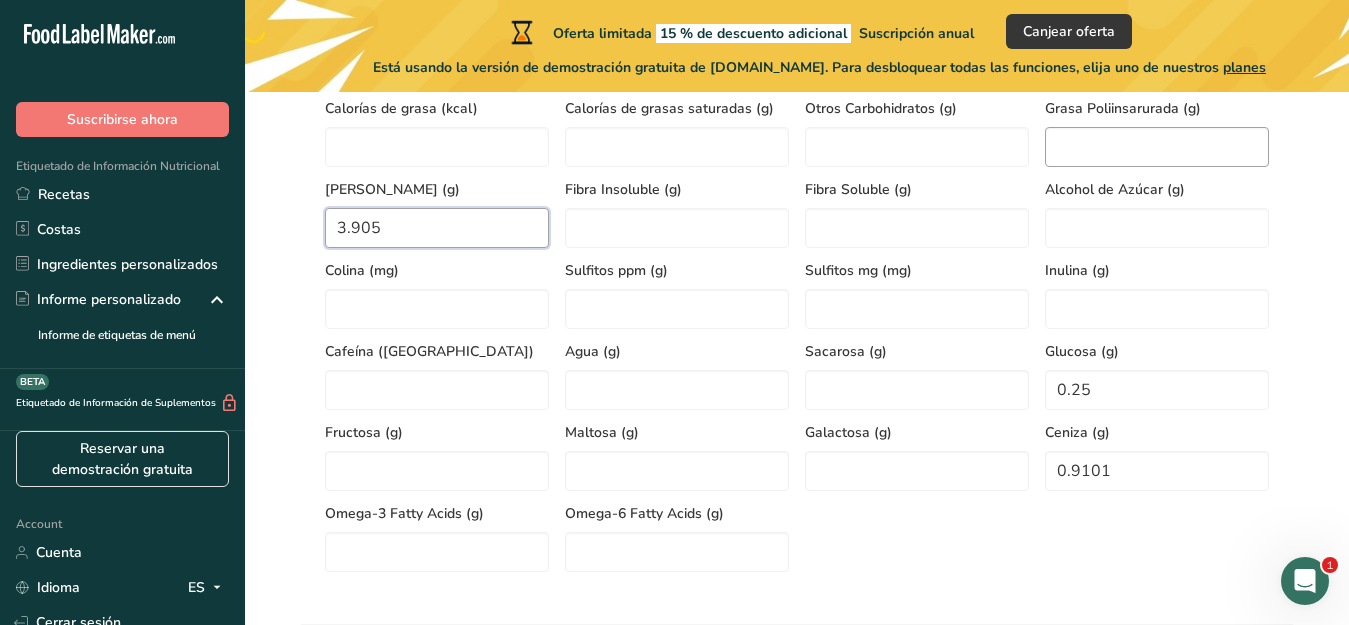 type on "3.905" 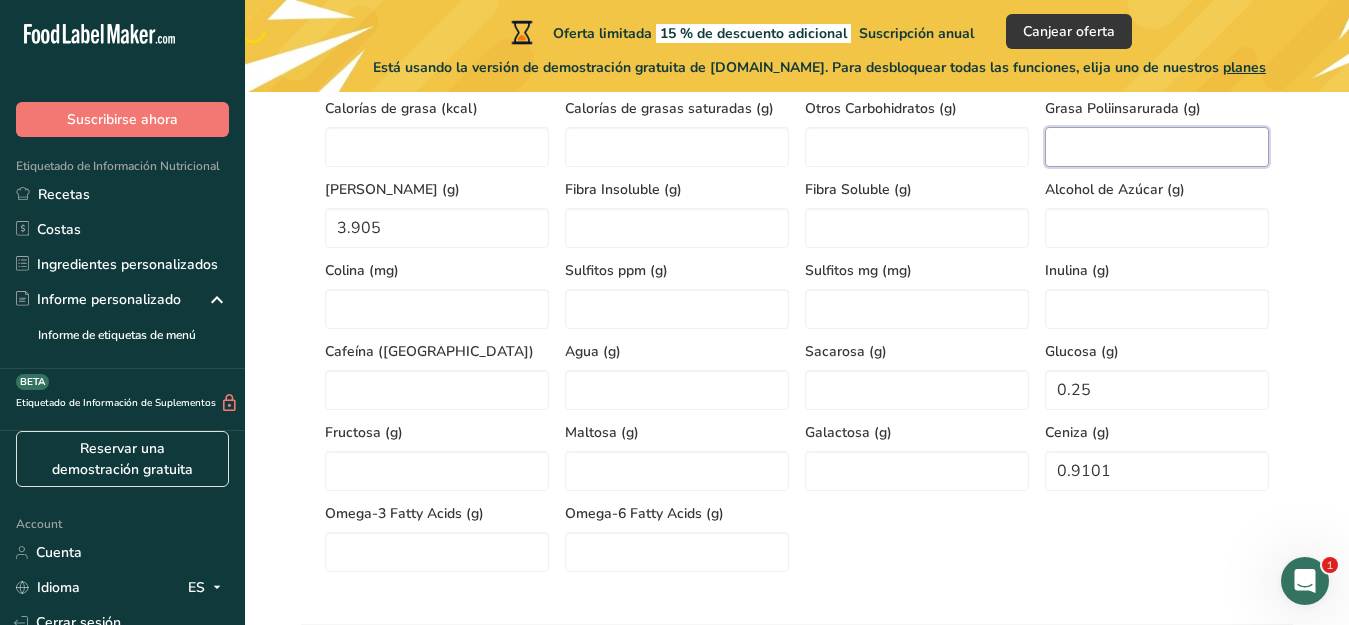 click at bounding box center [1157, 147] 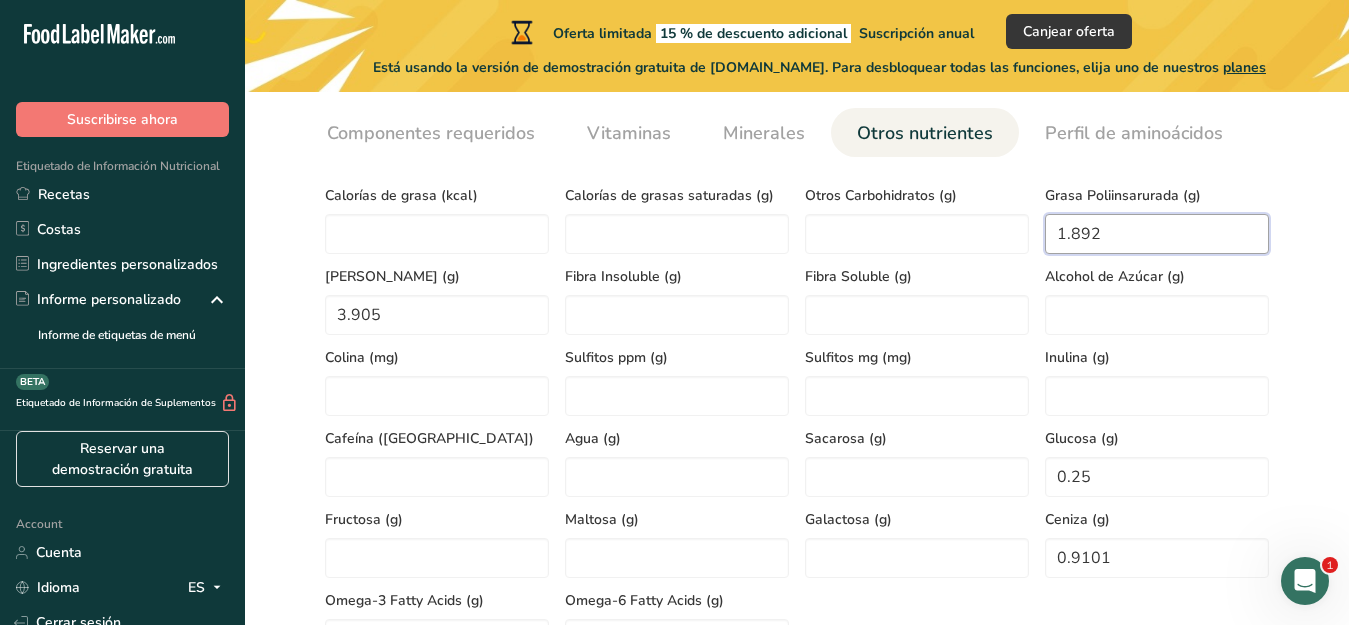 type on "1.892" 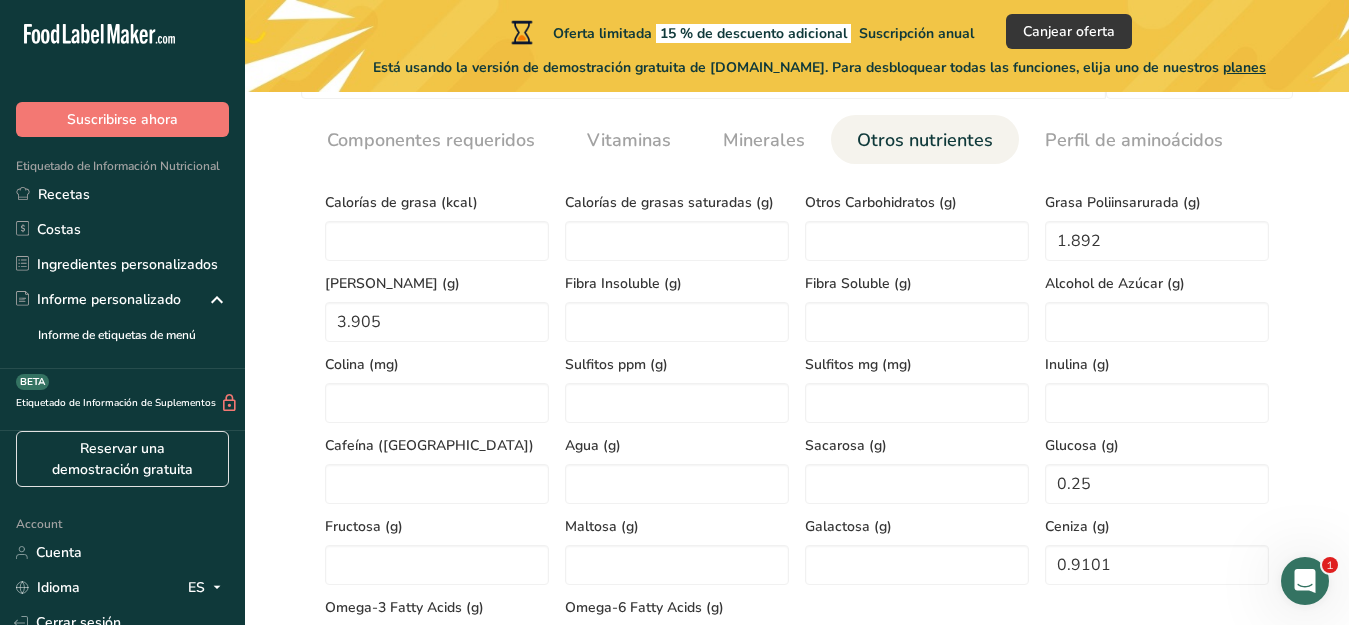 scroll, scrollTop: 937, scrollLeft: 0, axis: vertical 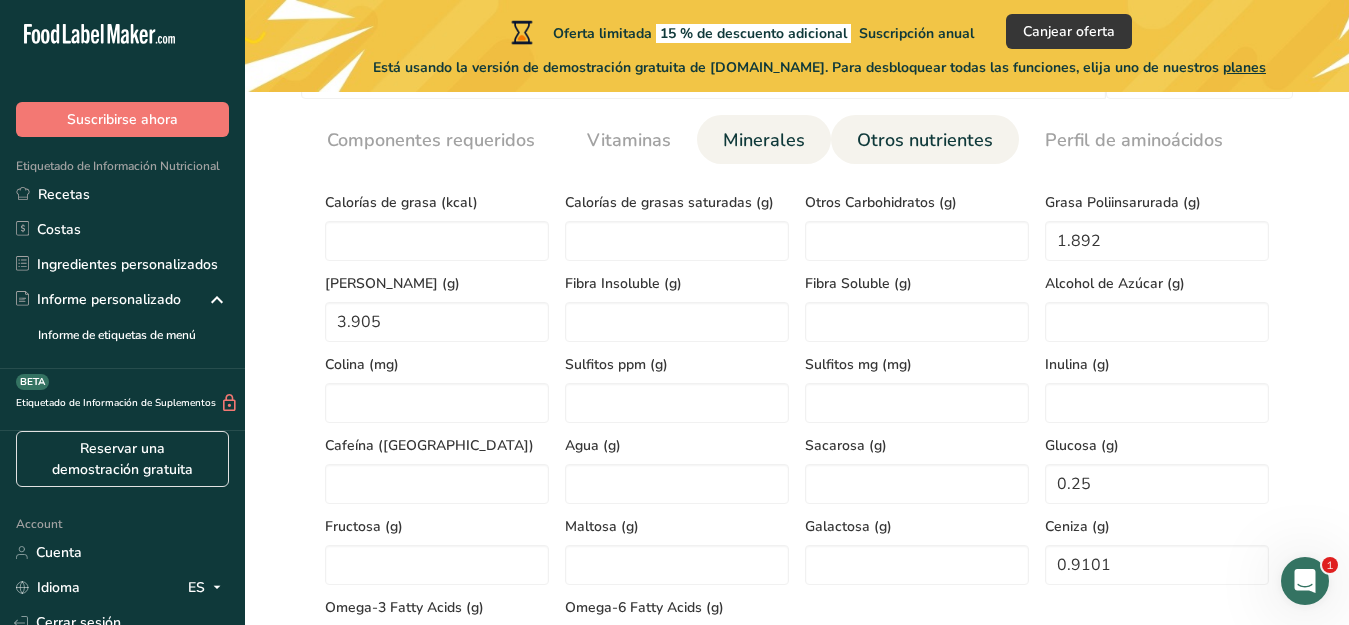 click on "Minerales" at bounding box center [764, 140] 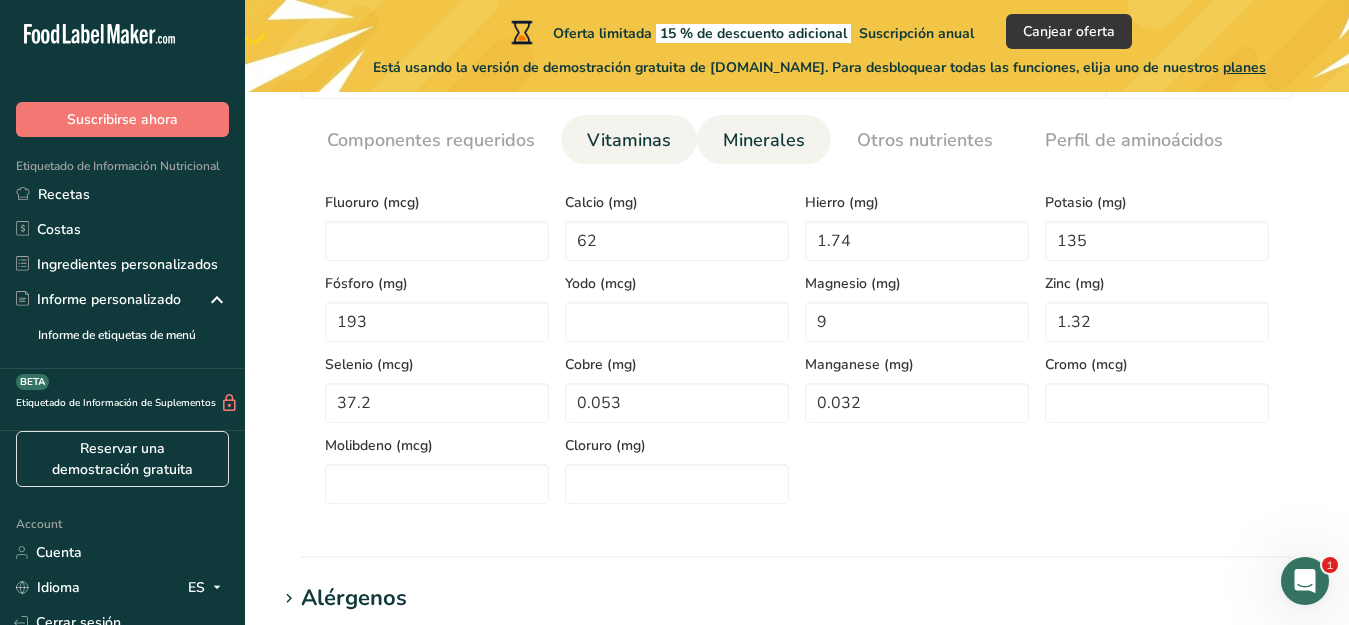 click on "Vitaminas" at bounding box center (629, 140) 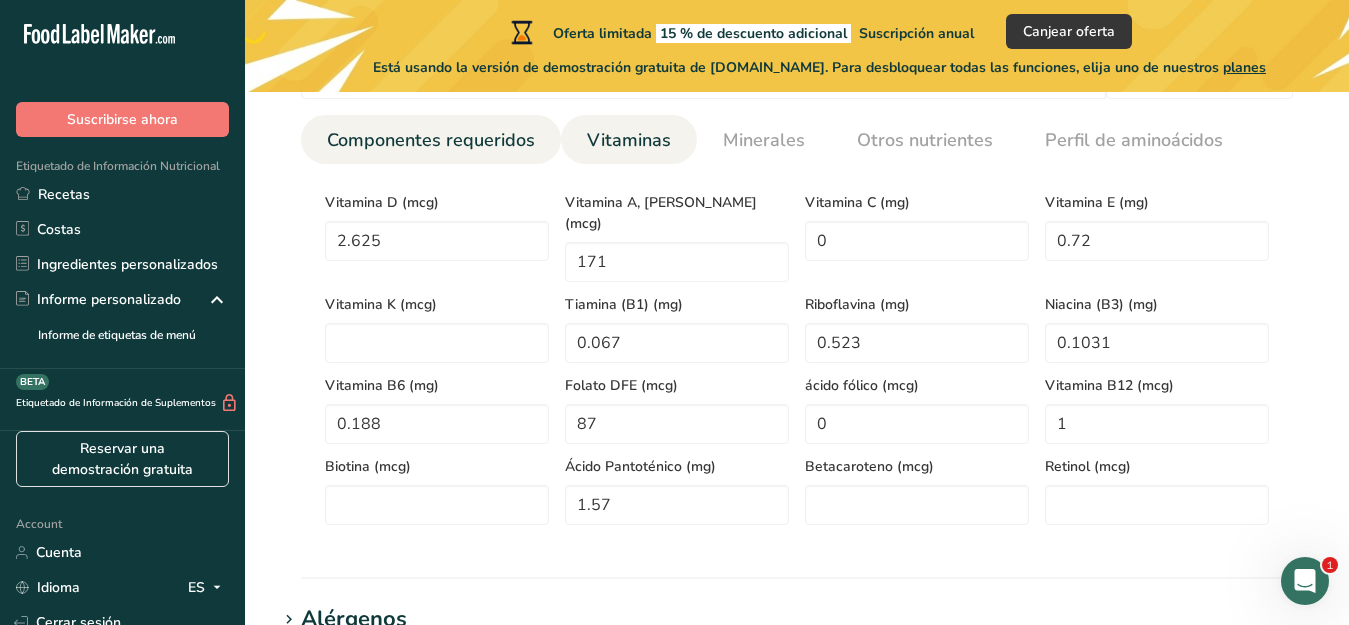 click on "Componentes requeridos" at bounding box center [431, 140] 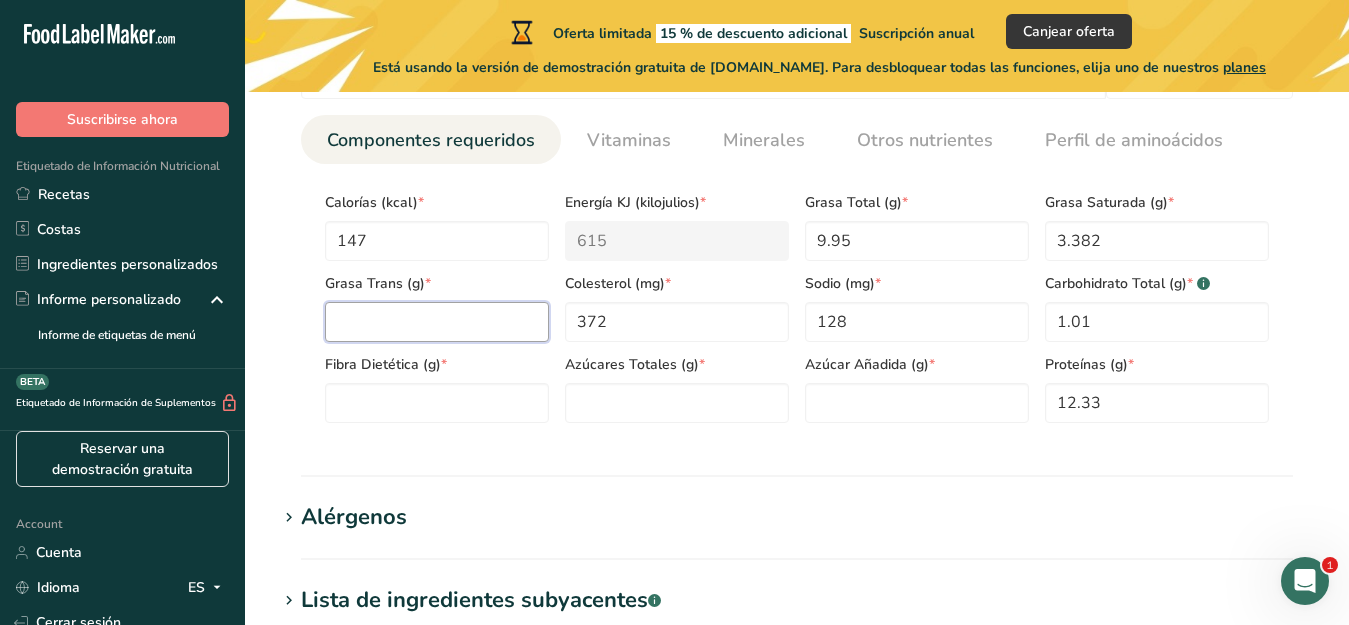 click at bounding box center [437, 322] 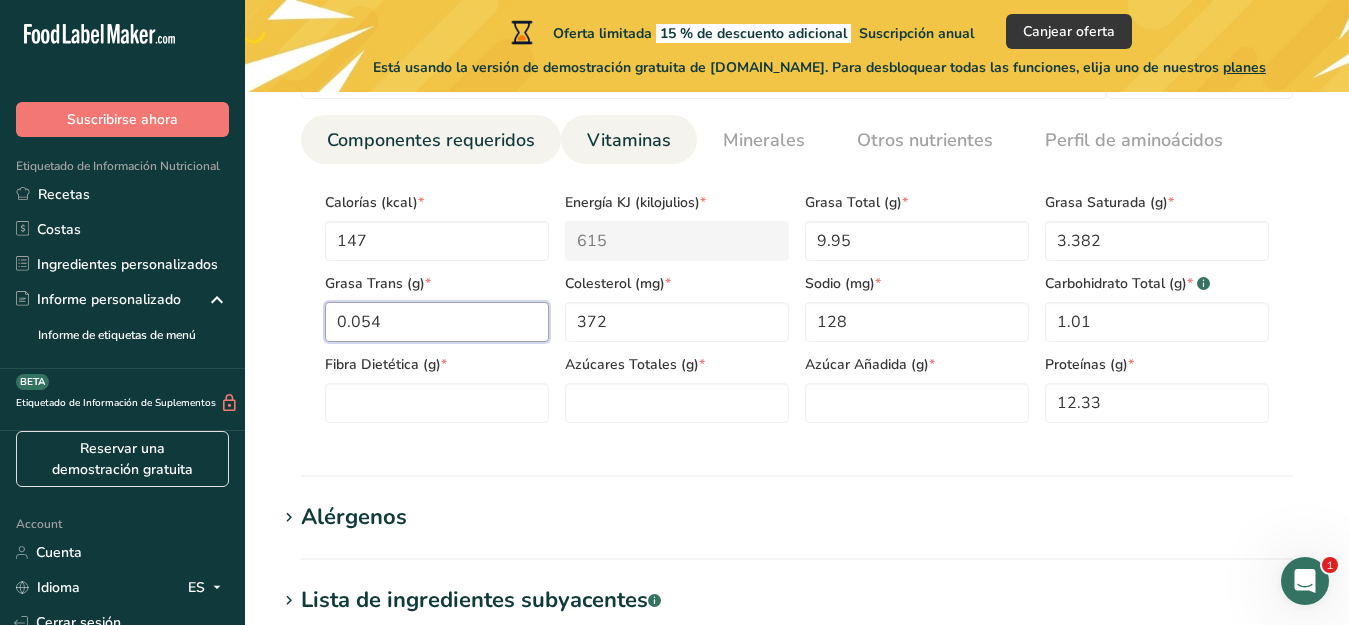 type on "0.054" 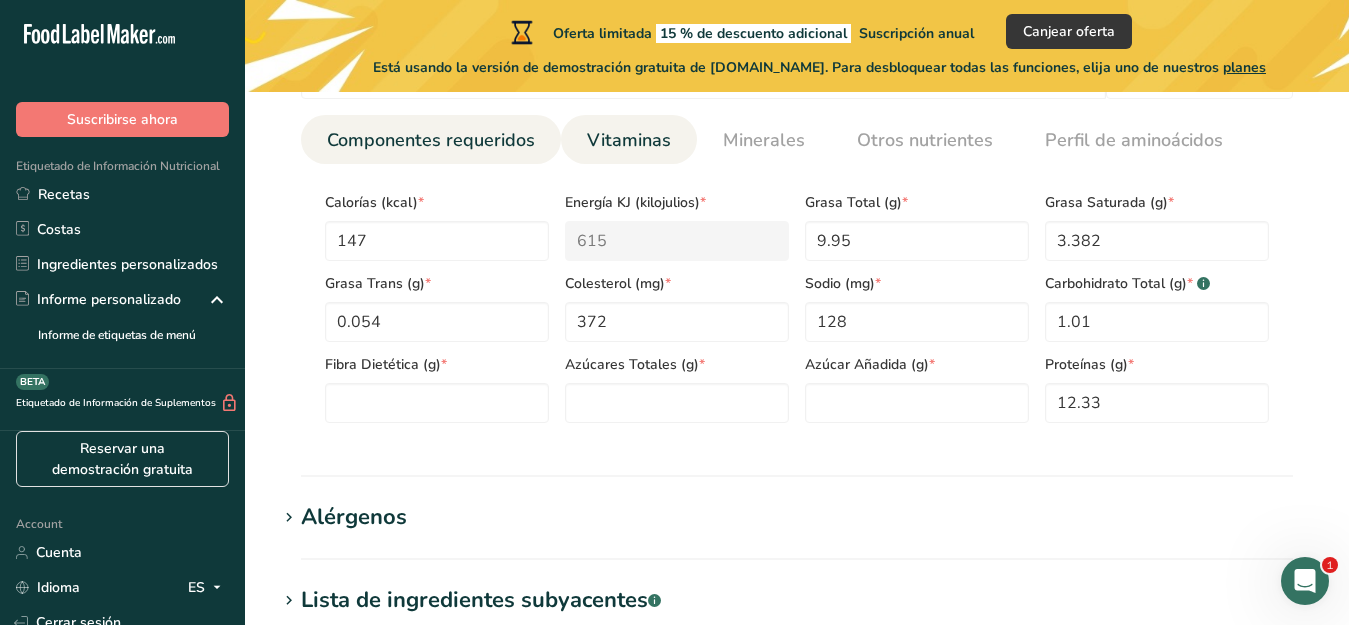 click on "Vitaminas" at bounding box center (629, 140) 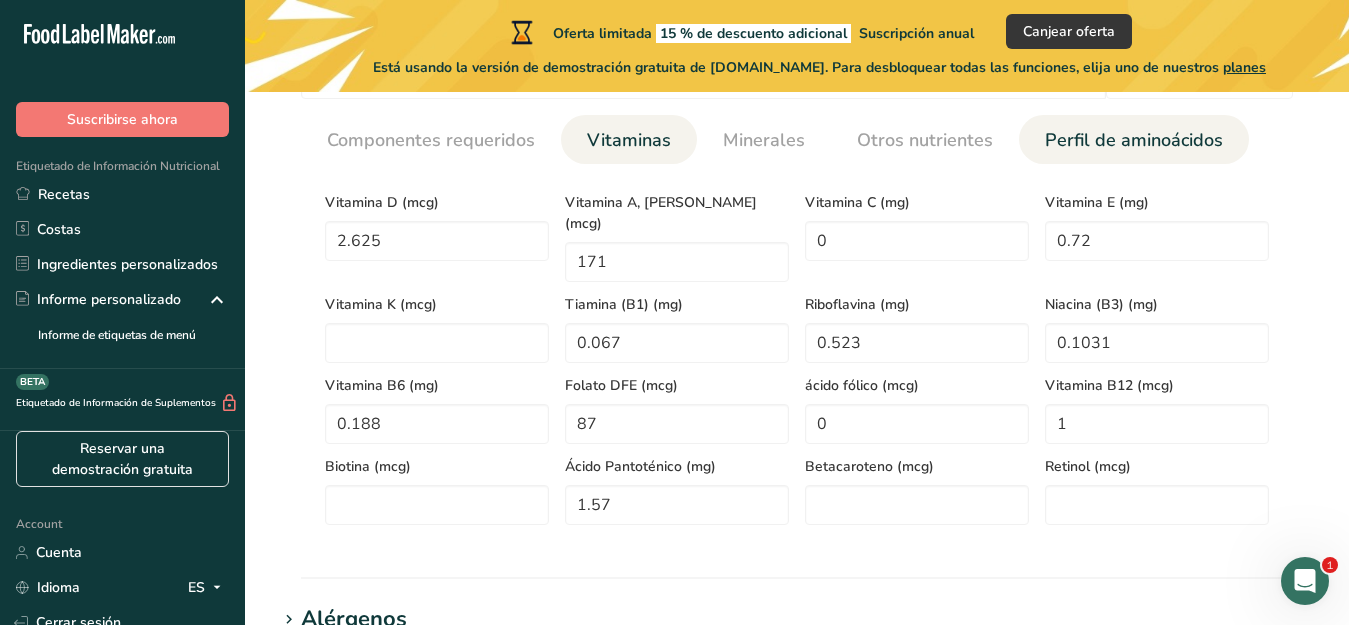 click on "Perfil de aminoácidos" at bounding box center (1134, 140) 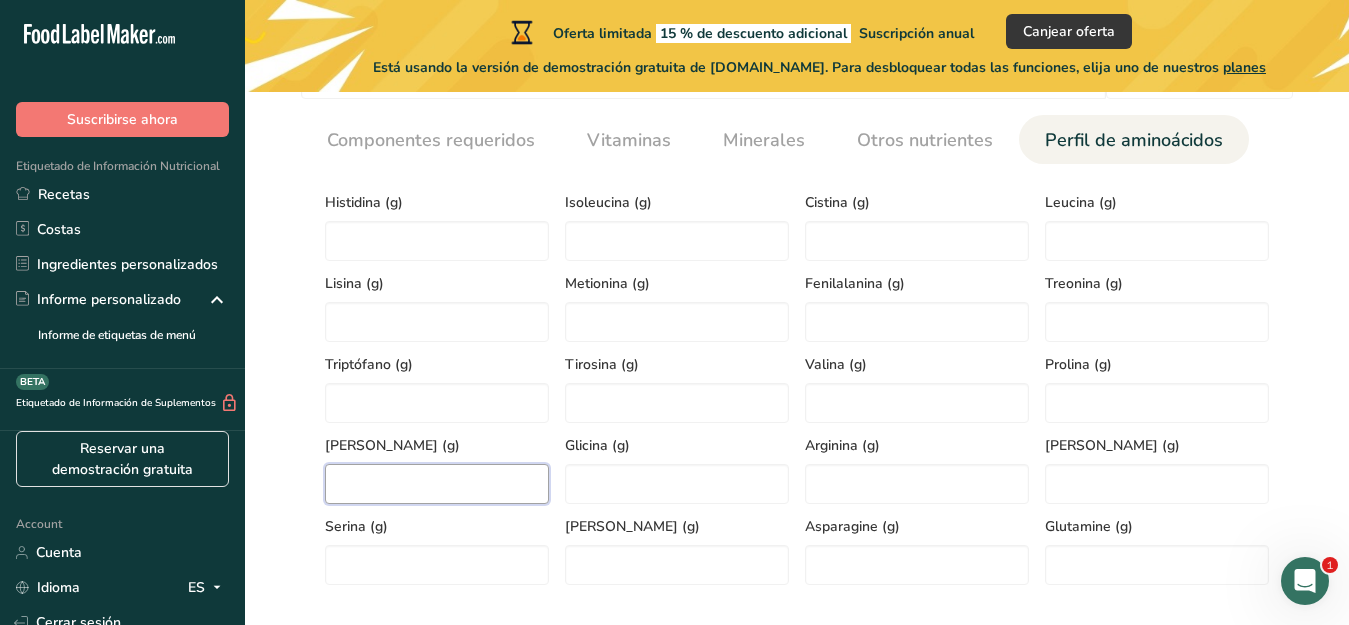 click at bounding box center (437, 484) 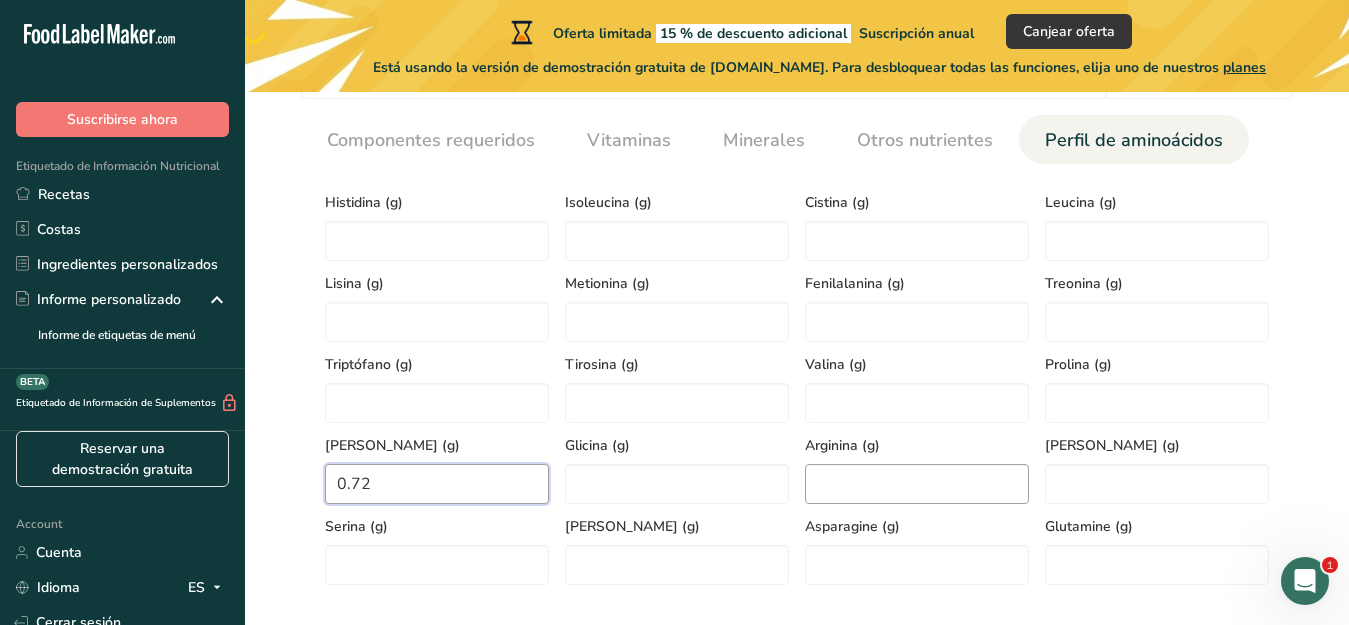 type on "0.72" 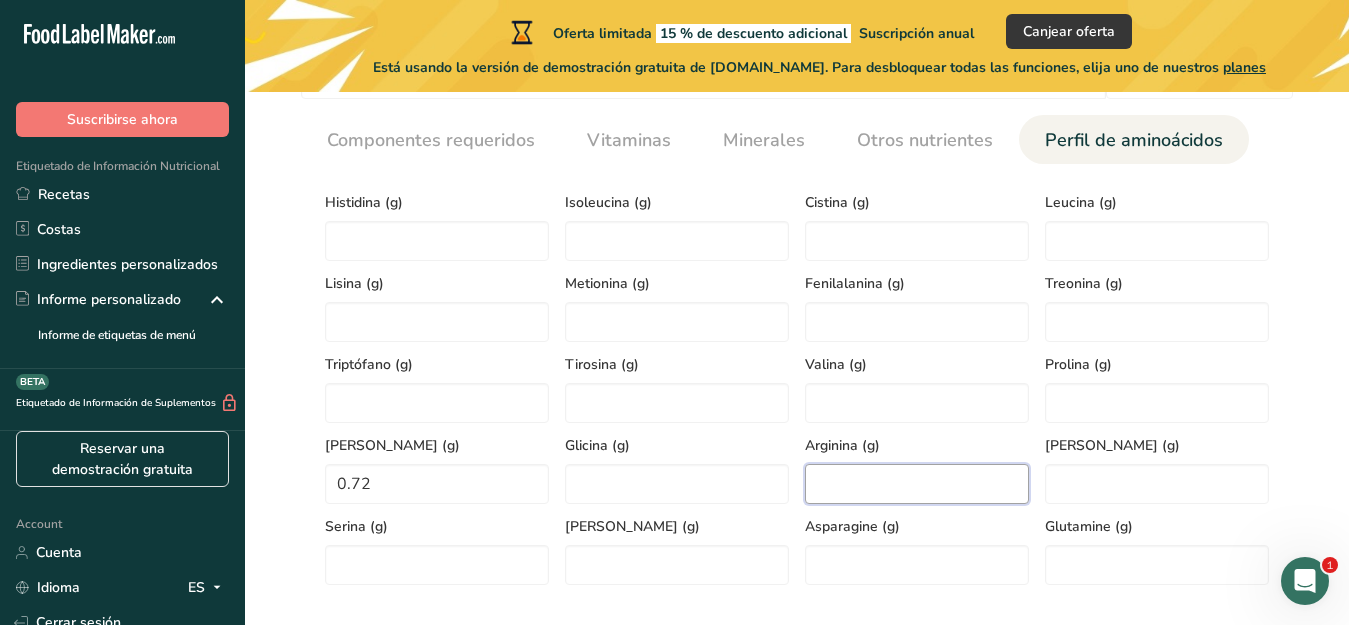 click at bounding box center (917, 484) 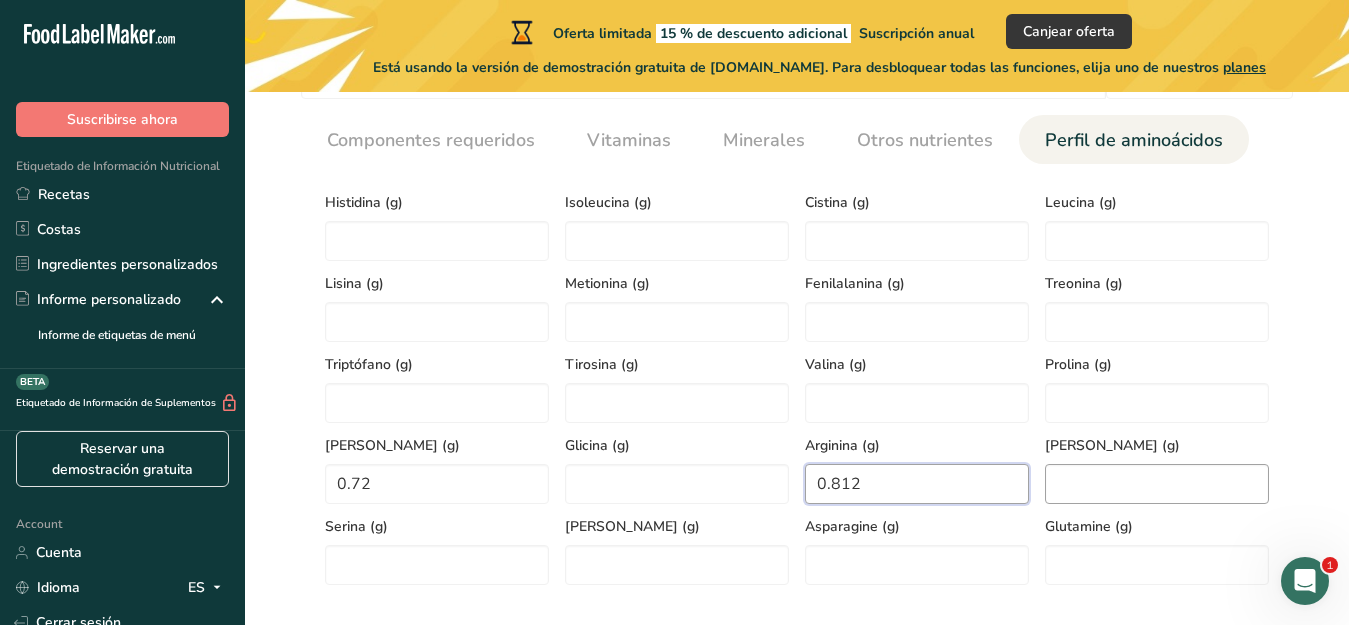 type on "0.812" 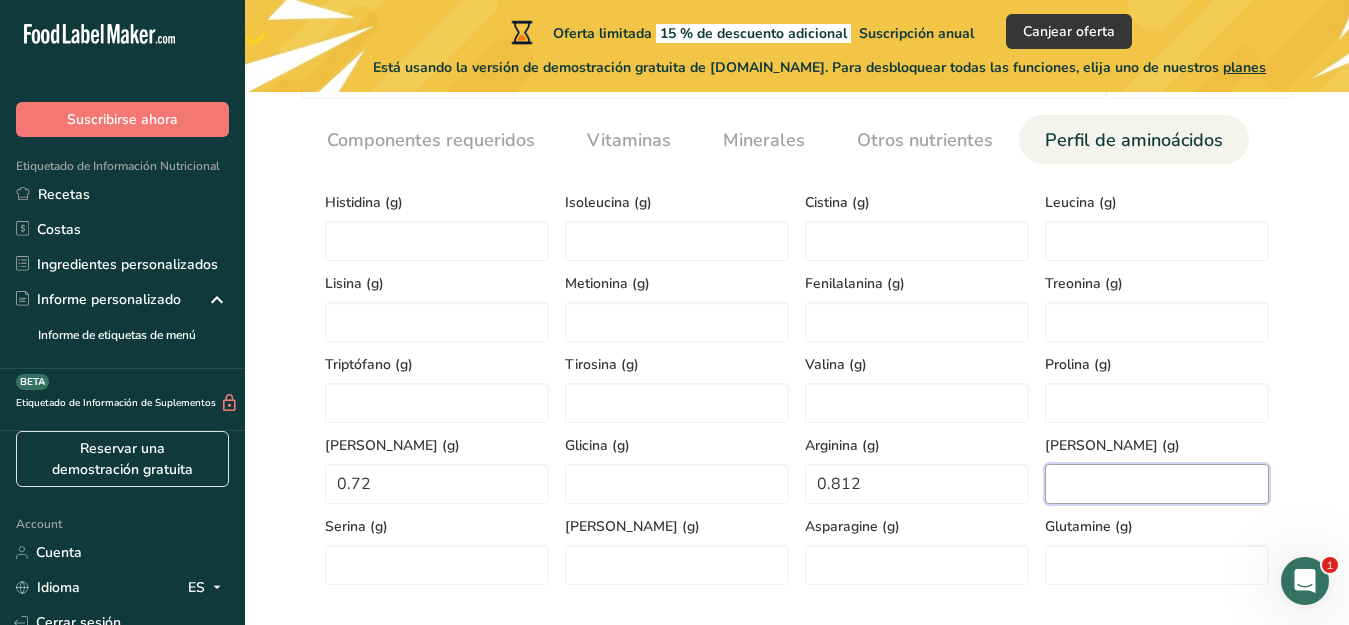 click at bounding box center (1157, 484) 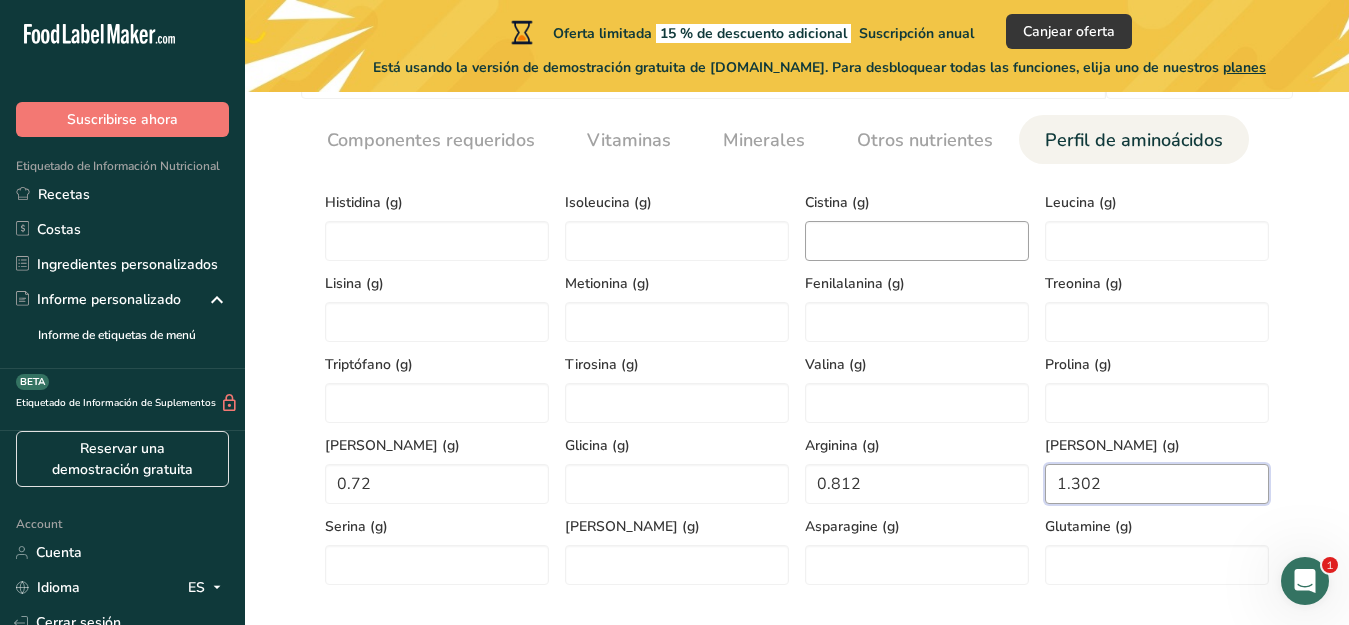 type on "1.302" 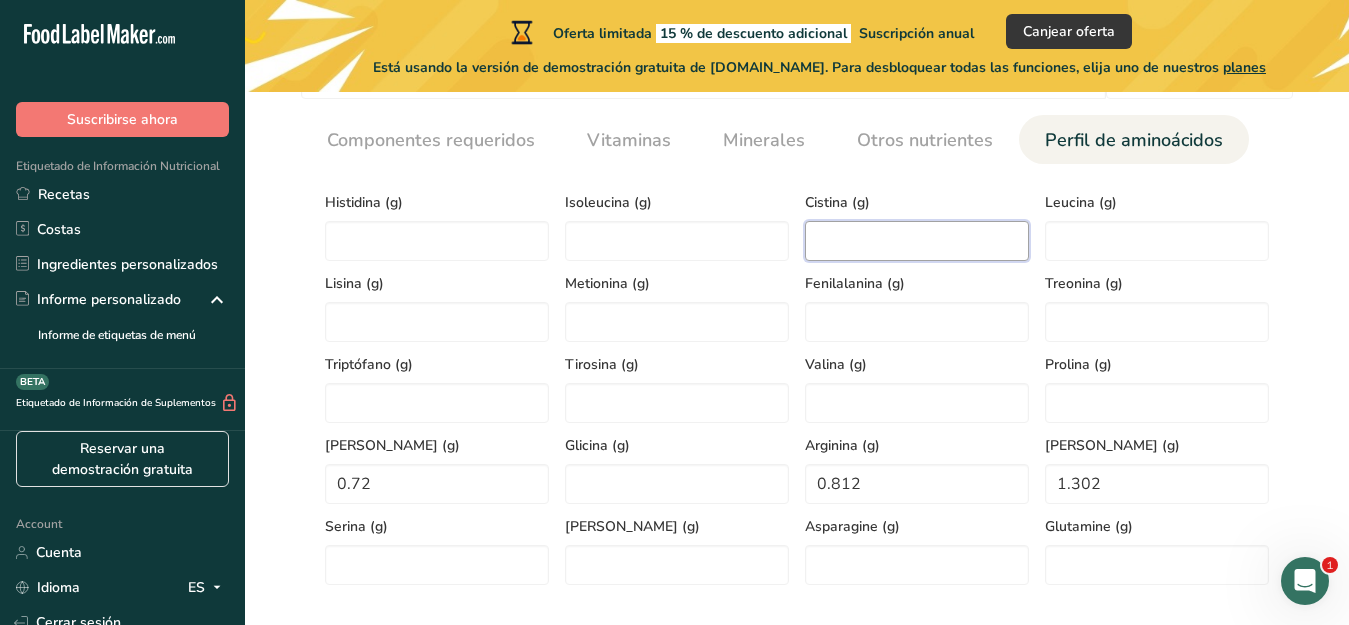 click at bounding box center [917, 241] 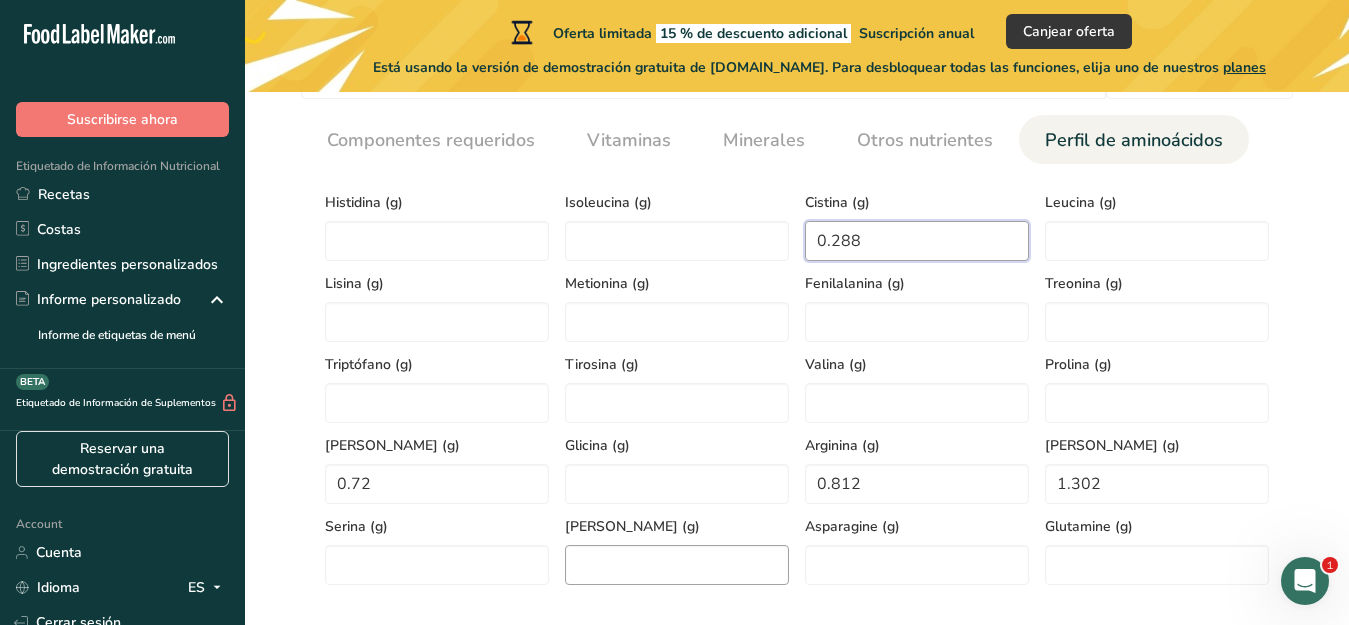 type on "0.288" 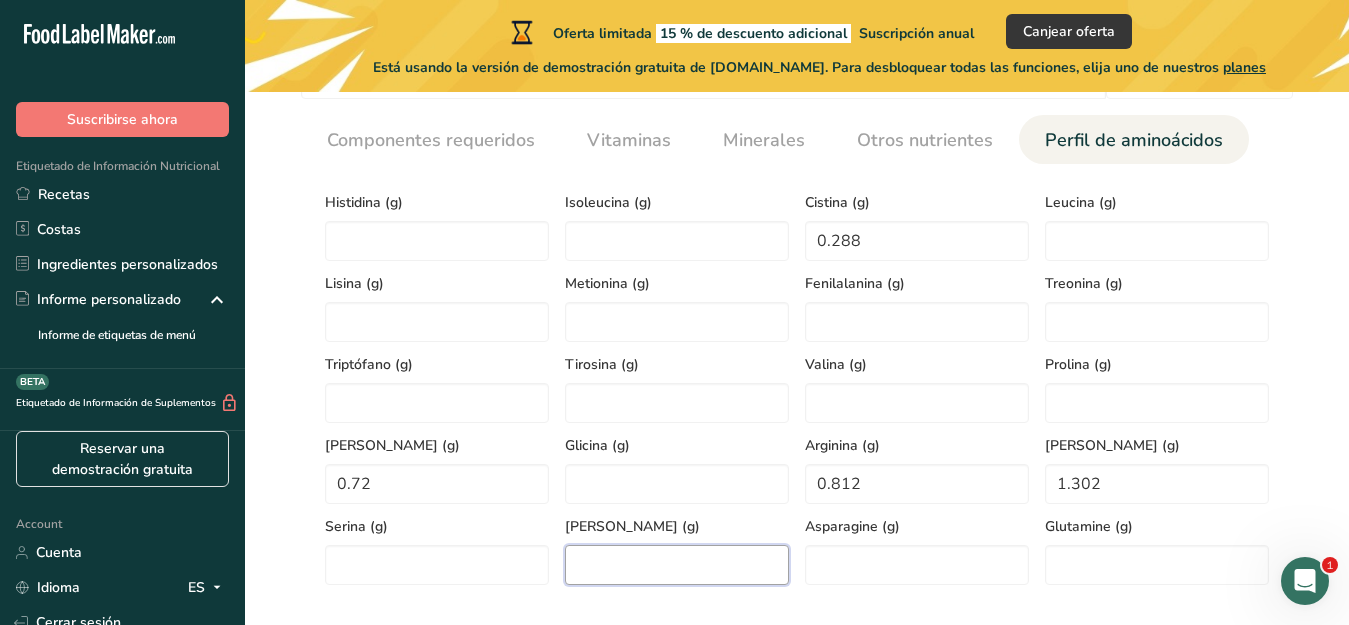 click at bounding box center [677, 565] 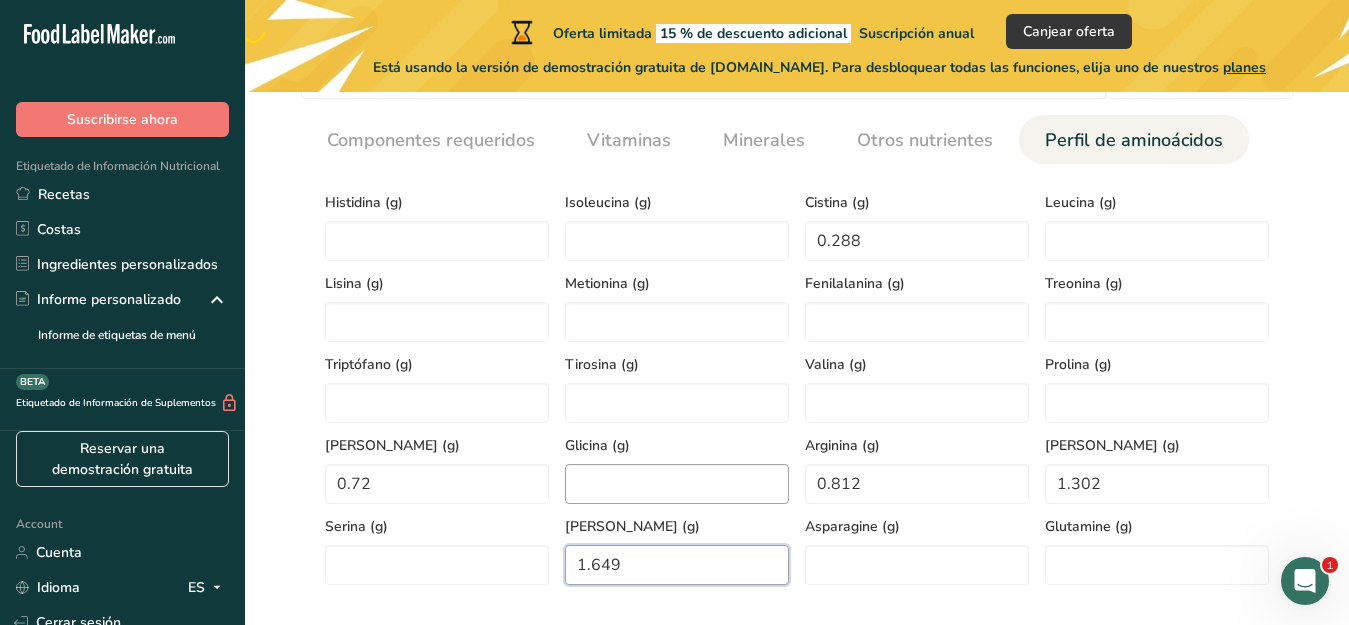 type on "1.649" 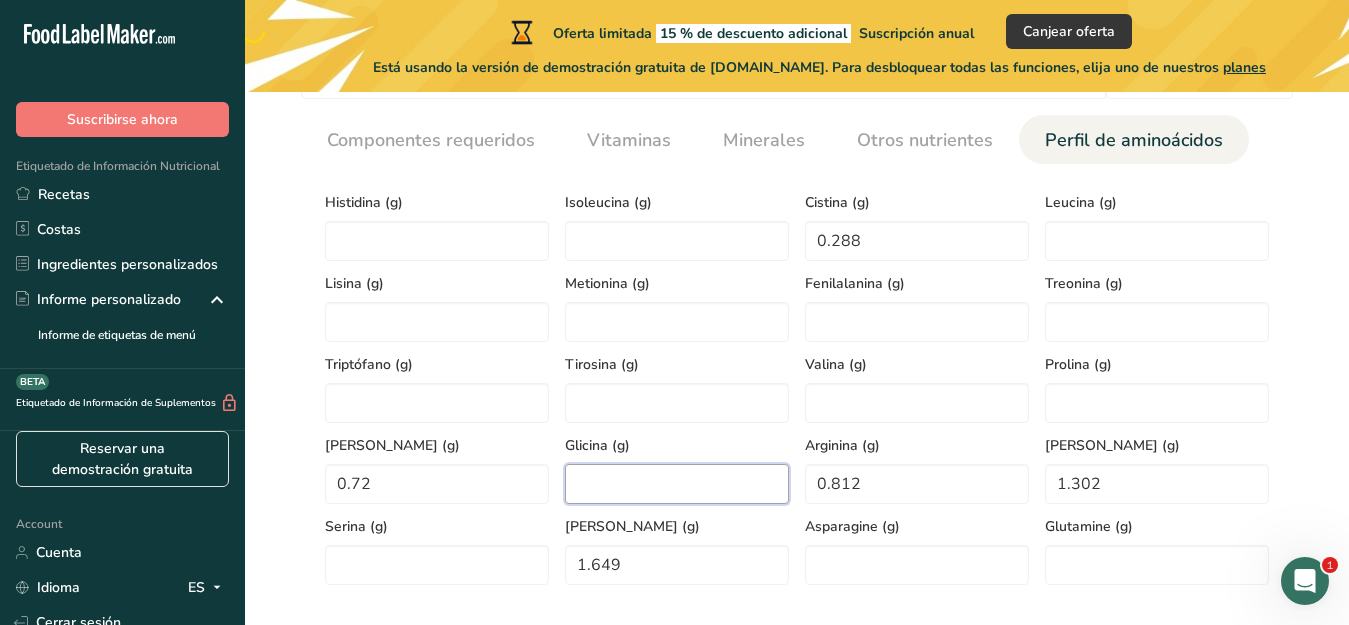 click at bounding box center [677, 484] 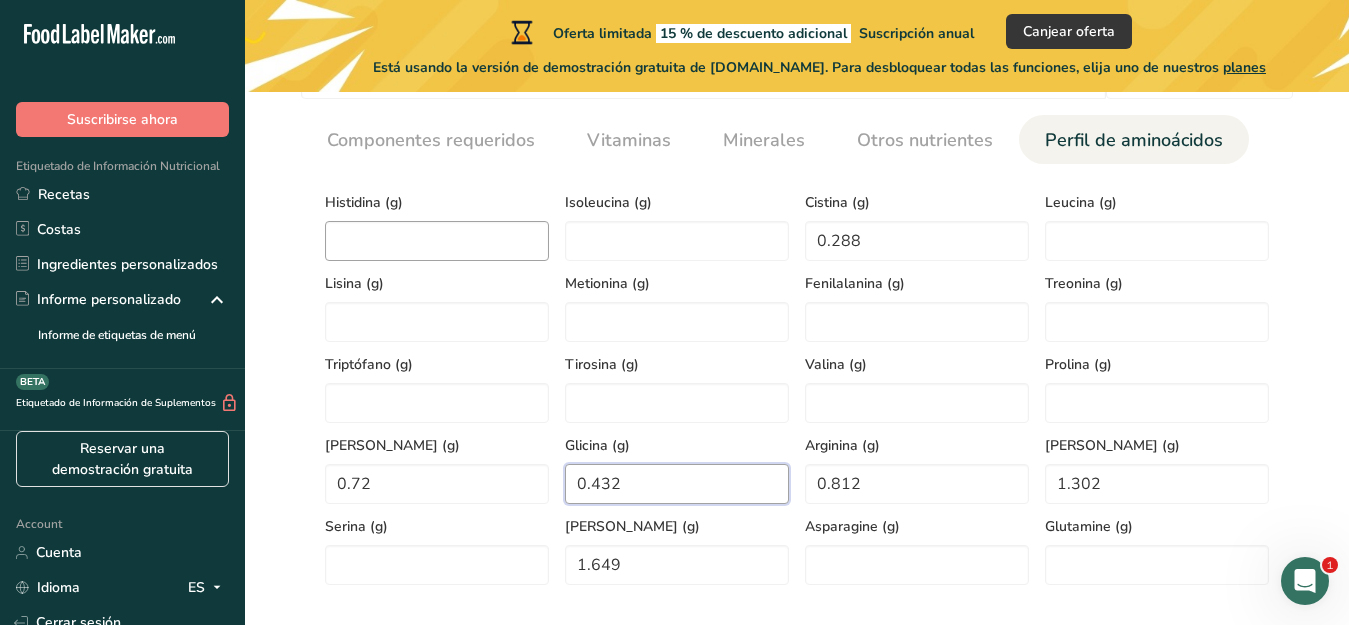 type on "0.432" 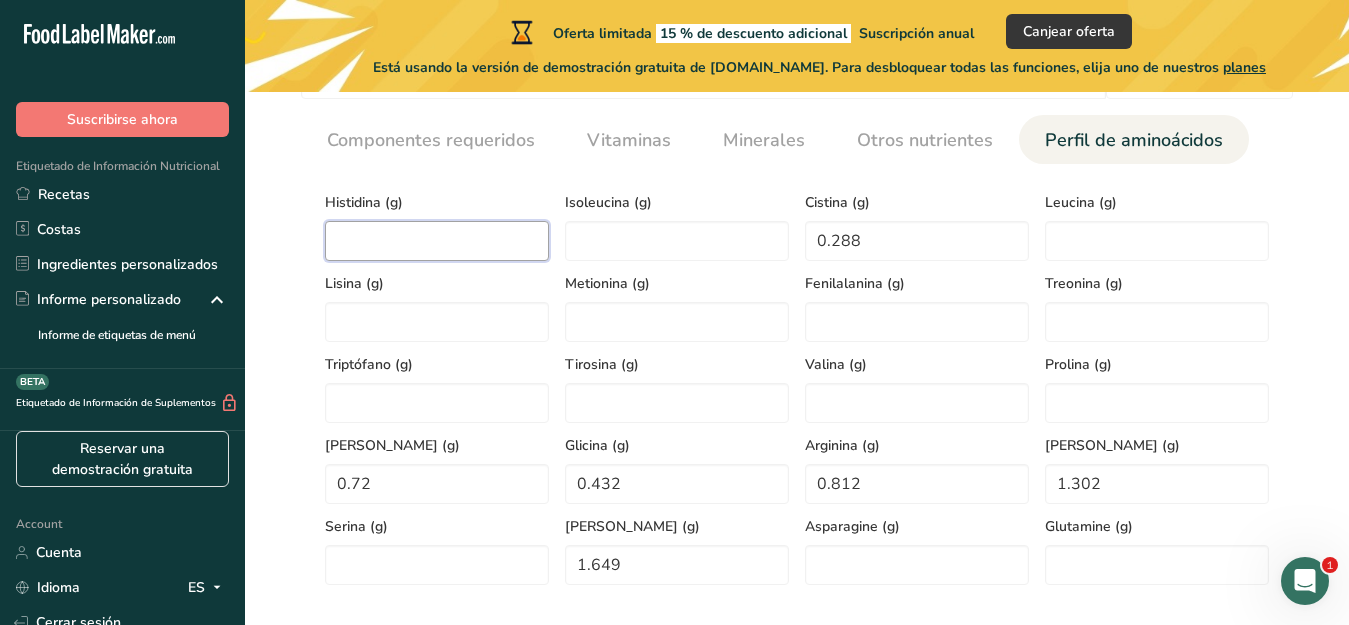 click at bounding box center [437, 241] 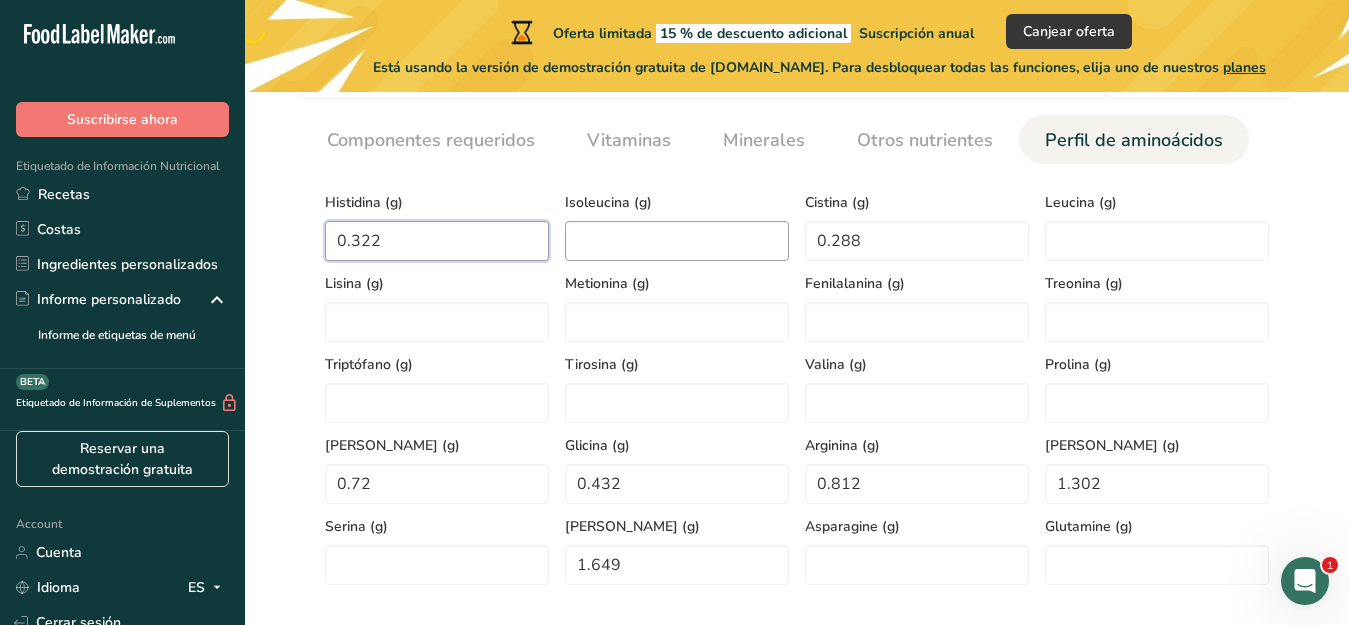 type on "0.322" 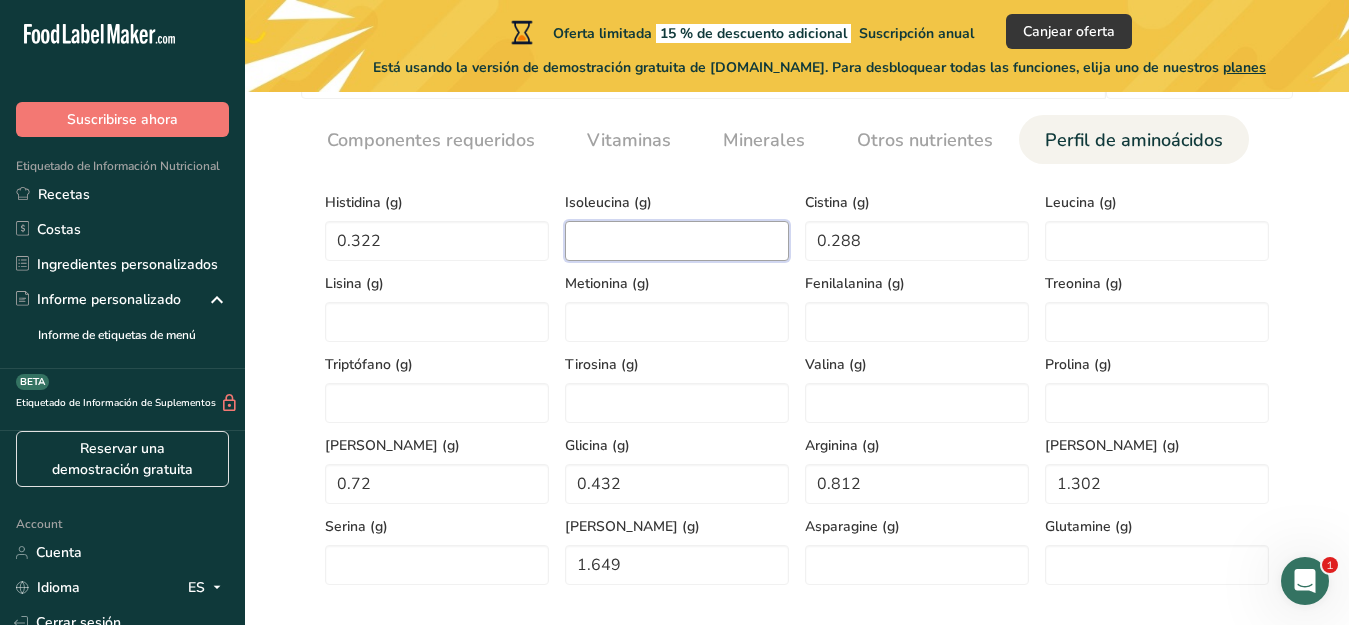click at bounding box center (677, 241) 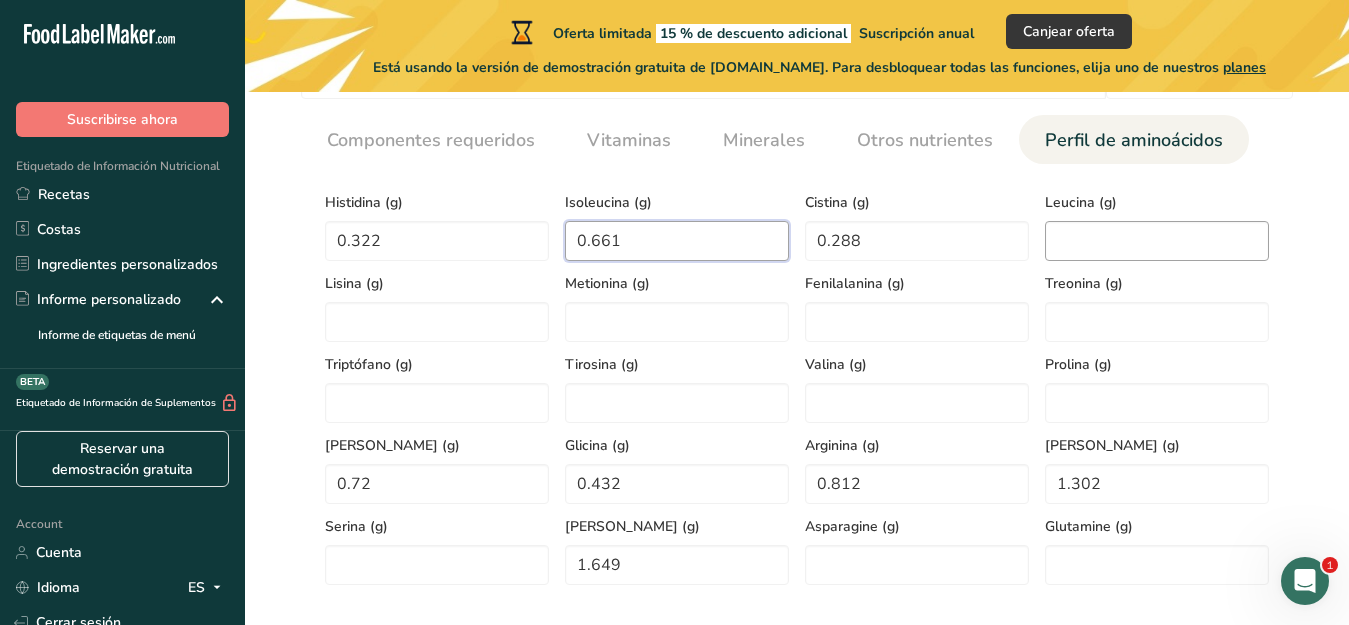 type on "0.661" 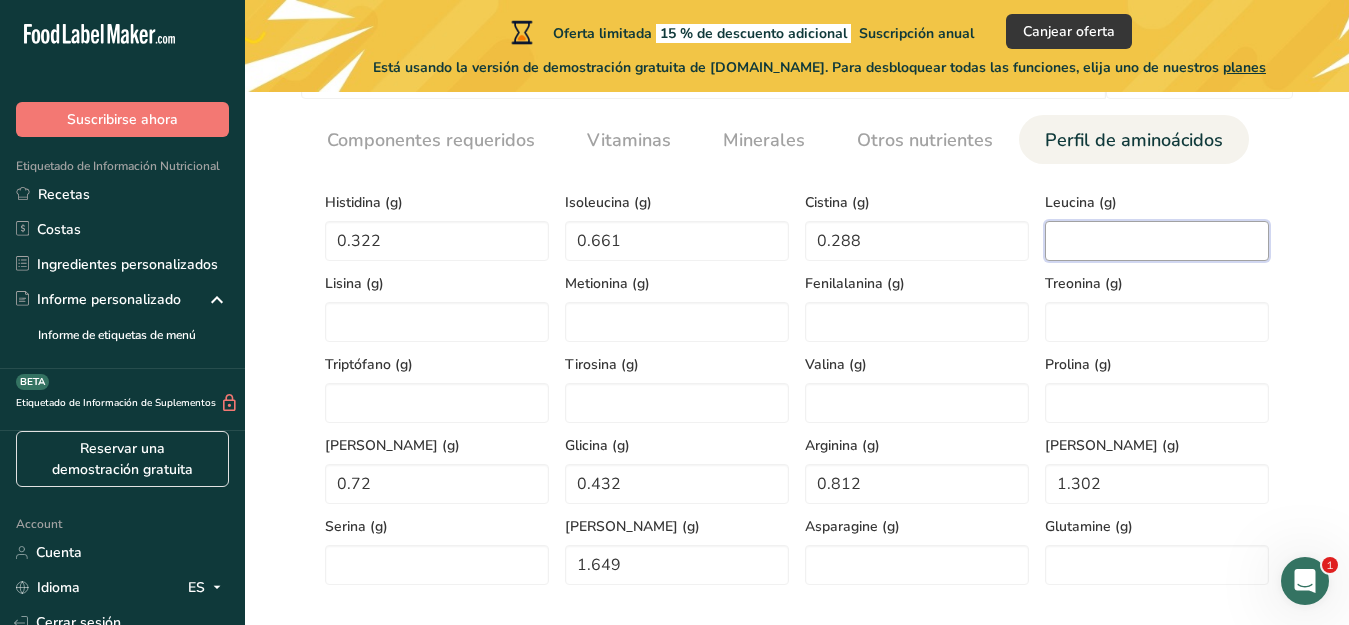 click at bounding box center [1157, 241] 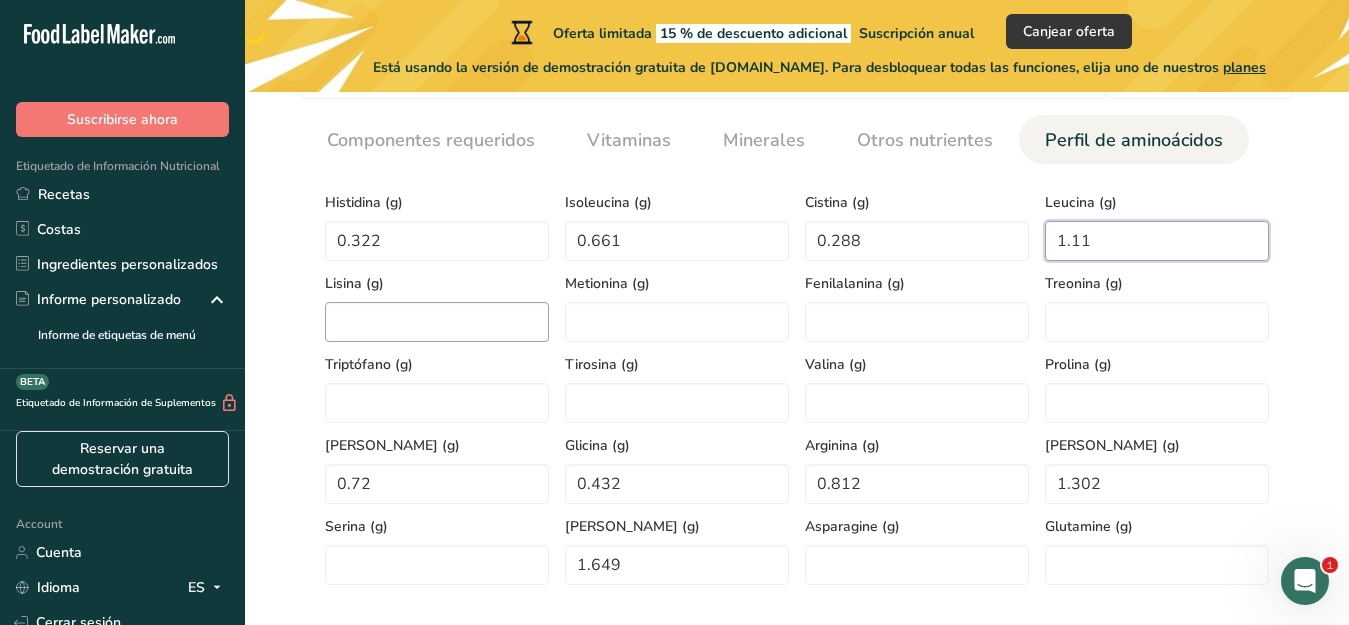 type on "1.11" 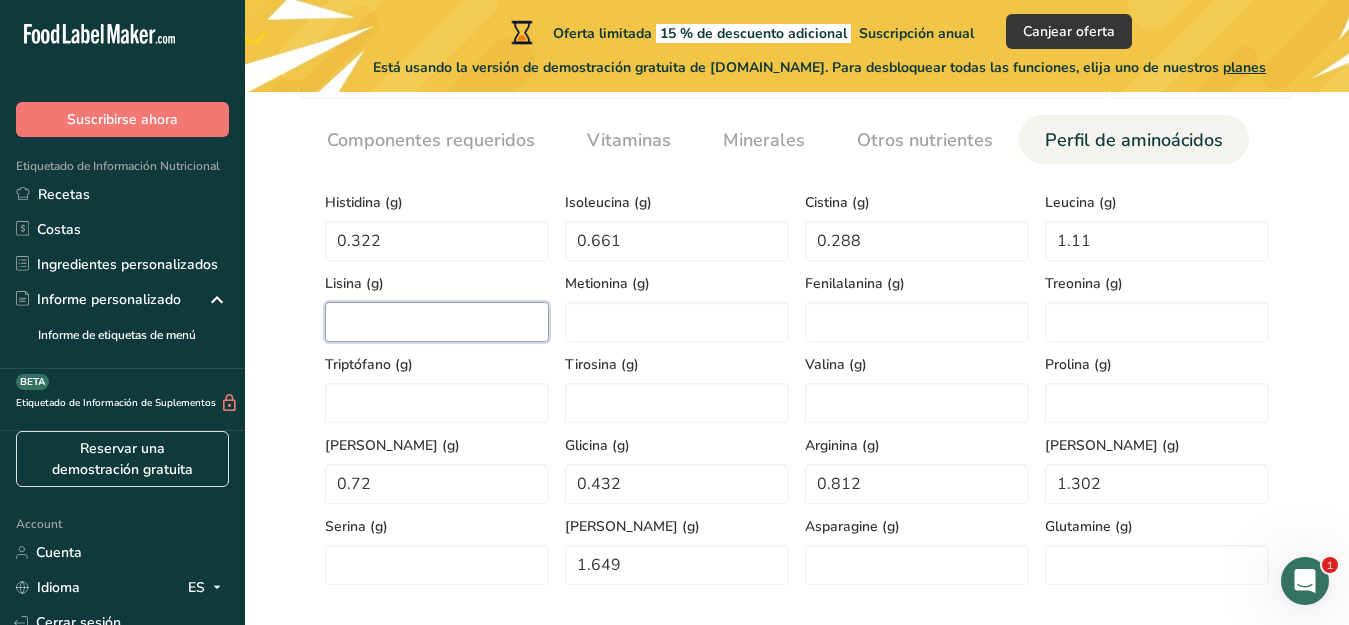 click at bounding box center (437, 322) 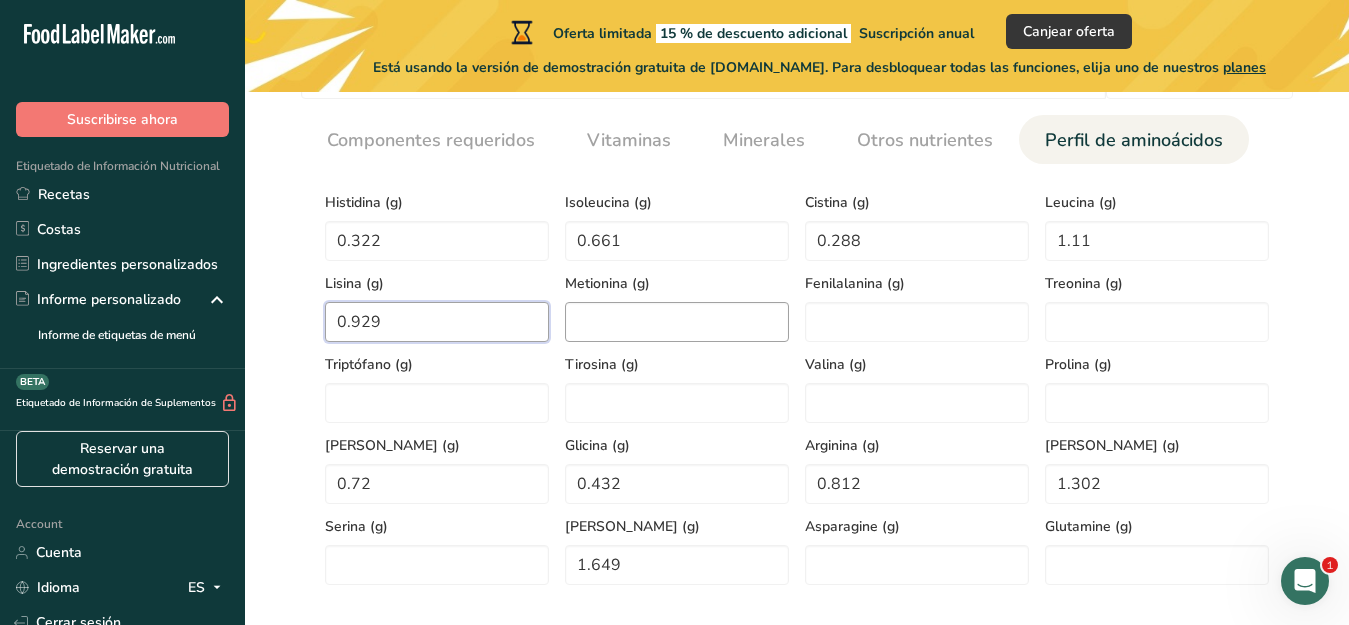 type on "0.929" 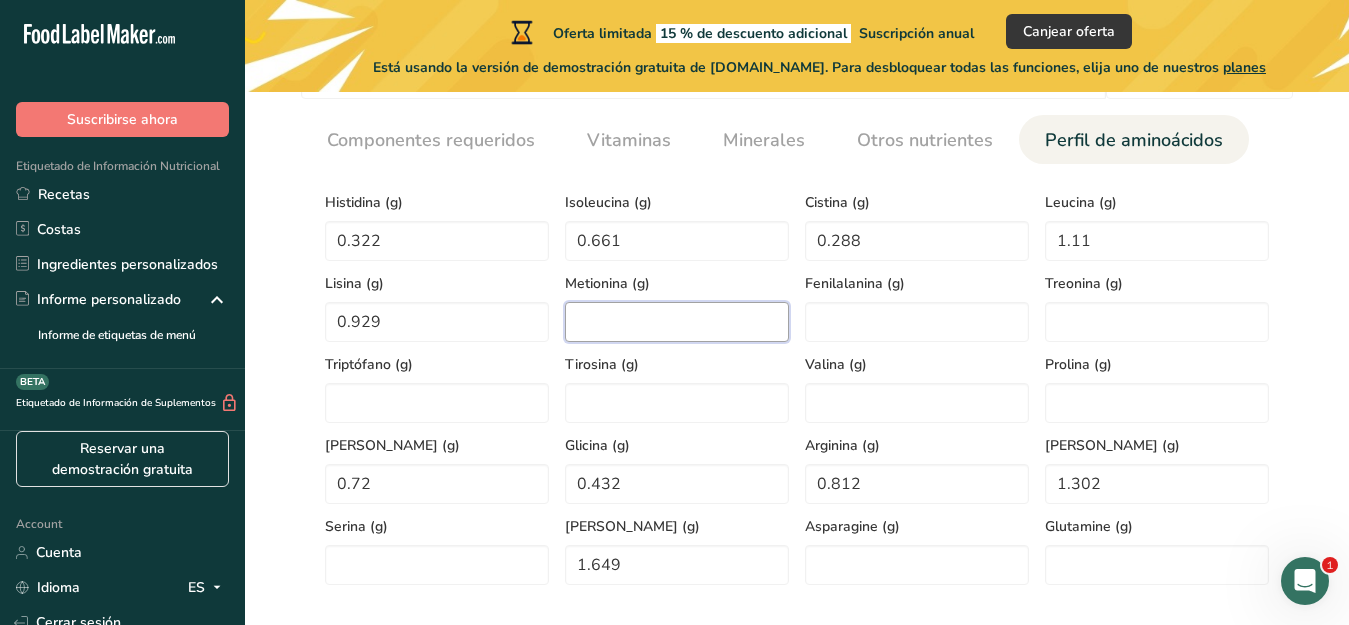 click at bounding box center [677, 322] 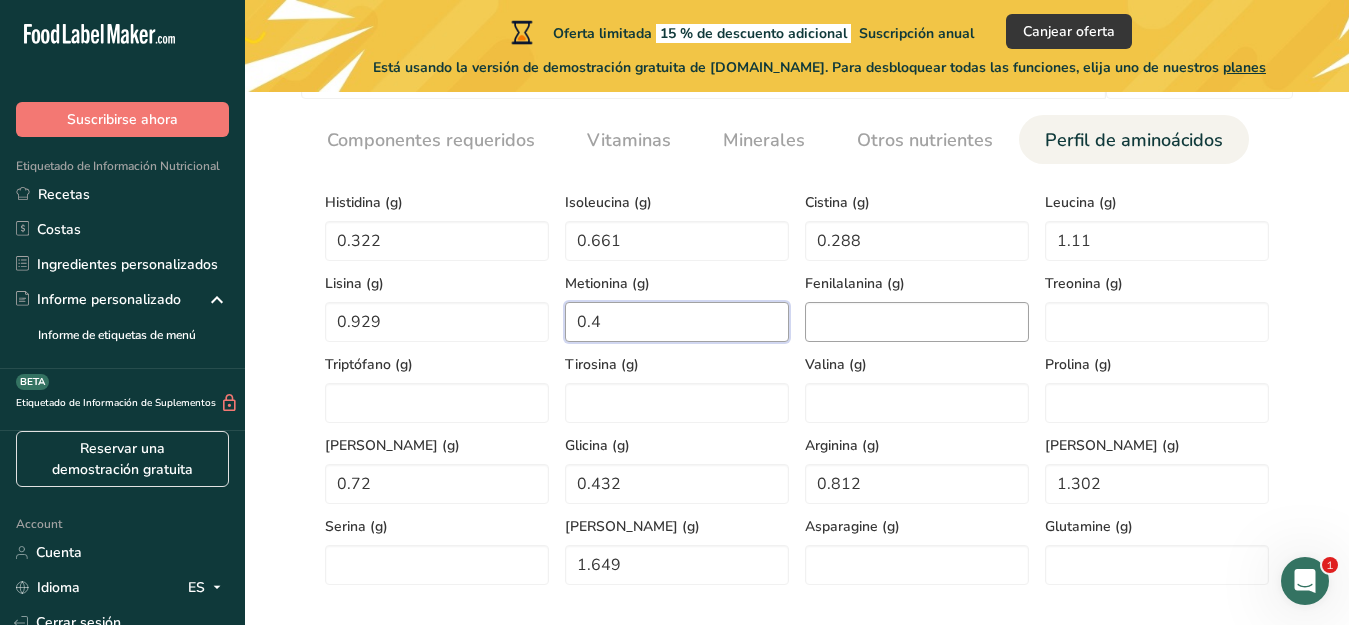 type on "0.4" 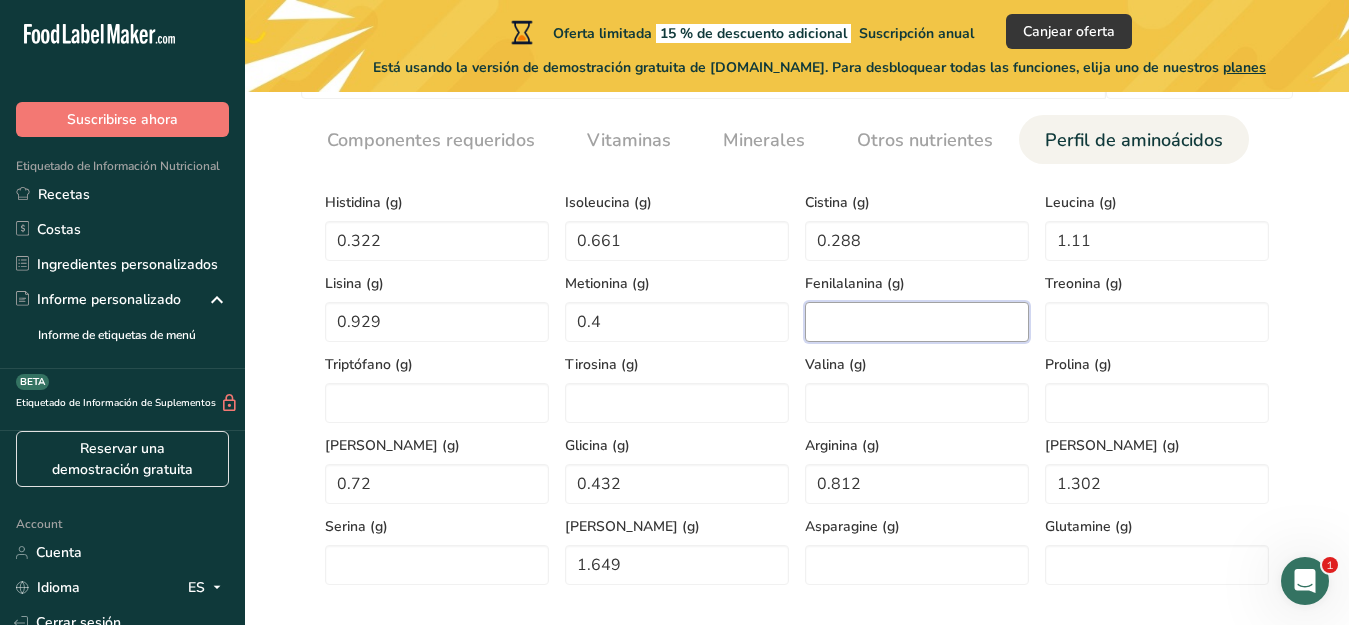 click at bounding box center [917, 322] 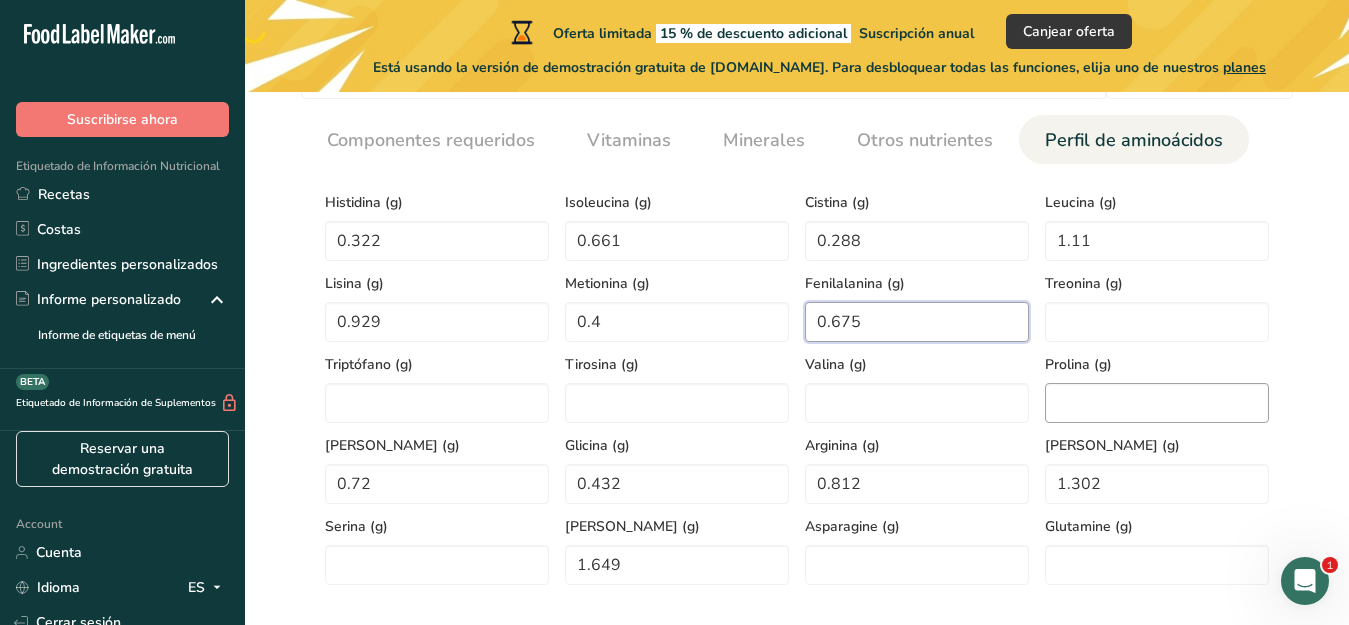 type on "0.675" 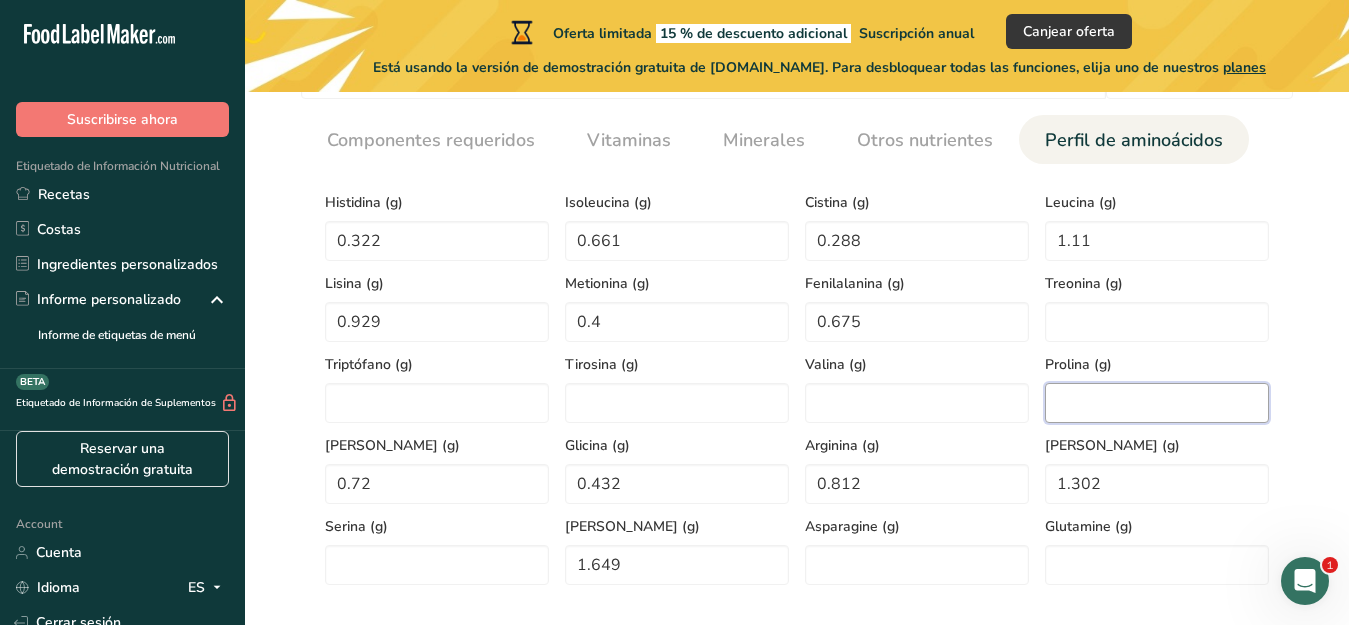 click at bounding box center [1157, 403] 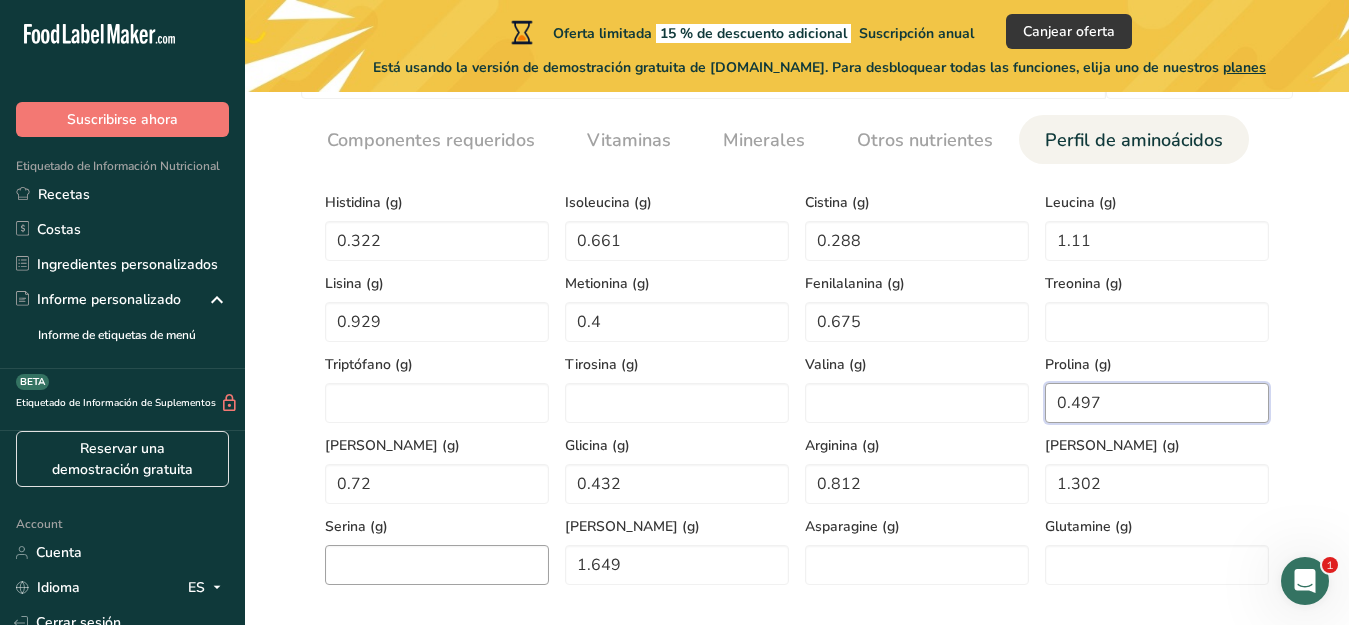 type on "0.497" 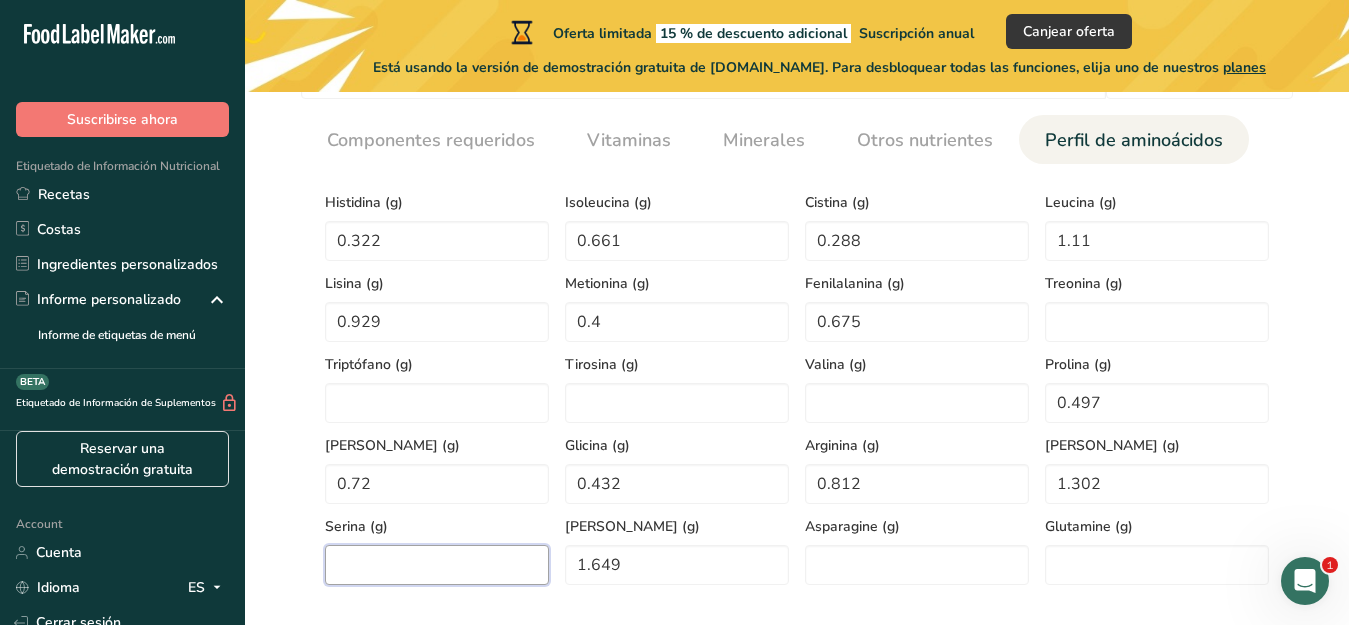 click at bounding box center (437, 565) 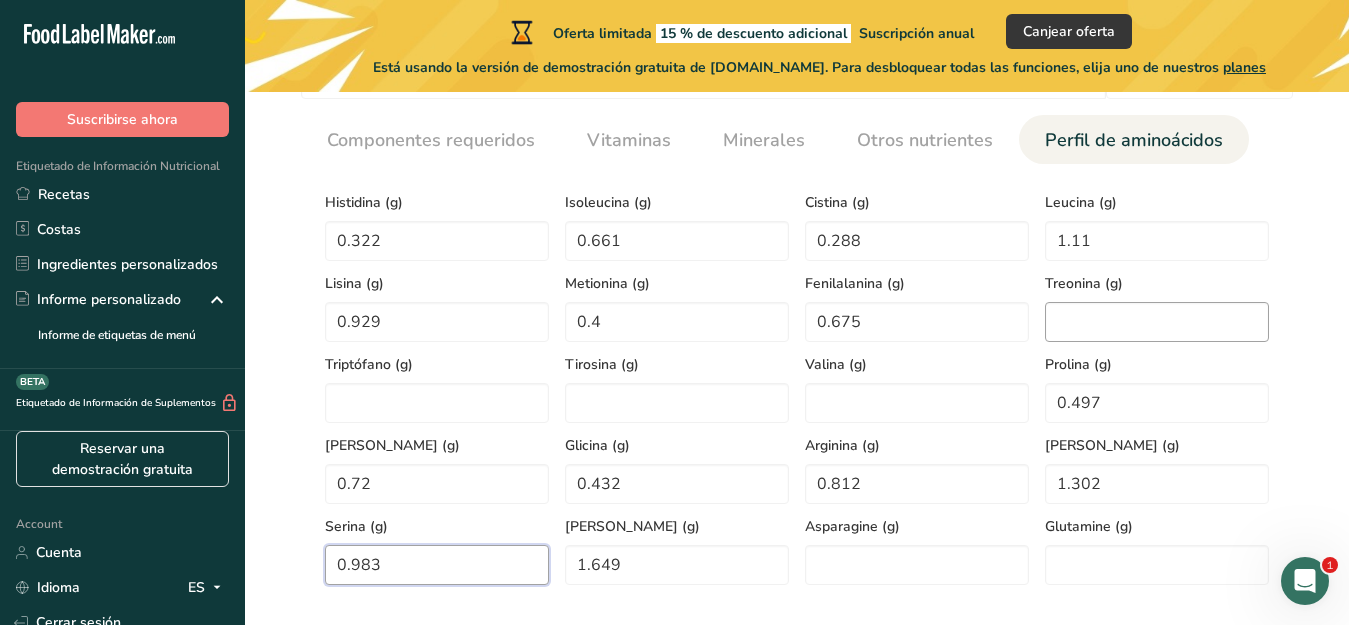 type on "0.983" 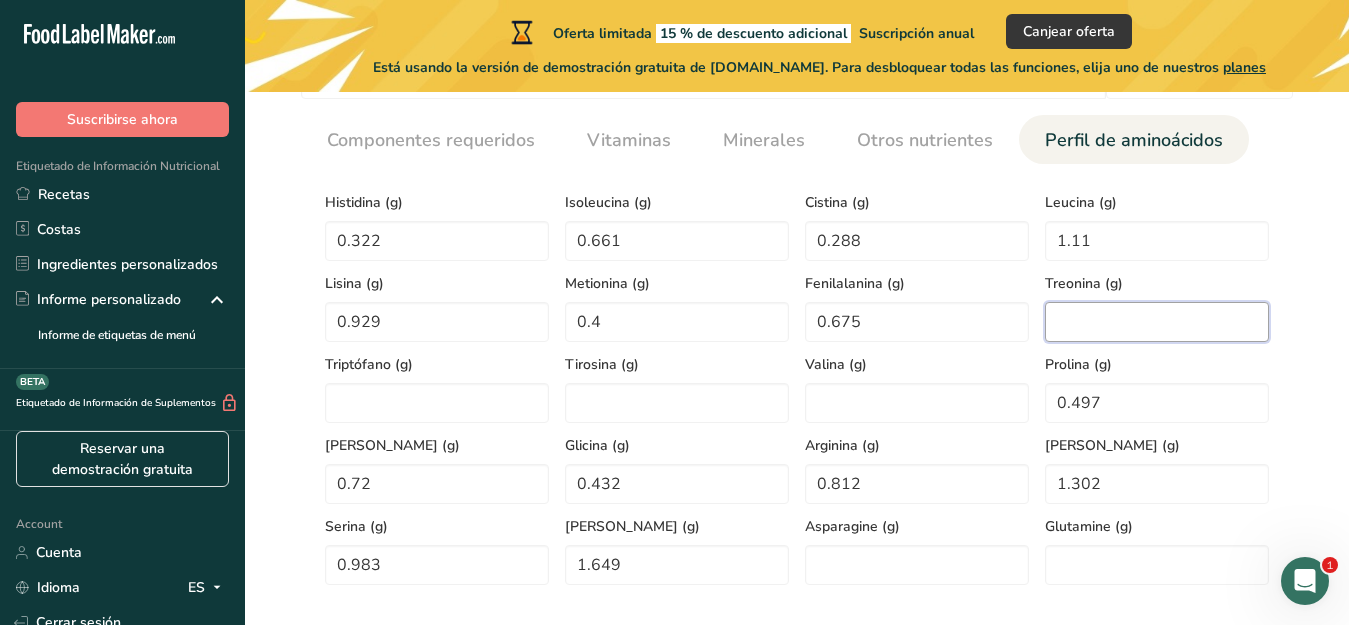 click at bounding box center (1157, 322) 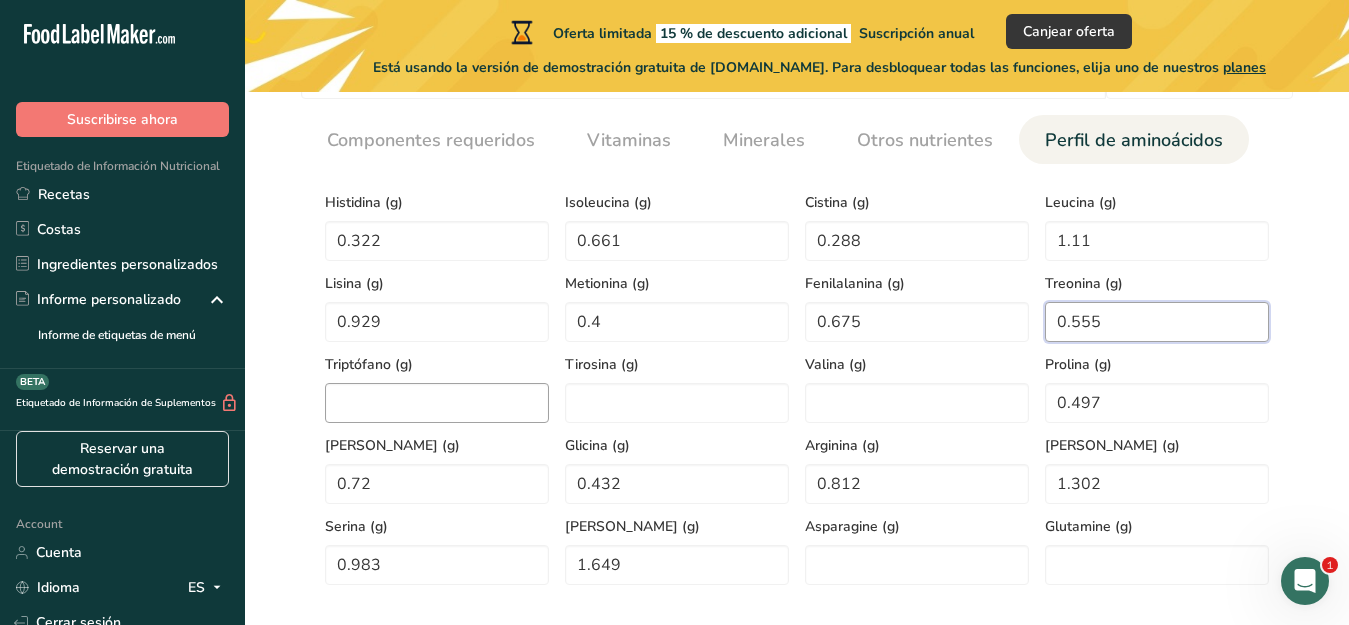 type on "0.555" 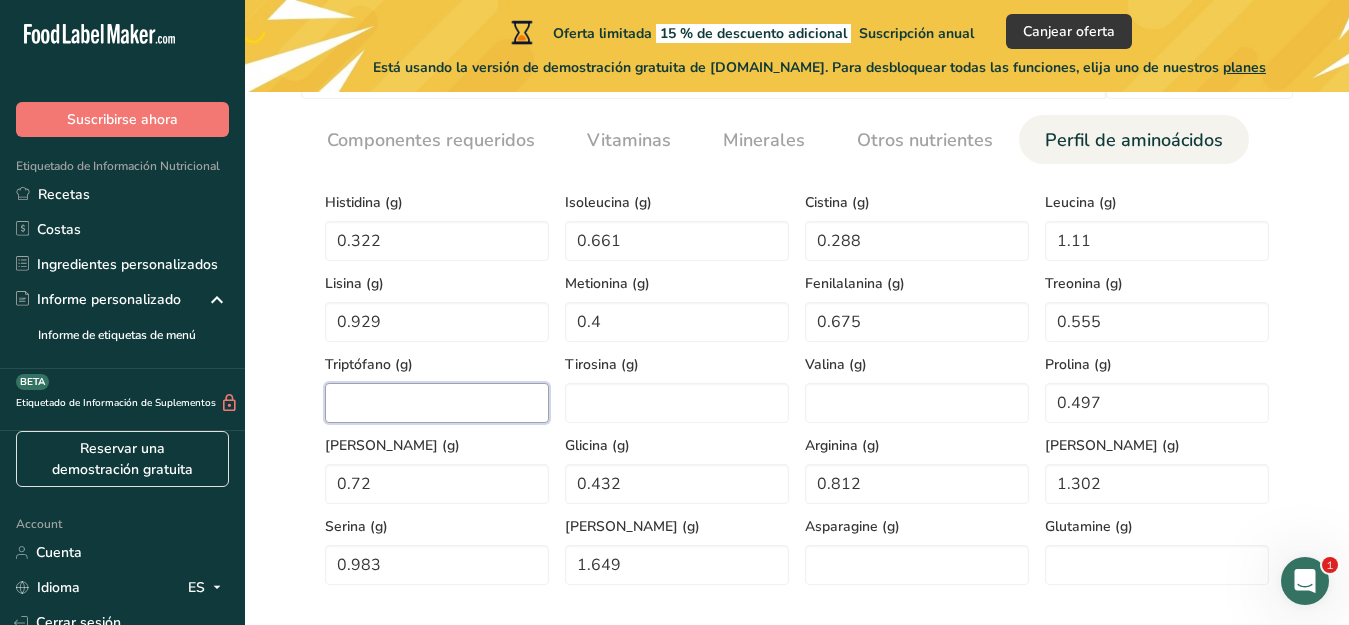 click at bounding box center (437, 403) 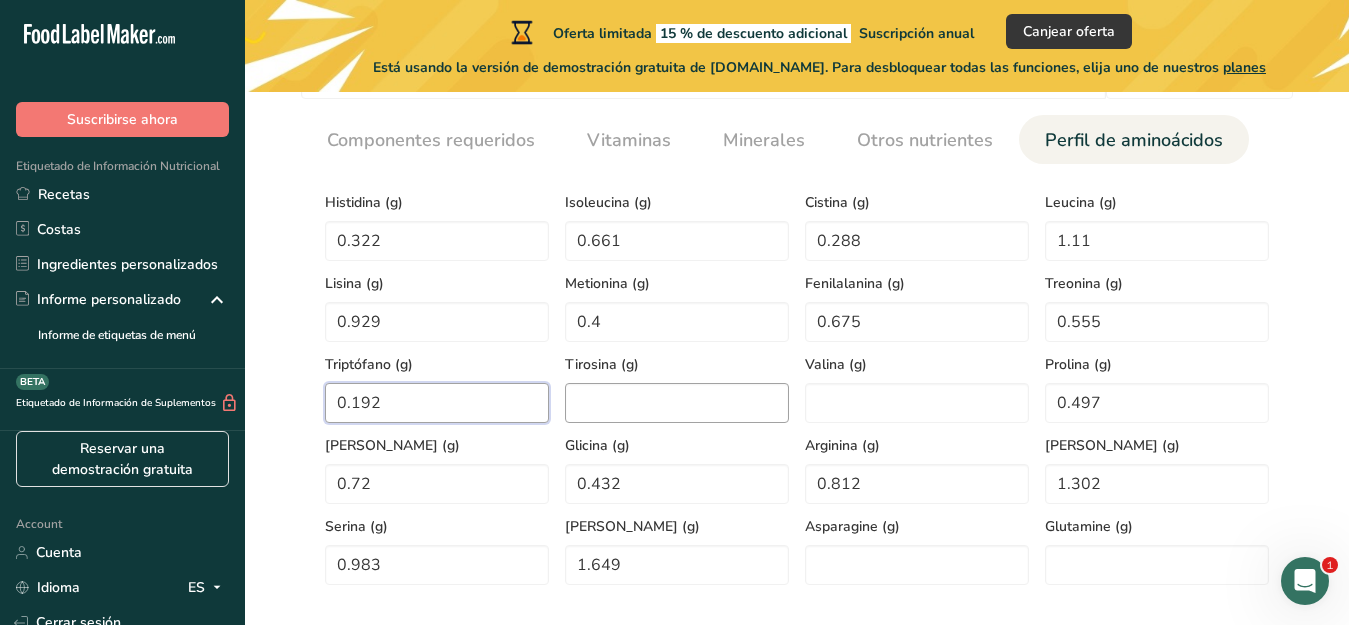 type on "0.192" 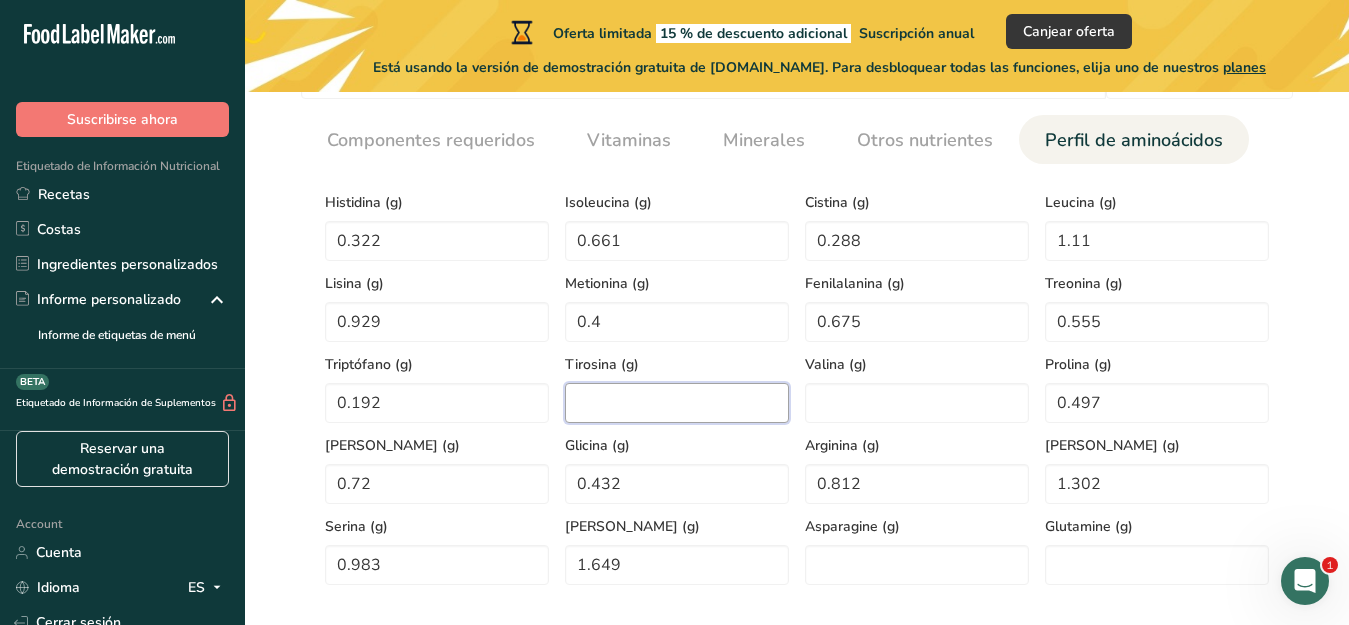 click at bounding box center (677, 403) 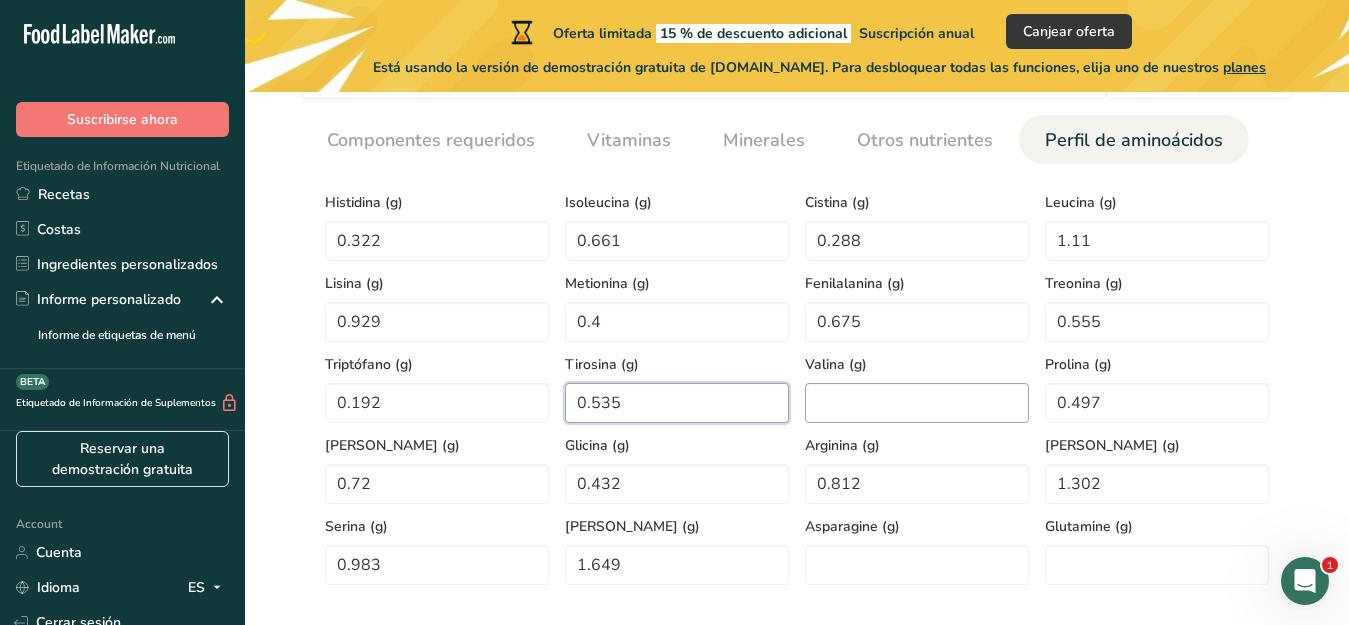 type on "0.535" 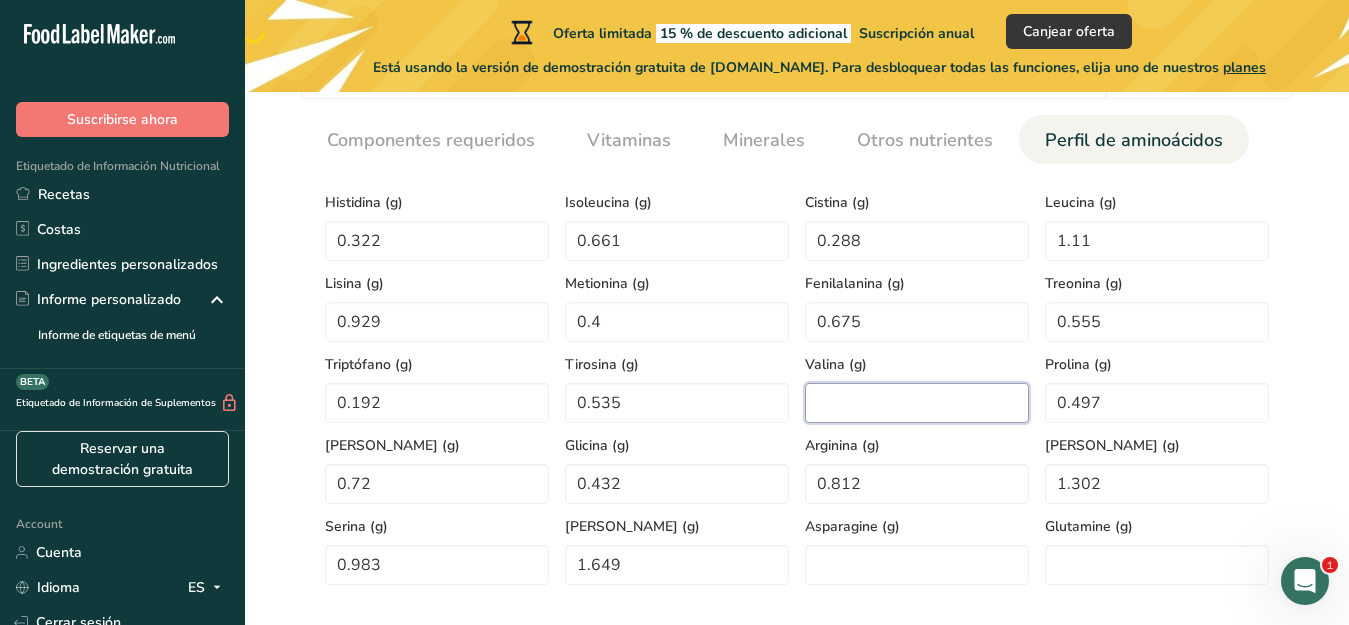 click at bounding box center (917, 403) 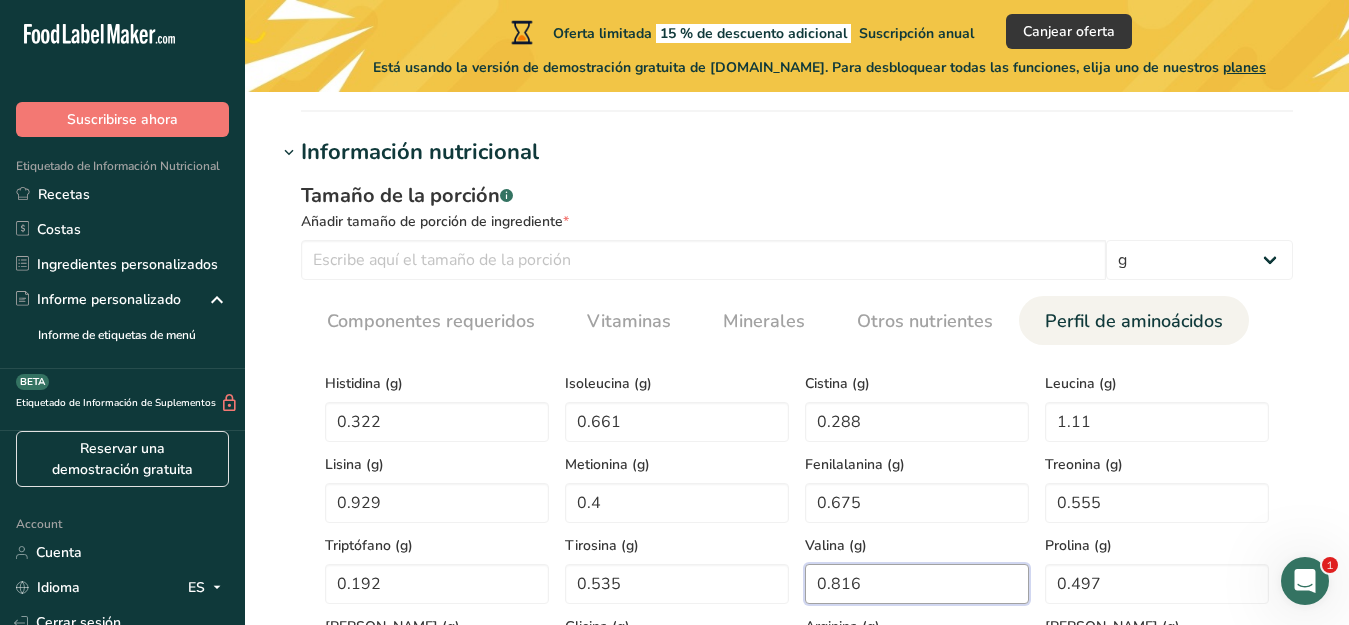 scroll, scrollTop: 750, scrollLeft: 0, axis: vertical 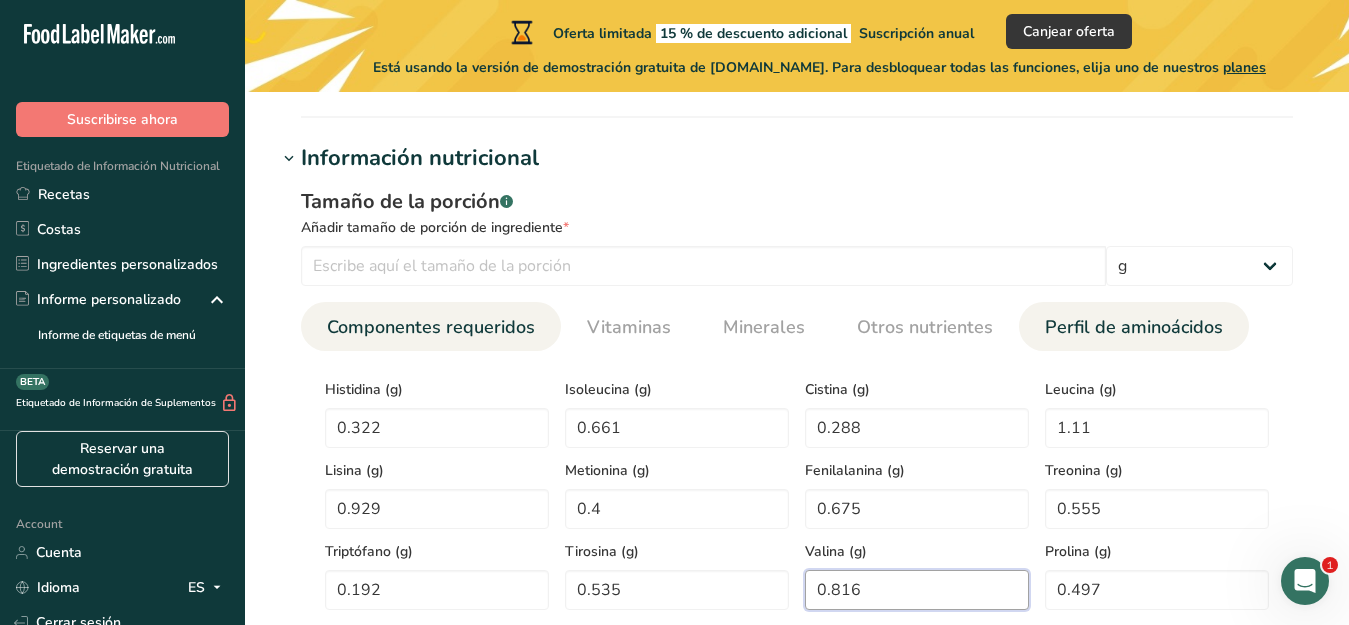 type on "0.816" 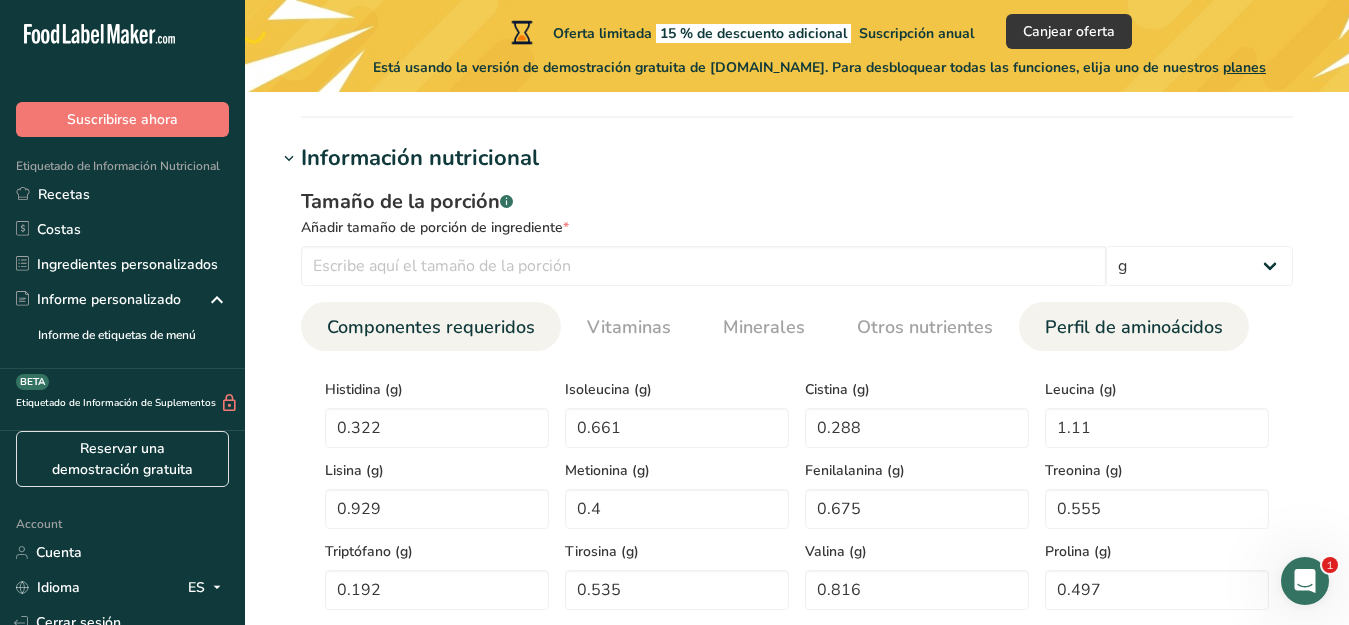 click on "Componentes requeridos" at bounding box center [431, 327] 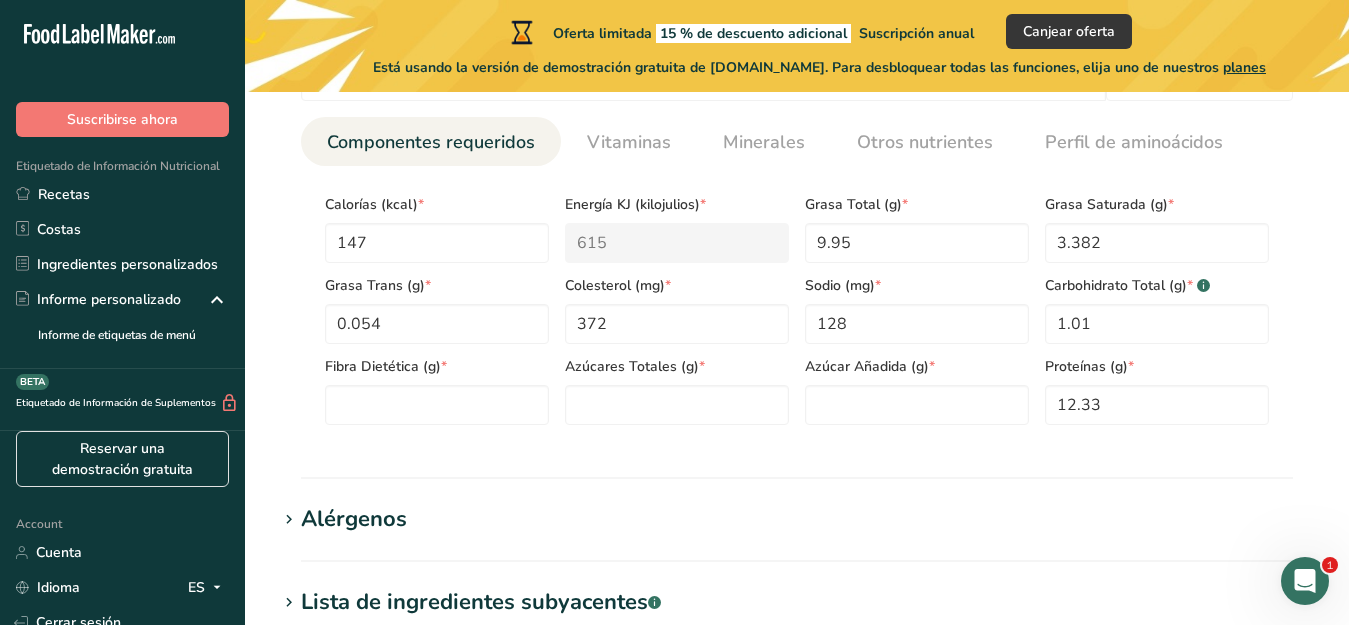 scroll, scrollTop: 937, scrollLeft: 0, axis: vertical 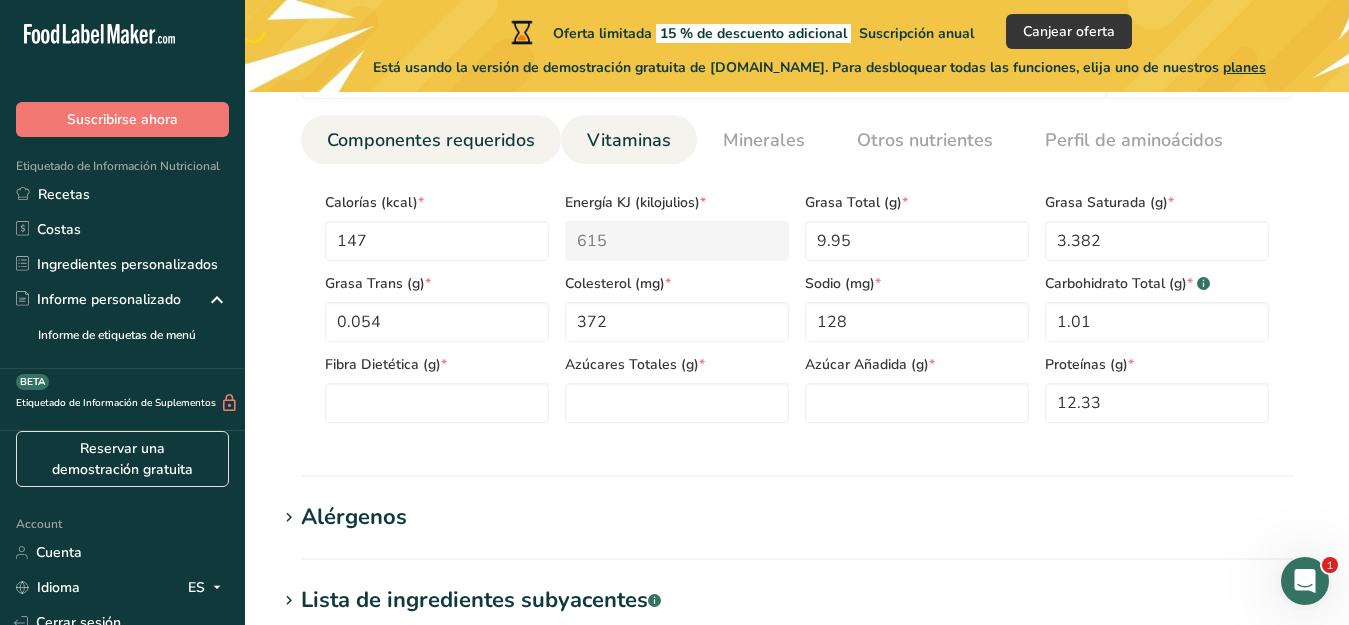 click on "Vitaminas" at bounding box center [629, 140] 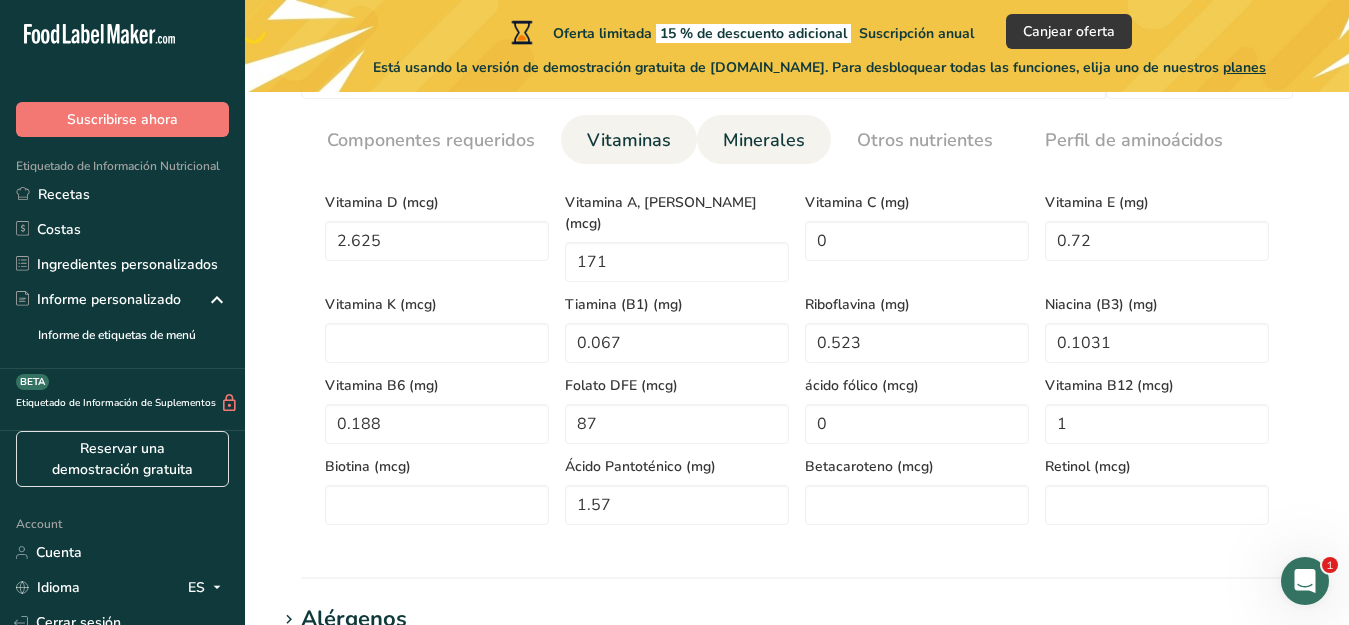 click on "Minerales" at bounding box center (764, 140) 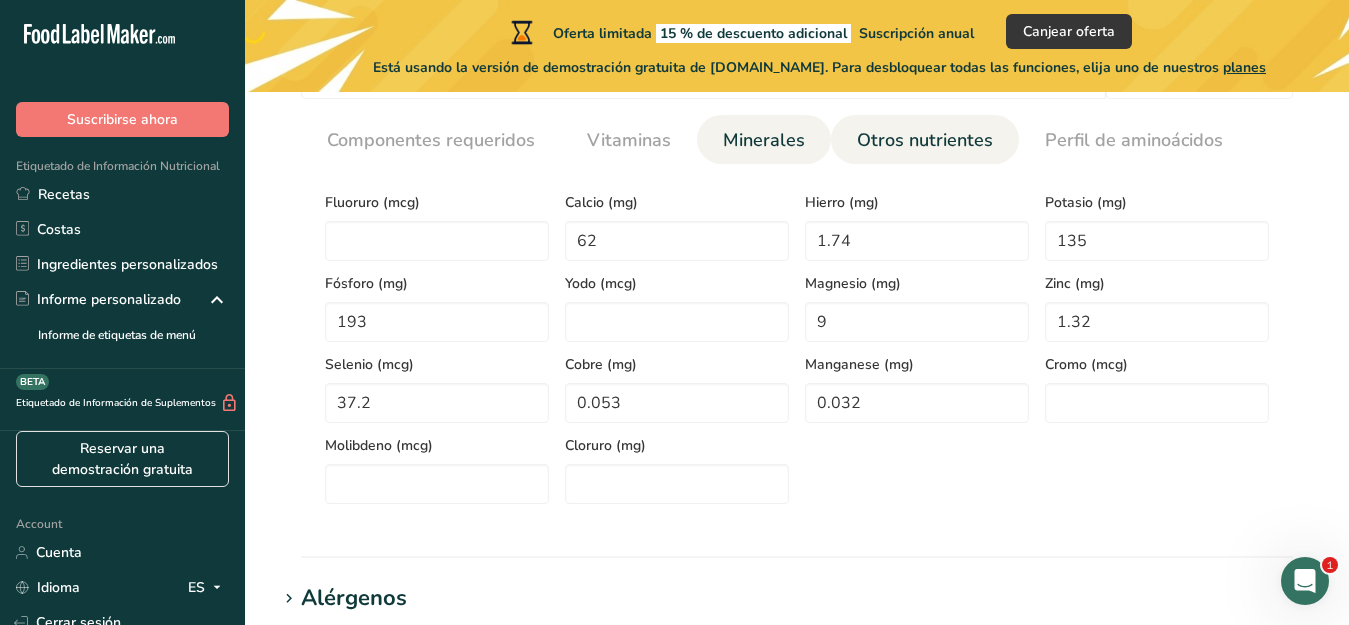 click on "Otros nutrientes" at bounding box center [925, 140] 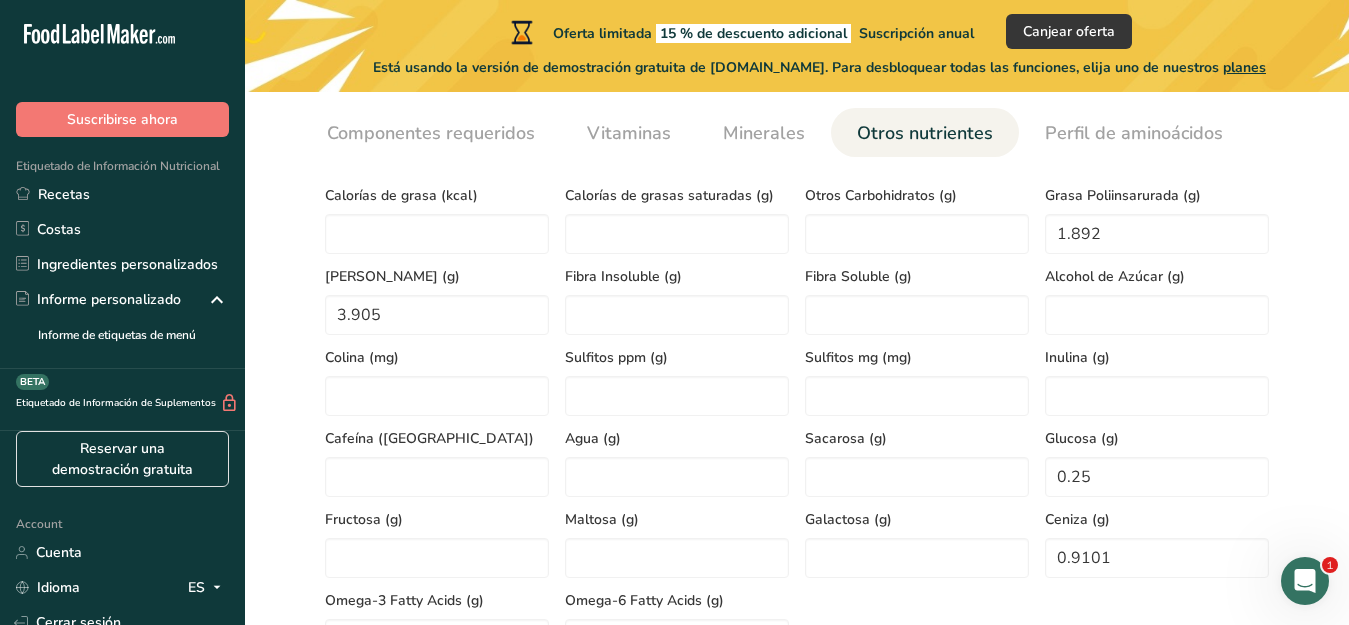 scroll, scrollTop: 937, scrollLeft: 0, axis: vertical 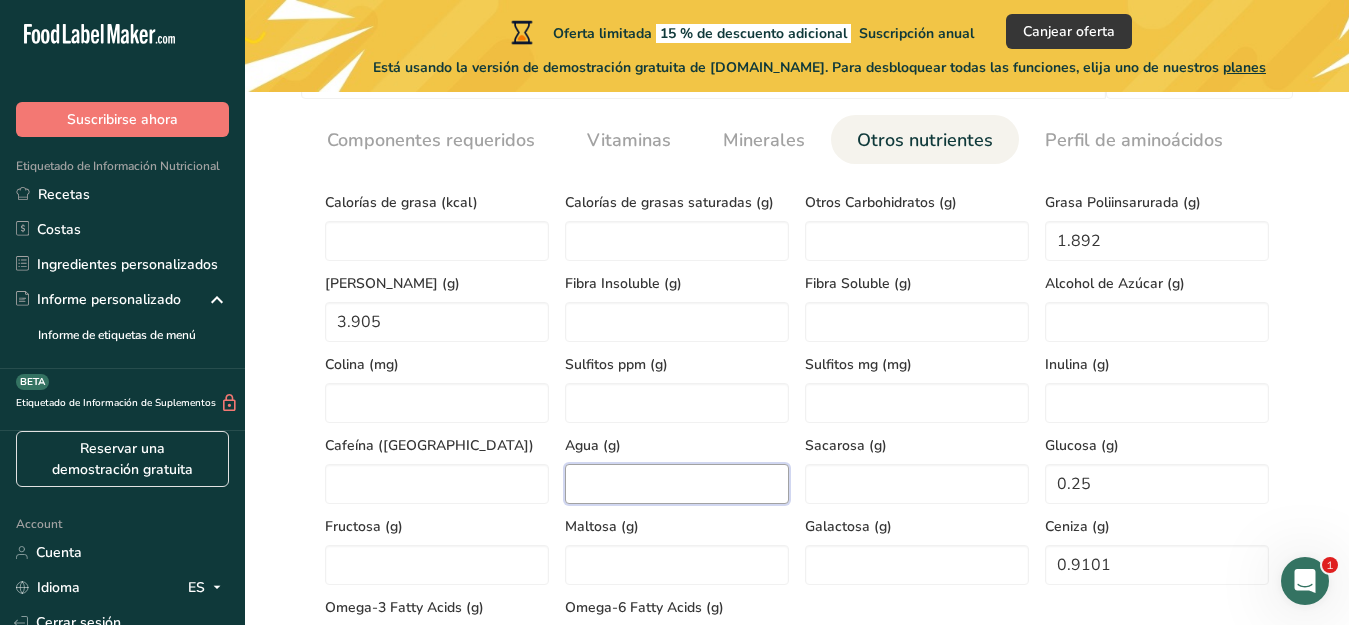 click at bounding box center [677, 484] 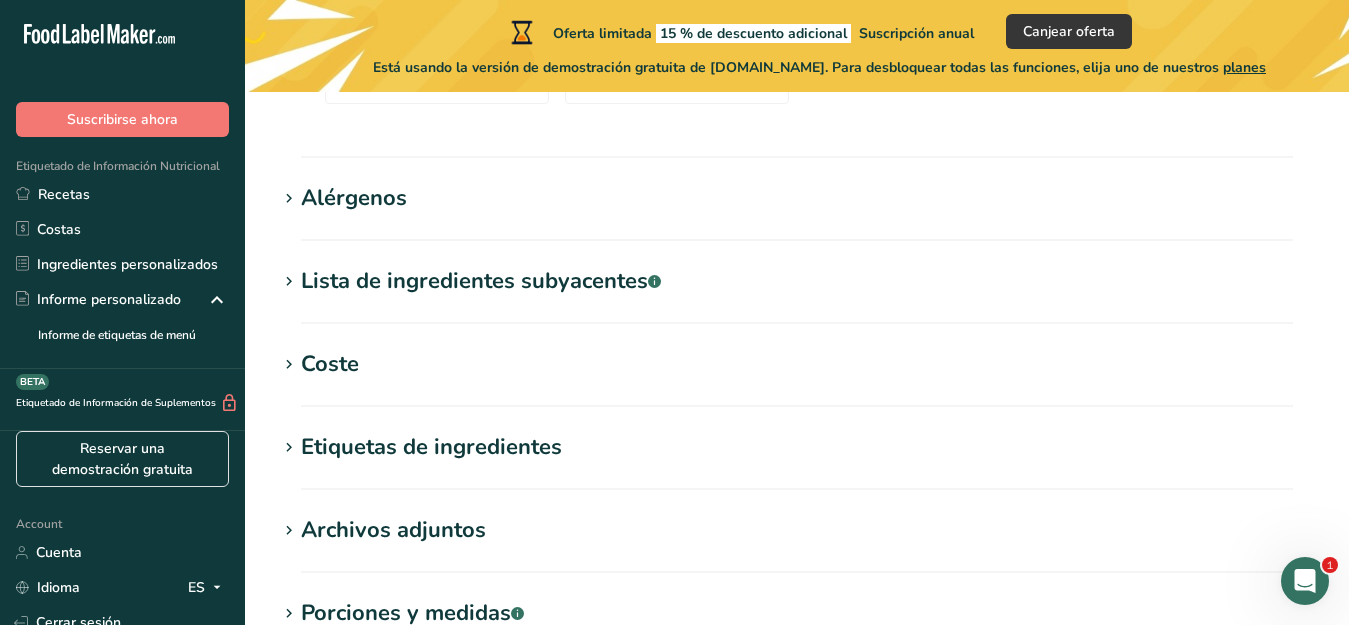 scroll, scrollTop: 1500, scrollLeft: 0, axis: vertical 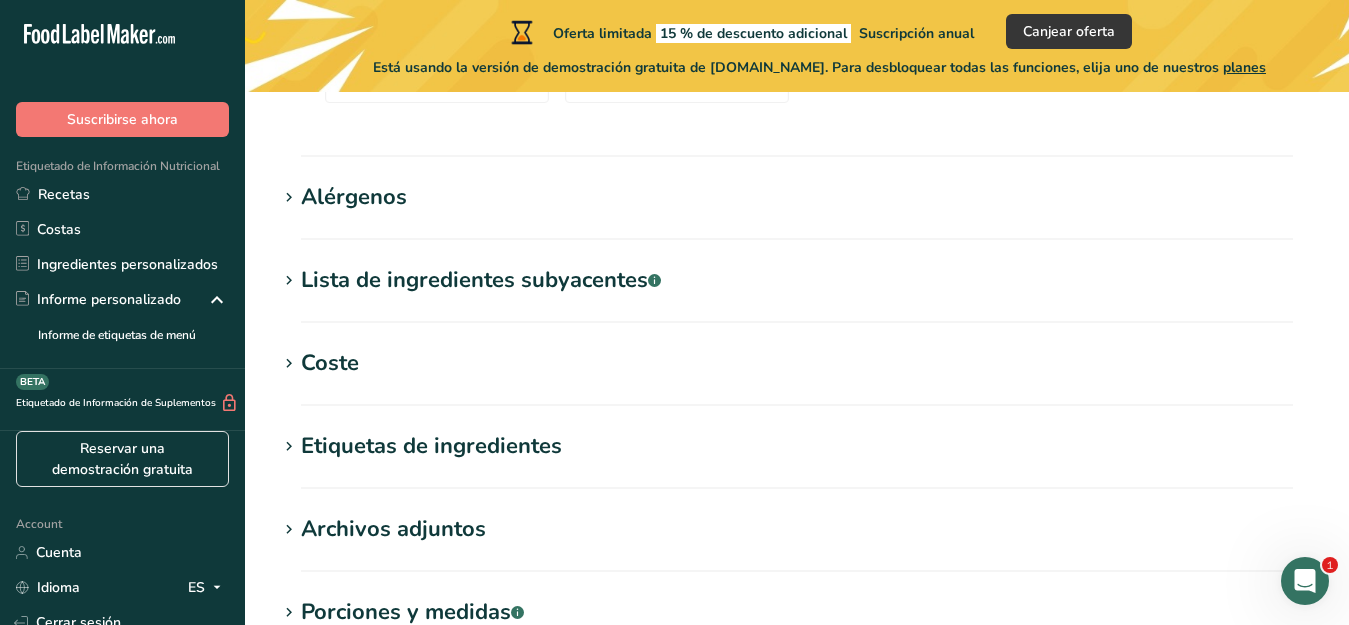 click on "Alérgenos" at bounding box center (354, 197) 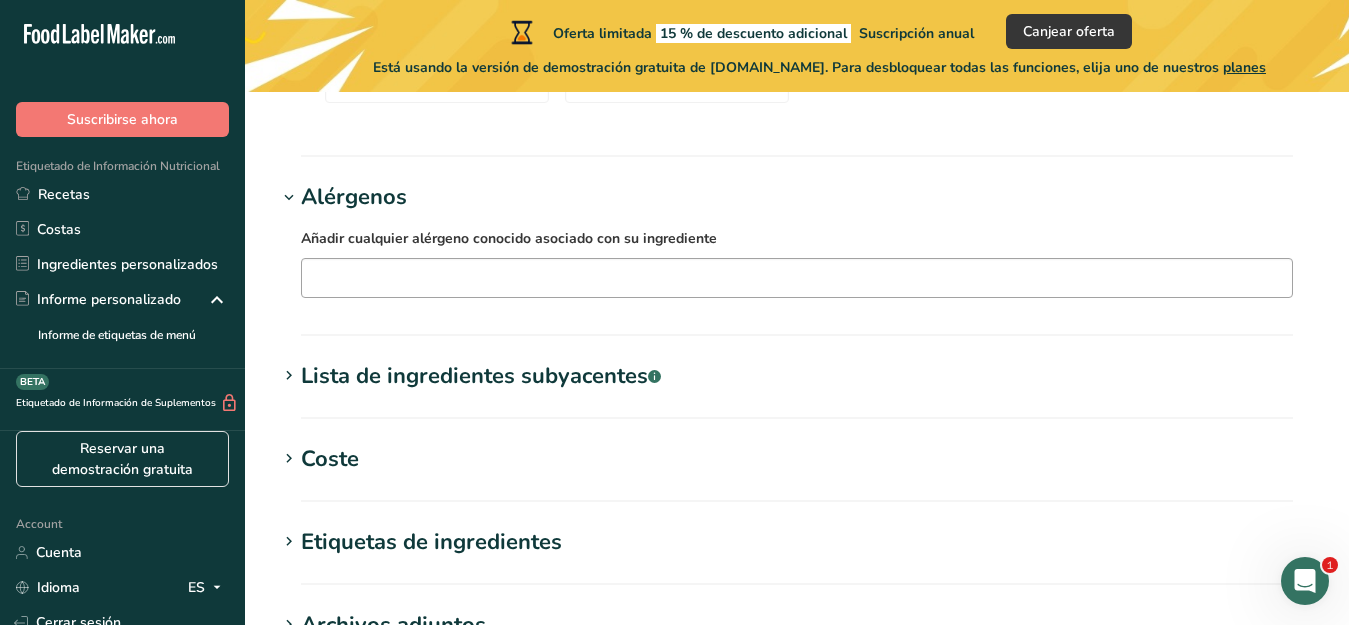 click at bounding box center (797, 277) 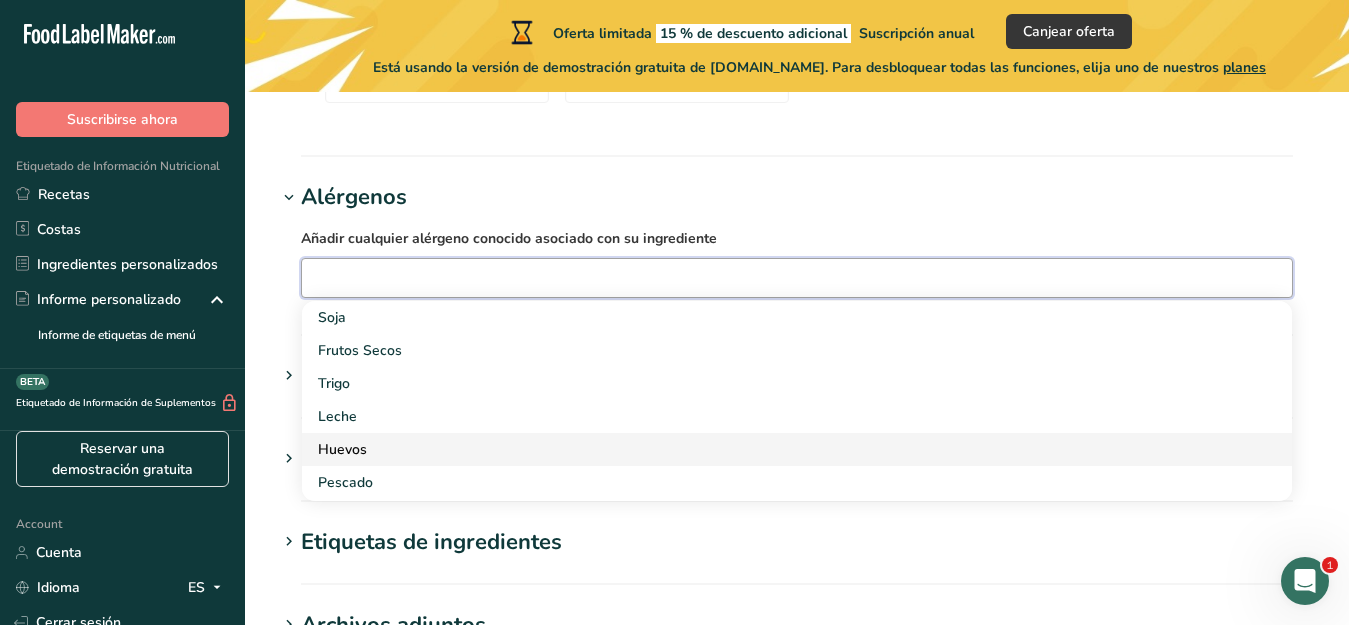 click on "Huevos" at bounding box center (781, 449) 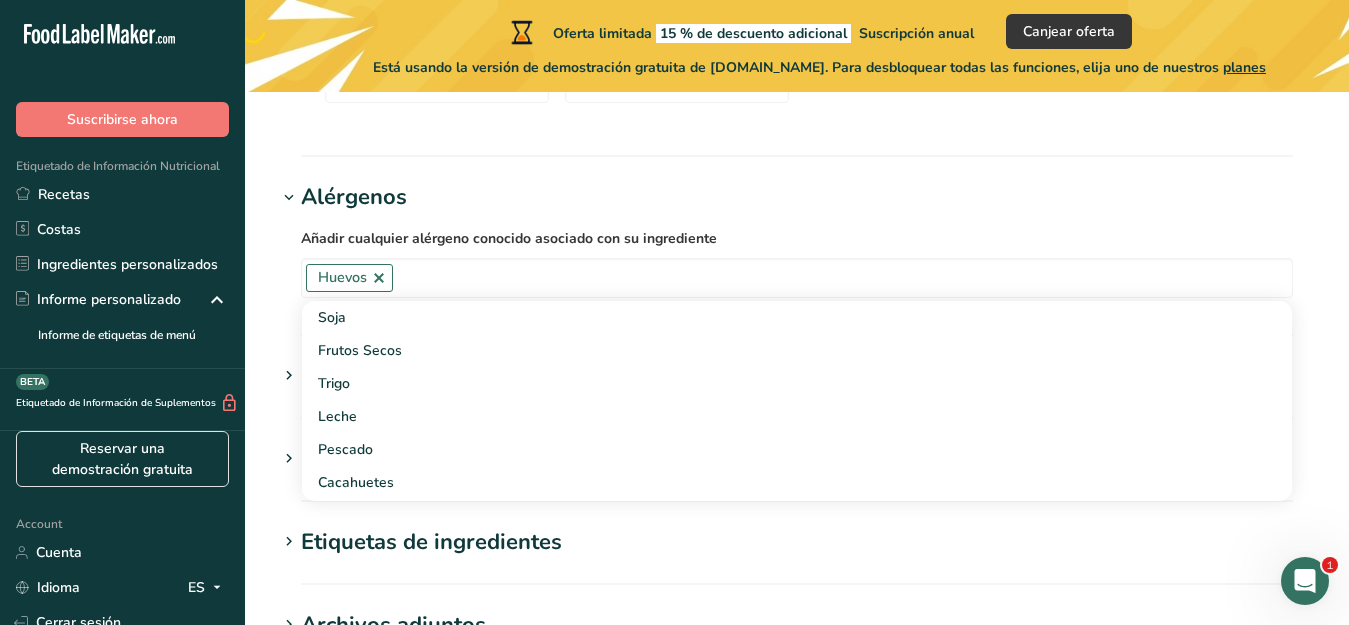 click on "Añadir nuevo ingrediente
Hoja de datos del ingrediente
.a-a{fill:#347362;}.b-a{fill:#fff;}
Cargue una hoja de datos del ingrediente o una imagen de una etiqueta nutricional, y nuestro asistente de IA completará los nutrientes automáticamente.
Suba sus archivos aquí o haga clic para subir
El tamaño máximo del archivo es de 5MB
Información general del ingrediente
Nombre del ingrediente *
Traducir
FZ WHOLE EGG
Nombre común del ingrediente
.a-a{fill:#347362;}.b-a{fill:#fff;}
Traducir
Código de ingrediente
.a-a{fill:#347362;}.b-a{fill:#fff;}           SBWHOLEEGG
Categoría del ingrediente *
Categorías estándar" at bounding box center [797, -240] 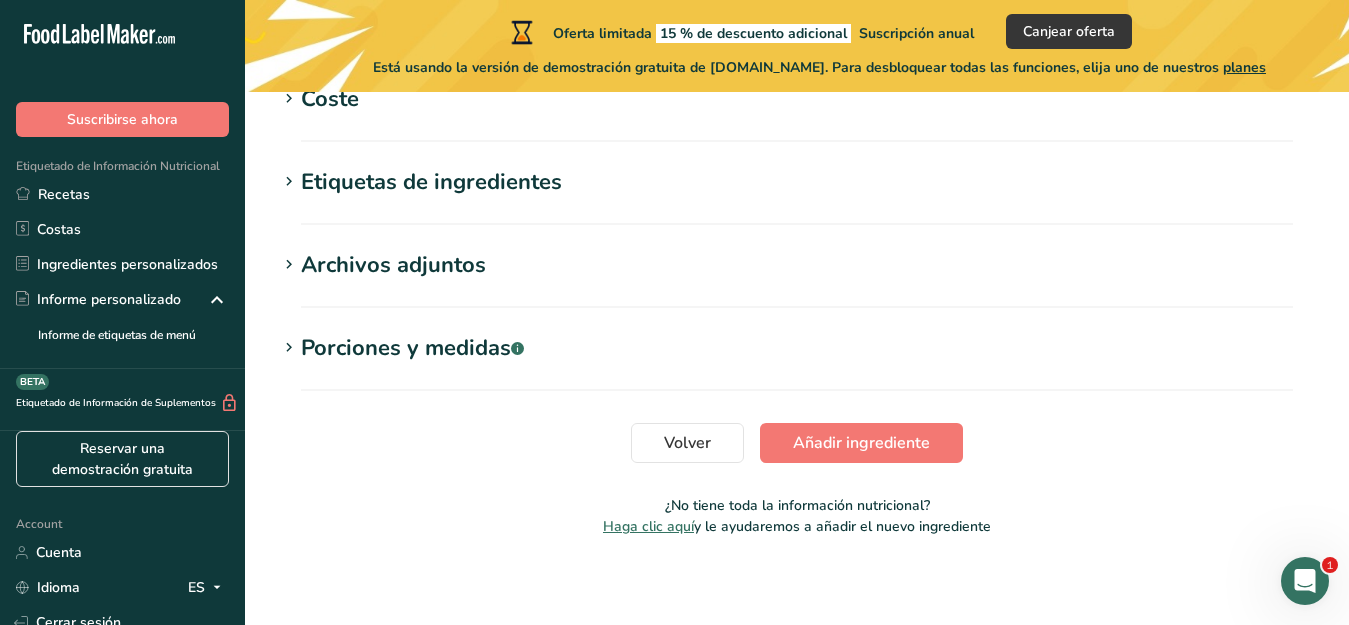 scroll, scrollTop: 1868, scrollLeft: 0, axis: vertical 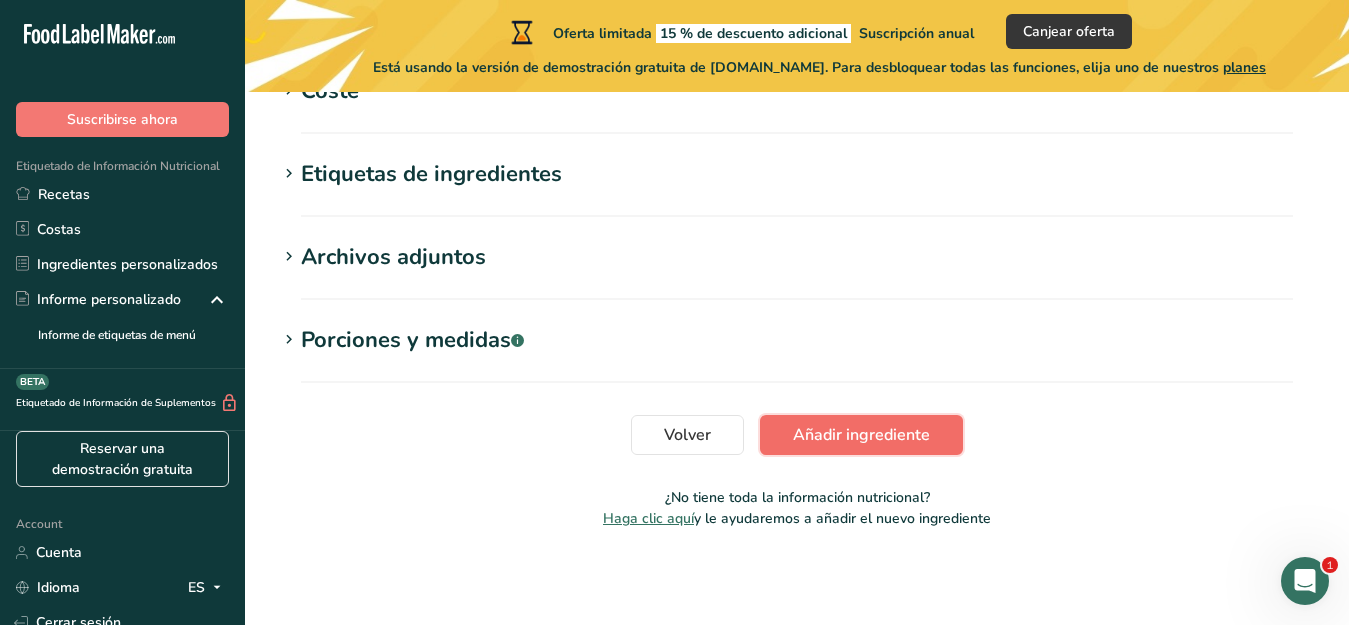 click on "Añadir ingrediente" at bounding box center (861, 435) 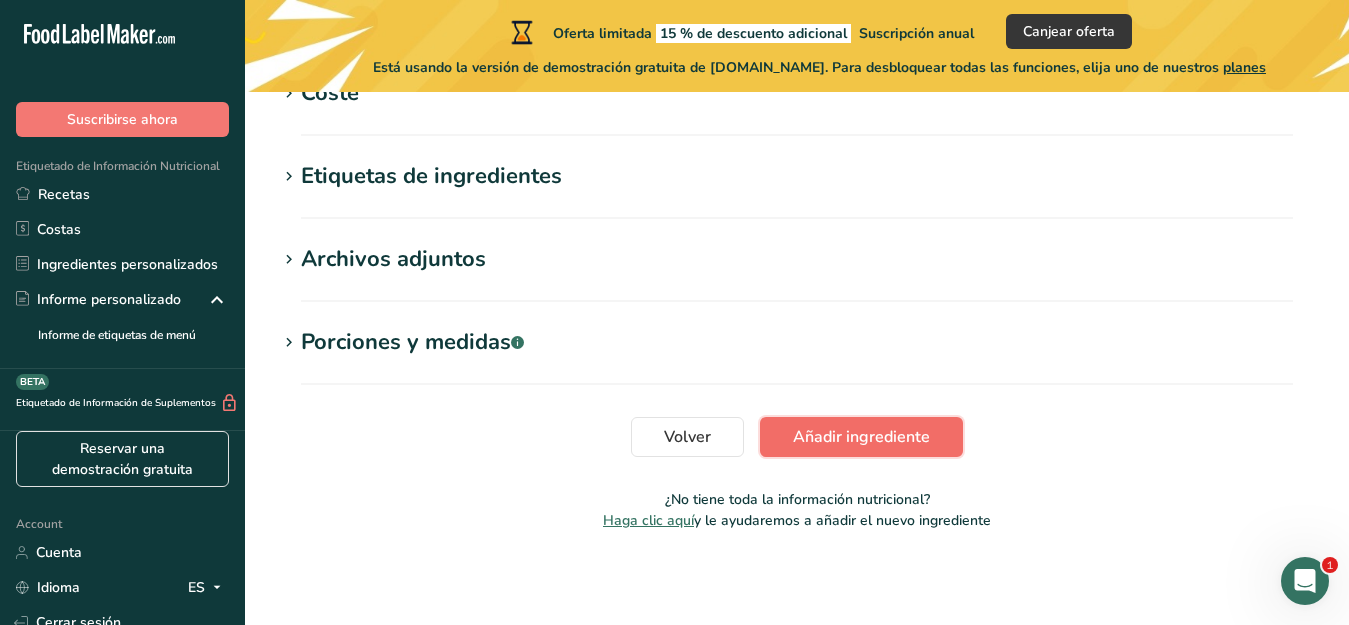 scroll, scrollTop: 1253, scrollLeft: 0, axis: vertical 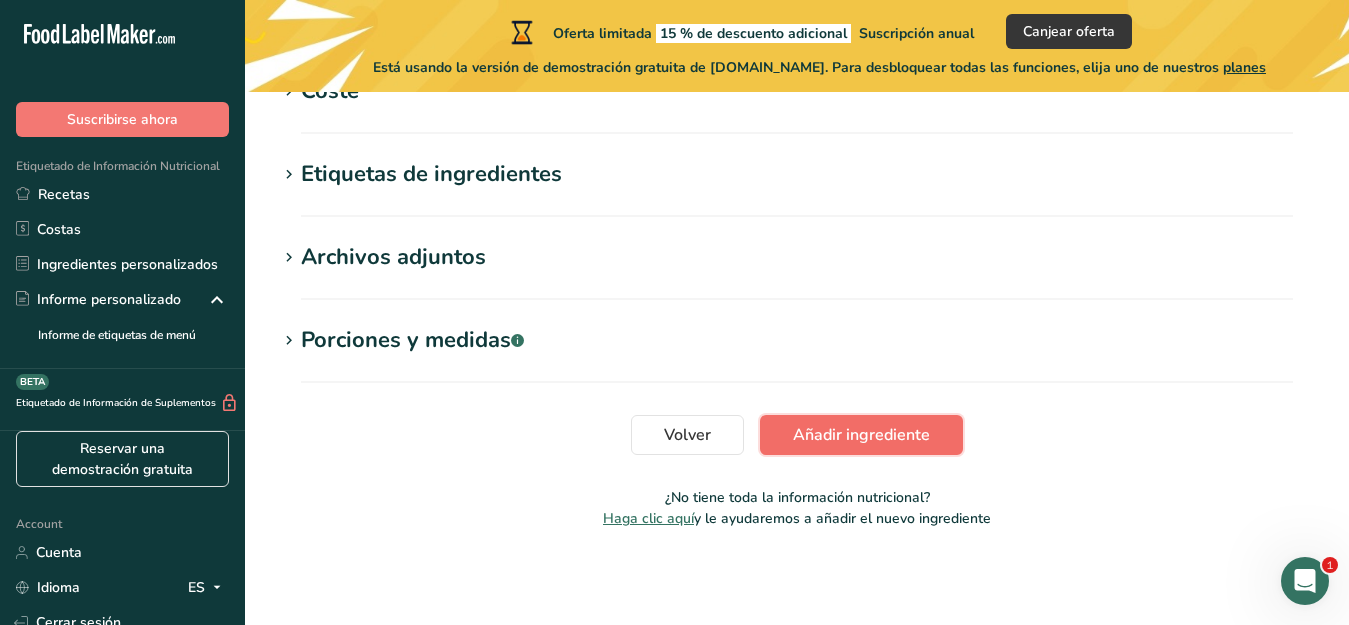 click on "Añadir ingrediente" at bounding box center [861, 435] 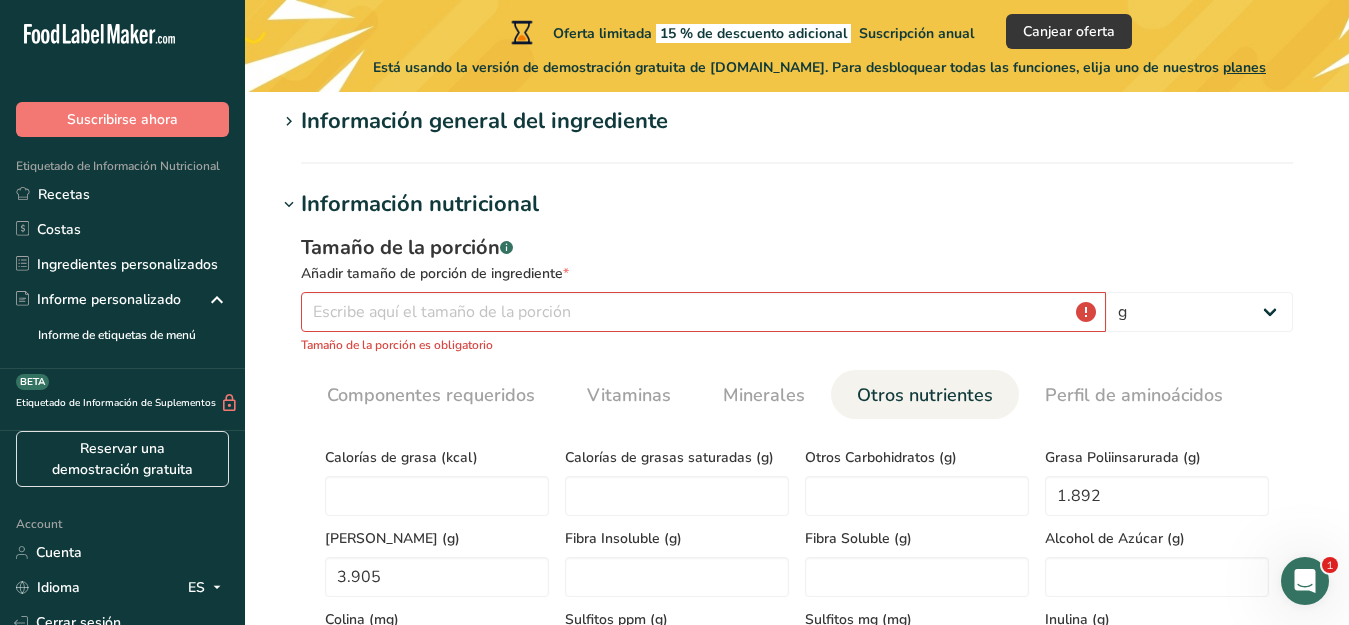 scroll, scrollTop: 163, scrollLeft: 0, axis: vertical 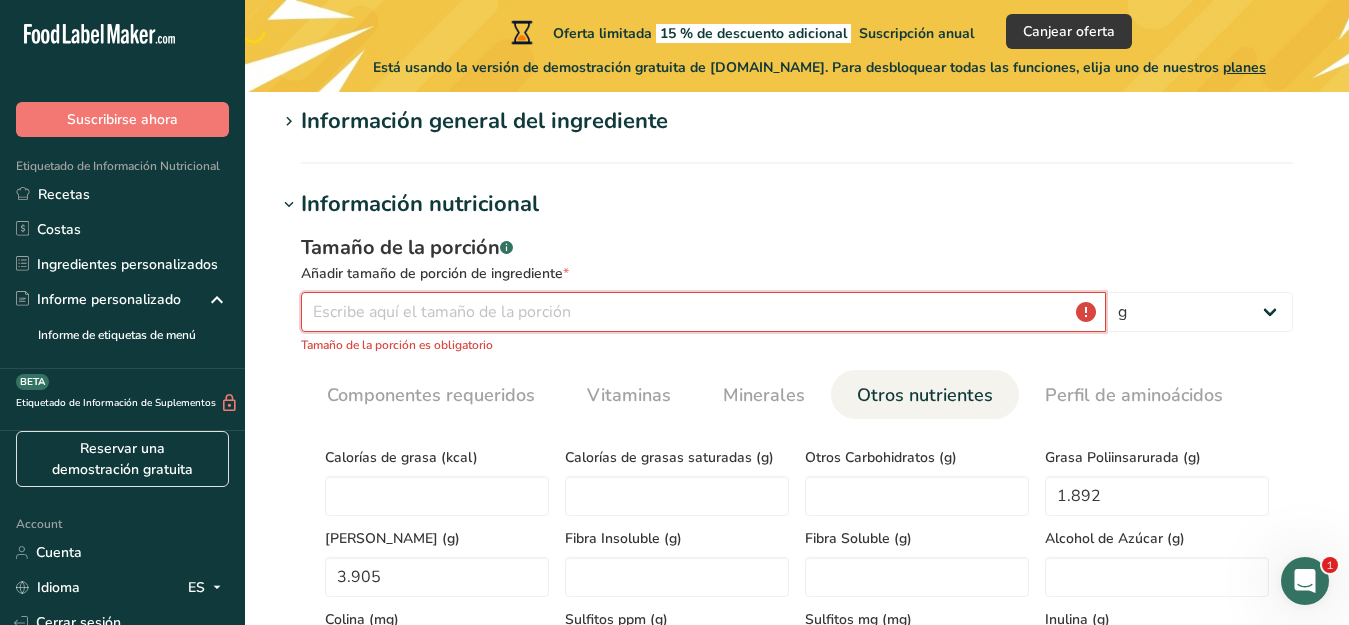 click at bounding box center (703, 312) 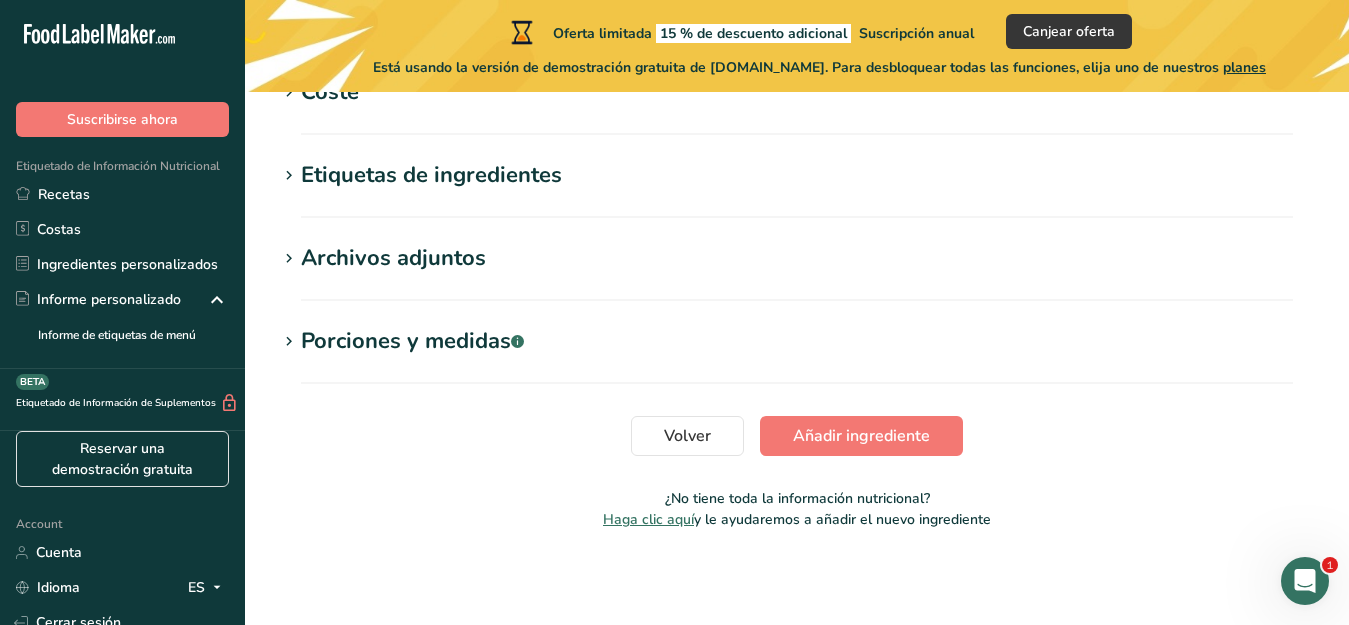 scroll, scrollTop: 1231, scrollLeft: 0, axis: vertical 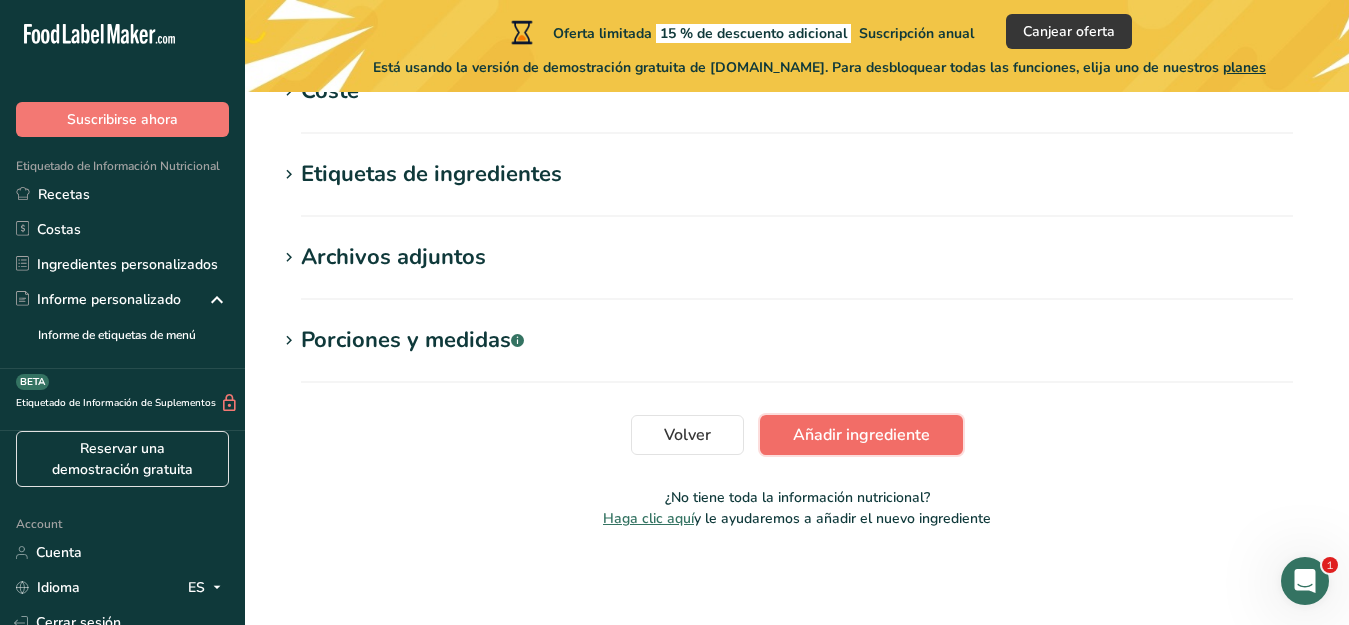 click on "Añadir ingrediente" at bounding box center (861, 435) 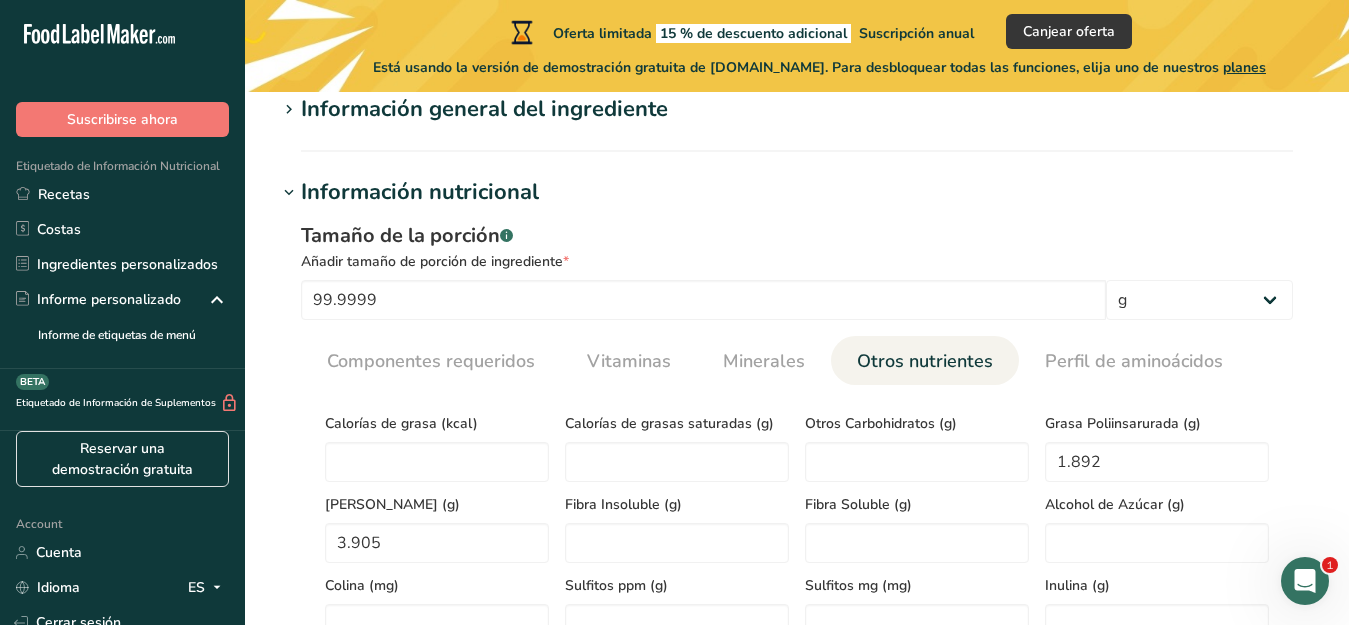 scroll, scrollTop: 163, scrollLeft: 0, axis: vertical 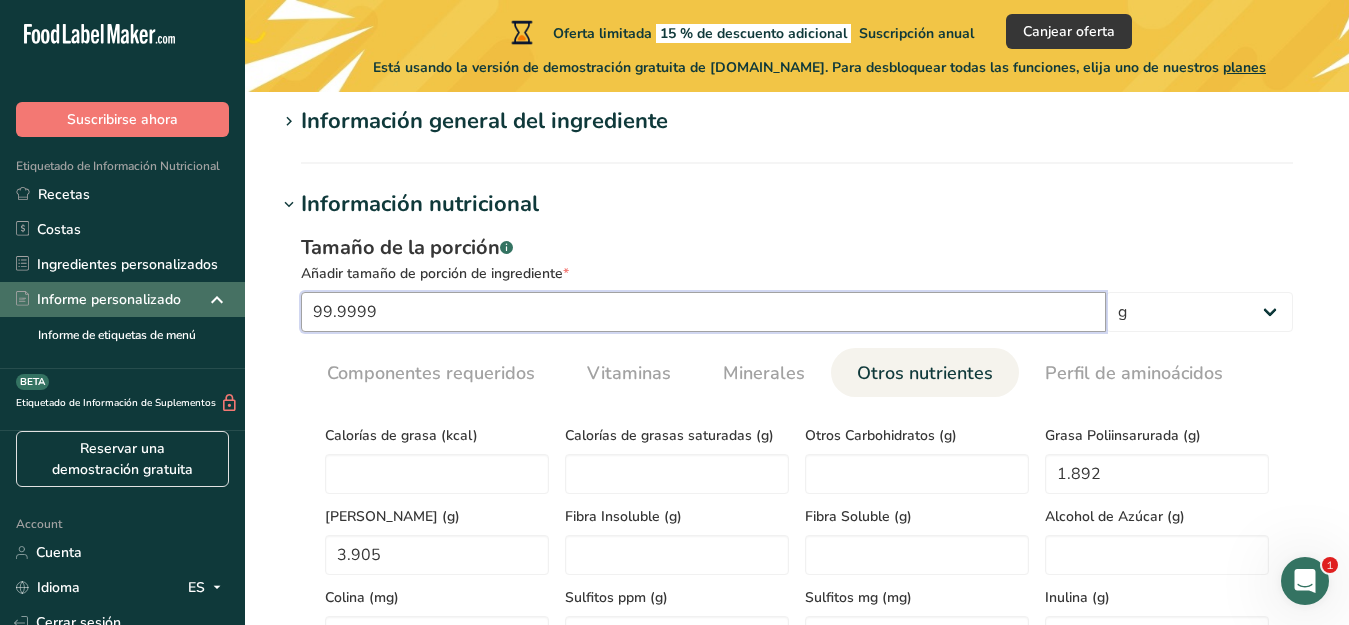 drag, startPoint x: 403, startPoint y: 305, endPoint x: 191, endPoint y: 310, distance: 212.05896 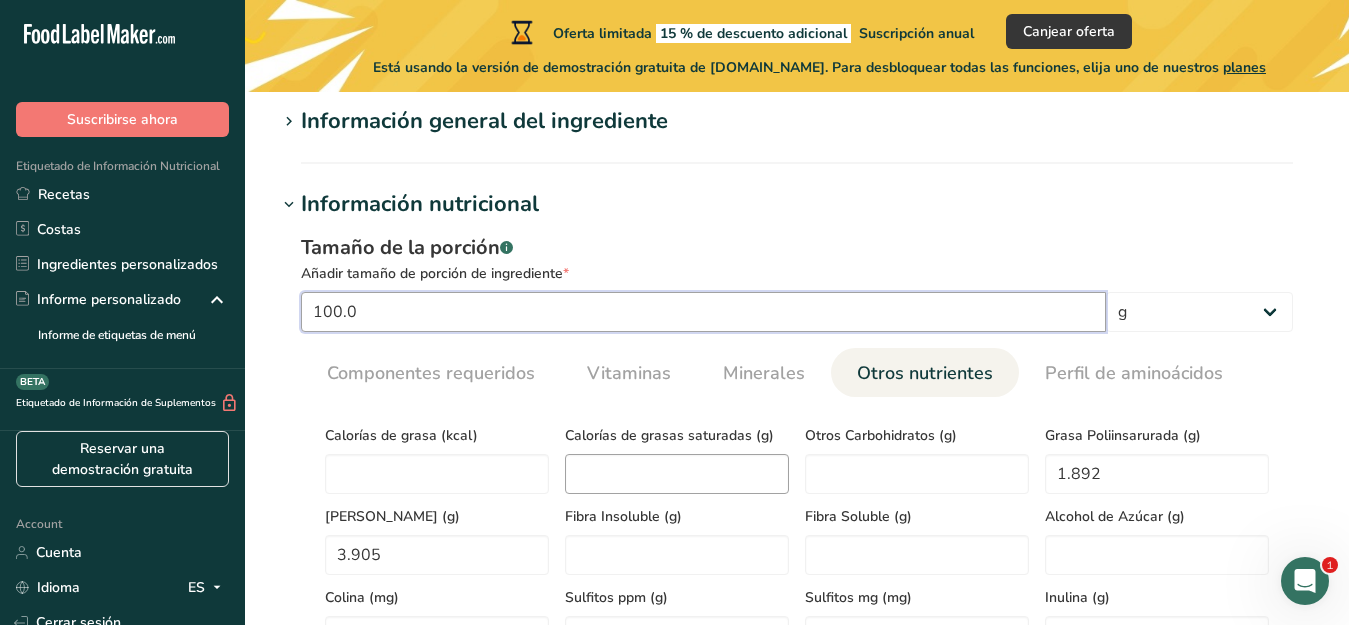 type on "100.0" 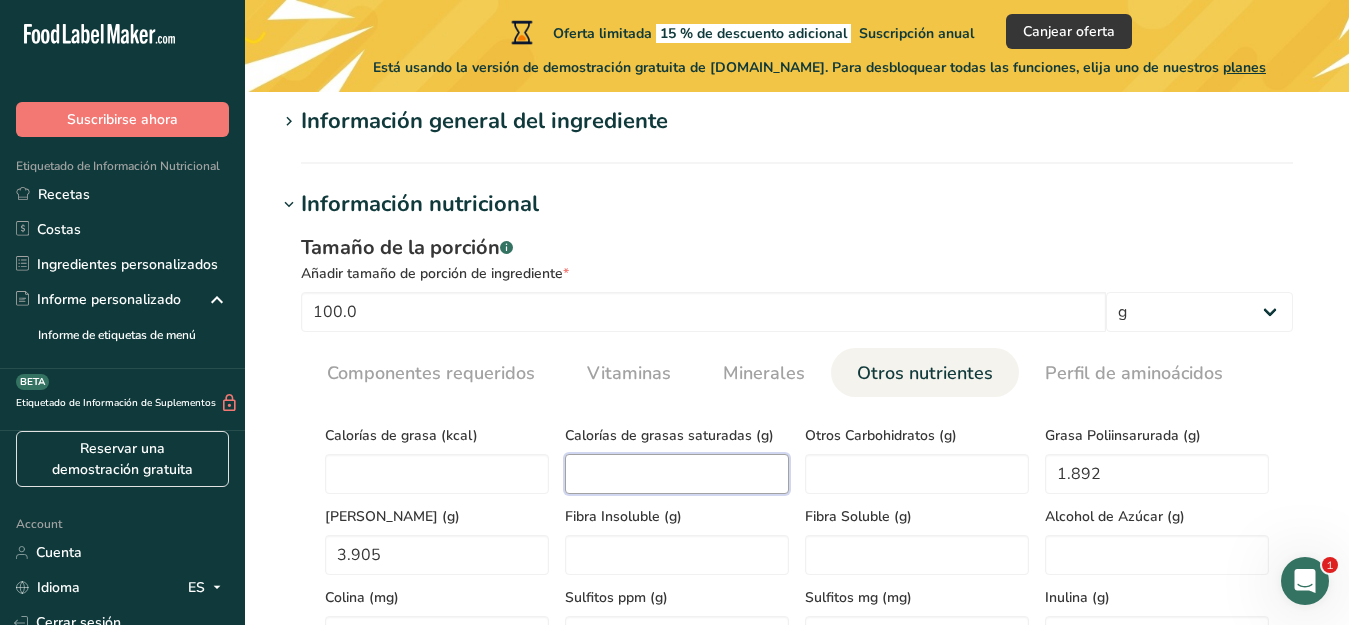 click at bounding box center (677, 474) 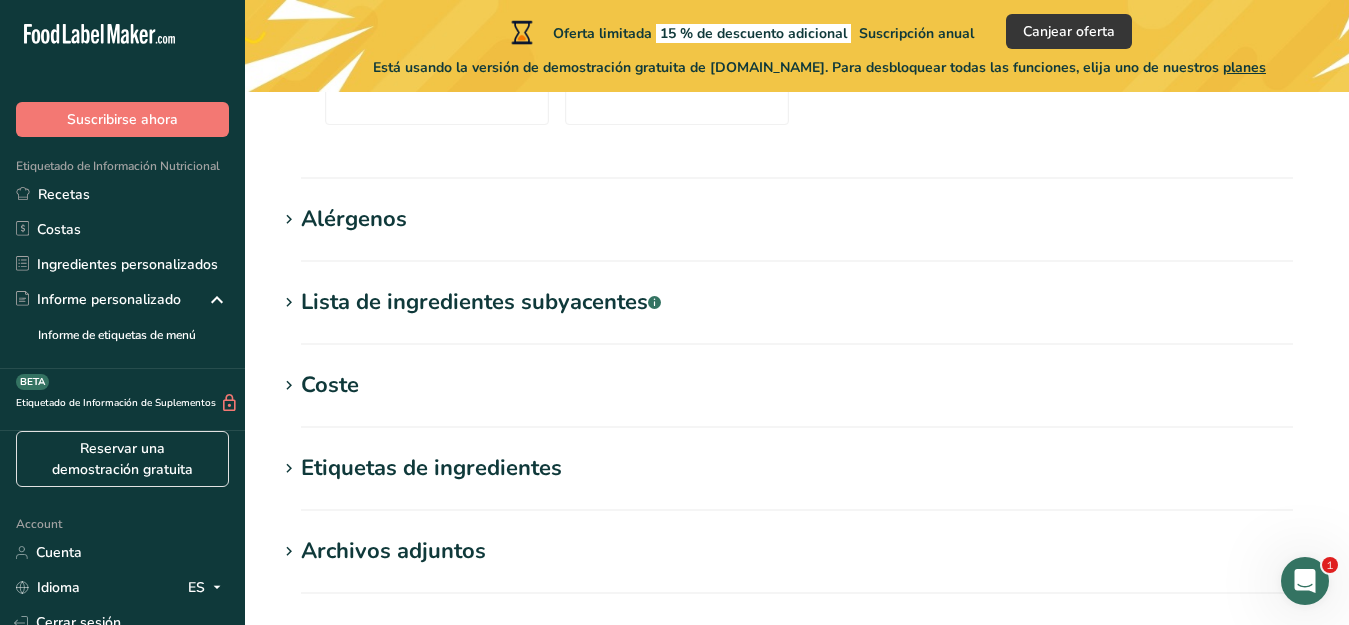 scroll, scrollTop: 937, scrollLeft: 0, axis: vertical 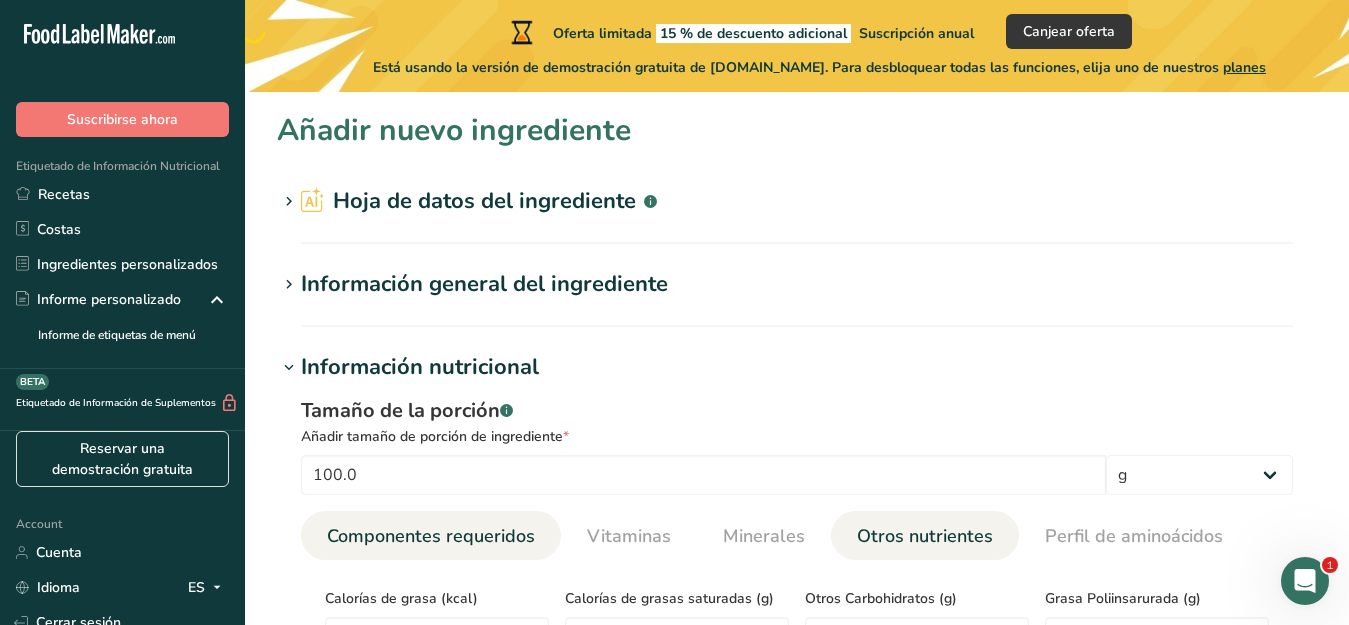 click on "Componentes requeridos" at bounding box center (431, 536) 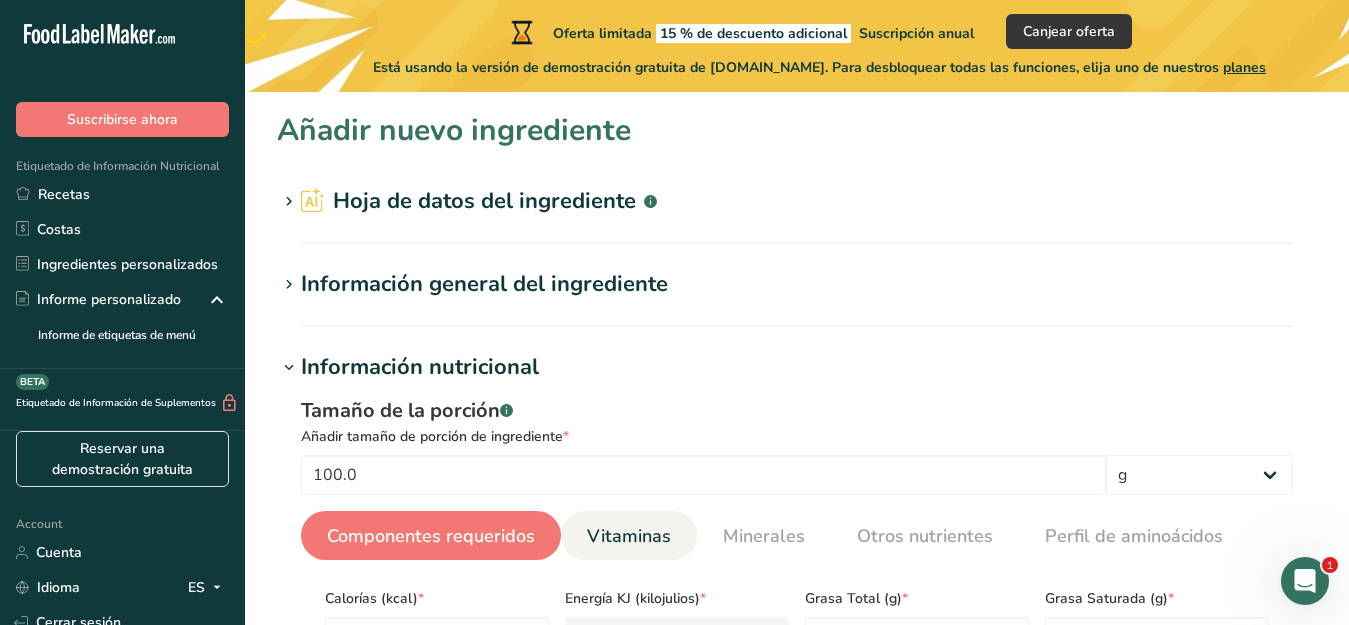 click on "Vitaminas" at bounding box center (629, 536) 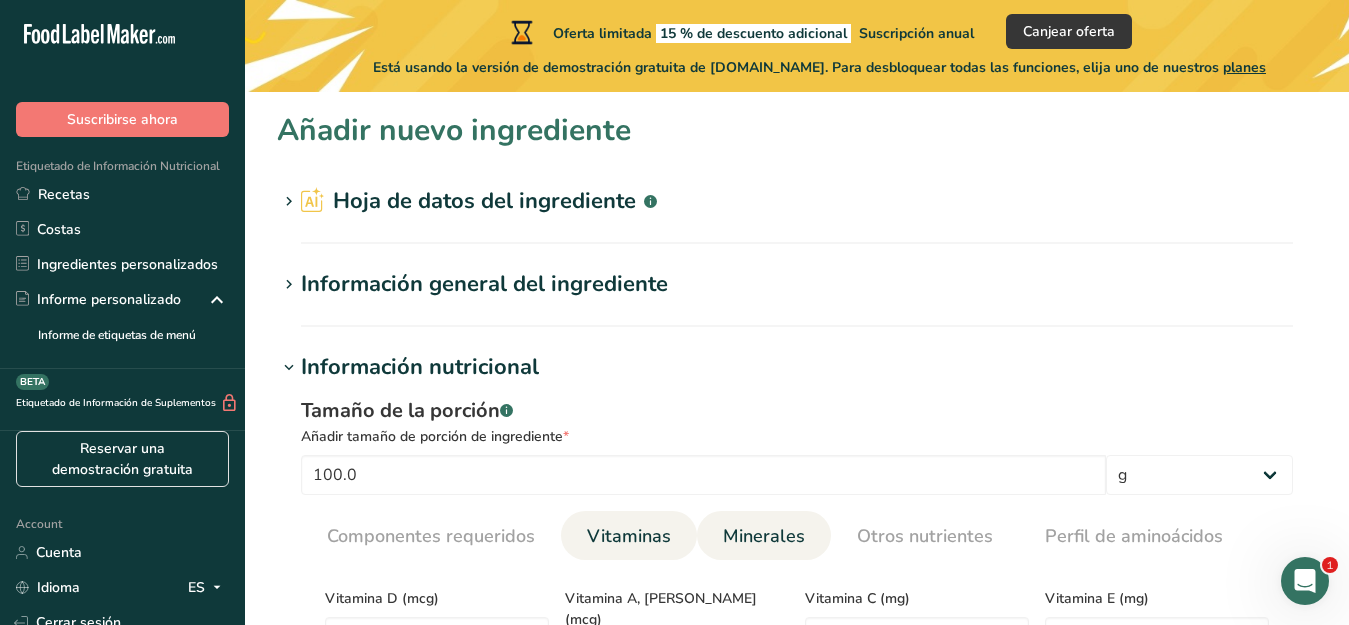 click on "Minerales" at bounding box center [764, 536] 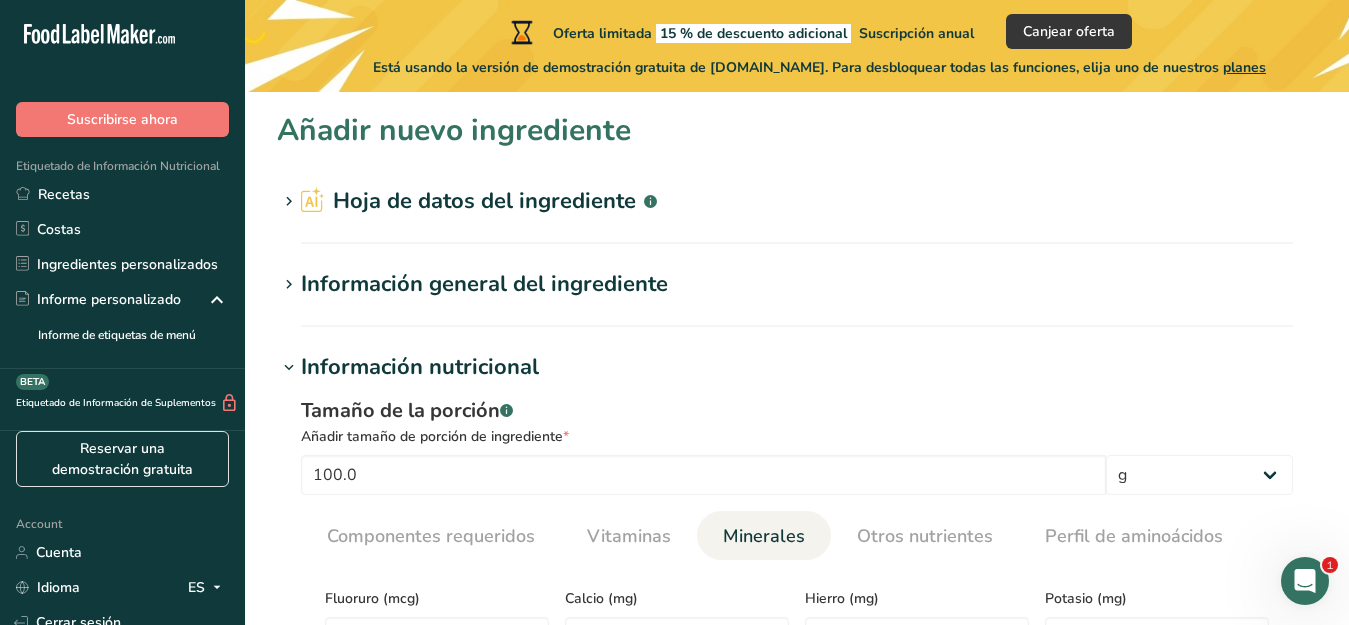 click on "Información nutricional" at bounding box center [420, 367] 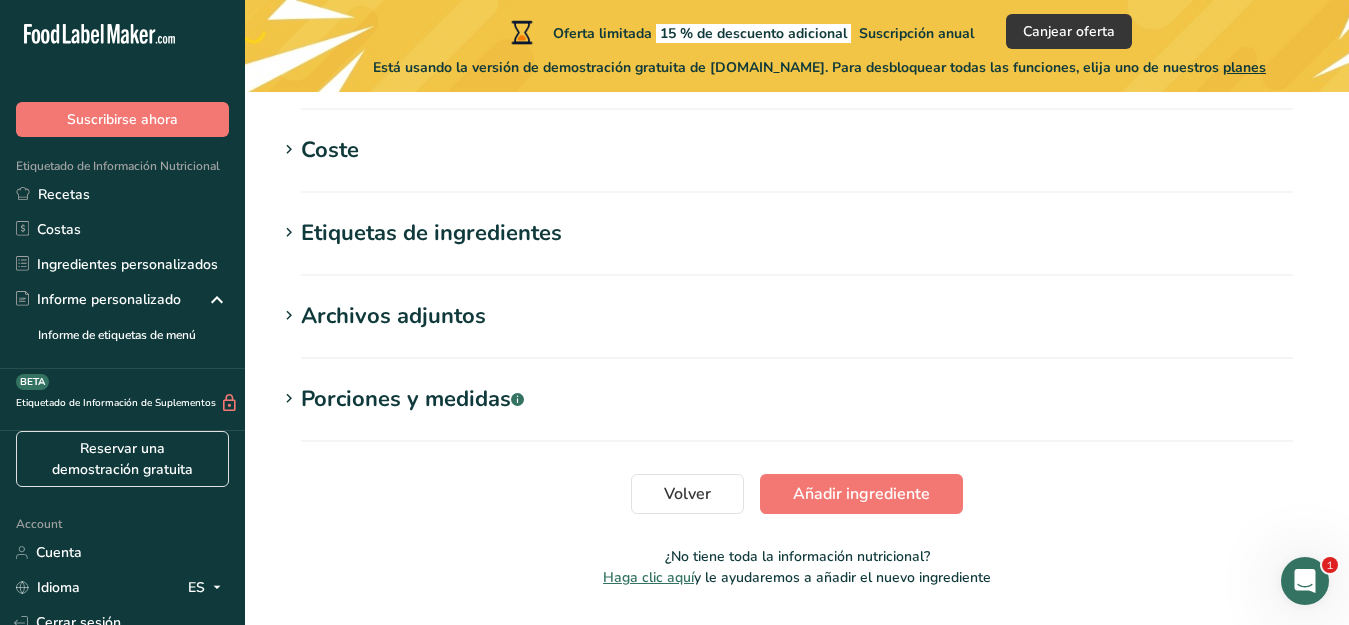 scroll, scrollTop: 562, scrollLeft: 0, axis: vertical 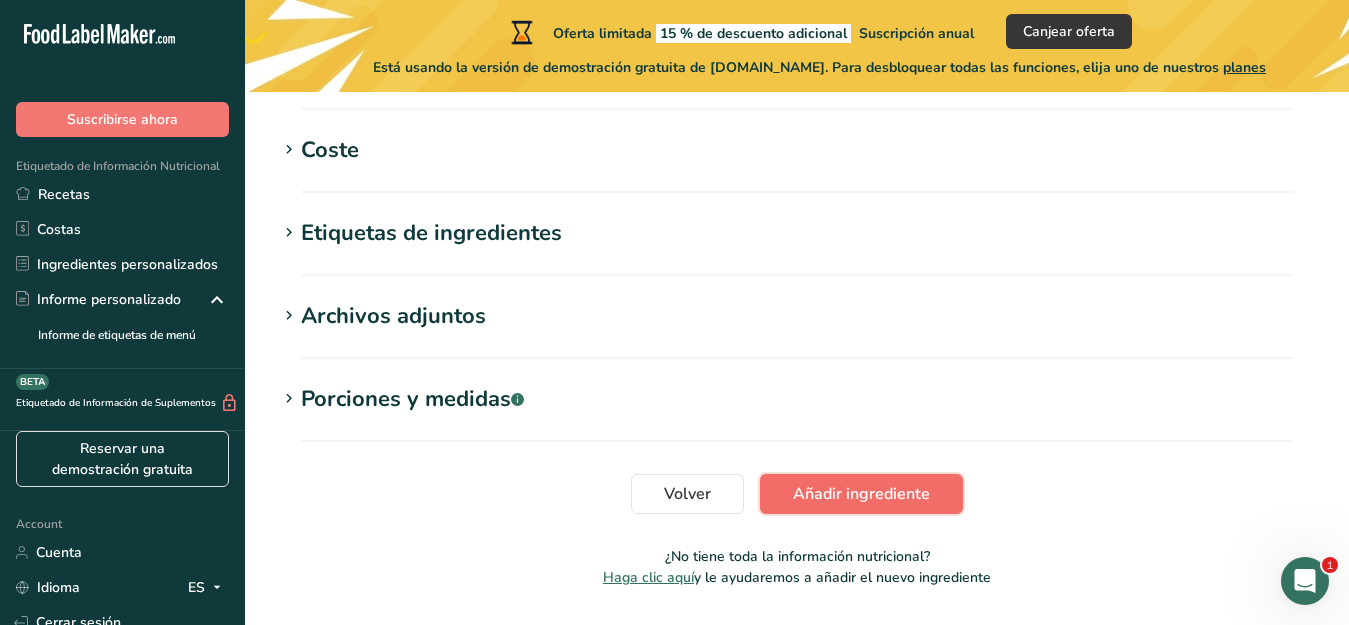 click on "Añadir ingrediente" at bounding box center (861, 494) 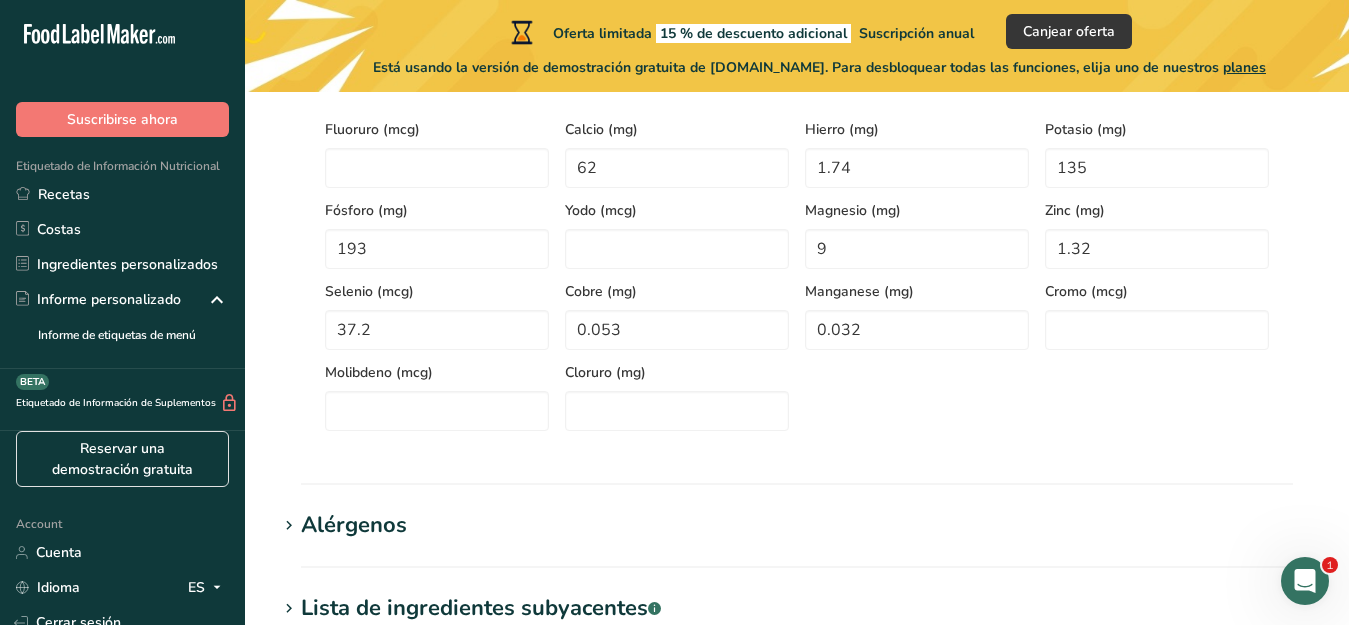 scroll, scrollTop: 351, scrollLeft: 0, axis: vertical 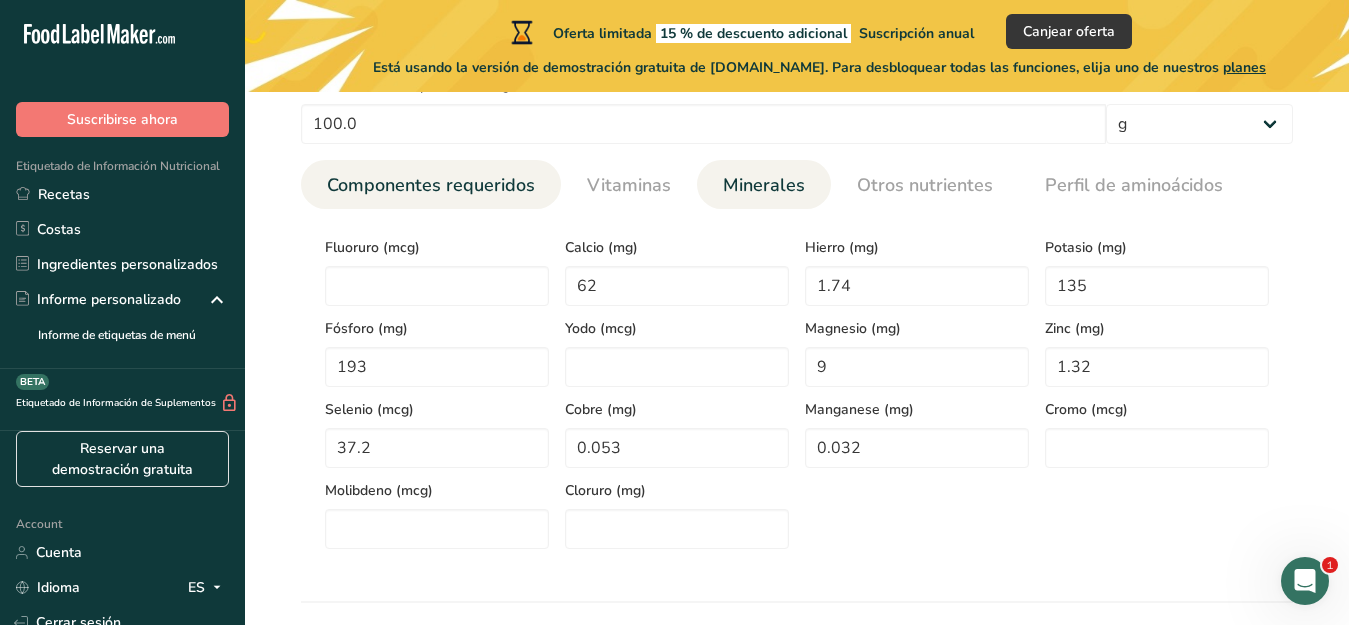 click on "Componentes requeridos" at bounding box center (431, 185) 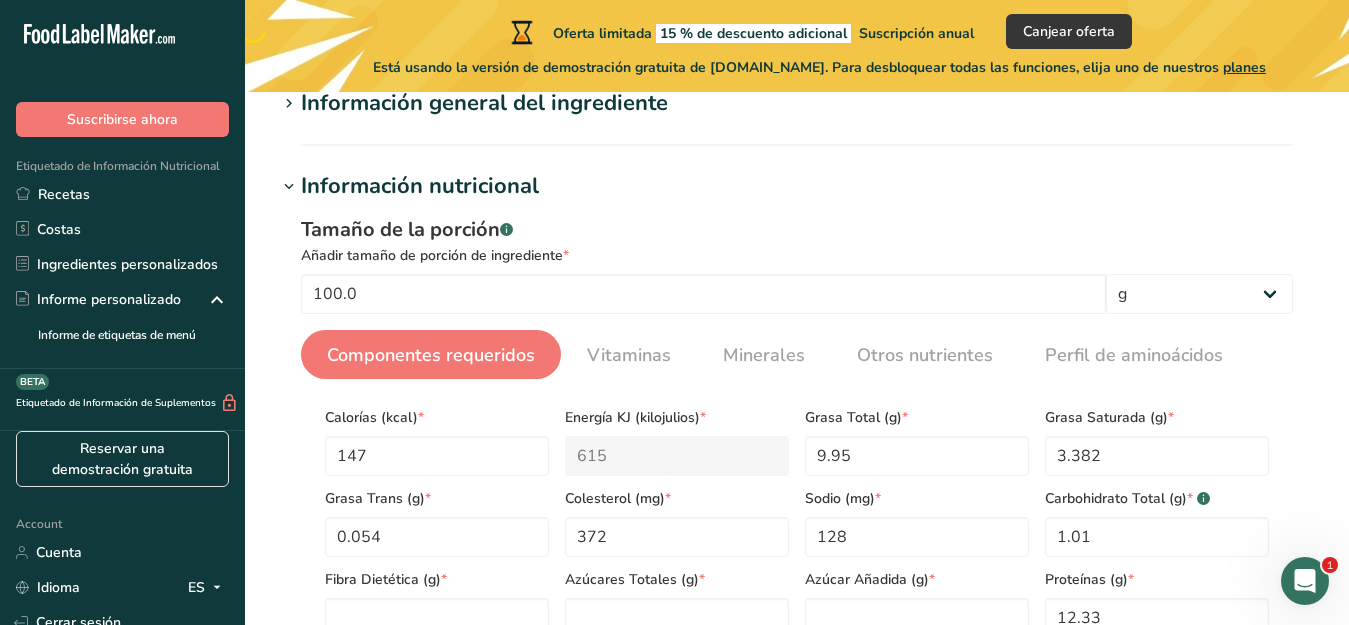 scroll, scrollTop: 187, scrollLeft: 0, axis: vertical 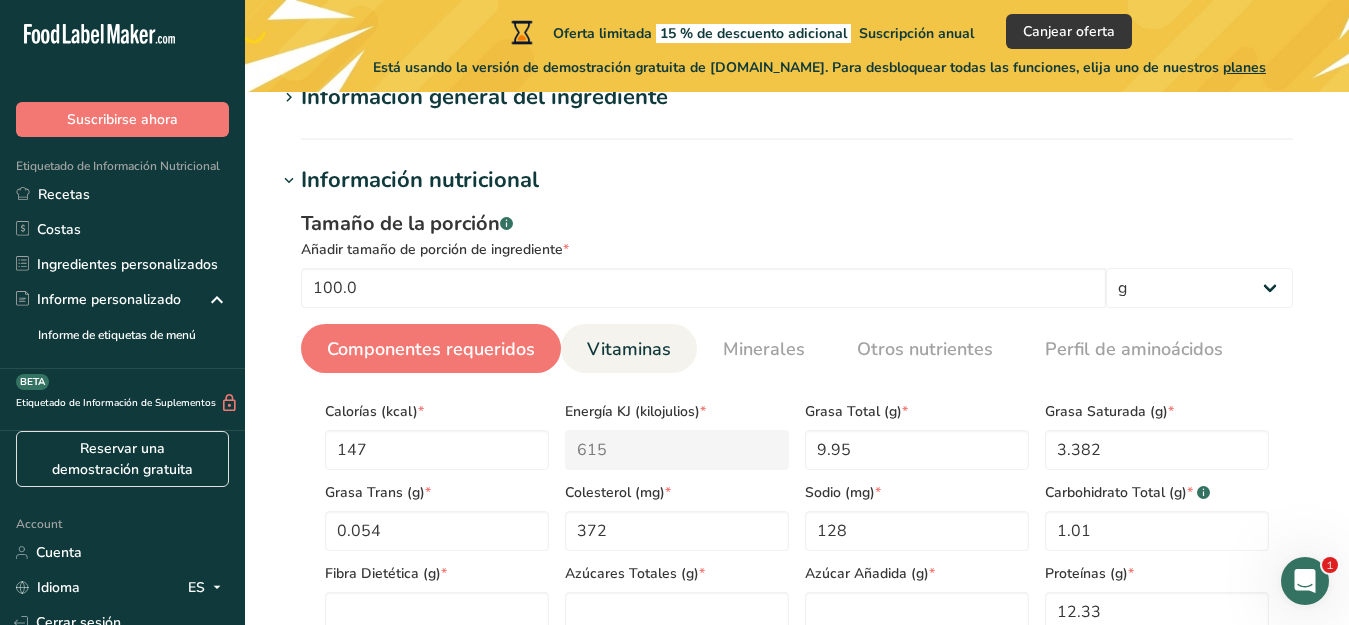 click on "Vitaminas" at bounding box center (629, 349) 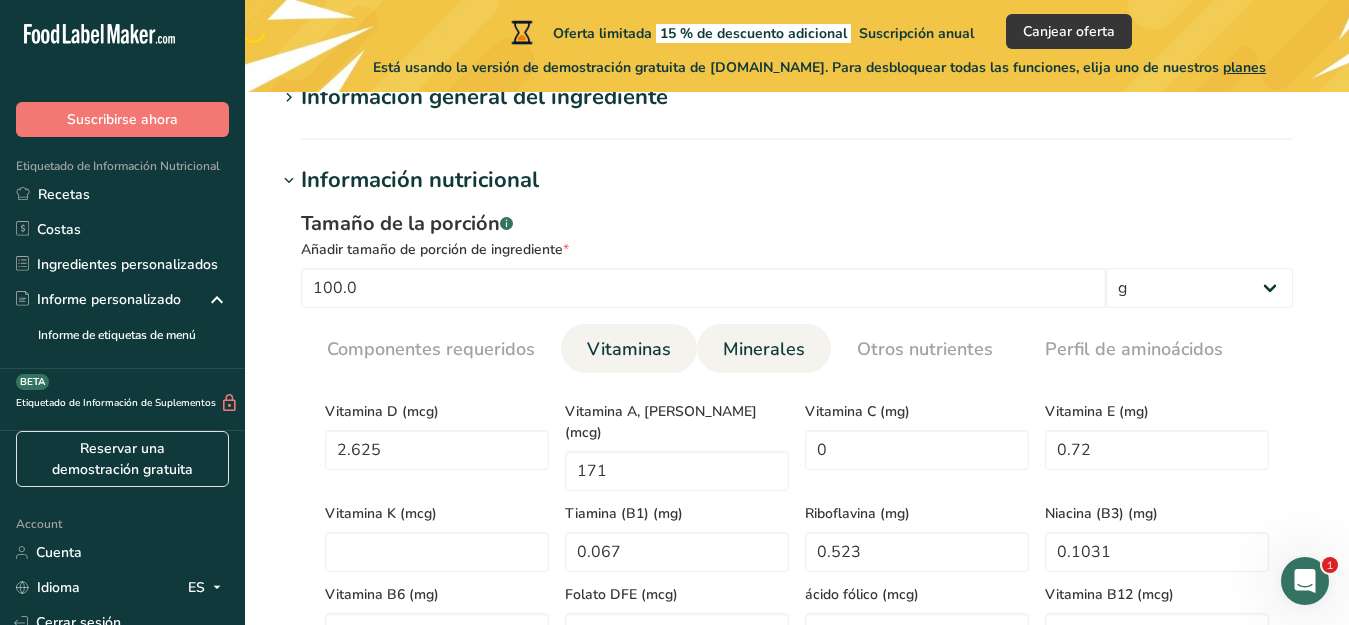 click on "Minerales" at bounding box center (764, 349) 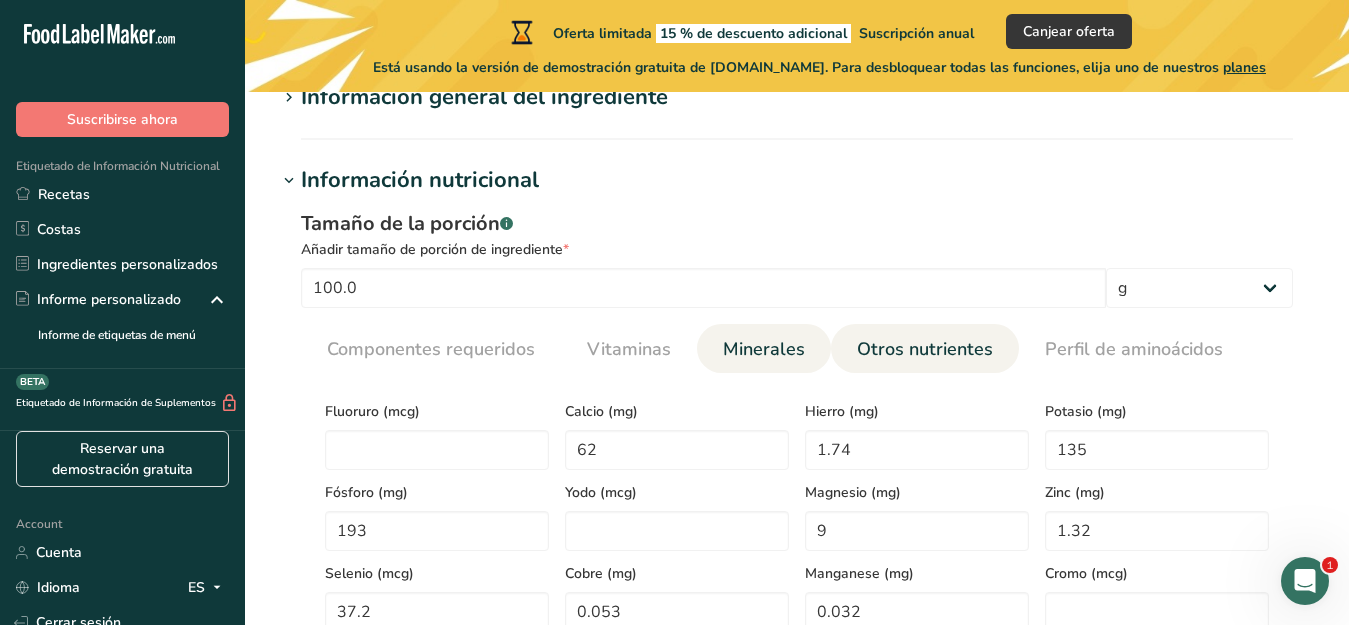 click on "Otros nutrientes" at bounding box center [925, 349] 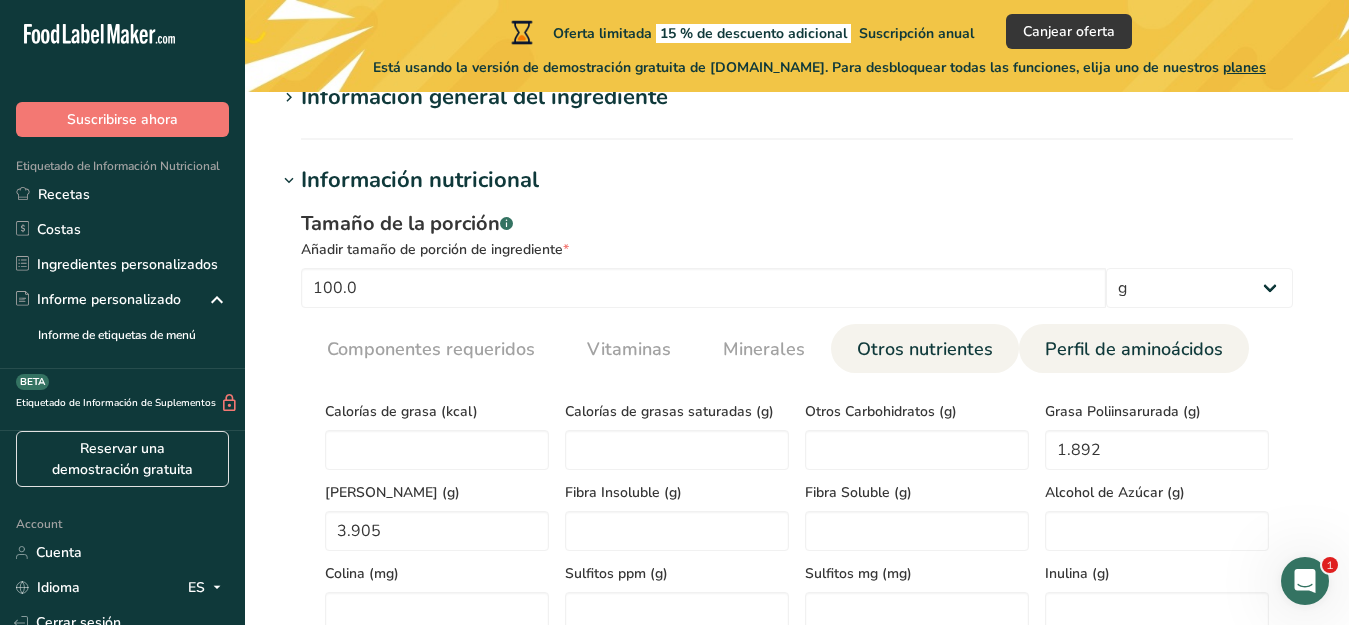 click on "Perfil de aminoácidos" at bounding box center [1134, 349] 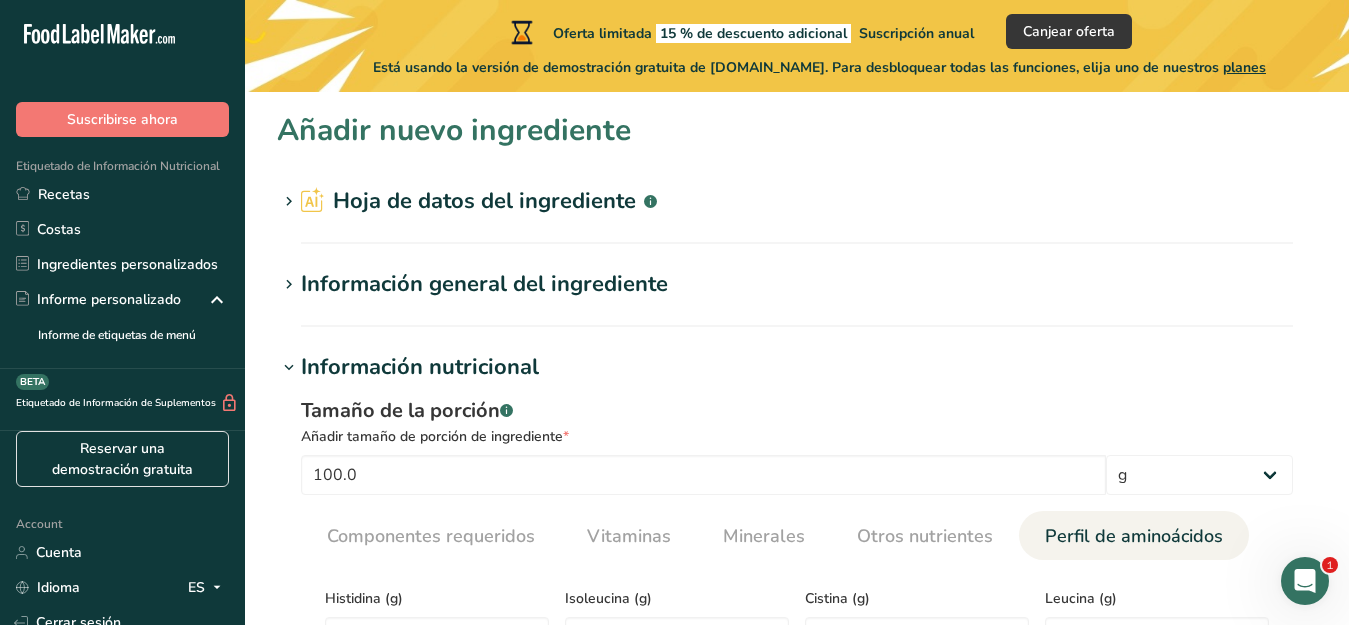 scroll, scrollTop: 0, scrollLeft: 0, axis: both 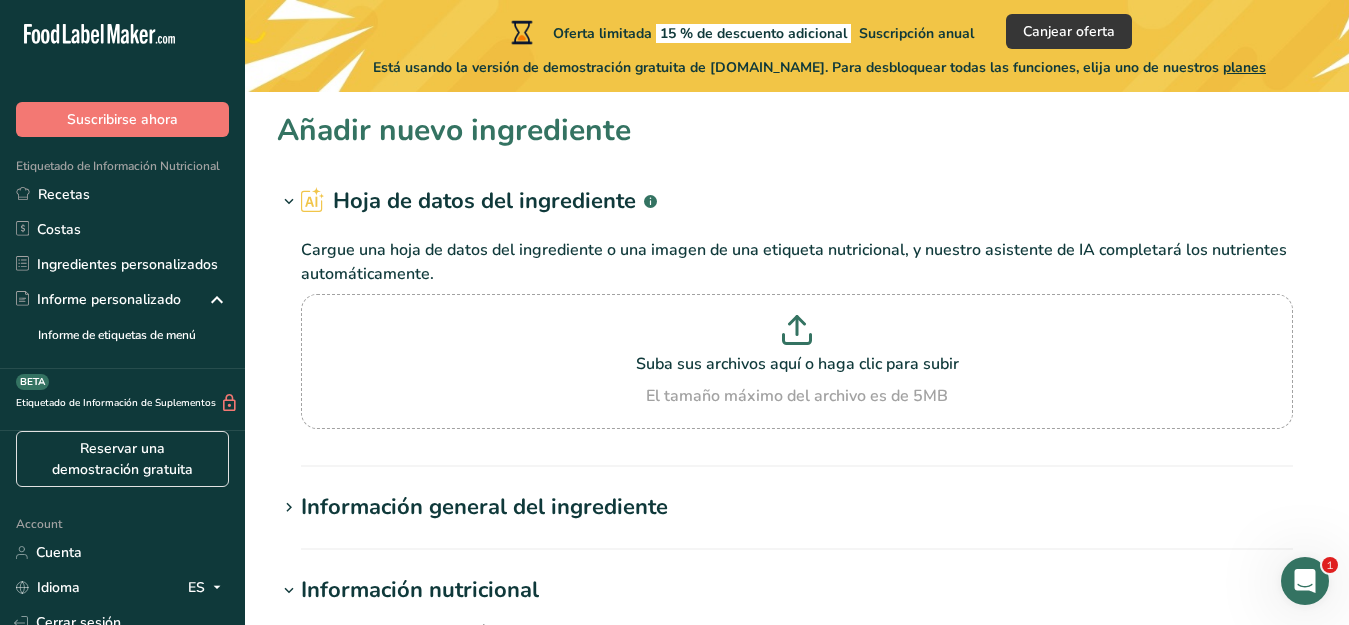 click on "Información general del ingrediente" at bounding box center [484, 507] 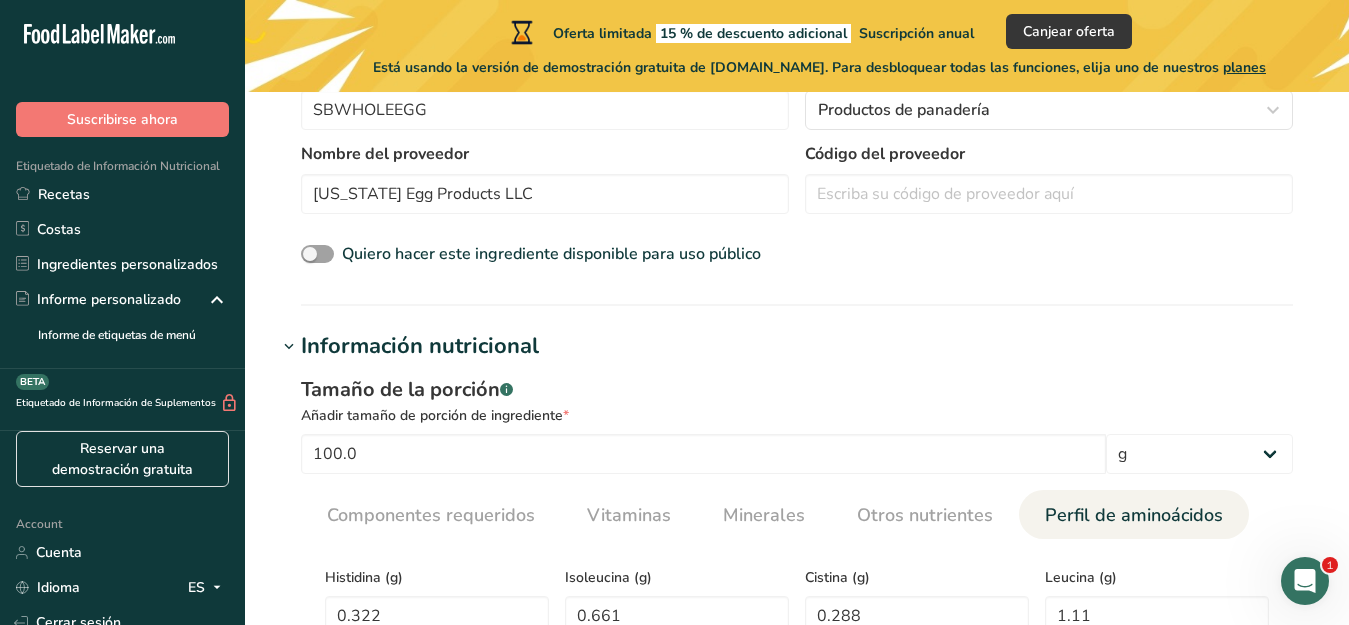 scroll, scrollTop: 656, scrollLeft: 0, axis: vertical 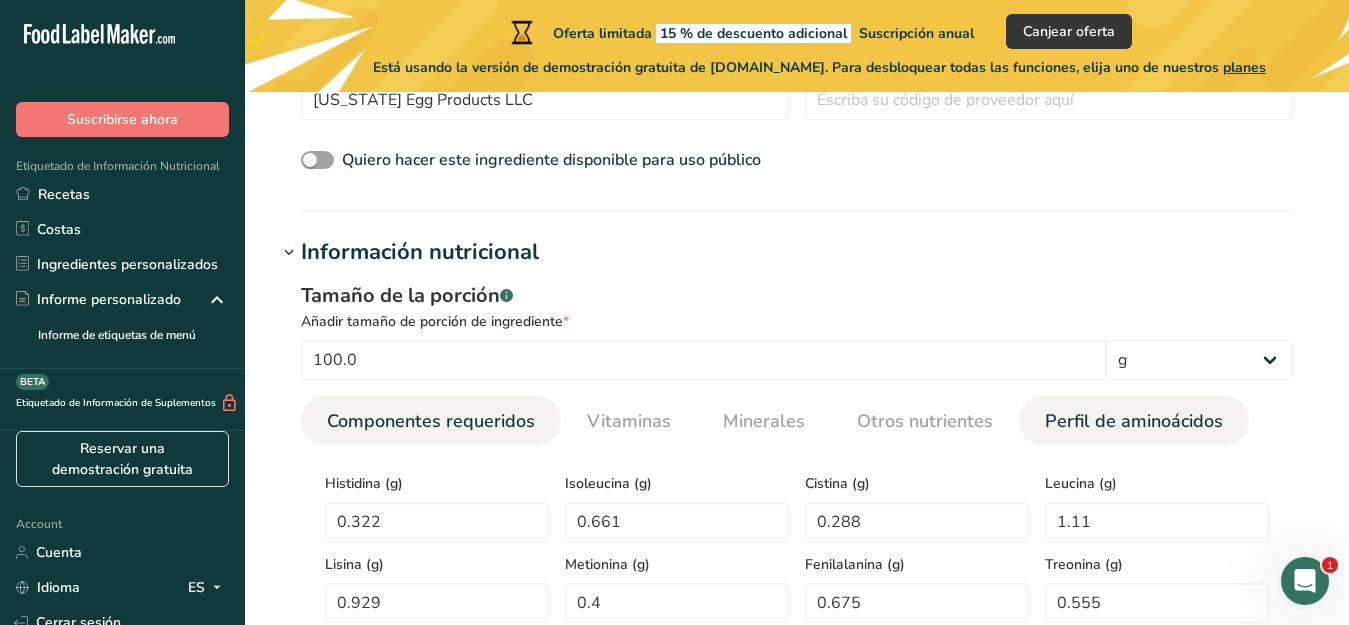 click on "Componentes requeridos" at bounding box center [431, 421] 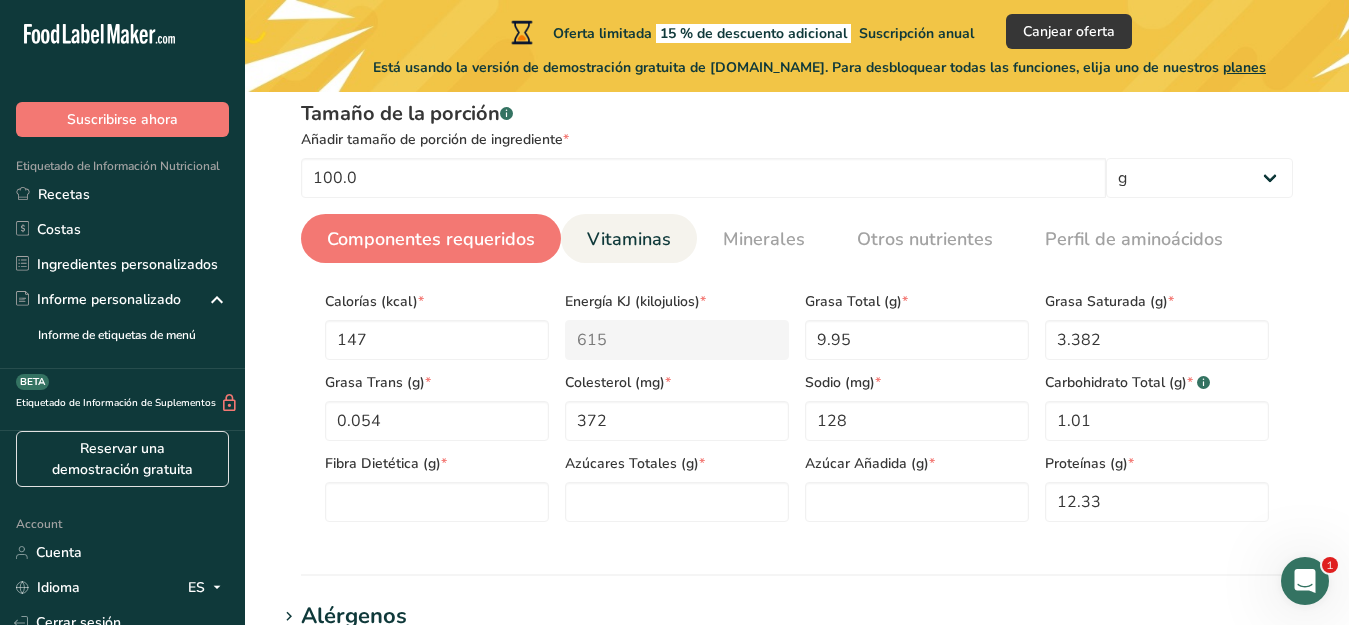 scroll, scrollTop: 843, scrollLeft: 0, axis: vertical 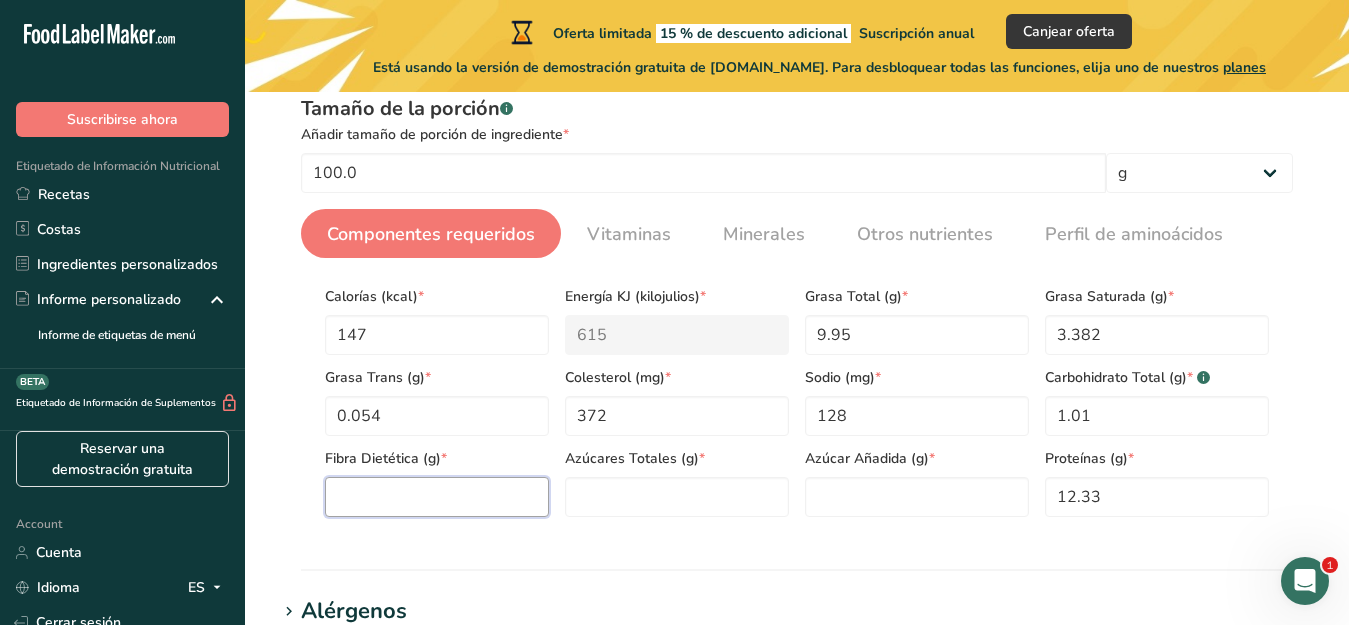 click at bounding box center (437, 497) 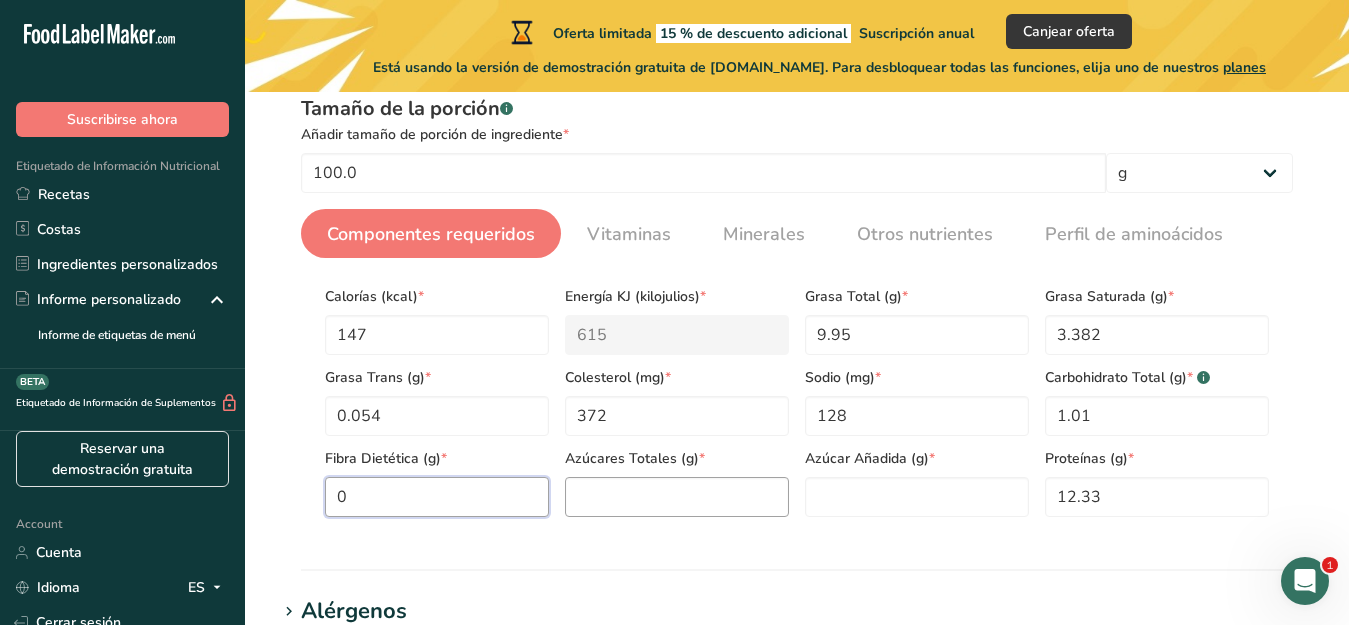 type on "0" 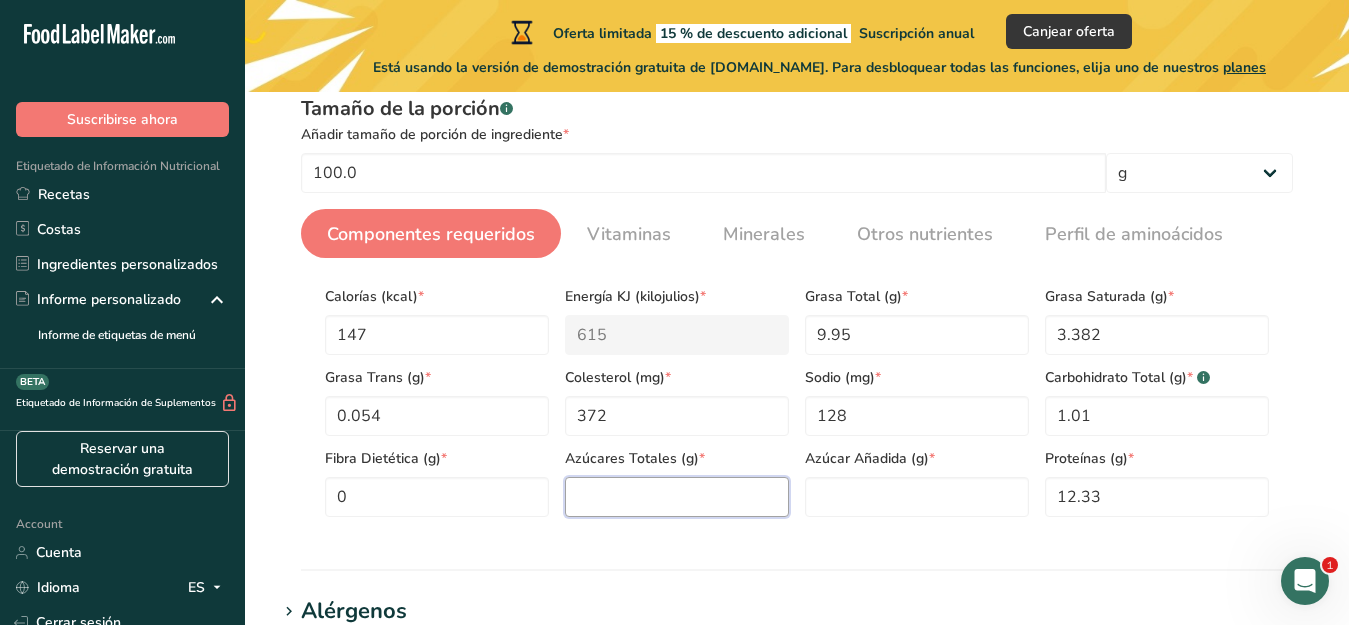 click at bounding box center [677, 497] 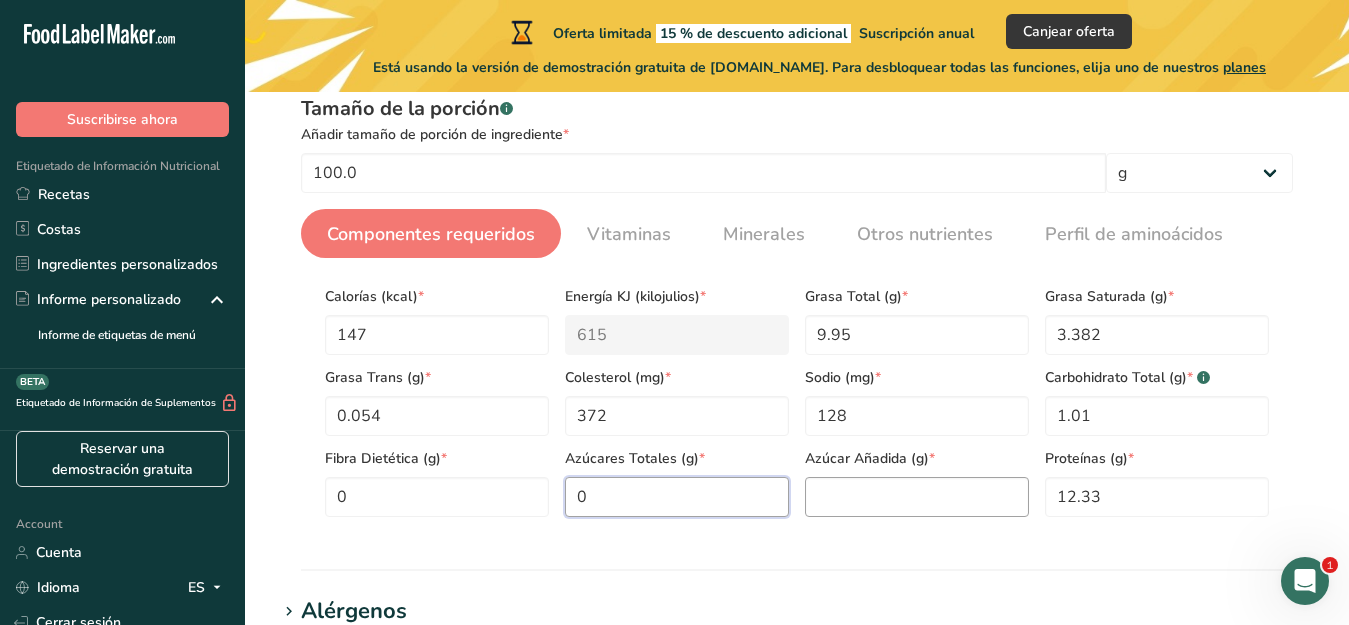 type on "0" 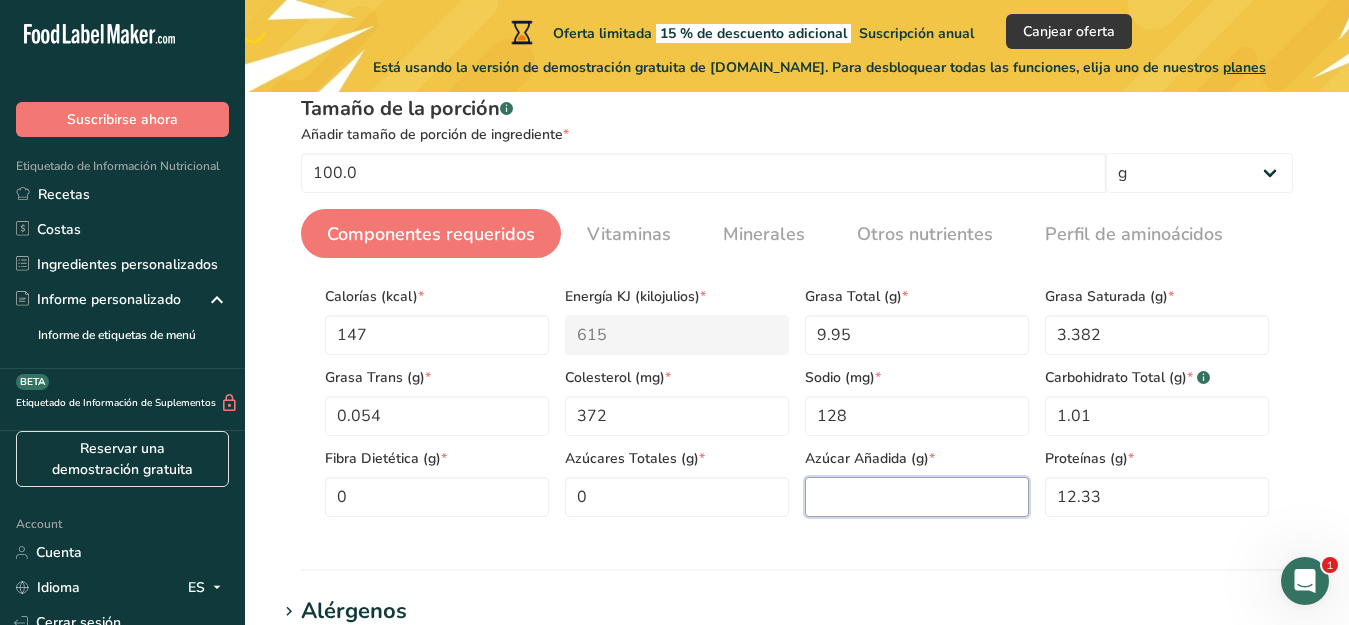 click at bounding box center [917, 497] 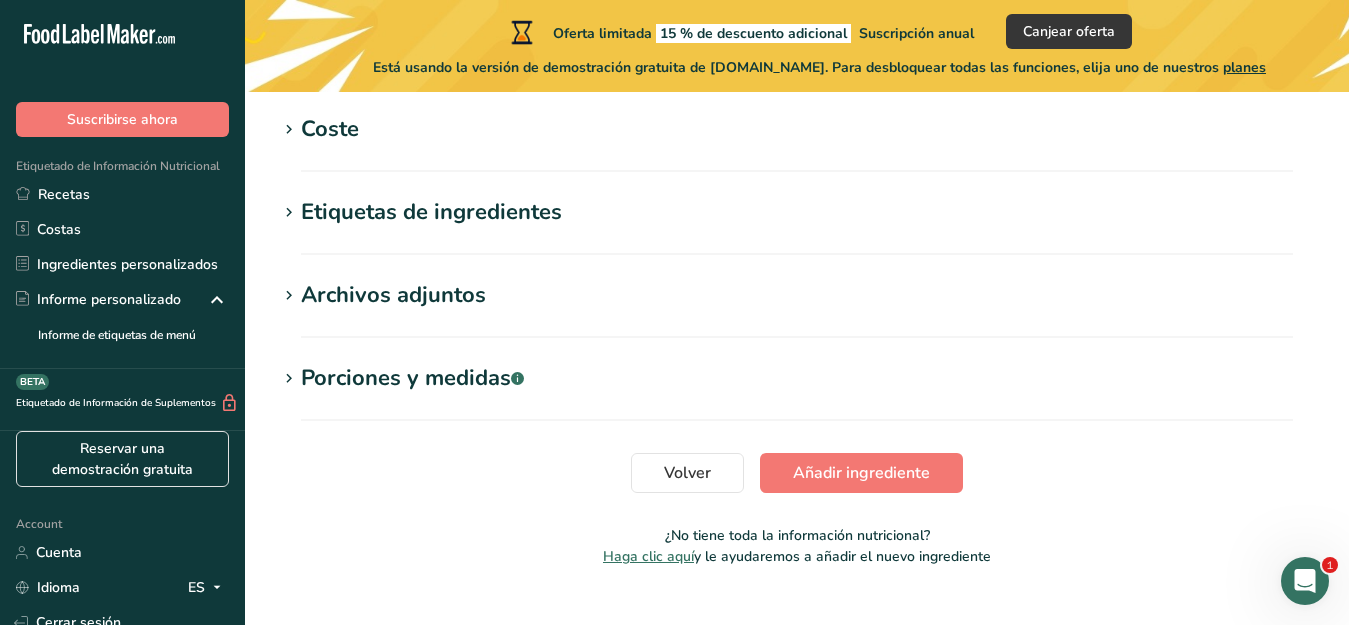scroll, scrollTop: 1529, scrollLeft: 0, axis: vertical 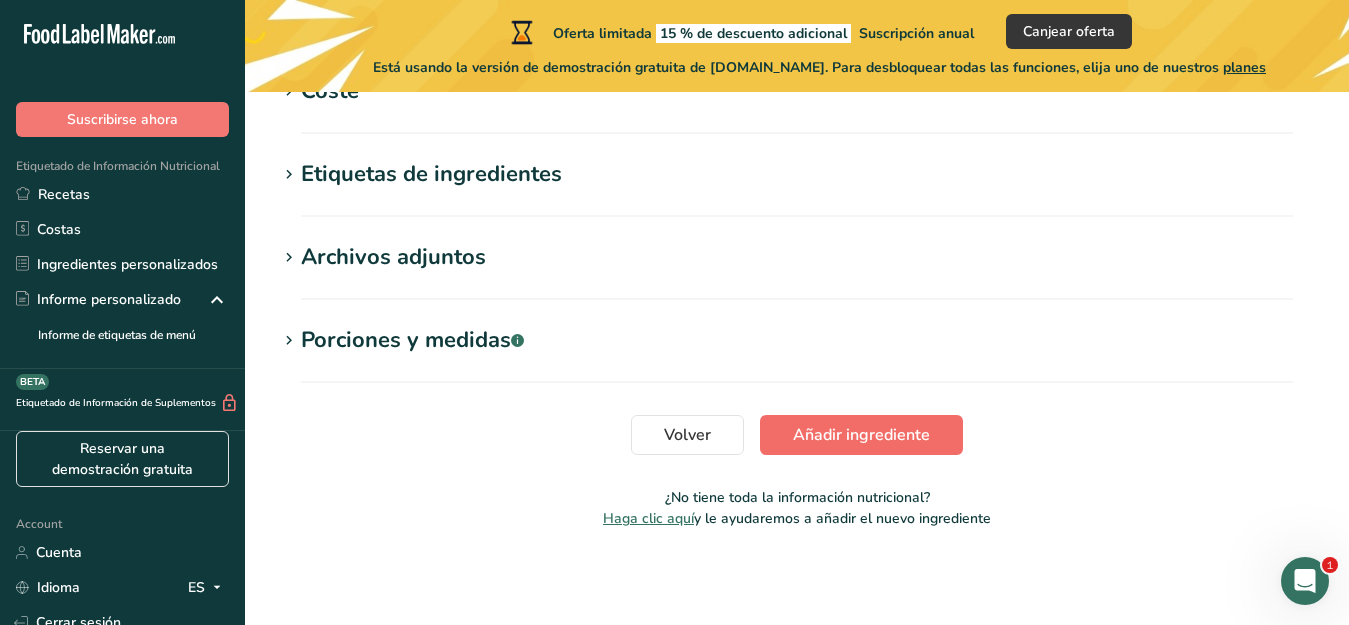 type on "0" 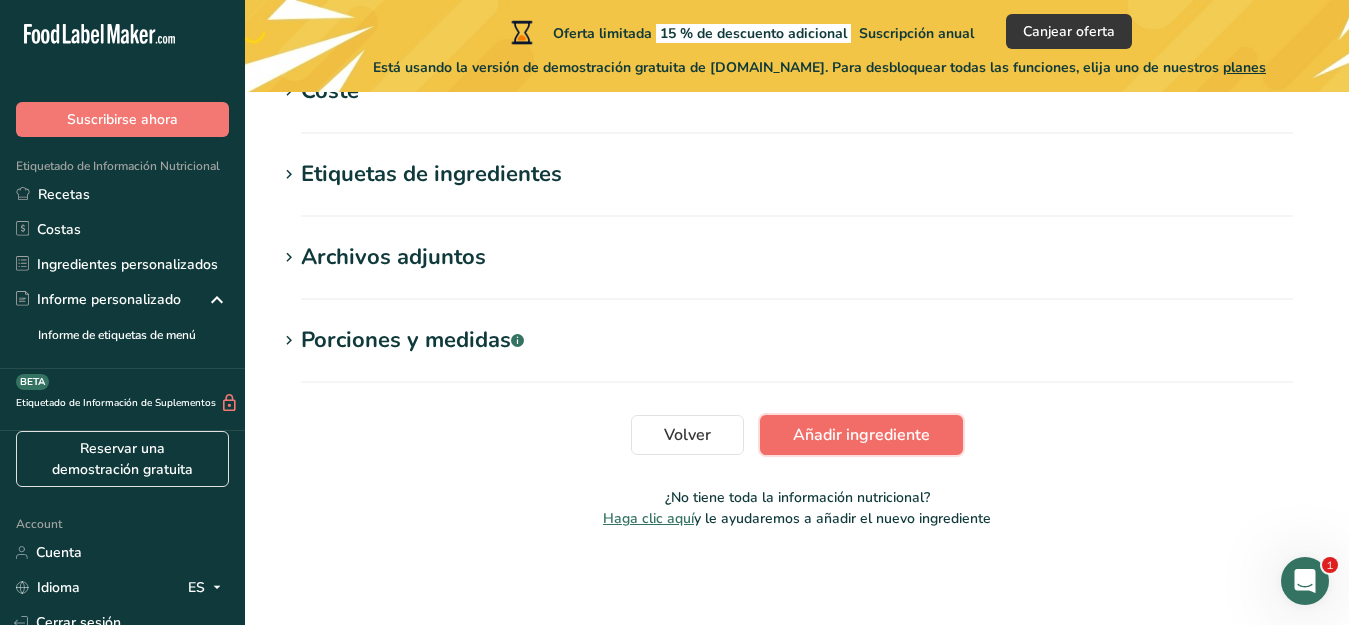 click on "Añadir ingrediente" at bounding box center (861, 435) 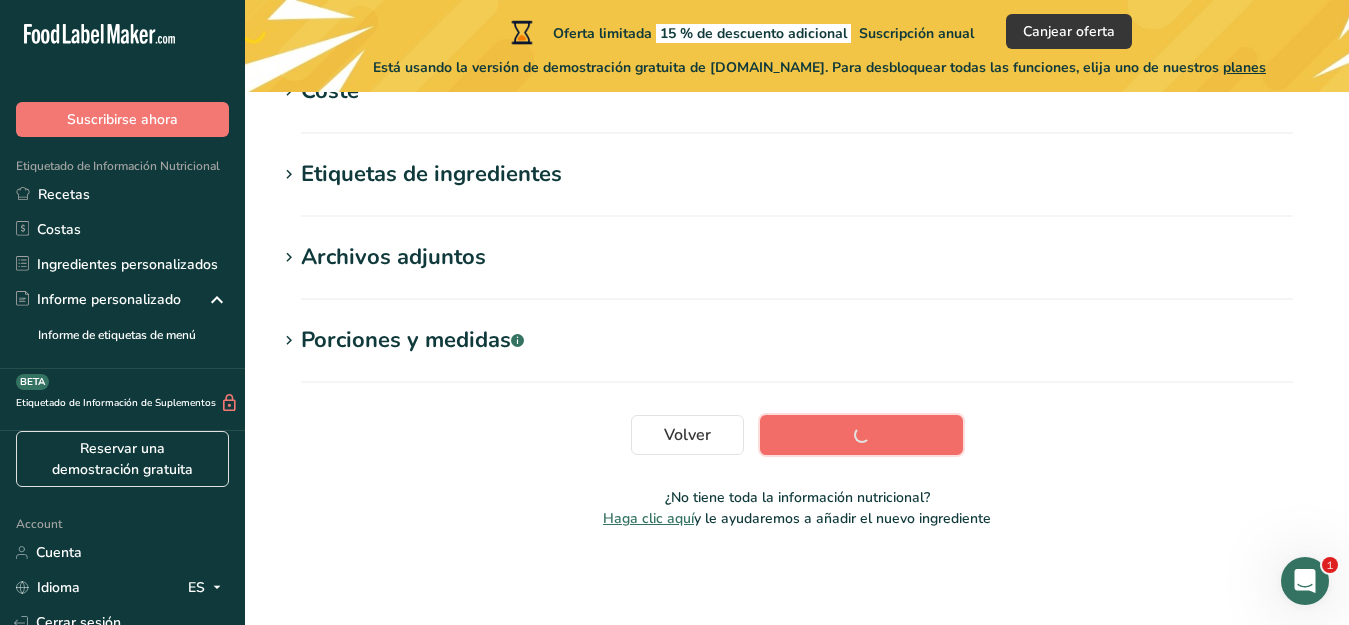 scroll, scrollTop: 525, scrollLeft: 0, axis: vertical 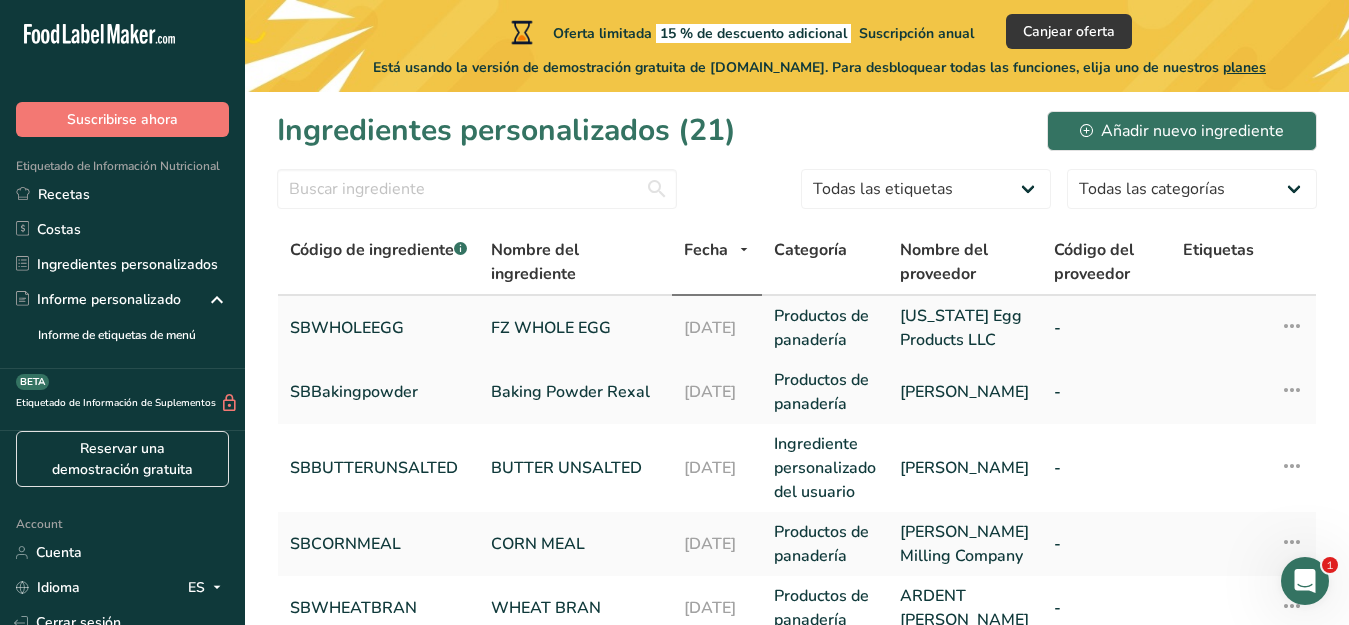 click on "SBWHOLEEGG" at bounding box center [378, 328] 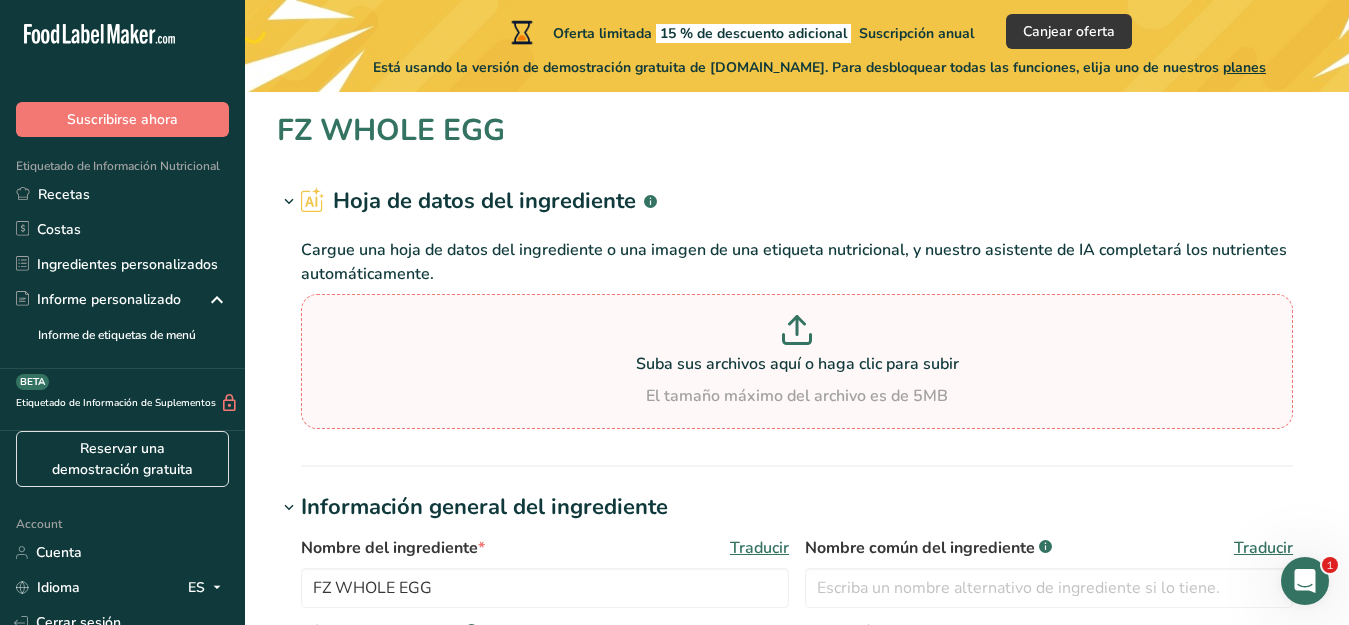 type on "147" 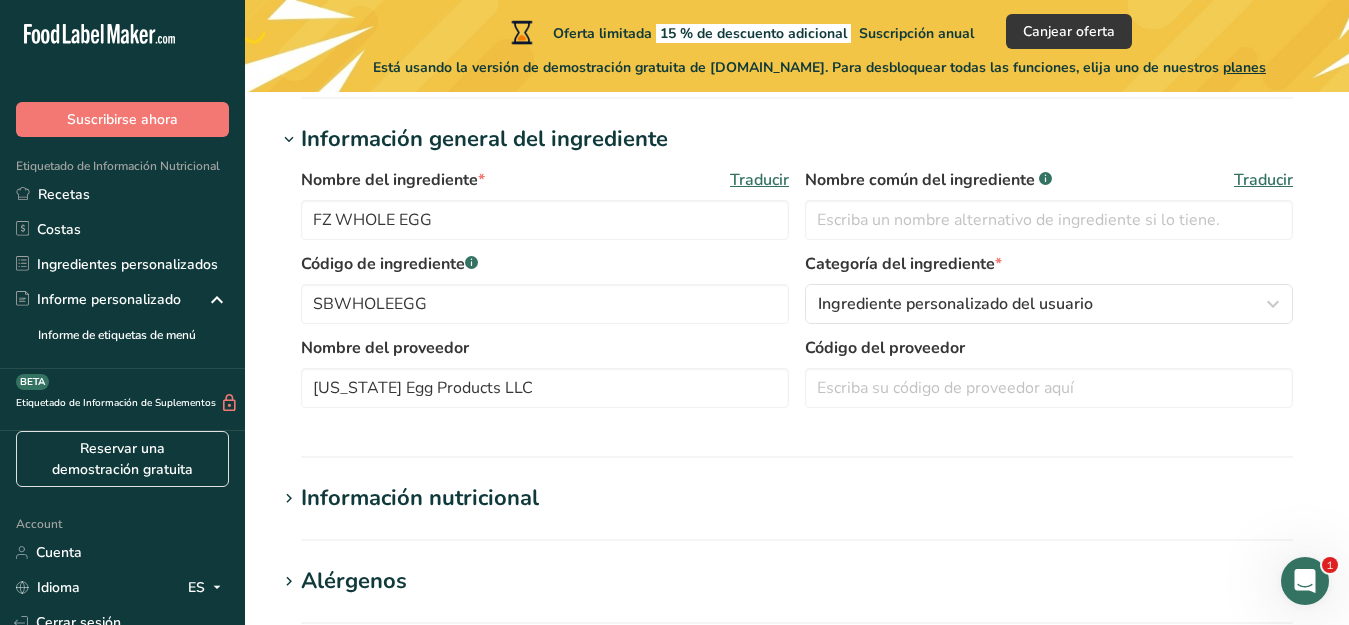 scroll, scrollTop: 375, scrollLeft: 0, axis: vertical 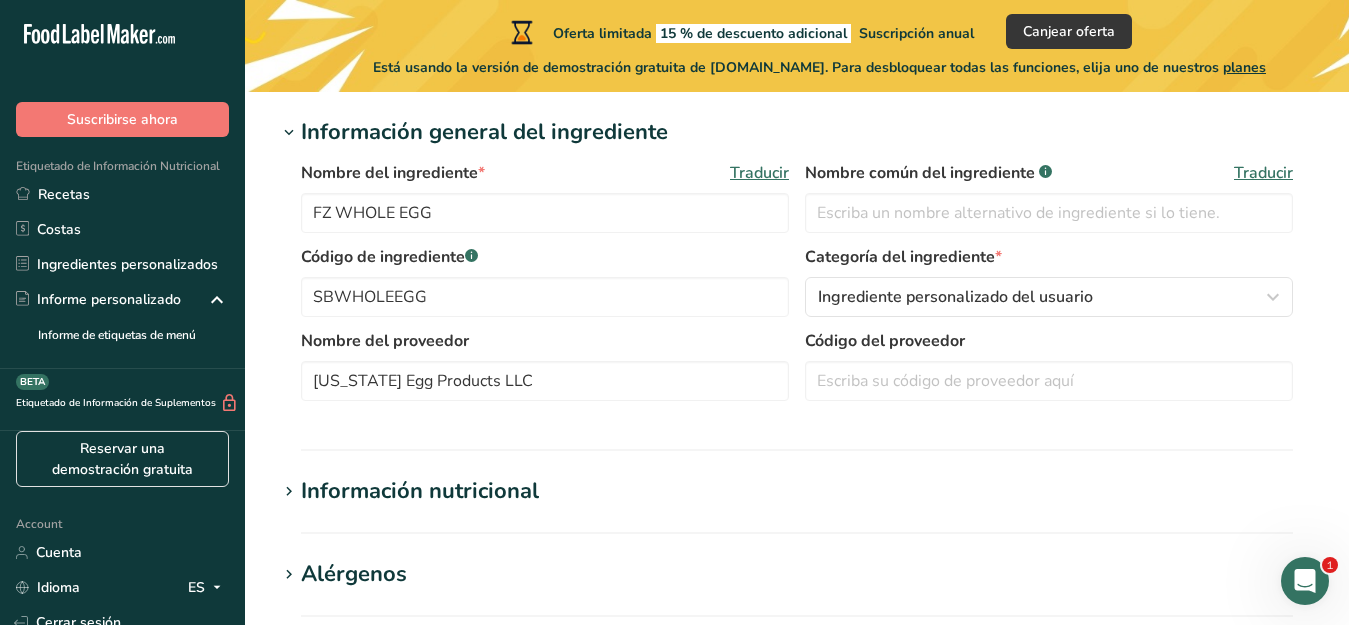 click on "Información nutricional" at bounding box center [420, 491] 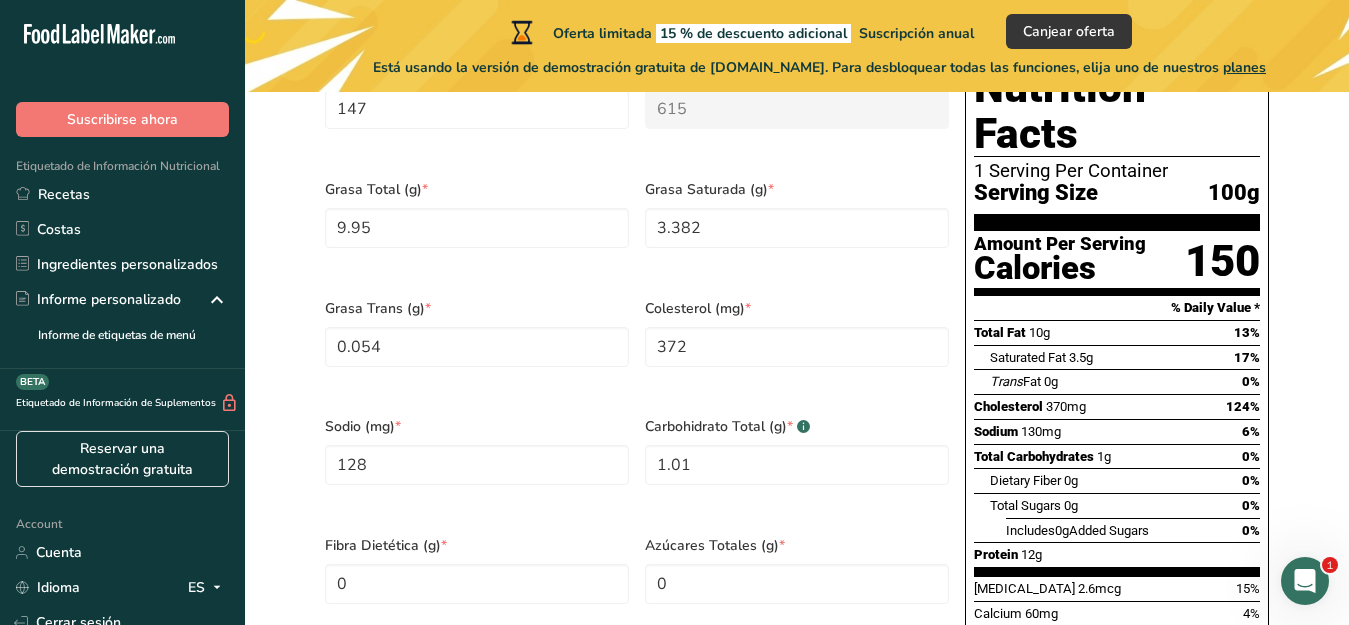 scroll, scrollTop: 1031, scrollLeft: 0, axis: vertical 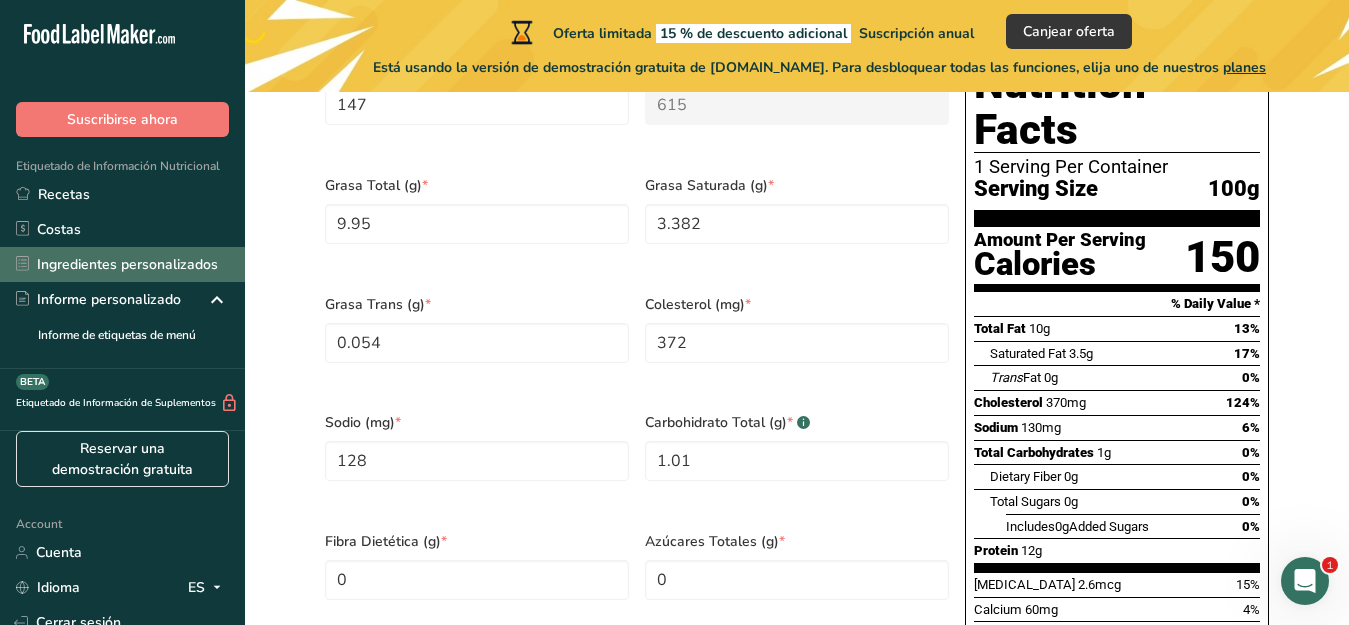 click on "Ingredientes personalizados" at bounding box center [122, 264] 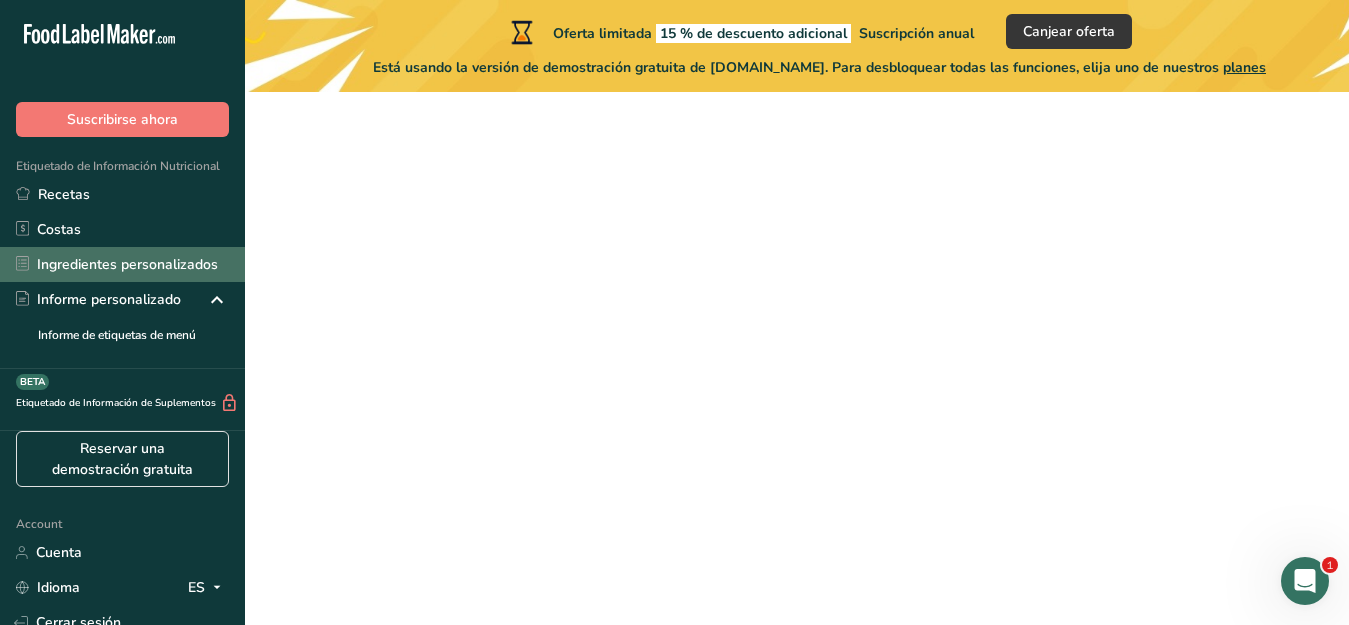 scroll, scrollTop: 0, scrollLeft: 0, axis: both 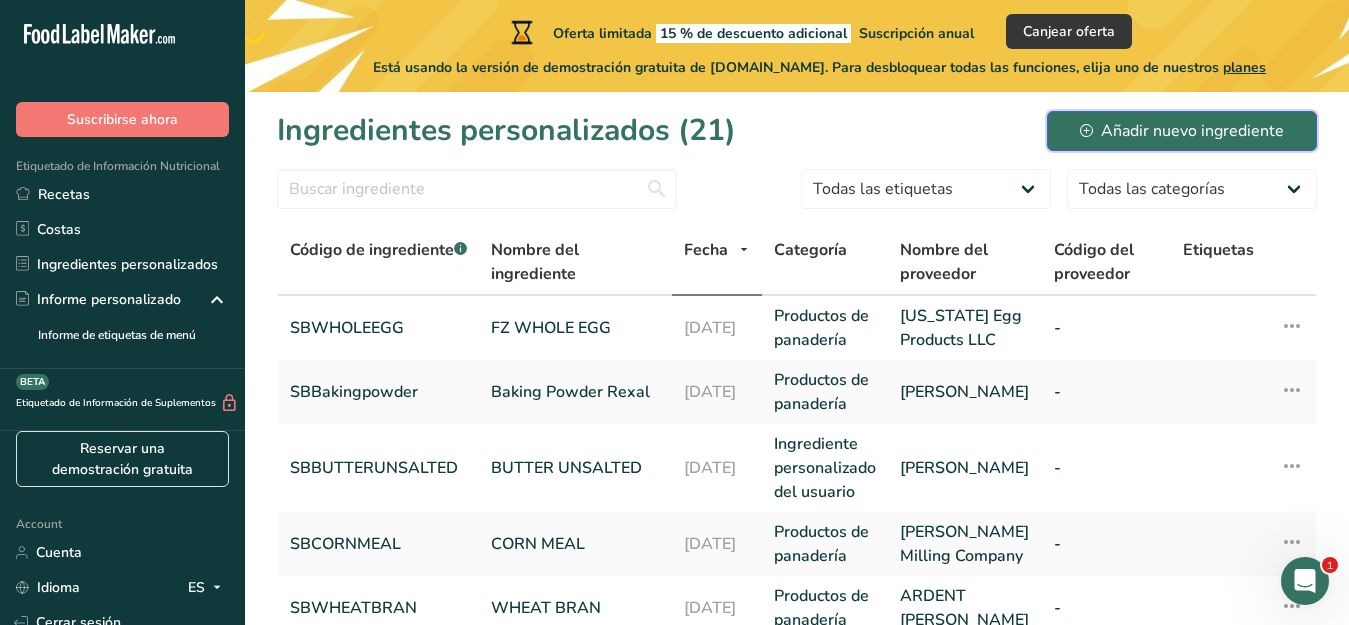 click on "Añadir nuevo ingrediente" at bounding box center (1182, 131) 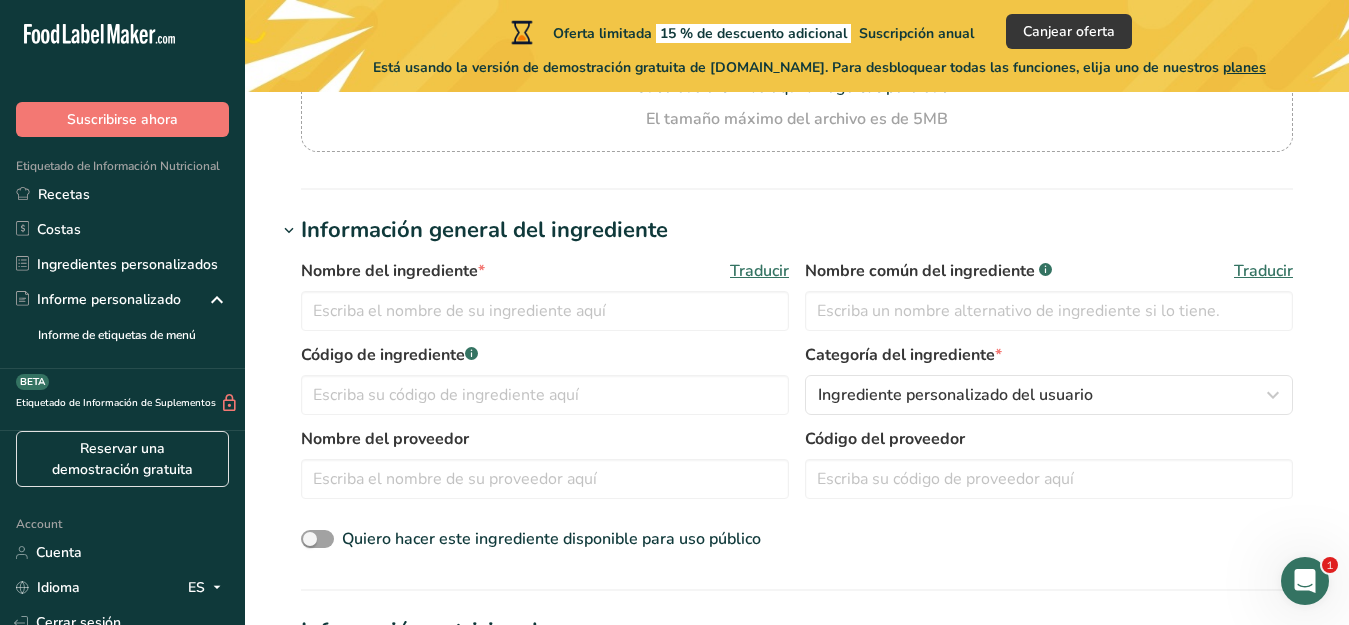 scroll, scrollTop: 281, scrollLeft: 0, axis: vertical 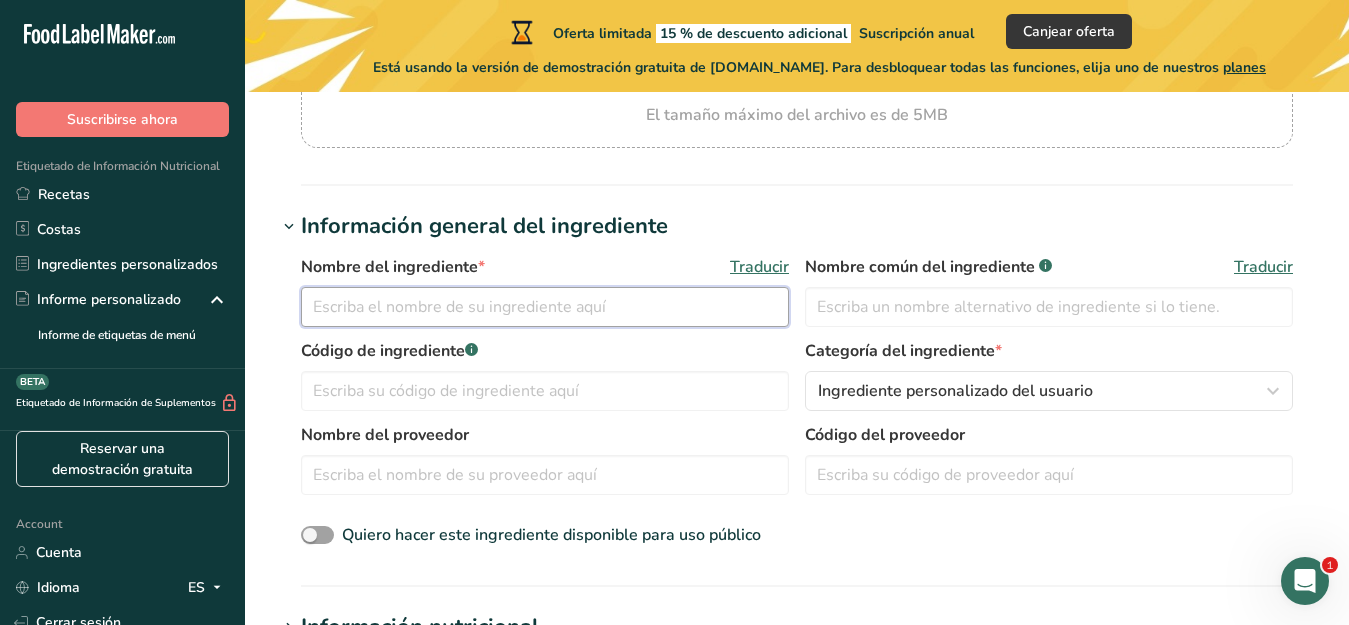 click at bounding box center (545, 307) 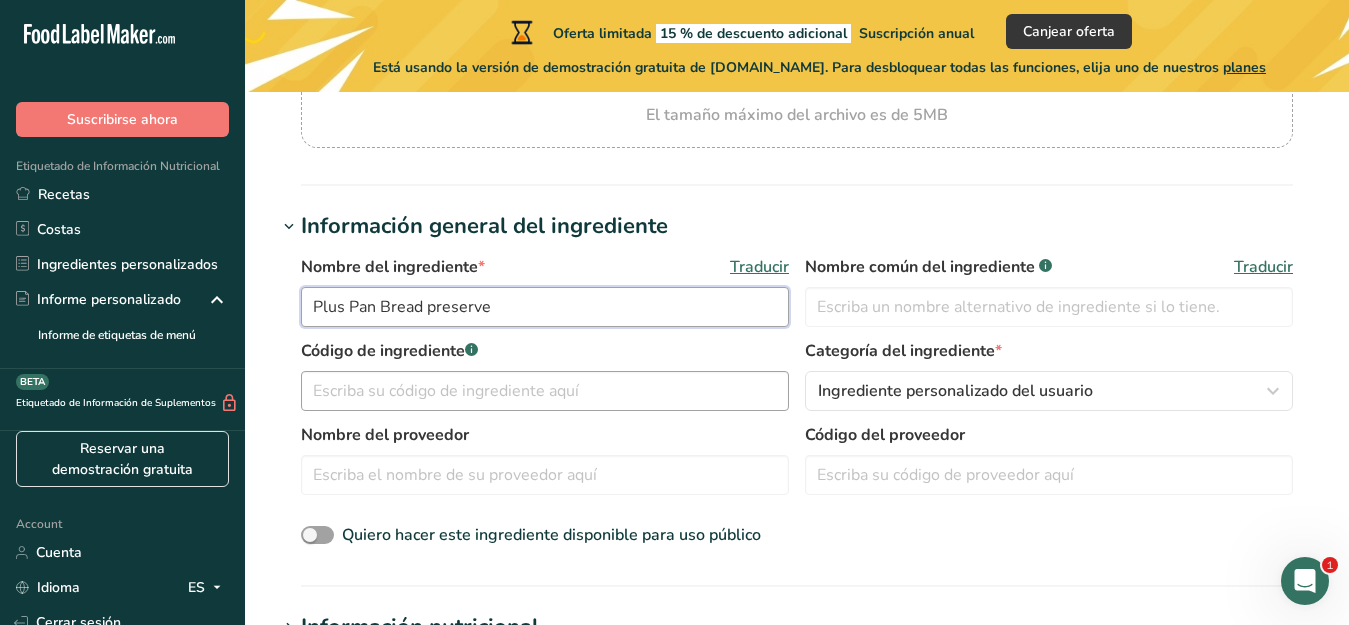 type on "Plus Pan Bread preserve" 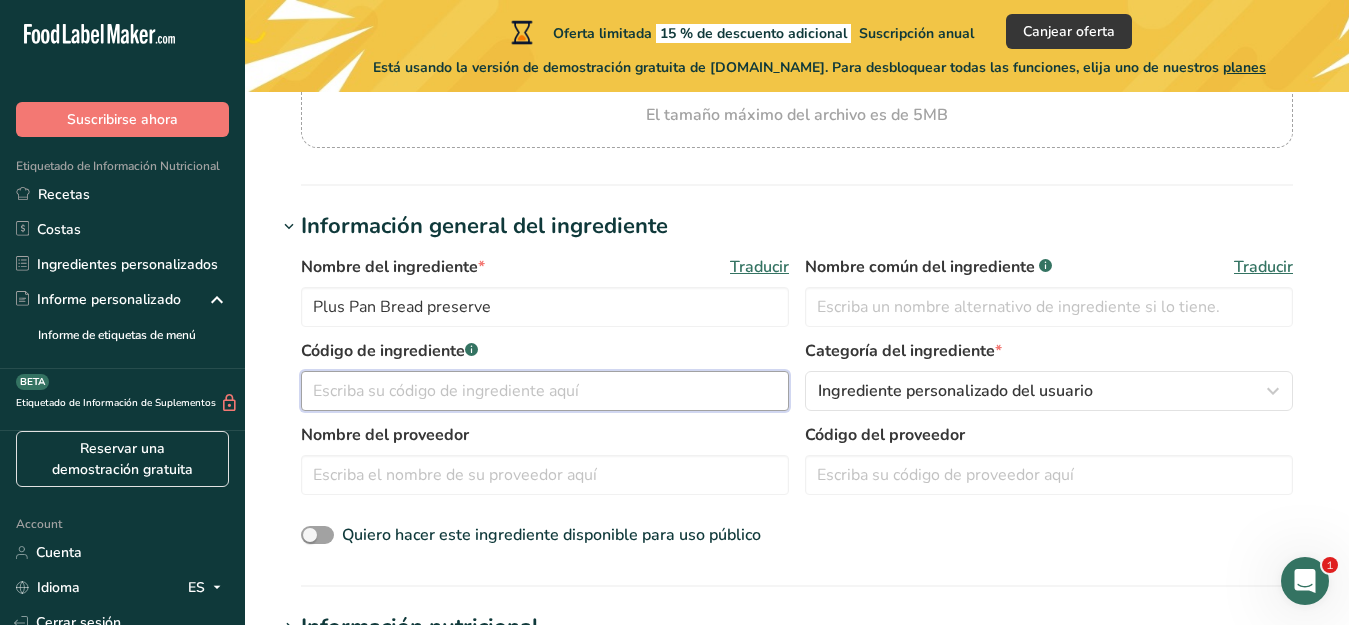 click at bounding box center [545, 391] 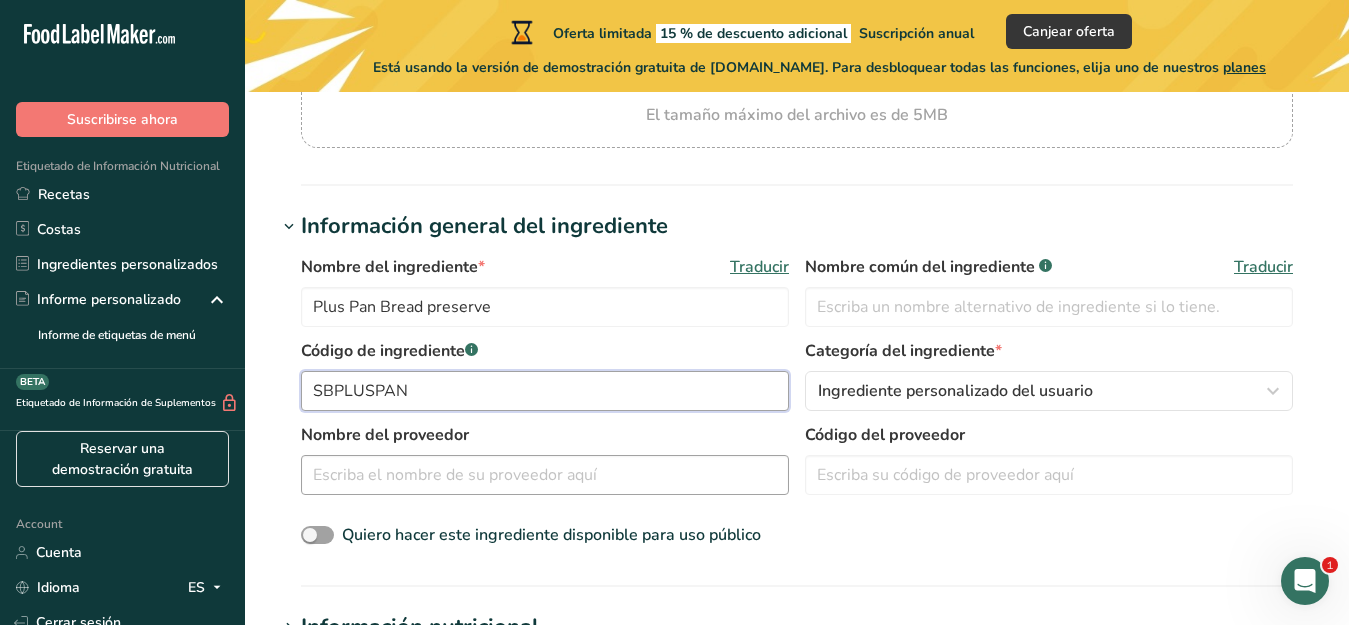 type on "SBPLUSPAN" 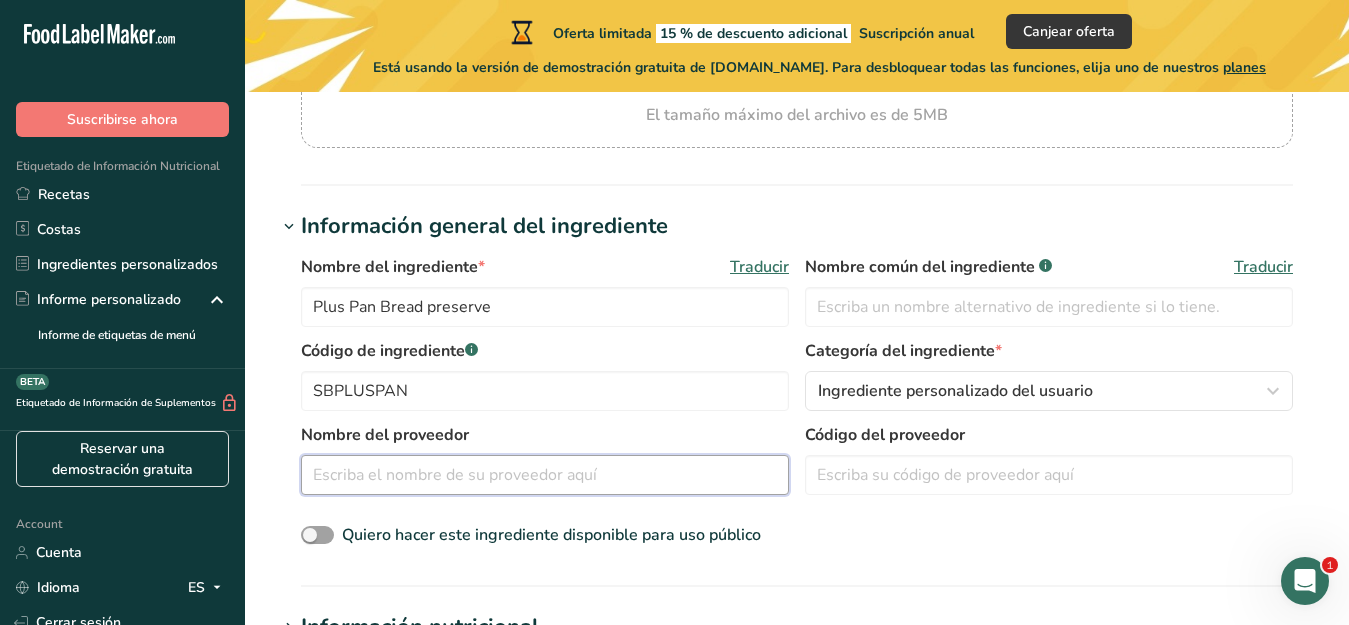 click at bounding box center [545, 475] 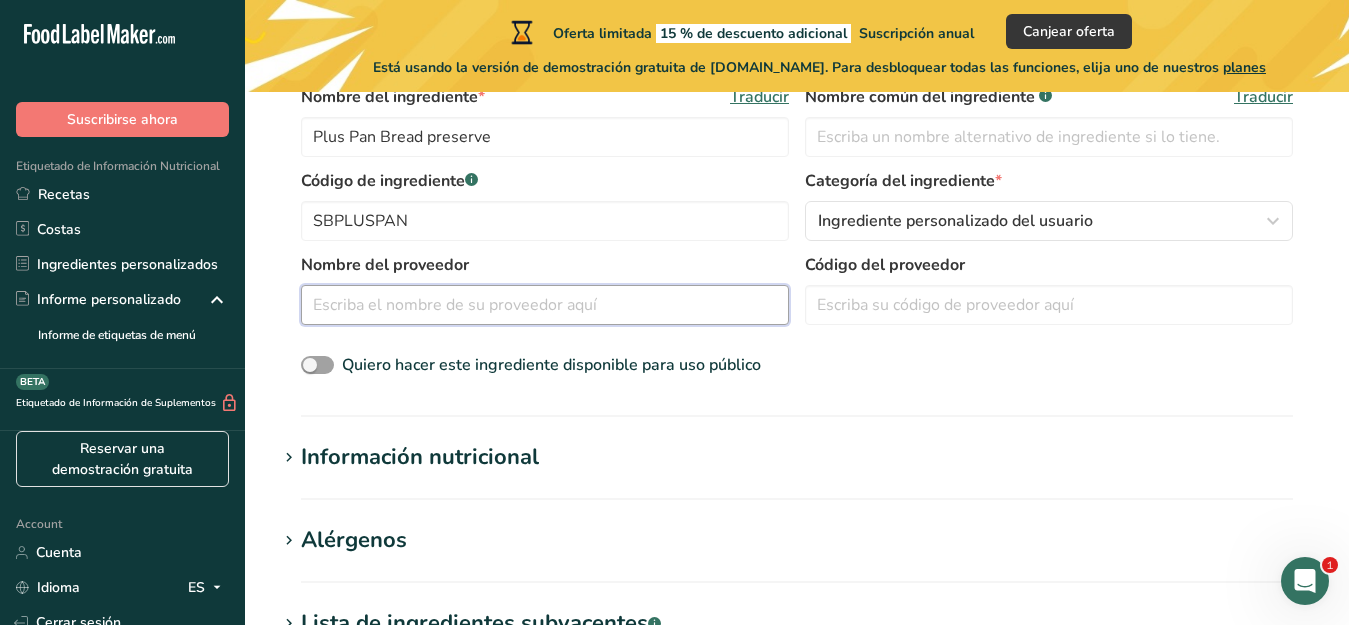 scroll, scrollTop: 468, scrollLeft: 0, axis: vertical 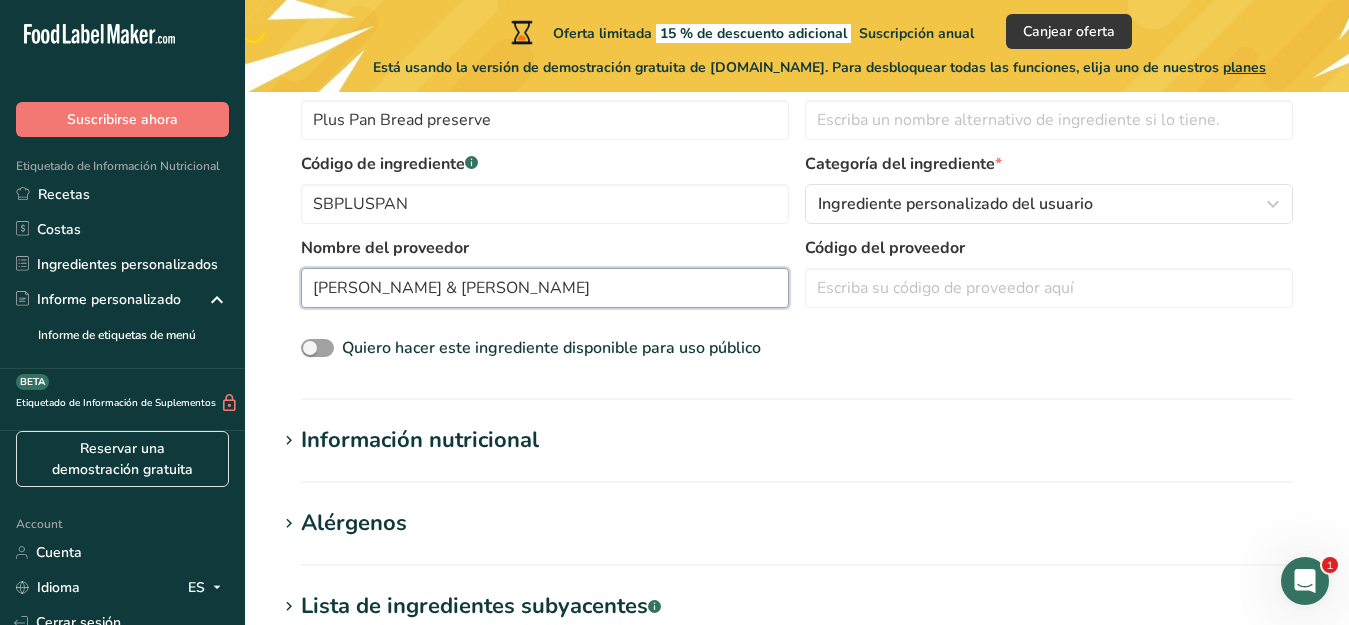 type on "[PERSON_NAME] & [PERSON_NAME]" 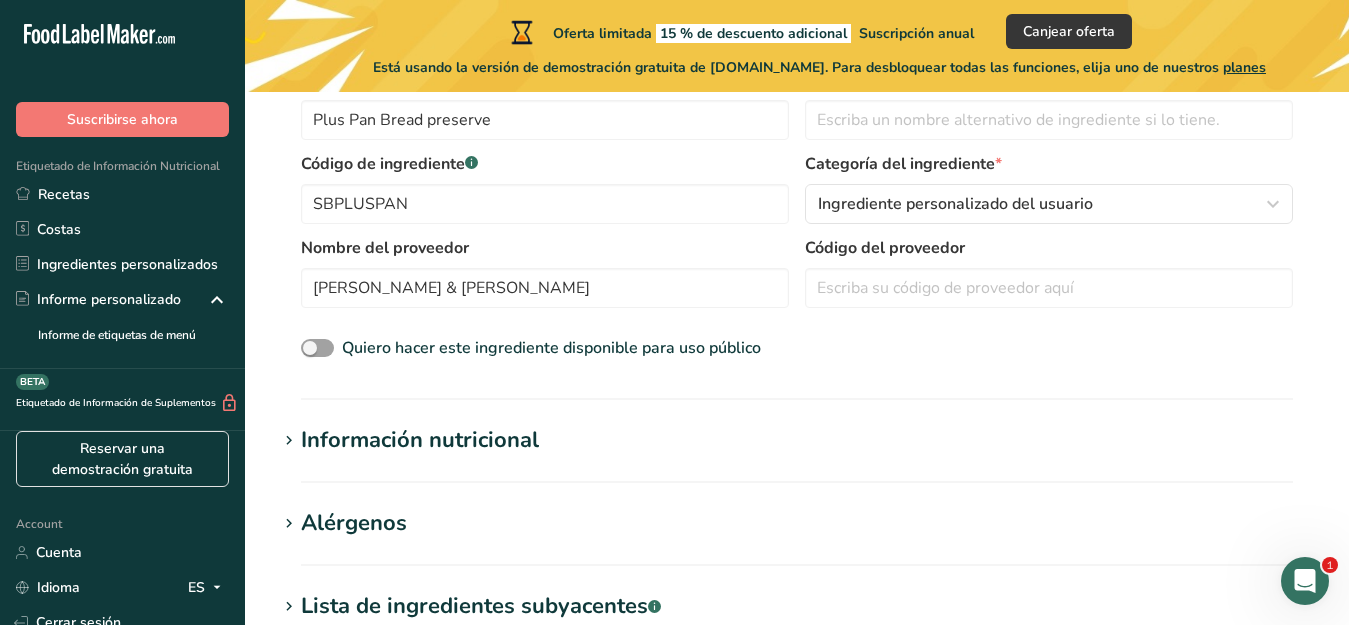 click on "Código del proveedor" at bounding box center (1049, 248) 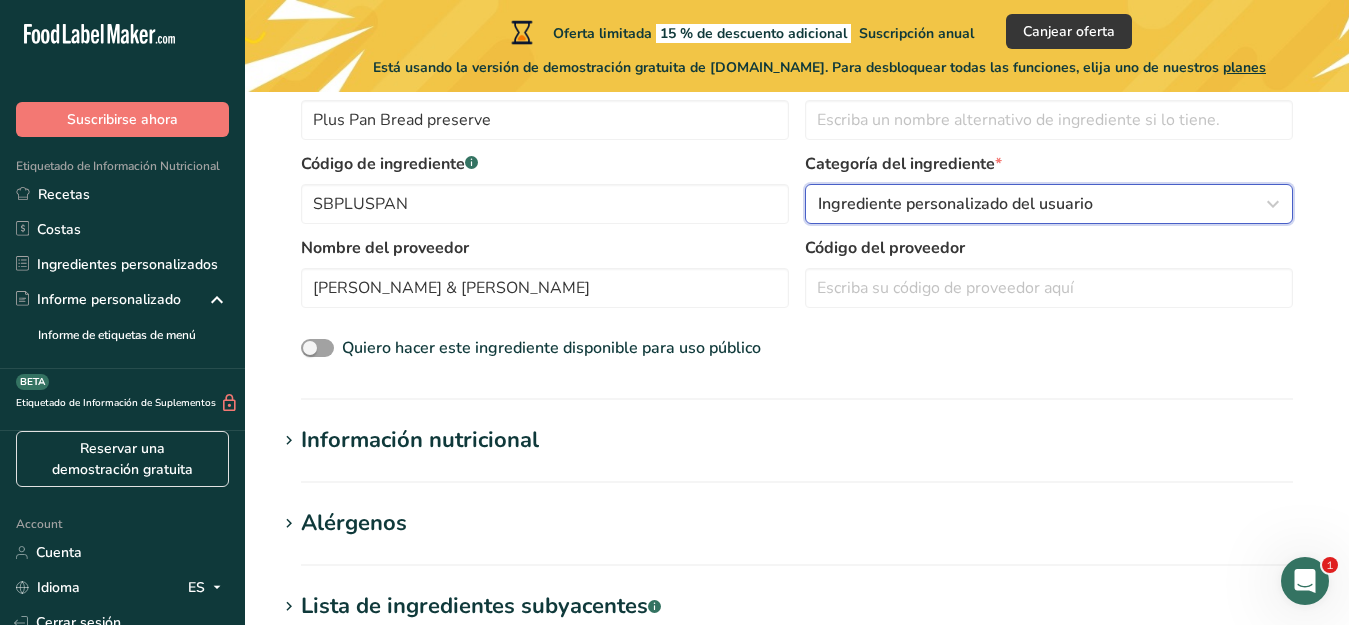 click on "Ingrediente personalizado del usuario" at bounding box center (1043, 204) 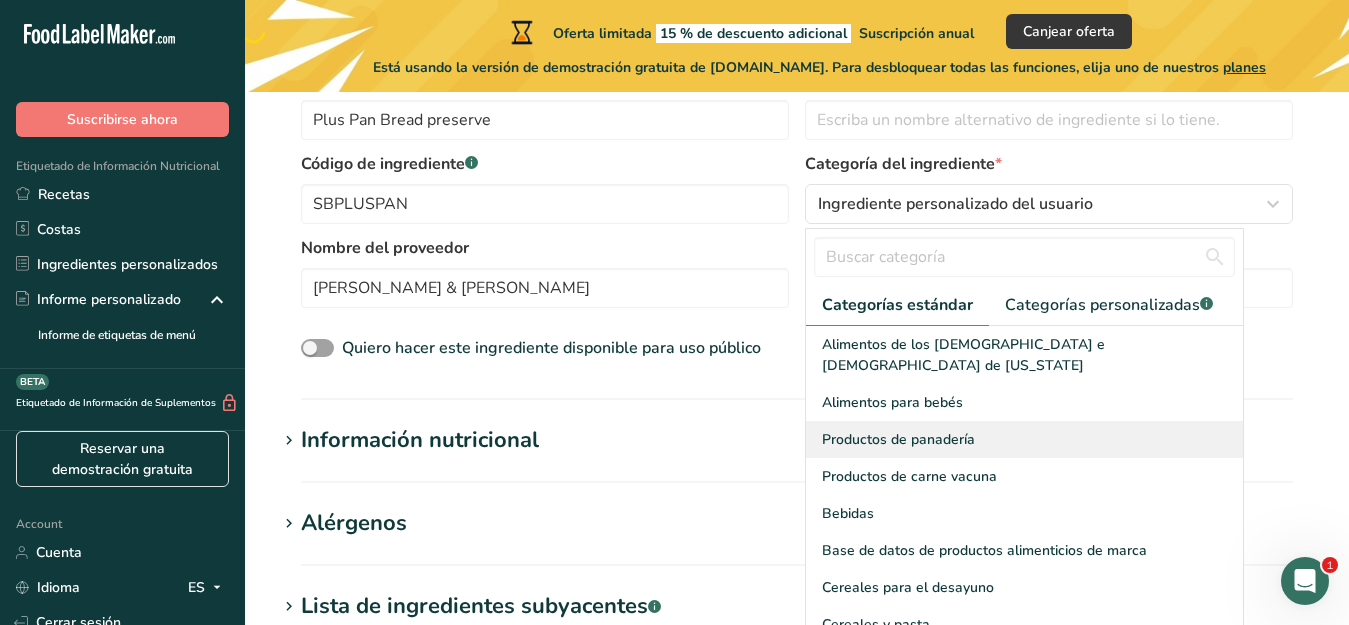 click on "Productos de panadería" at bounding box center (898, 439) 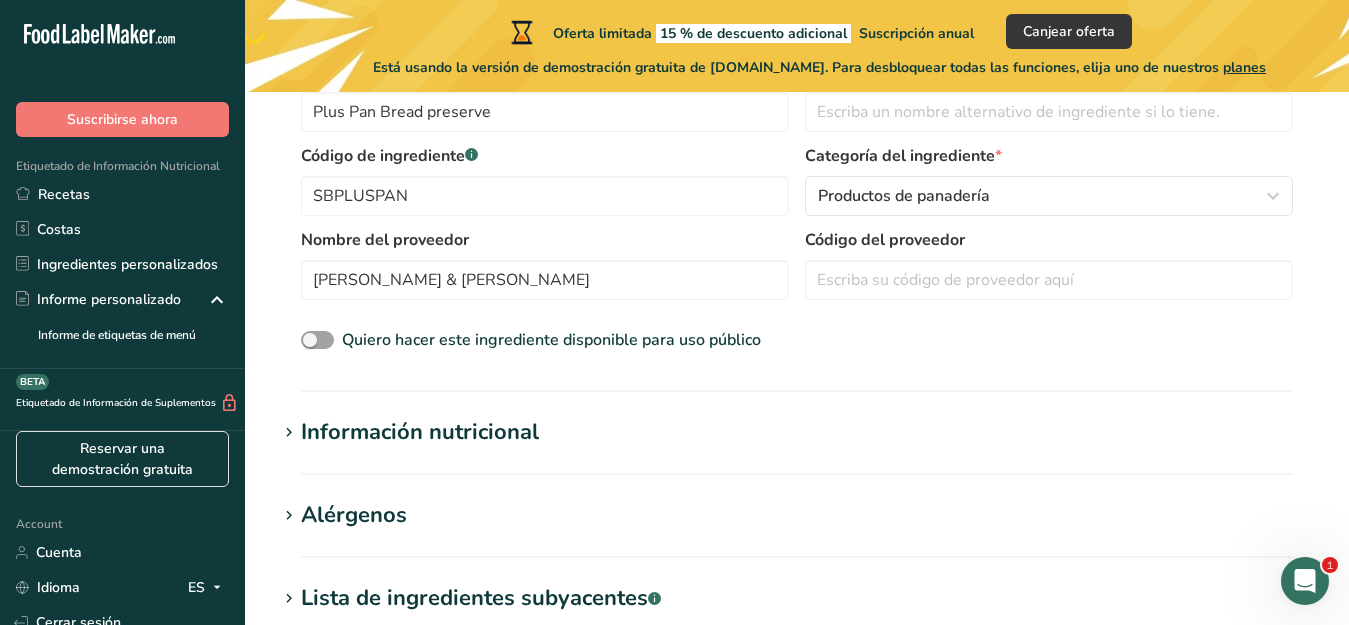 scroll, scrollTop: 468, scrollLeft: 0, axis: vertical 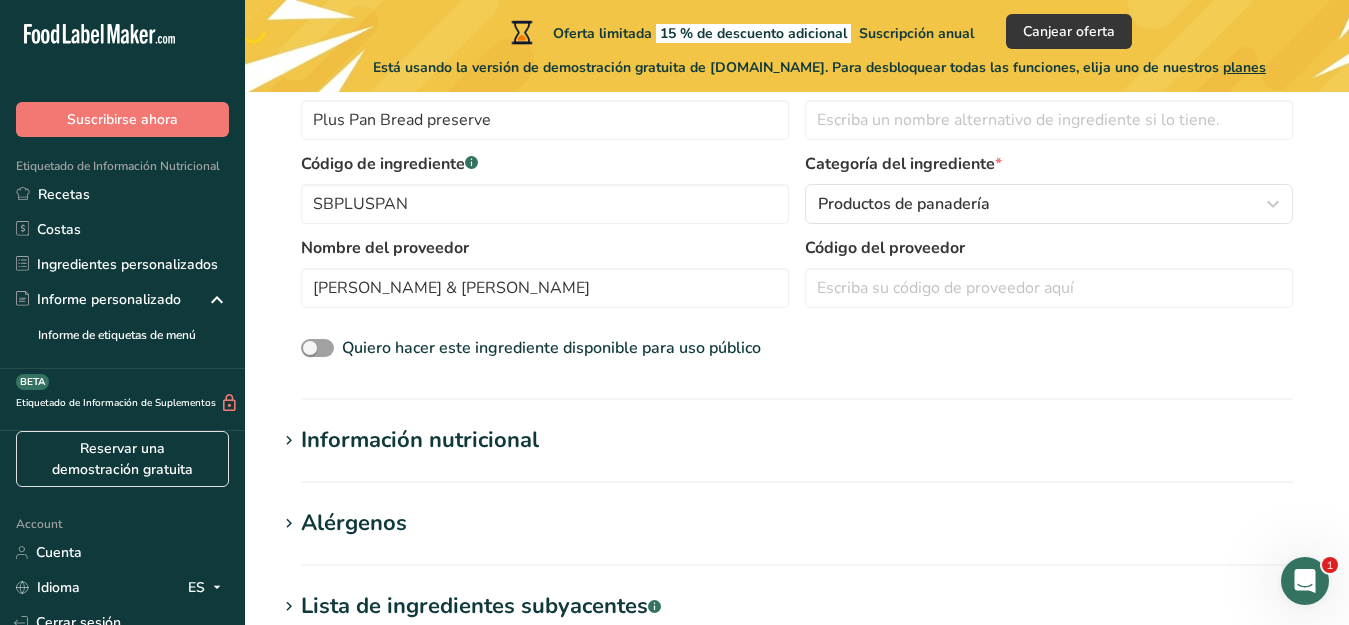 click on "Información nutricional" at bounding box center [420, 440] 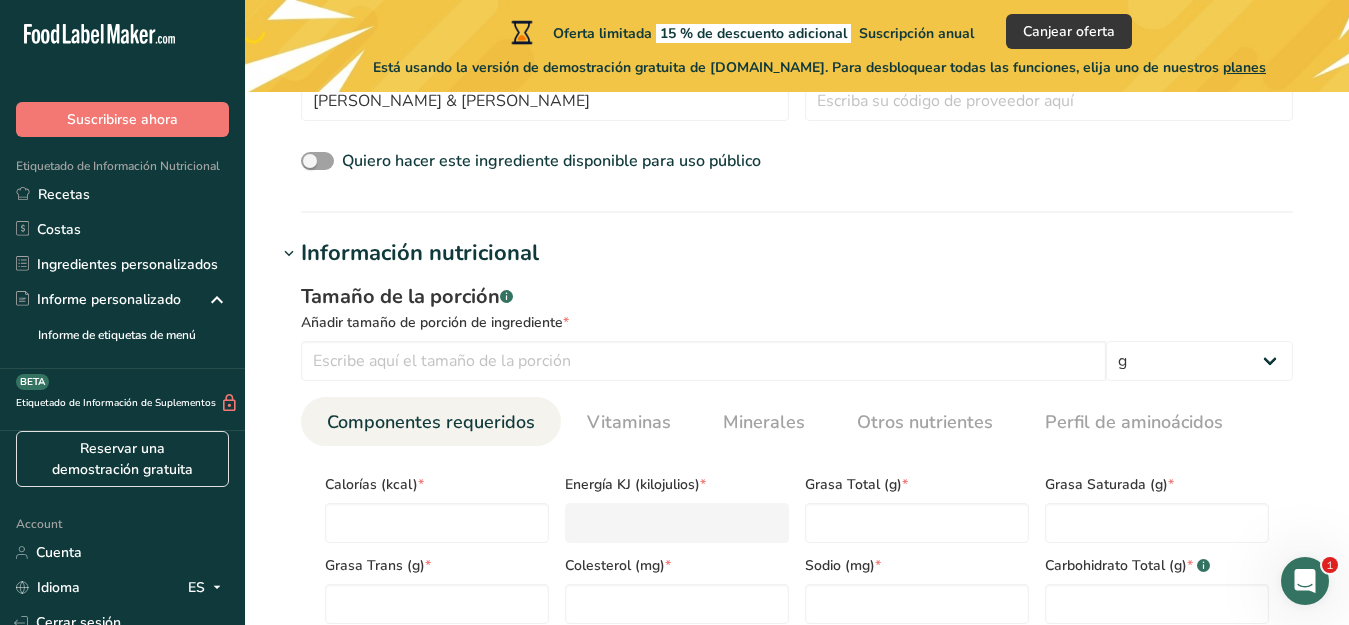scroll, scrollTop: 656, scrollLeft: 0, axis: vertical 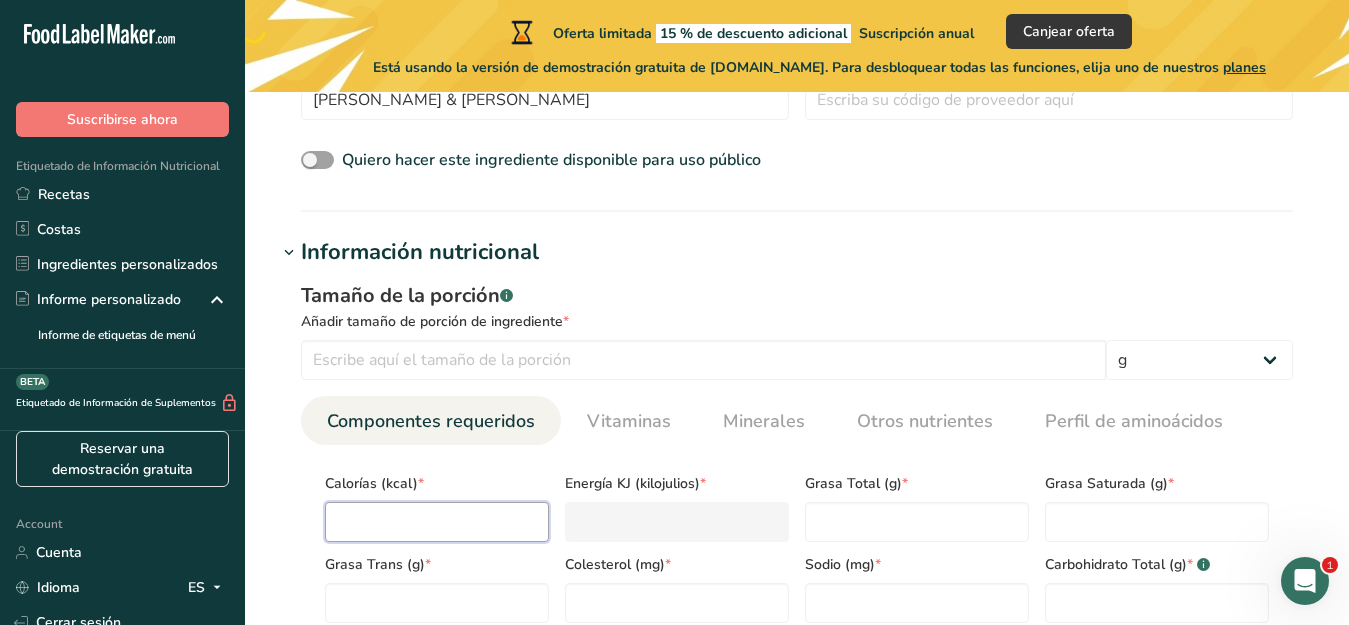 click at bounding box center (437, 522) 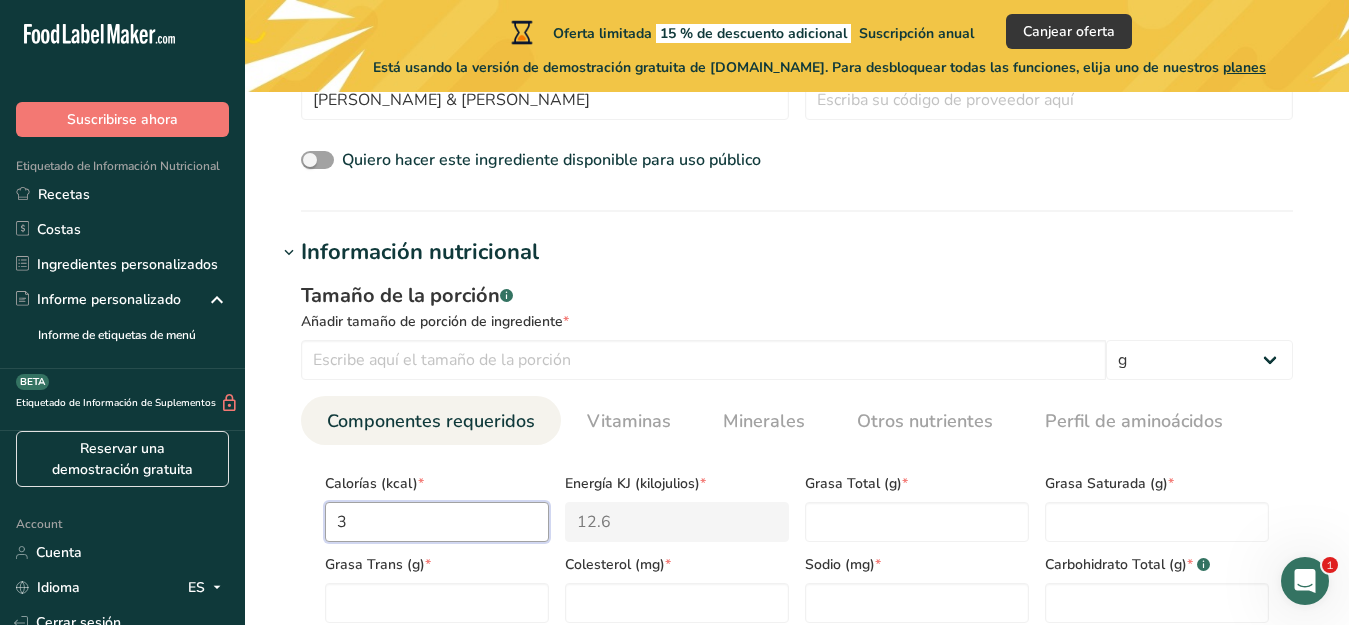 type on "37" 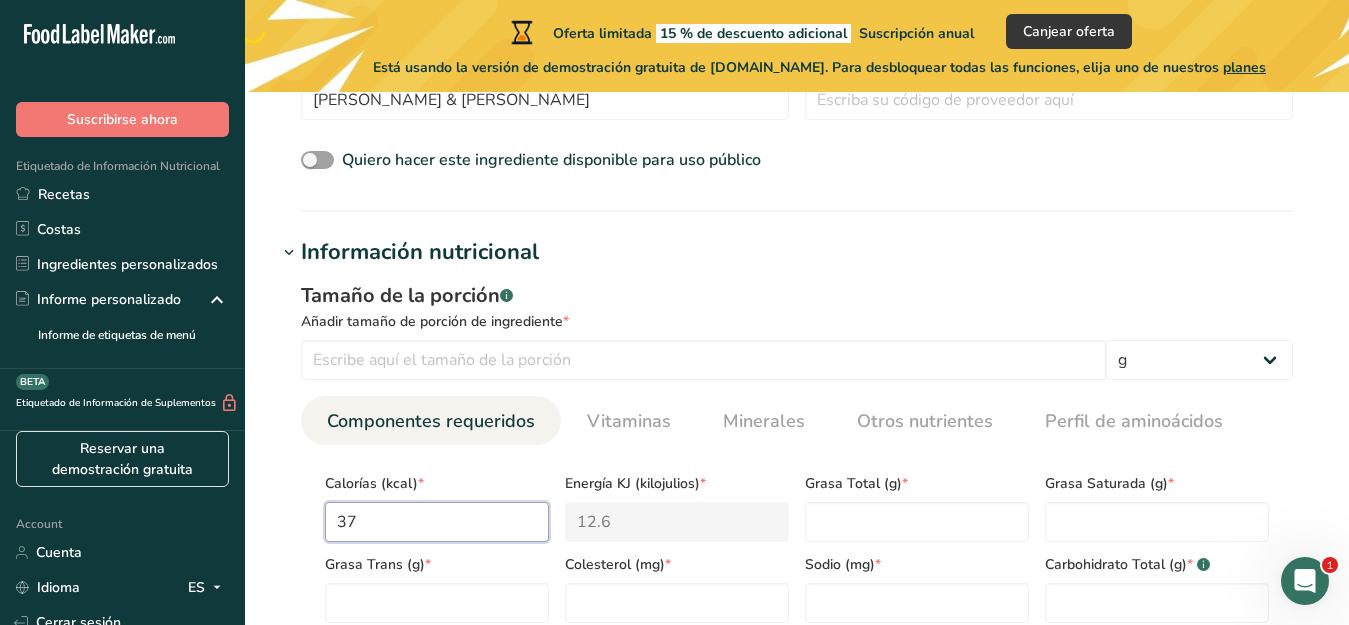 type on "154.8" 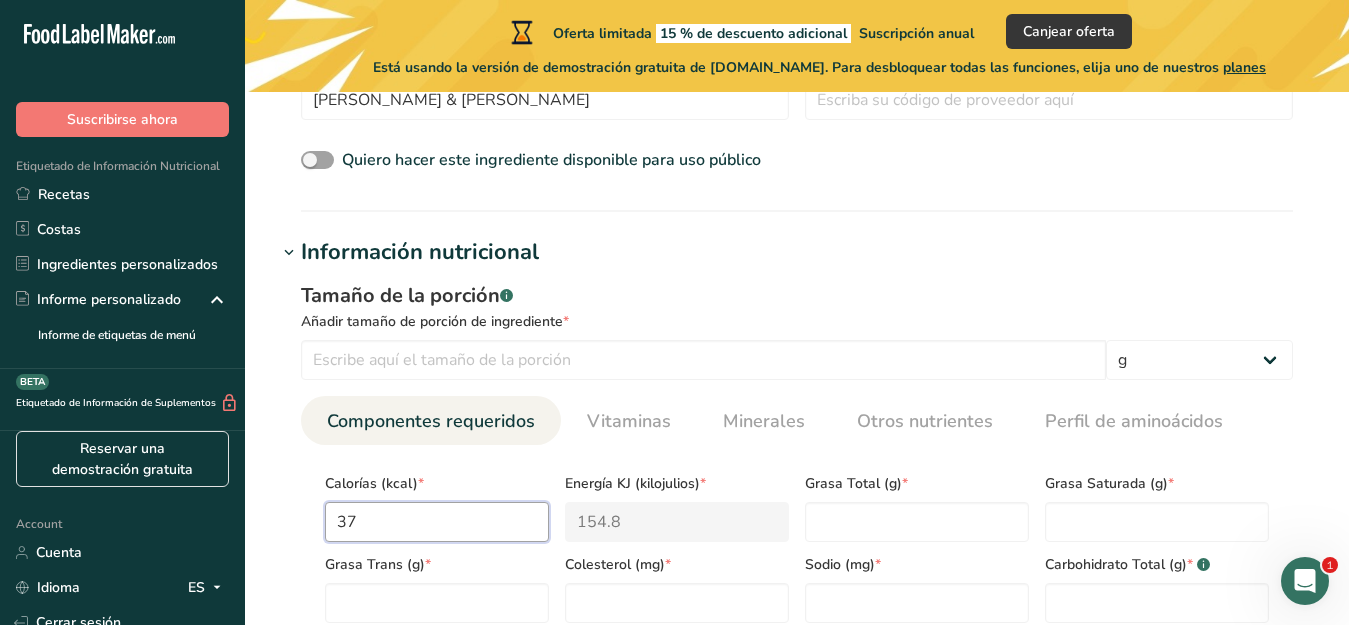type on "370" 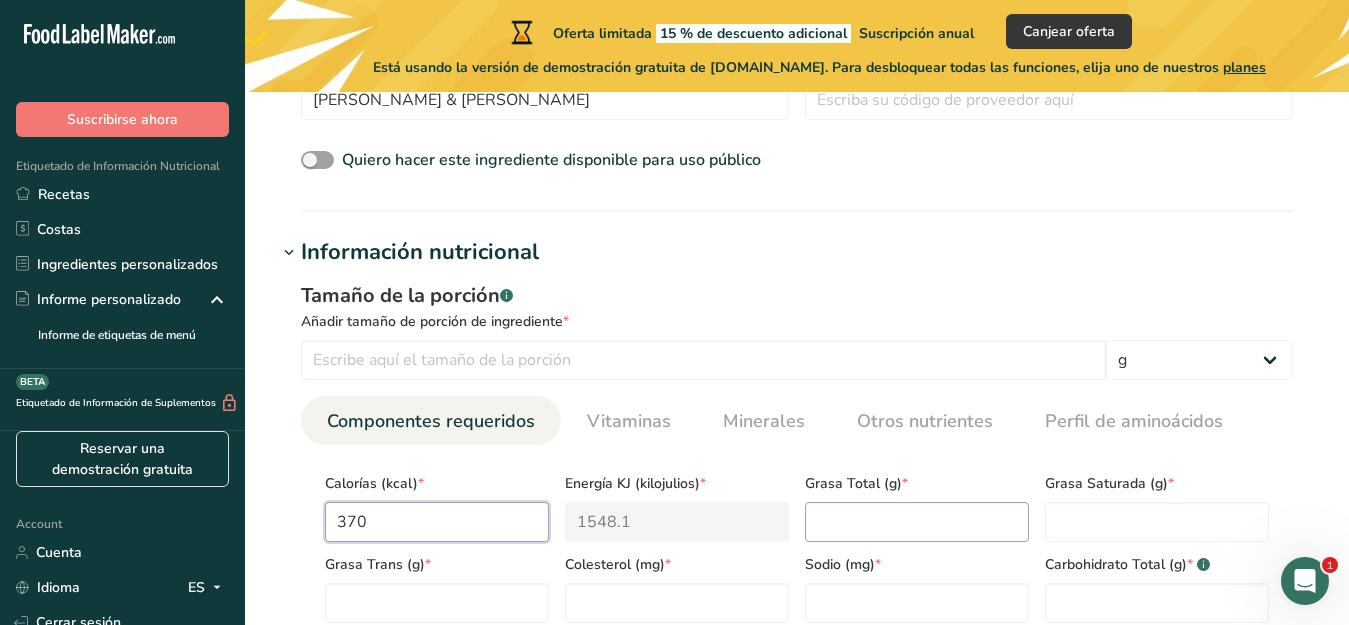 type on "370" 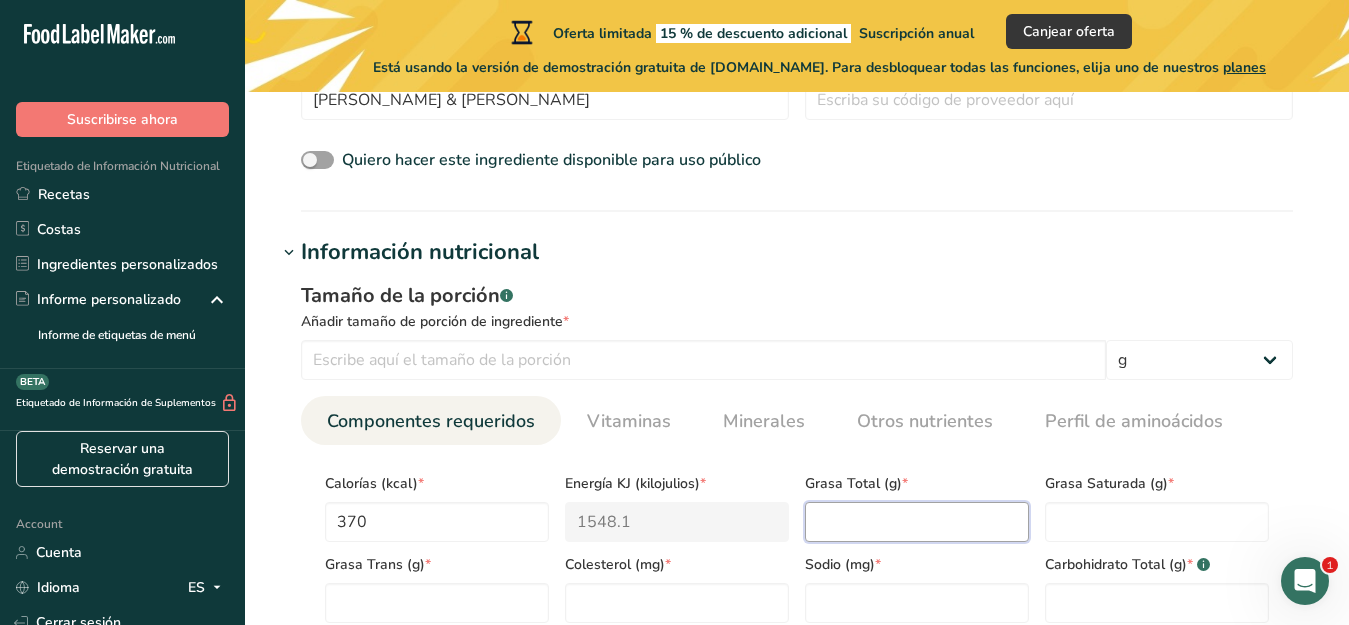 click at bounding box center (917, 522) 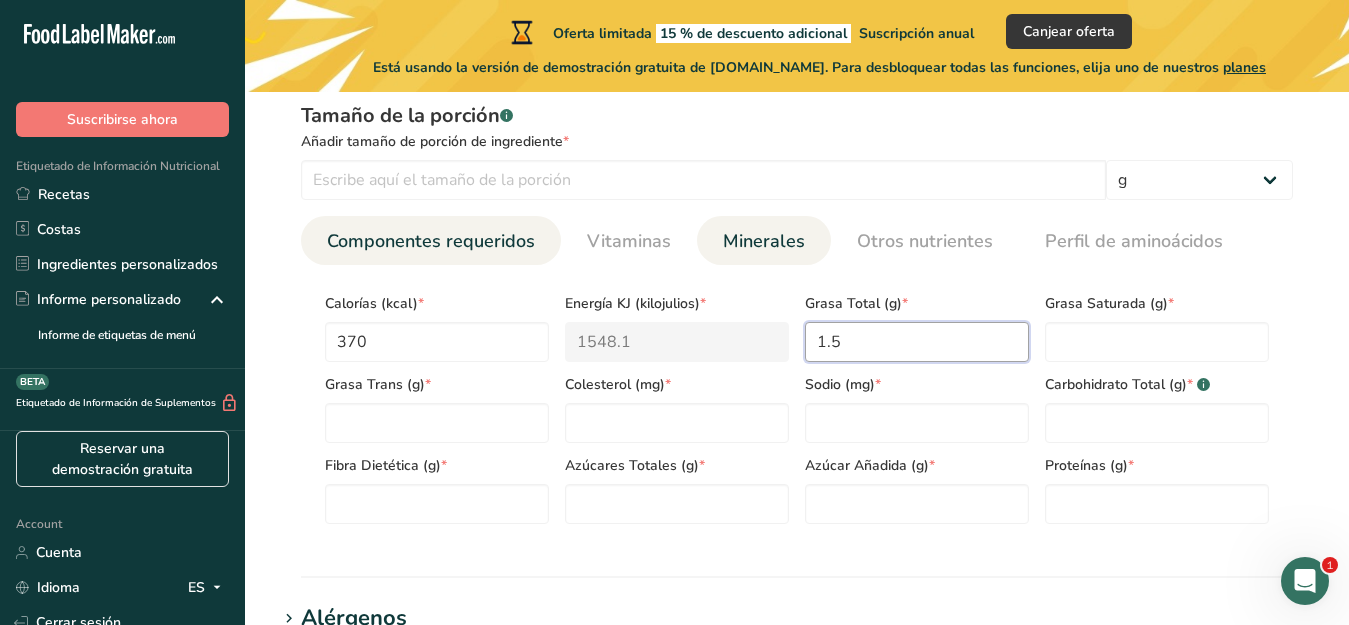scroll, scrollTop: 843, scrollLeft: 0, axis: vertical 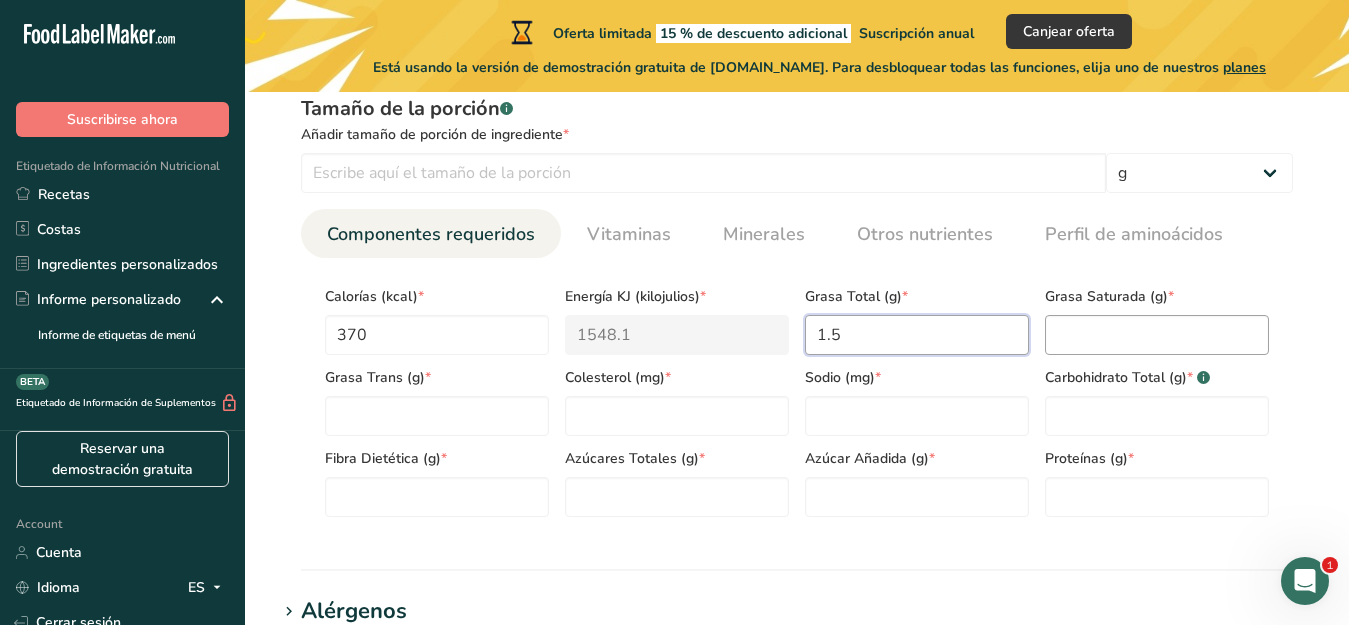type on "1.5" 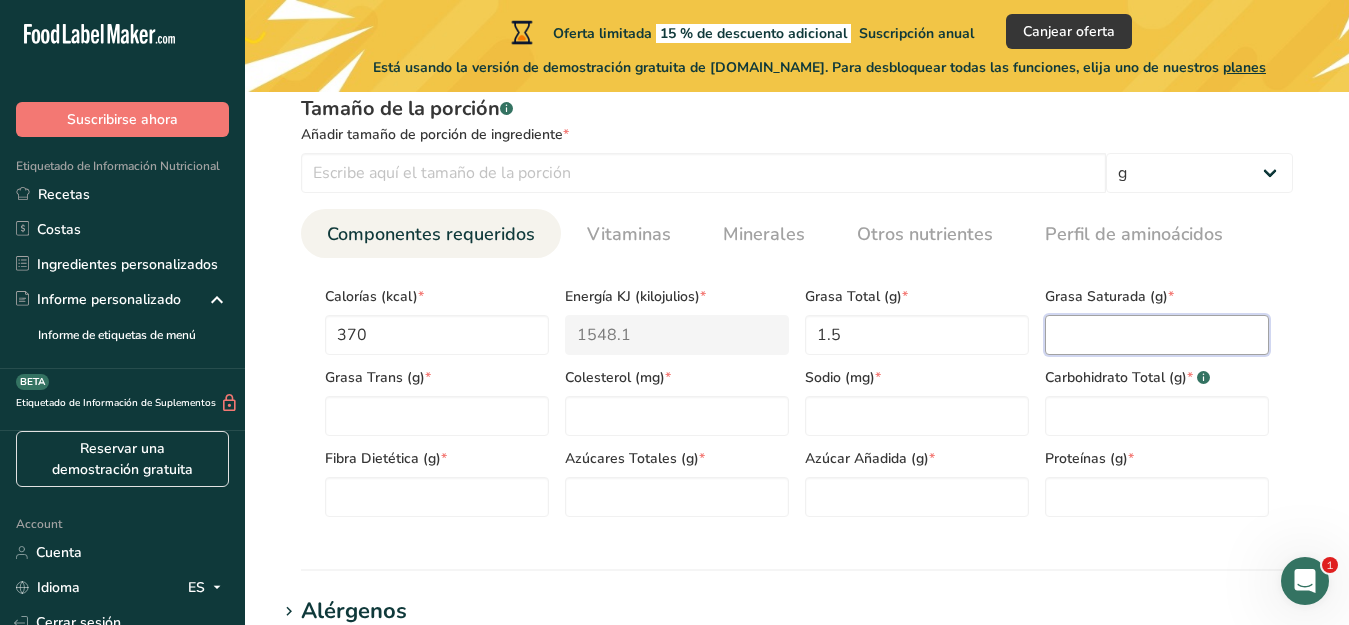 click at bounding box center (1157, 335) 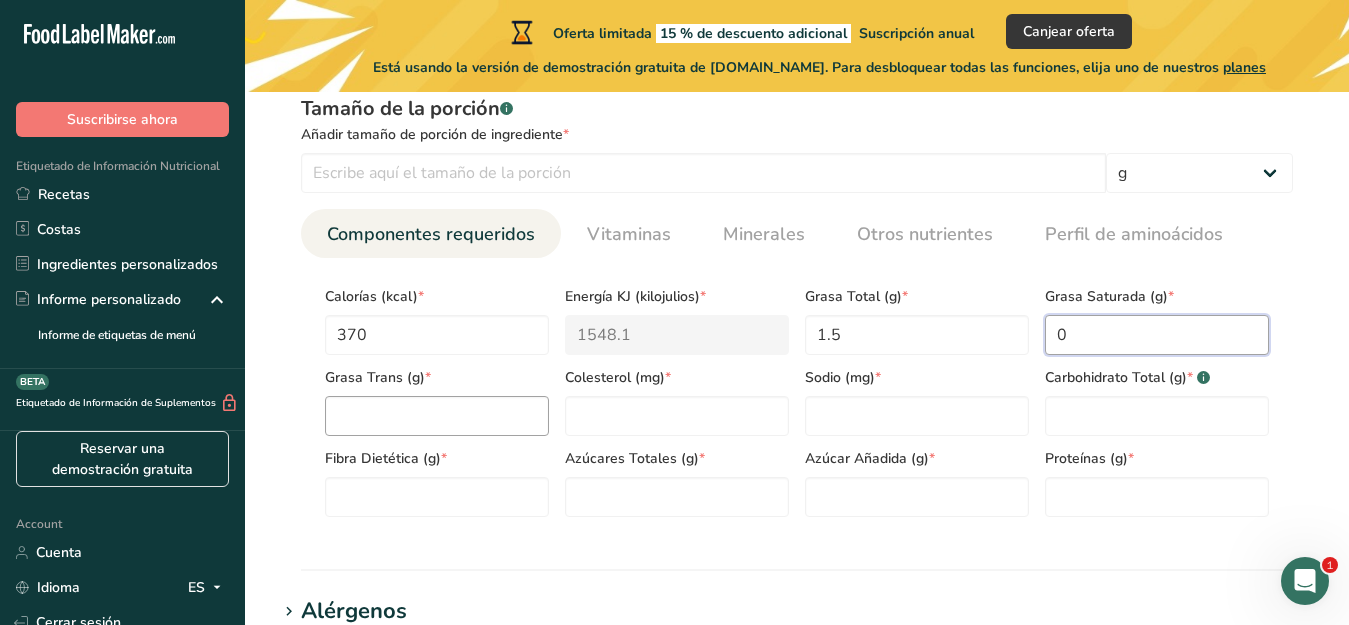 type on "0" 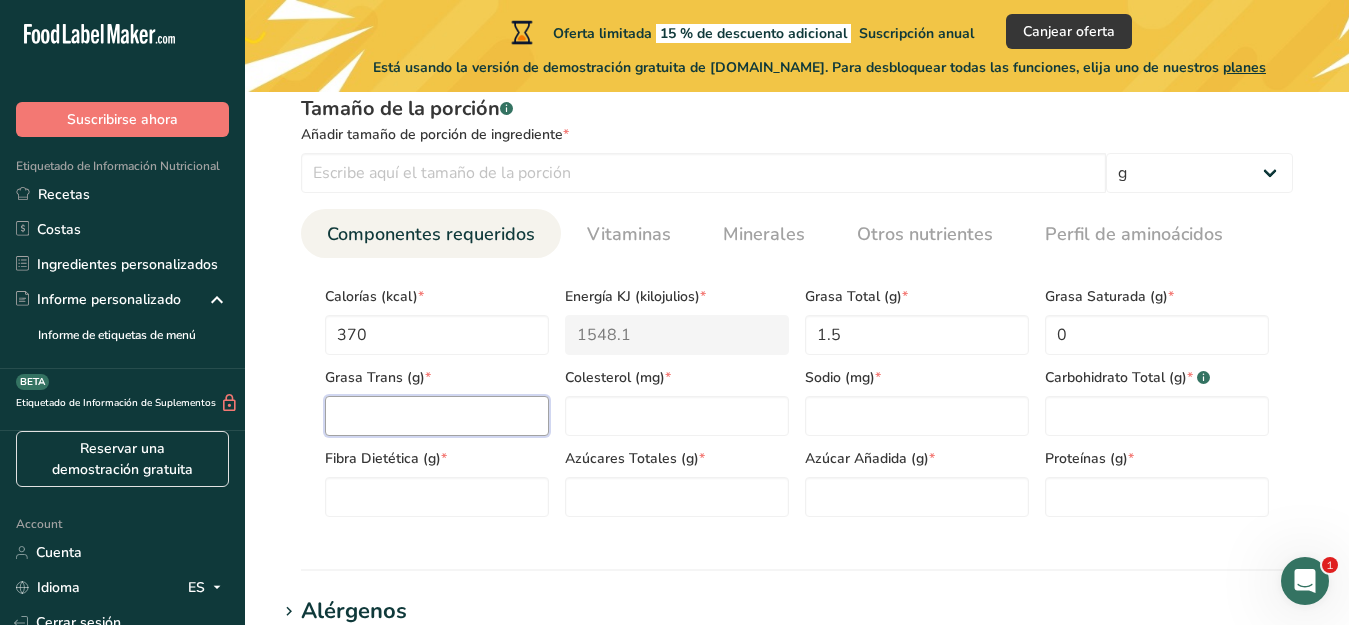click at bounding box center [437, 416] 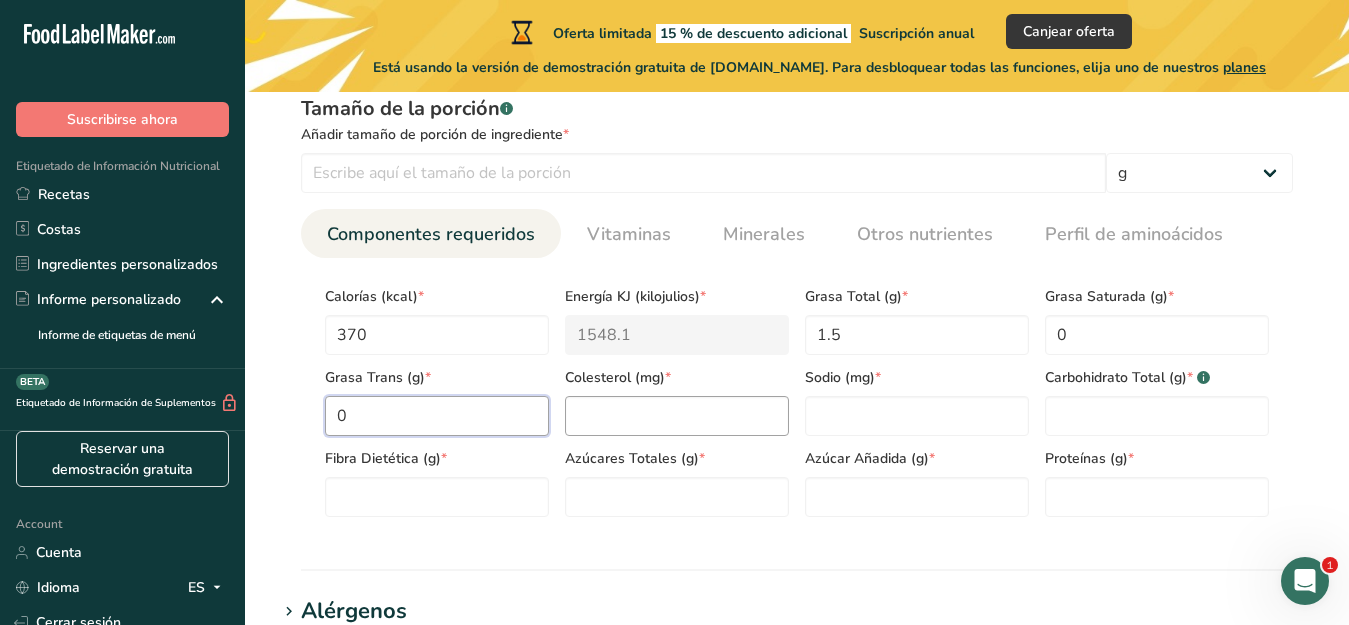 type on "0" 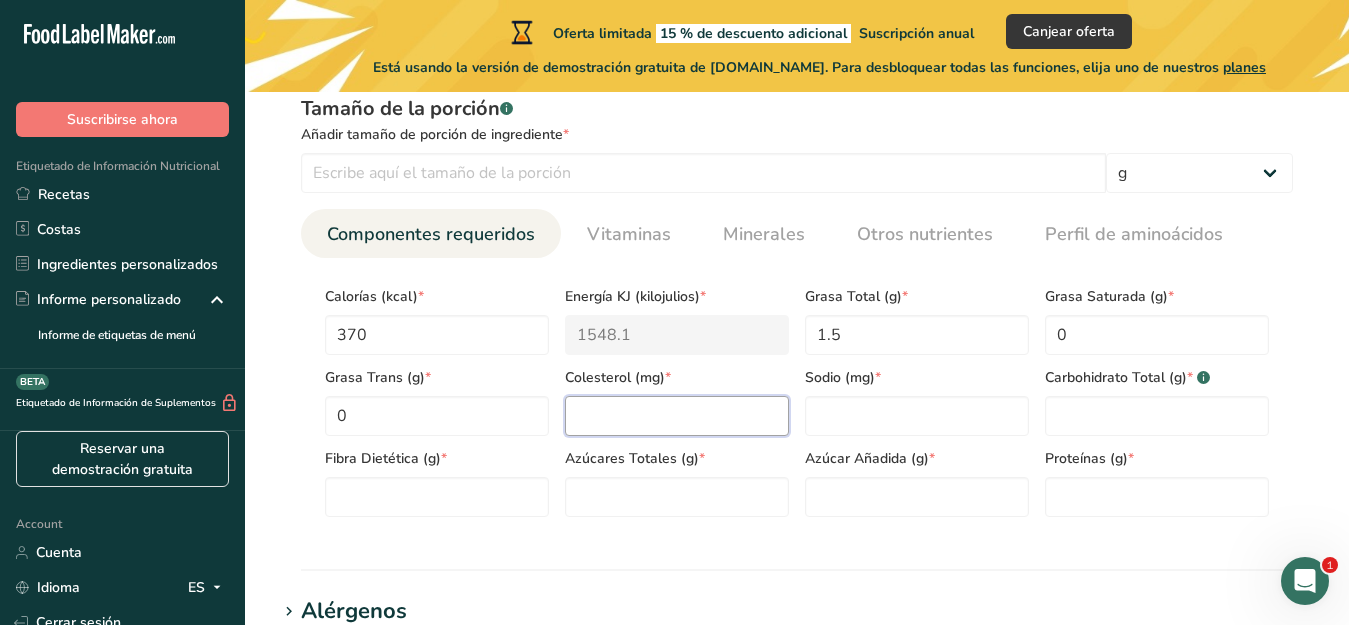 click at bounding box center [677, 416] 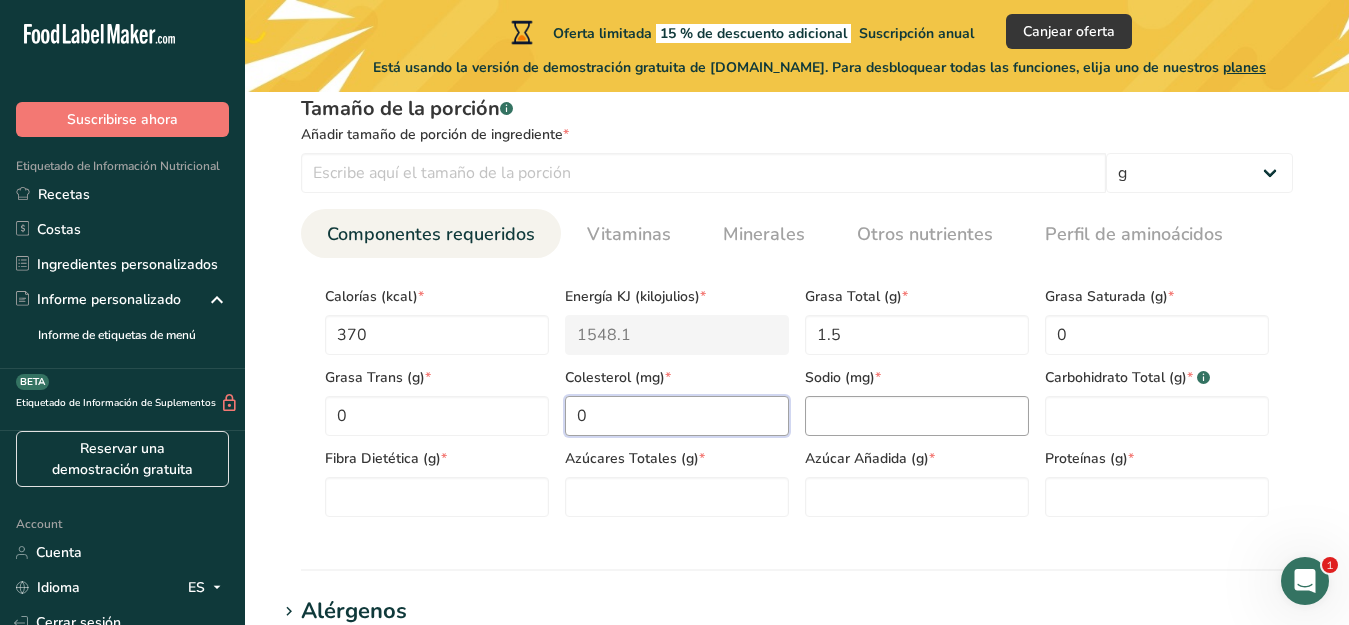 type on "0" 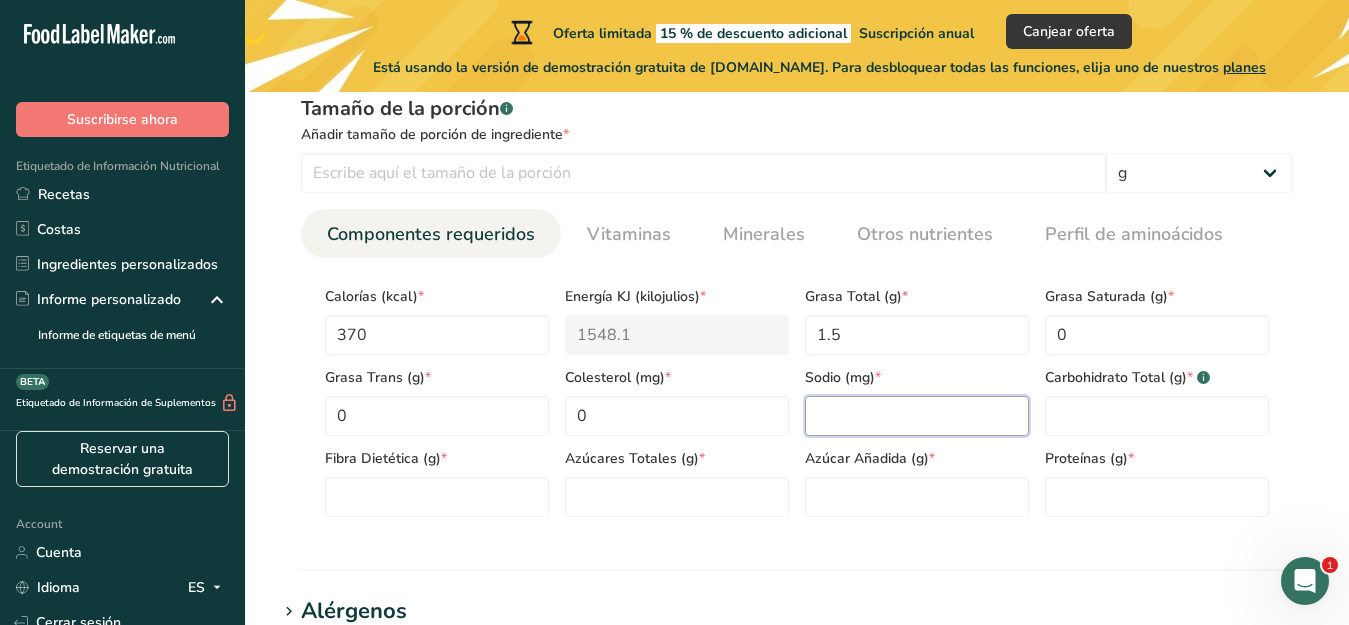 click at bounding box center [917, 416] 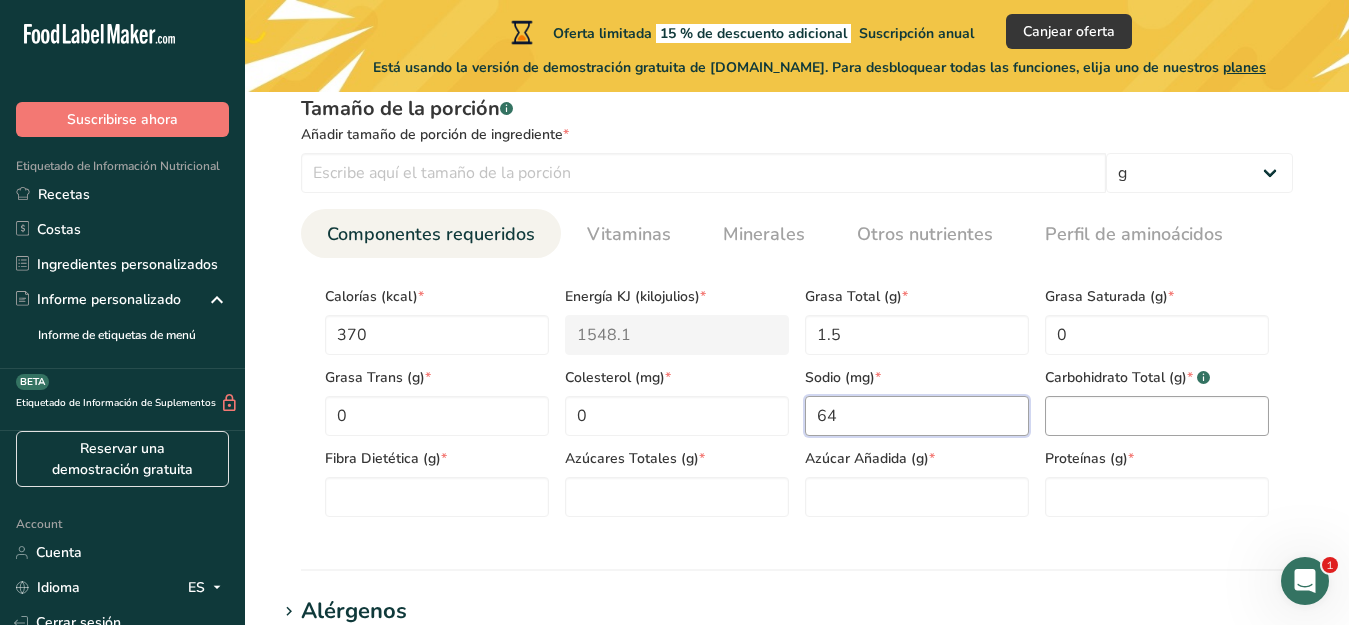 type on "64" 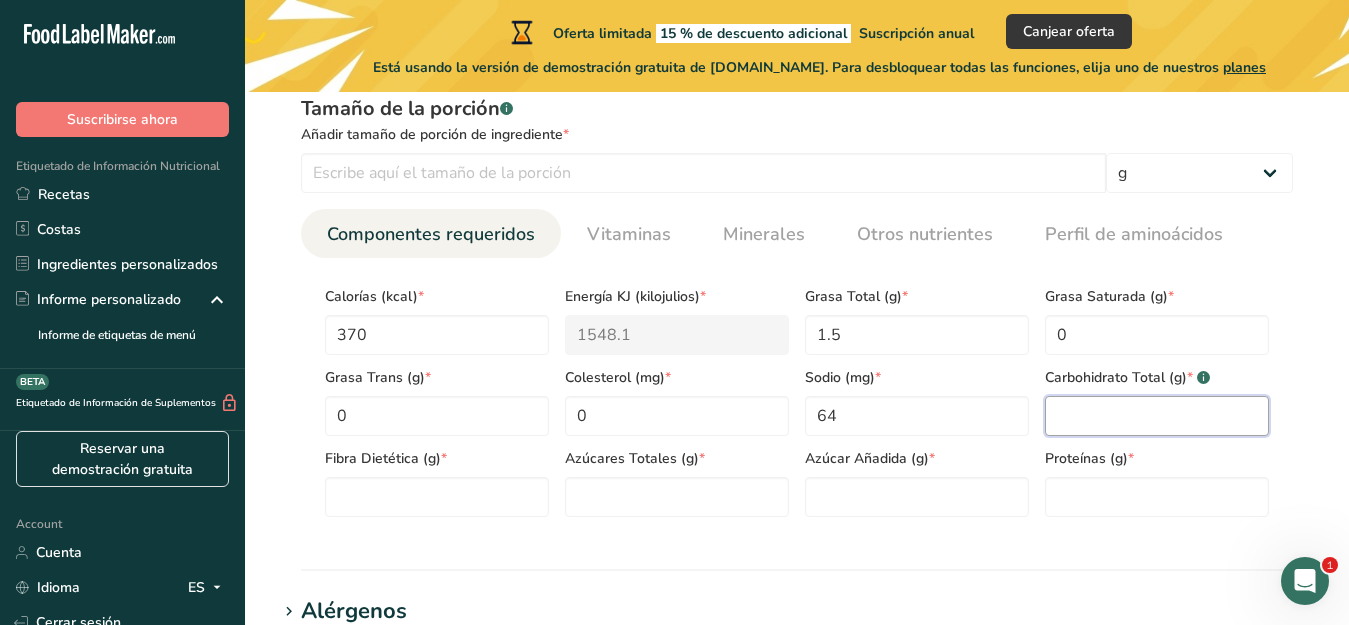 click at bounding box center (1157, 416) 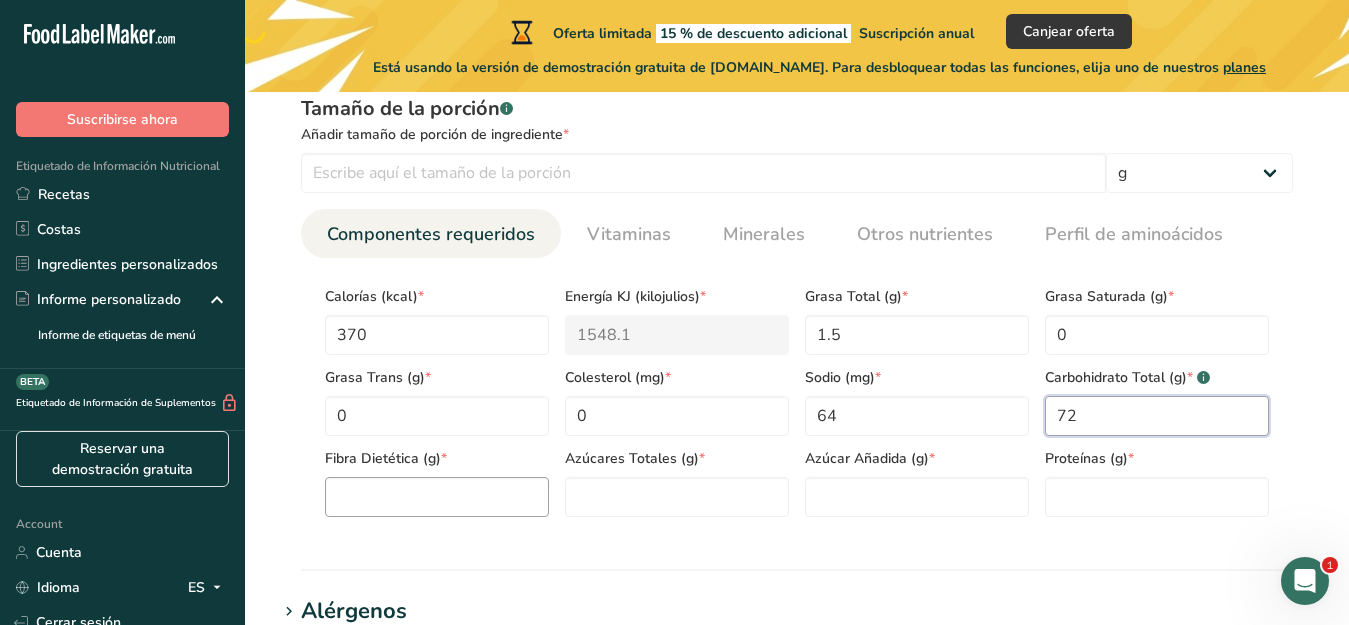 type on "72" 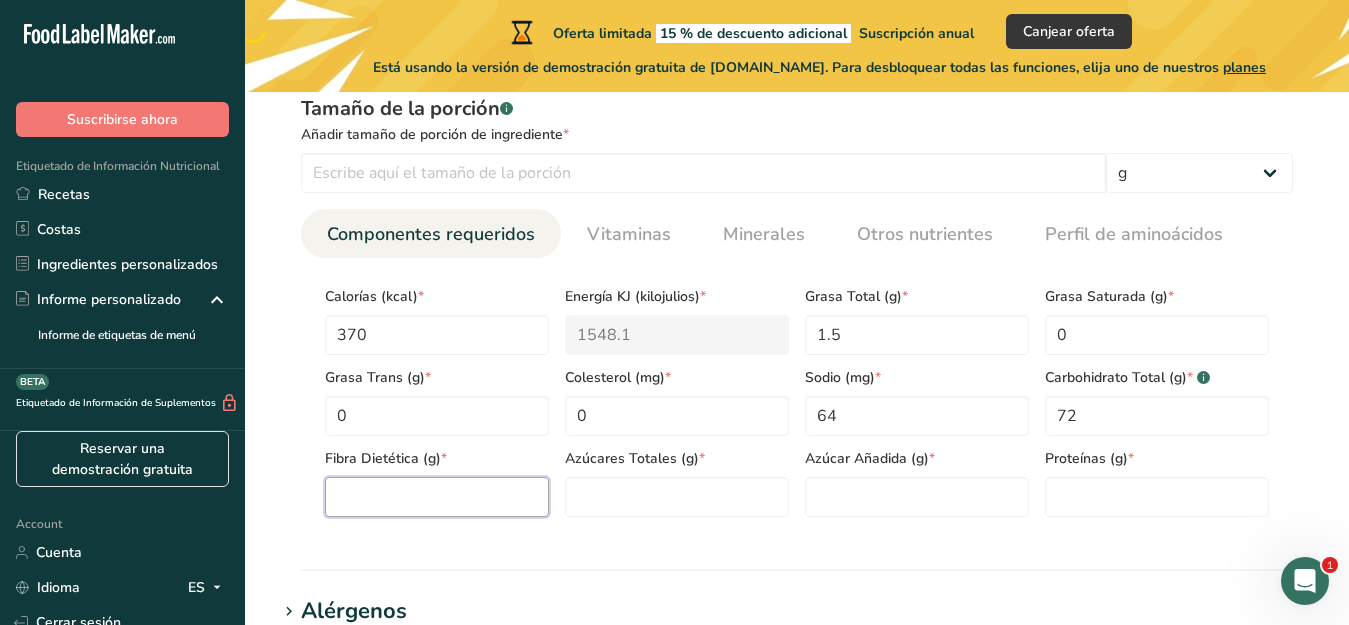 click at bounding box center (437, 497) 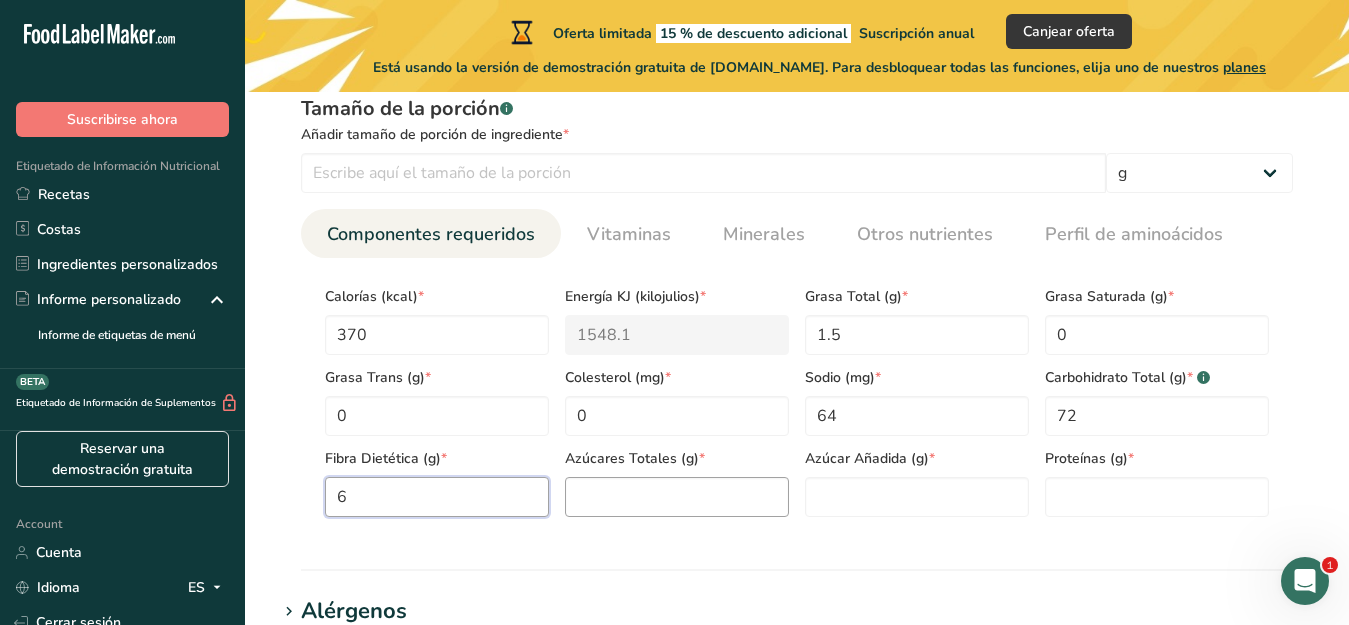 type on "6" 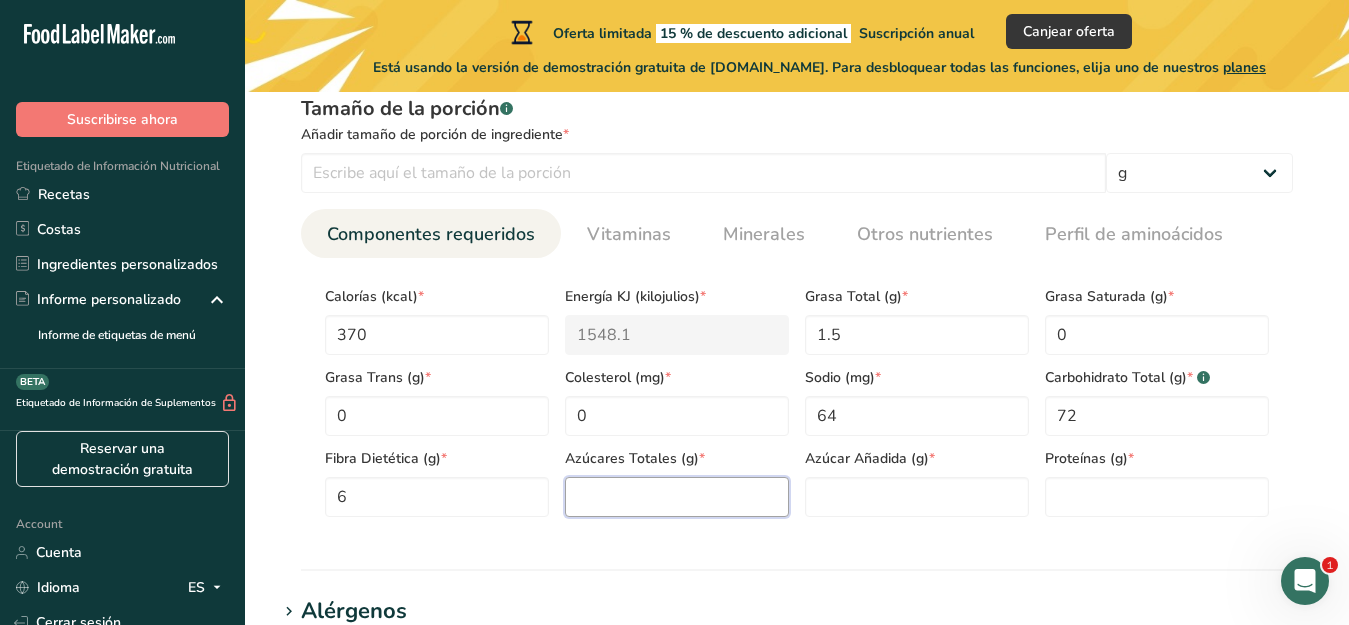 click at bounding box center (677, 497) 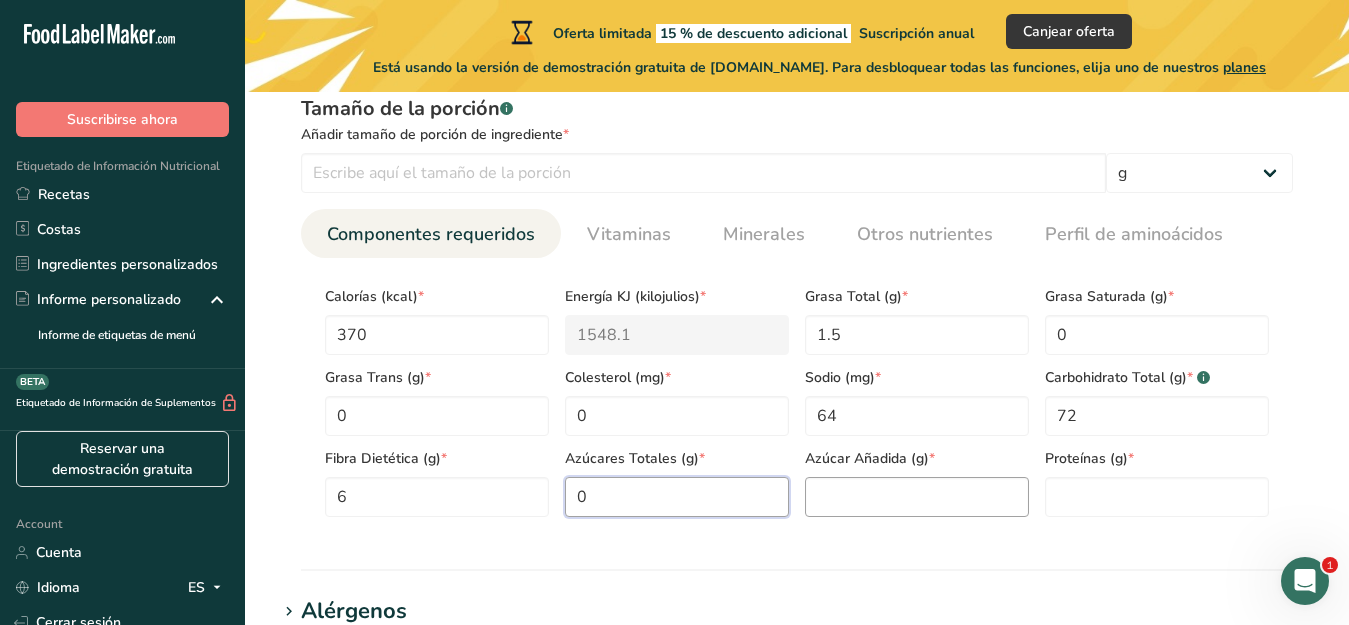 type on "0" 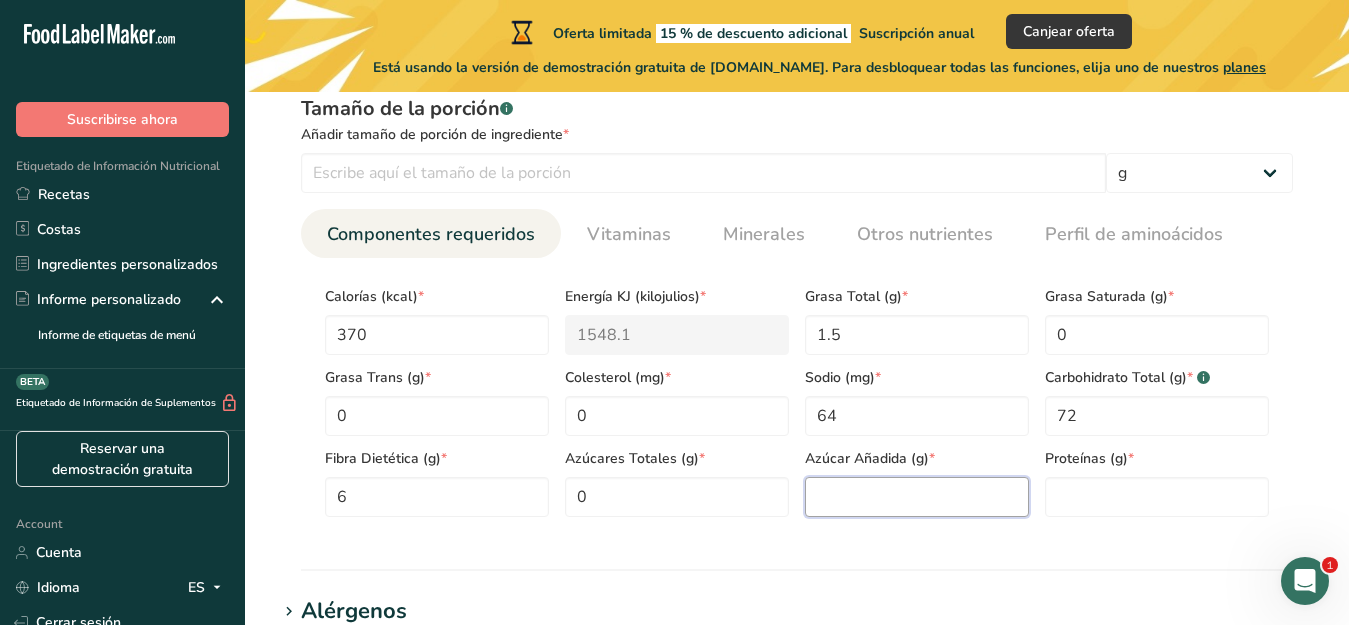 click at bounding box center [917, 497] 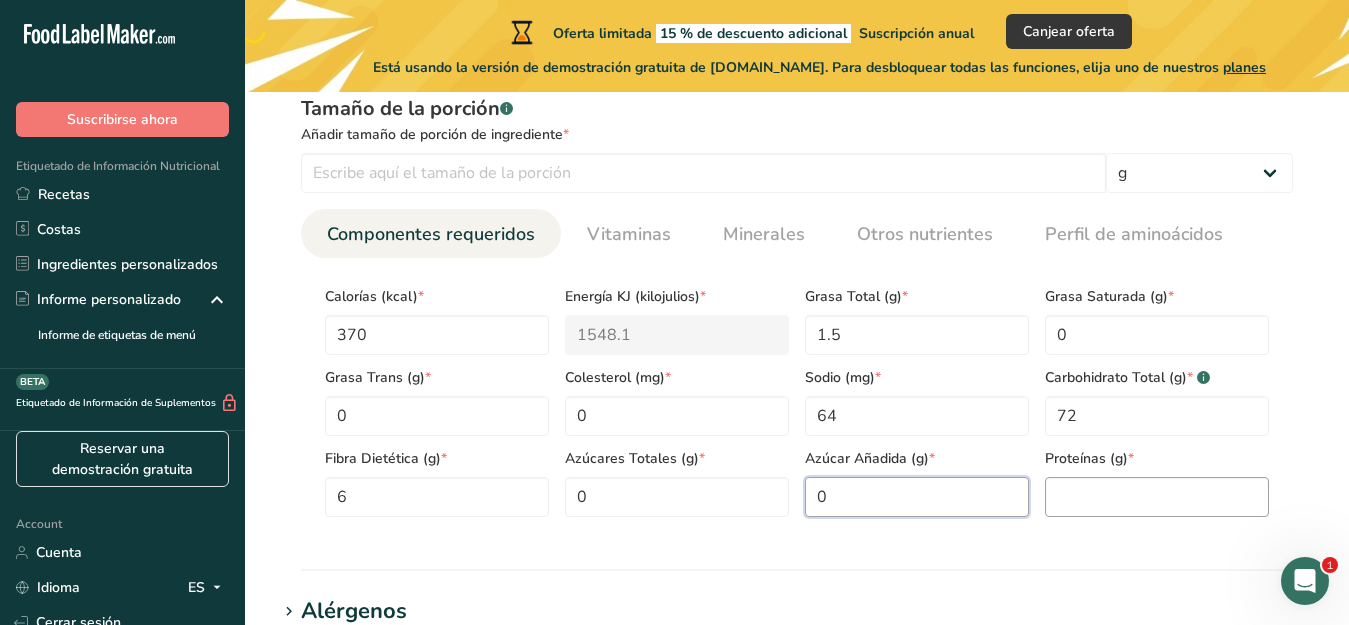 type on "0" 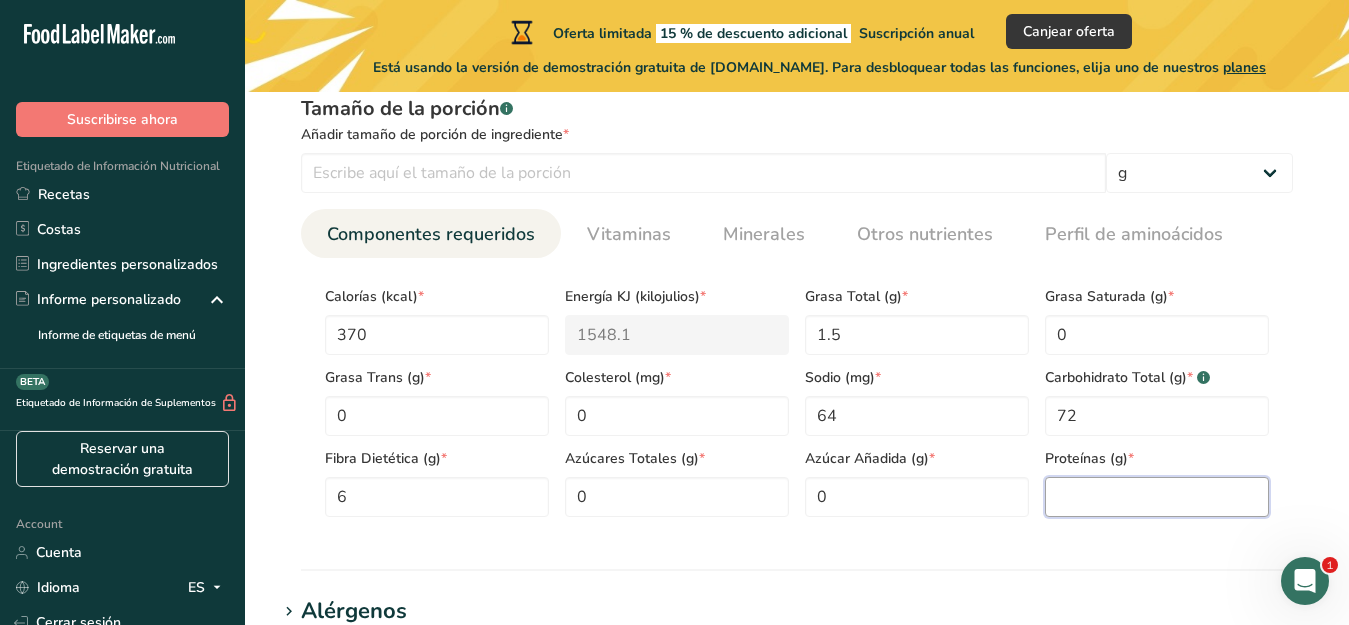 click at bounding box center [1157, 497] 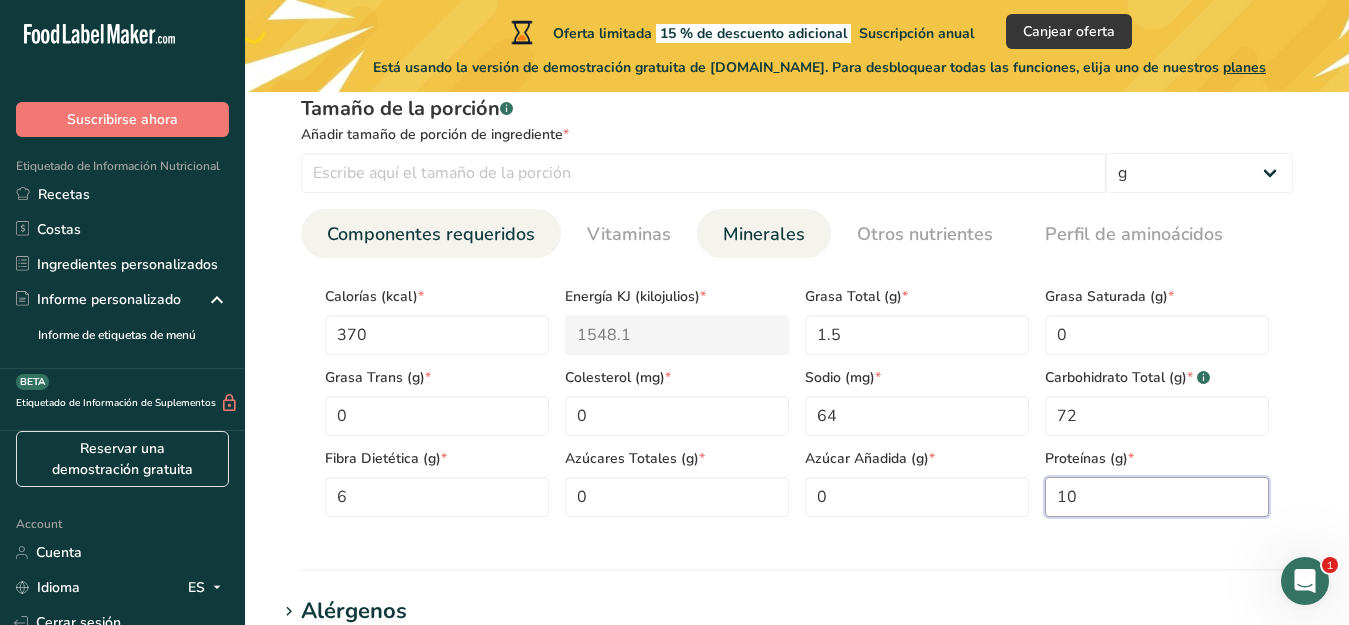 type on "10" 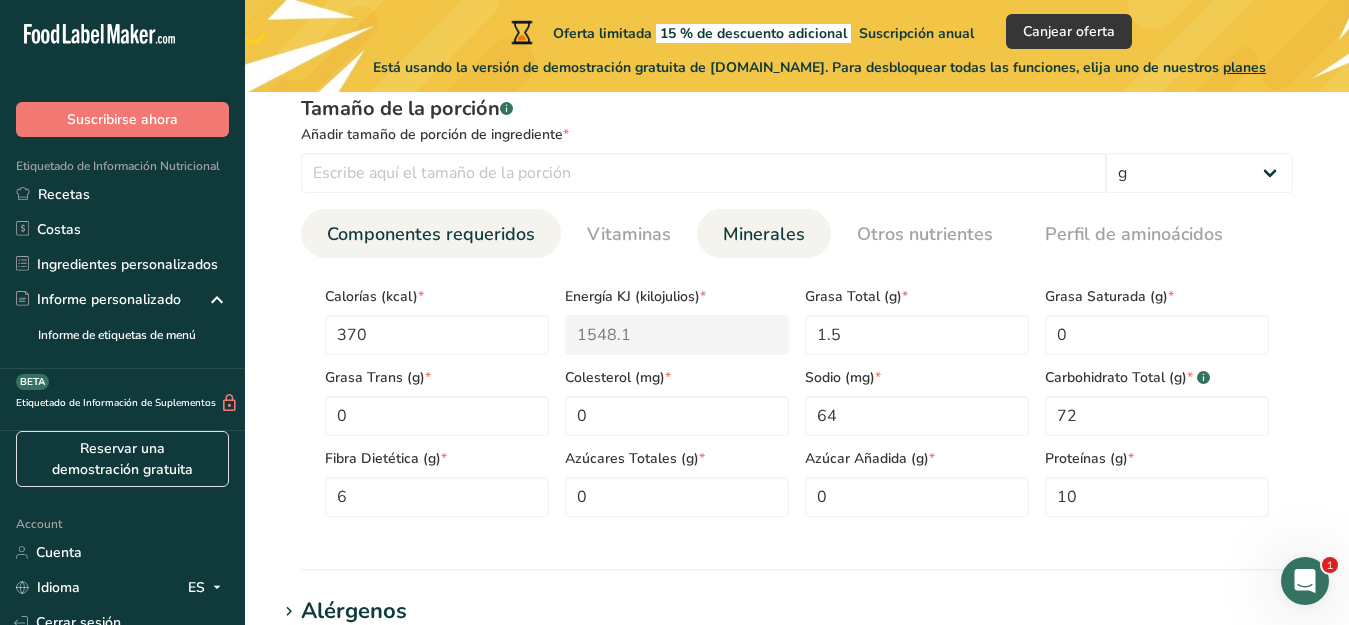 click on "Minerales" at bounding box center (764, 234) 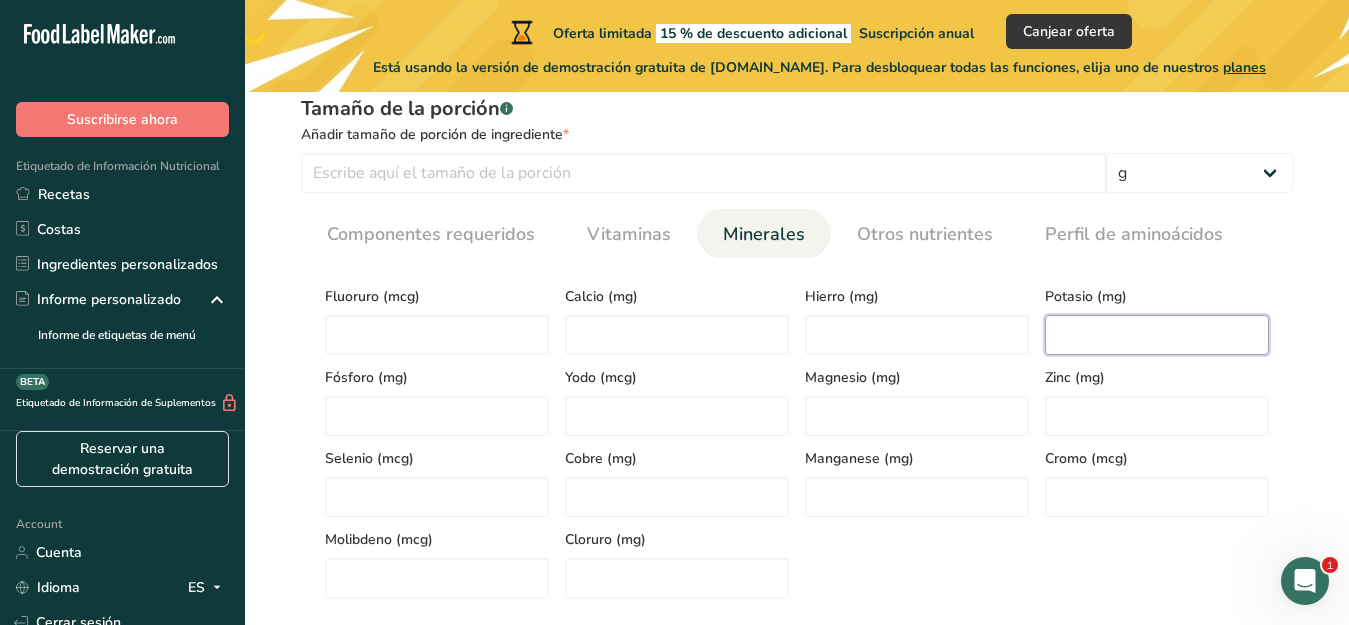 click at bounding box center [1157, 335] 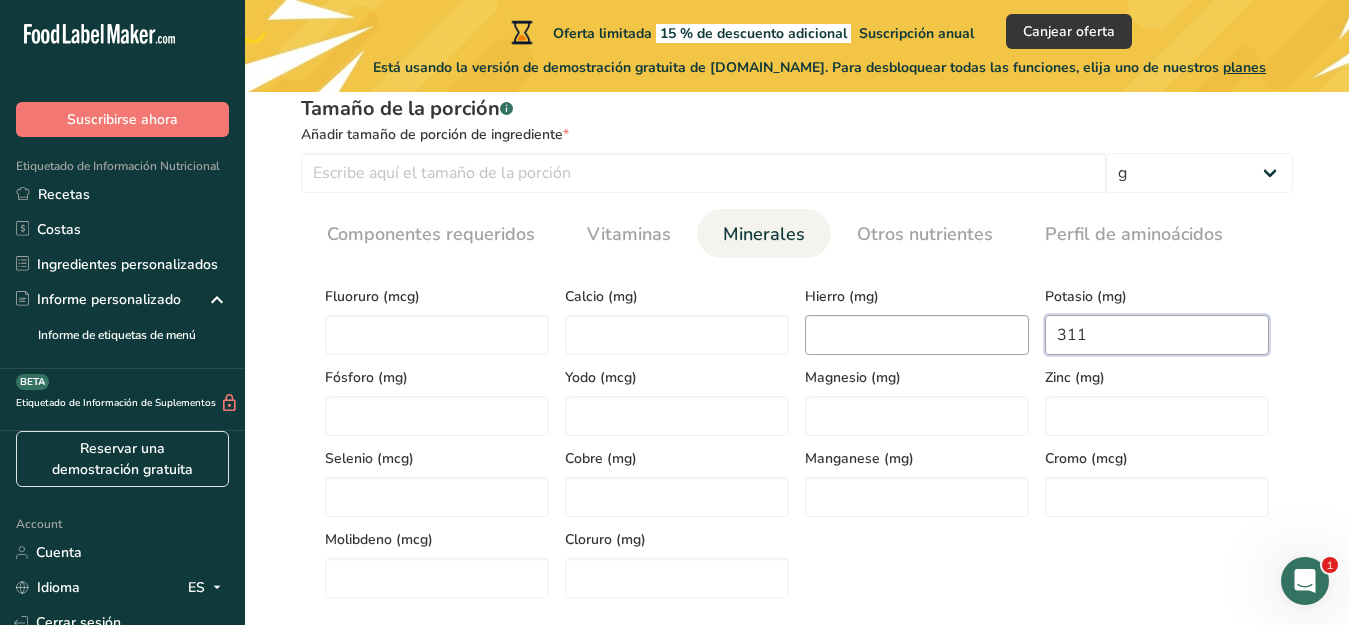 type on "311" 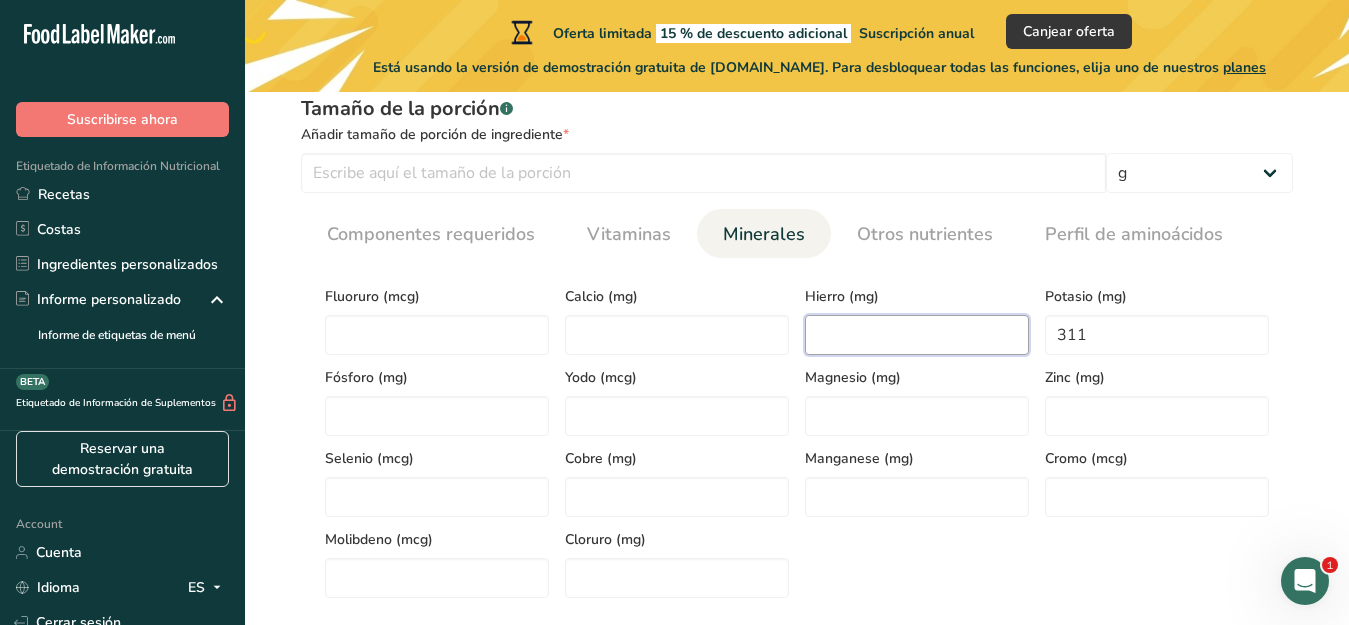 click at bounding box center (917, 335) 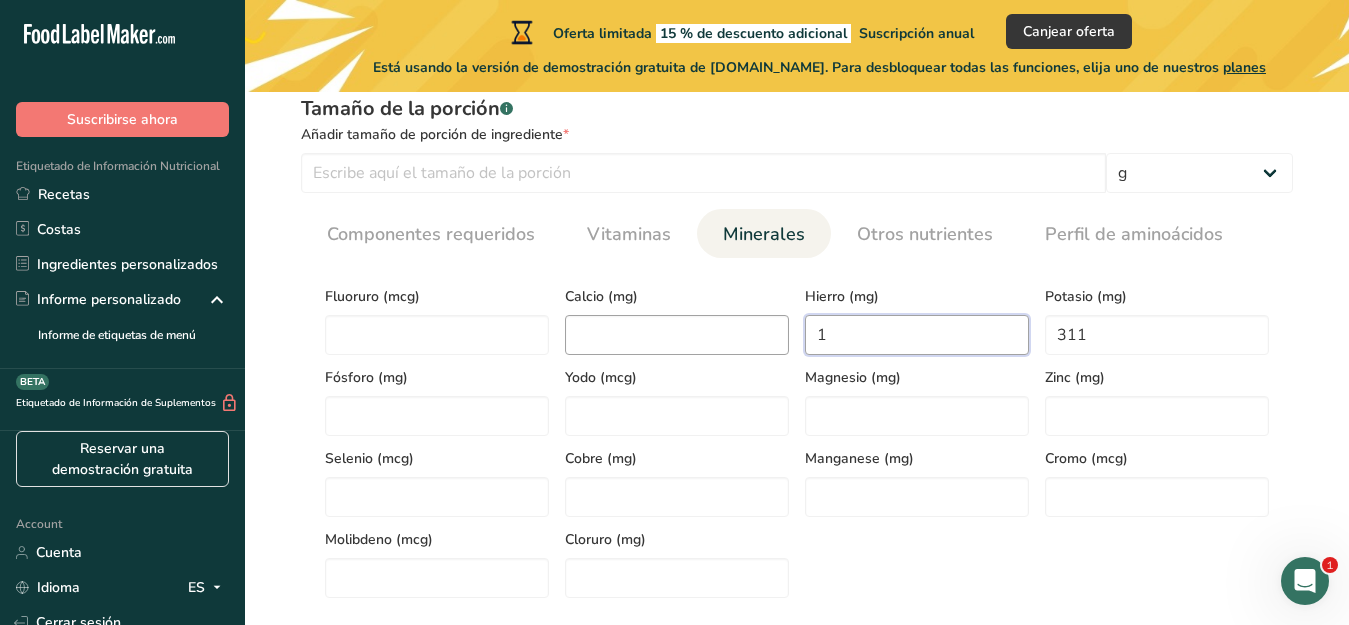 type on "1" 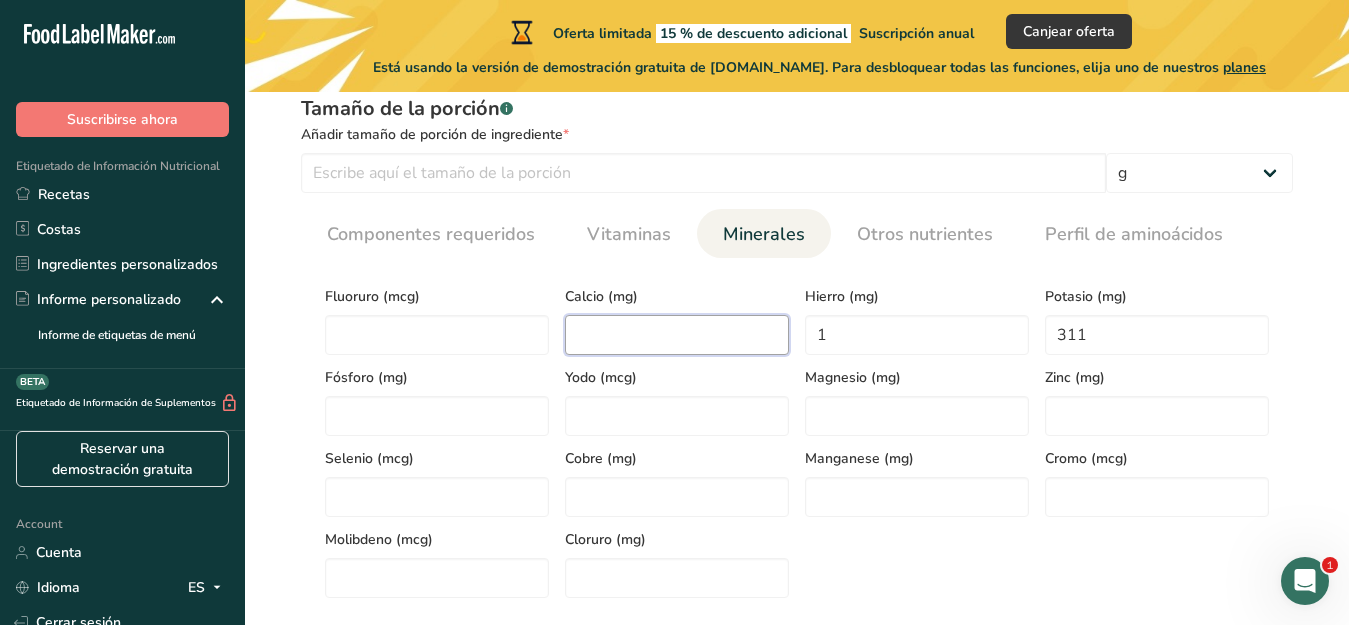 click at bounding box center [677, 335] 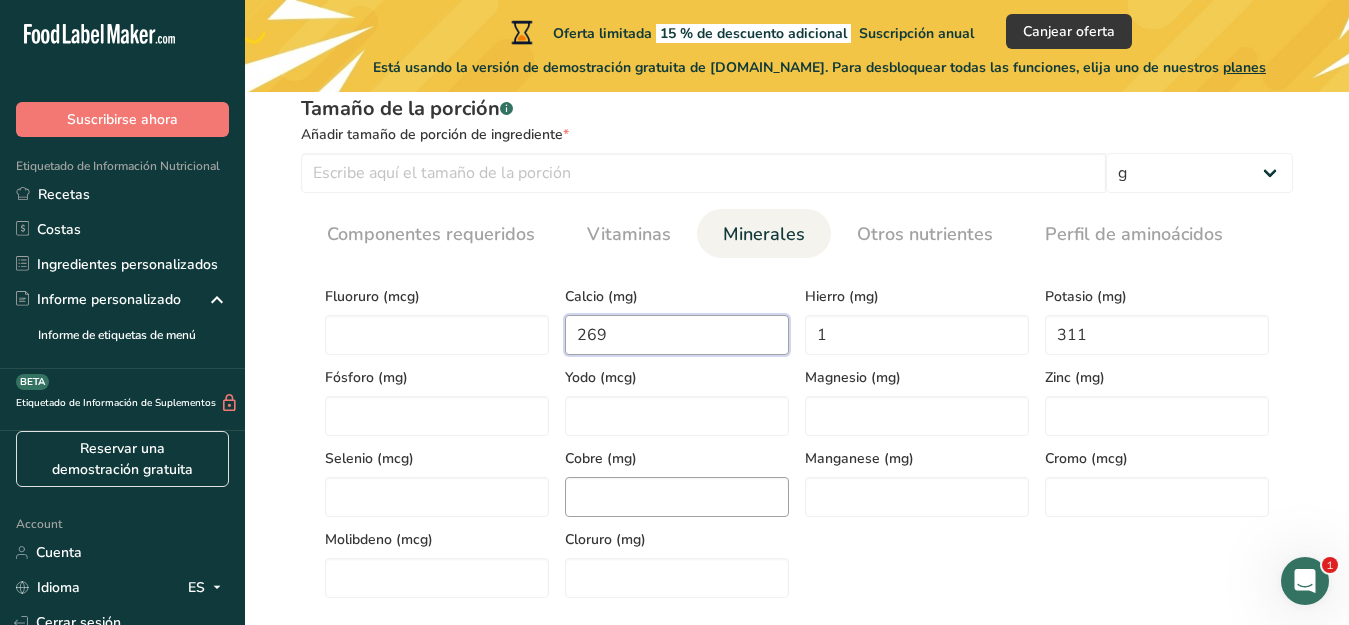 type on "269" 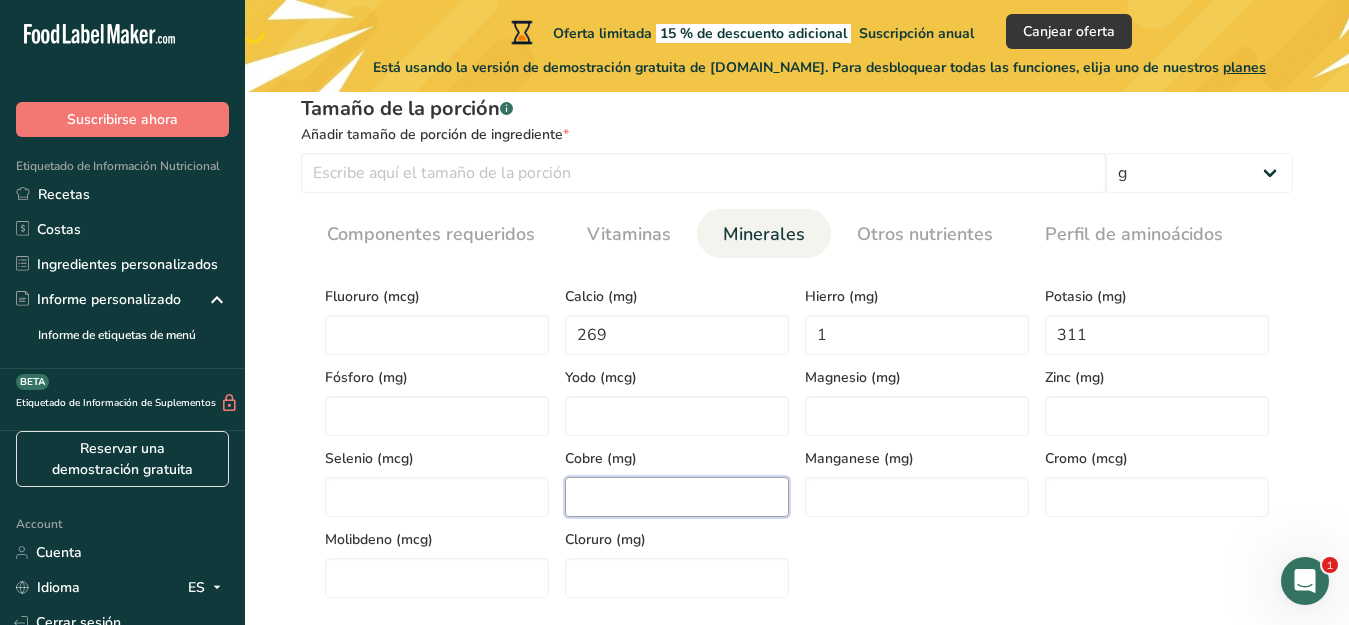 click at bounding box center (677, 497) 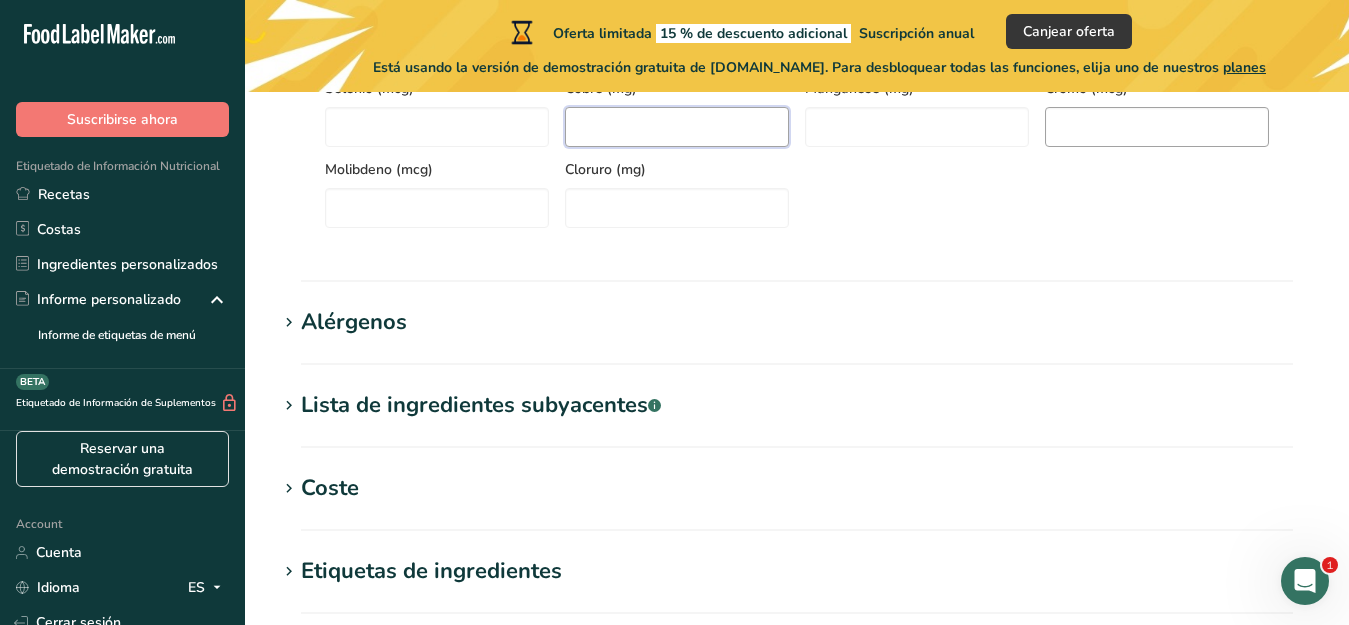 scroll, scrollTop: 1218, scrollLeft: 0, axis: vertical 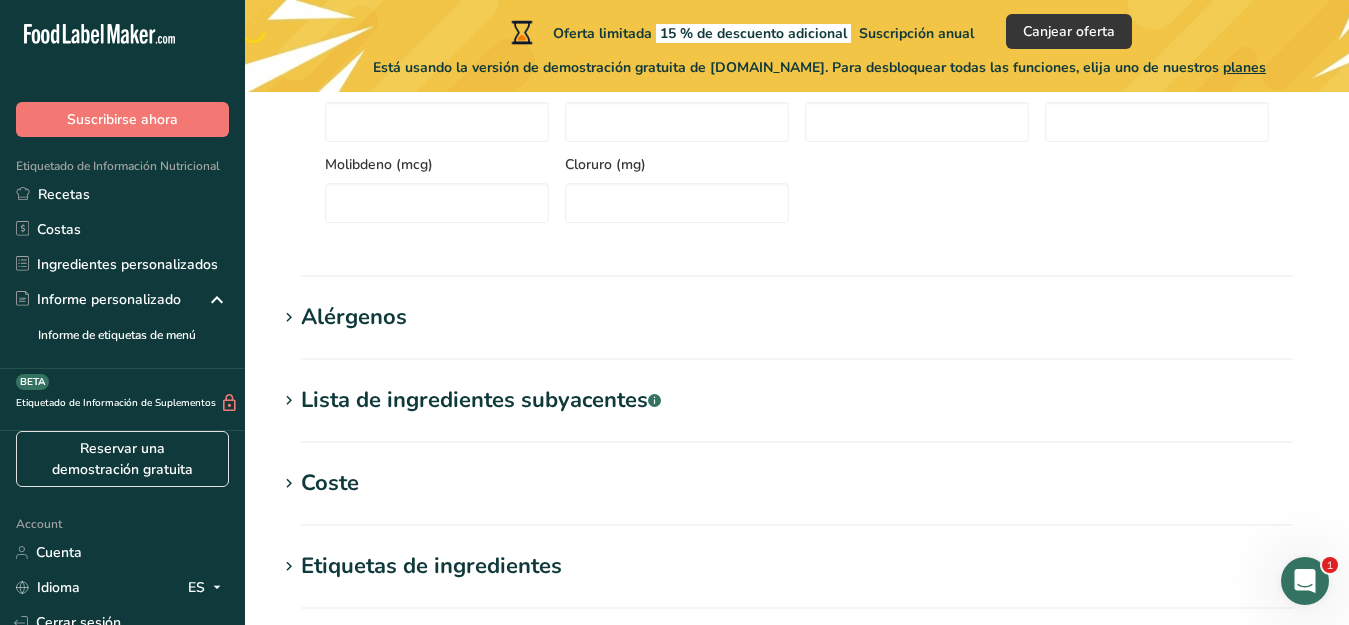 click on "Alérgenos" at bounding box center (354, 317) 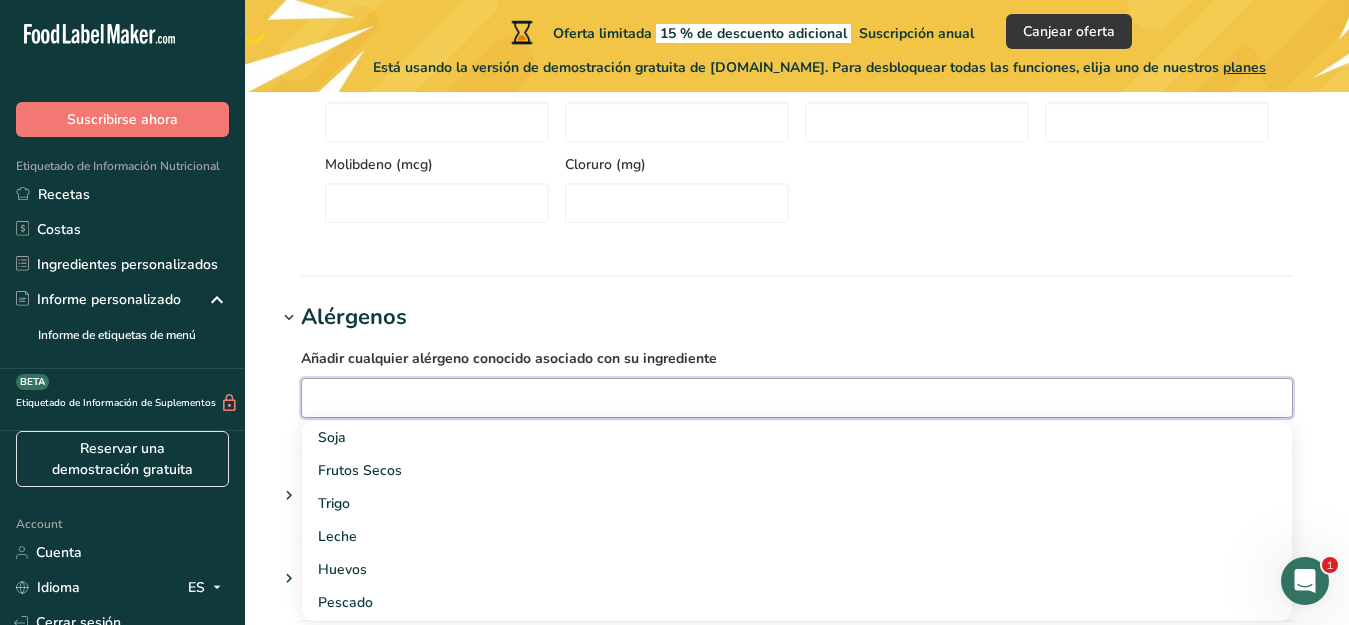 click at bounding box center (797, 397) 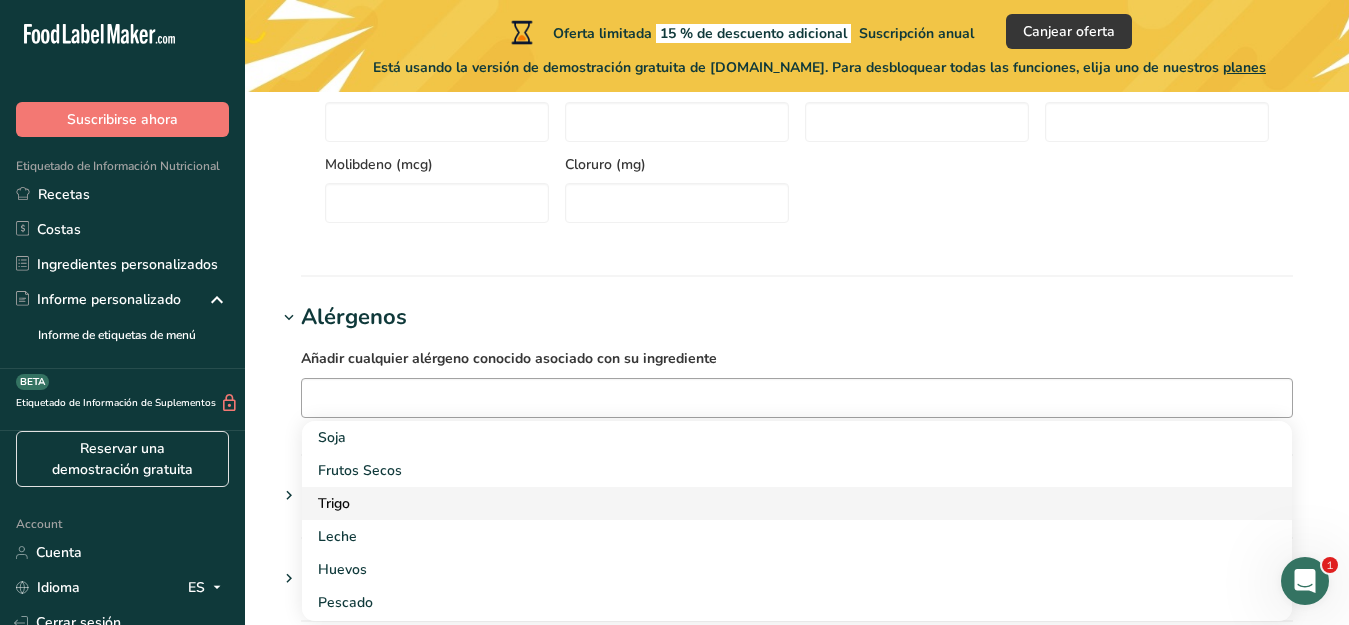 click on "Trigo" at bounding box center [781, 503] 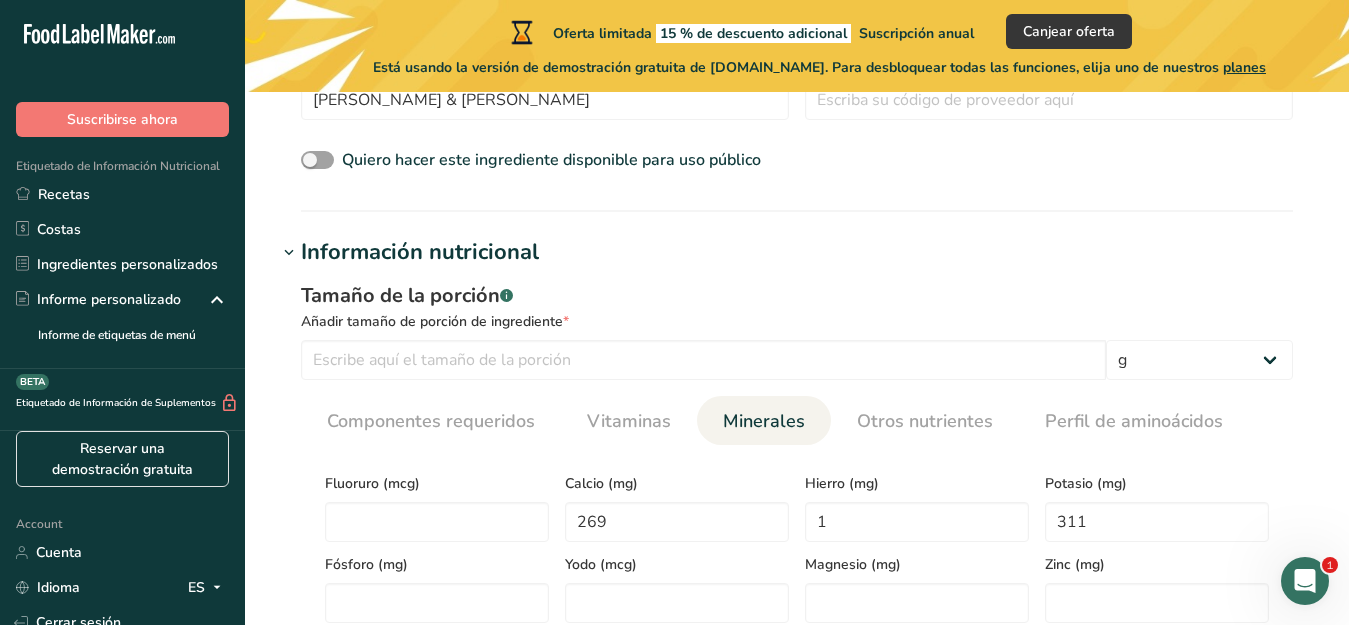 scroll, scrollTop: 656, scrollLeft: 0, axis: vertical 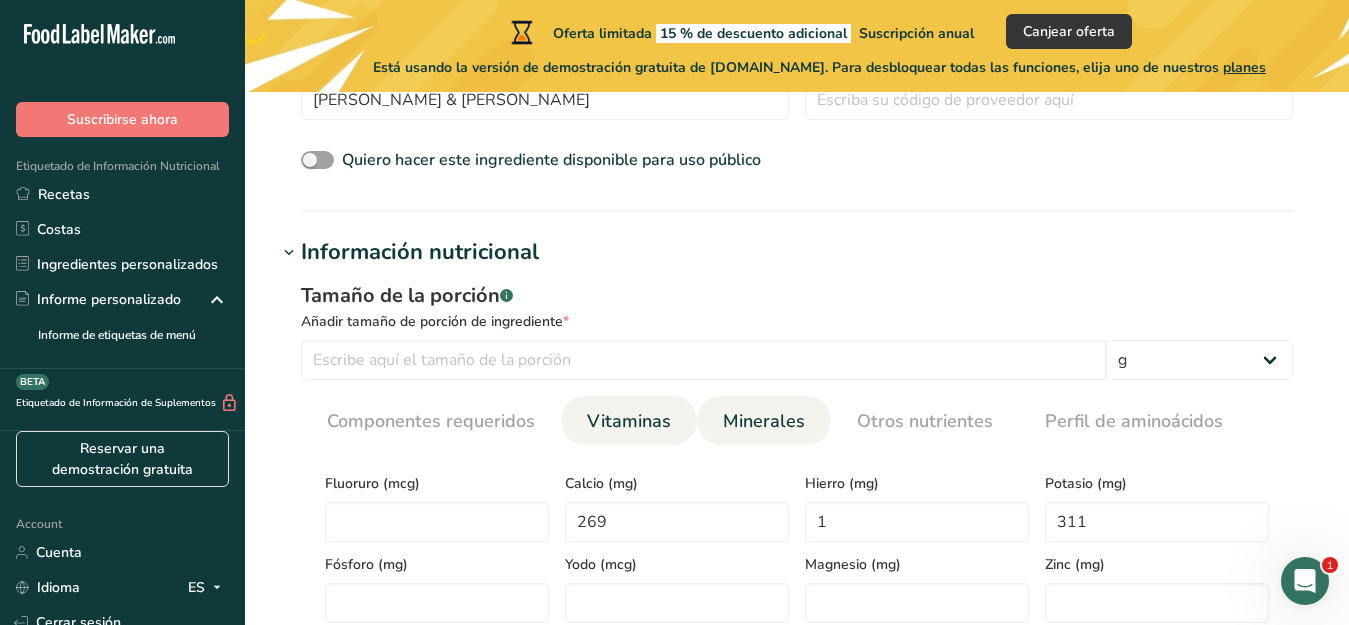 click on "Vitaminas" at bounding box center [629, 421] 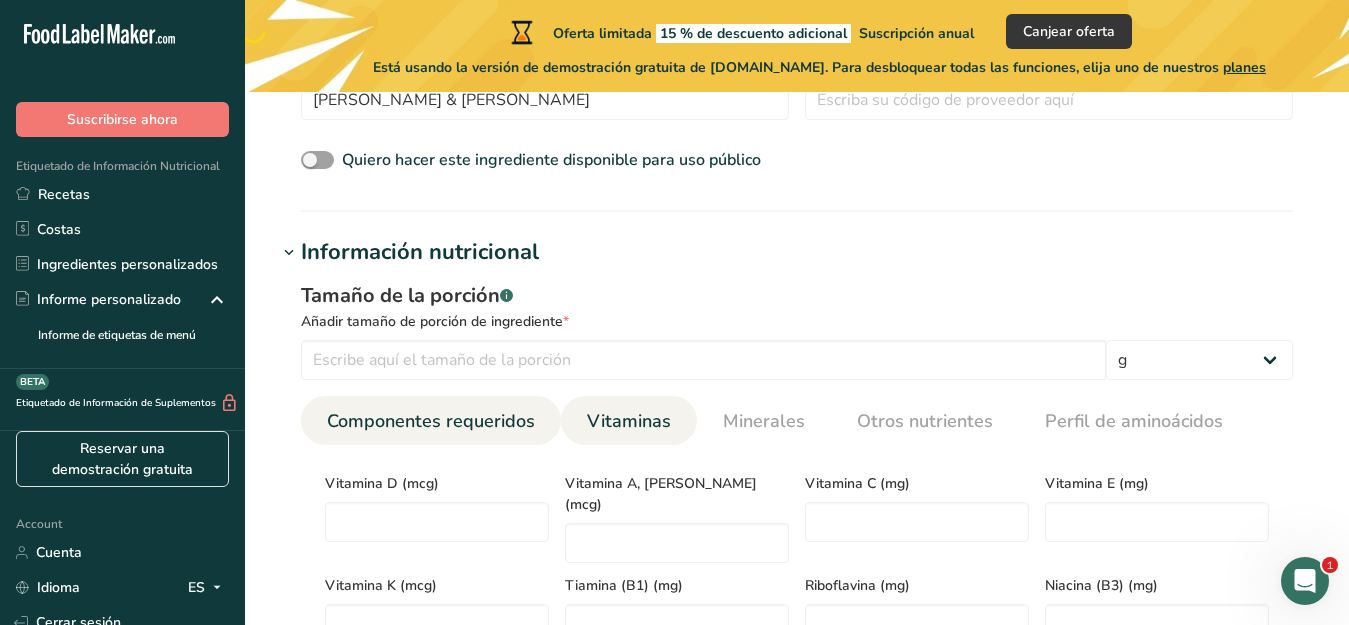 click on "Componentes requeridos" at bounding box center (431, 421) 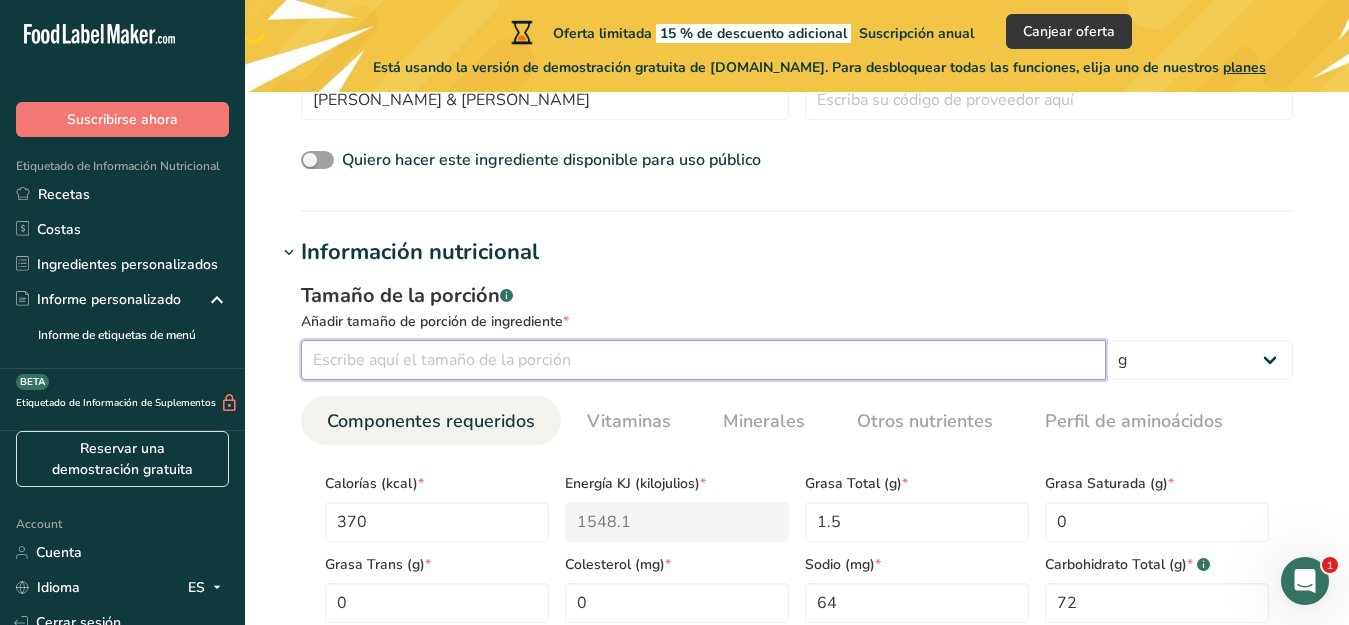 click at bounding box center [703, 360] 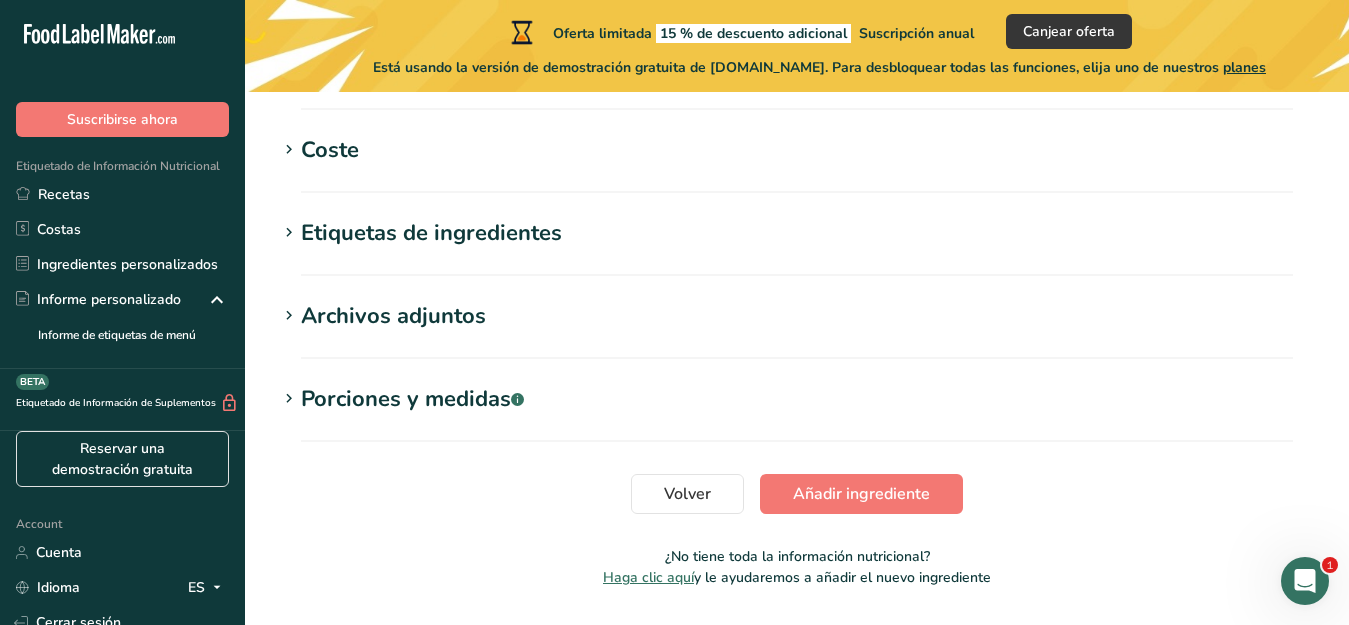 scroll, scrollTop: 1625, scrollLeft: 0, axis: vertical 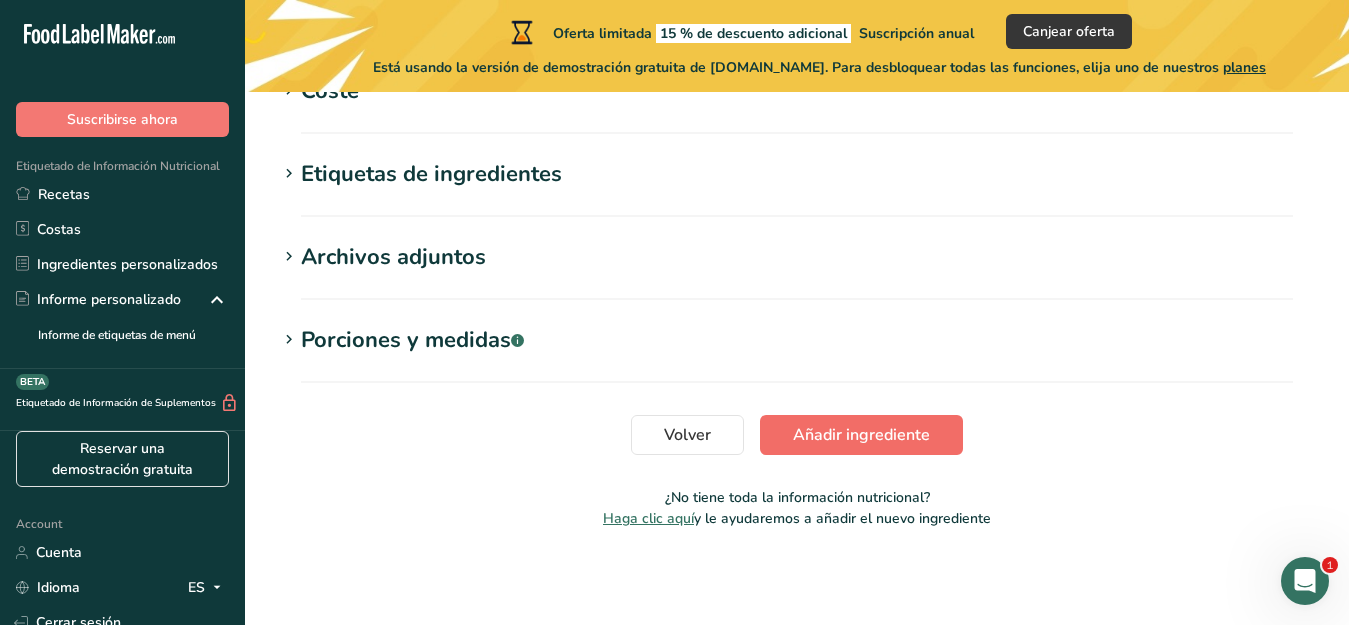 type on "100" 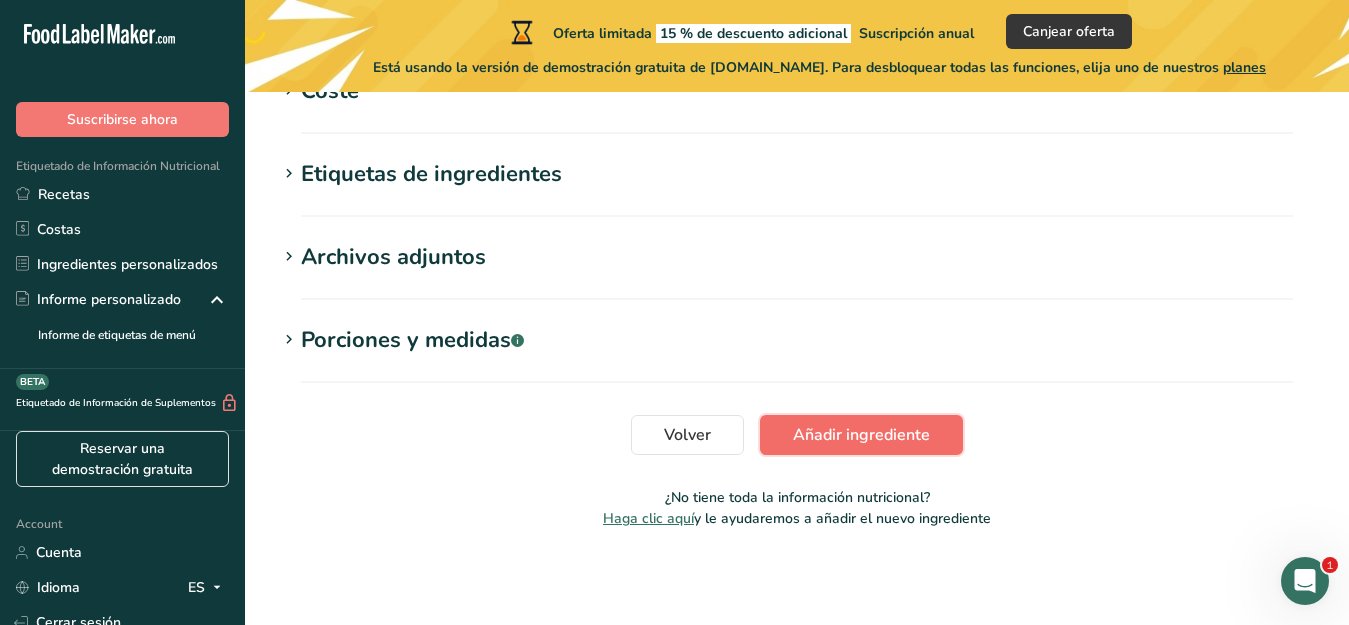 click on "Añadir ingrediente" at bounding box center (861, 435) 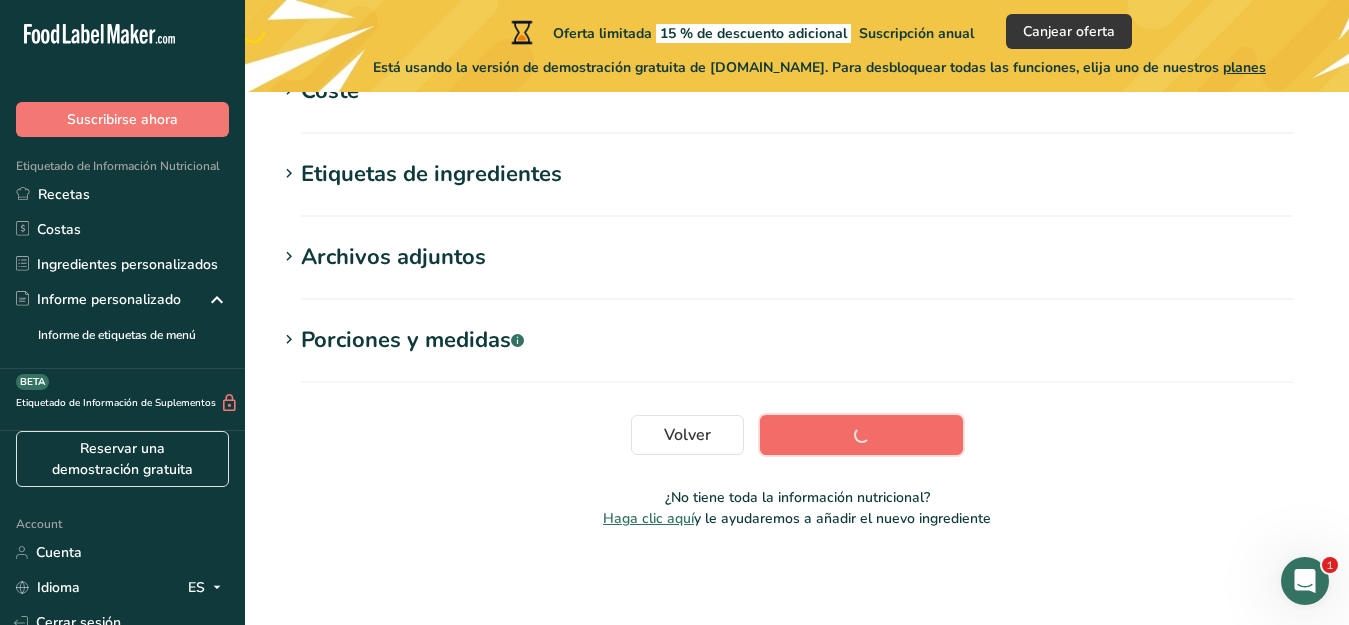 scroll, scrollTop: 525, scrollLeft: 0, axis: vertical 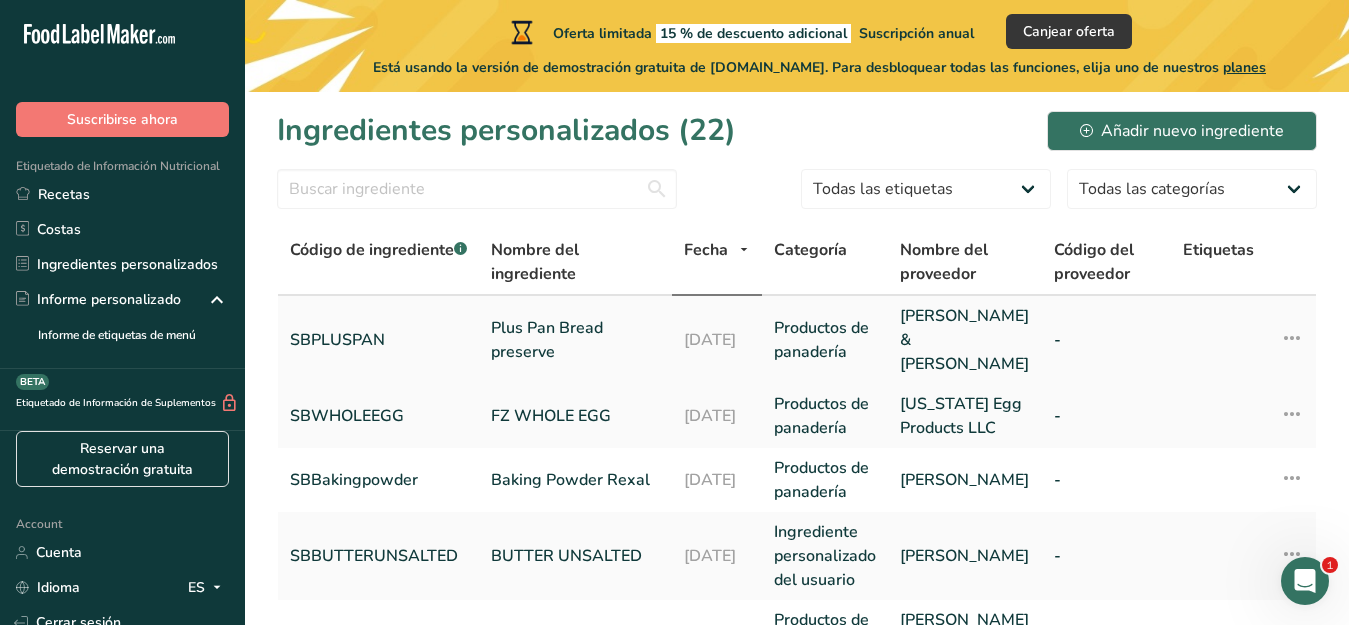 click on "Plus Pan Bread preserve" at bounding box center [575, 340] 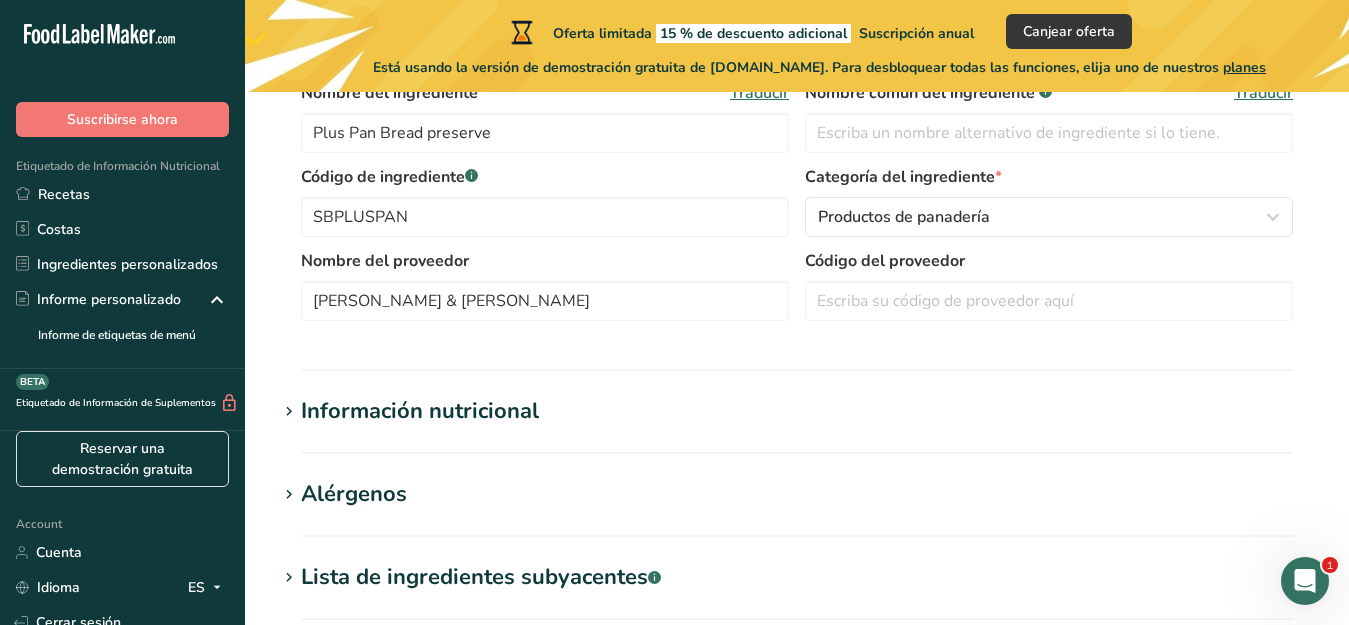 scroll, scrollTop: 468, scrollLeft: 0, axis: vertical 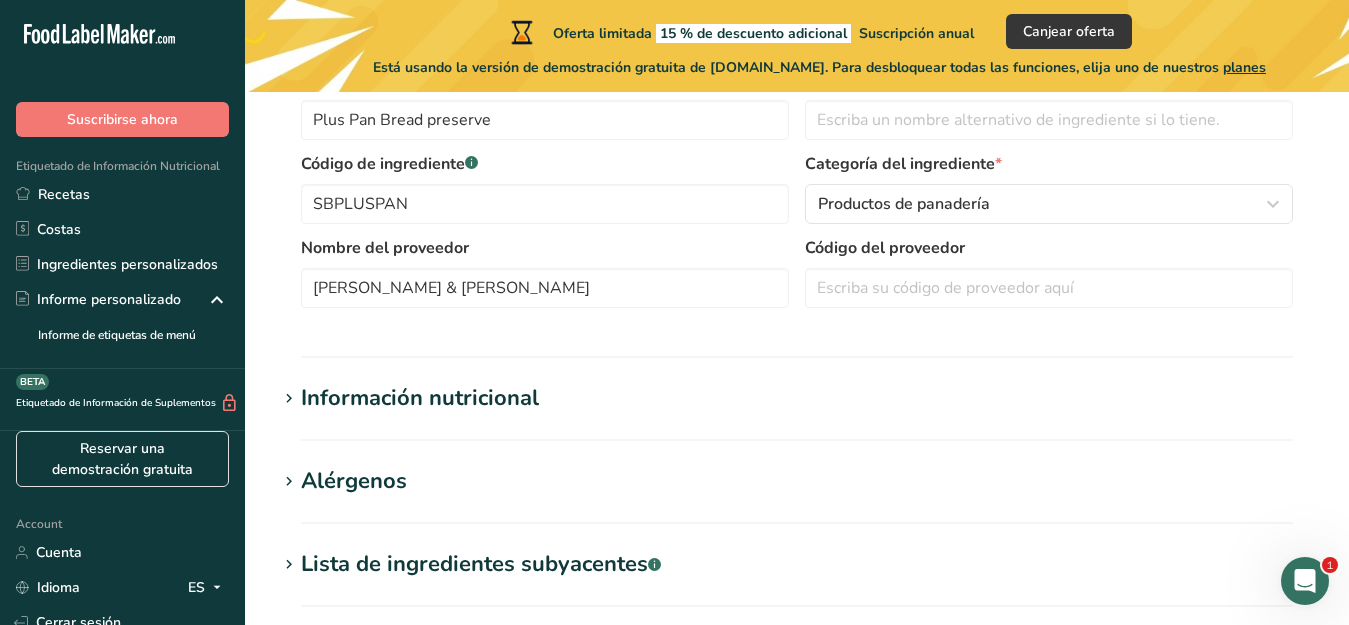 click on "Información nutricional" at bounding box center [420, 398] 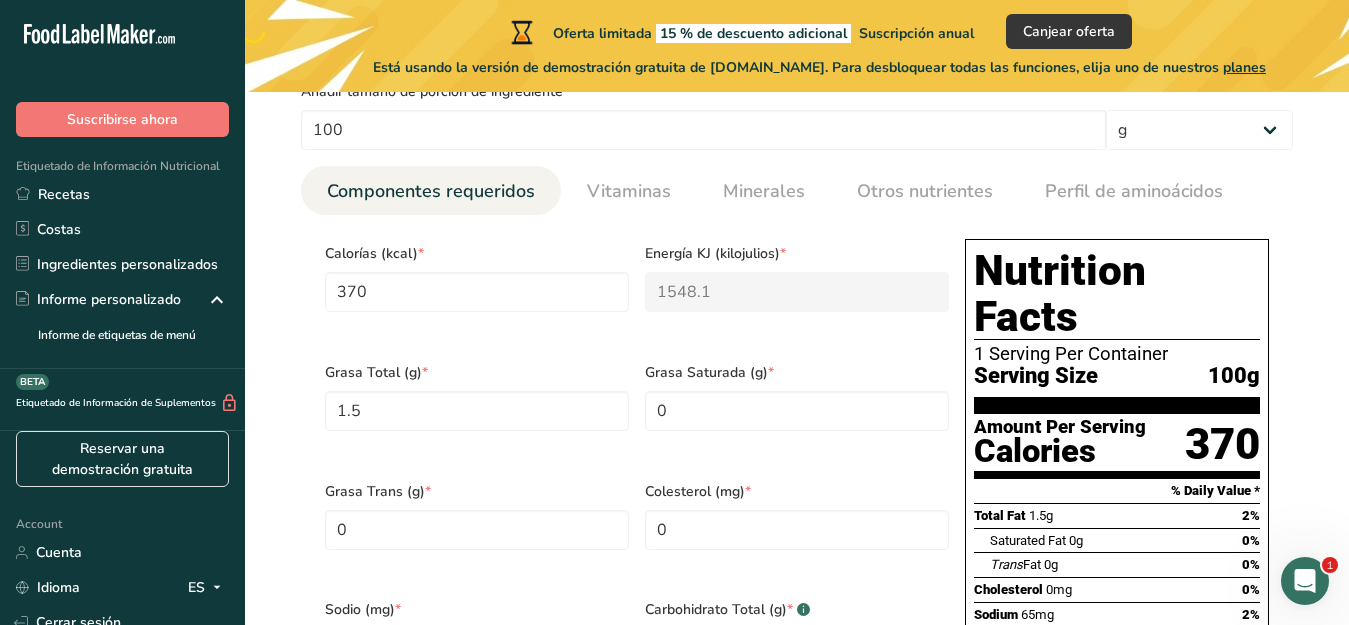 scroll, scrollTop: 843, scrollLeft: 0, axis: vertical 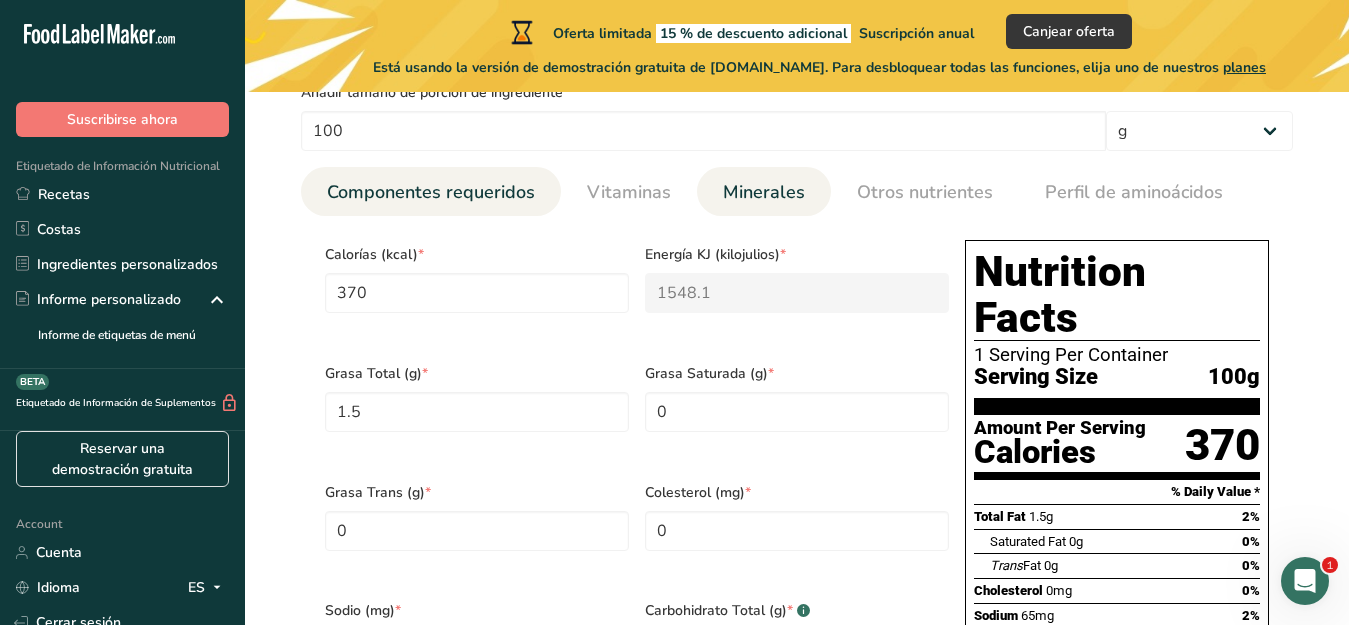 click on "Minerales" at bounding box center [764, 192] 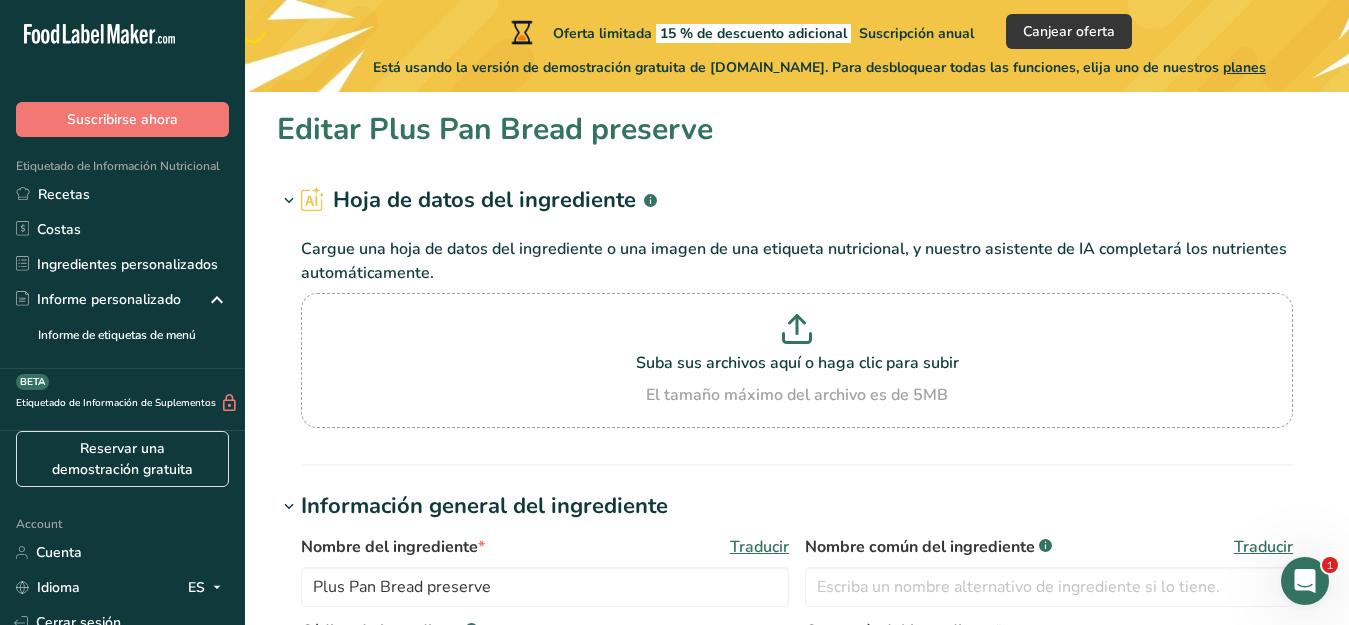 scroll, scrollTop: 0, scrollLeft: 0, axis: both 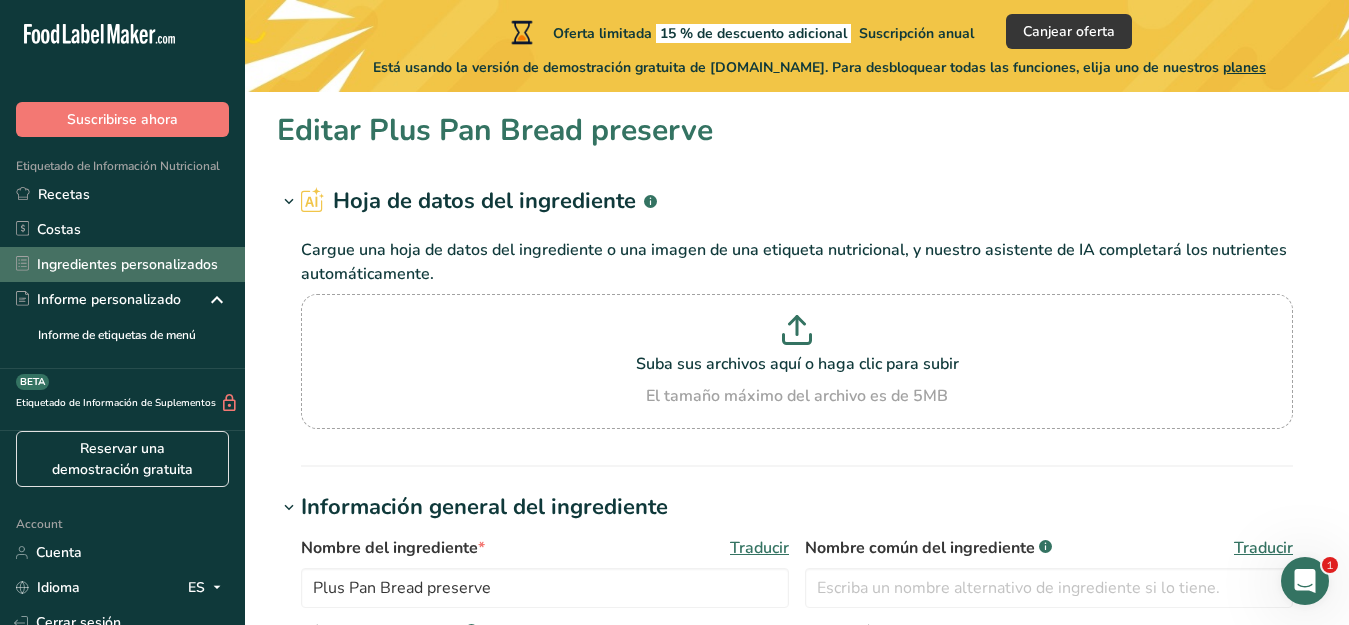 click on "Ingredientes personalizados" at bounding box center (122, 264) 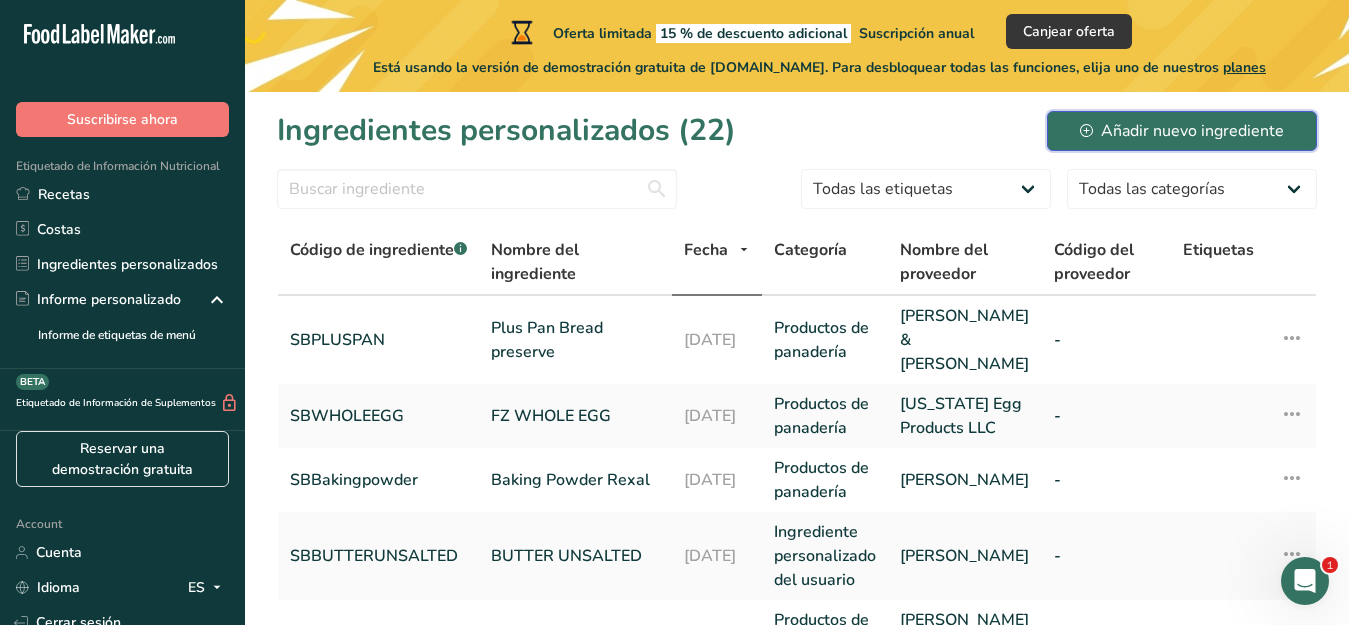 click on "Añadir nuevo ingrediente" at bounding box center (1182, 131) 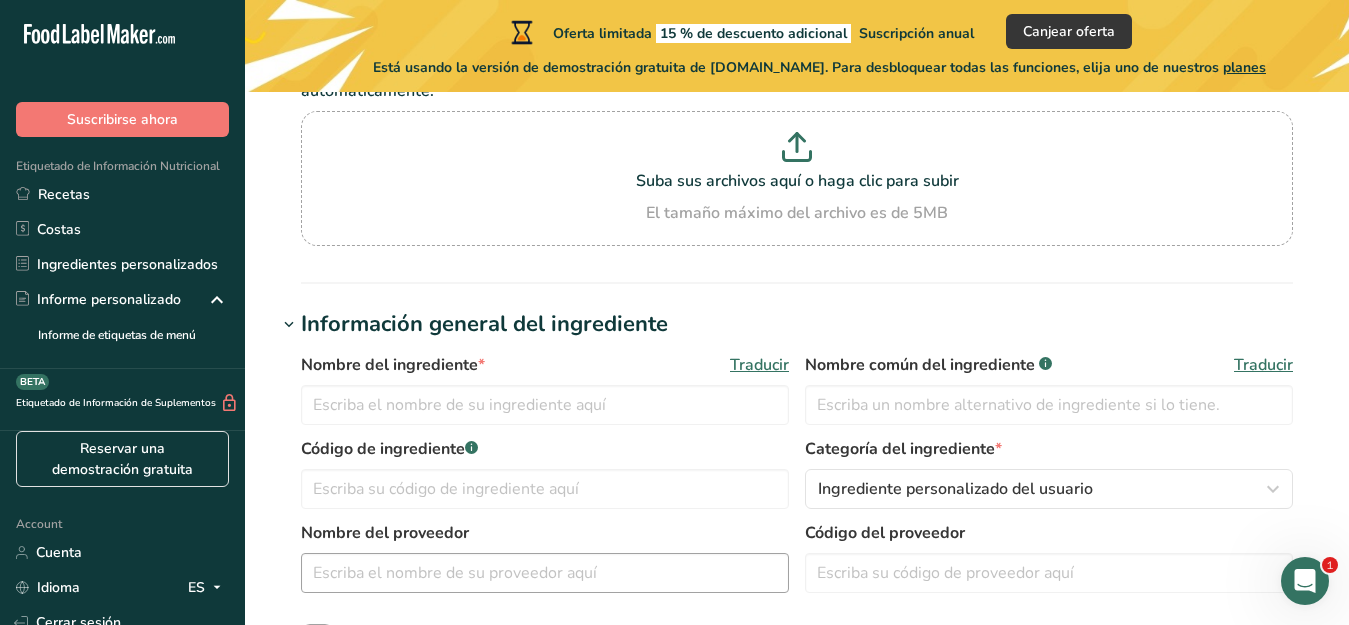 scroll, scrollTop: 187, scrollLeft: 0, axis: vertical 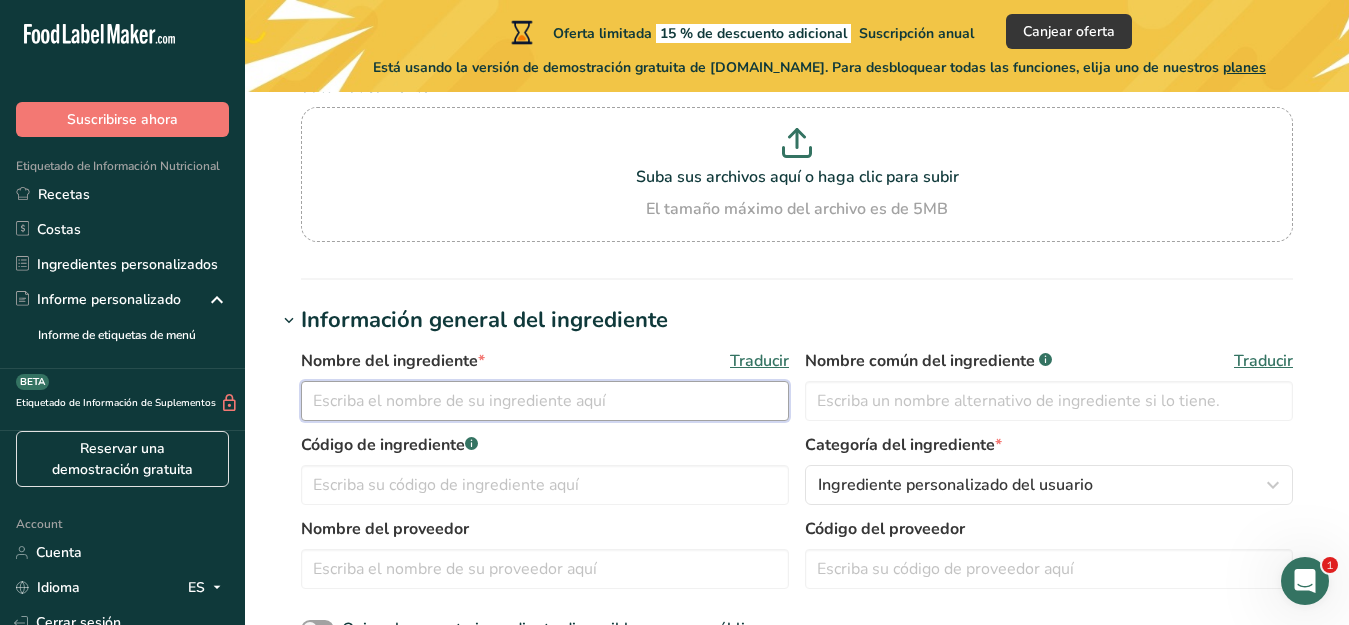 click at bounding box center [545, 401] 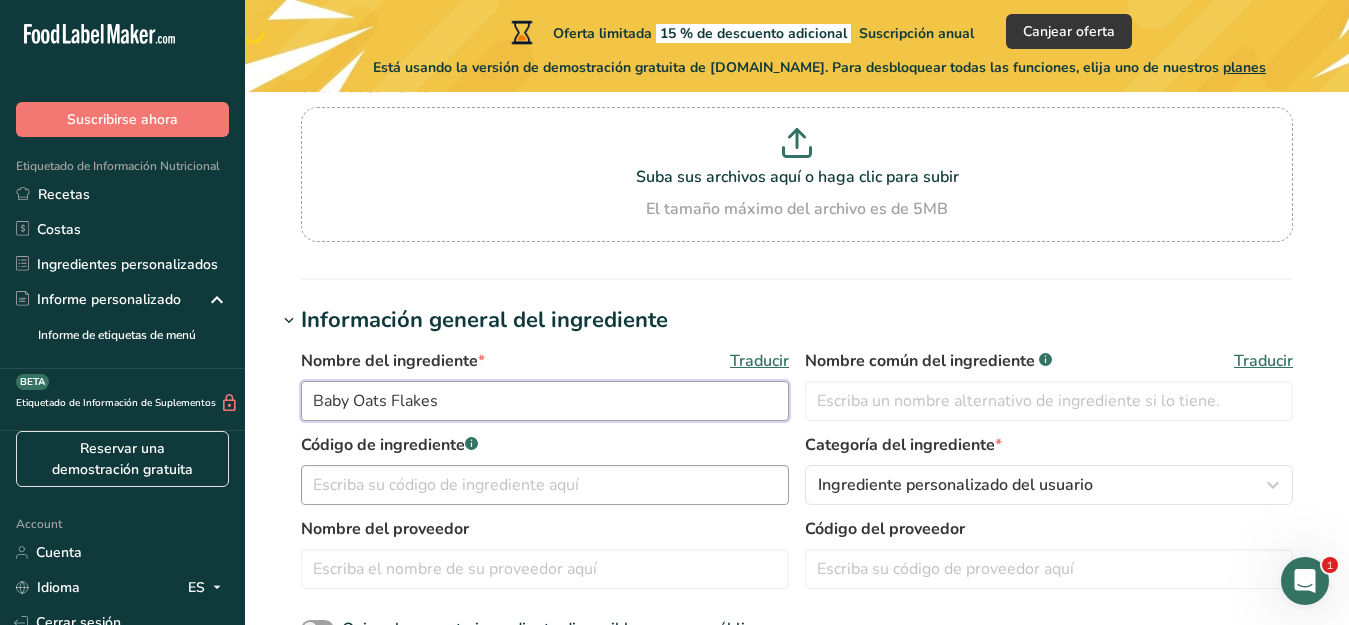 type on "Baby Oats Flakes" 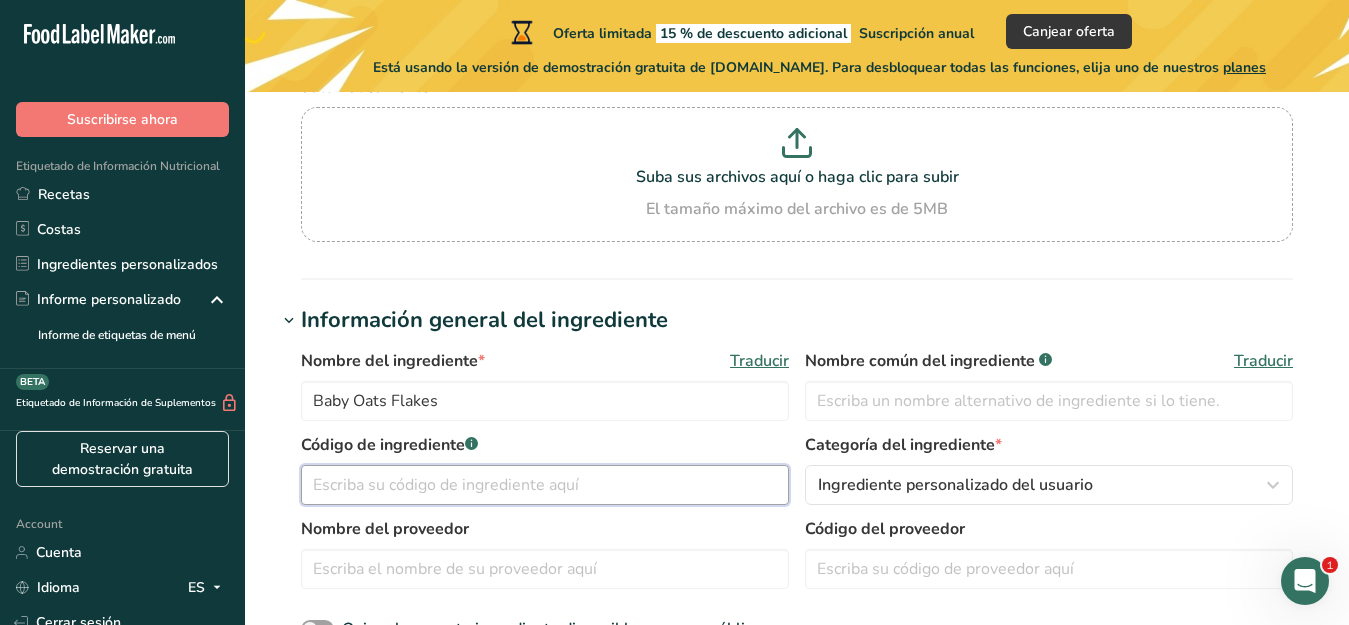 click at bounding box center (545, 485) 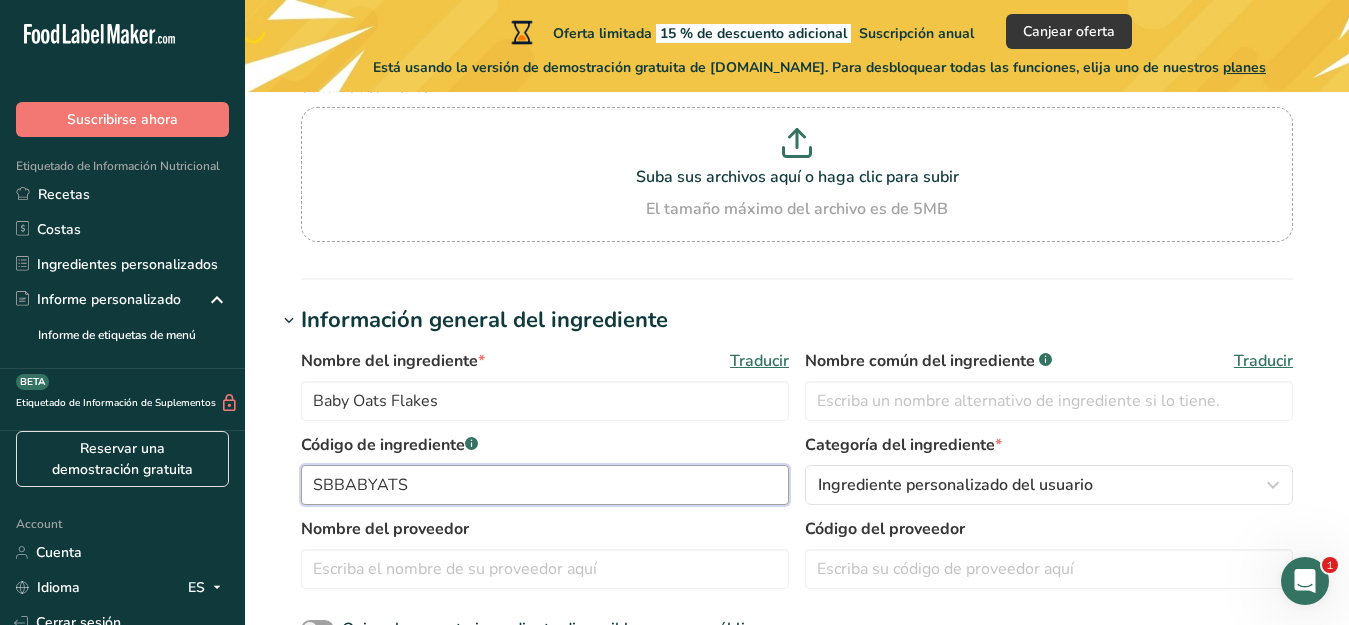 click on "SBBABYATS" at bounding box center [545, 485] 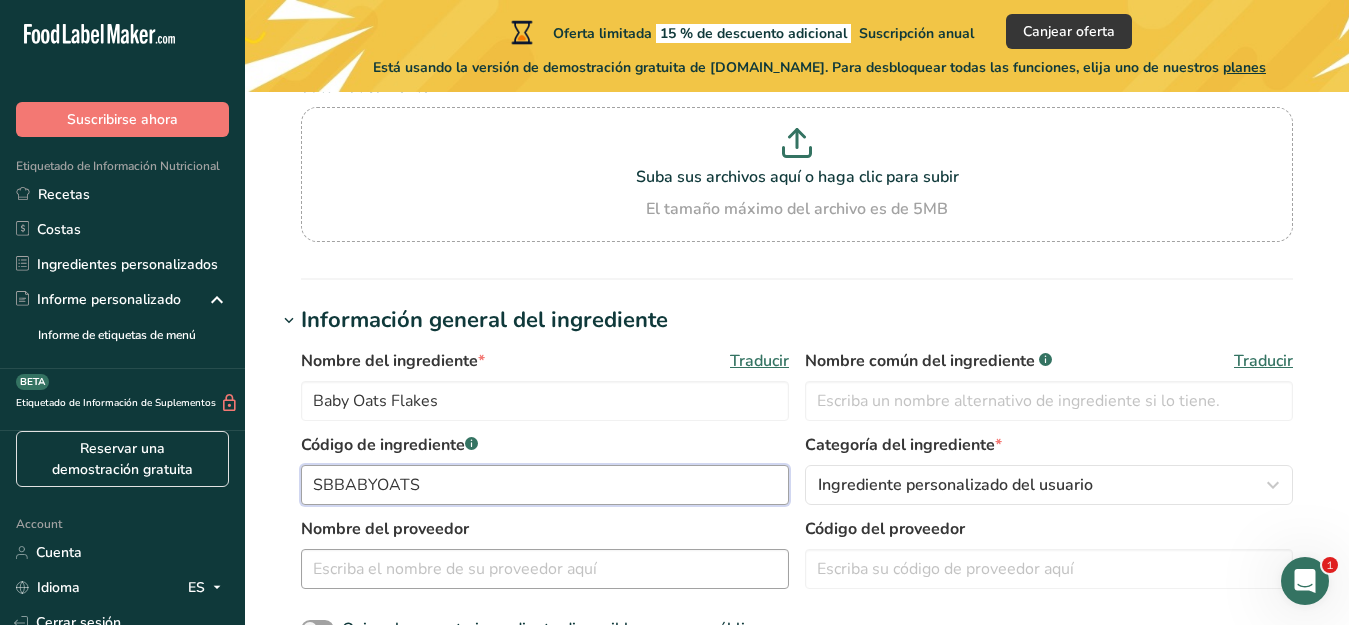 type on "SBBABYOATS" 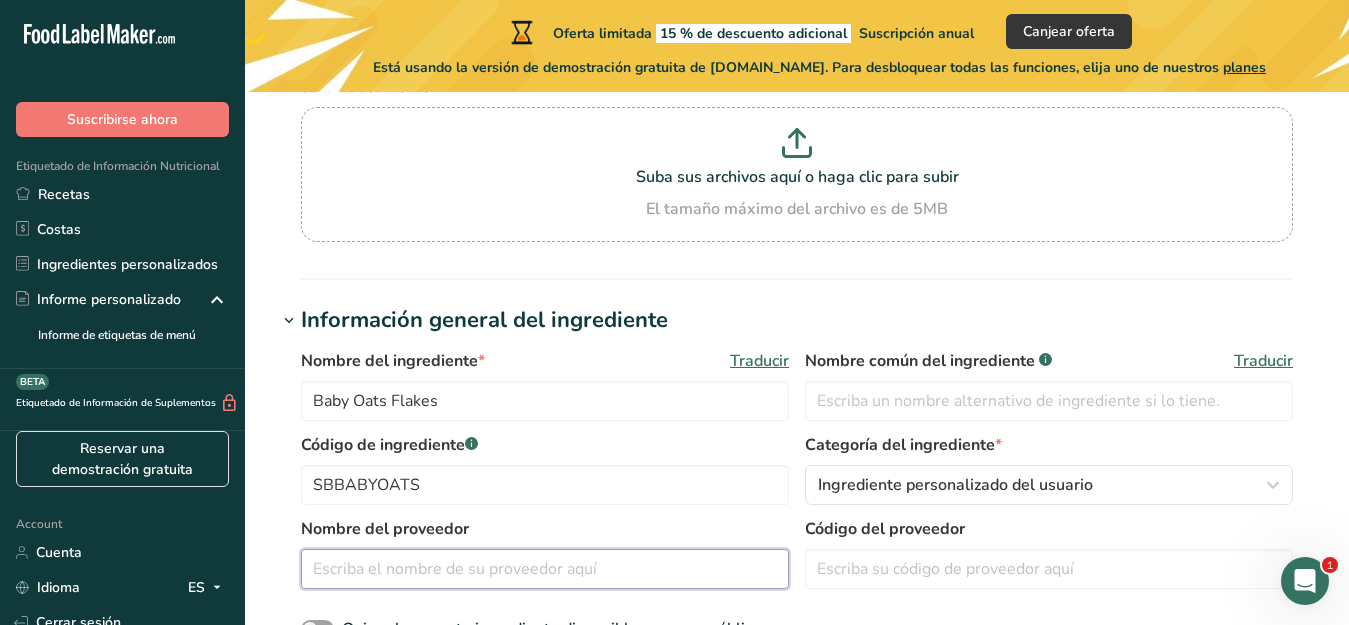 click at bounding box center (545, 569) 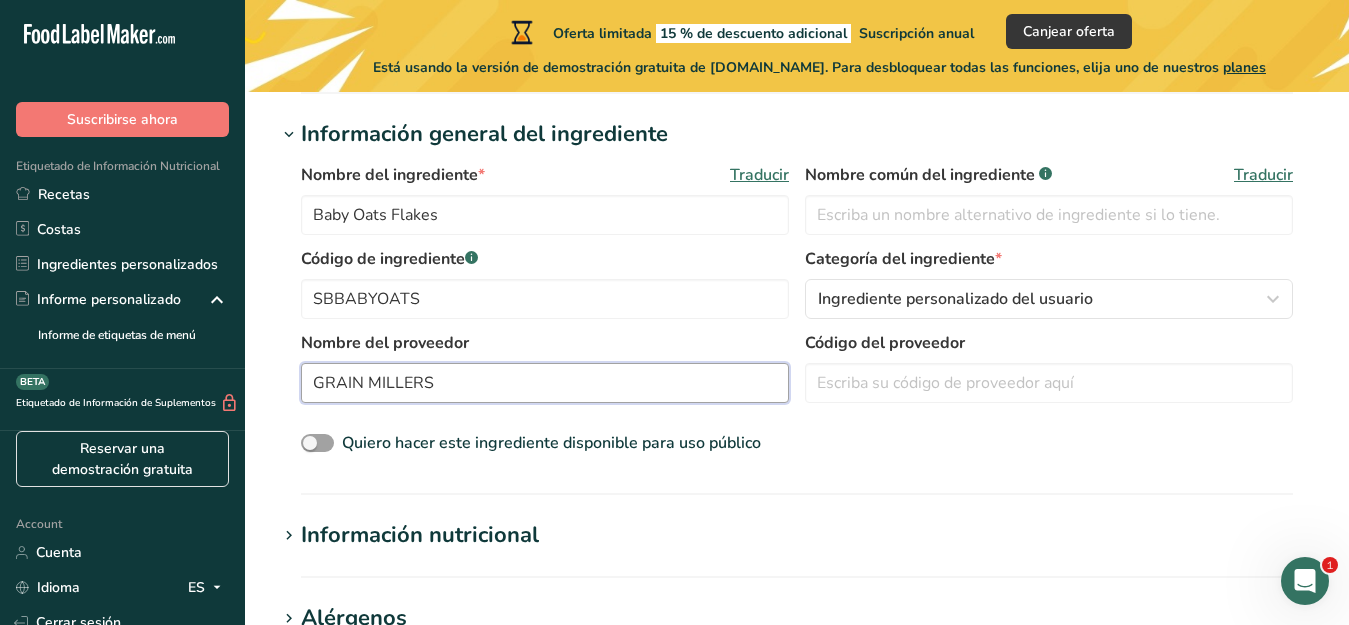 scroll, scrollTop: 375, scrollLeft: 0, axis: vertical 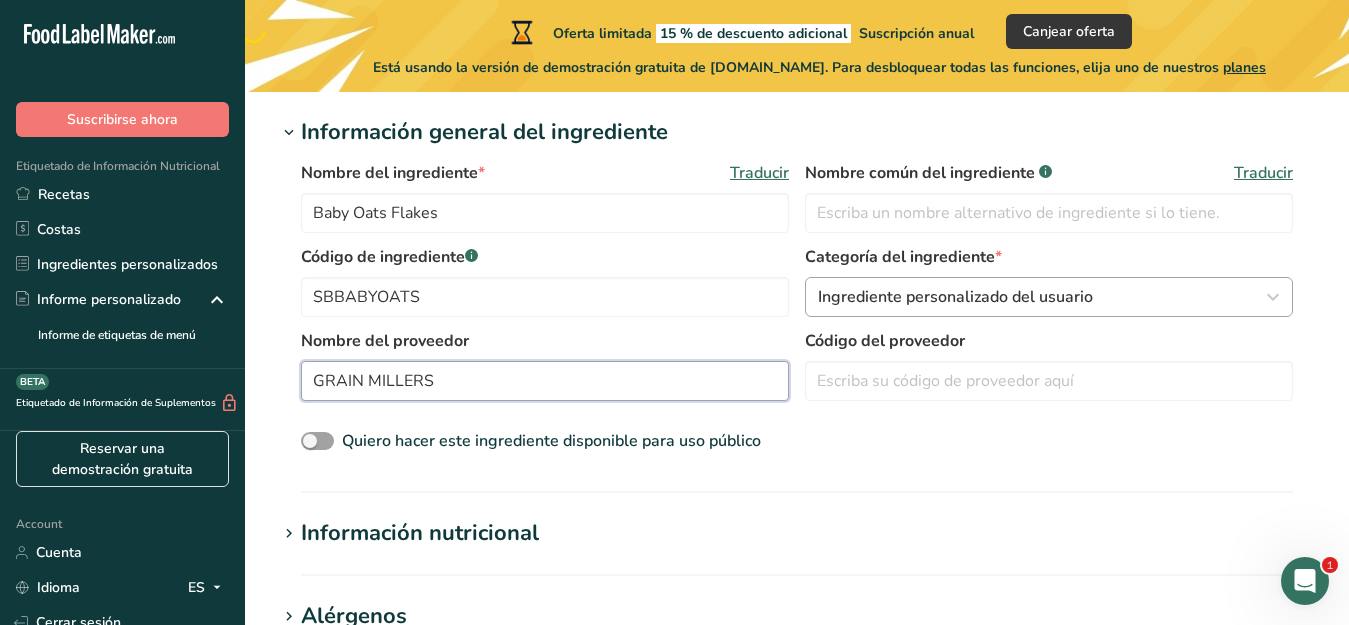 type on "GRAIN MILLERS" 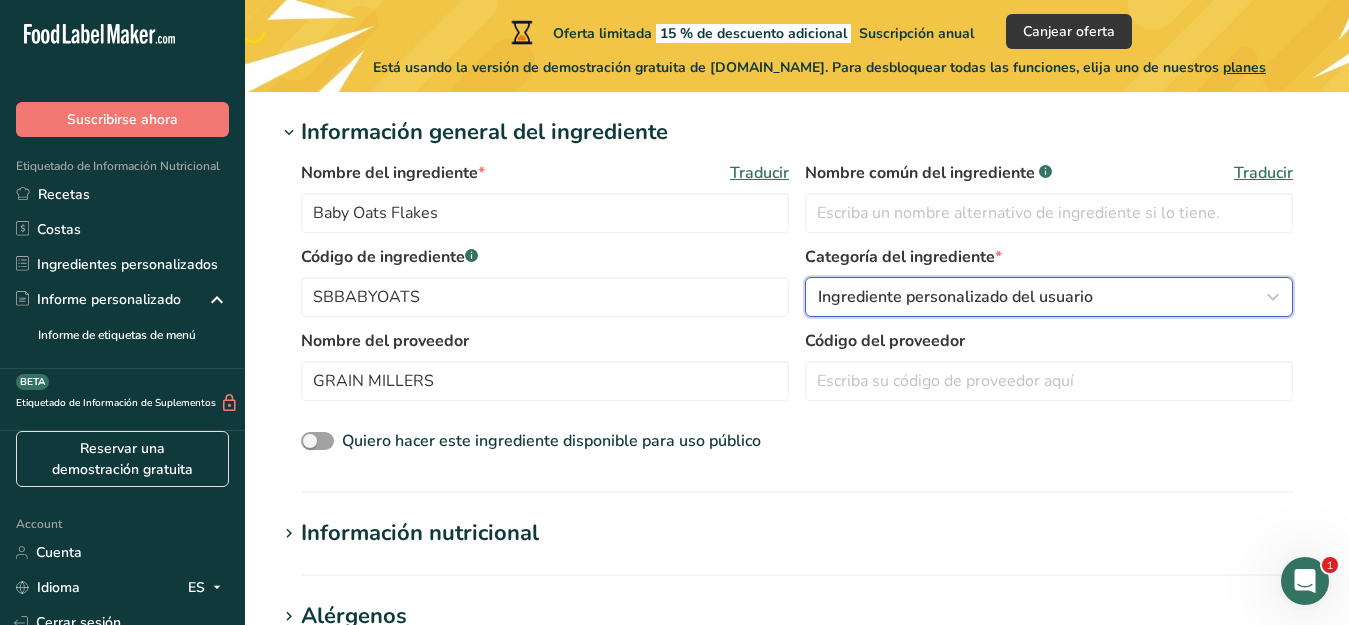click at bounding box center (1273, 297) 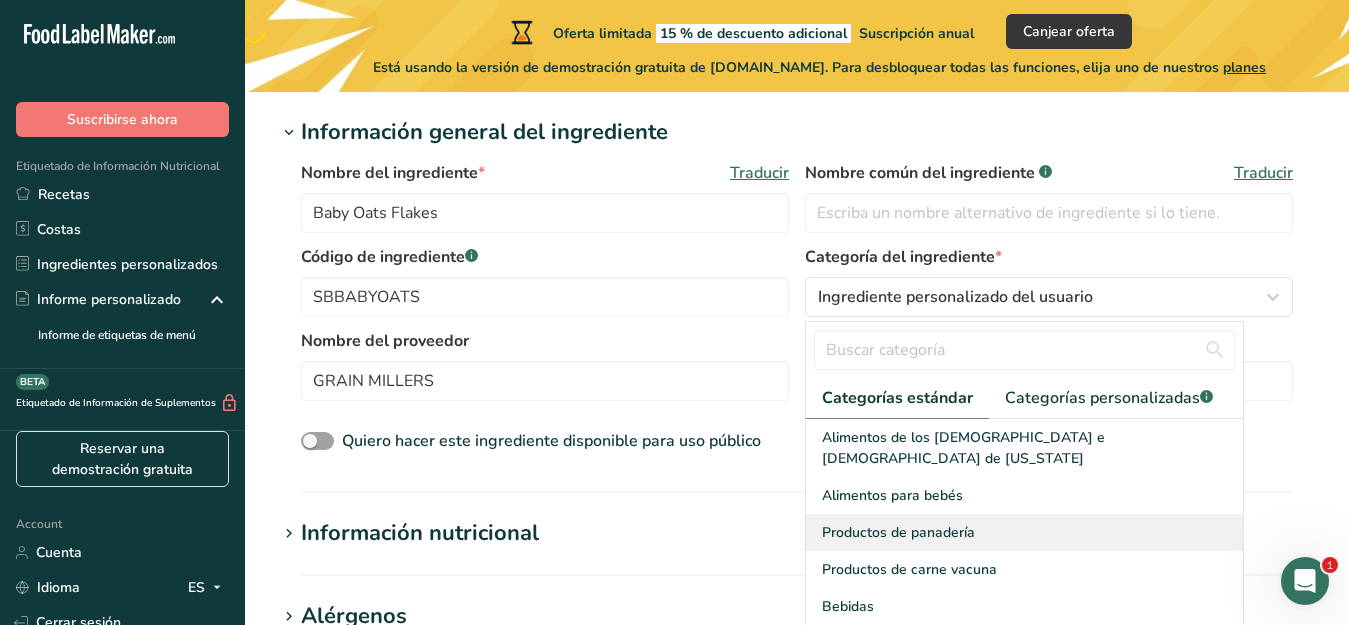 click on "Productos de panadería" at bounding box center [898, 532] 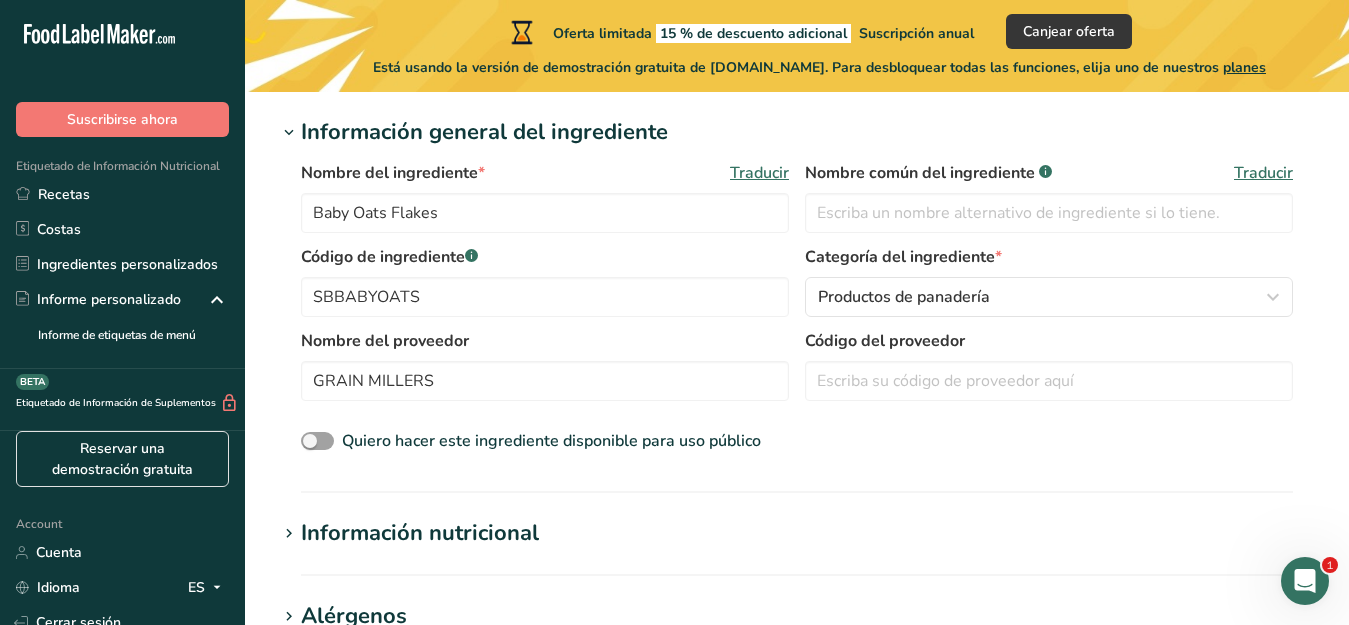 click on "Información nutricional" at bounding box center (420, 533) 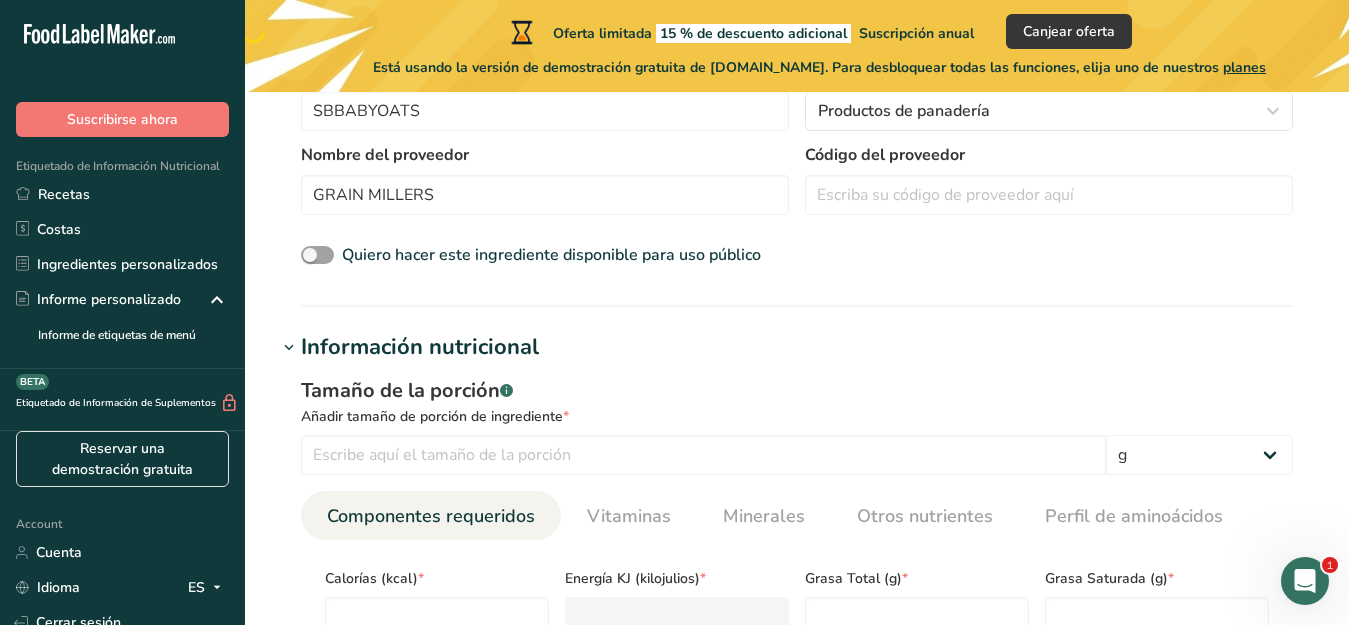 scroll, scrollTop: 562, scrollLeft: 0, axis: vertical 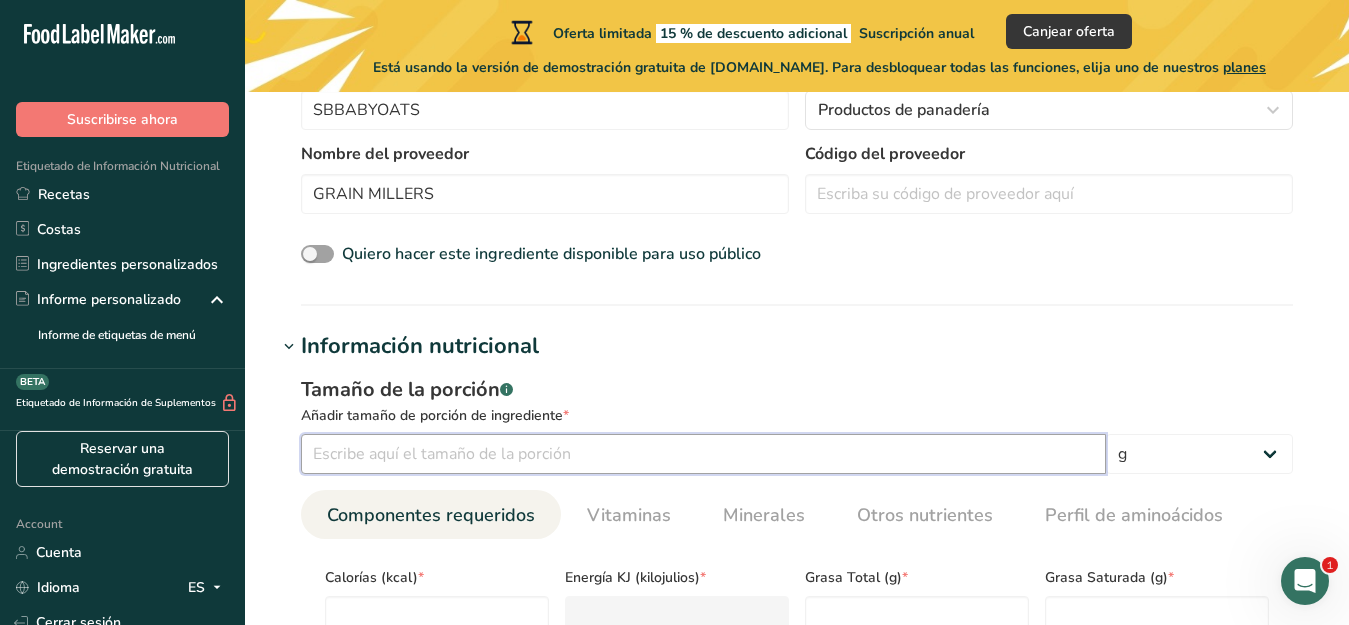 click at bounding box center (703, 454) 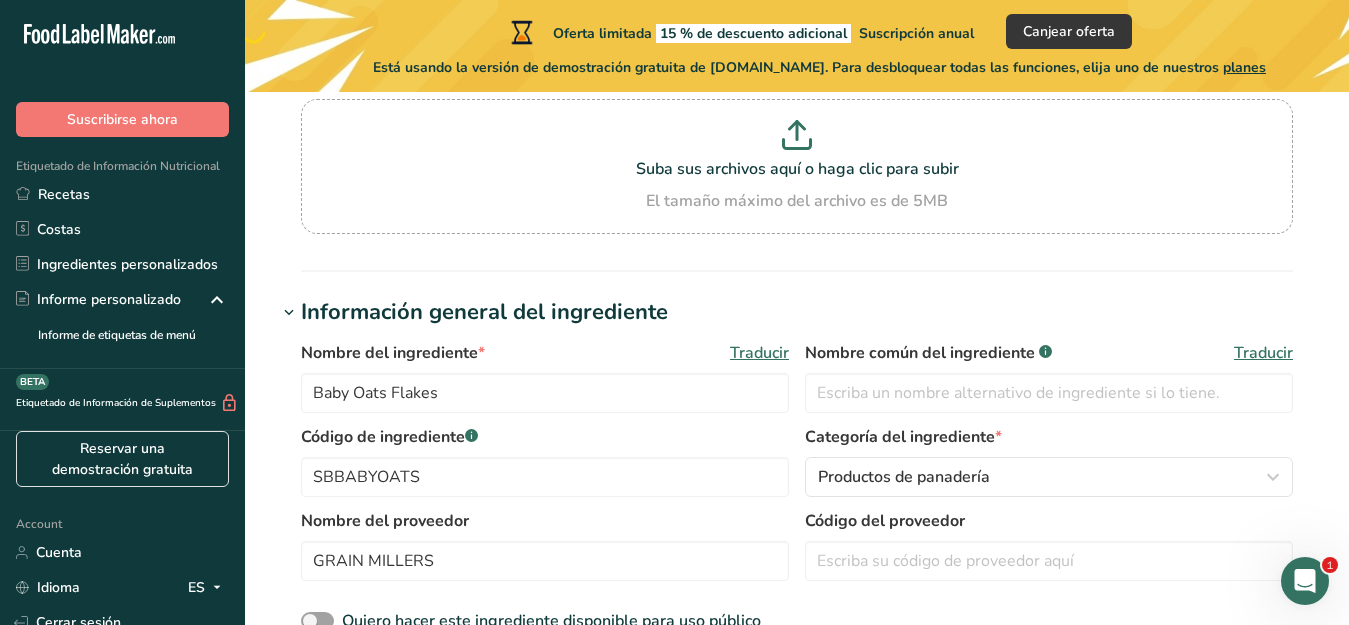 scroll, scrollTop: 187, scrollLeft: 0, axis: vertical 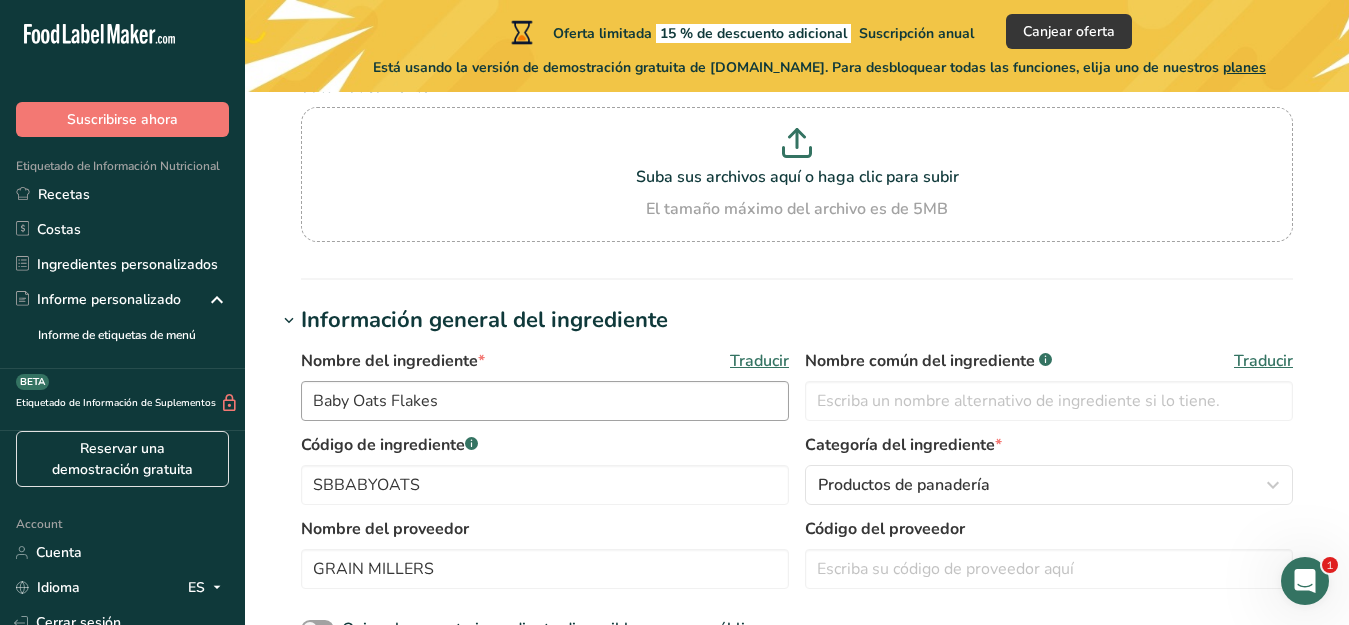 type on "100" 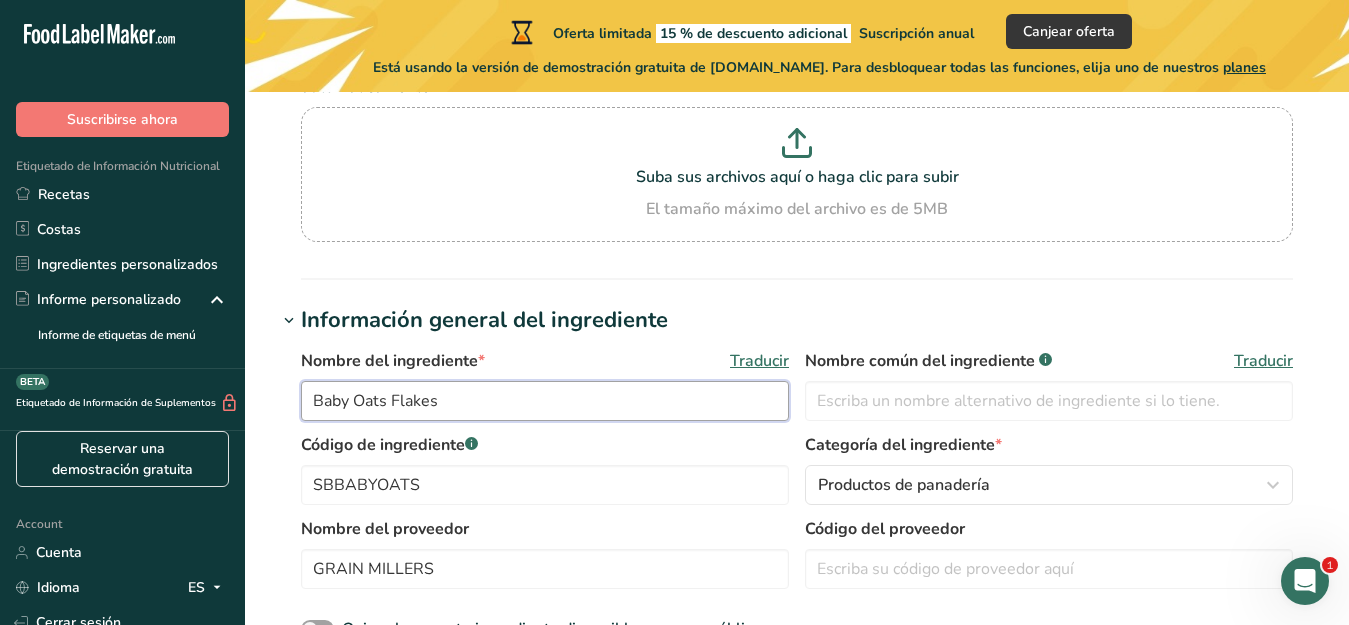 click on "Baby Oats Flakes" at bounding box center (545, 401) 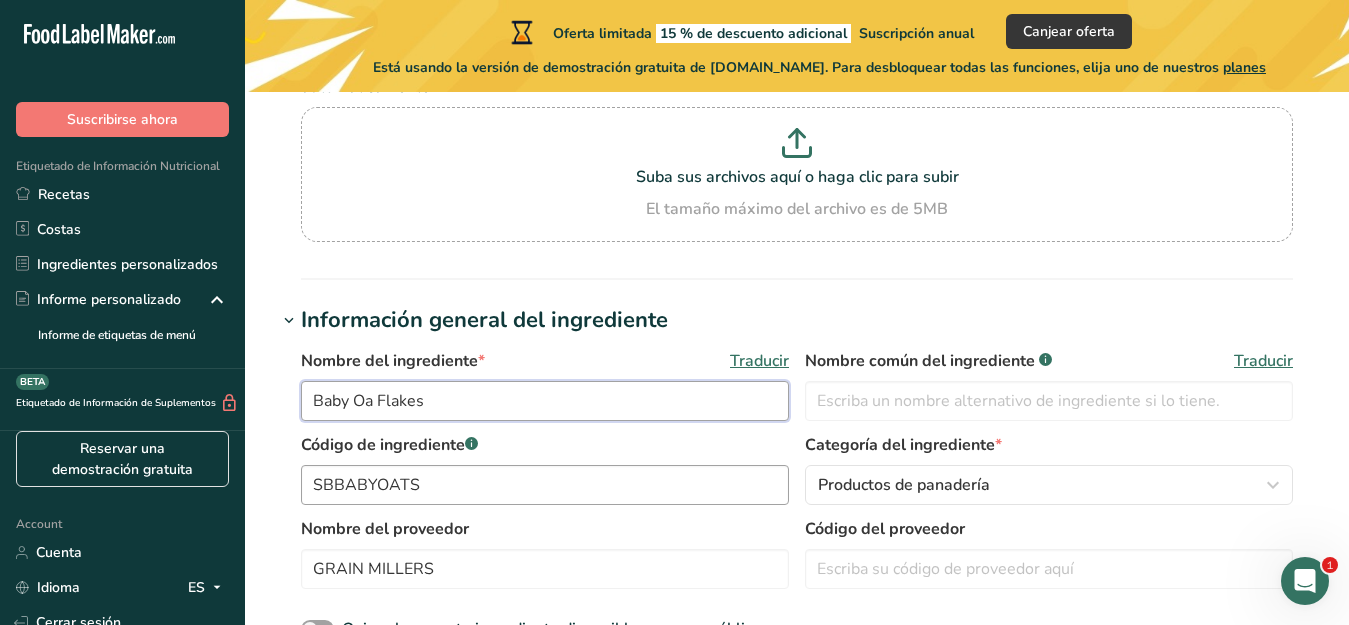 type on "Baby Oa Flakes" 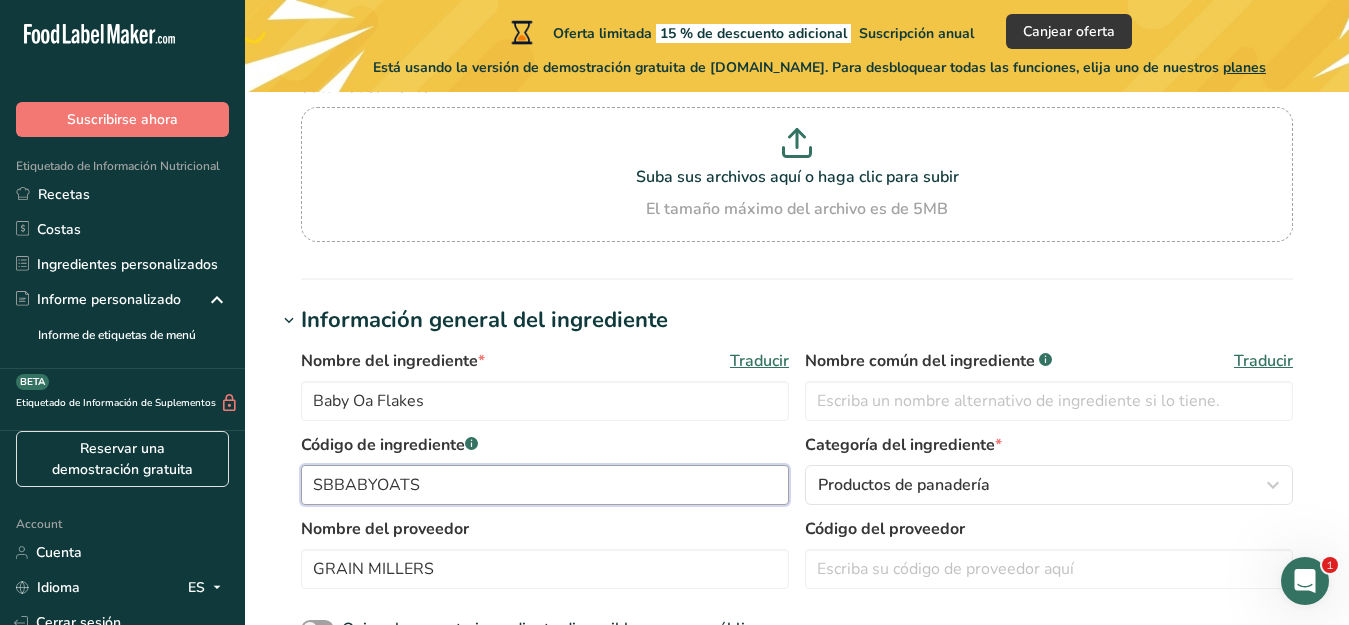 click on "SBBABYOATS" at bounding box center [545, 485] 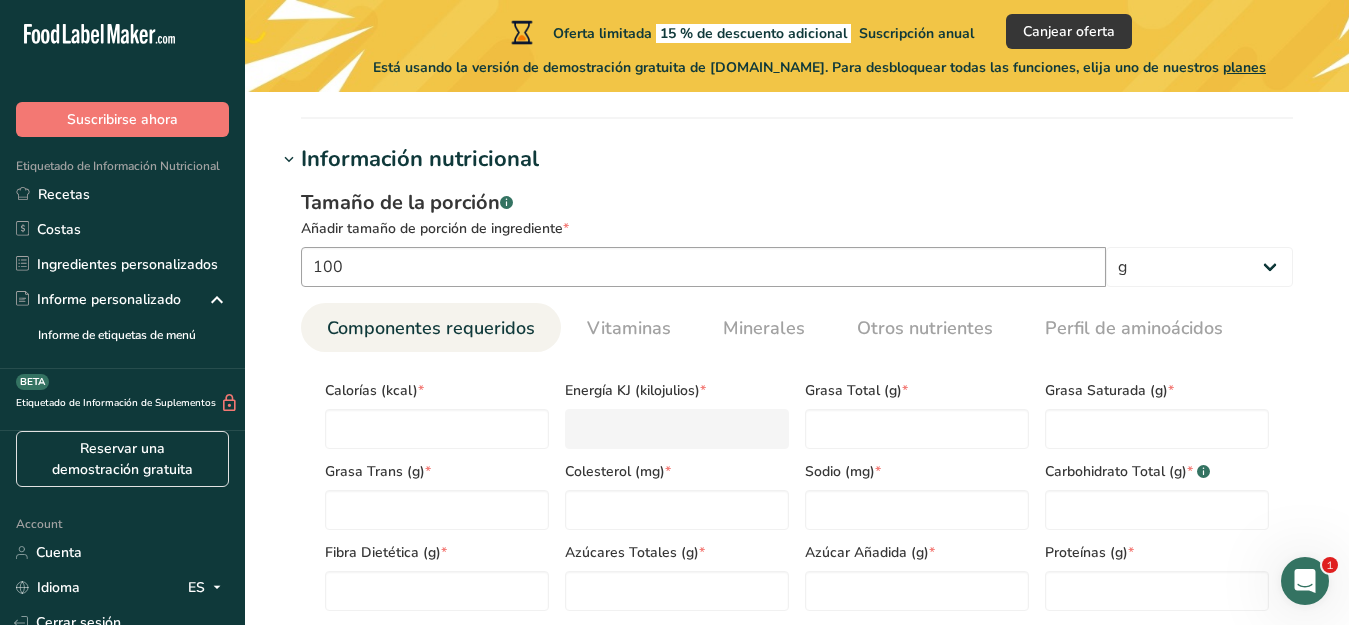scroll, scrollTop: 750, scrollLeft: 0, axis: vertical 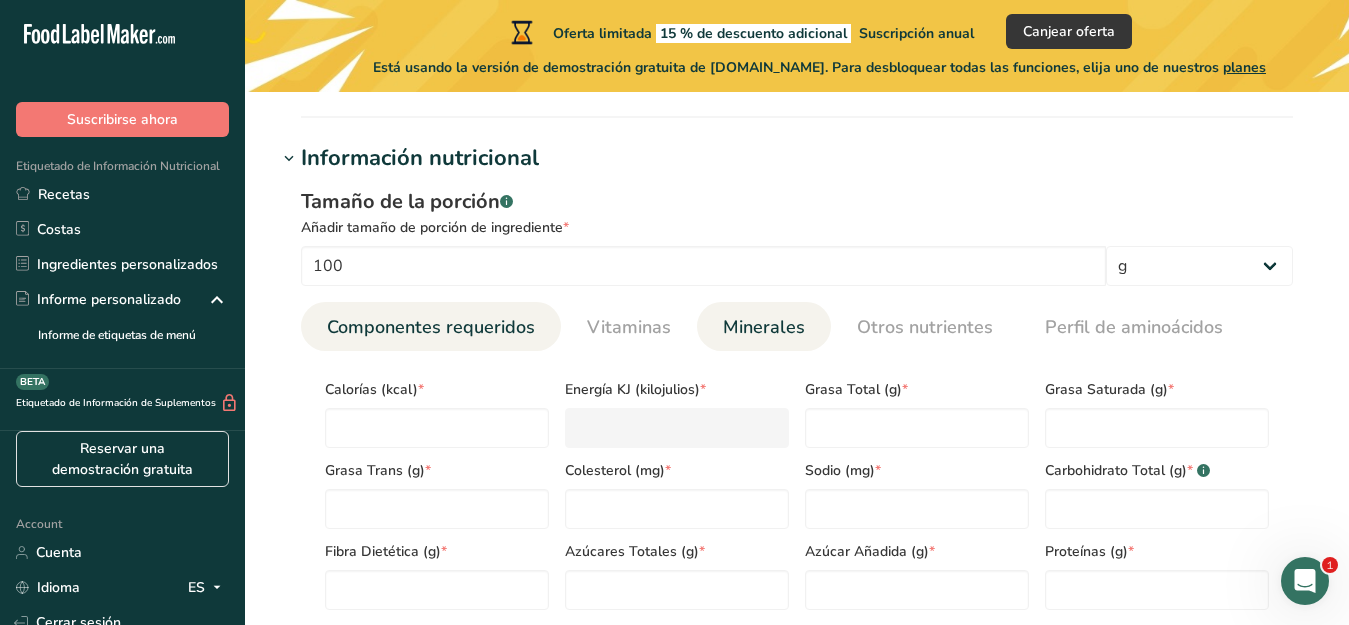 type on "SBBABYOAT" 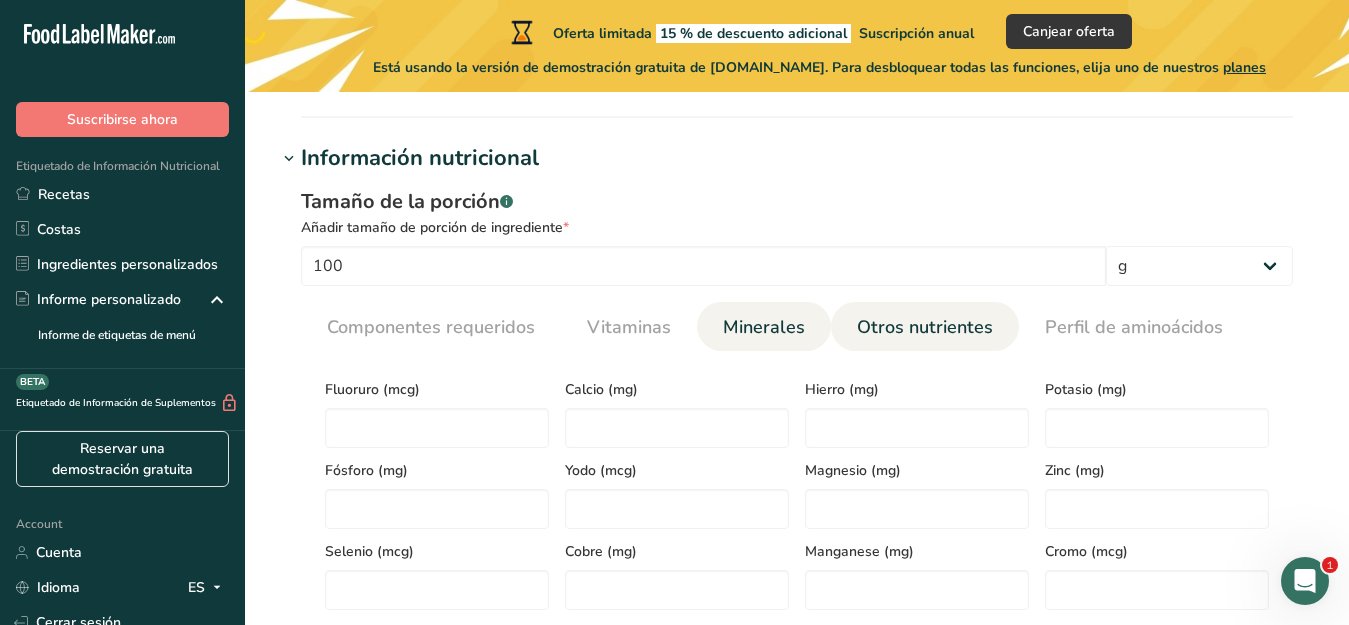 click on "Otros nutrientes" at bounding box center [925, 327] 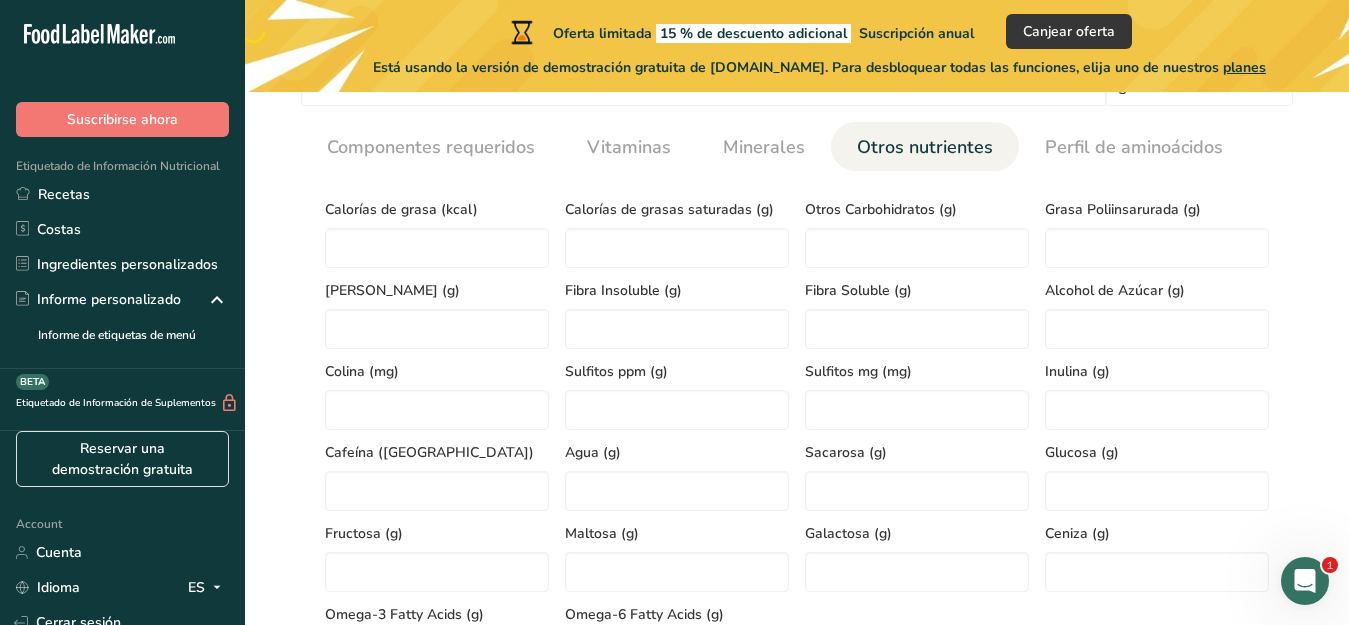 scroll, scrollTop: 937, scrollLeft: 0, axis: vertical 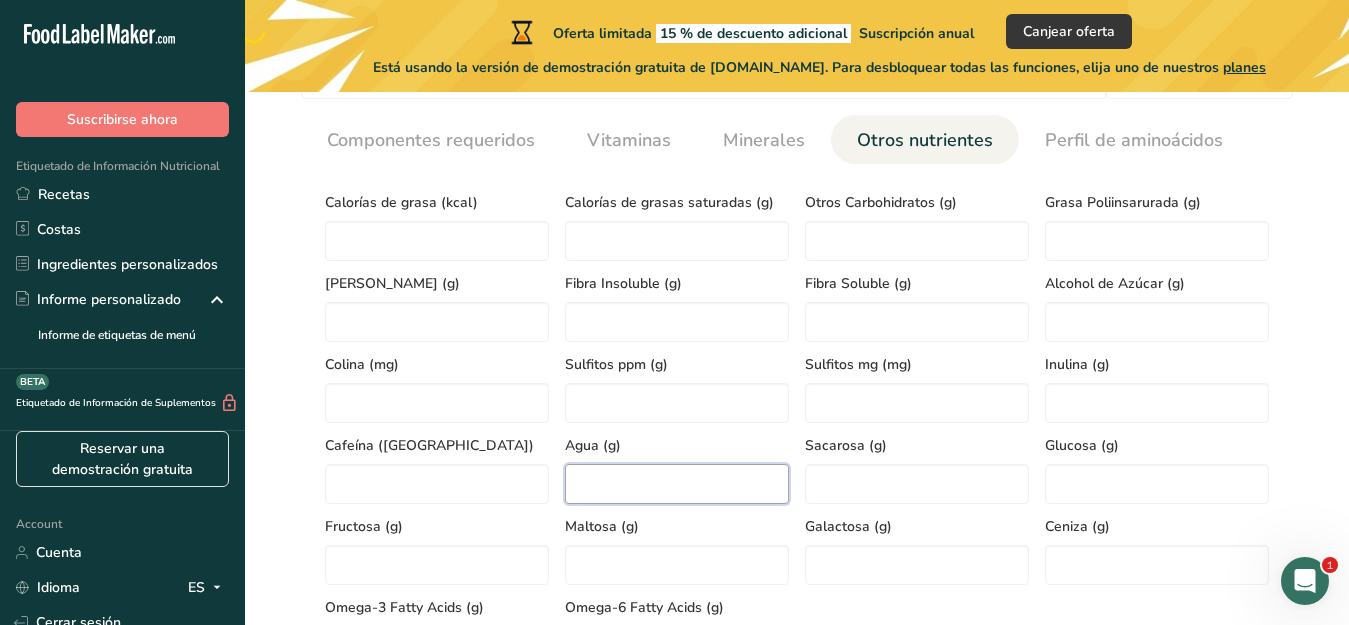 click at bounding box center (677, 484) 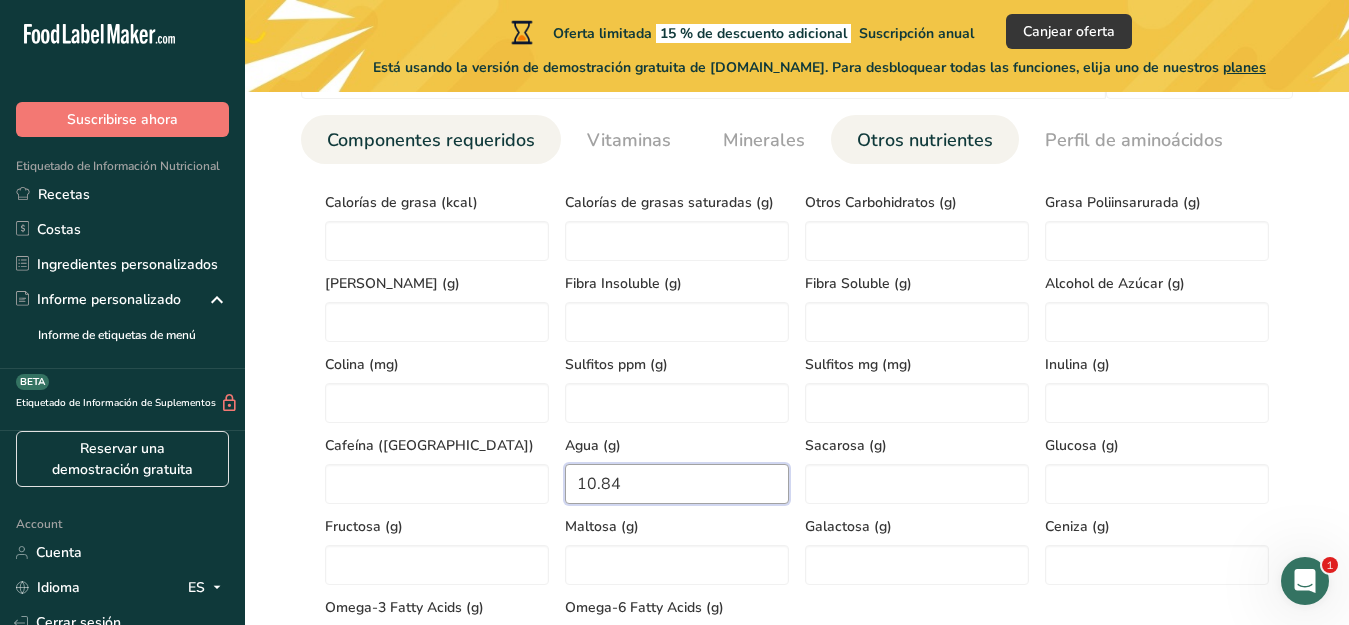 type on "10.84" 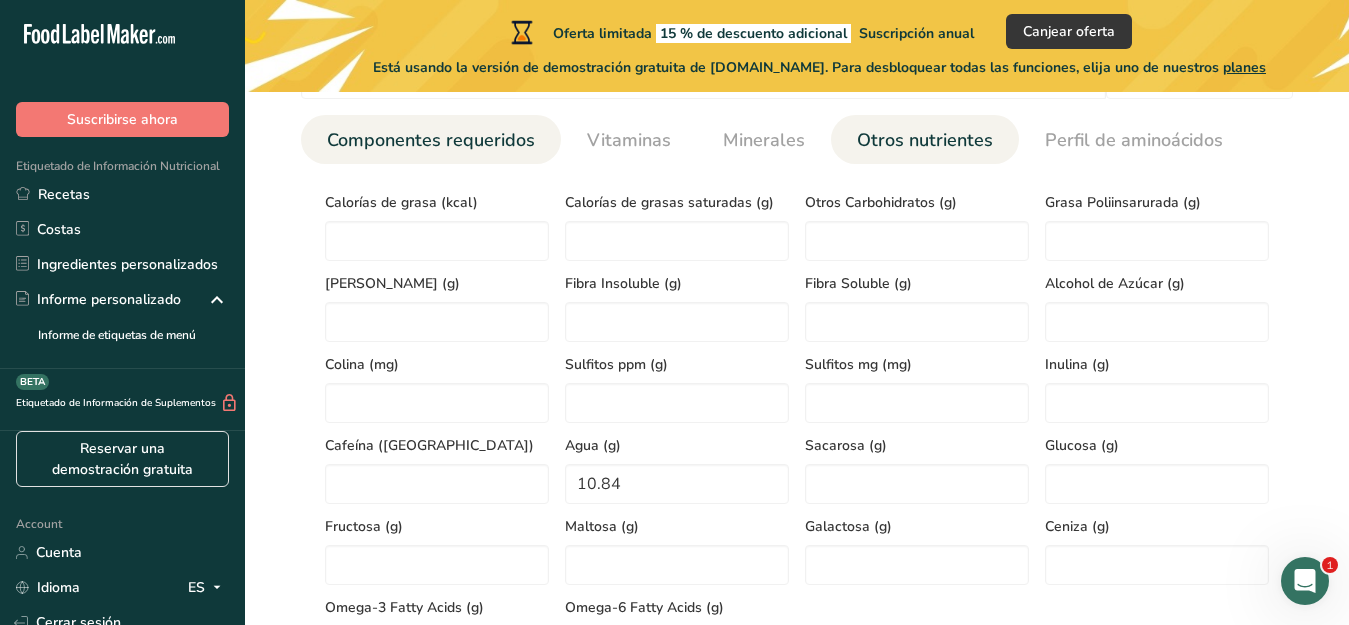 click on "Componentes requeridos" at bounding box center (431, 140) 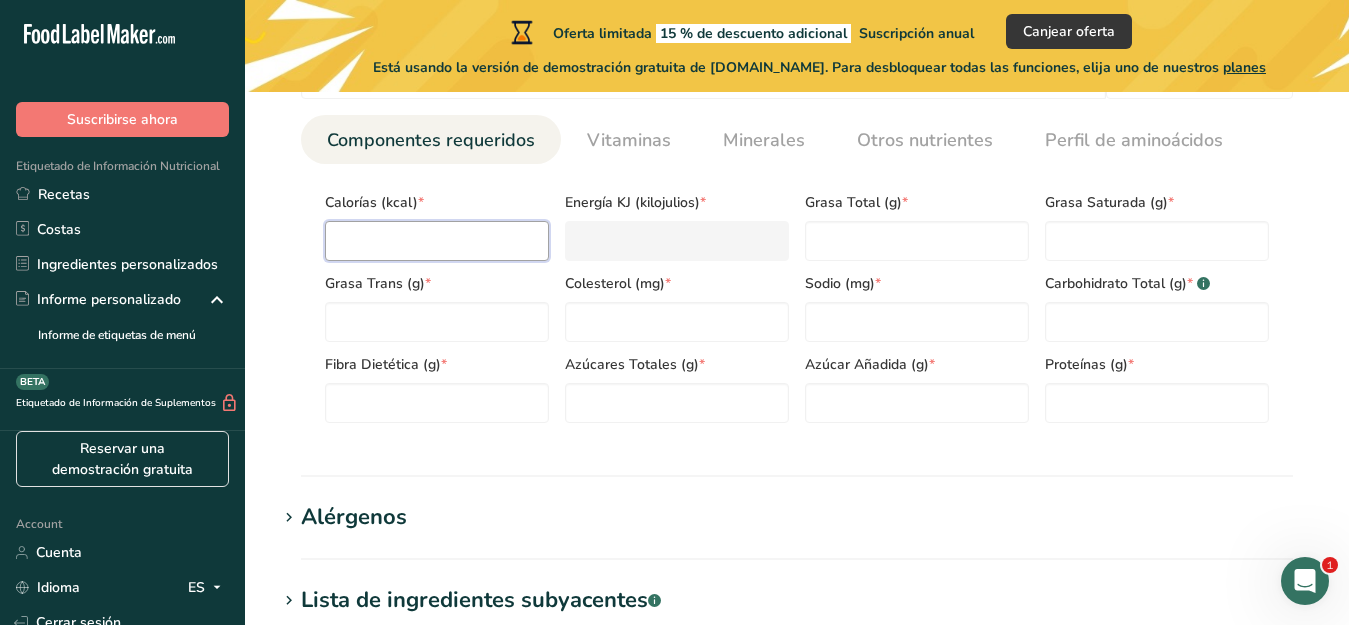 click at bounding box center [437, 241] 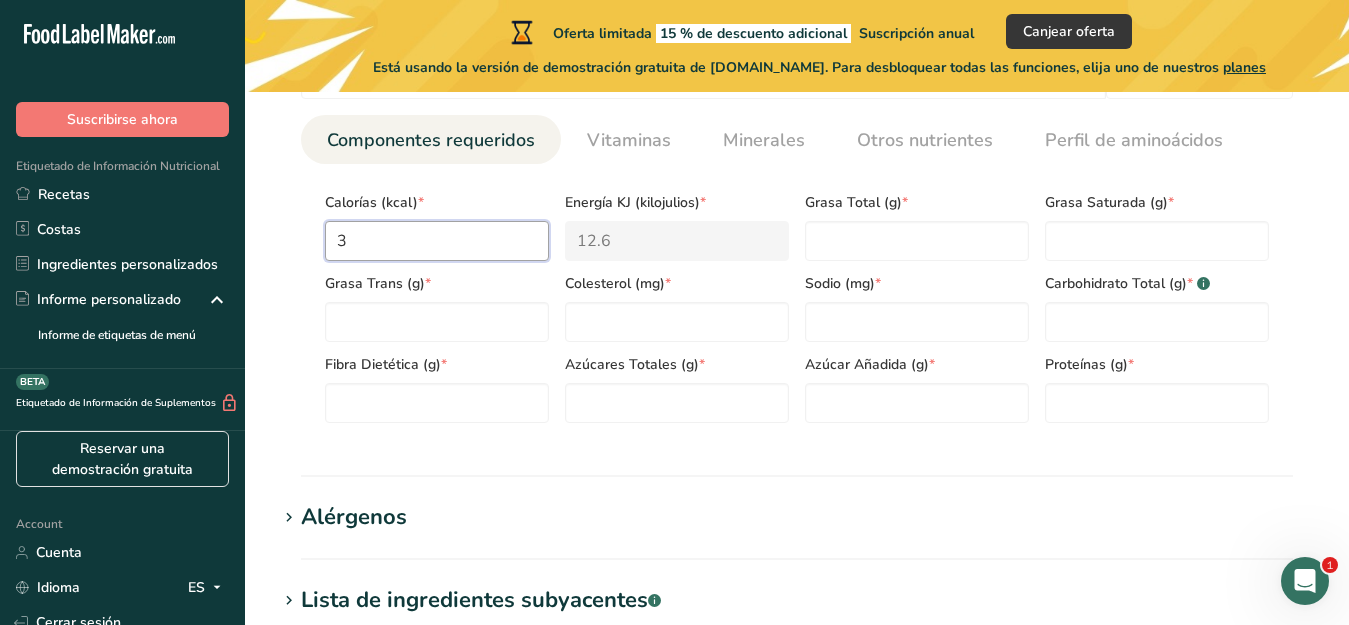 type on "37" 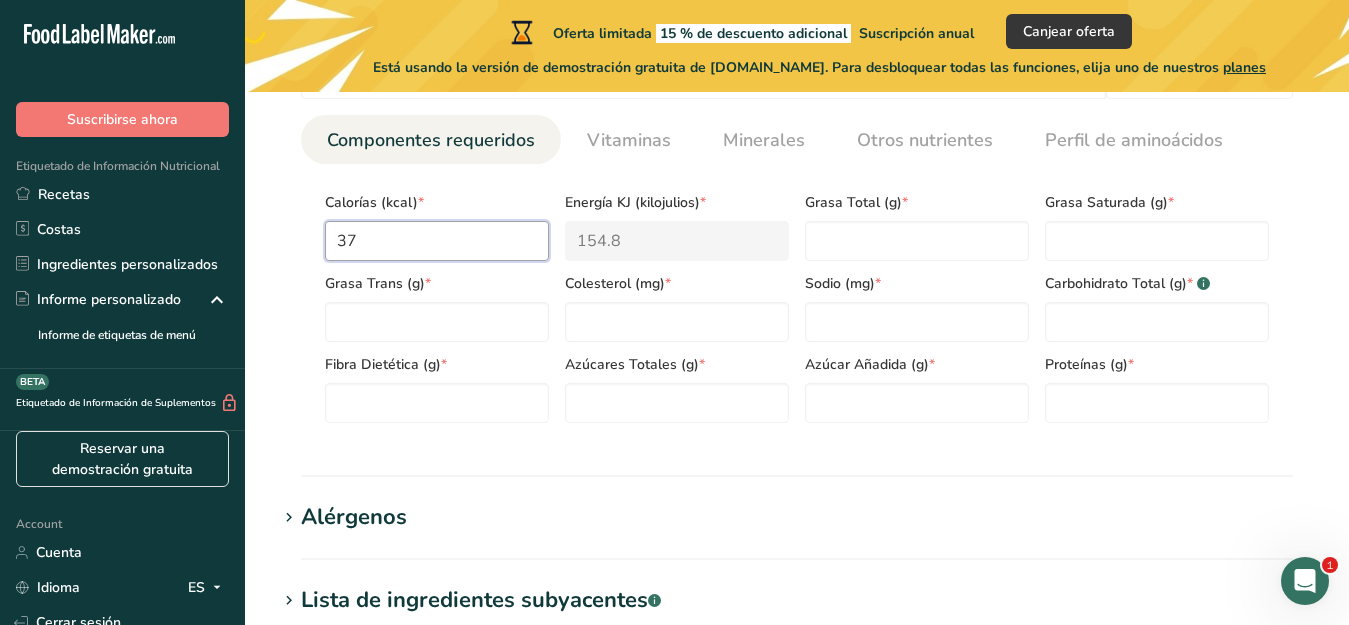 type on "379" 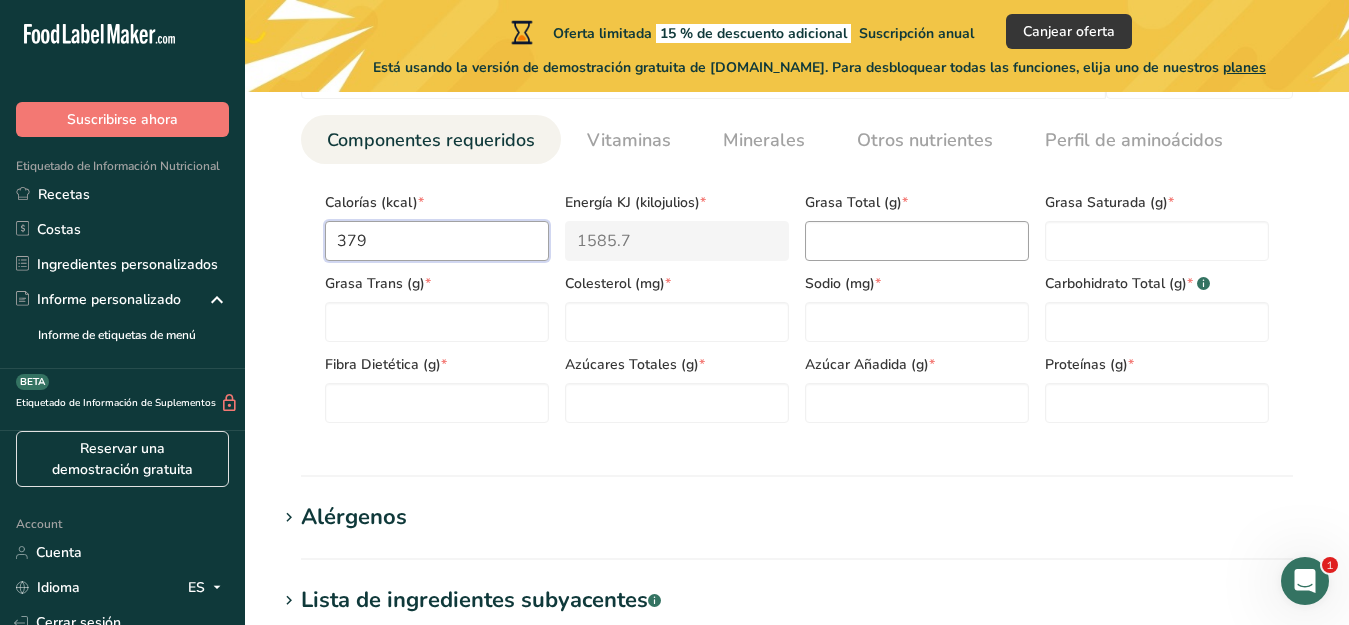 type on "379" 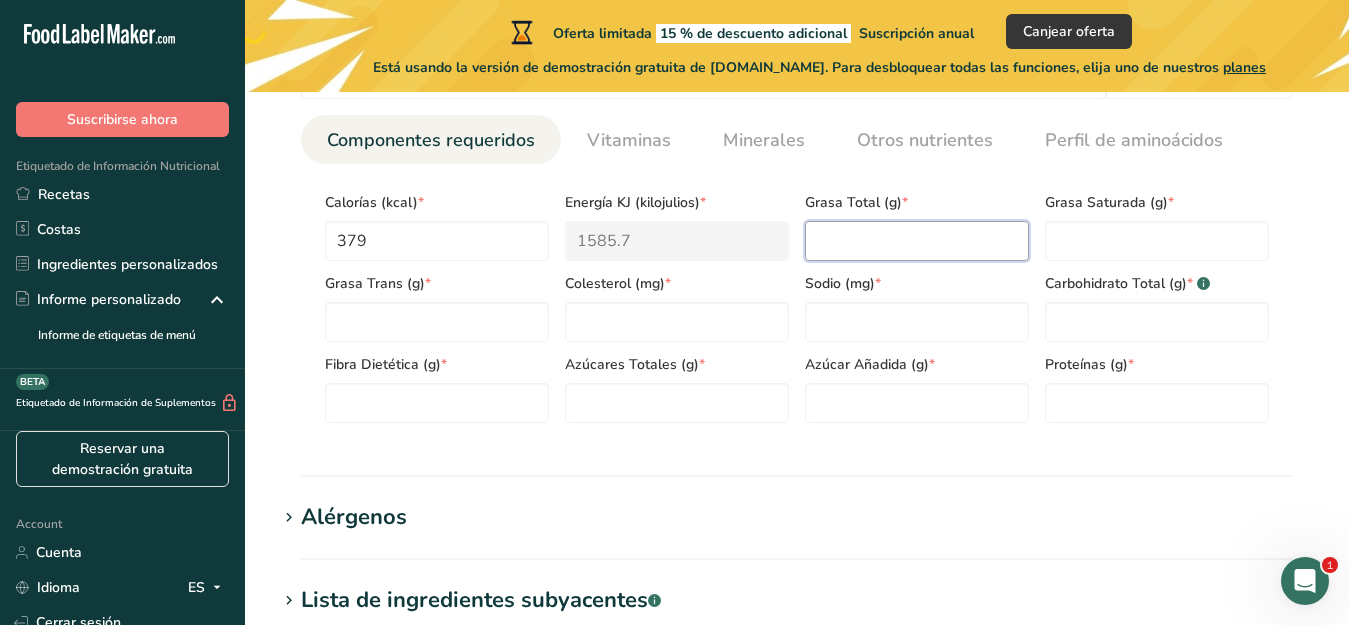 click at bounding box center (917, 241) 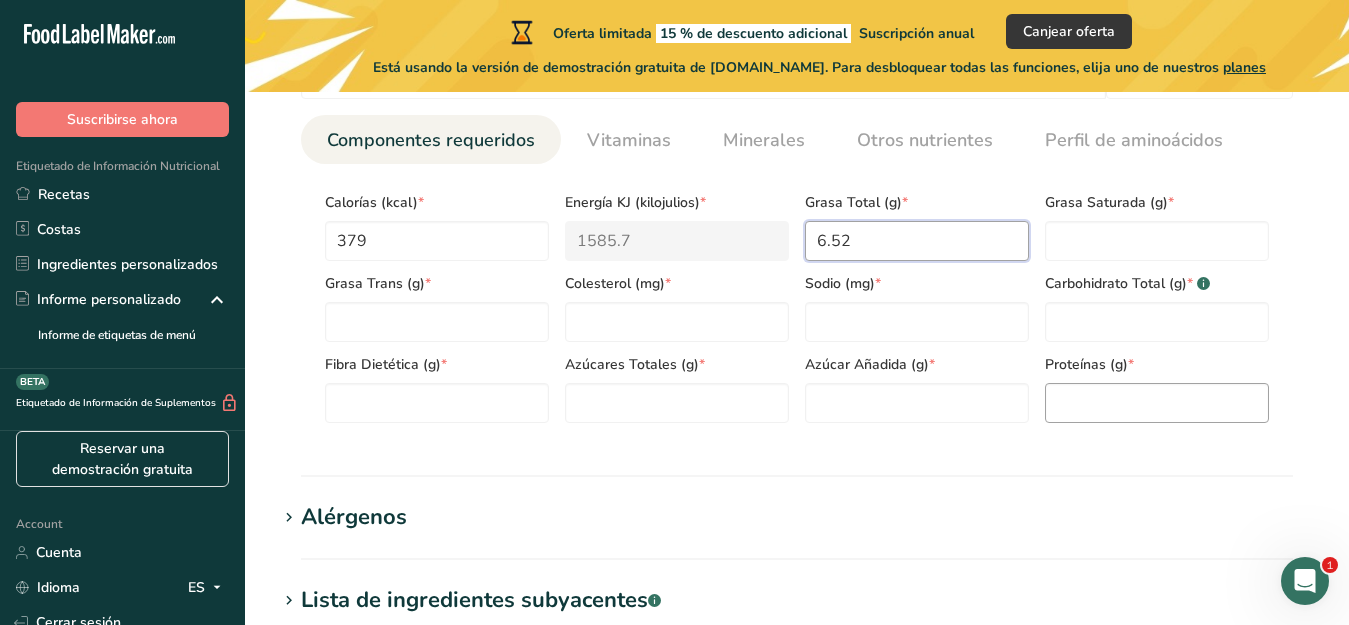 type on "6.52" 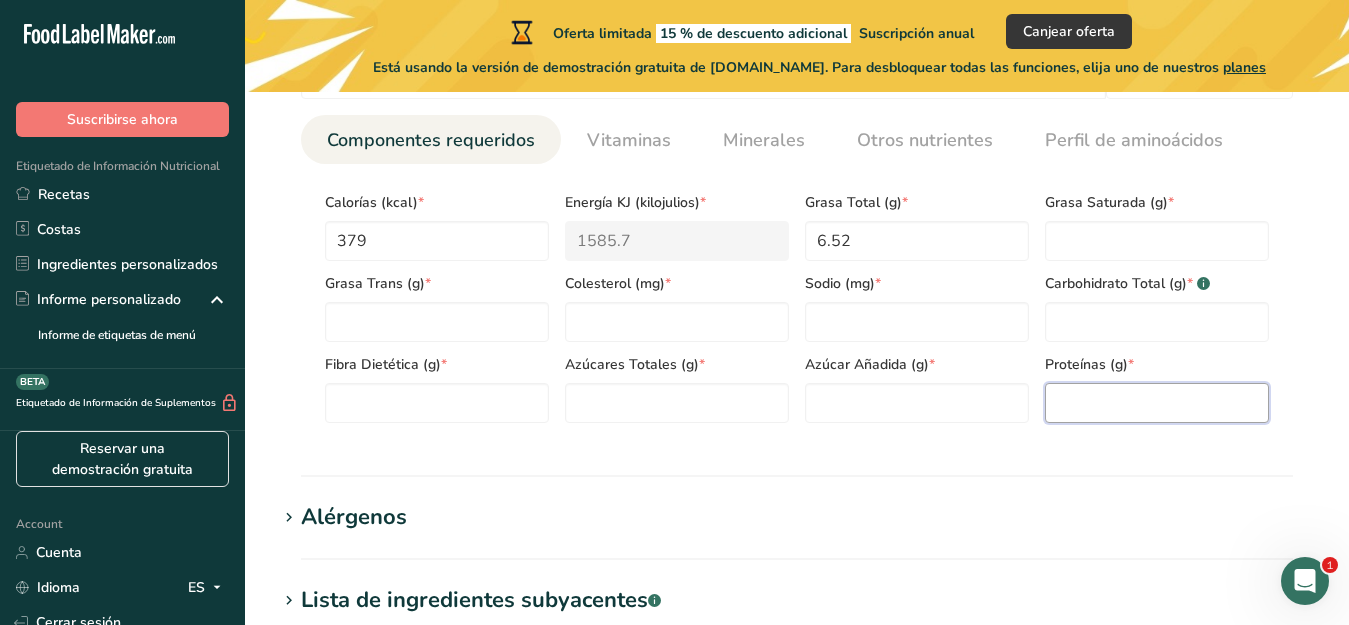 click at bounding box center (1157, 403) 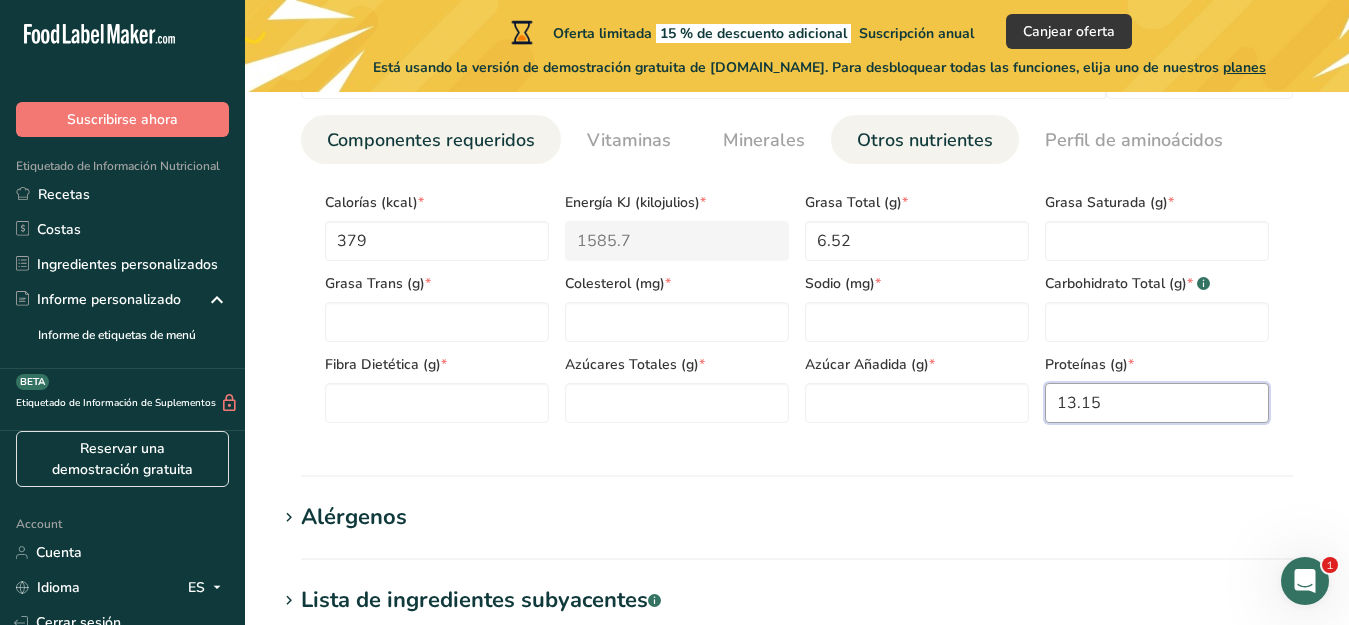 type on "13.15" 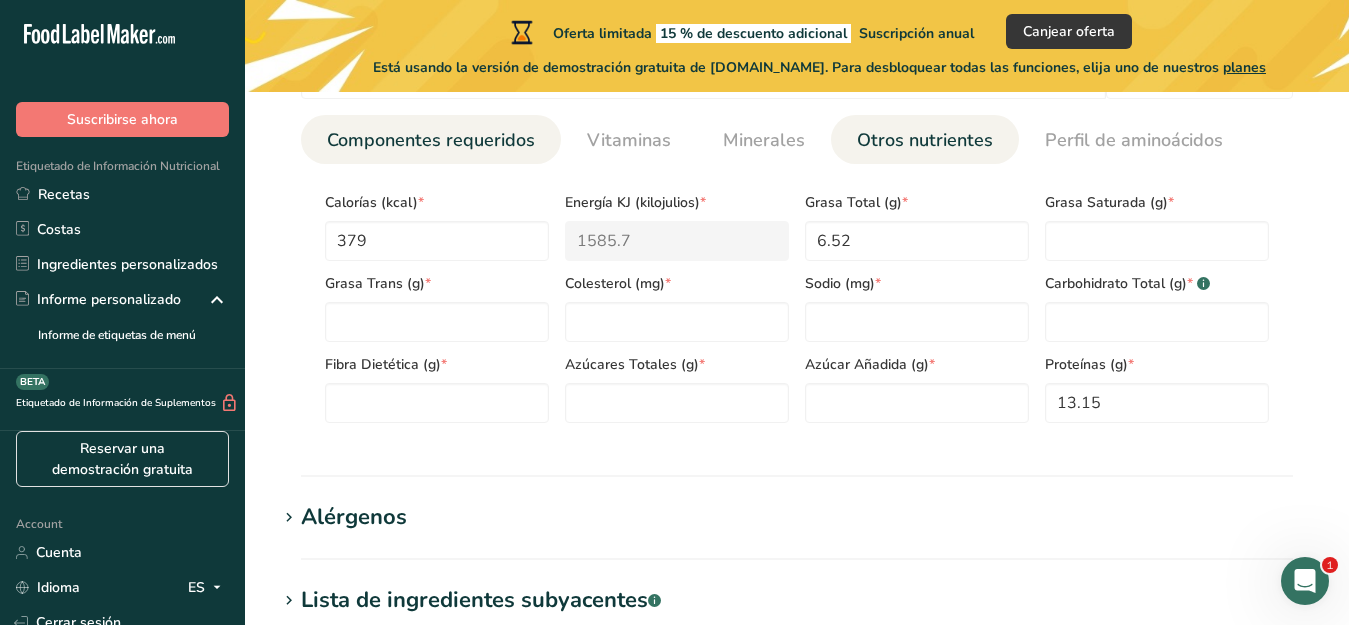click on "Otros nutrientes" at bounding box center [925, 140] 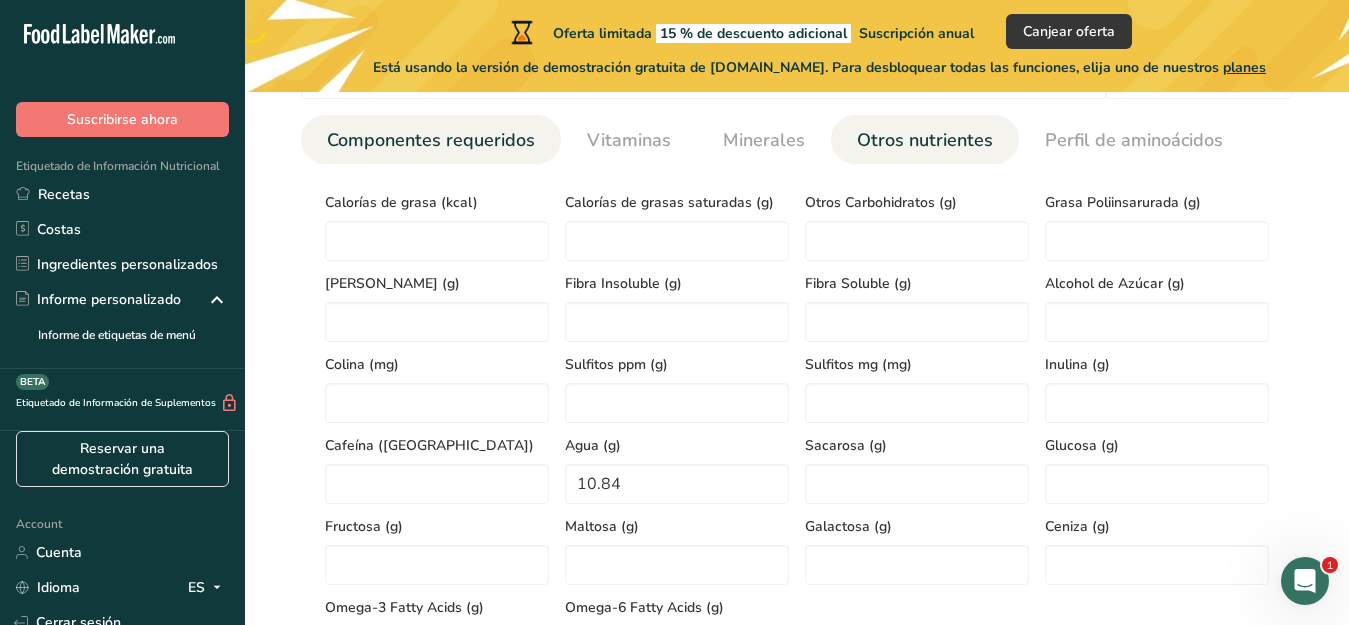 click on "Componentes requeridos" at bounding box center (431, 140) 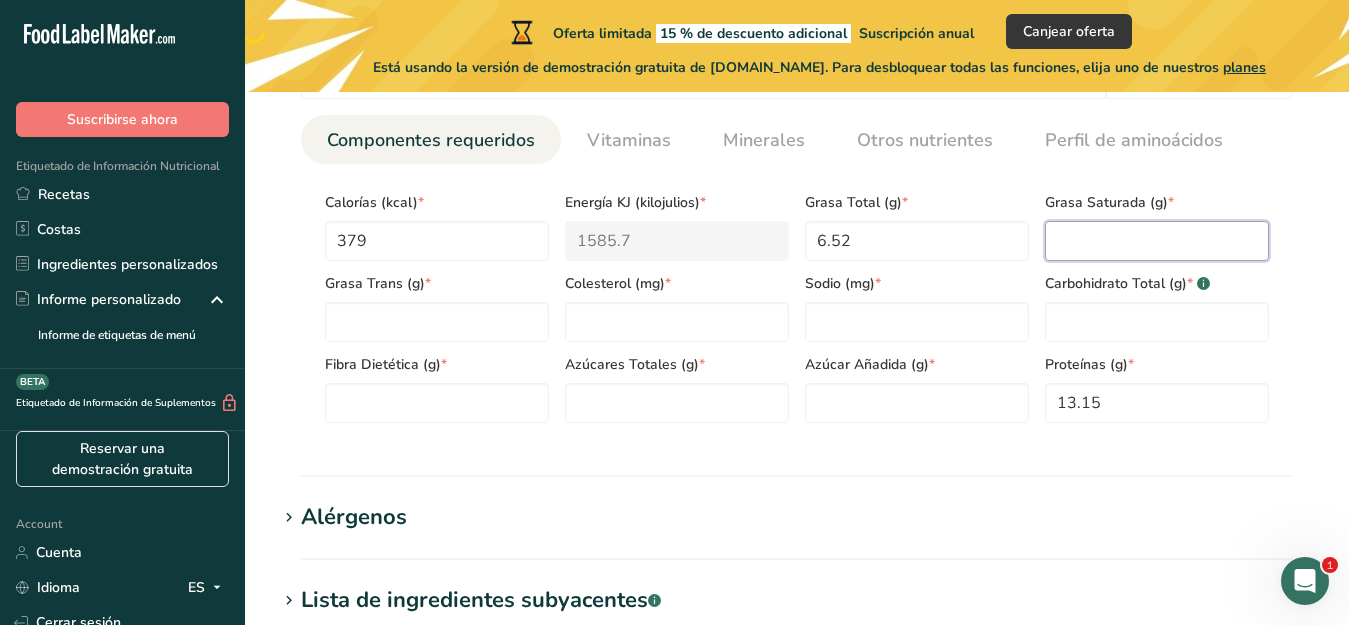 click at bounding box center [1157, 241] 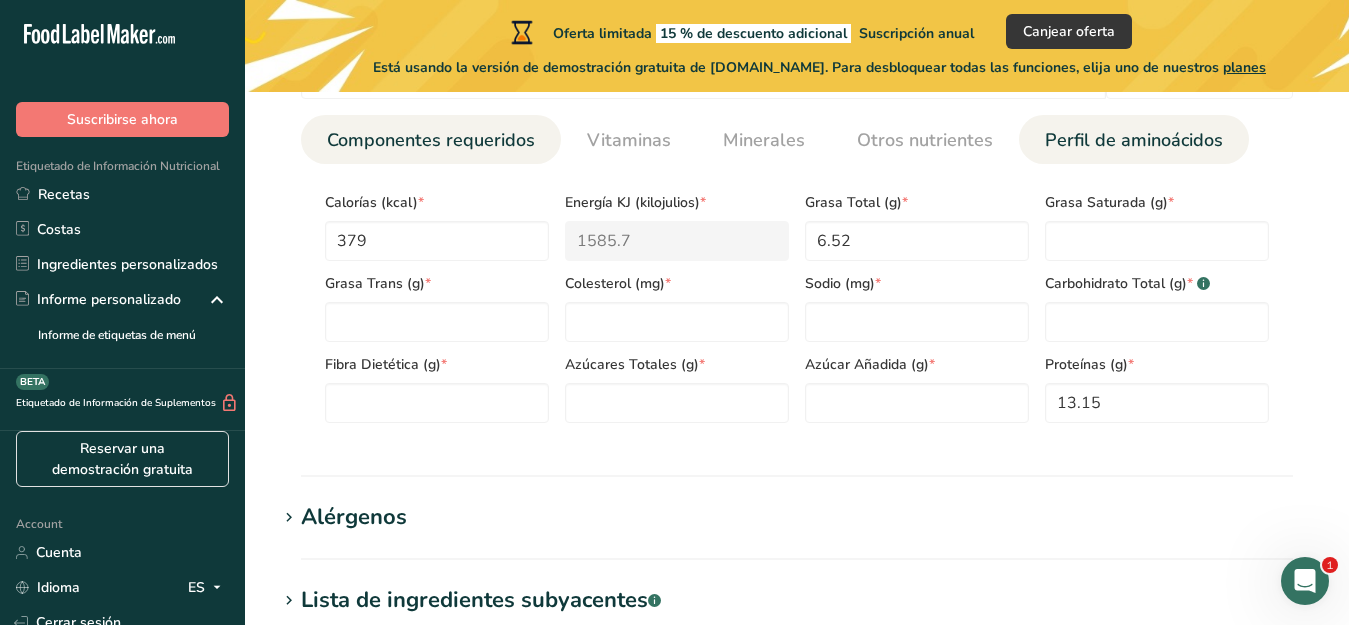 click on "Perfil de aminoácidos" at bounding box center [1134, 140] 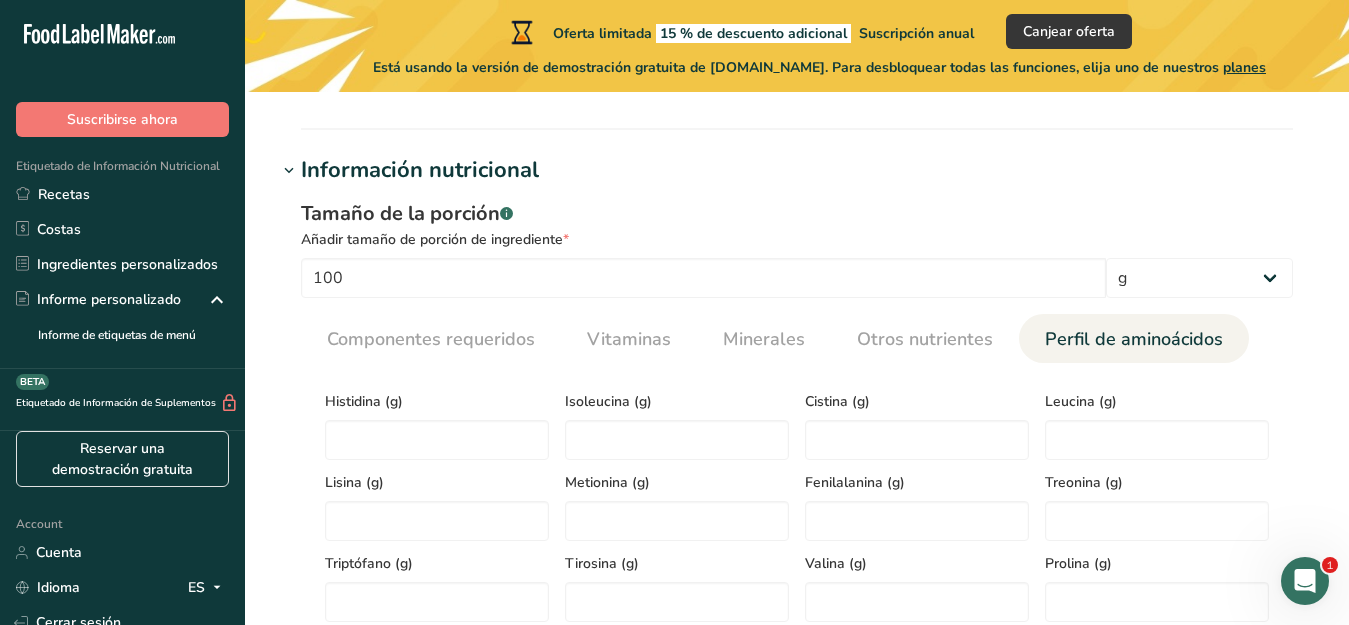 scroll, scrollTop: 750, scrollLeft: 0, axis: vertical 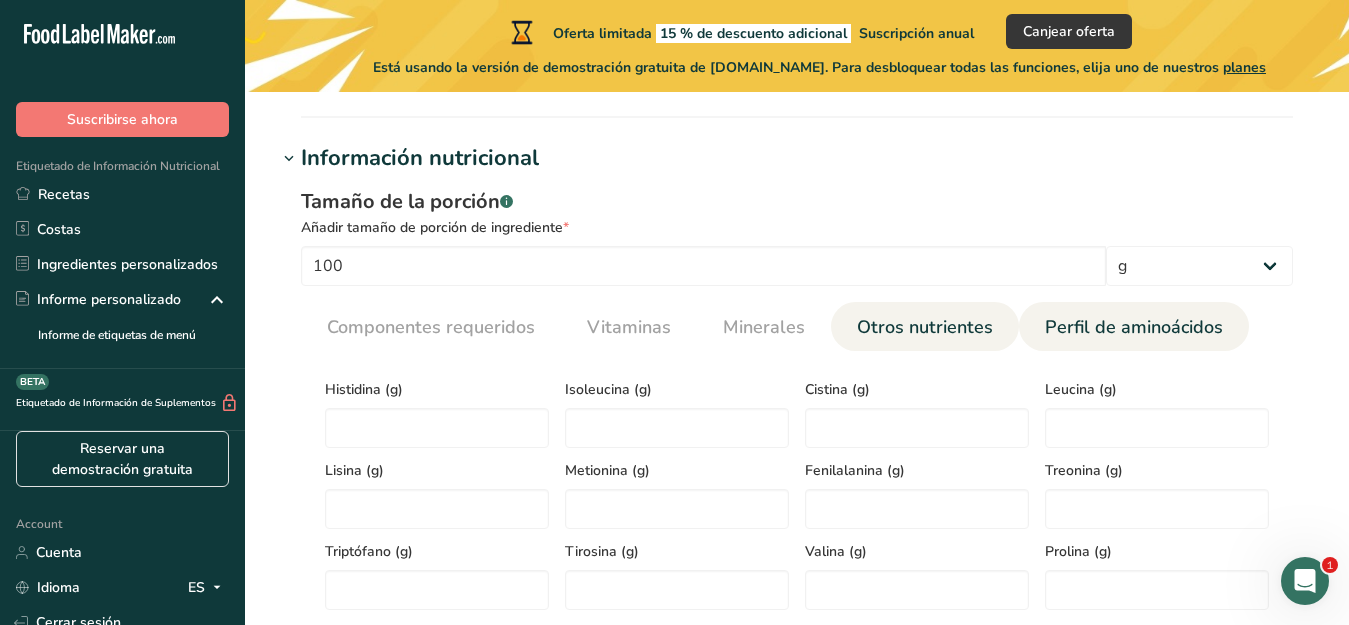 click on "Otros nutrientes" at bounding box center (925, 327) 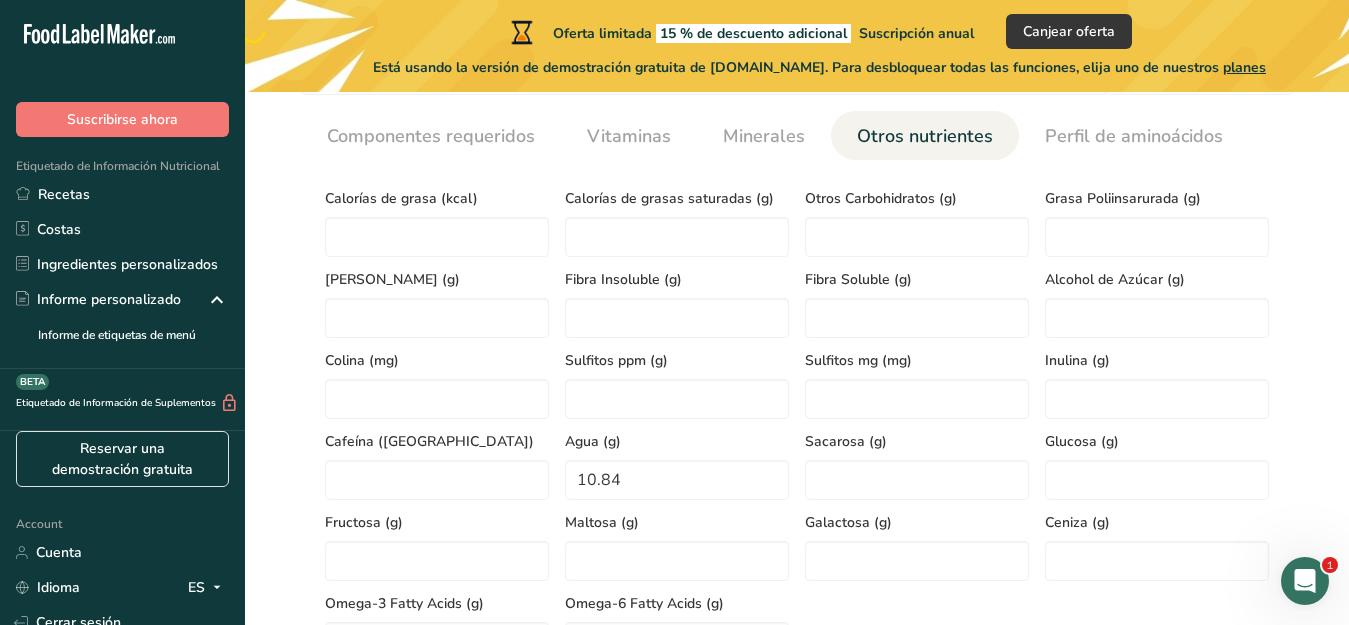 scroll, scrollTop: 937, scrollLeft: 0, axis: vertical 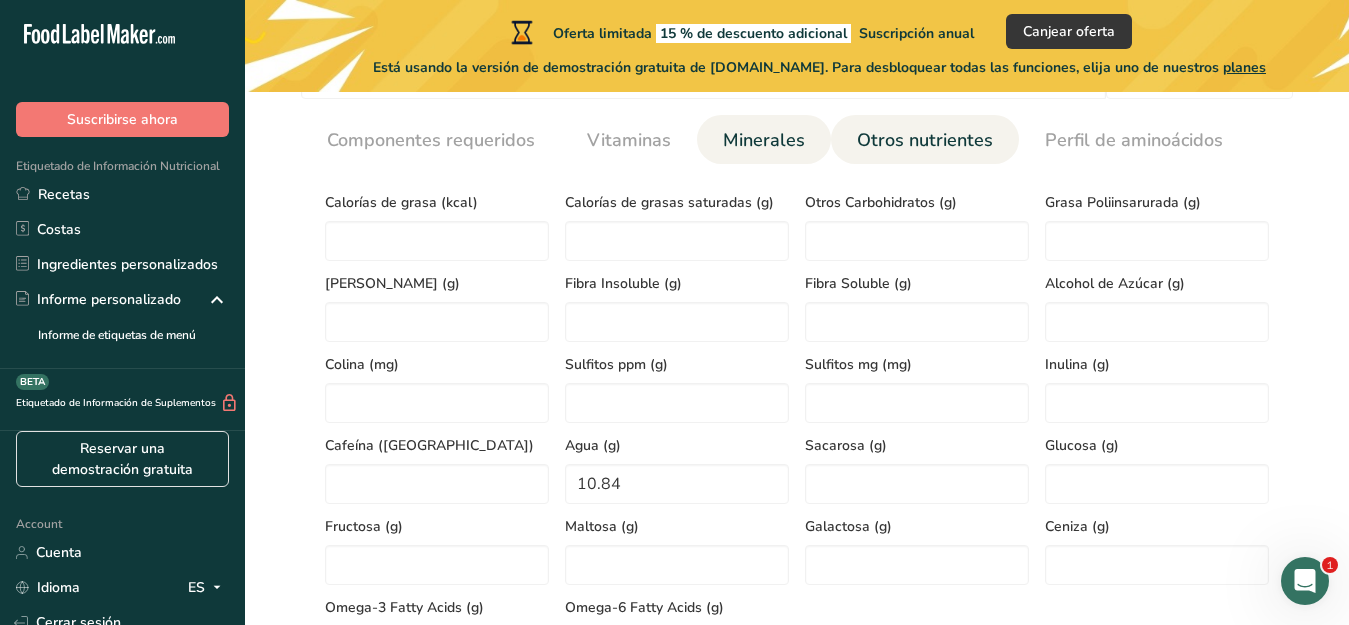 click on "Minerales" at bounding box center [764, 140] 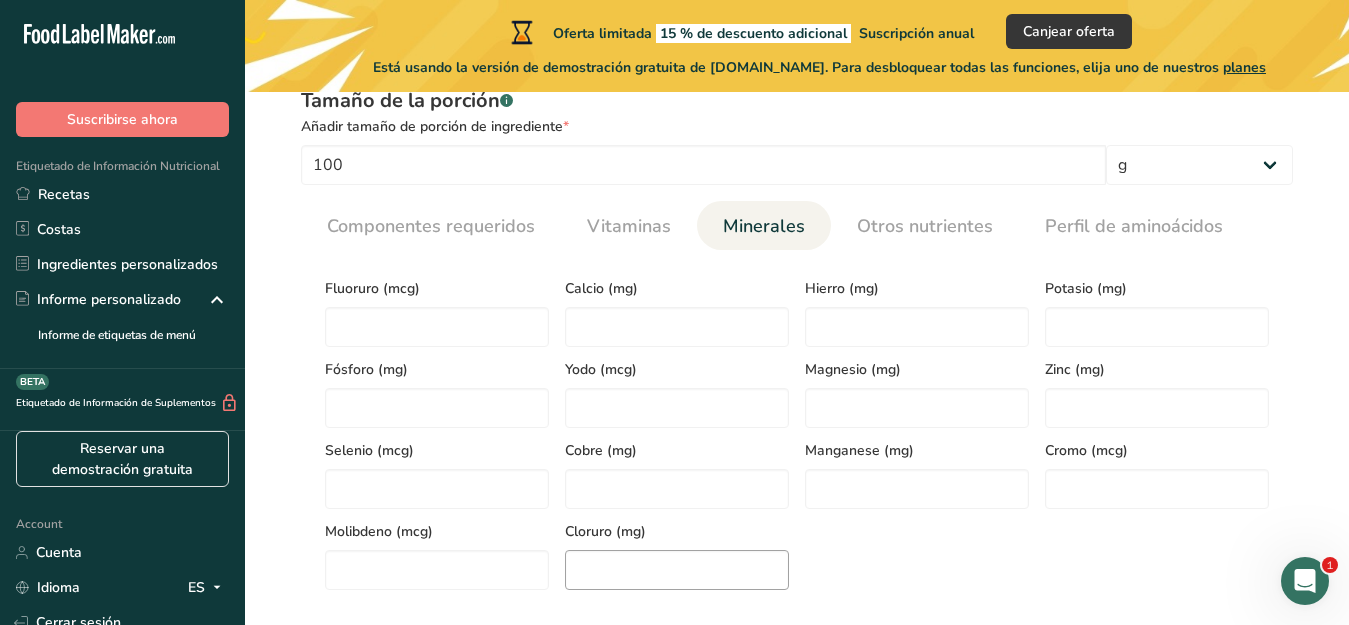 scroll, scrollTop: 843, scrollLeft: 0, axis: vertical 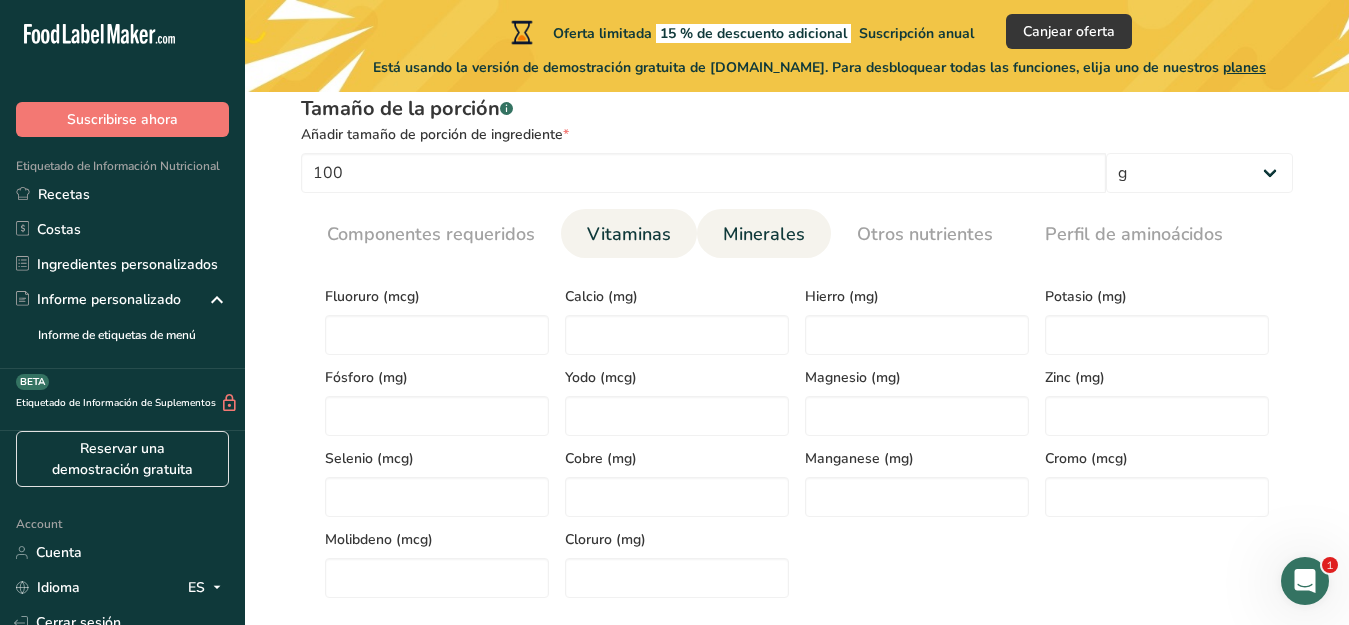 click on "Vitaminas" at bounding box center (629, 234) 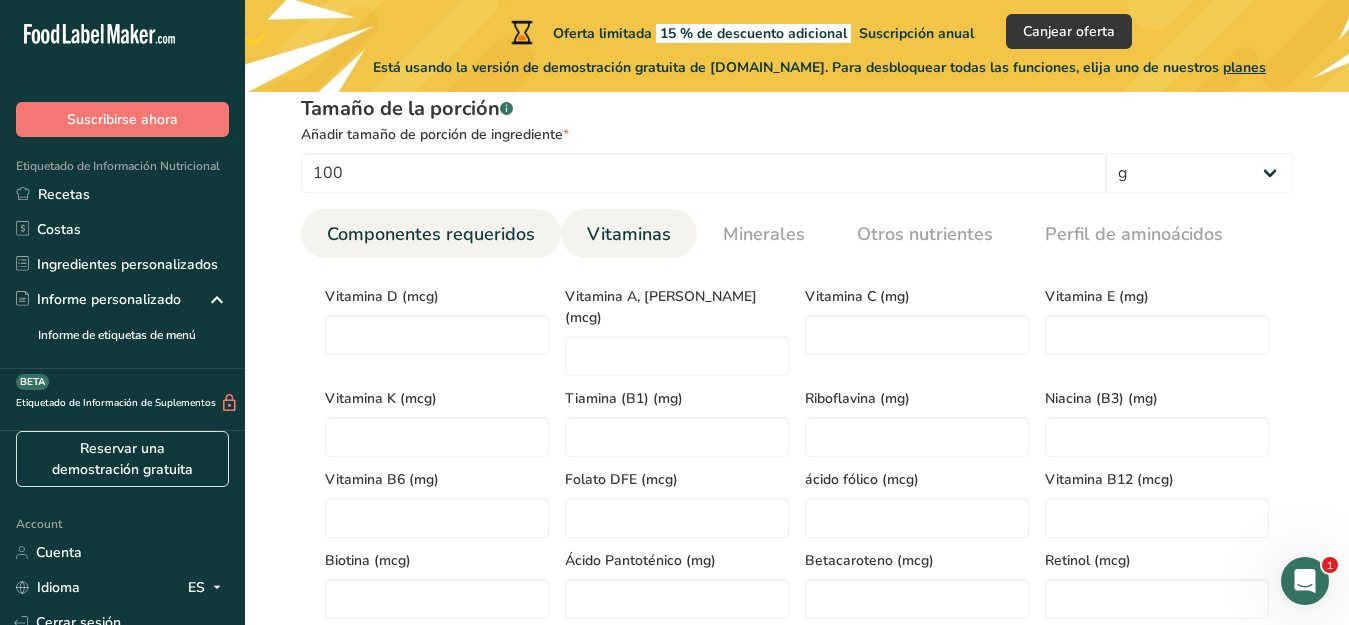 click on "Componentes requeridos" at bounding box center [431, 234] 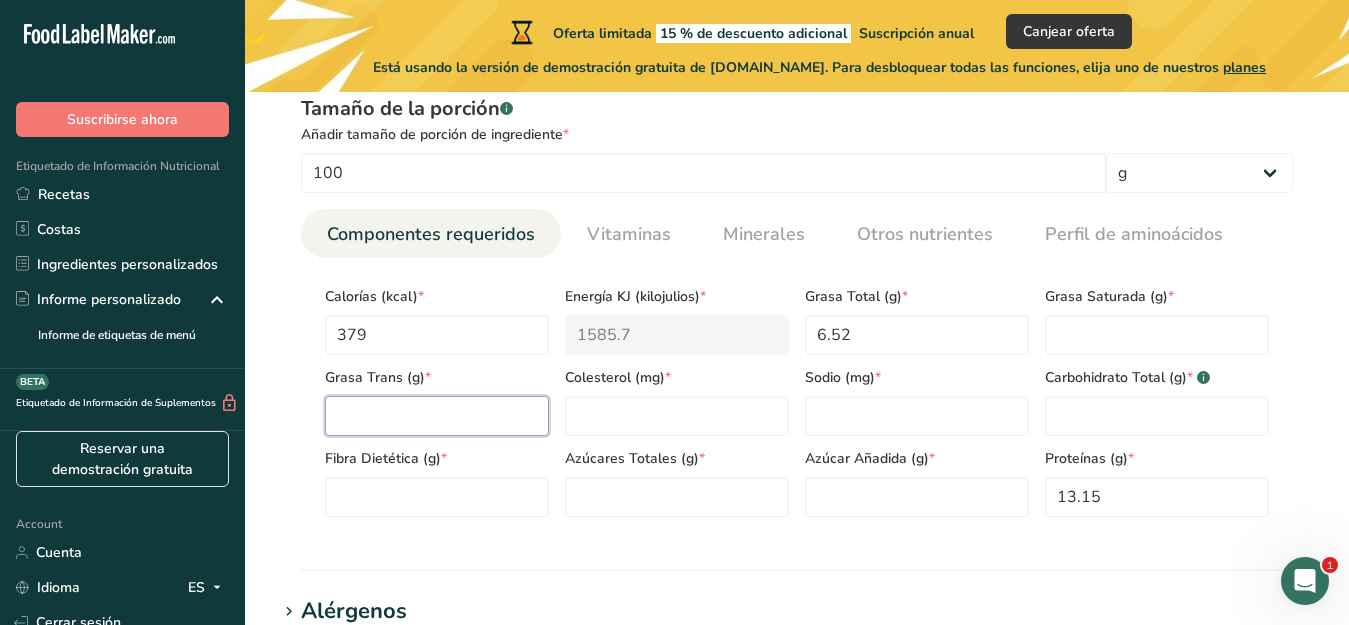 click at bounding box center [437, 416] 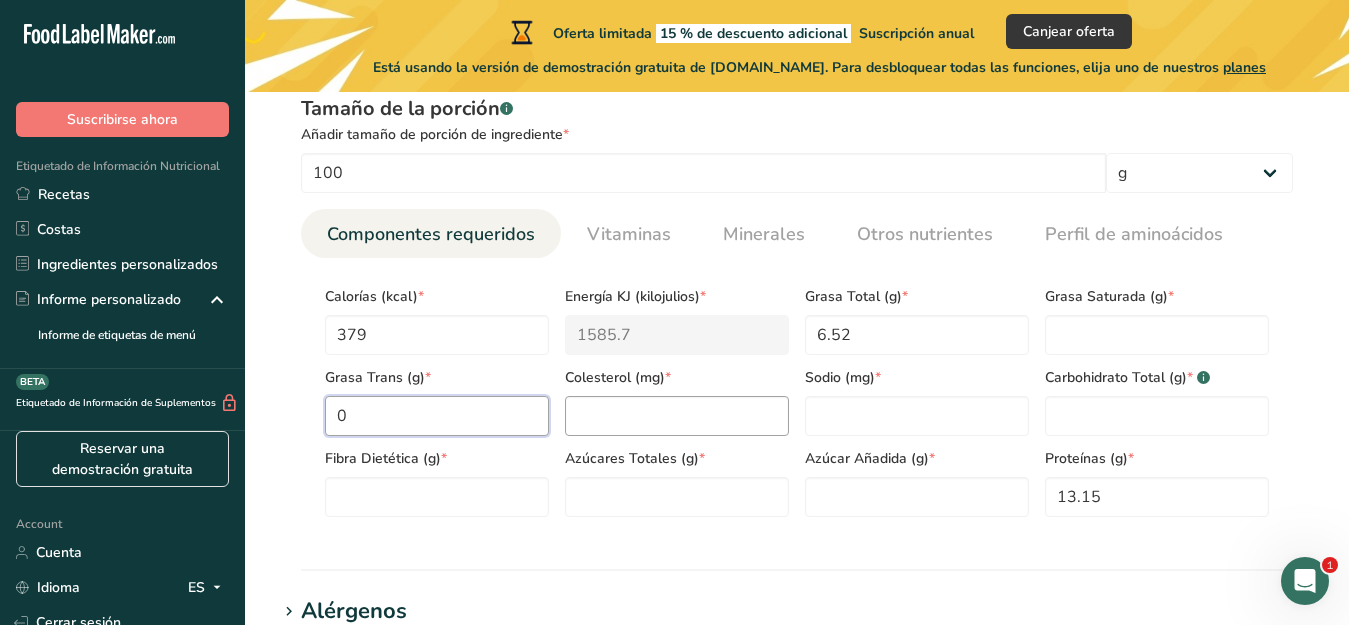 type on "0" 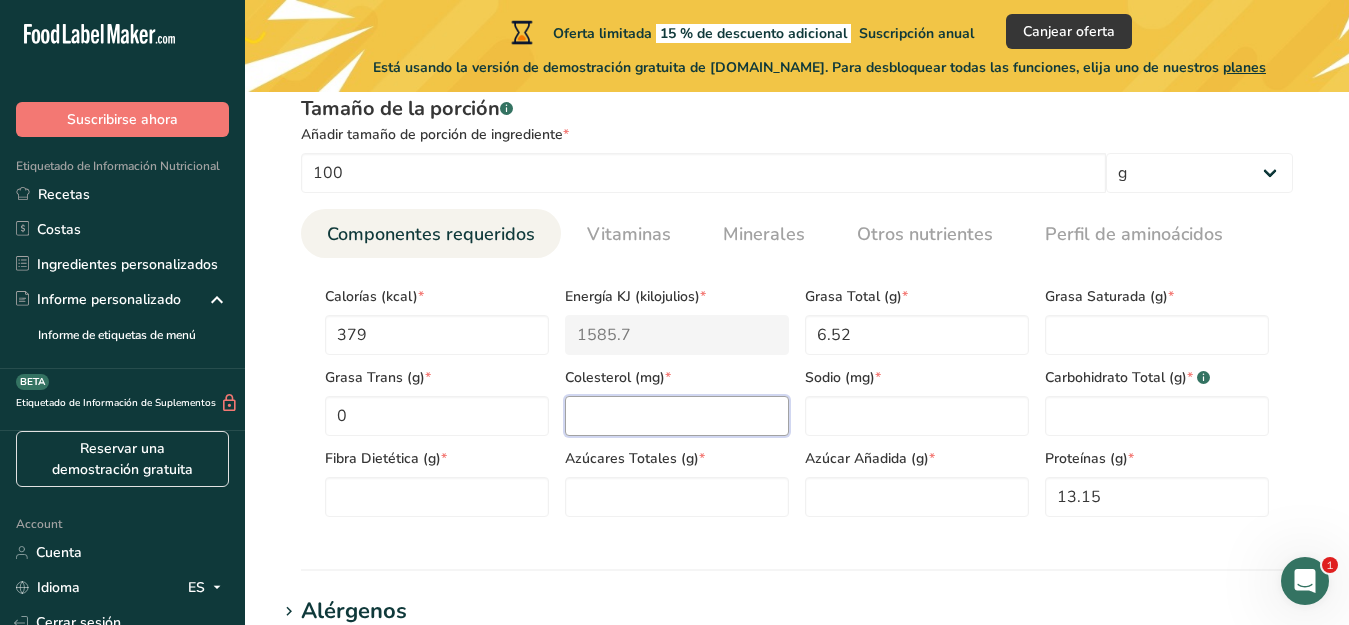 click at bounding box center (677, 416) 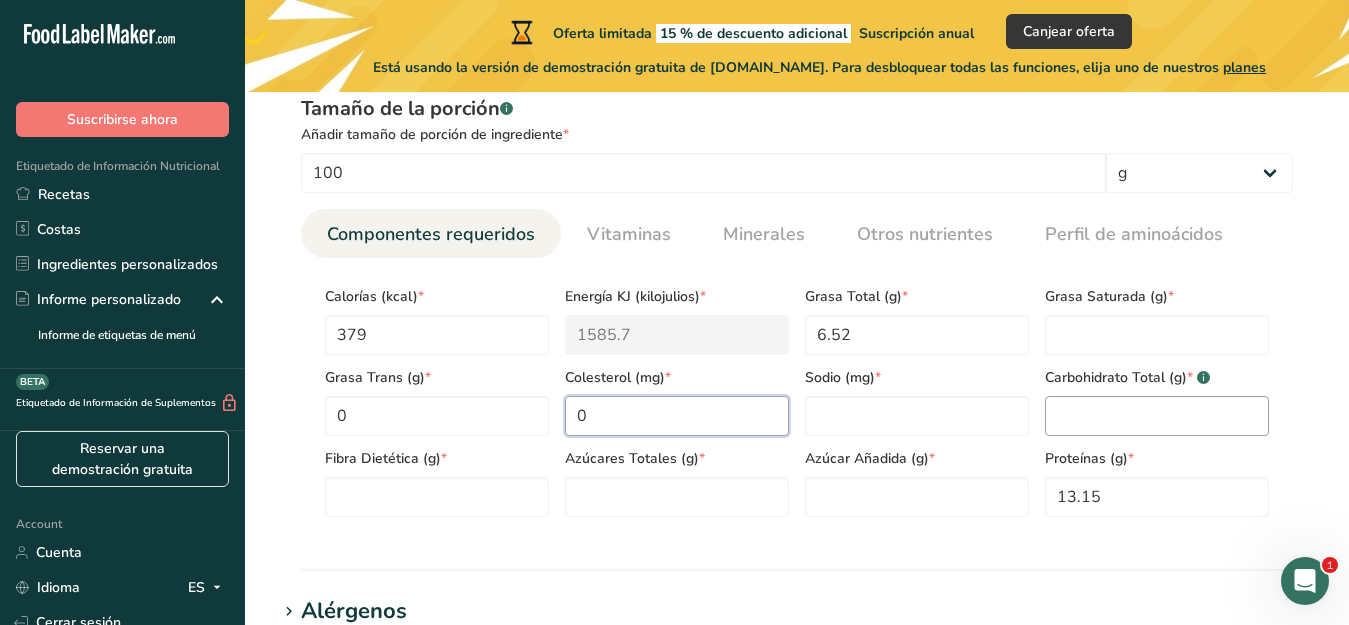 type on "0" 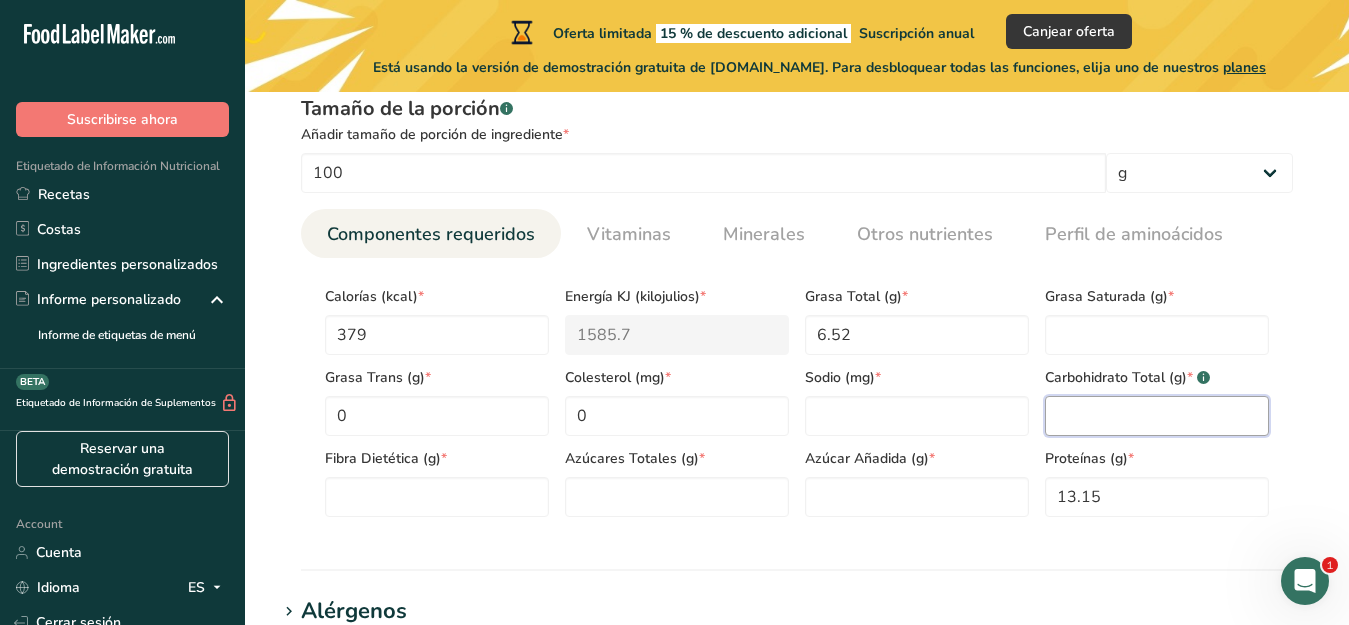 click at bounding box center [1157, 416] 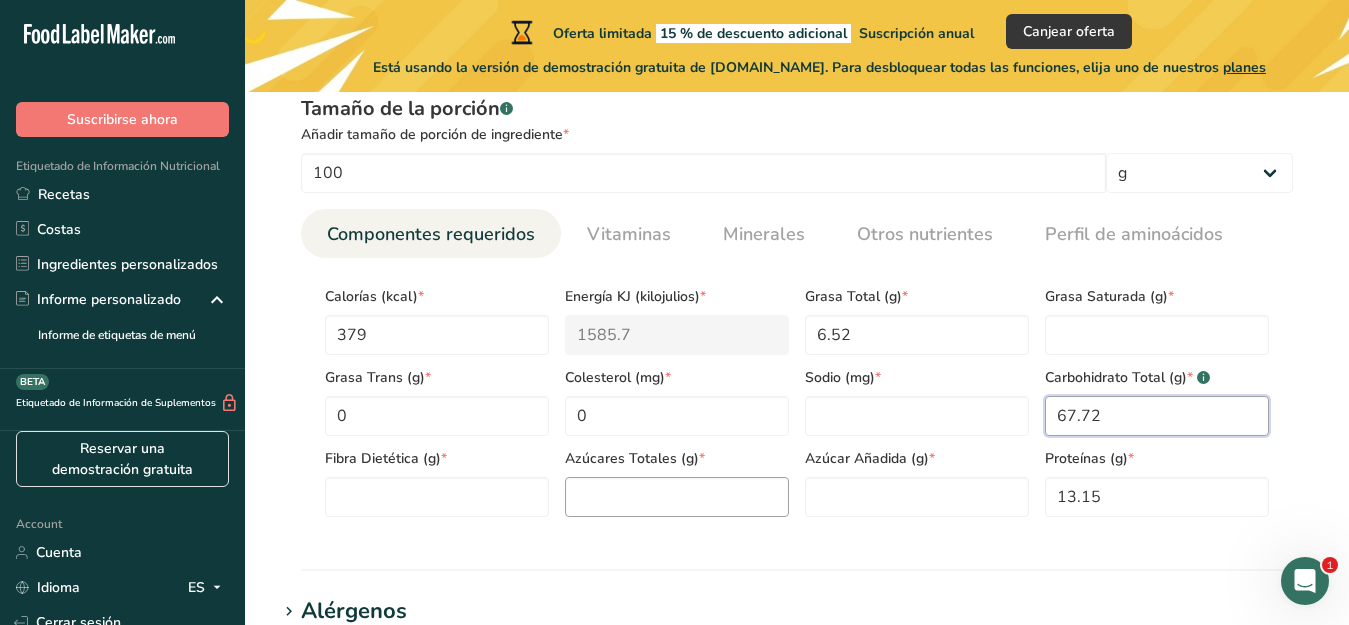 type on "67.72" 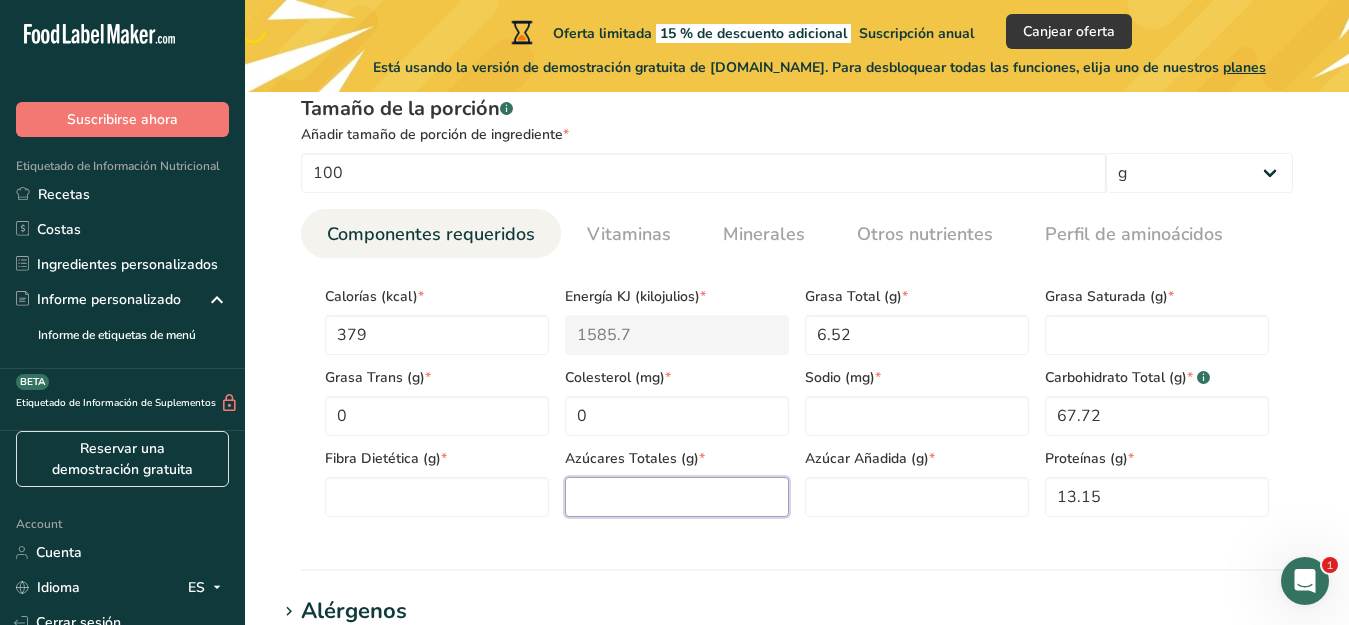 click at bounding box center [677, 497] 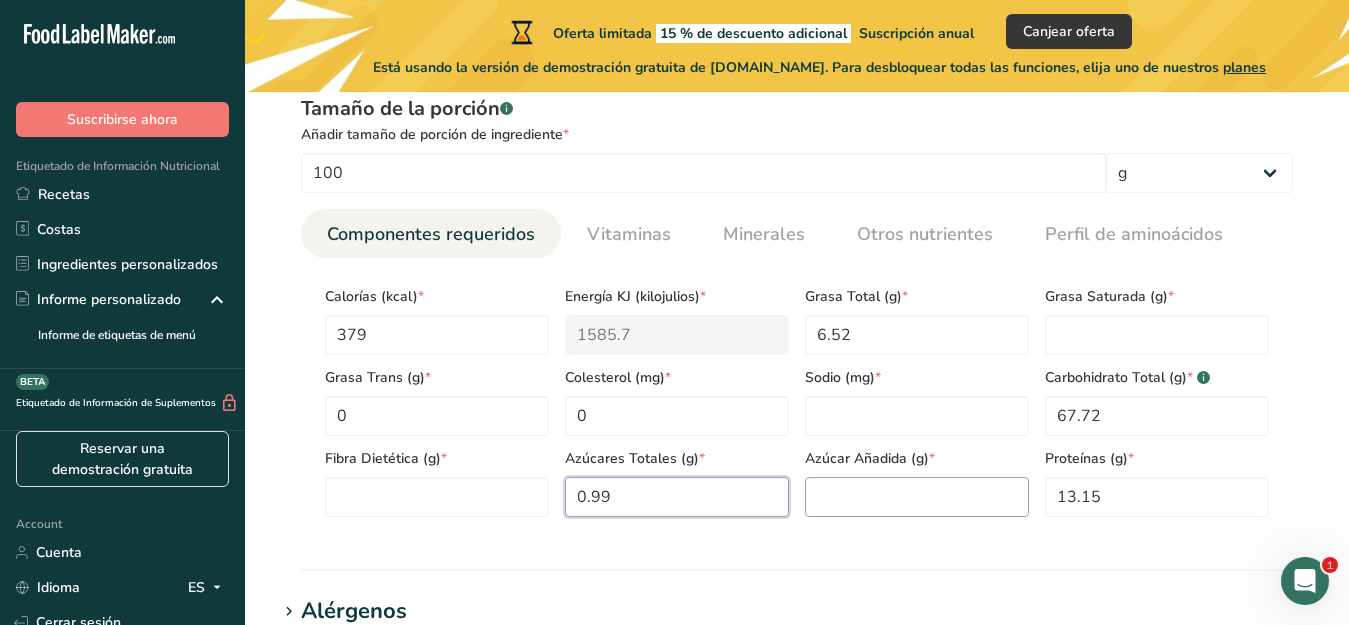 type on "0.99" 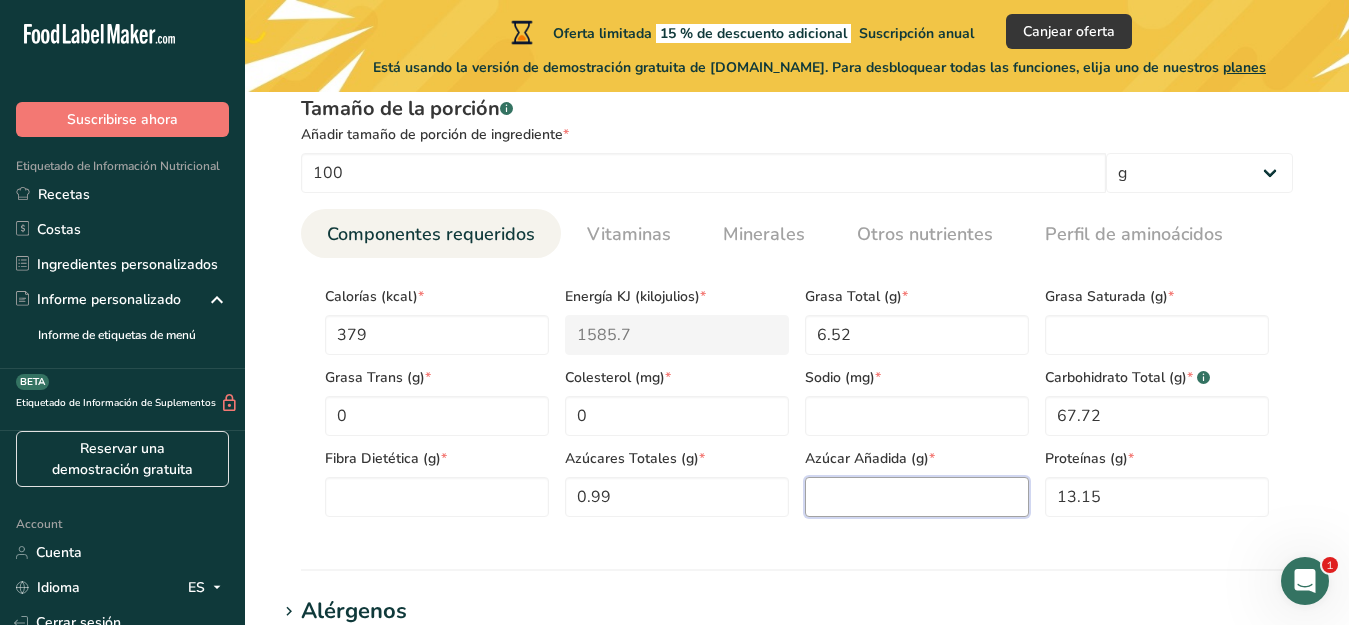 click at bounding box center [917, 497] 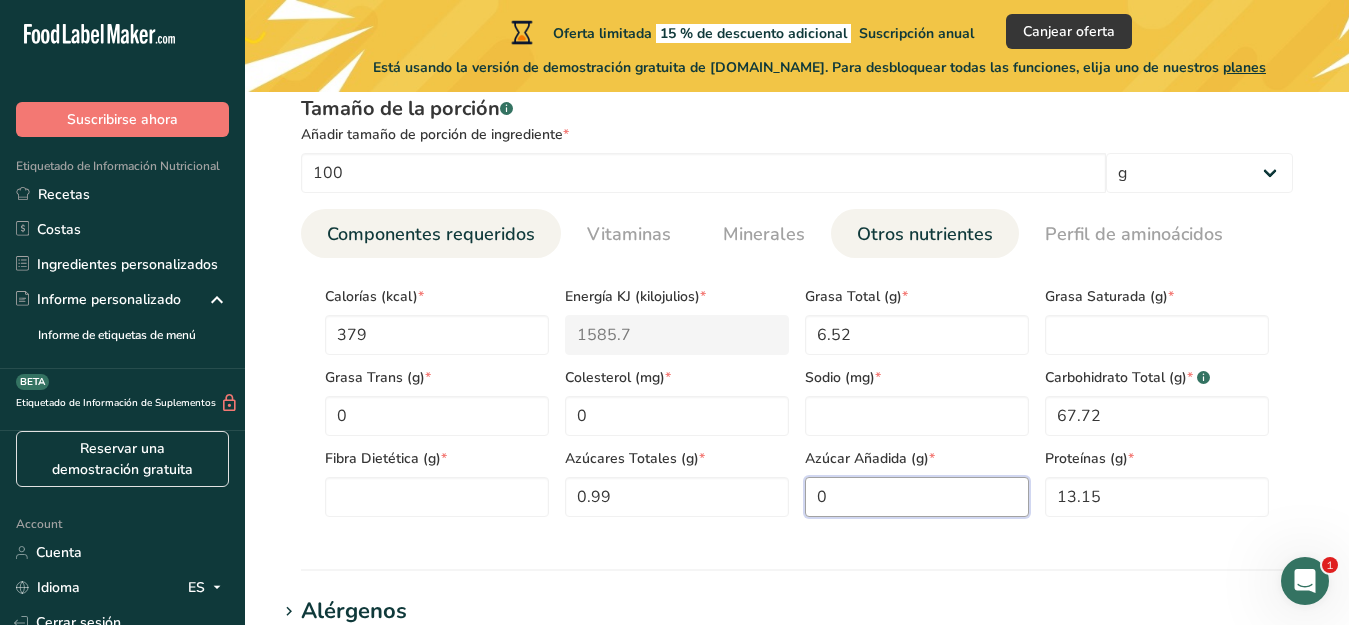 type on "0" 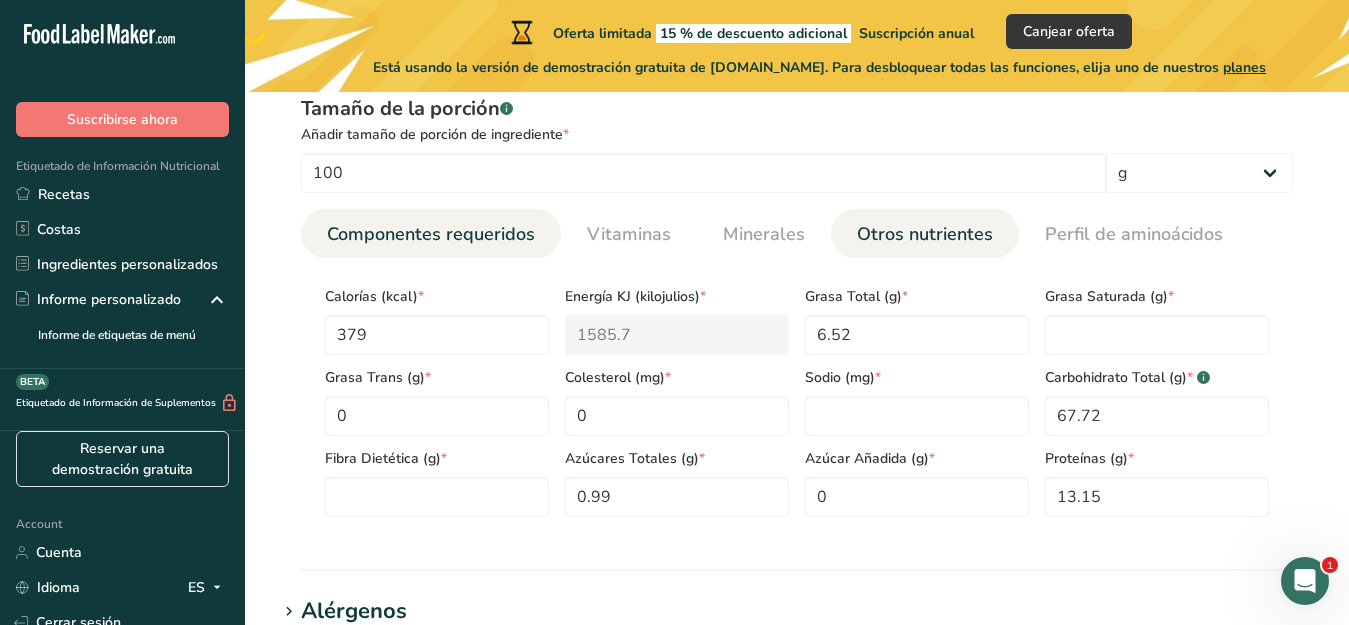 click on "Otros nutrientes" at bounding box center [925, 234] 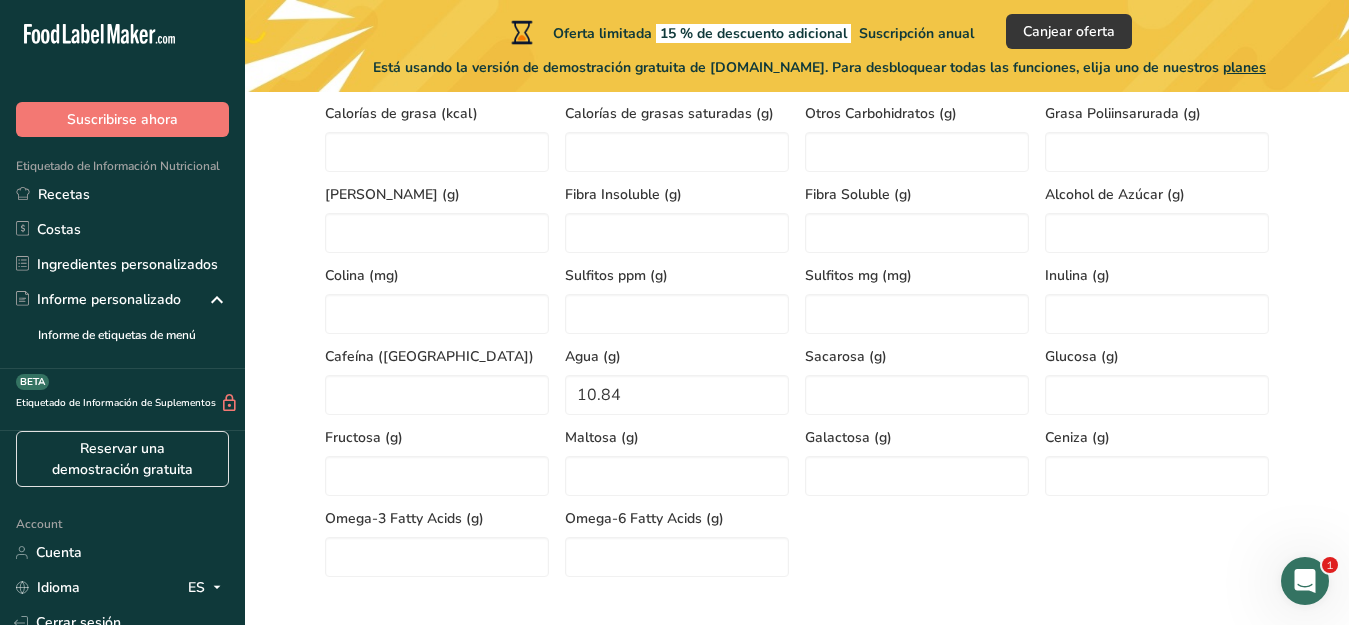 scroll, scrollTop: 1031, scrollLeft: 0, axis: vertical 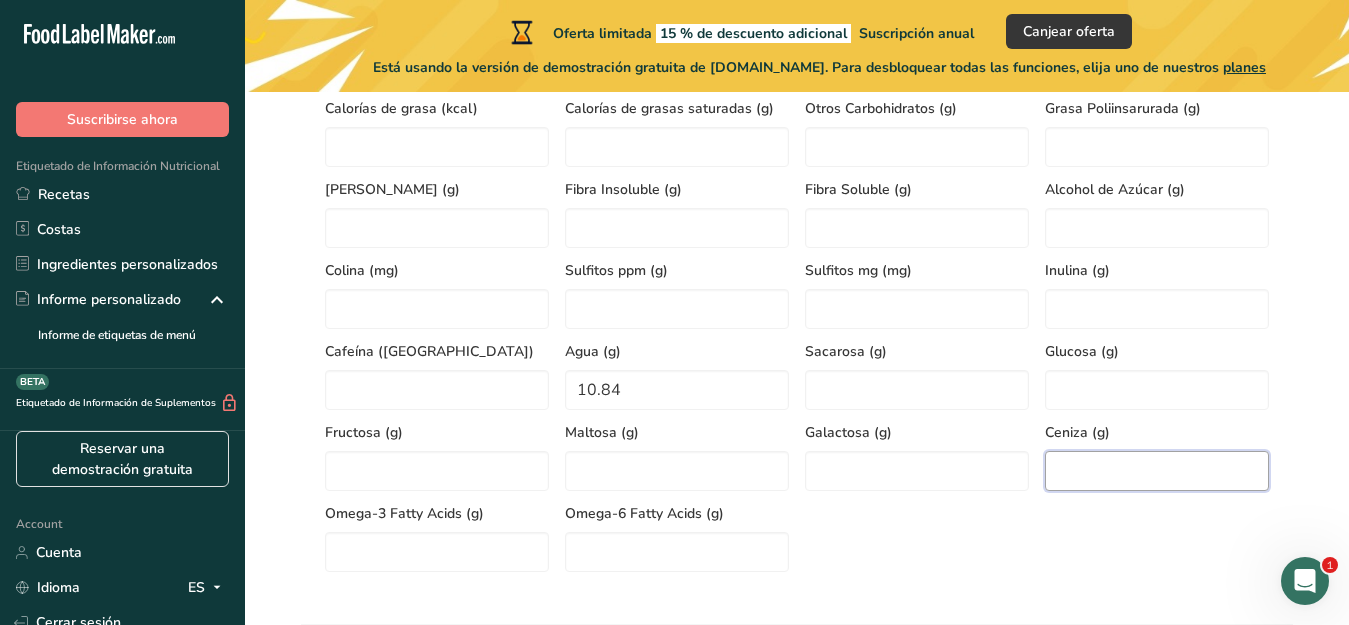 click at bounding box center [1157, 471] 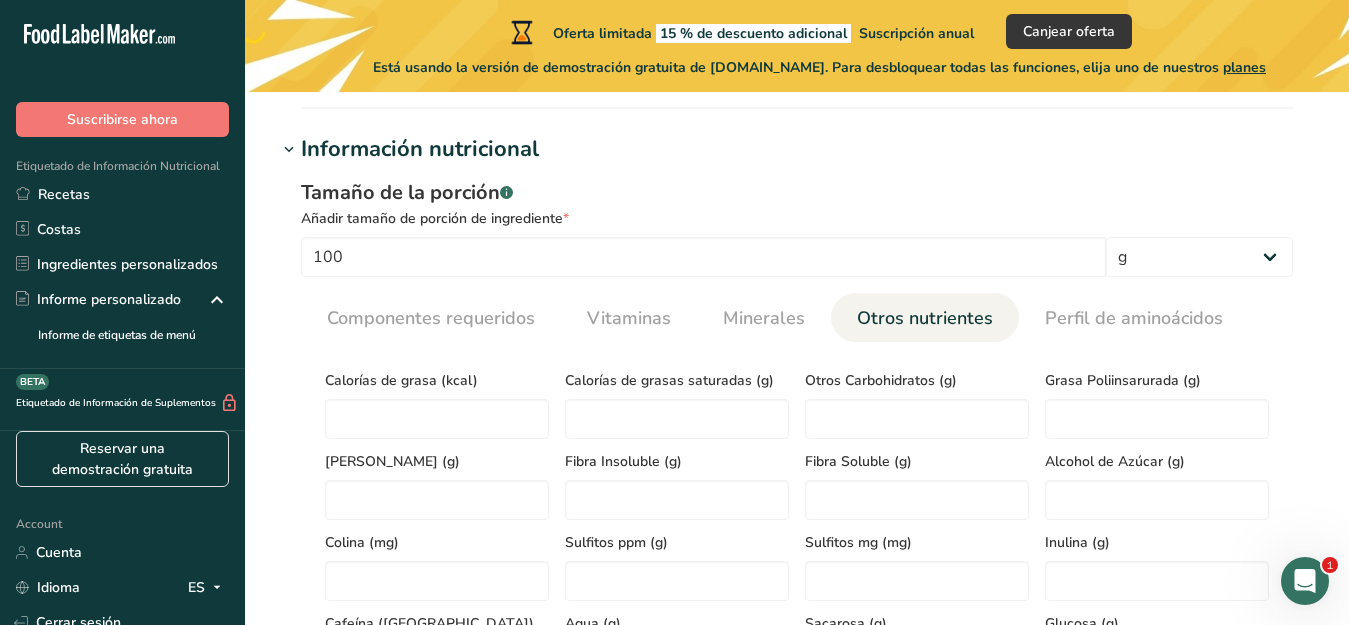 scroll, scrollTop: 750, scrollLeft: 0, axis: vertical 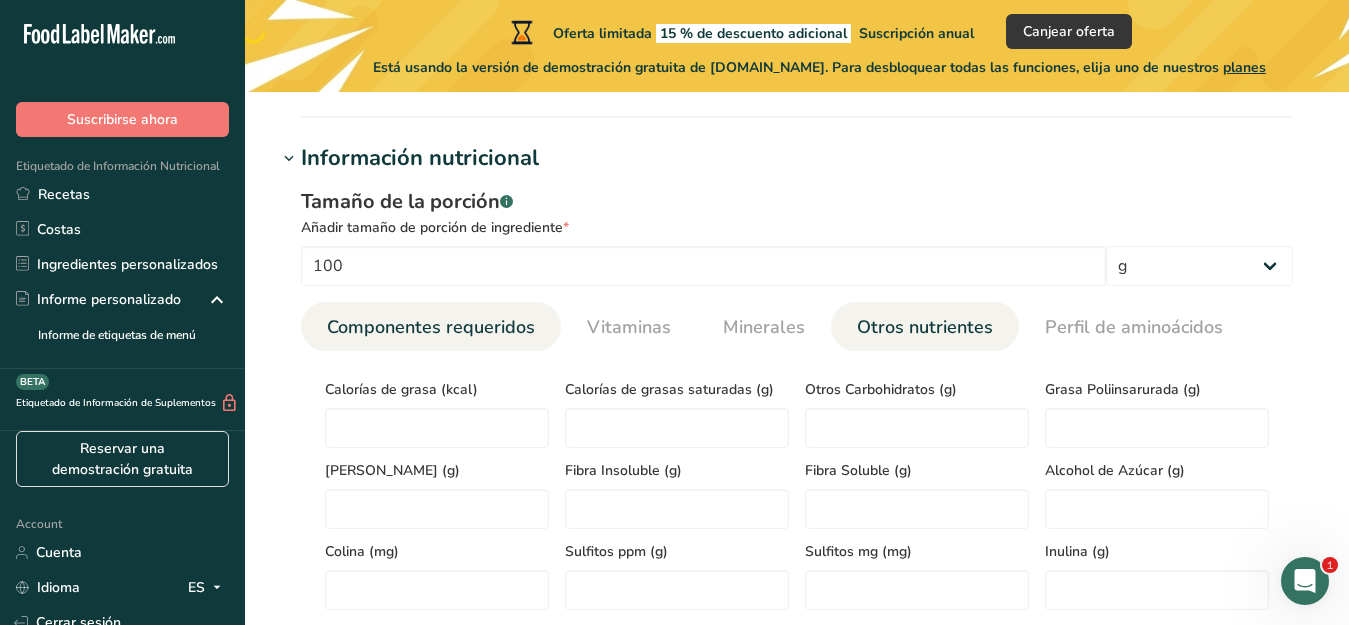 type on "1.77" 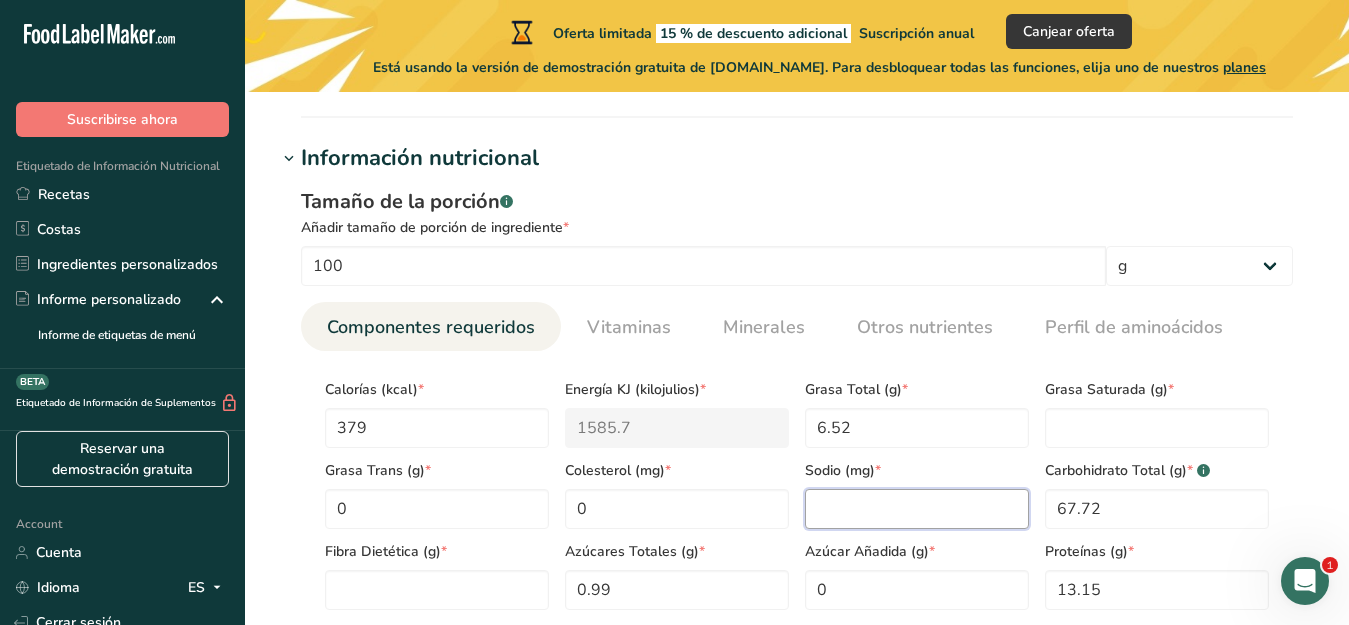 click at bounding box center (917, 509) 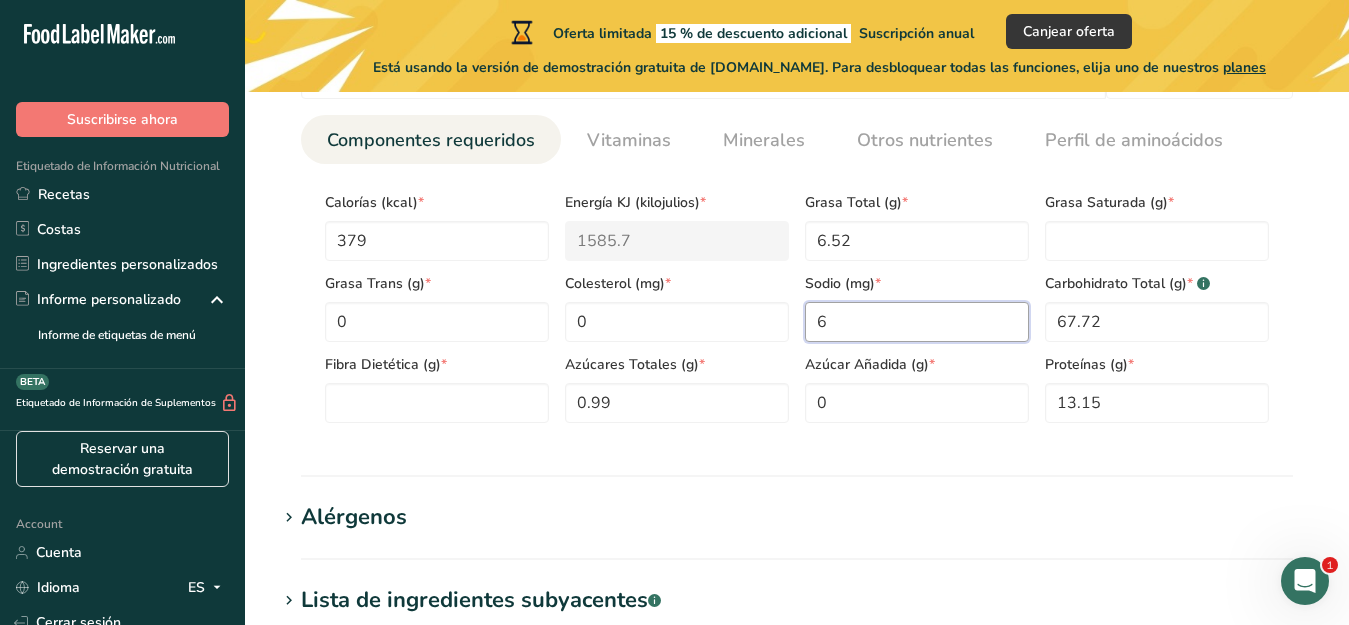 scroll, scrollTop: 937, scrollLeft: 0, axis: vertical 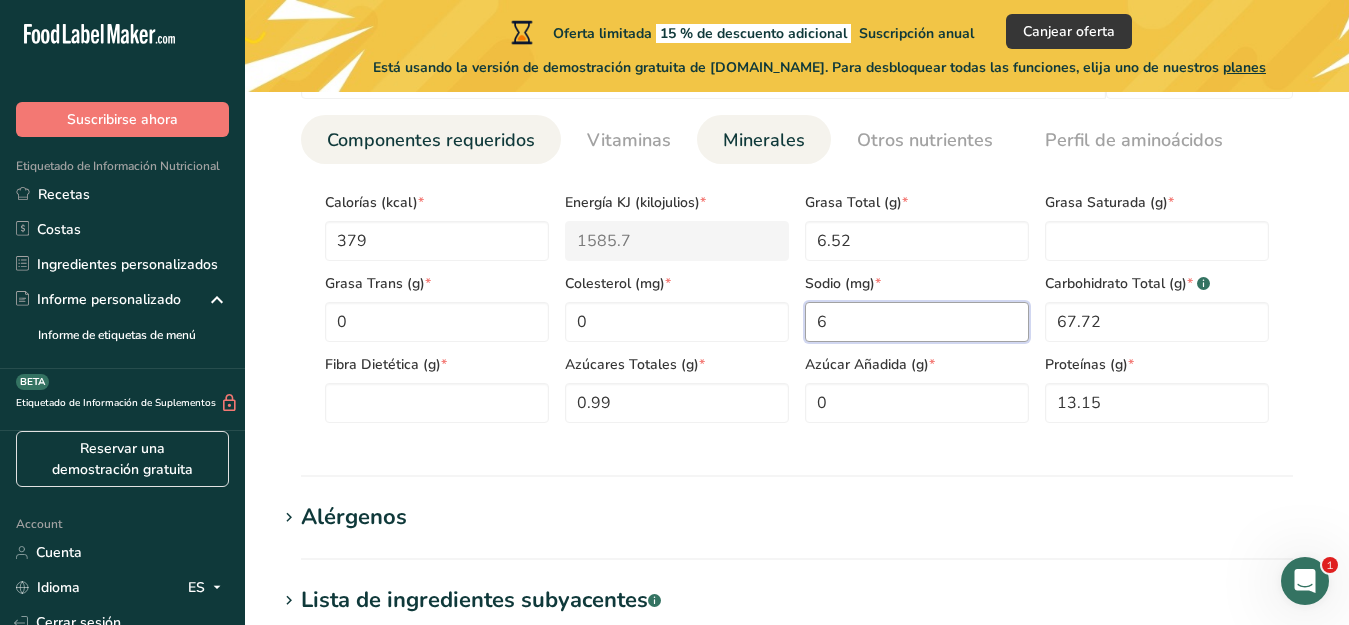 type on "6" 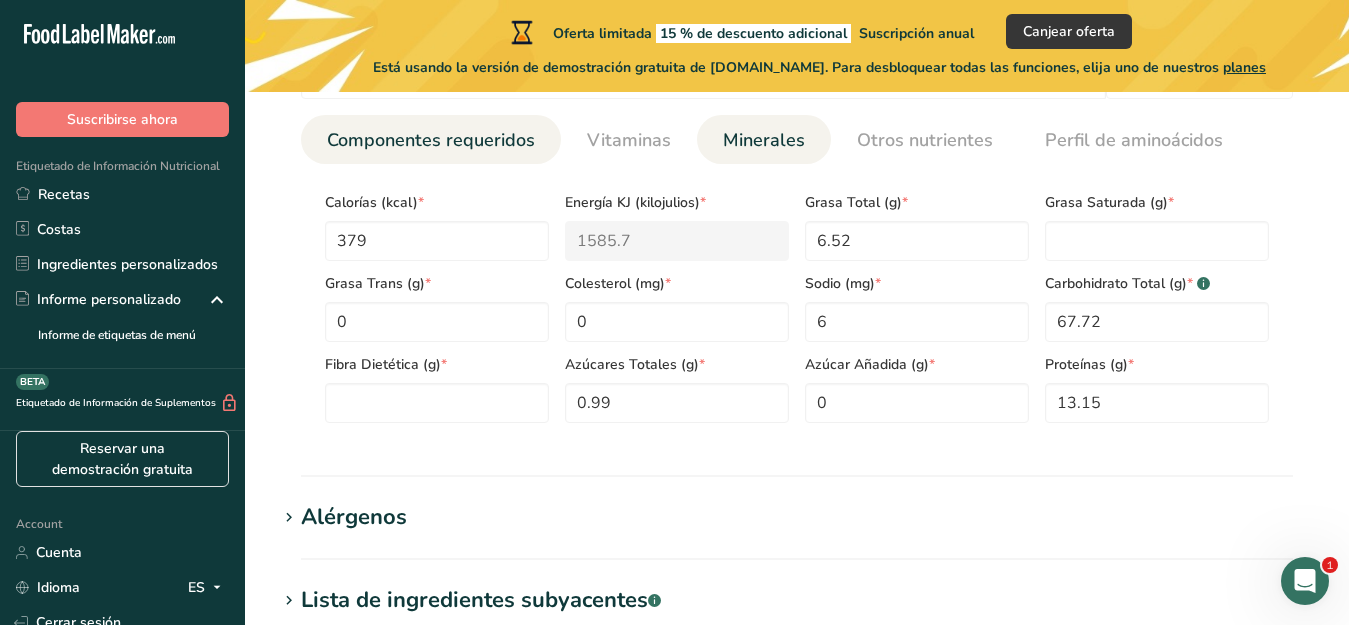 click on "Minerales" at bounding box center (764, 140) 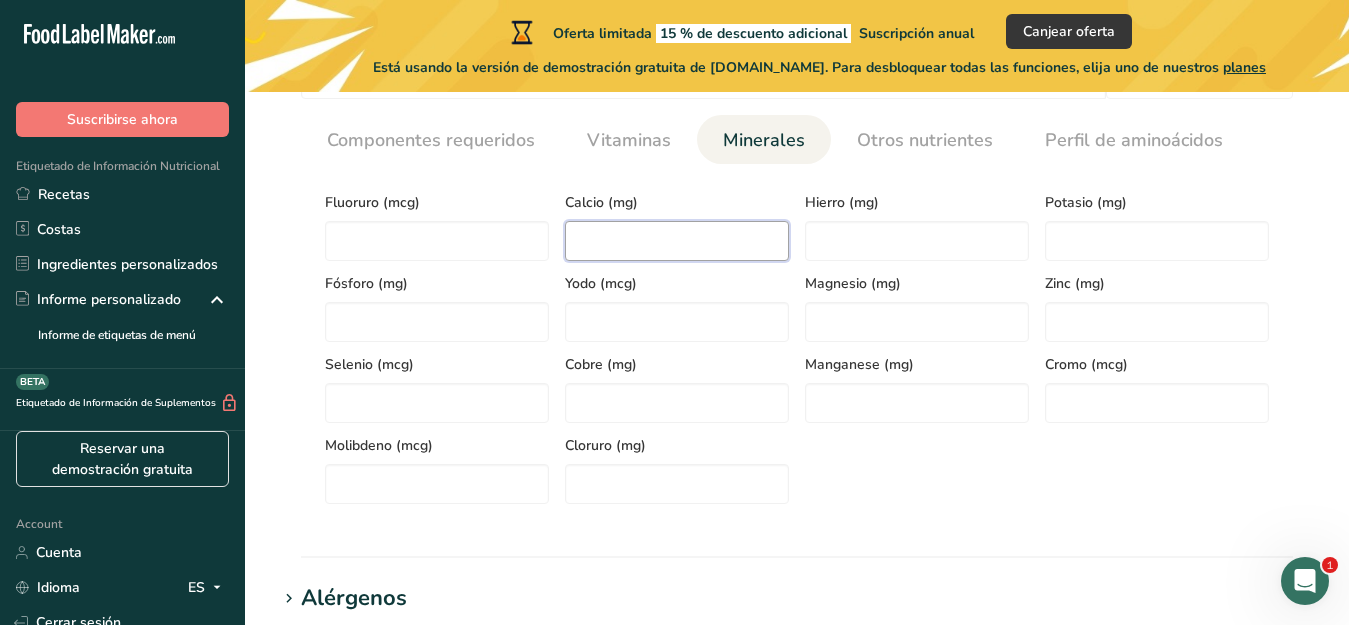 click at bounding box center (677, 241) 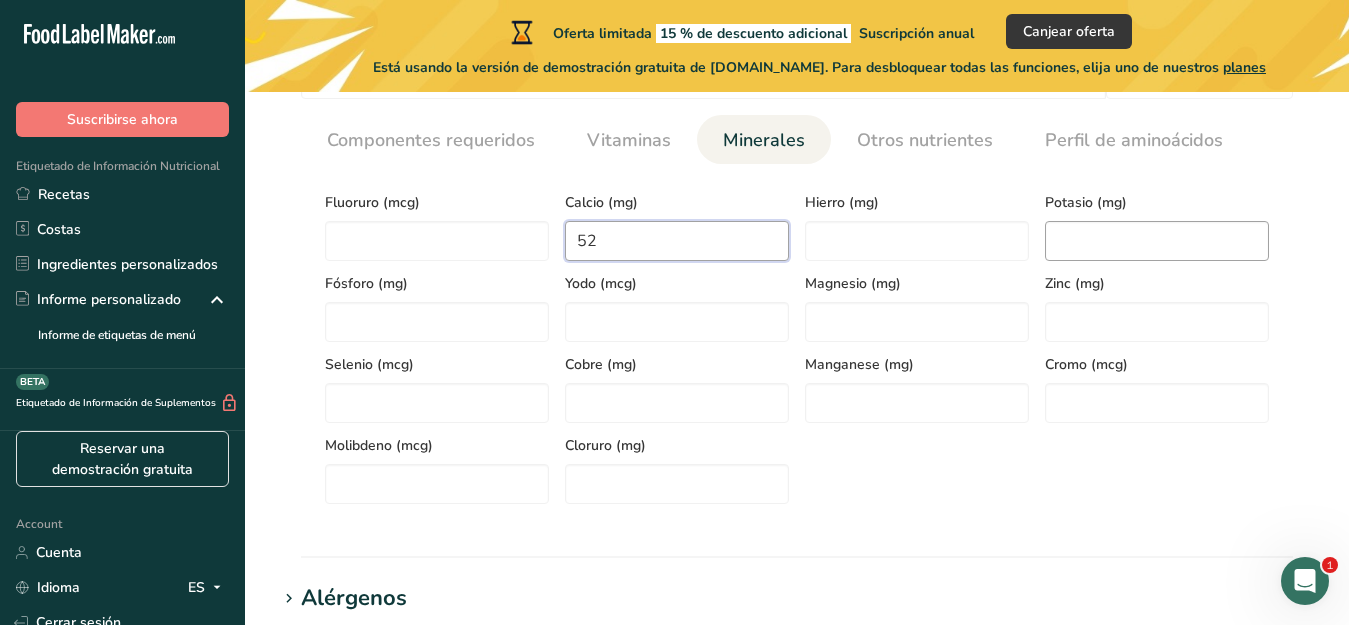 type on "52" 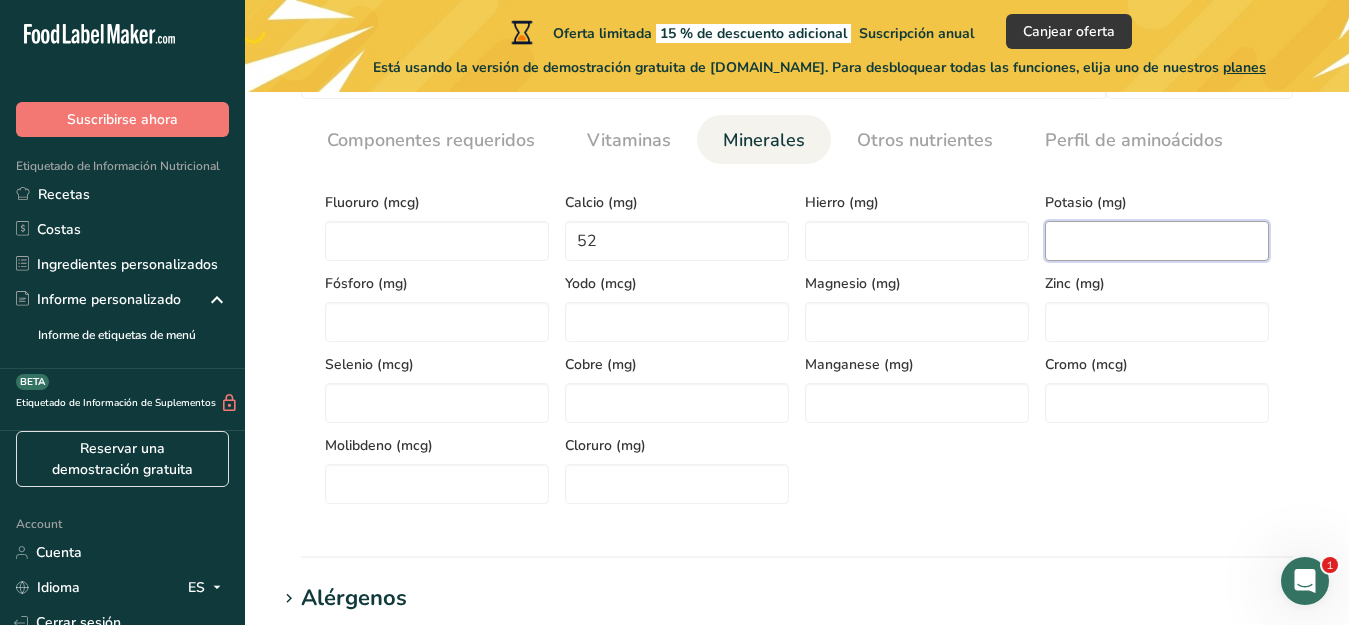 click at bounding box center (1157, 241) 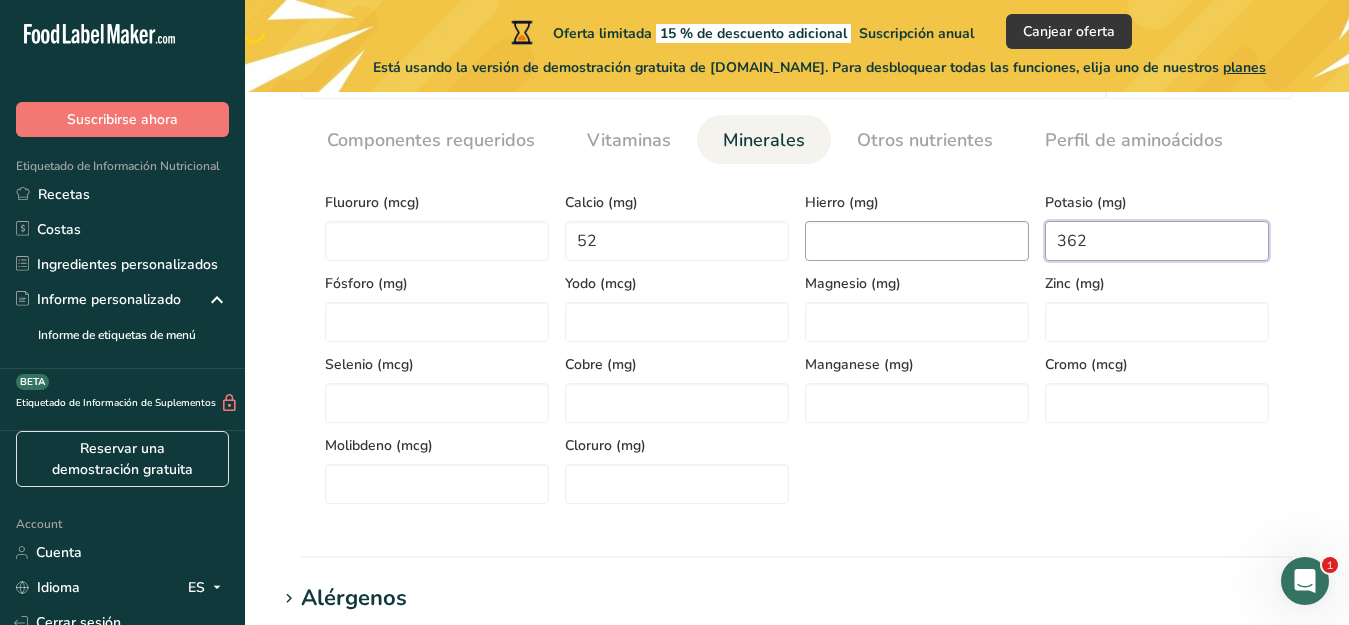 type on "362" 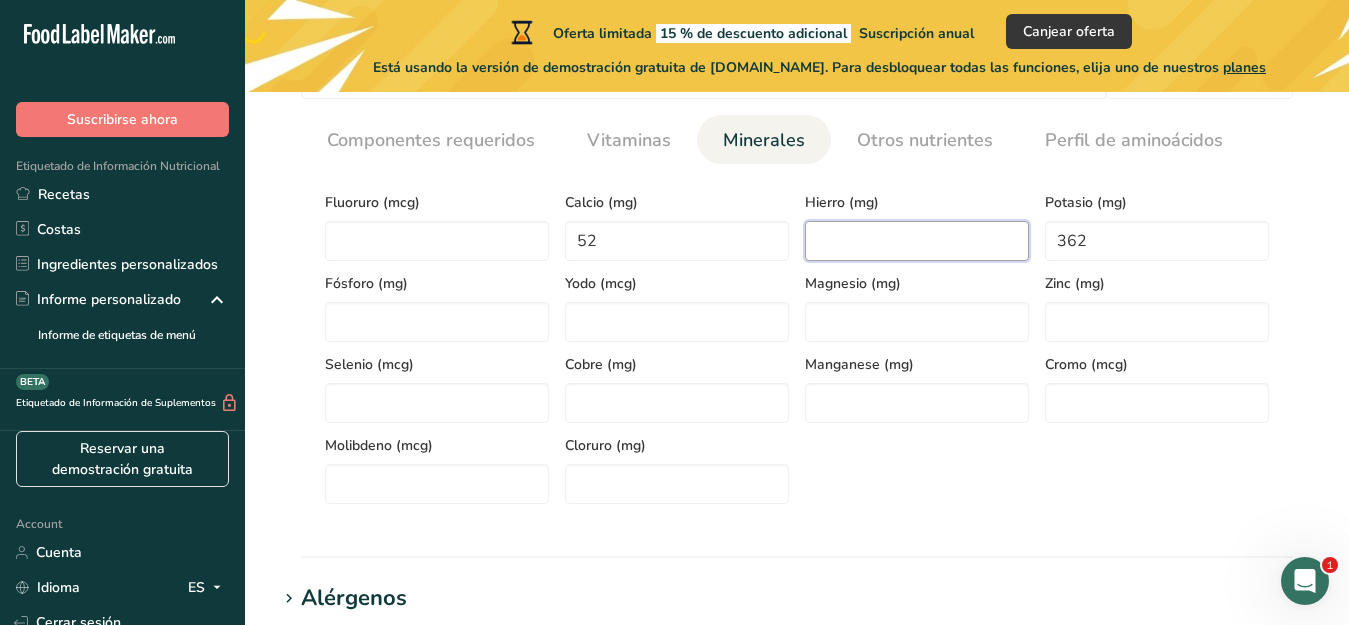 click at bounding box center [917, 241] 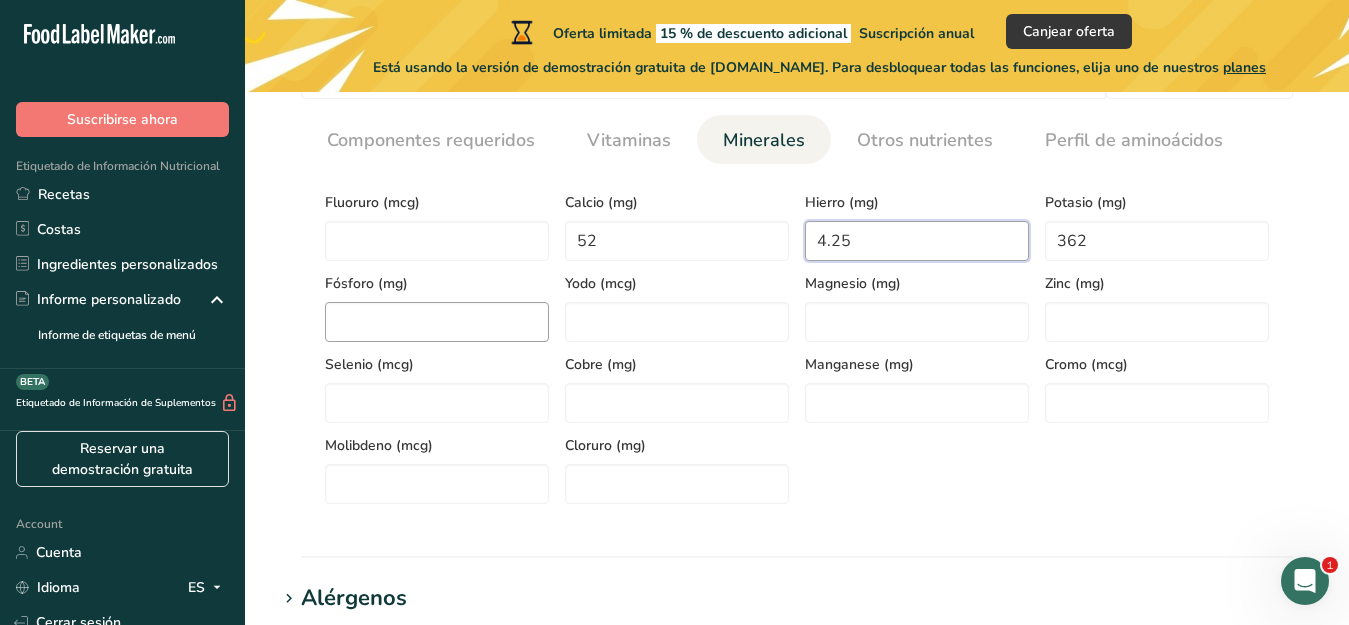 type on "4.25" 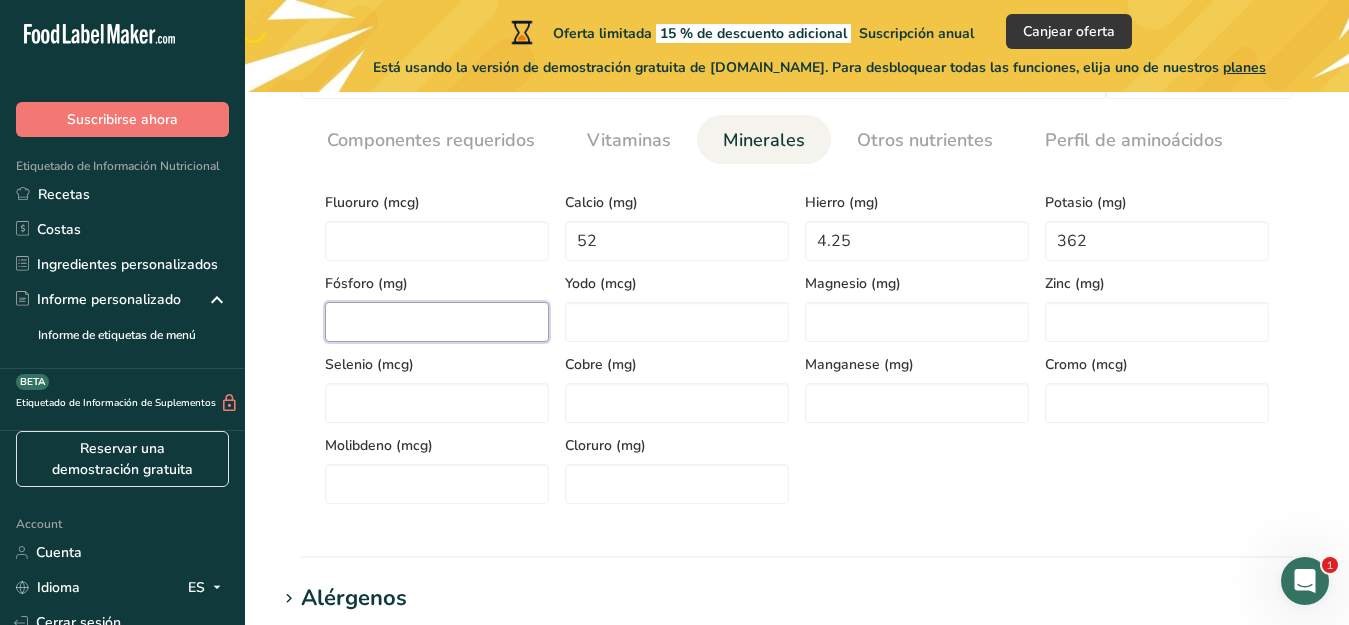 click at bounding box center [437, 322] 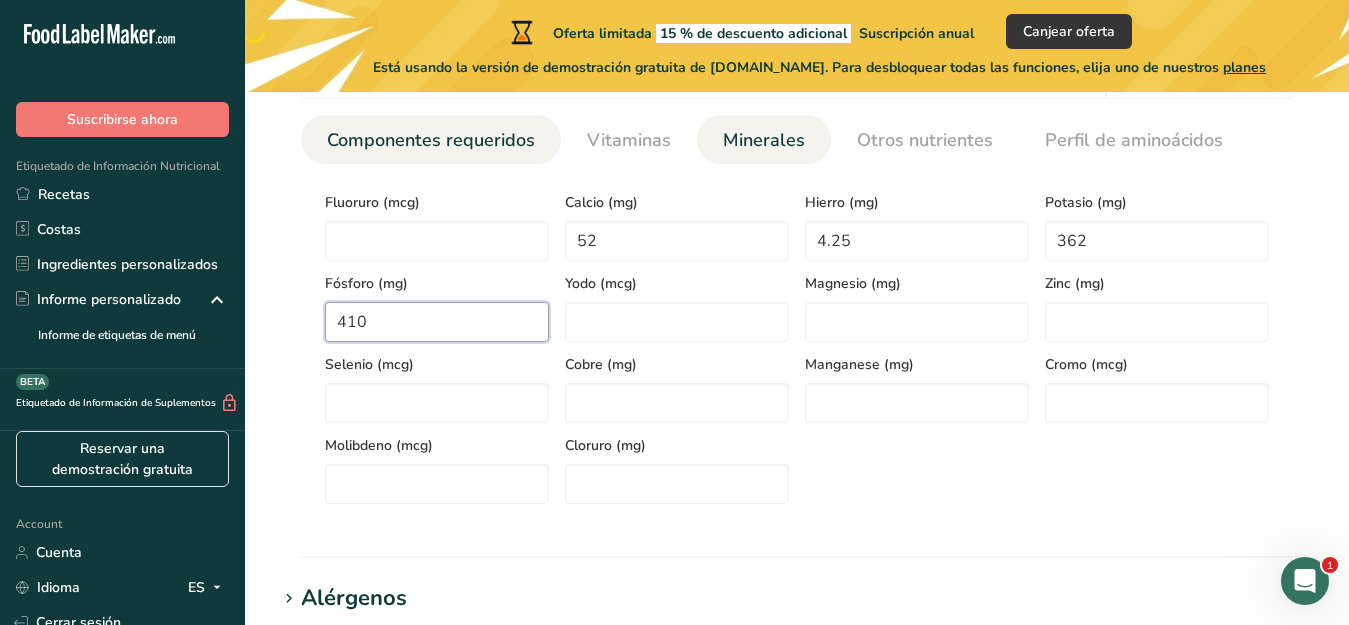 type on "410" 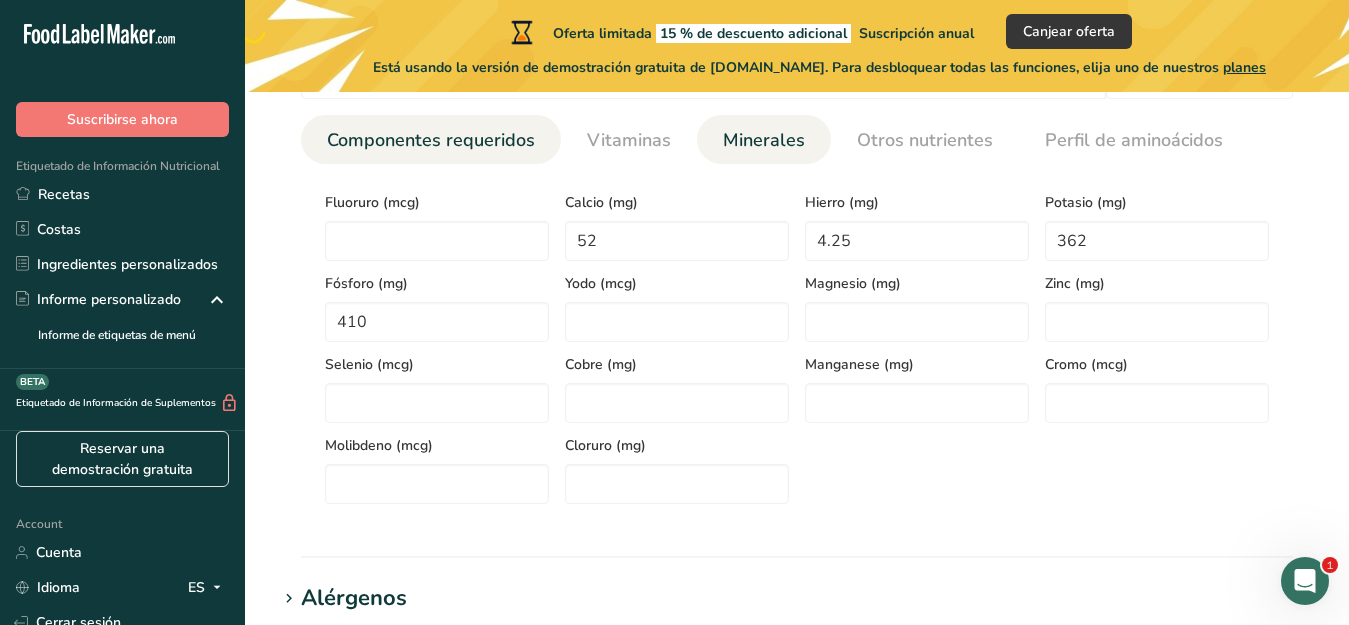 click on "Componentes requeridos" at bounding box center [431, 140] 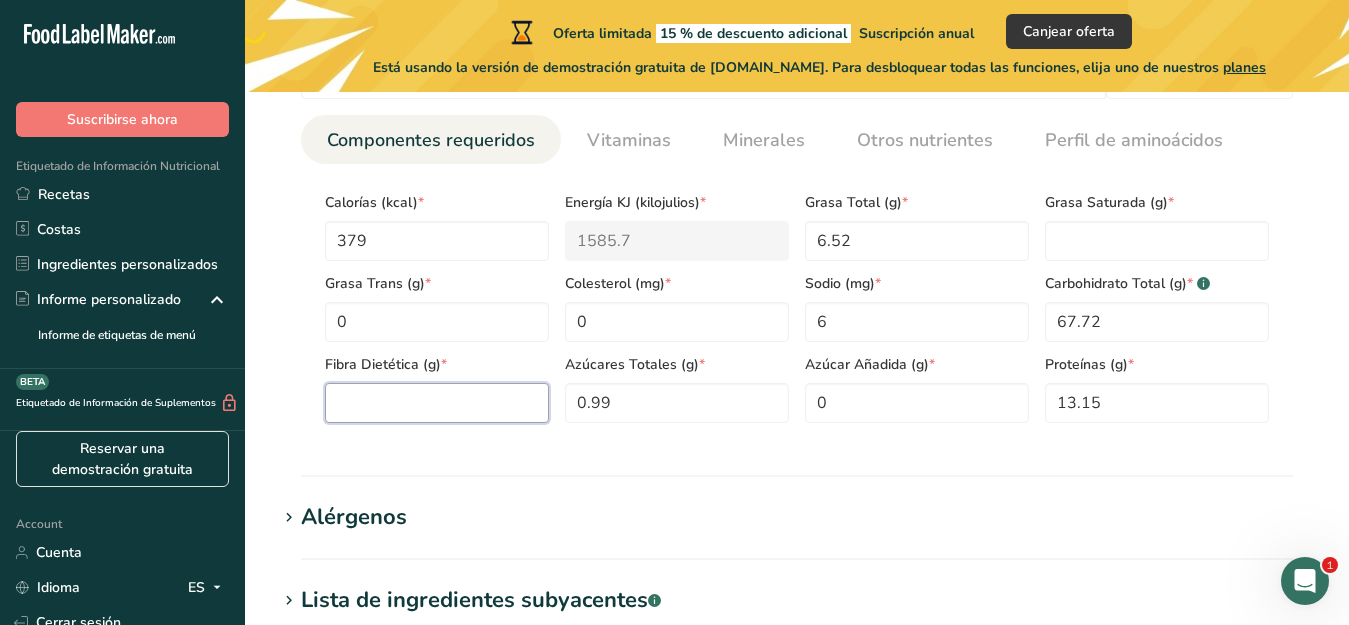 click at bounding box center (437, 403) 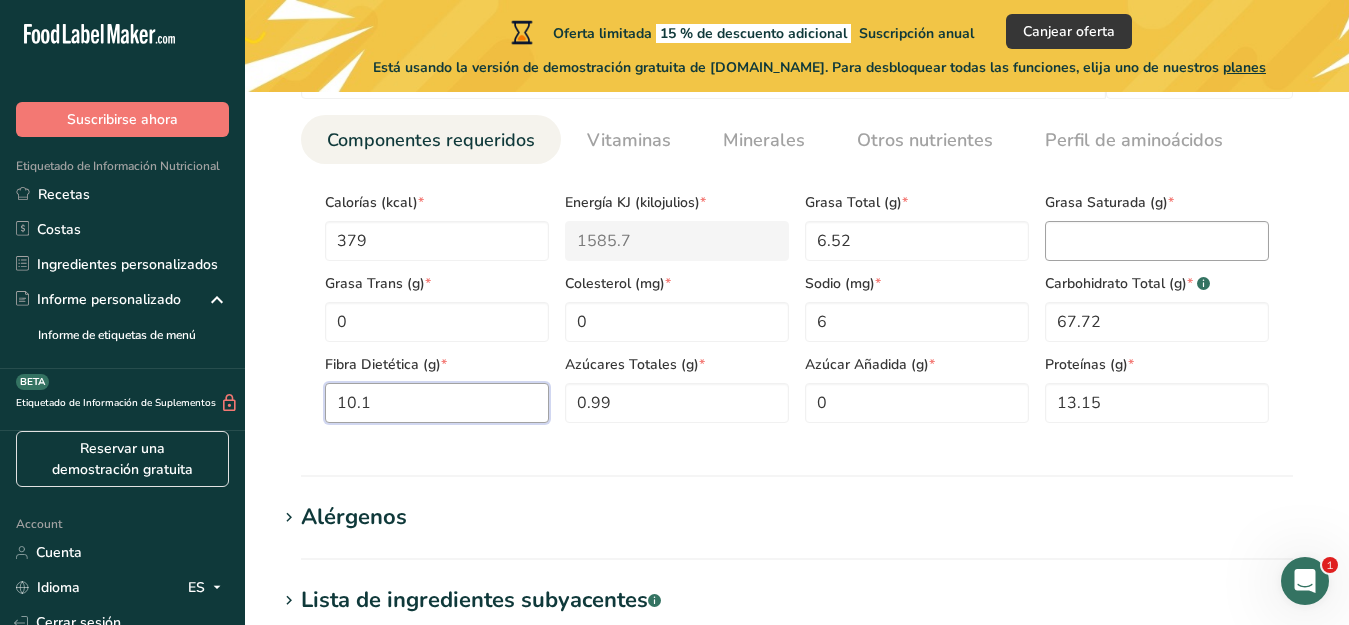 type on "10.1" 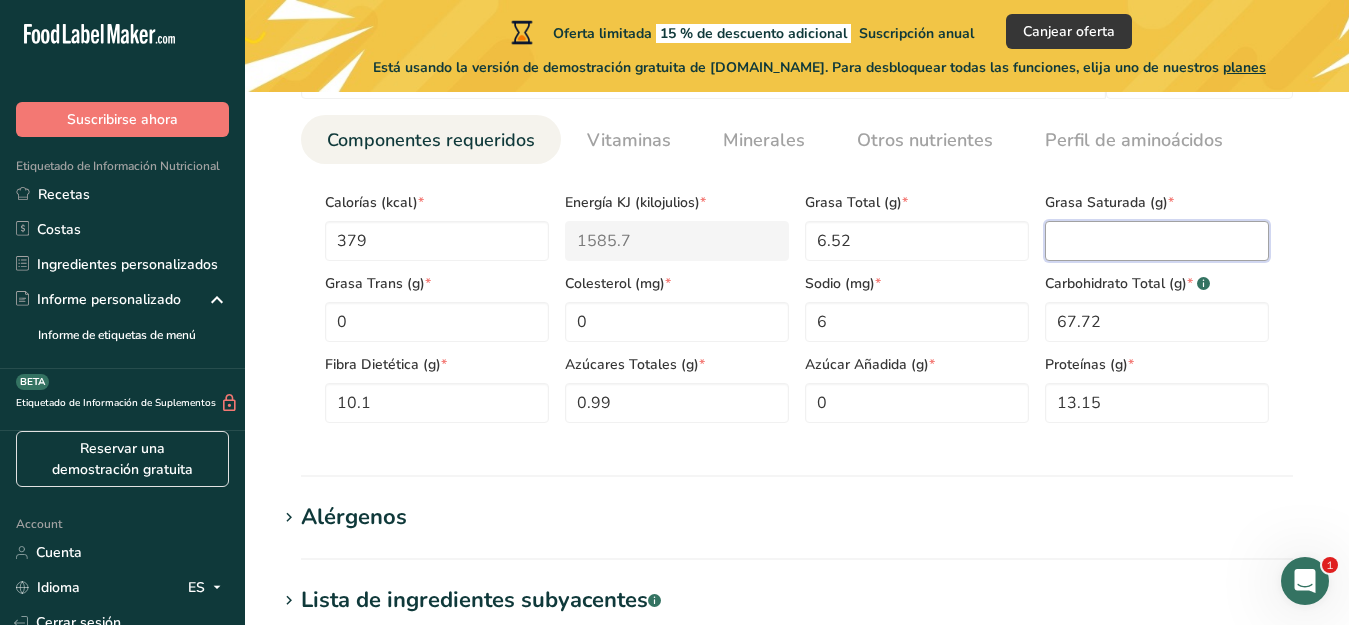 click at bounding box center (1157, 241) 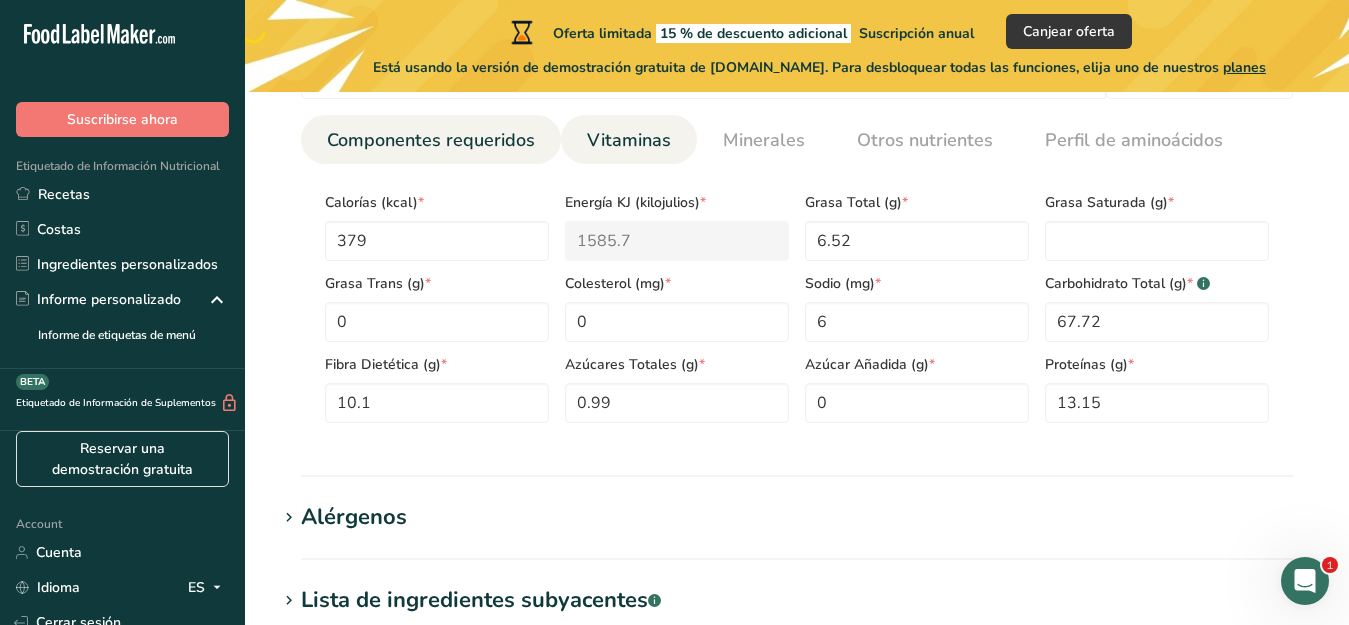 click on "Vitaminas" at bounding box center [629, 140] 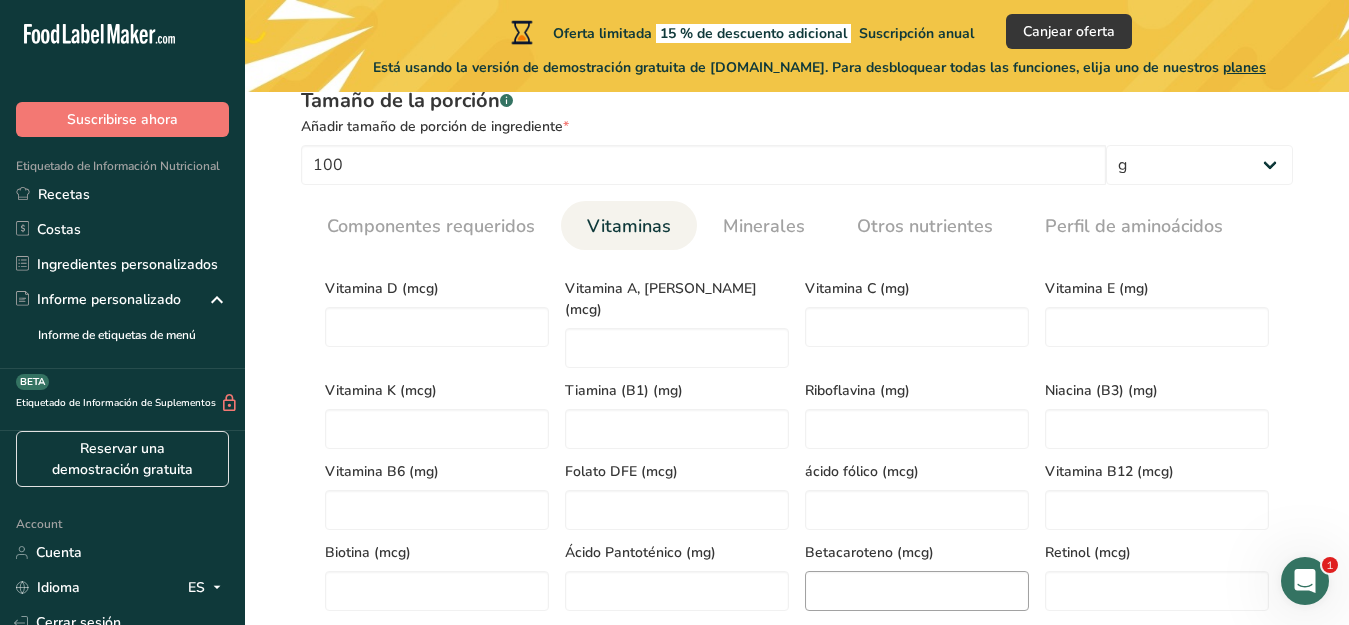 scroll, scrollTop: 843, scrollLeft: 0, axis: vertical 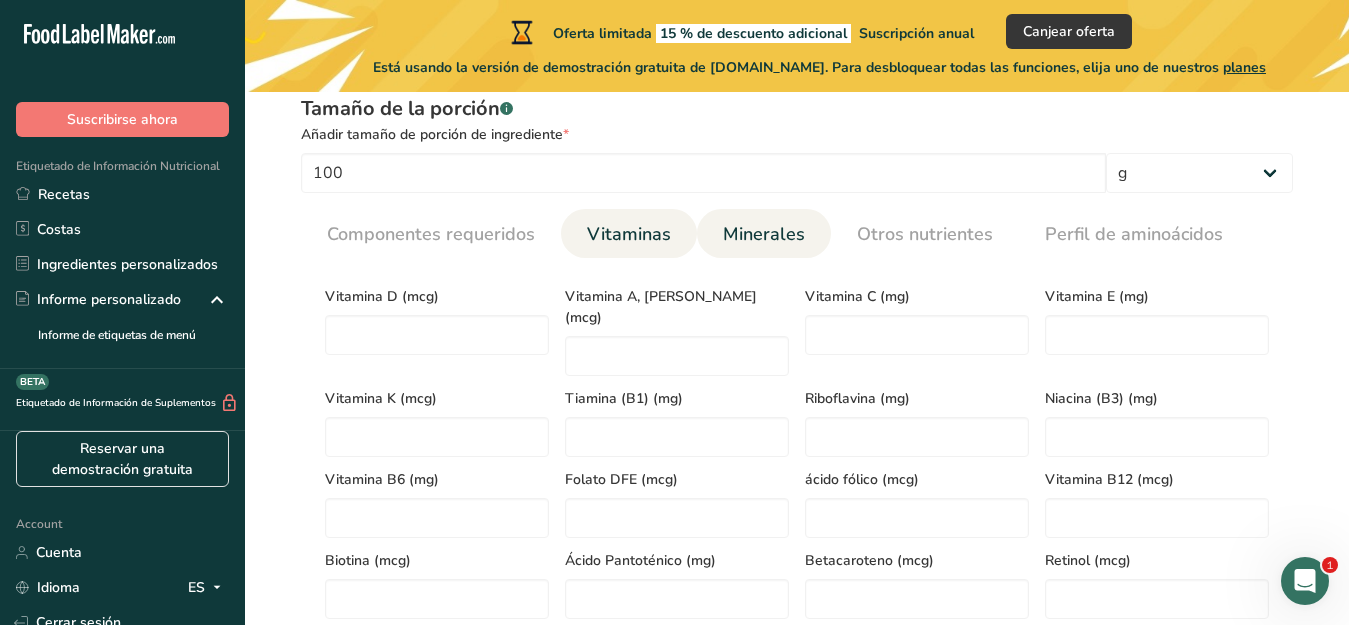 click on "Minerales" at bounding box center (764, 234) 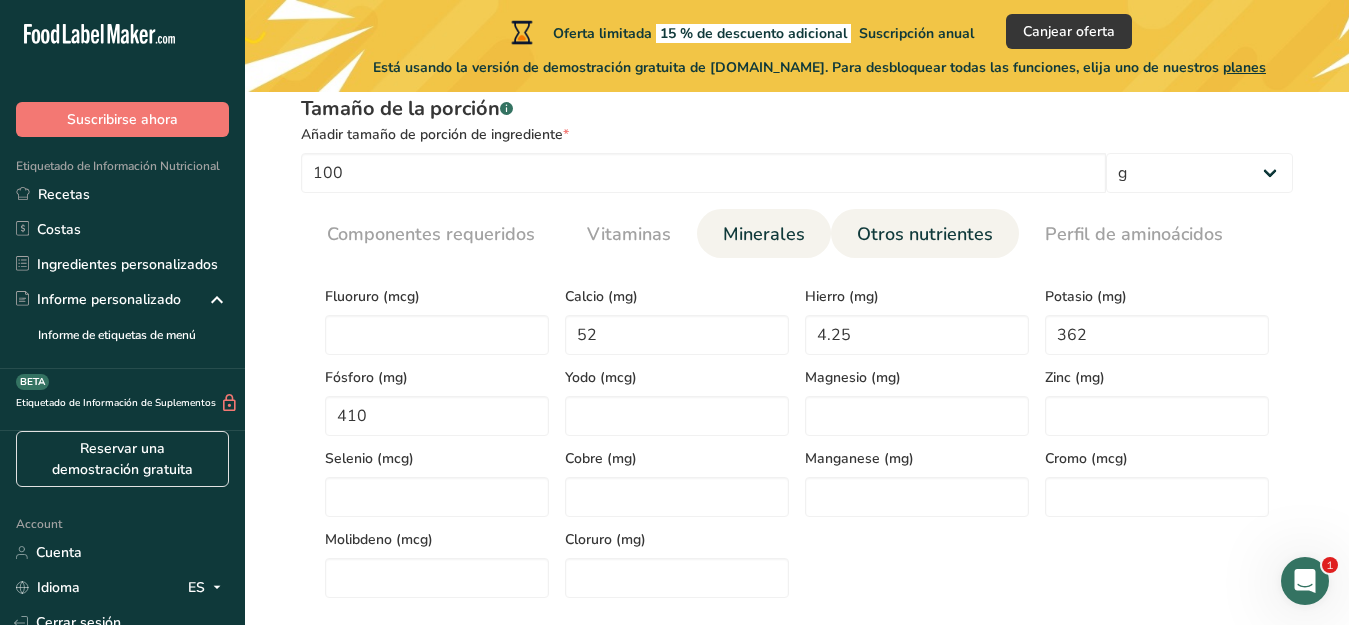 click on "Otros nutrientes" at bounding box center [925, 234] 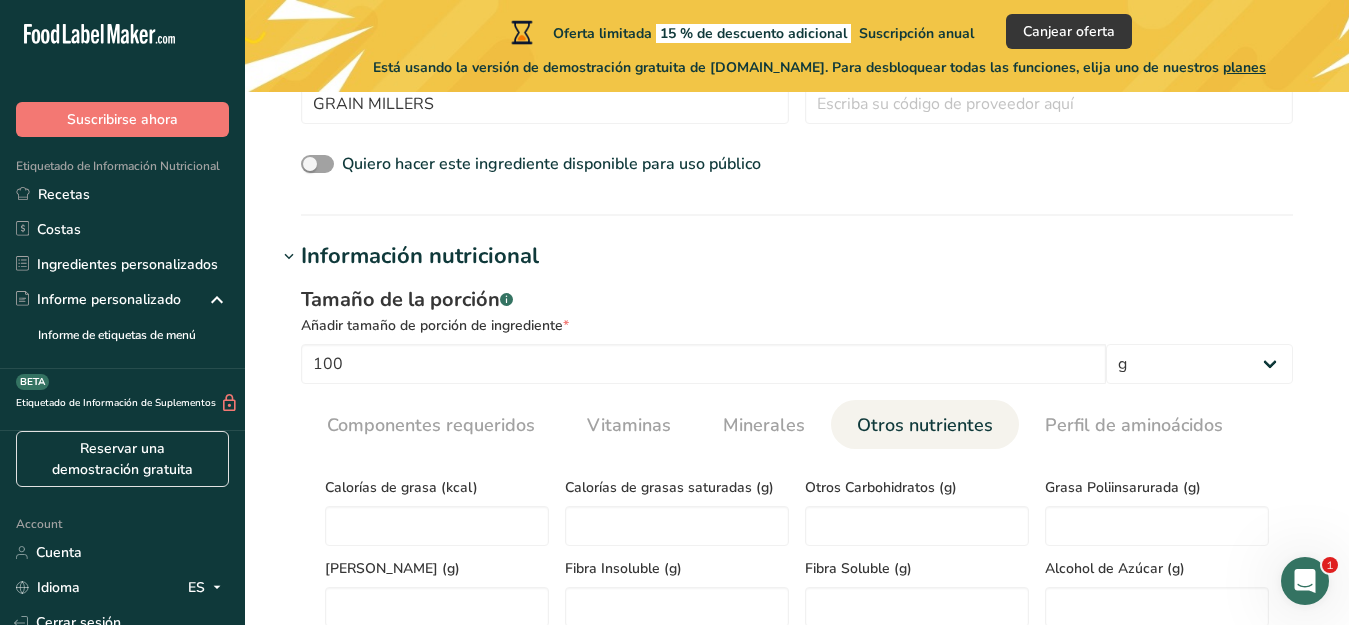 scroll, scrollTop: 656, scrollLeft: 0, axis: vertical 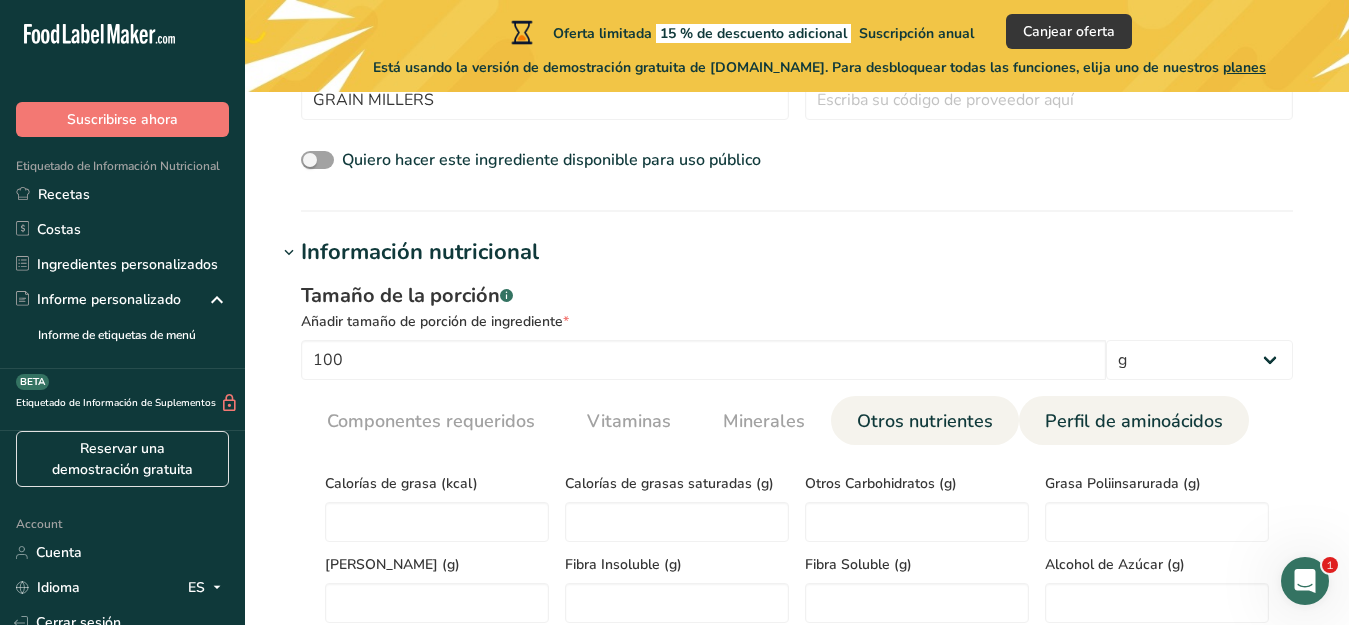 click on "Perfil de aminoácidos" at bounding box center [1134, 421] 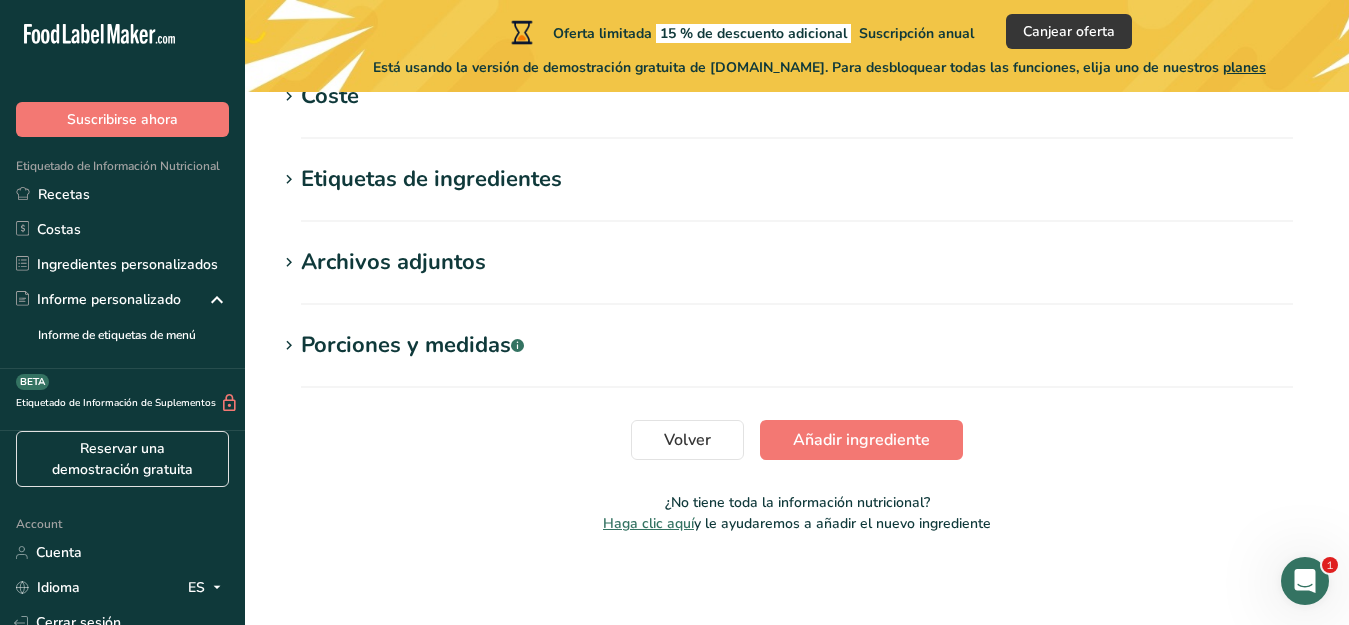 scroll, scrollTop: 1687, scrollLeft: 0, axis: vertical 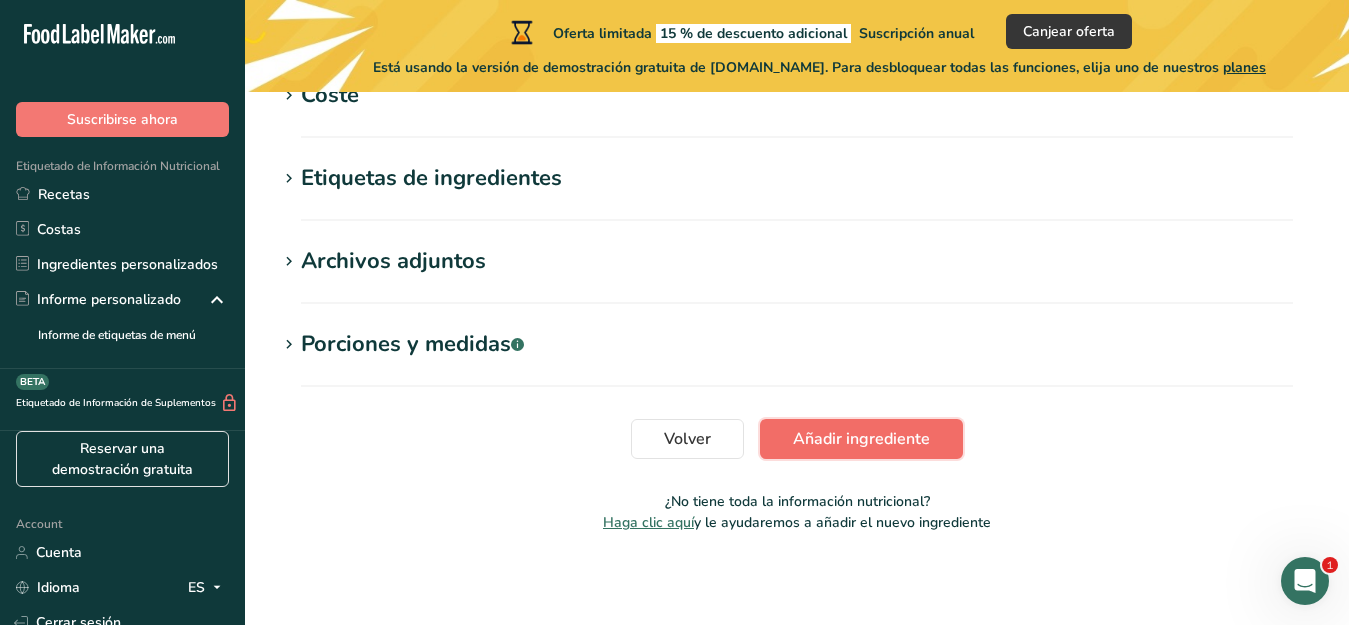 click on "Añadir ingrediente" at bounding box center [861, 439] 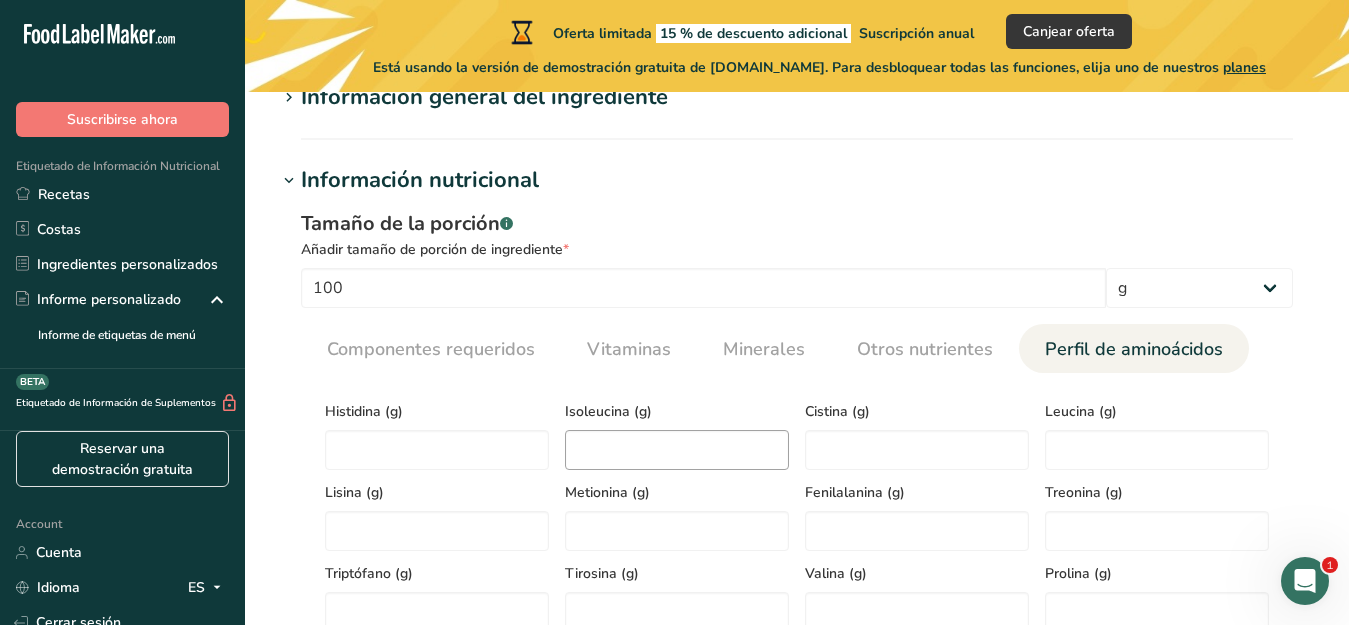 scroll, scrollTop: 187, scrollLeft: 0, axis: vertical 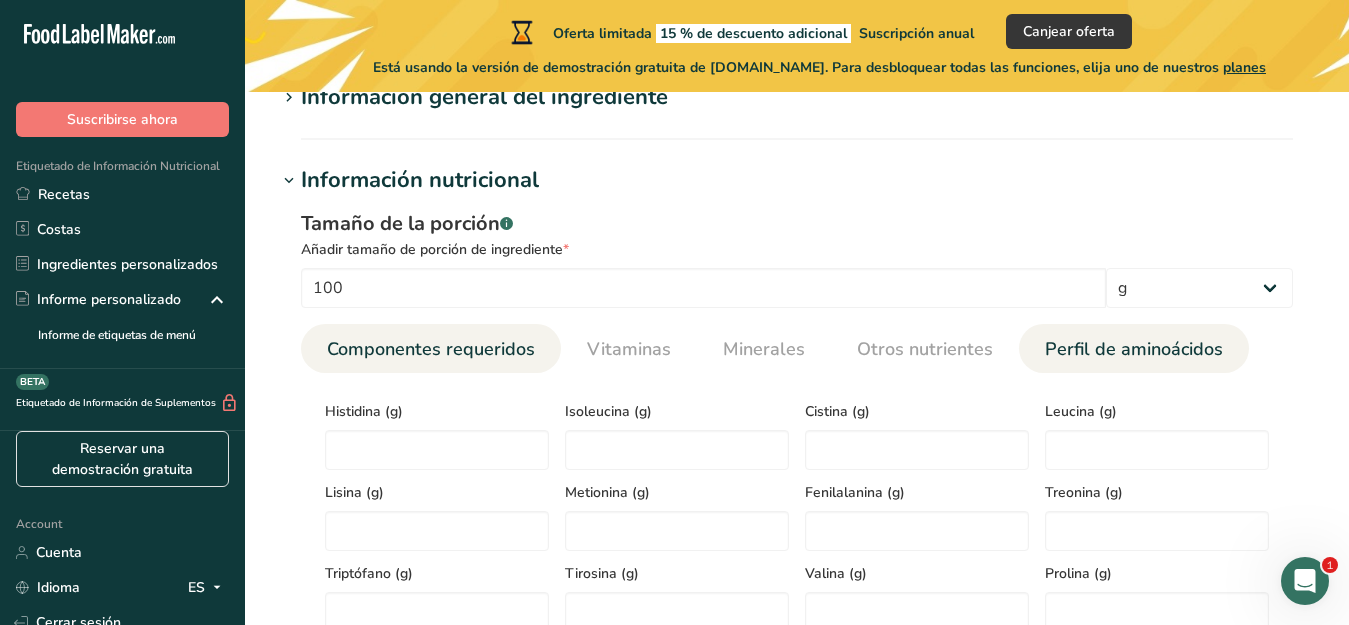 click on "Componentes requeridos" at bounding box center [431, 349] 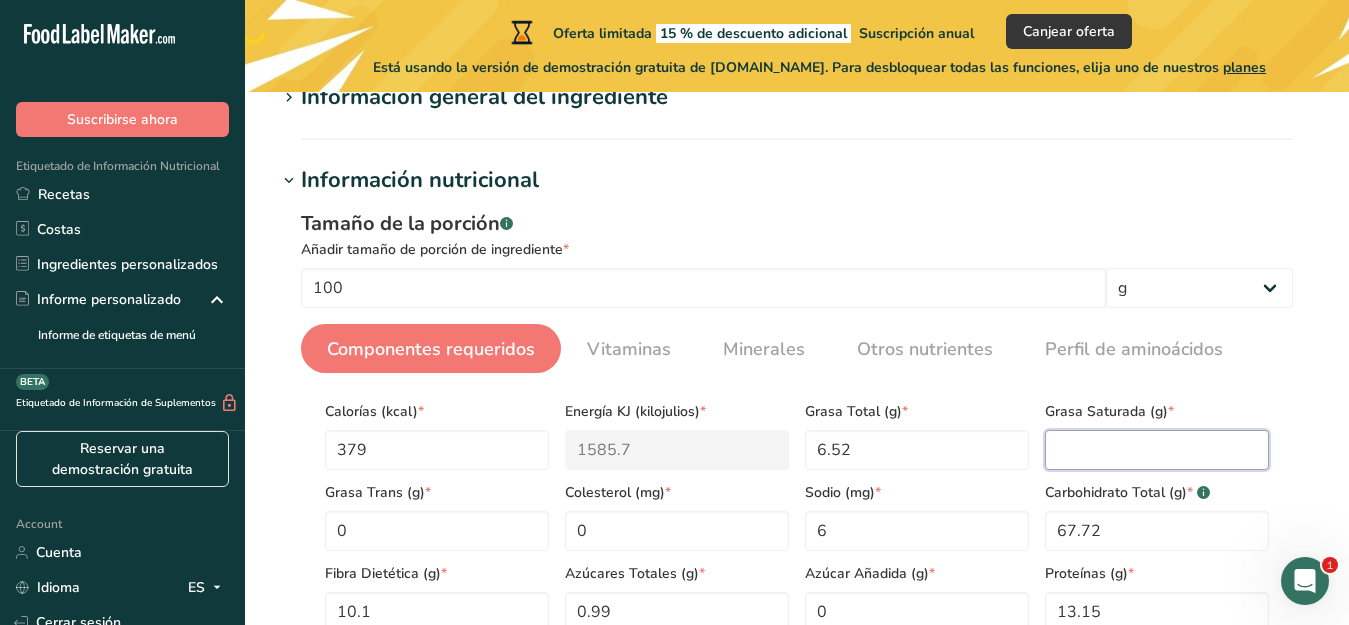 click at bounding box center [1157, 450] 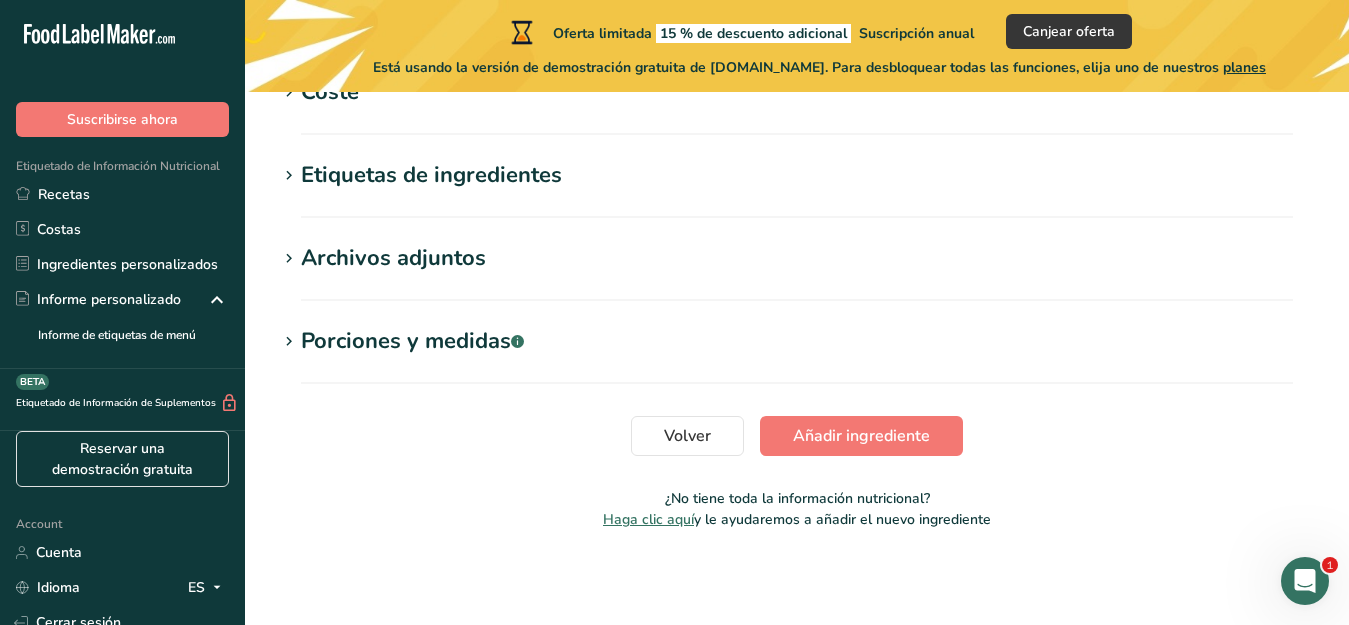 scroll, scrollTop: 988, scrollLeft: 0, axis: vertical 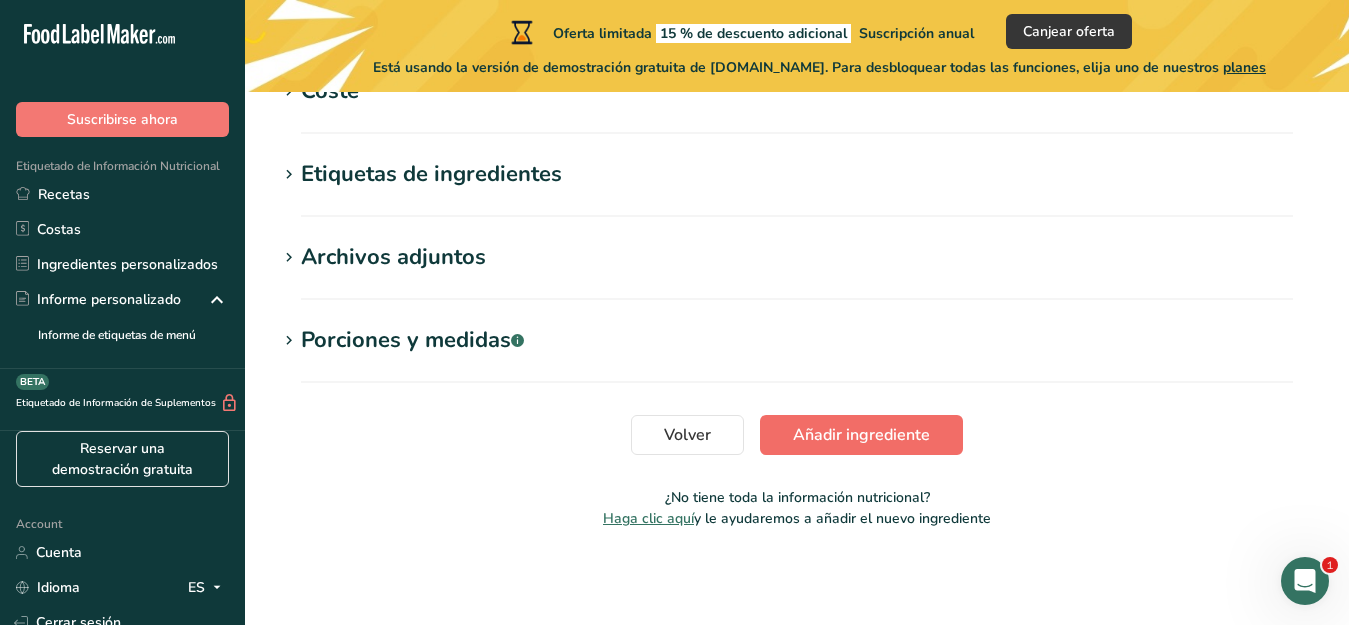 type on "0" 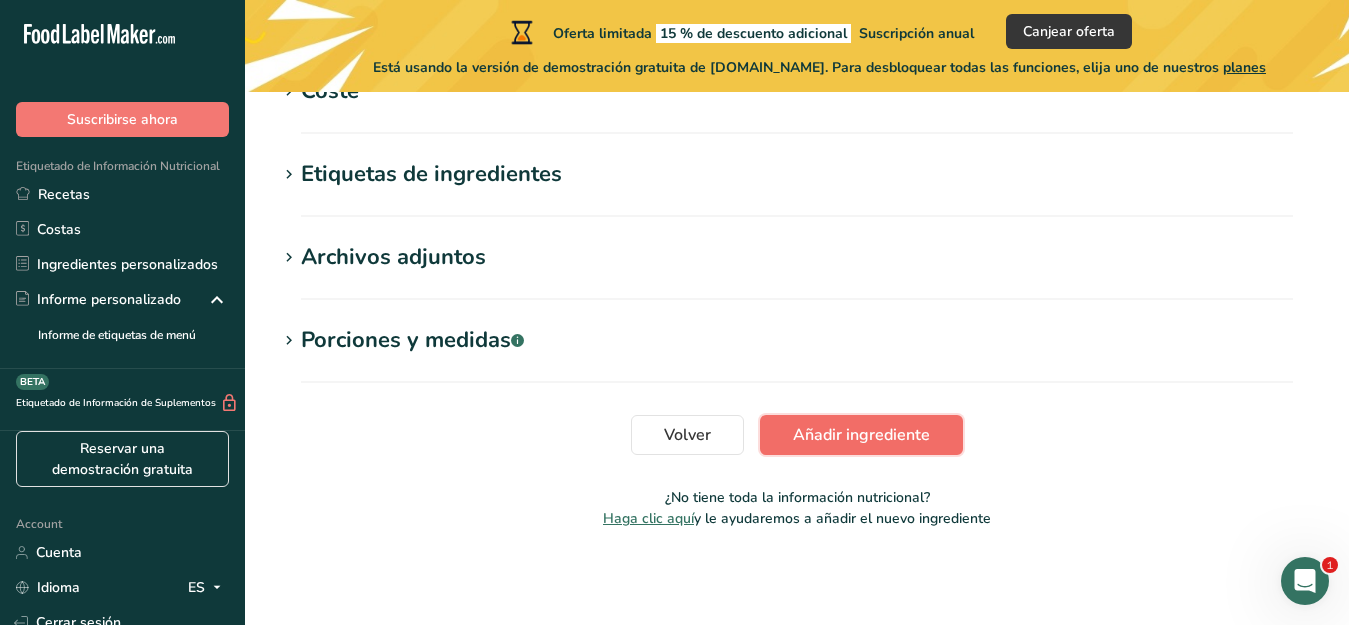 click on "Añadir ingrediente" at bounding box center [861, 435] 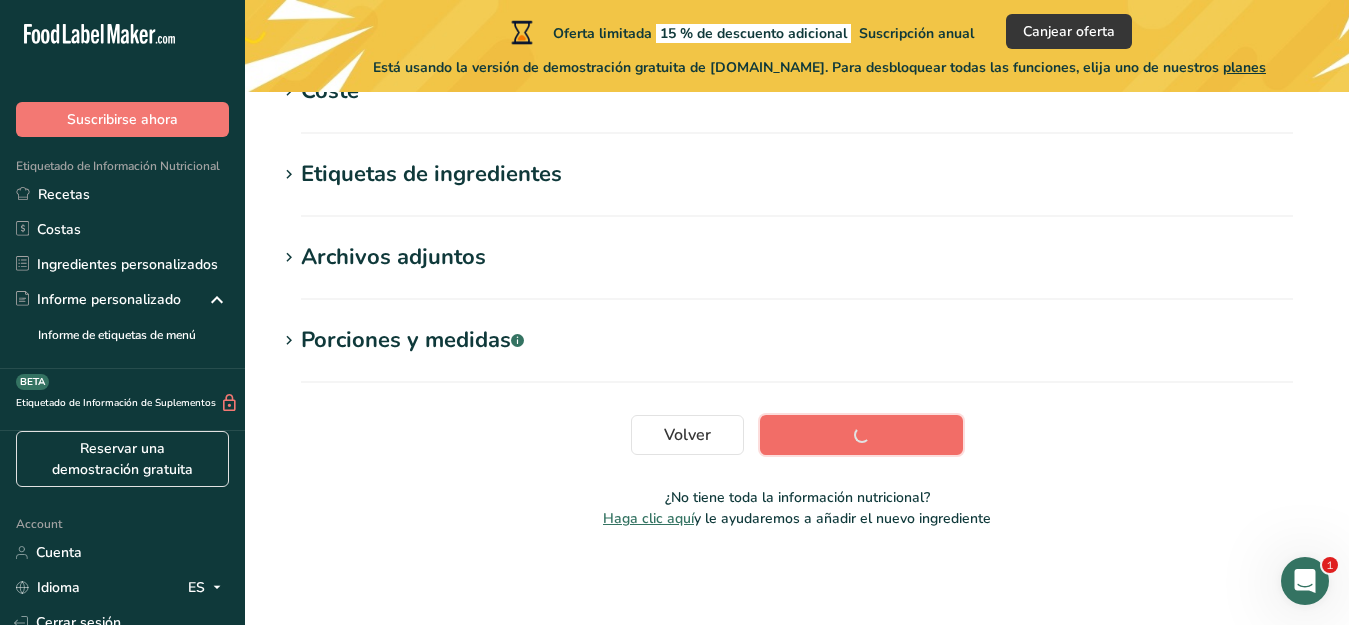 scroll, scrollTop: 525, scrollLeft: 0, axis: vertical 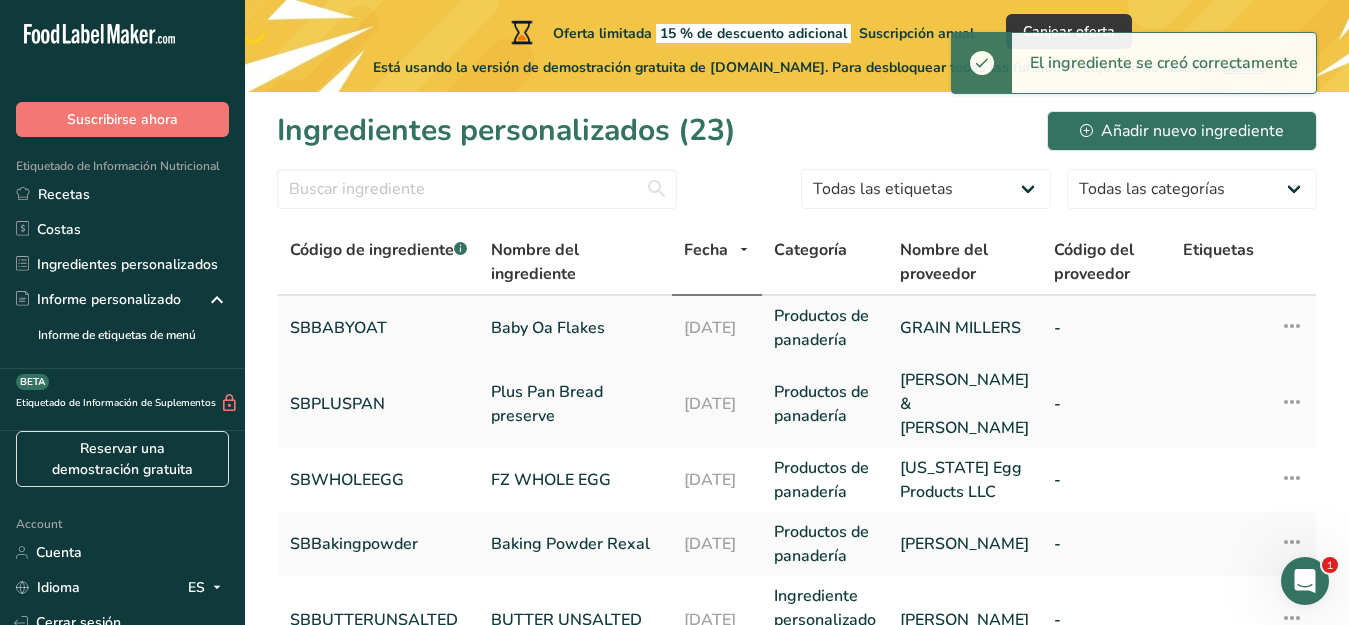 click on "Baby Oa Flakes" at bounding box center [575, 328] 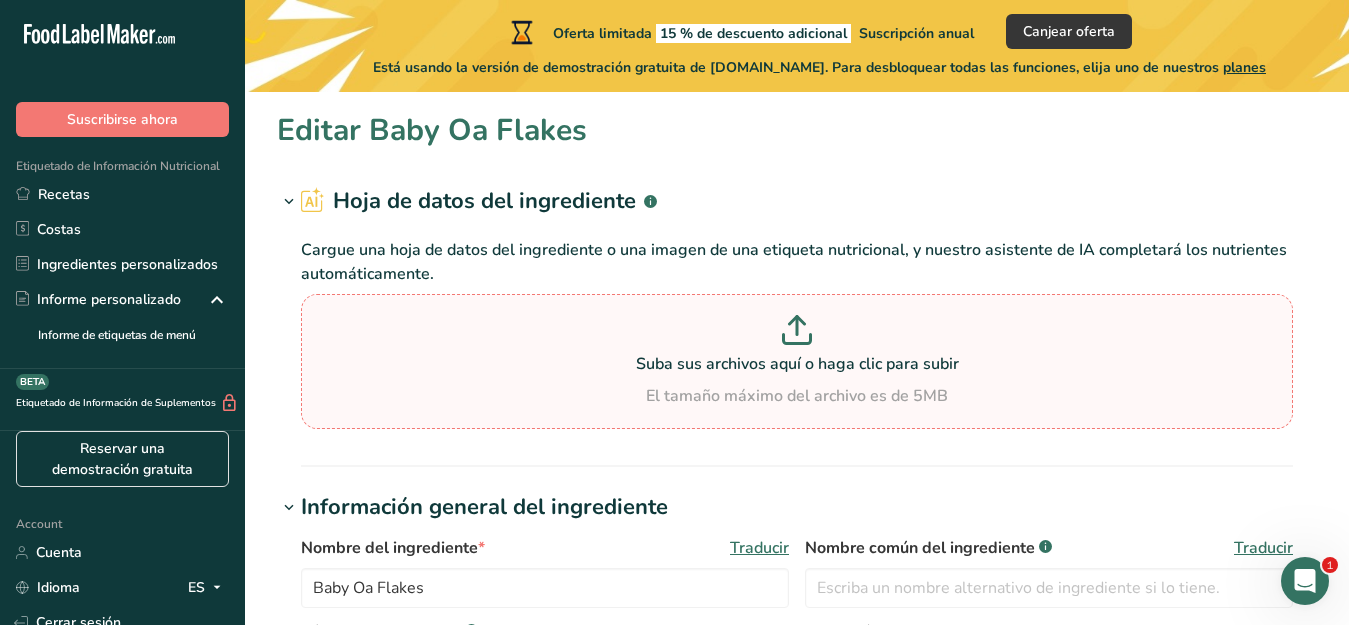 type on "379" 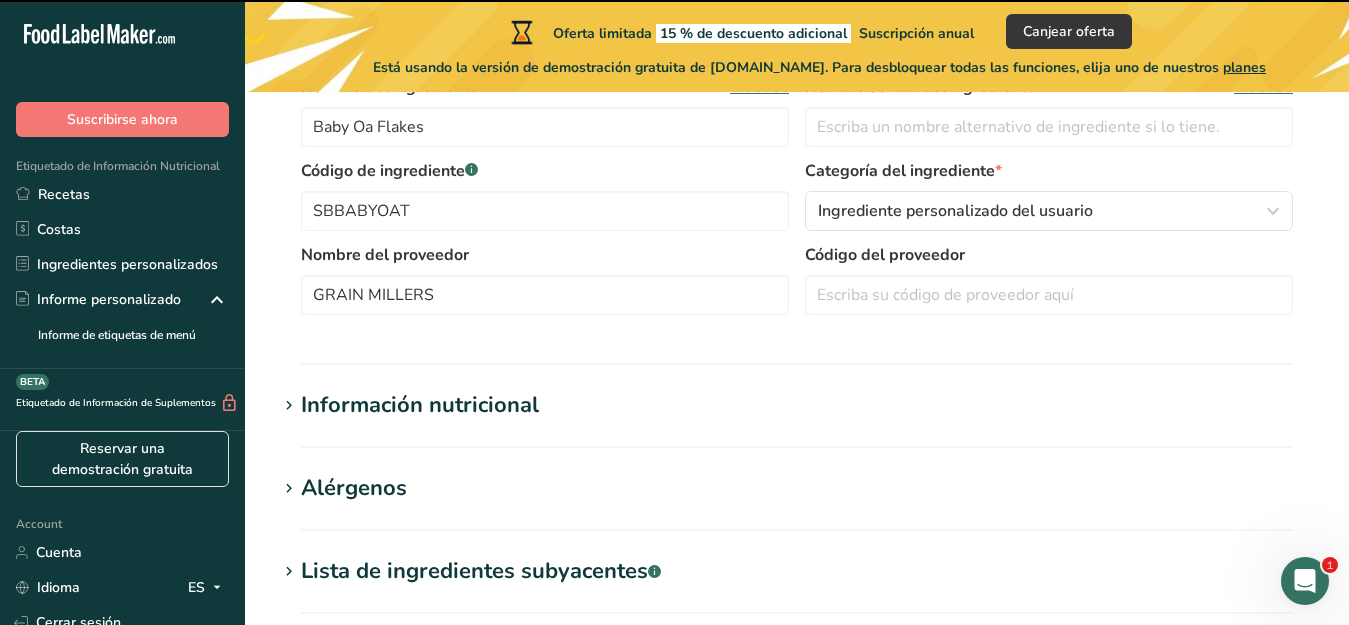 scroll, scrollTop: 468, scrollLeft: 0, axis: vertical 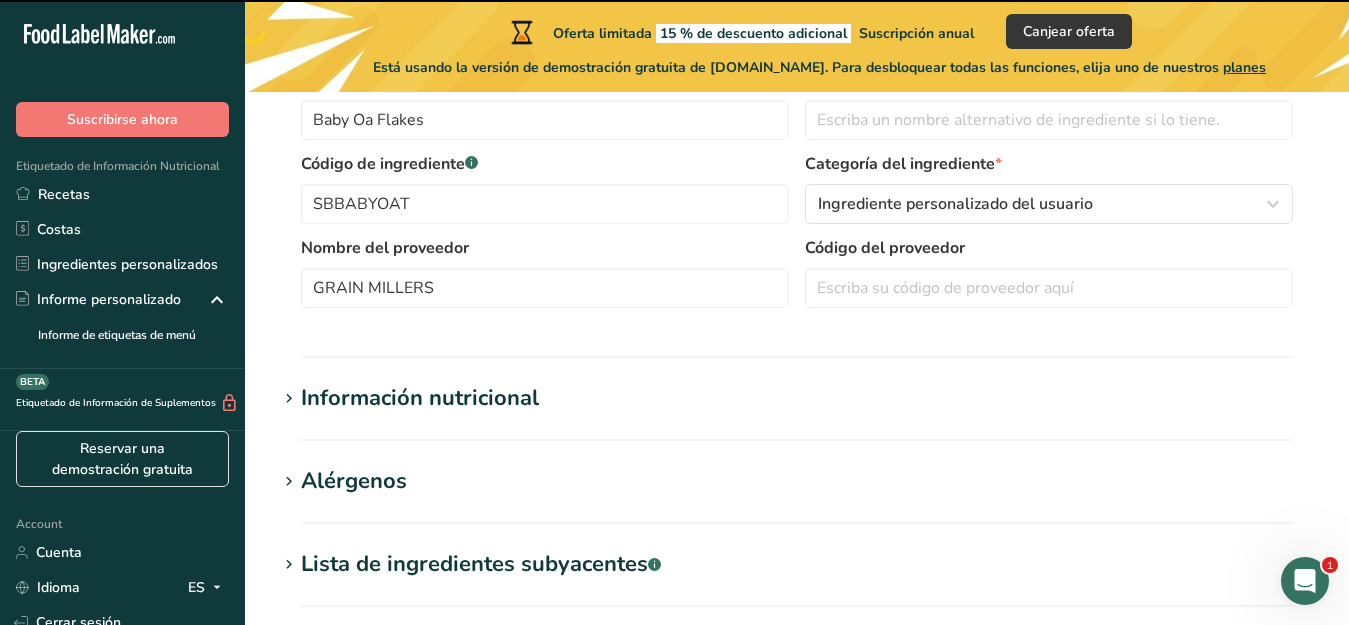 click on "Información nutricional" at bounding box center [420, 398] 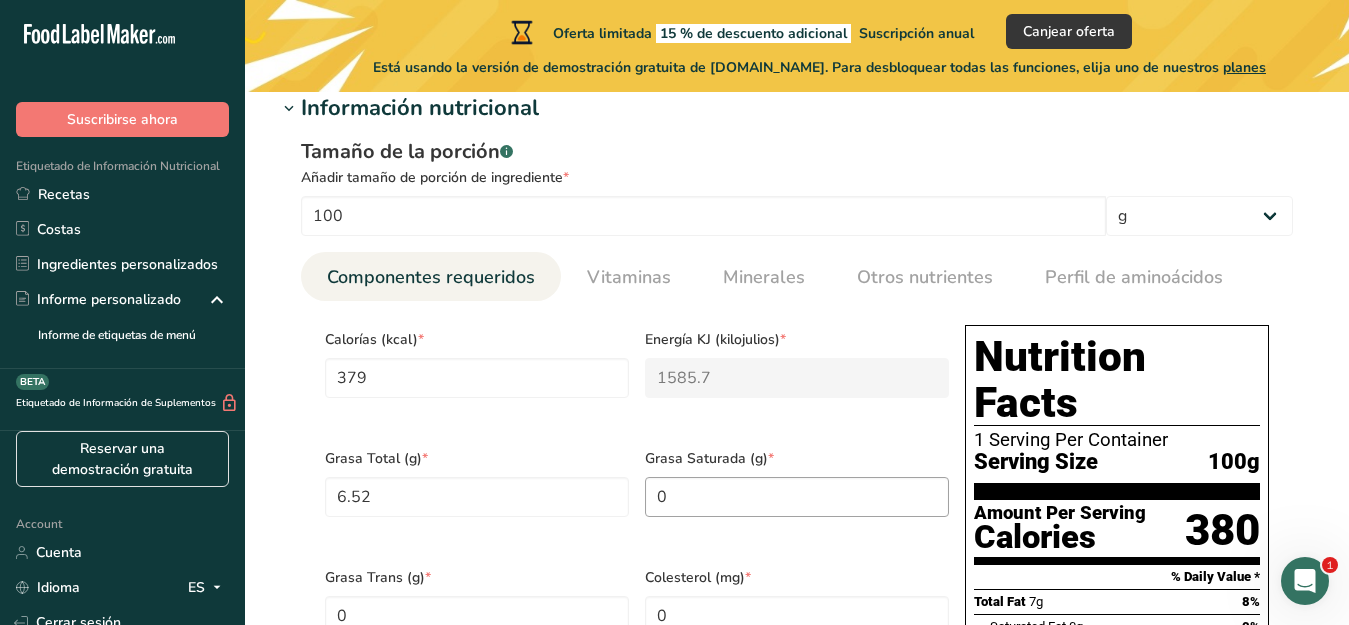 scroll, scrollTop: 750, scrollLeft: 0, axis: vertical 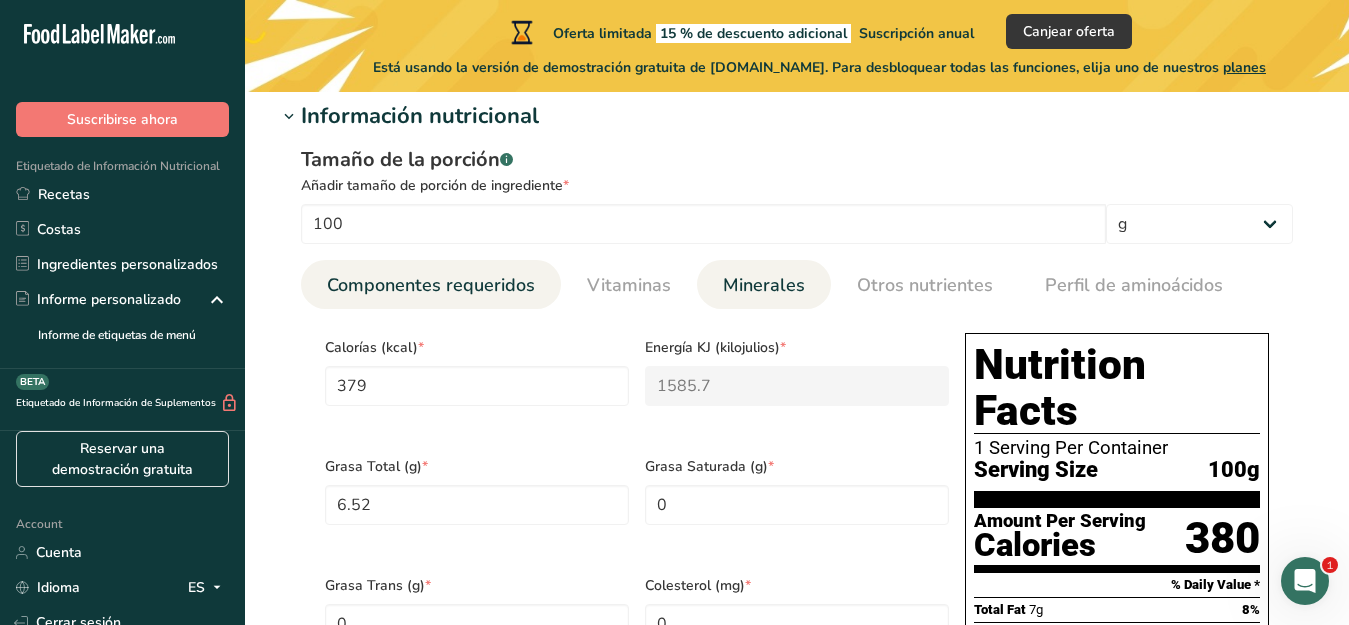 click on "Minerales" at bounding box center (764, 285) 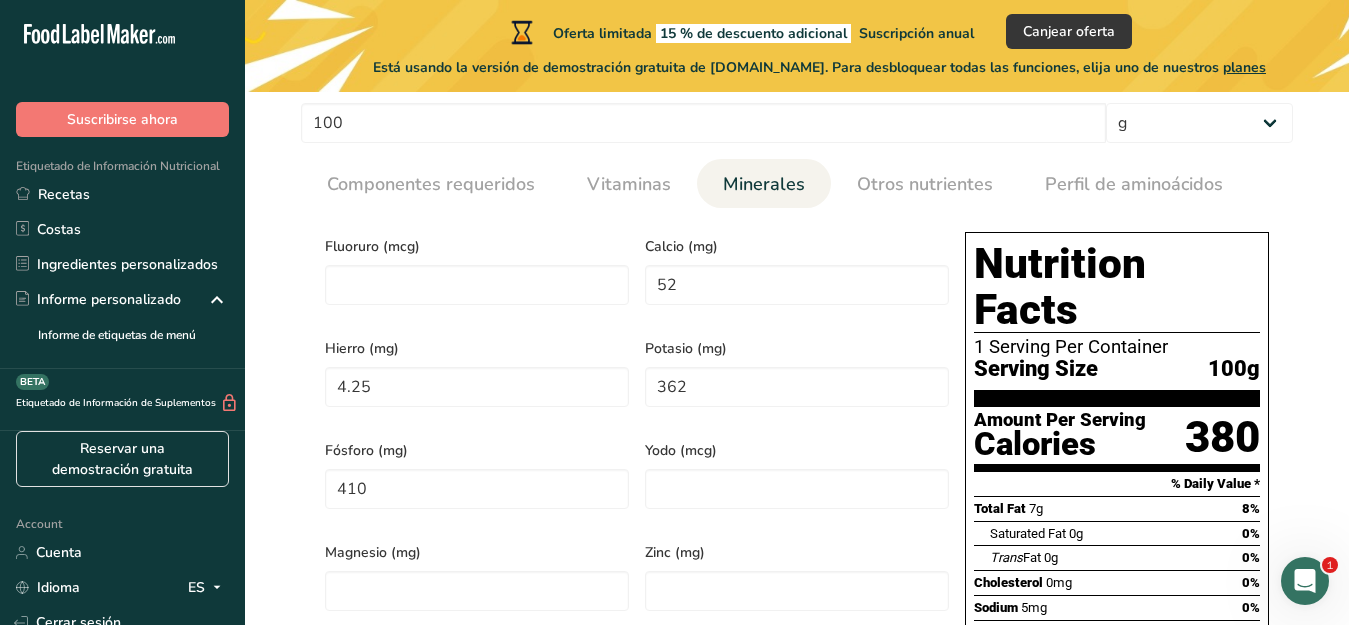 scroll, scrollTop: 843, scrollLeft: 0, axis: vertical 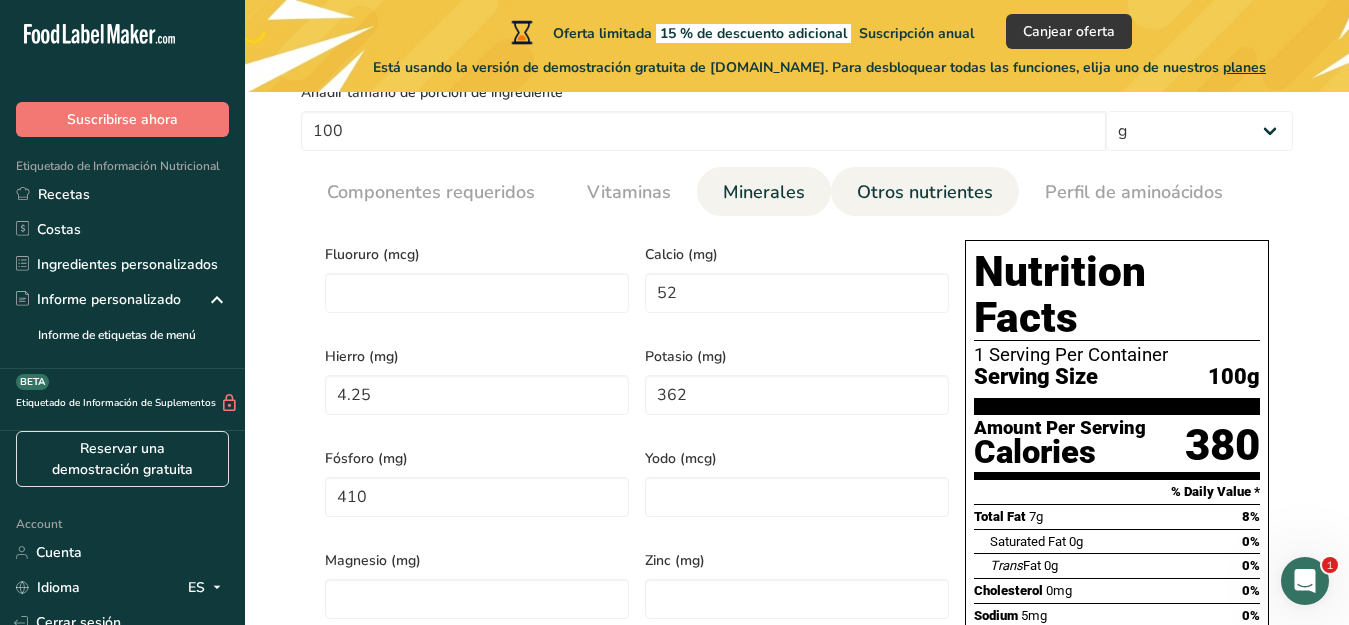 click on "Otros nutrientes" at bounding box center [925, 192] 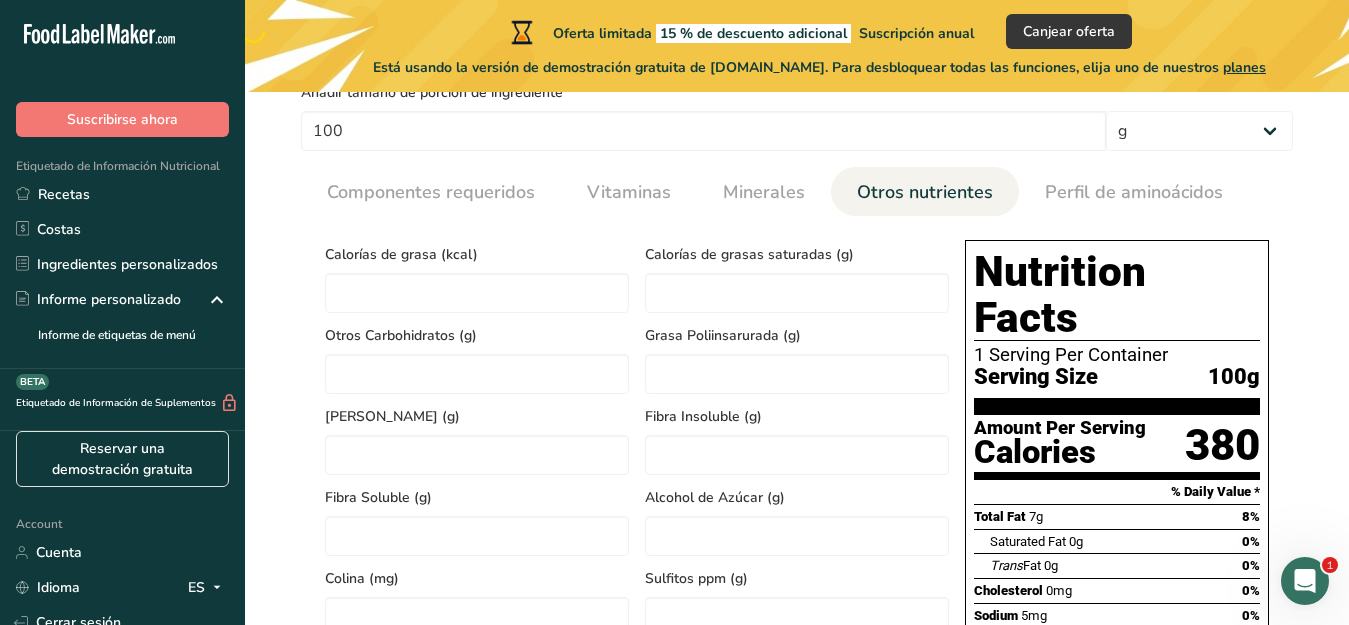 scroll, scrollTop: 843, scrollLeft: 0, axis: vertical 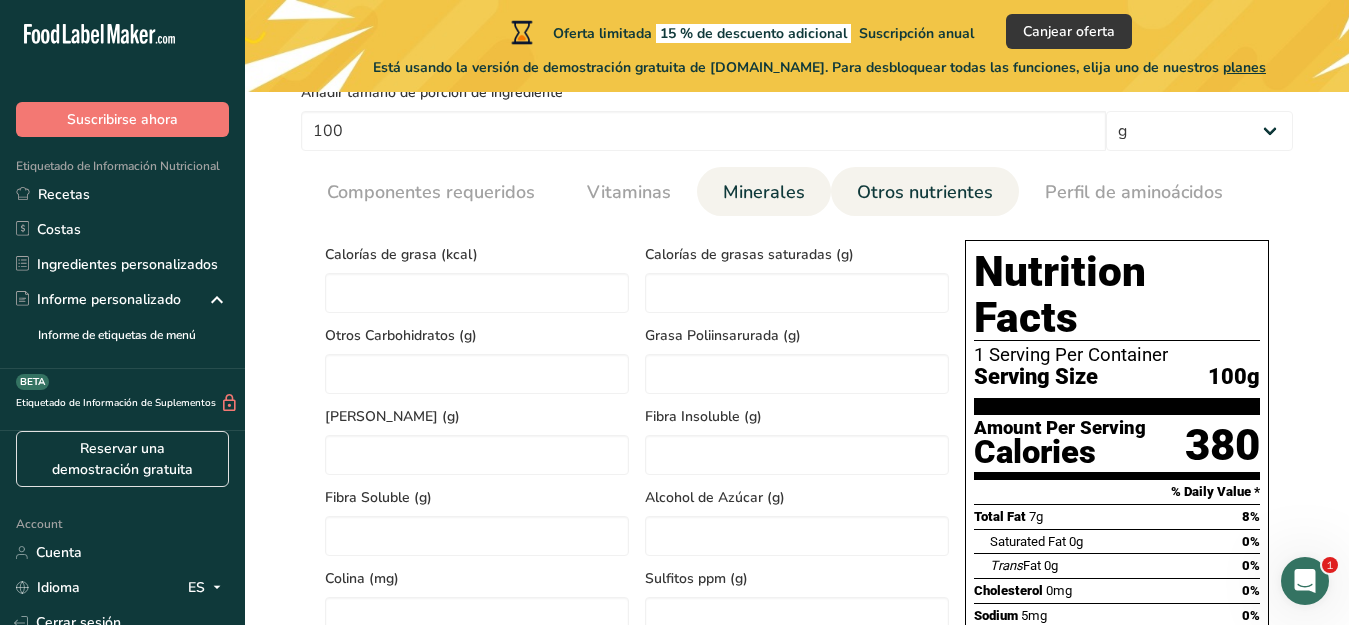 click on "Minerales" at bounding box center [764, 192] 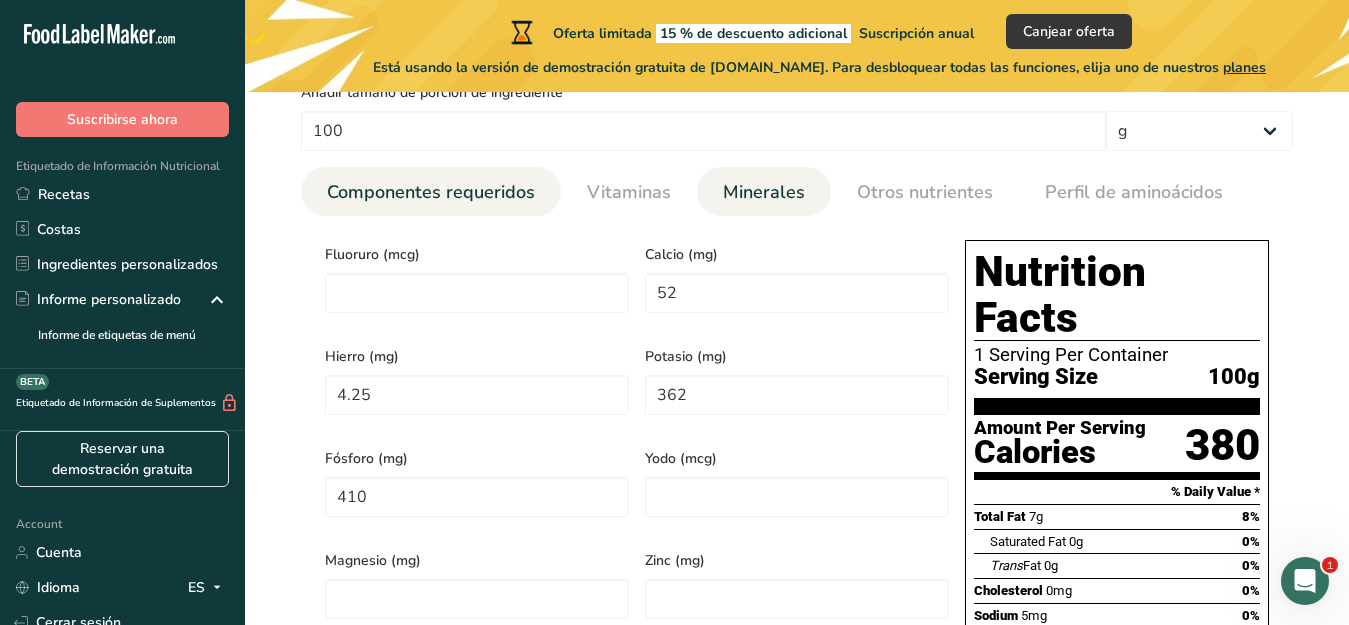 click on "Componentes requeridos" at bounding box center [431, 192] 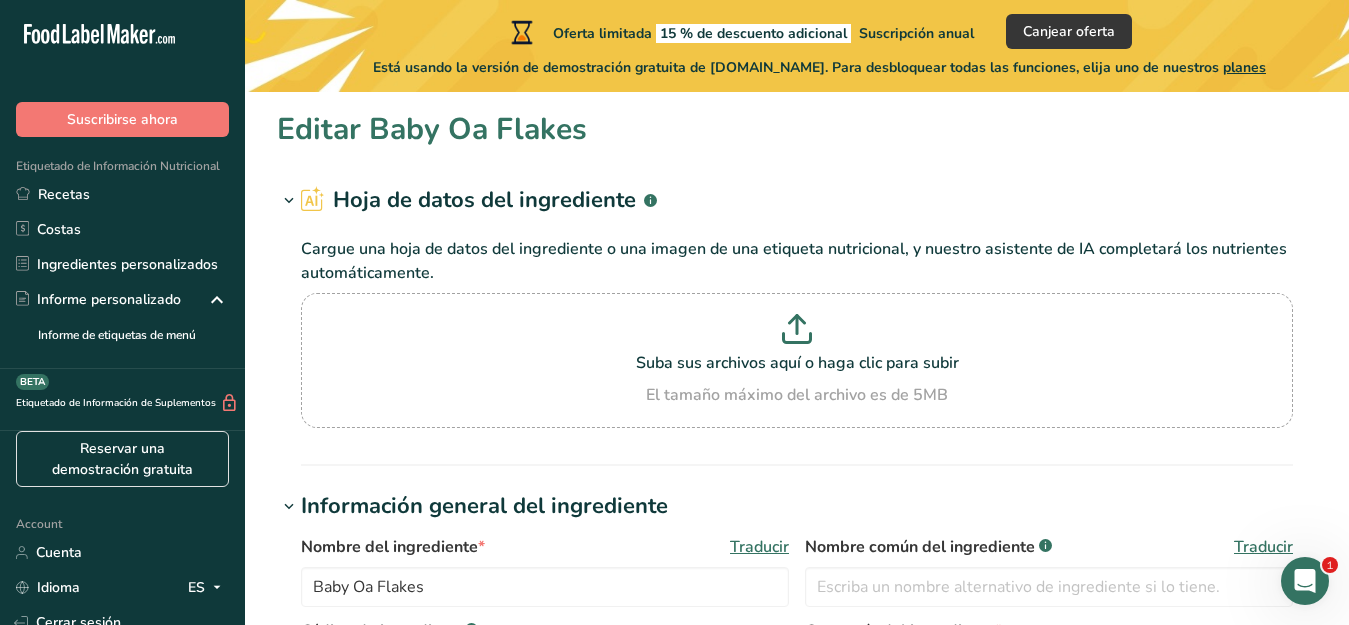 scroll, scrollTop: 0, scrollLeft: 0, axis: both 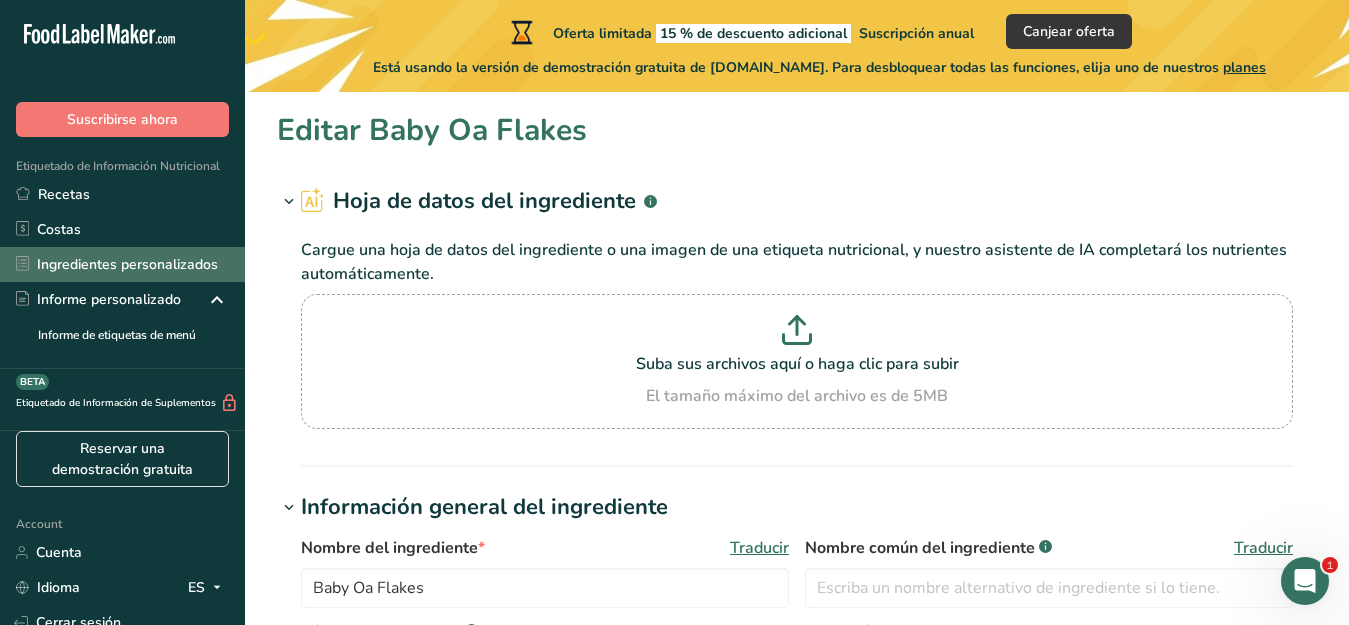 click on "Ingredientes personalizados" at bounding box center (122, 264) 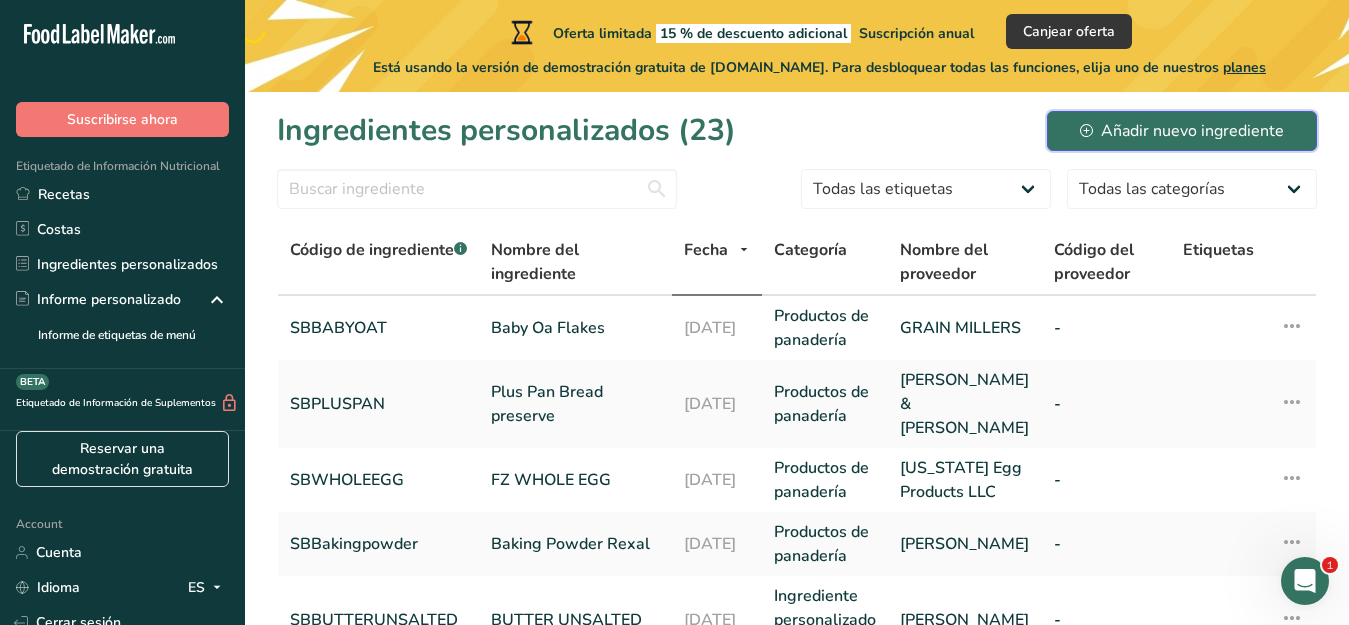 click on "Añadir nuevo ingrediente" at bounding box center (1182, 131) 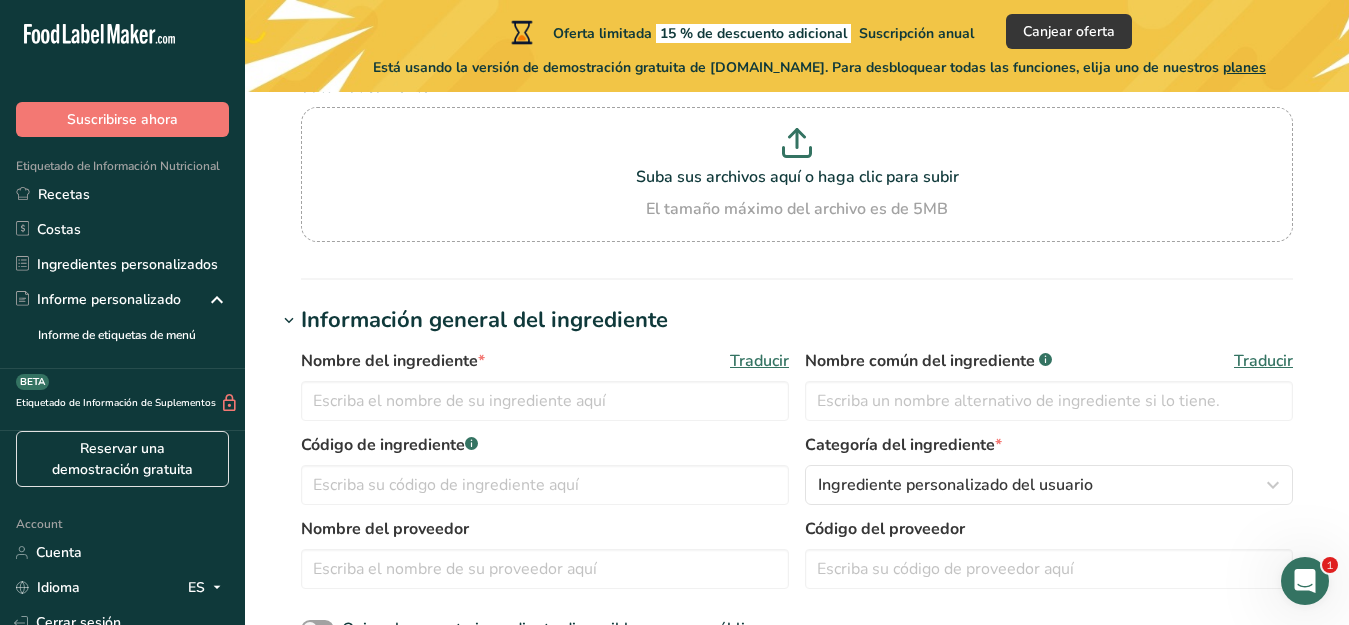 scroll, scrollTop: 187, scrollLeft: 0, axis: vertical 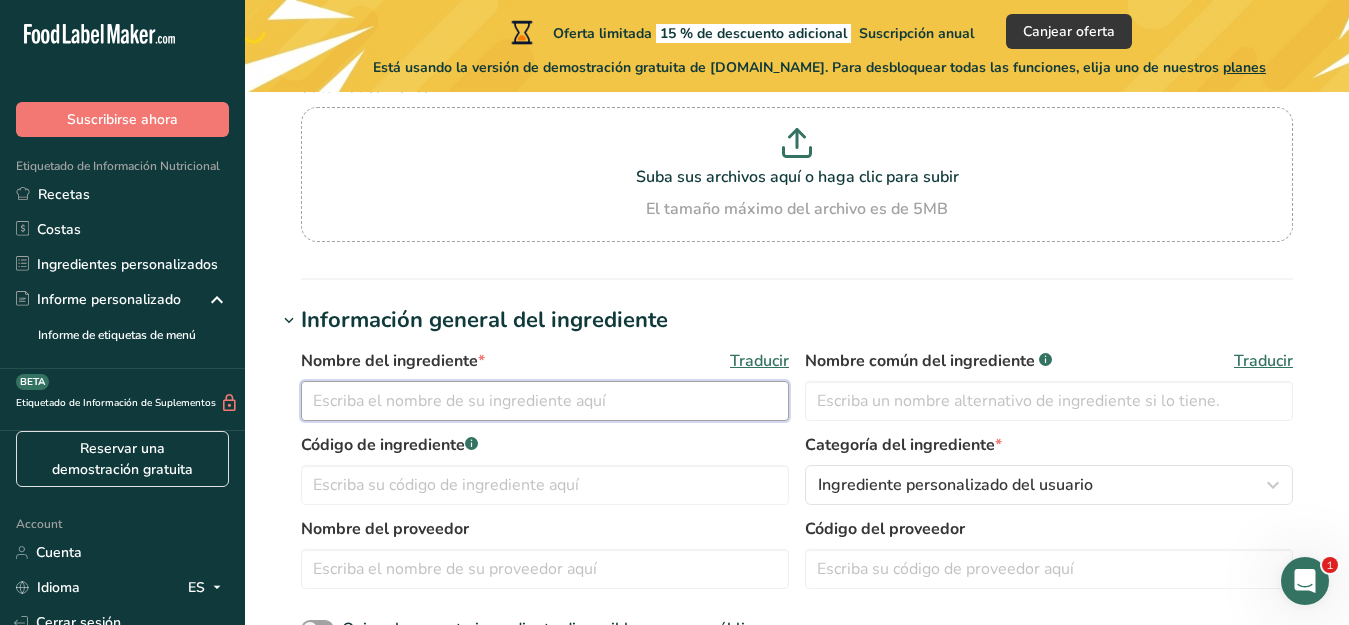 click at bounding box center [545, 401] 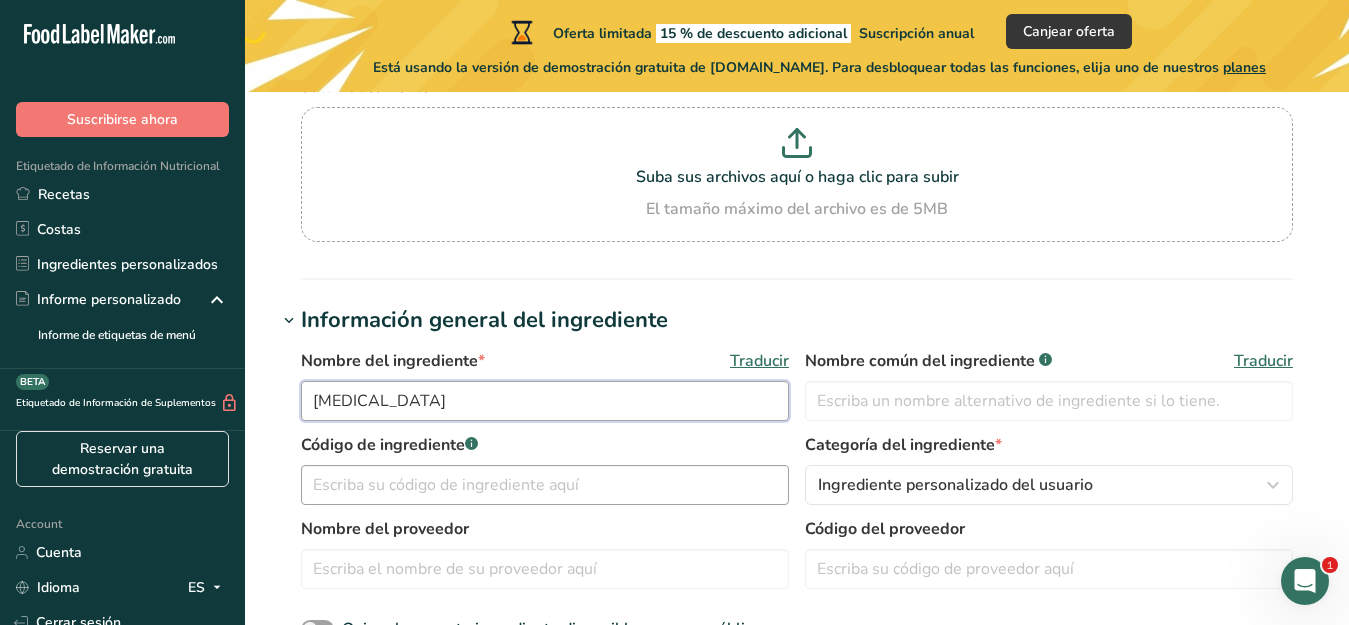 type on "[MEDICAL_DATA]" 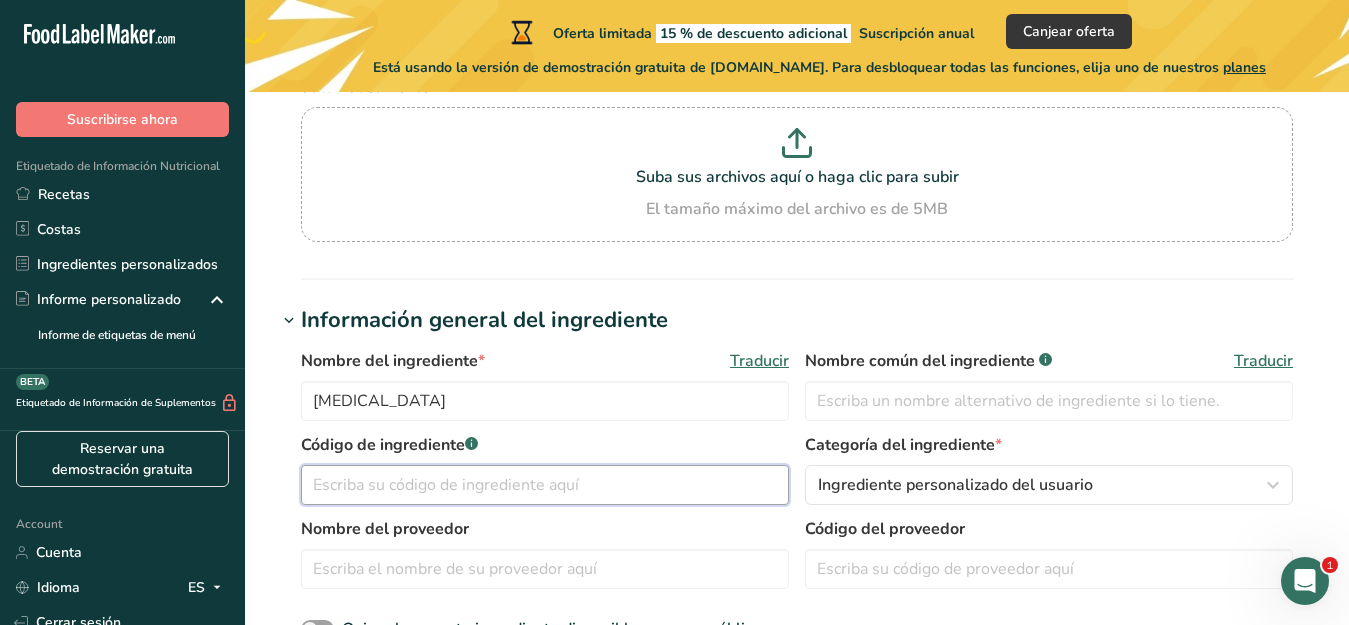click at bounding box center (545, 485) 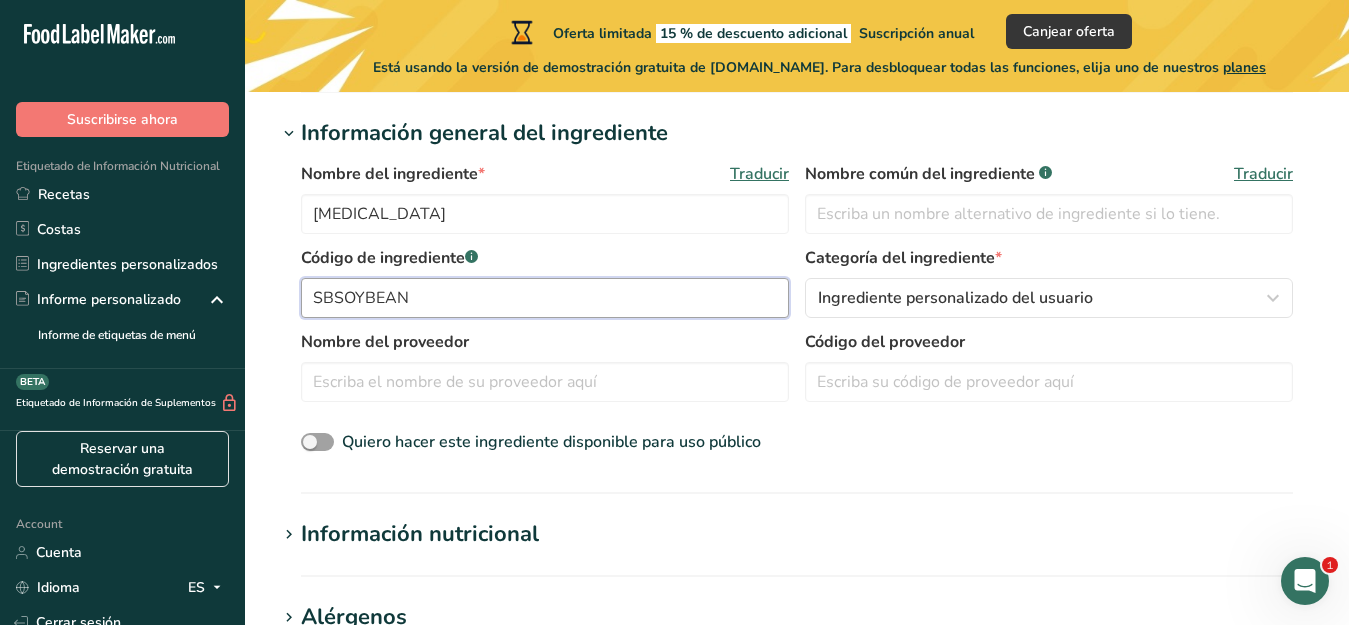 scroll, scrollTop: 375, scrollLeft: 0, axis: vertical 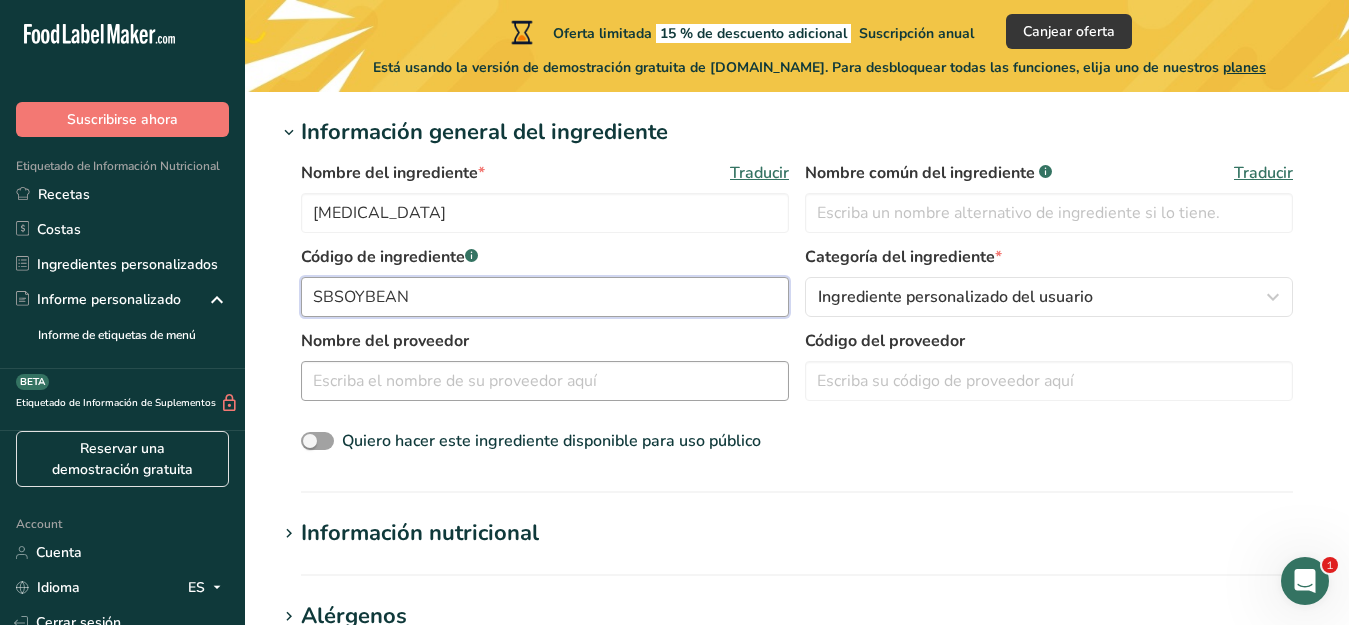 type on "SBSOYBEAN" 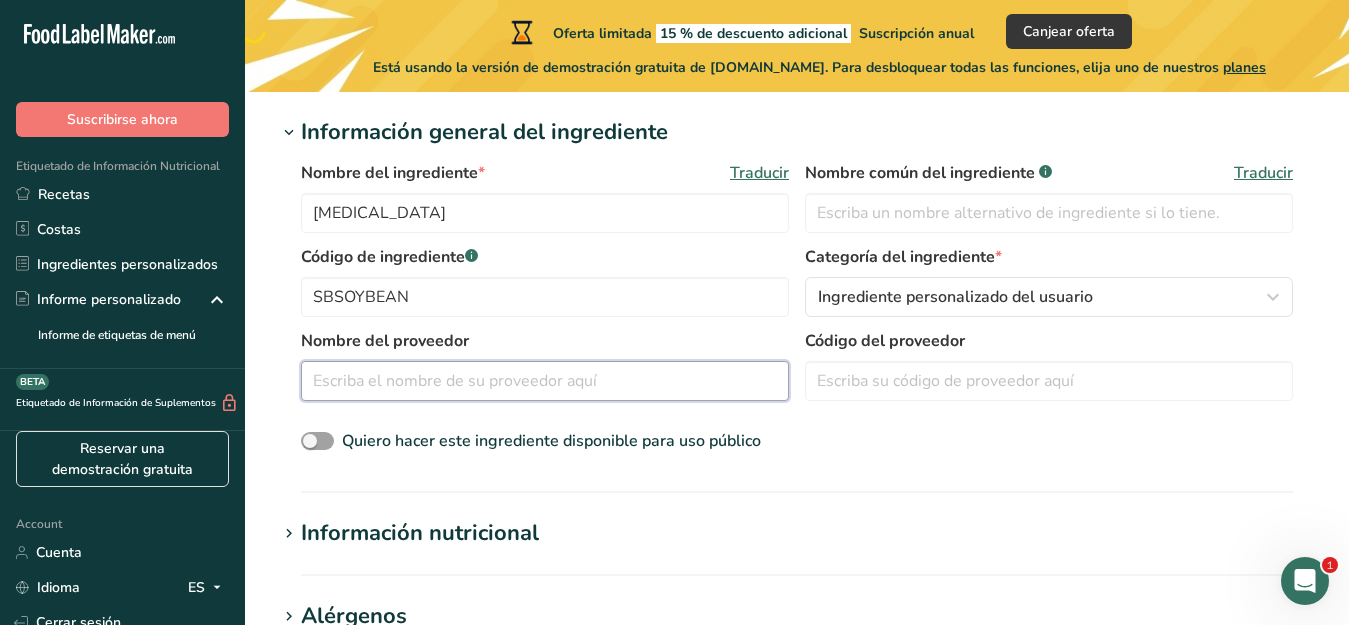 click at bounding box center [545, 381] 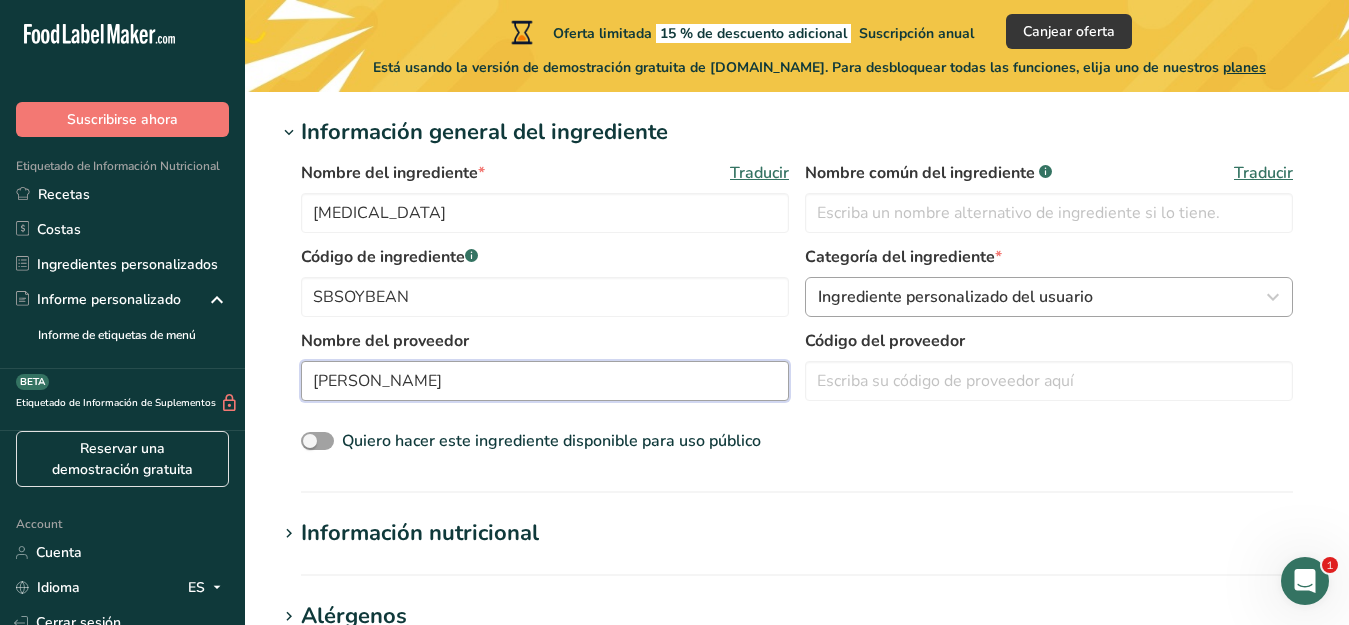 type on "[PERSON_NAME]" 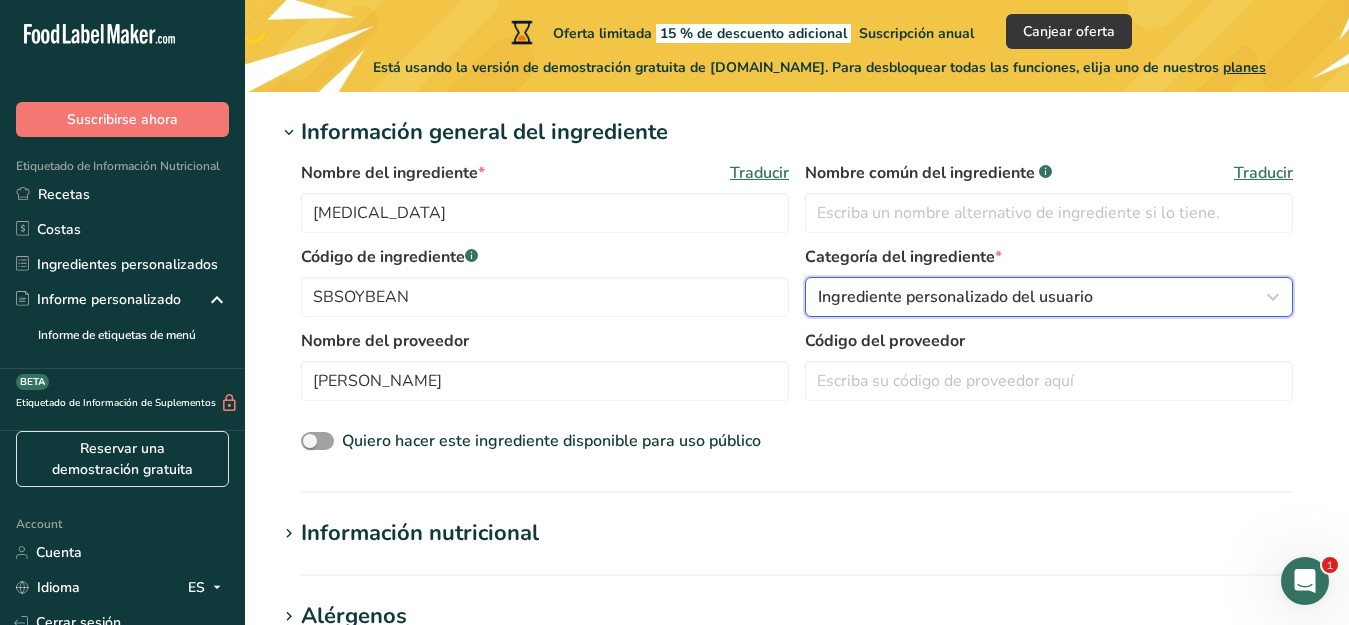 click at bounding box center [1273, 297] 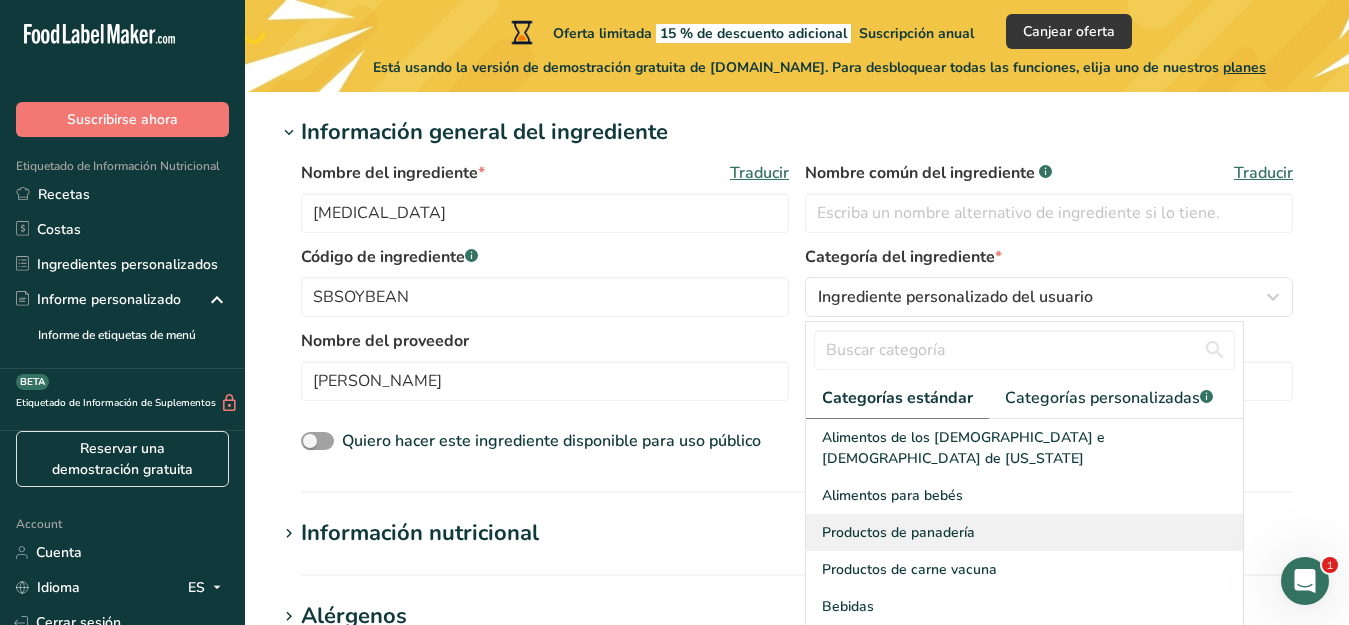 click on "Productos de panadería" at bounding box center [898, 532] 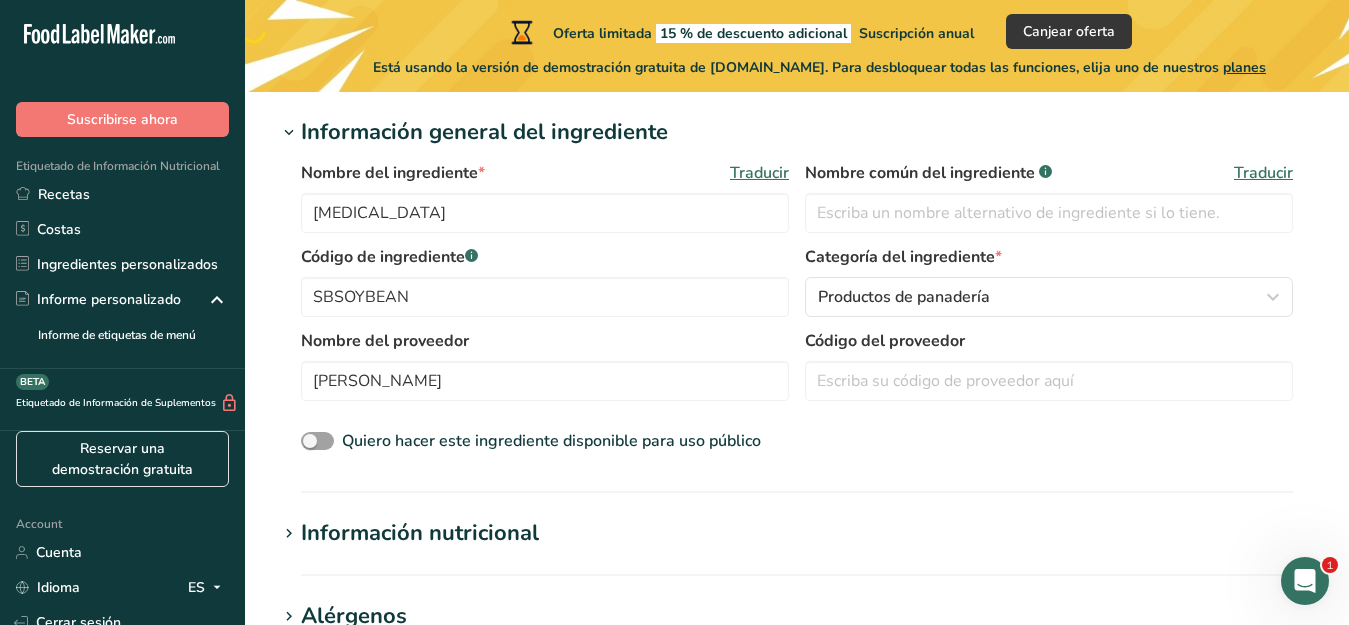 click on "Información nutricional" at bounding box center [420, 533] 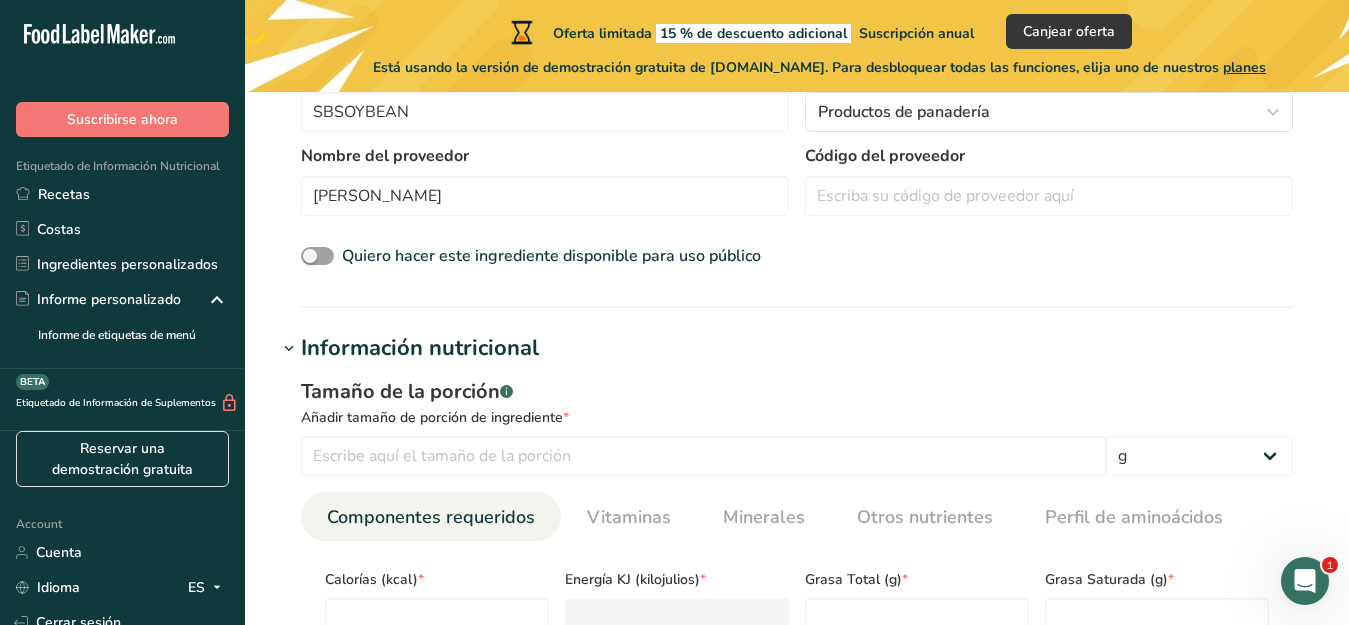scroll, scrollTop: 562, scrollLeft: 0, axis: vertical 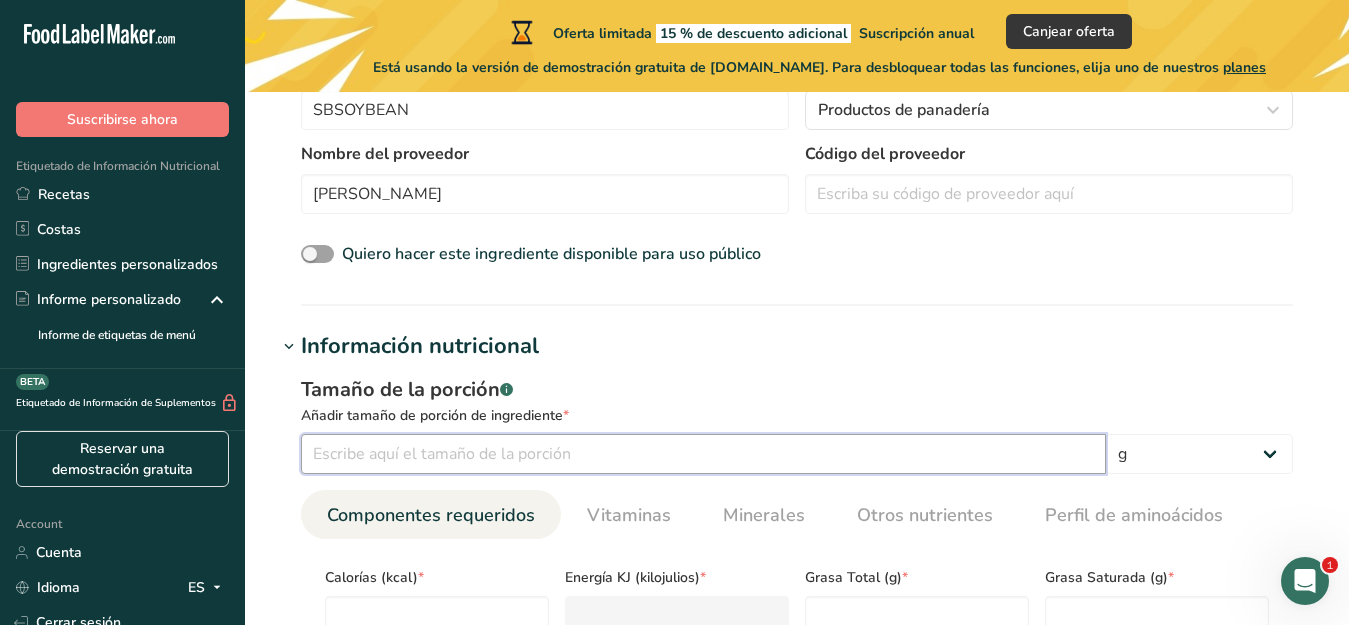 click at bounding box center [703, 454] 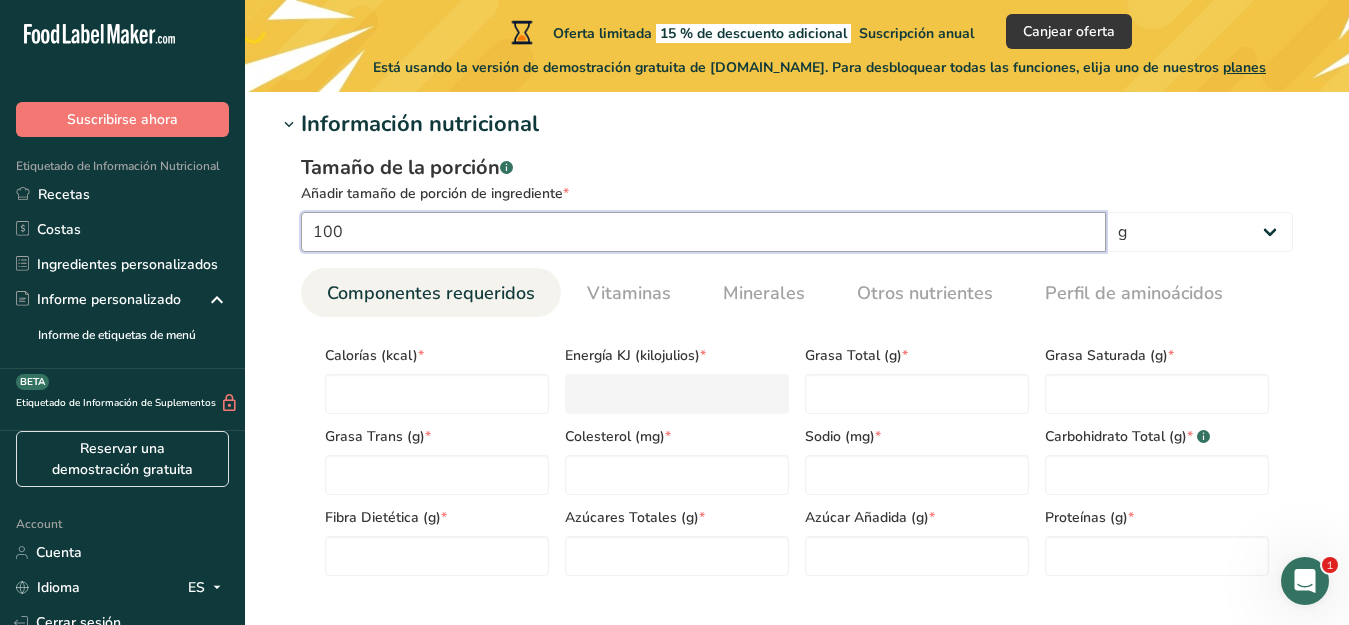 scroll, scrollTop: 843, scrollLeft: 0, axis: vertical 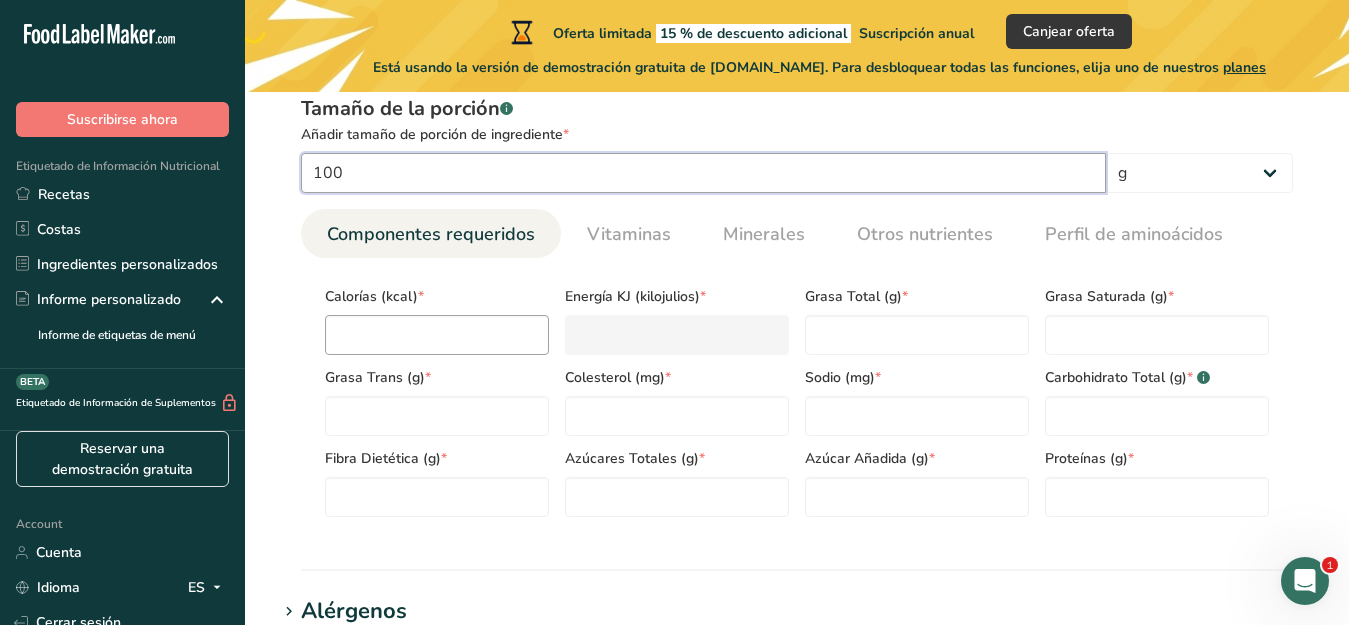 type on "100" 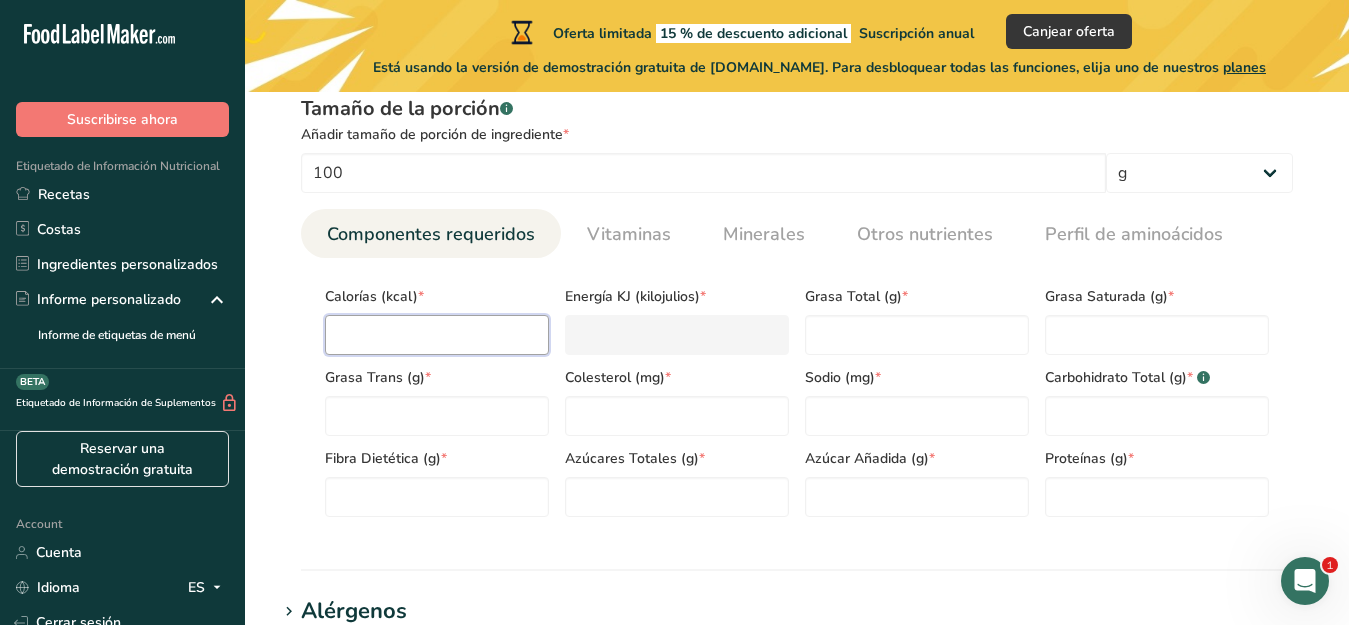 click at bounding box center [437, 335] 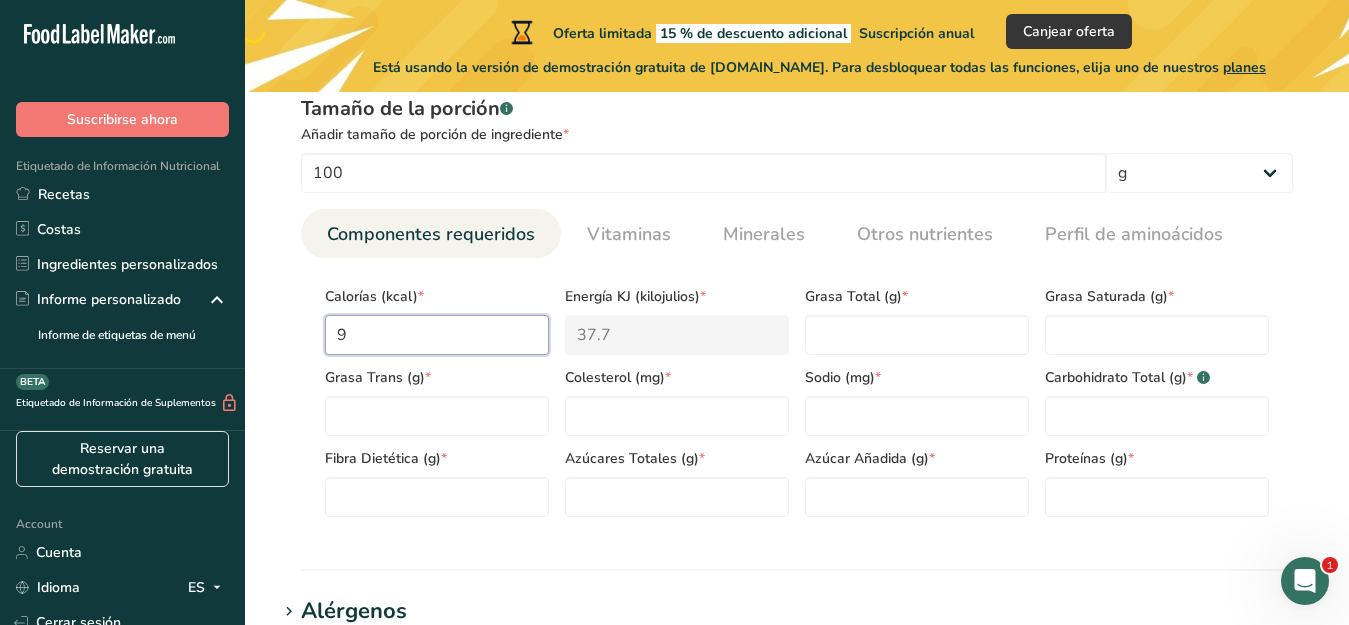 type on "90" 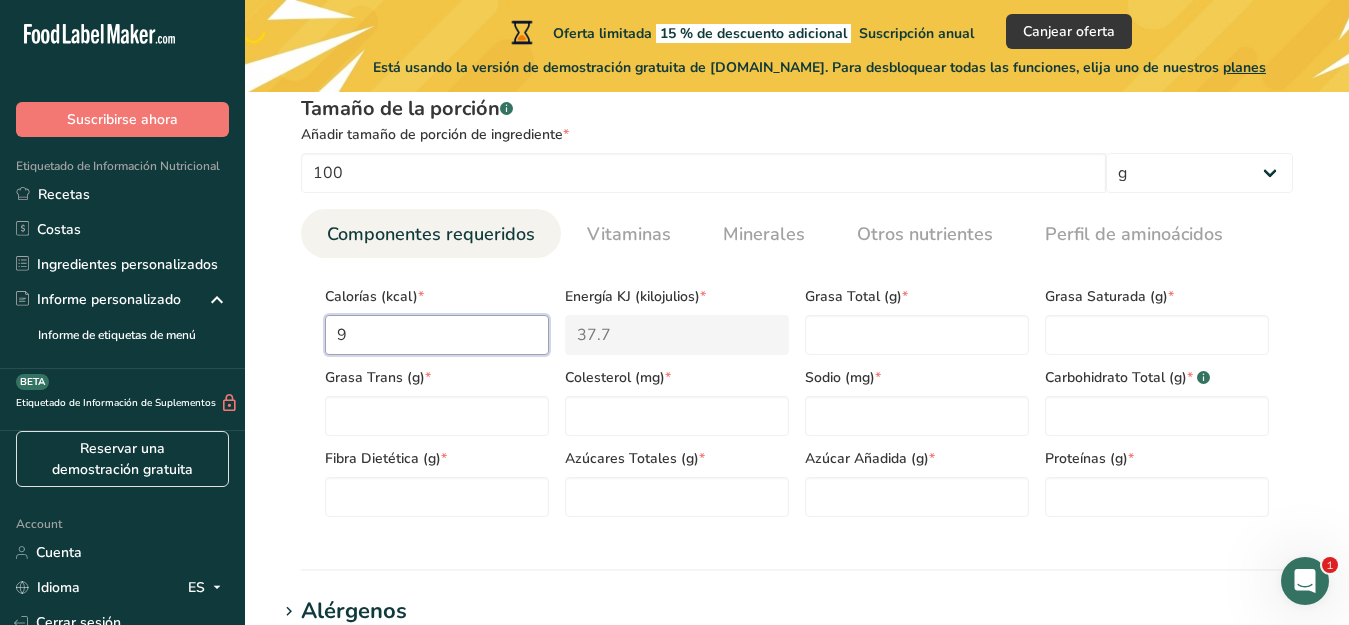 type on "376.6" 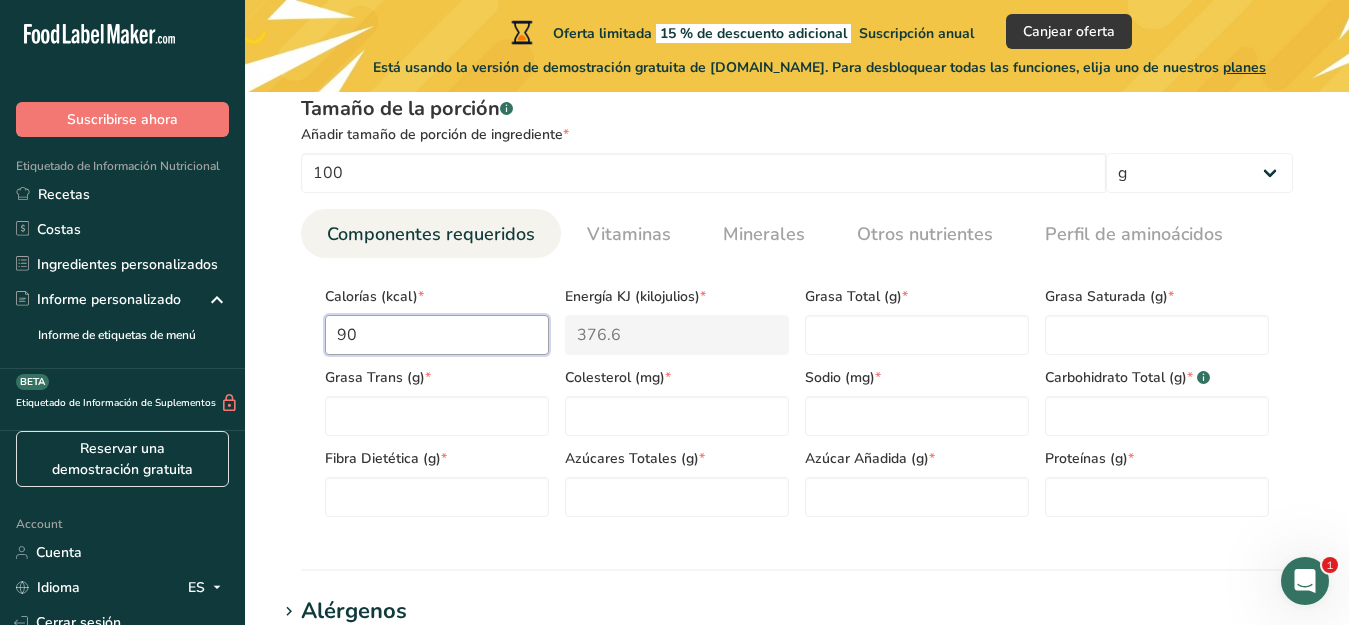 type on "900" 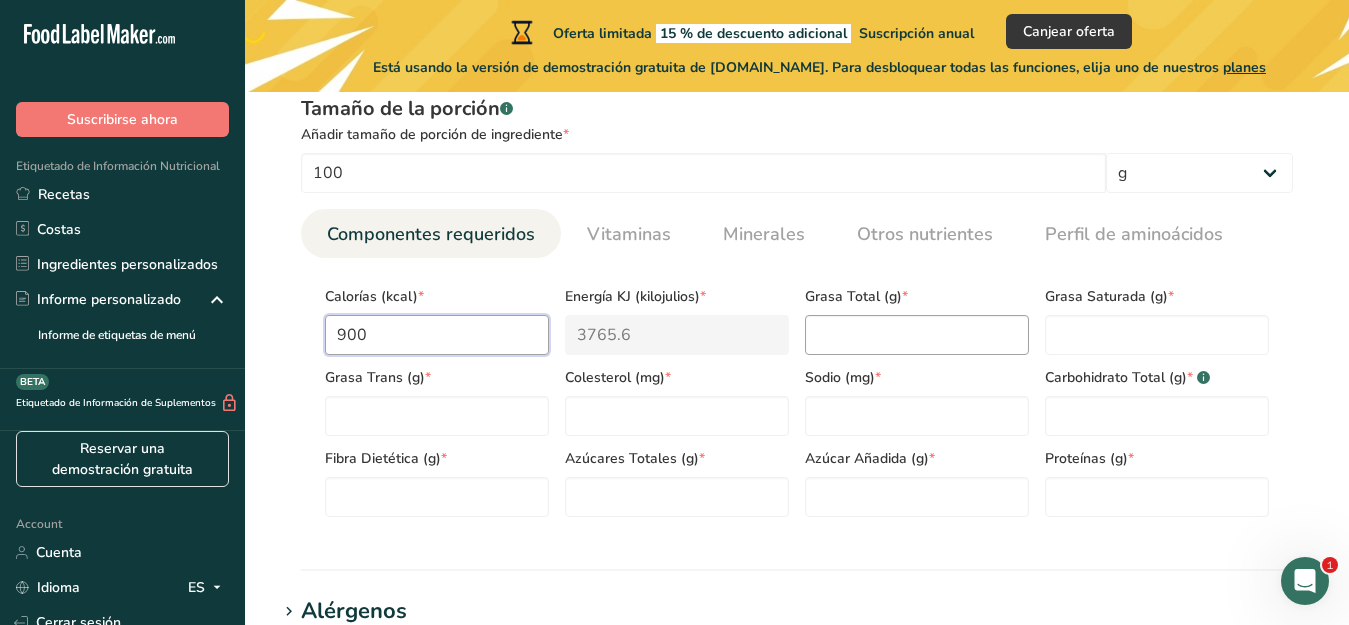 type on "900" 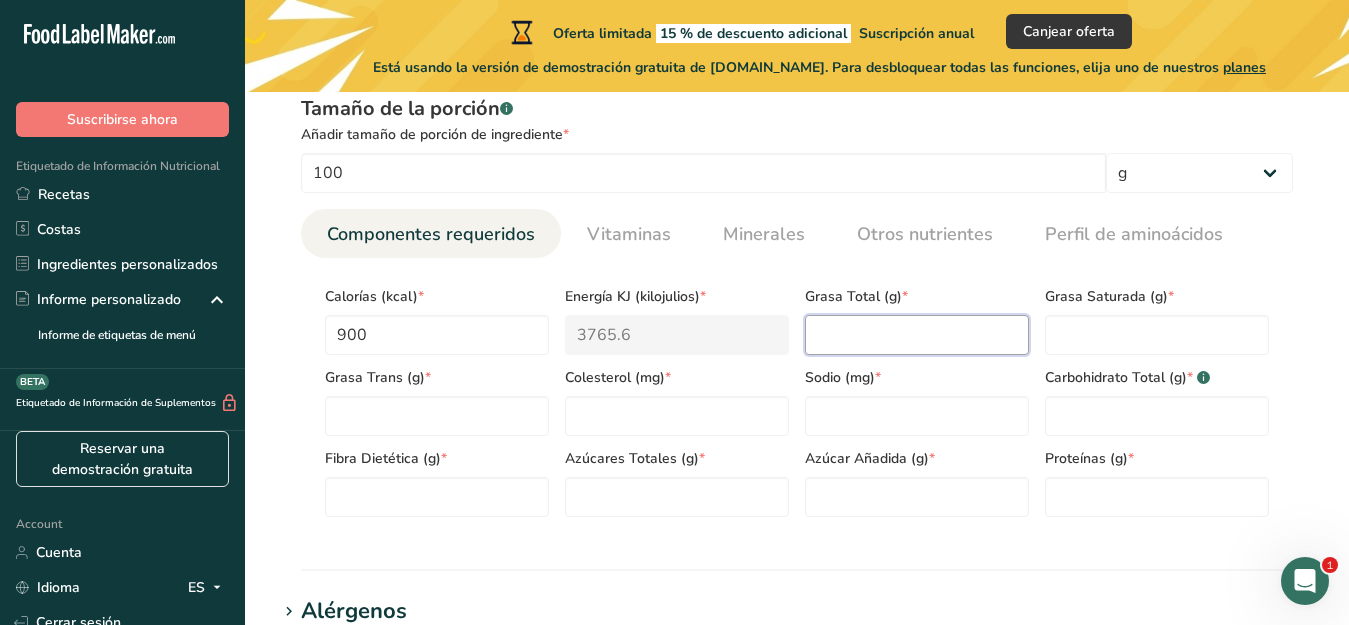 click at bounding box center (917, 335) 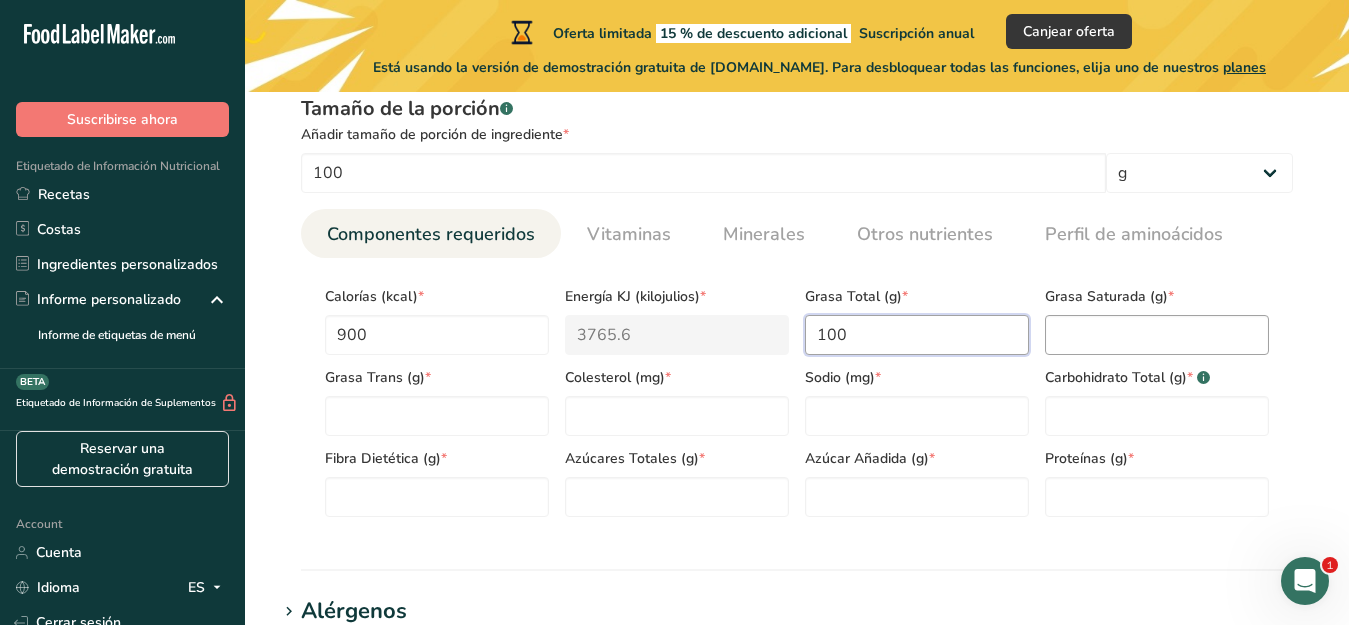 type on "100" 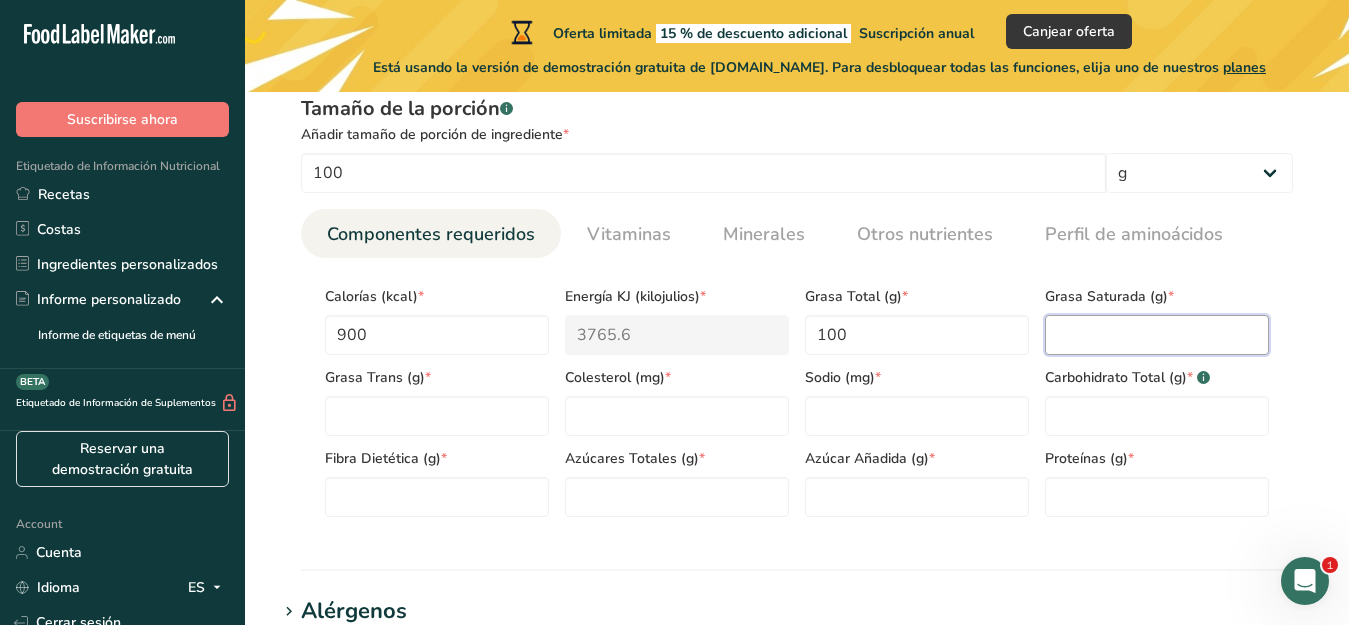 click at bounding box center [1157, 335] 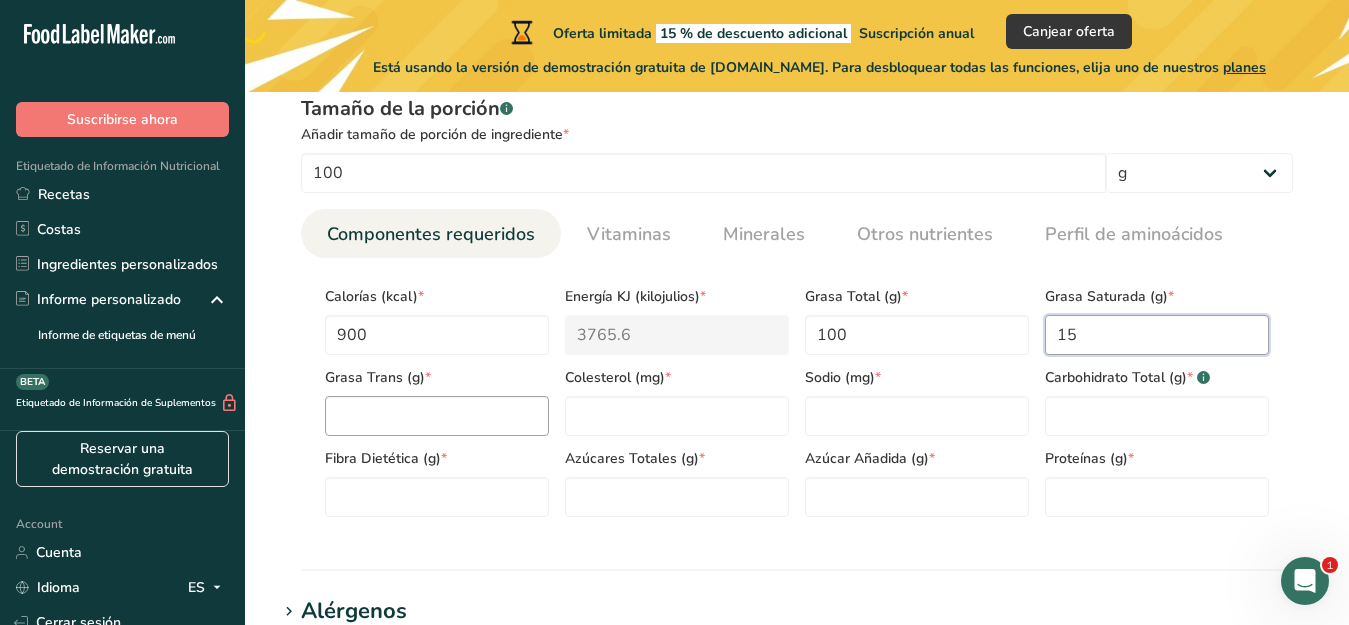 type on "15" 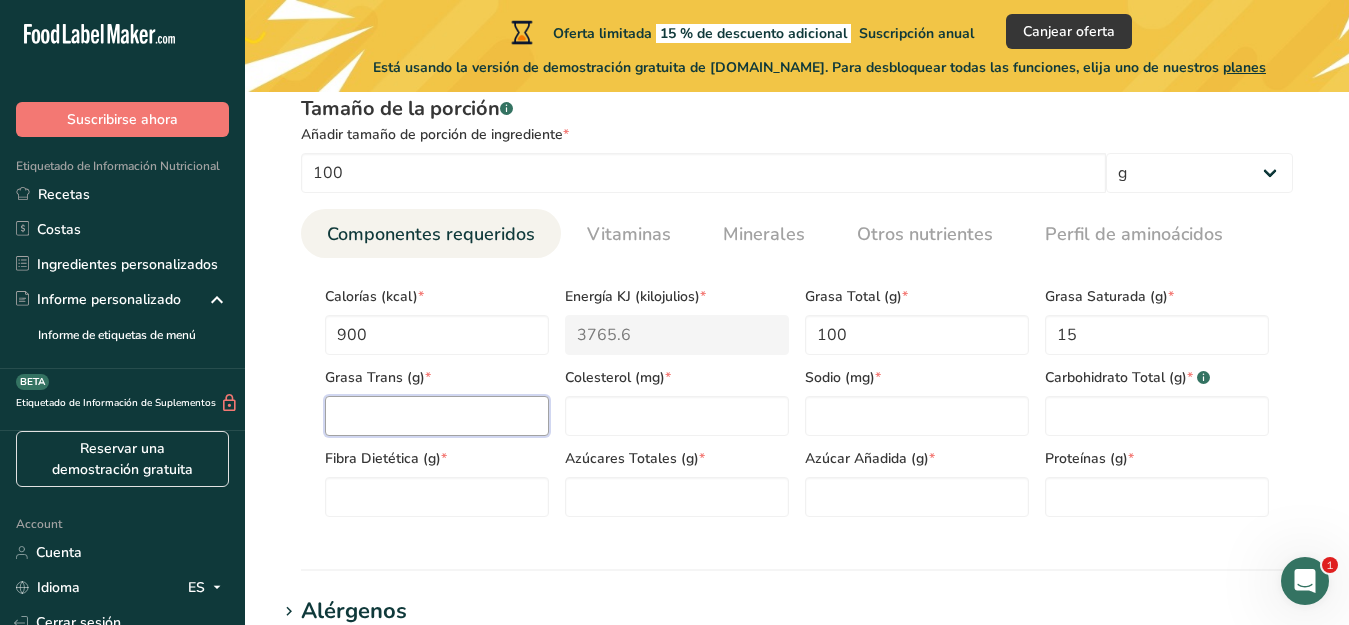 click at bounding box center [437, 416] 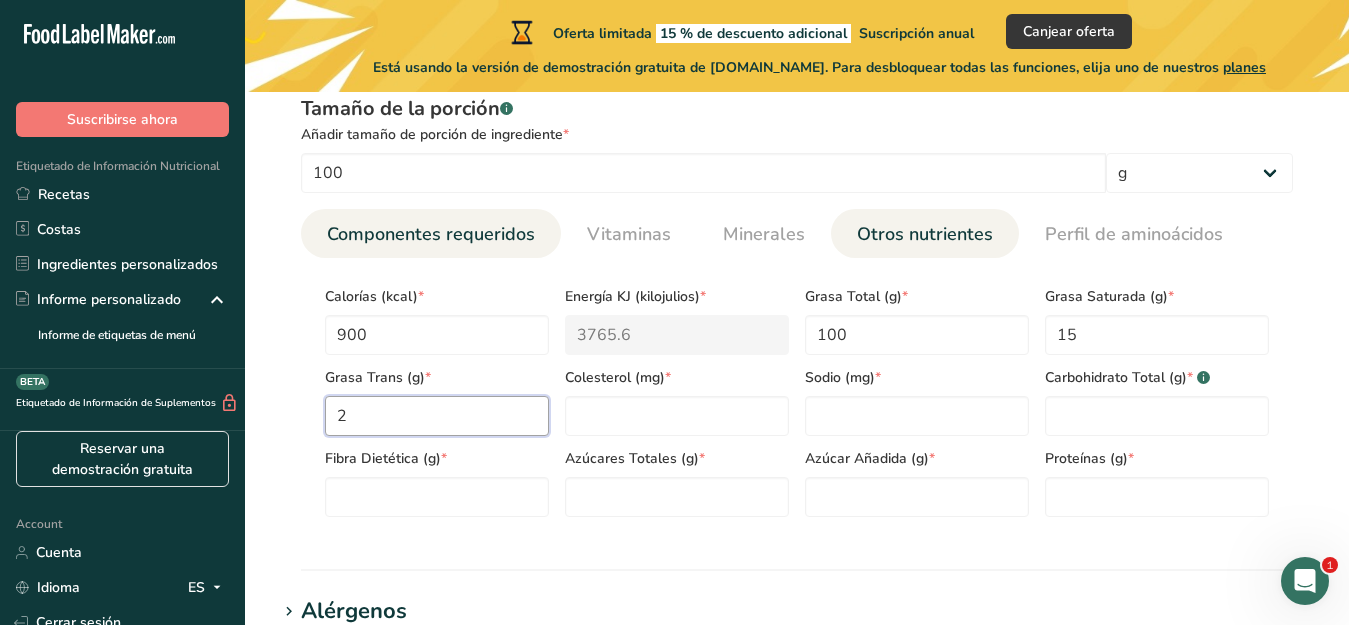 type on "2" 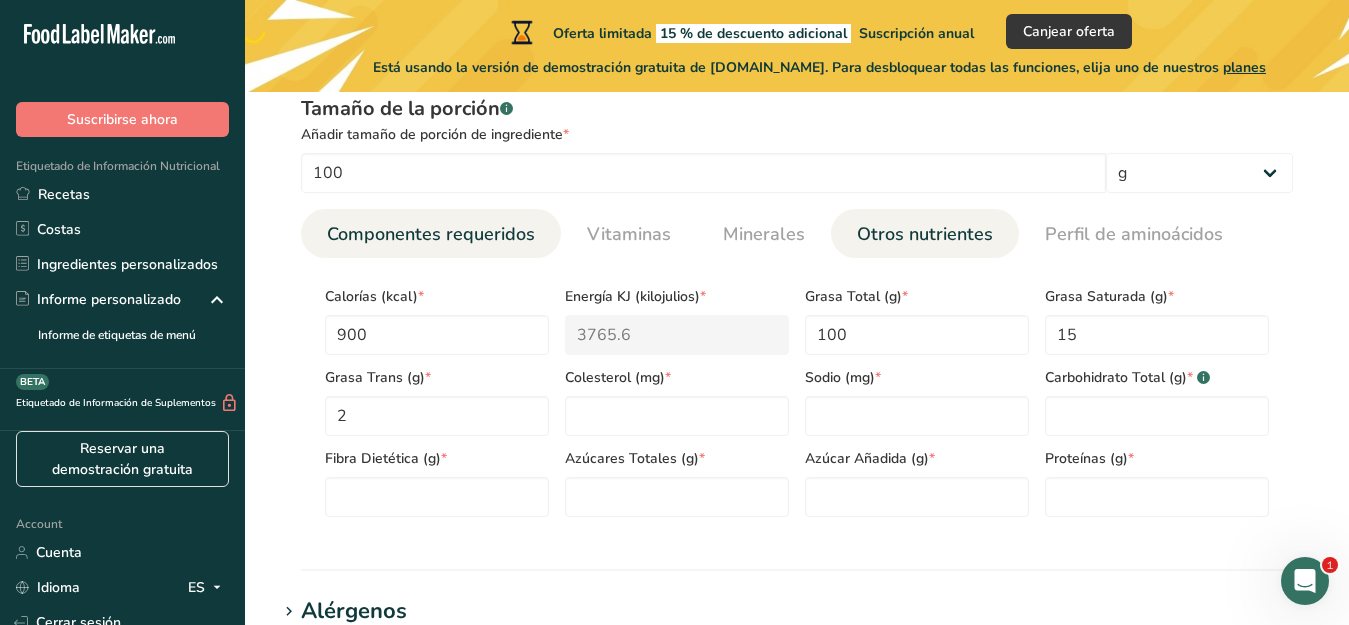 click on "Otros nutrientes" at bounding box center (925, 234) 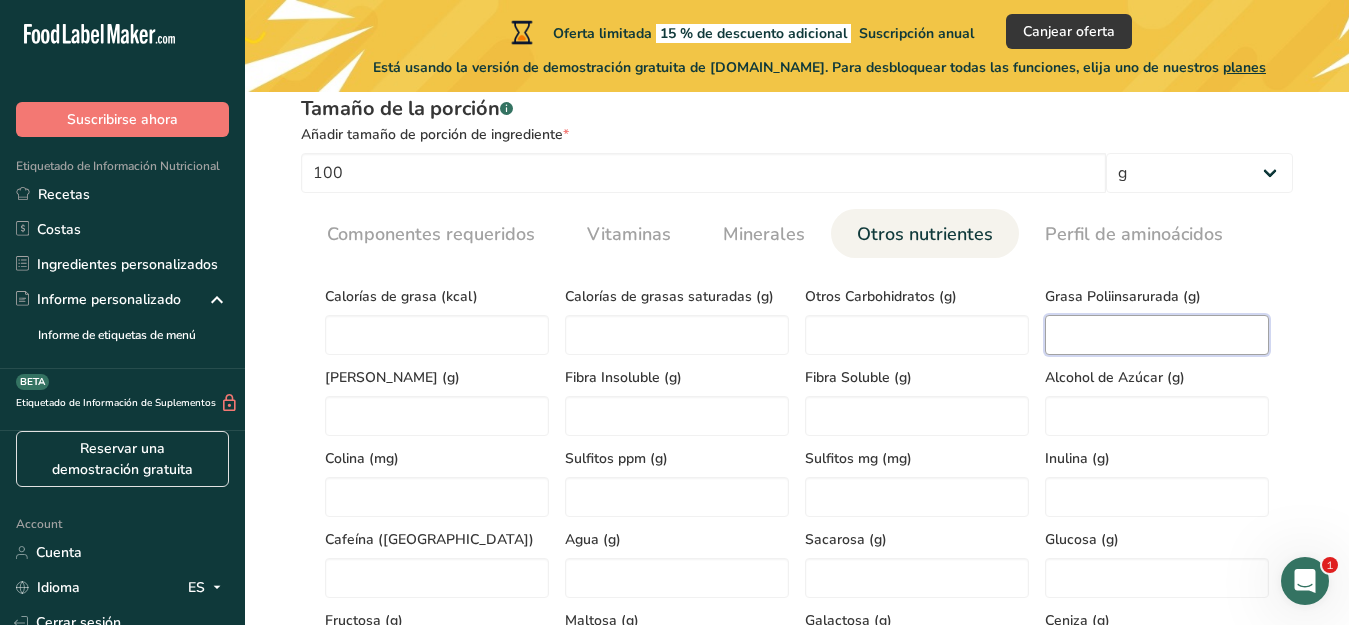click at bounding box center [1157, 335] 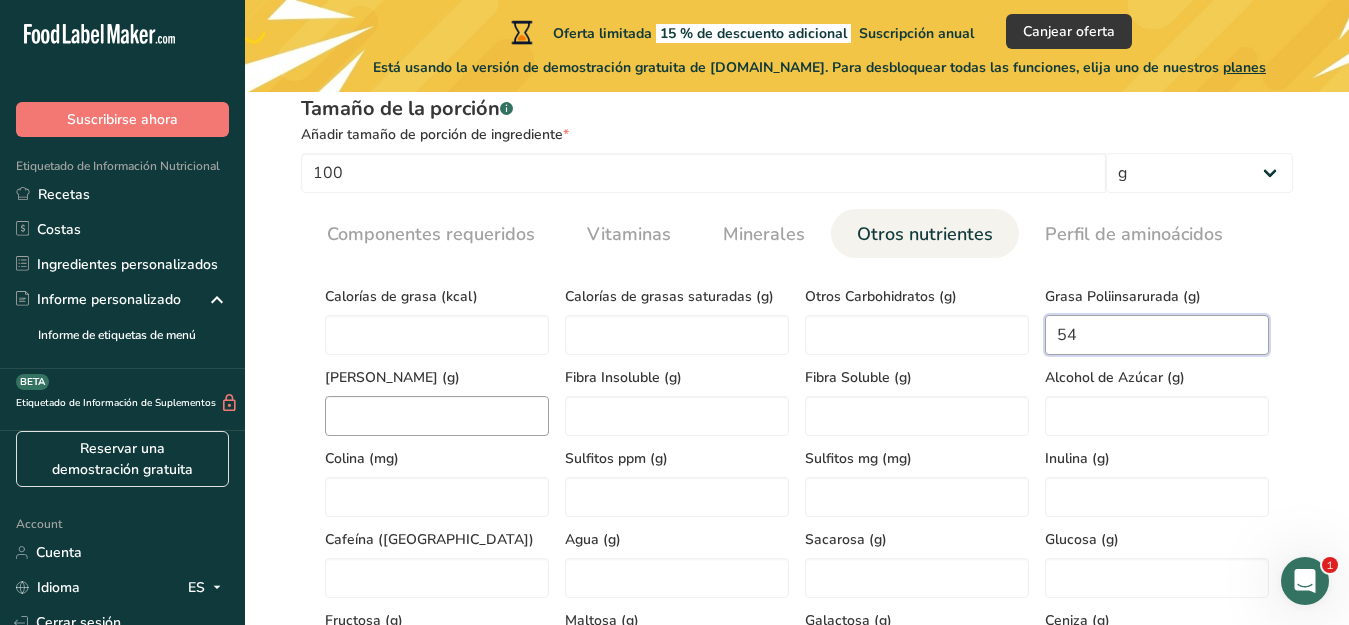 type on "54" 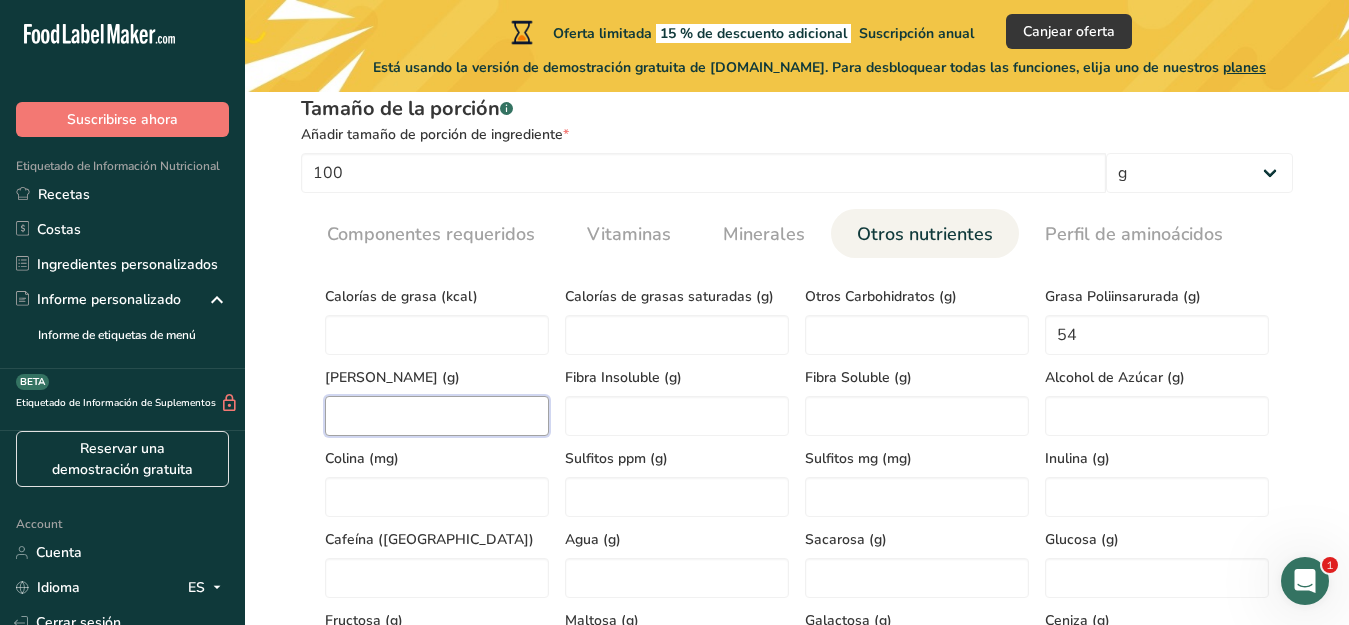 click at bounding box center [437, 416] 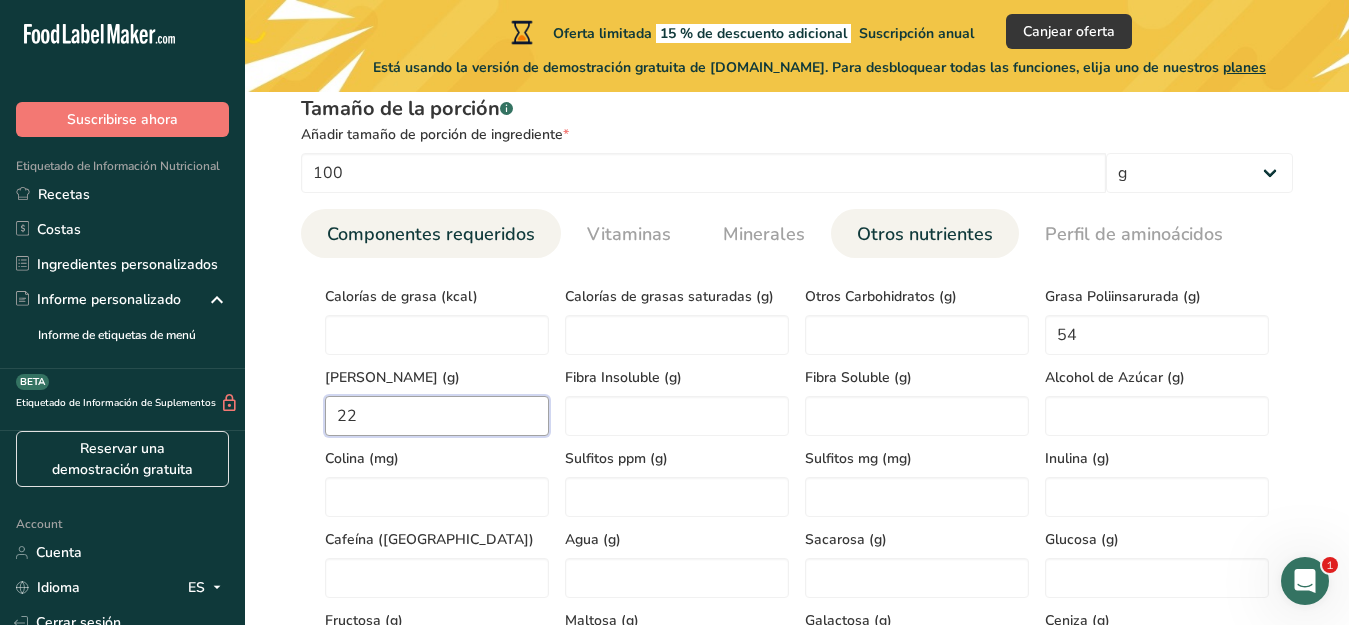 type on "22" 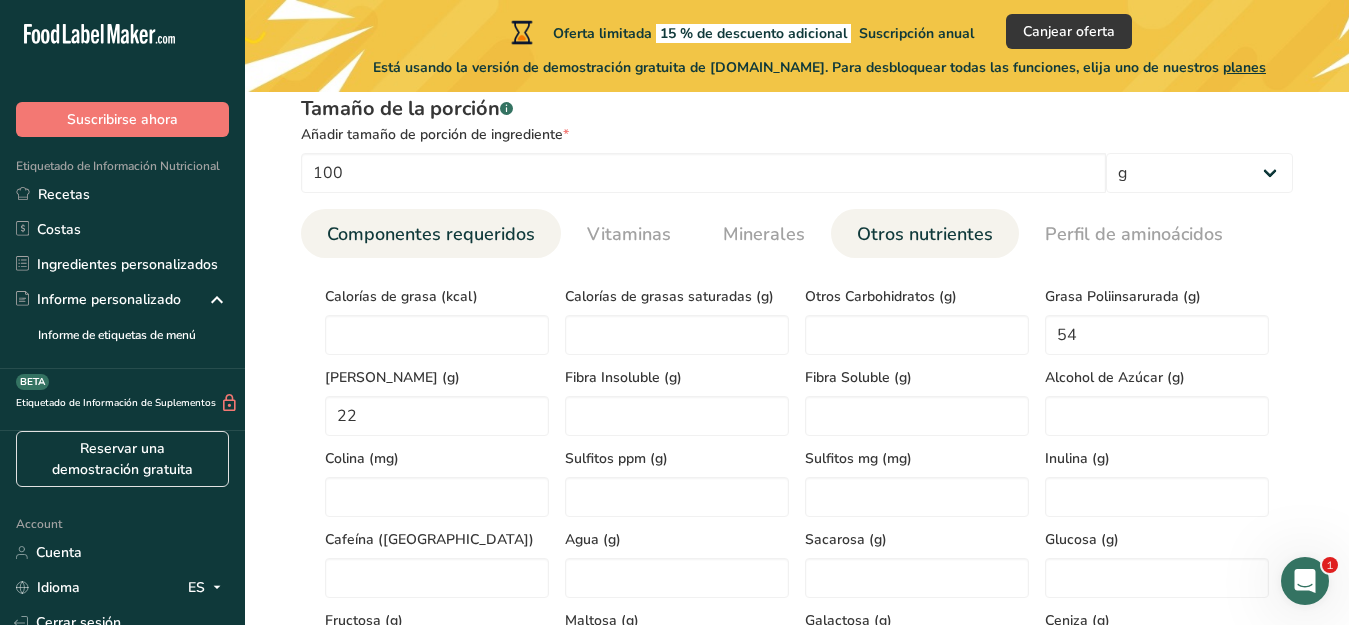 click on "Componentes requeridos" at bounding box center [431, 234] 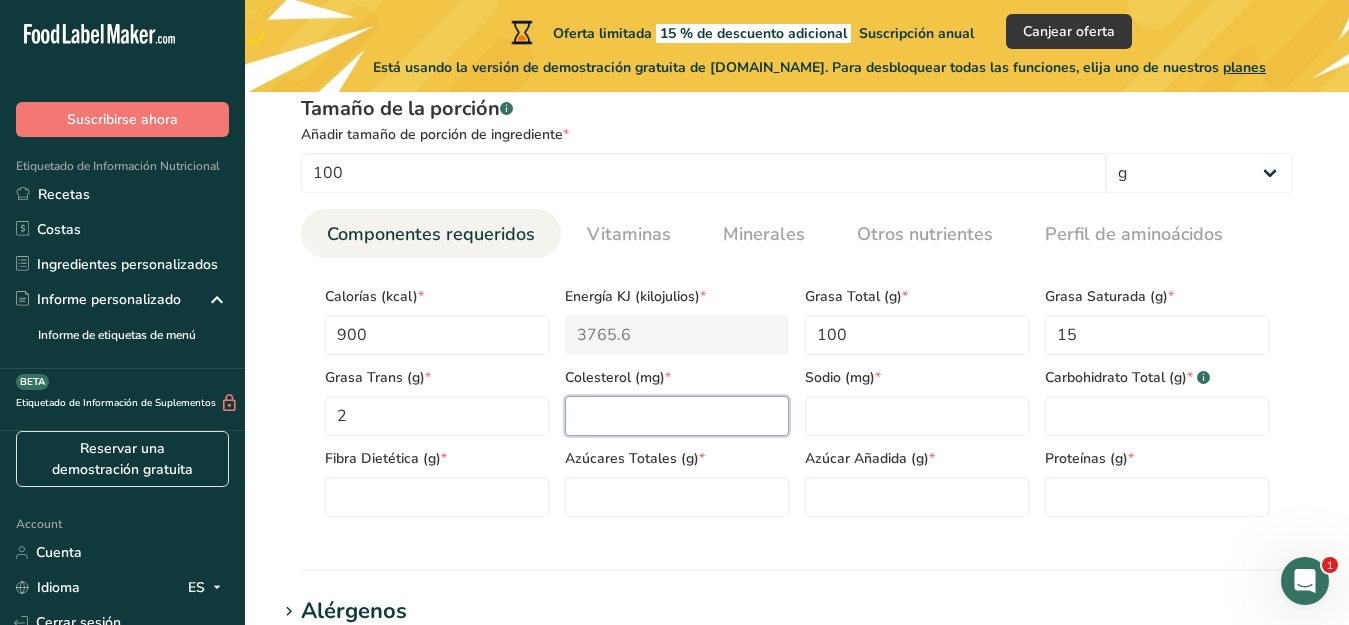 click at bounding box center (677, 416) 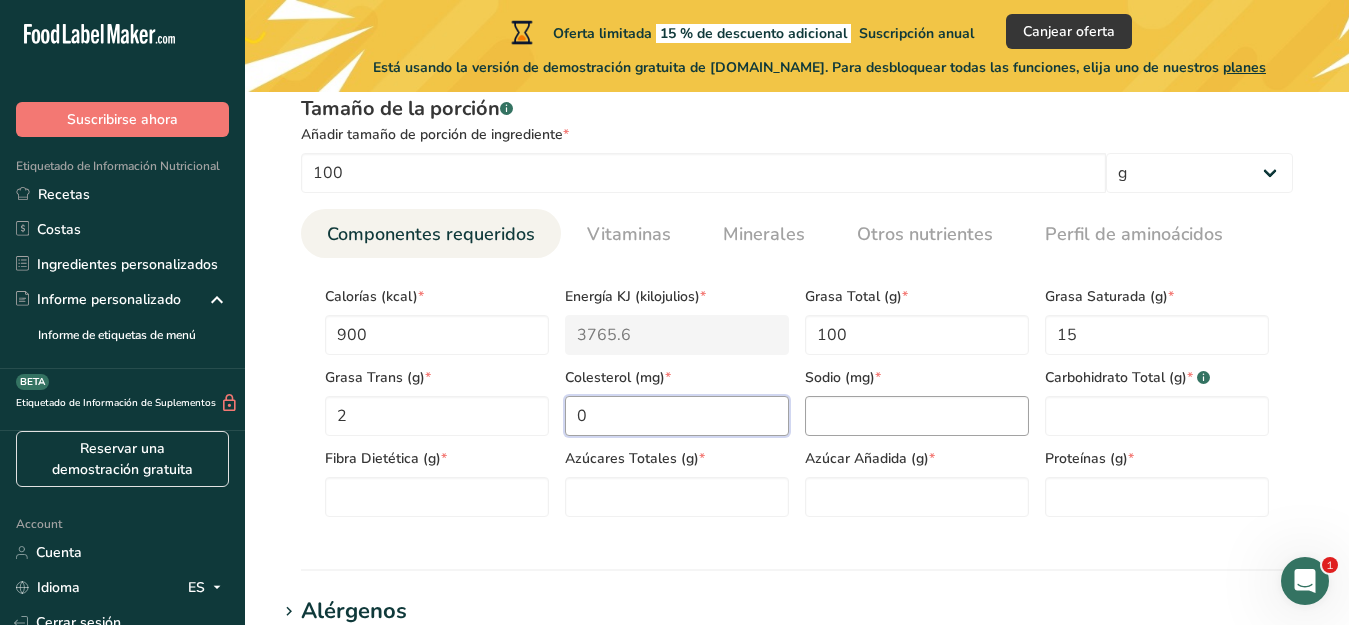 type on "0" 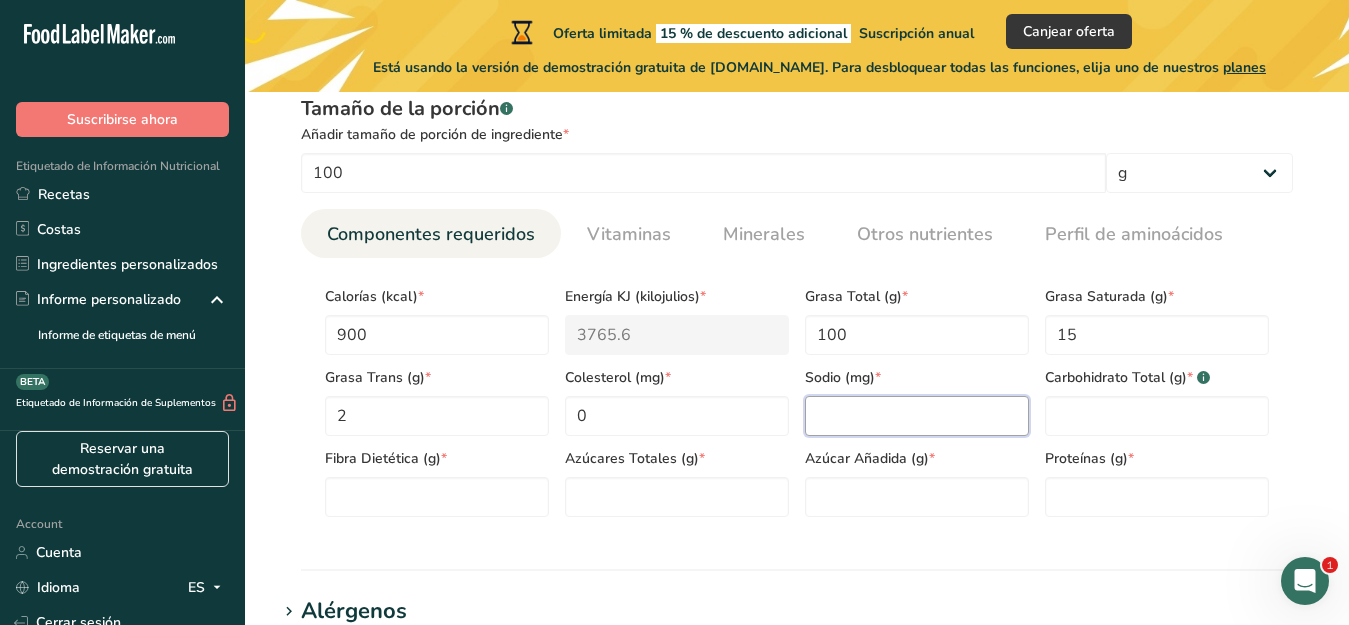 click at bounding box center (917, 416) 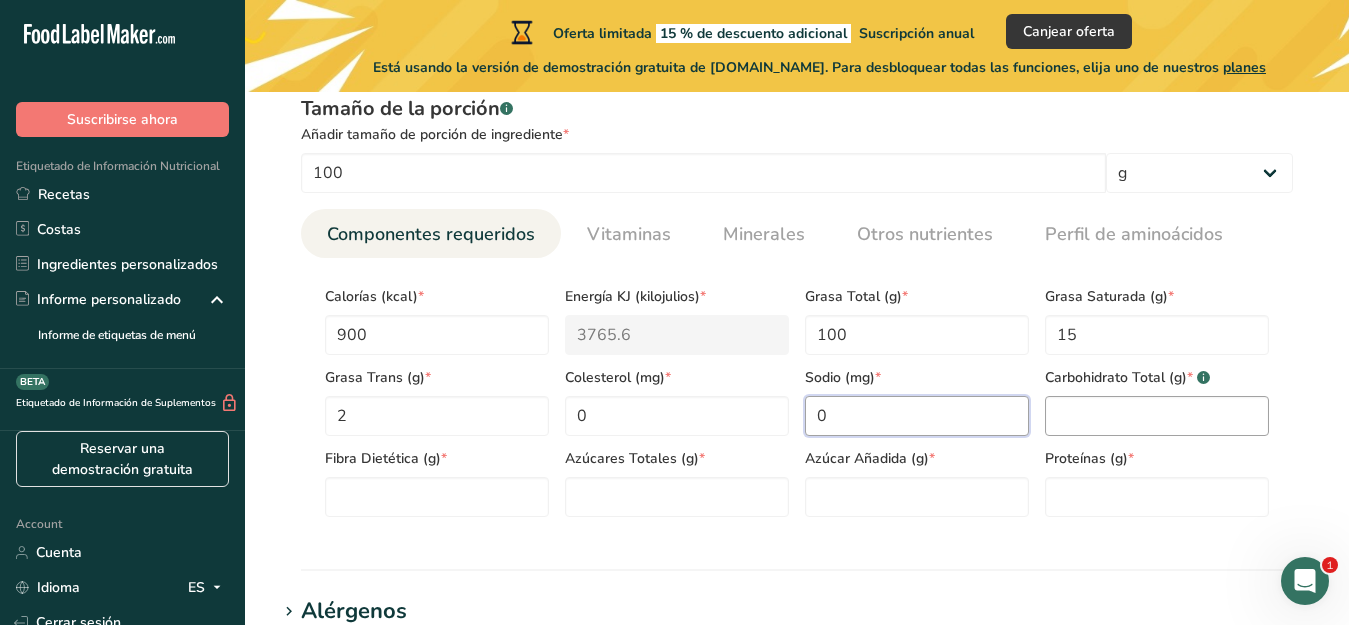 type on "0" 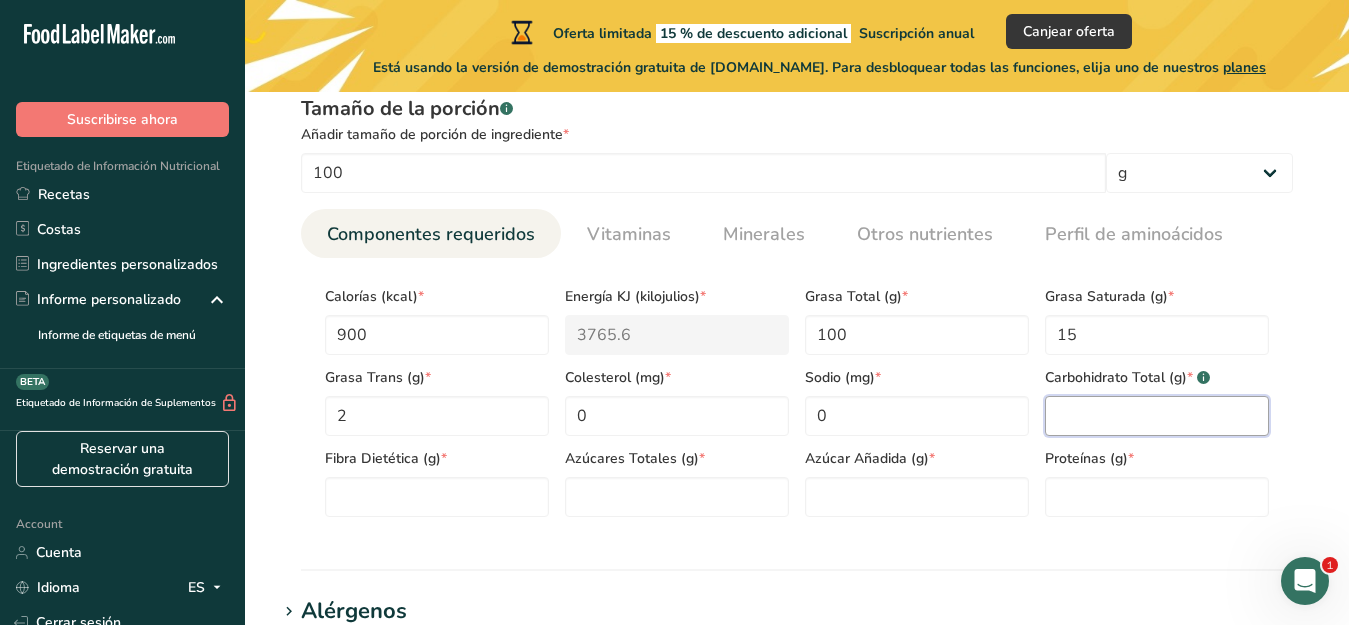 click at bounding box center (1157, 416) 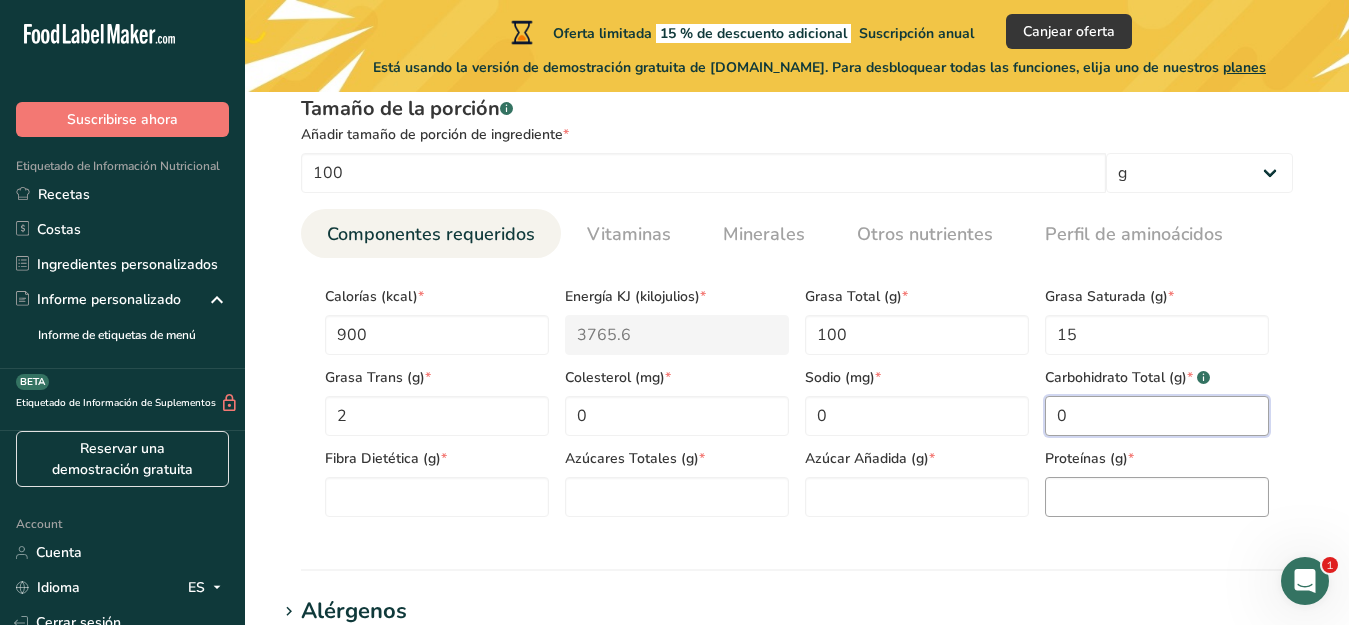 type on "0" 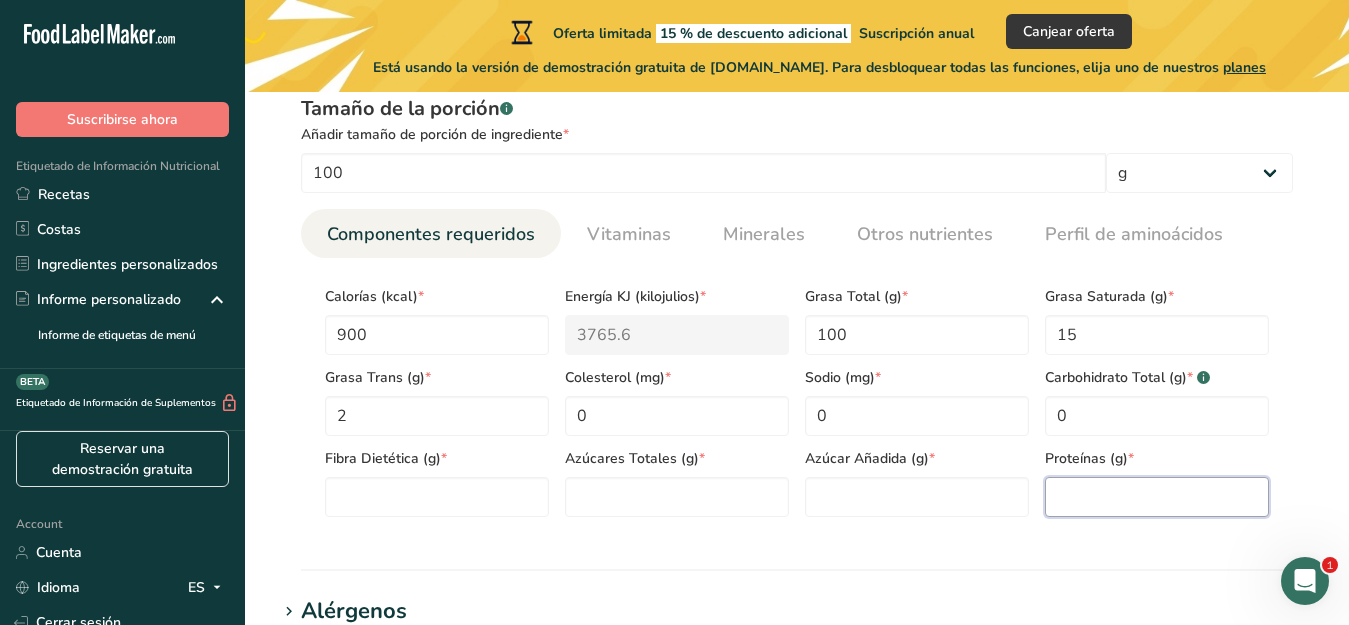click at bounding box center [1157, 497] 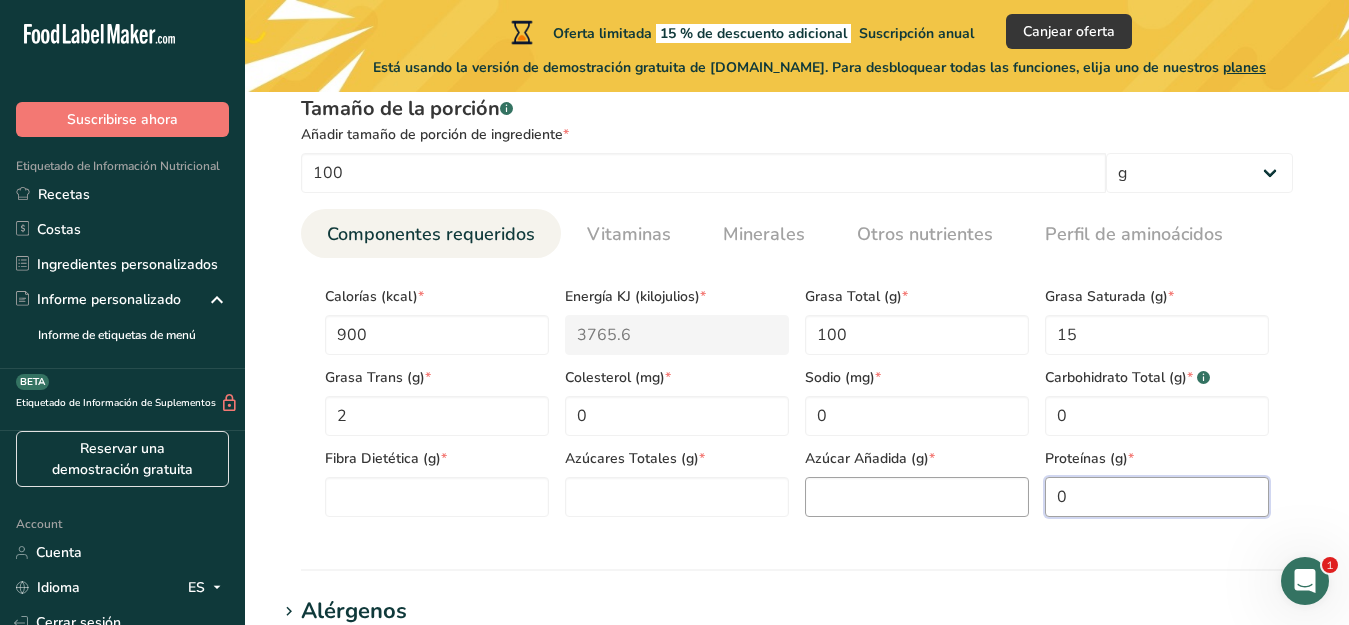 type on "0" 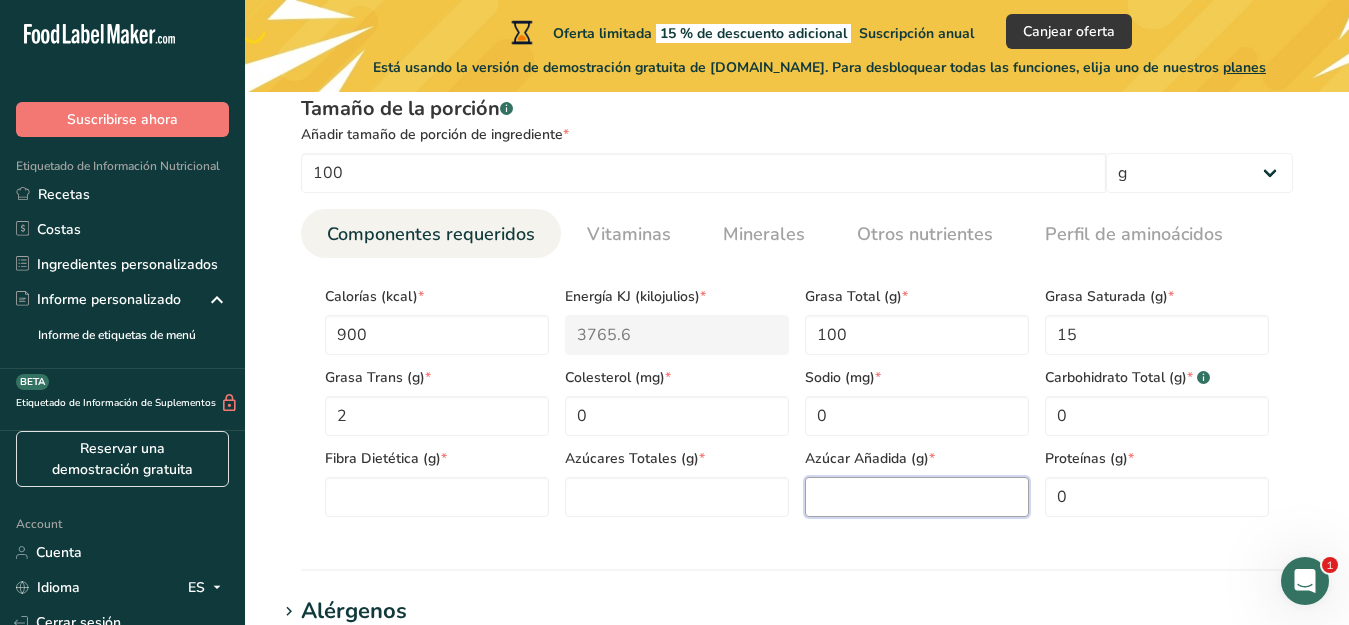 click at bounding box center [917, 497] 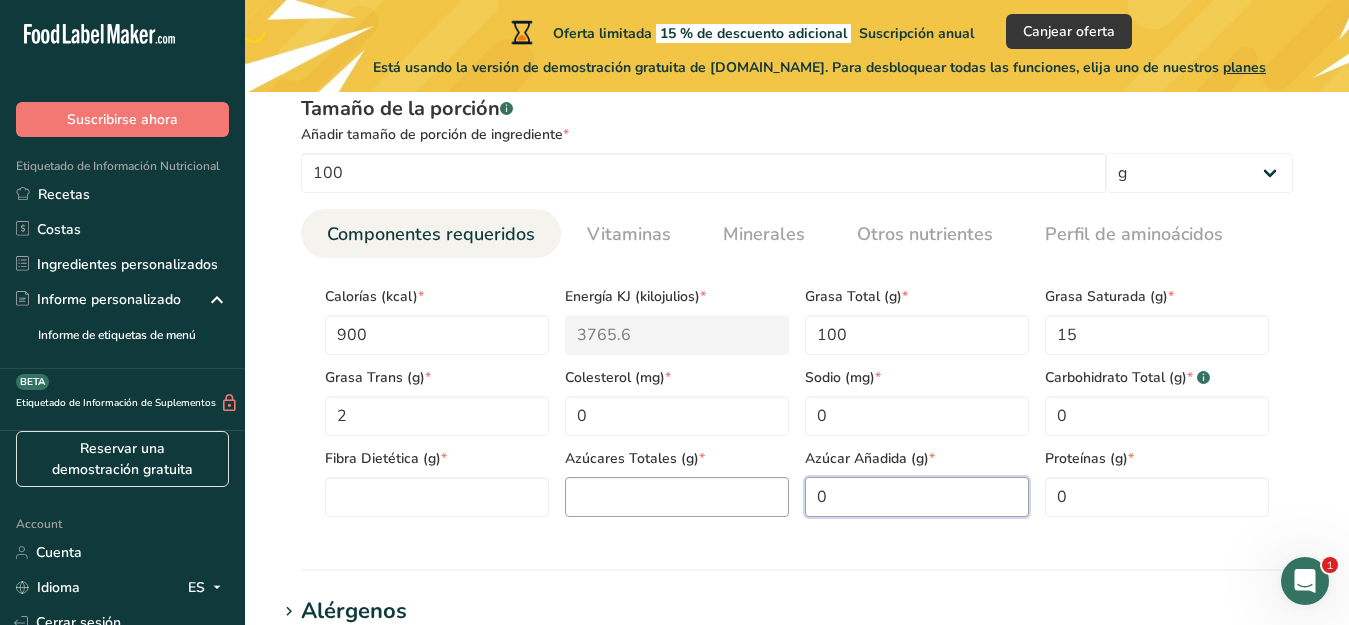 type on "0" 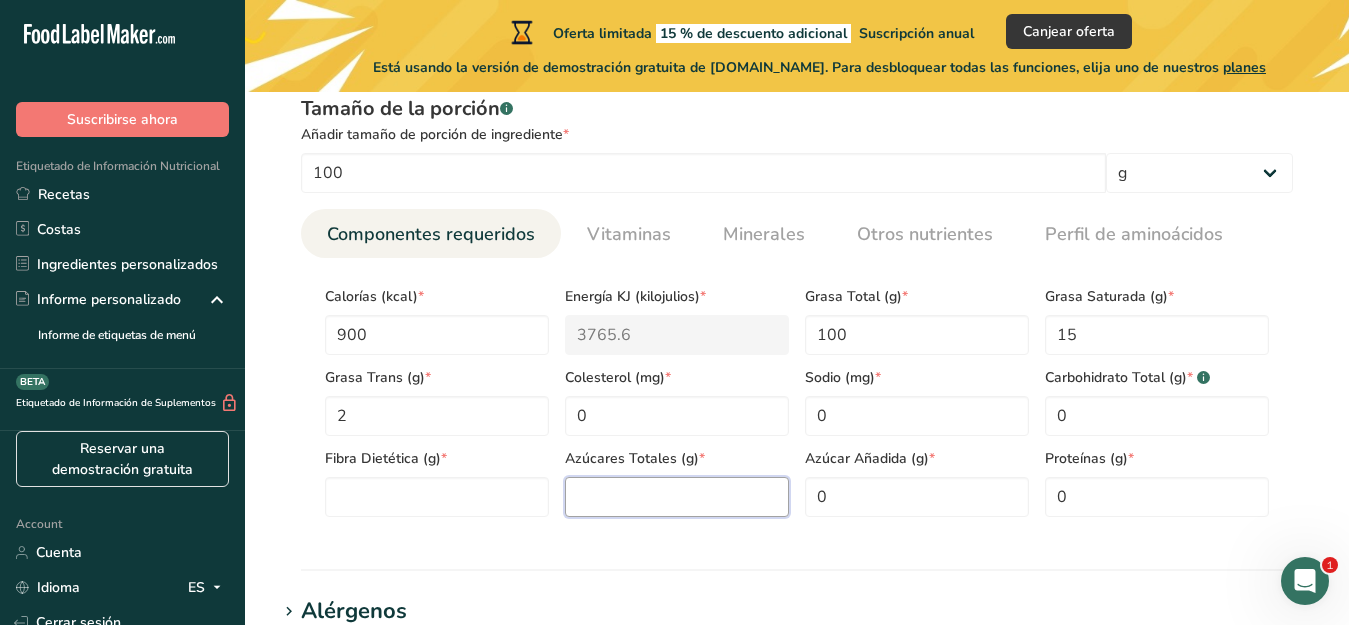 click at bounding box center [677, 497] 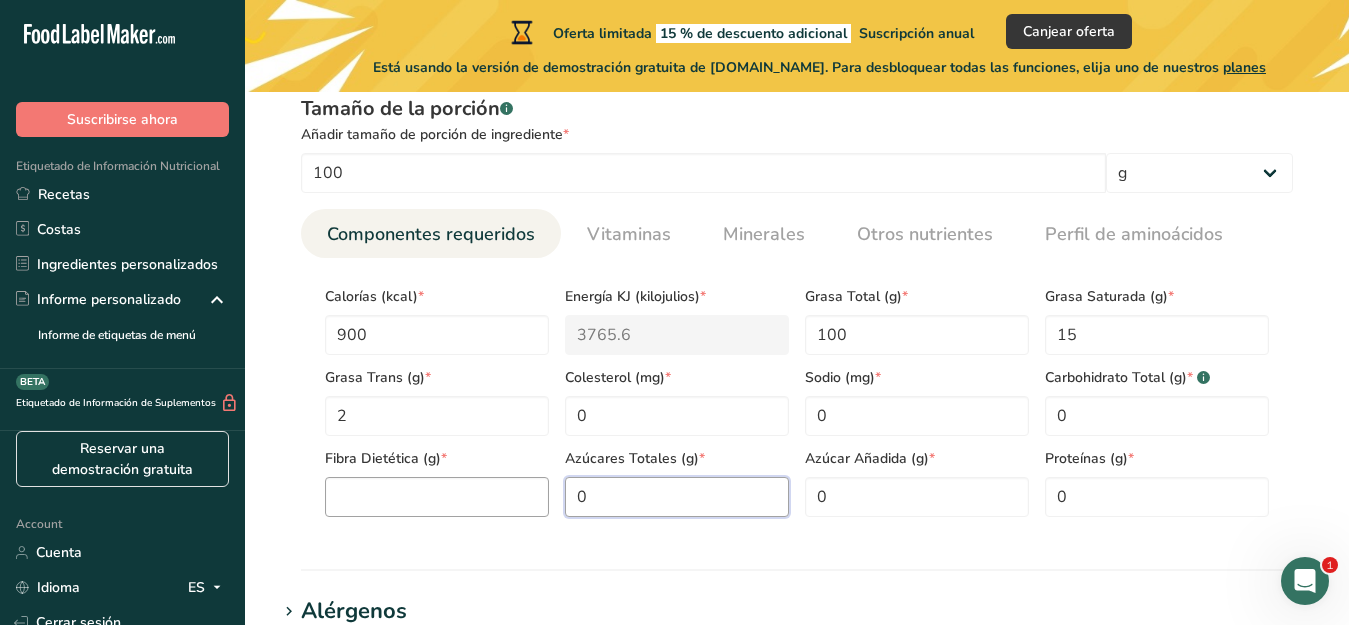 type on "0" 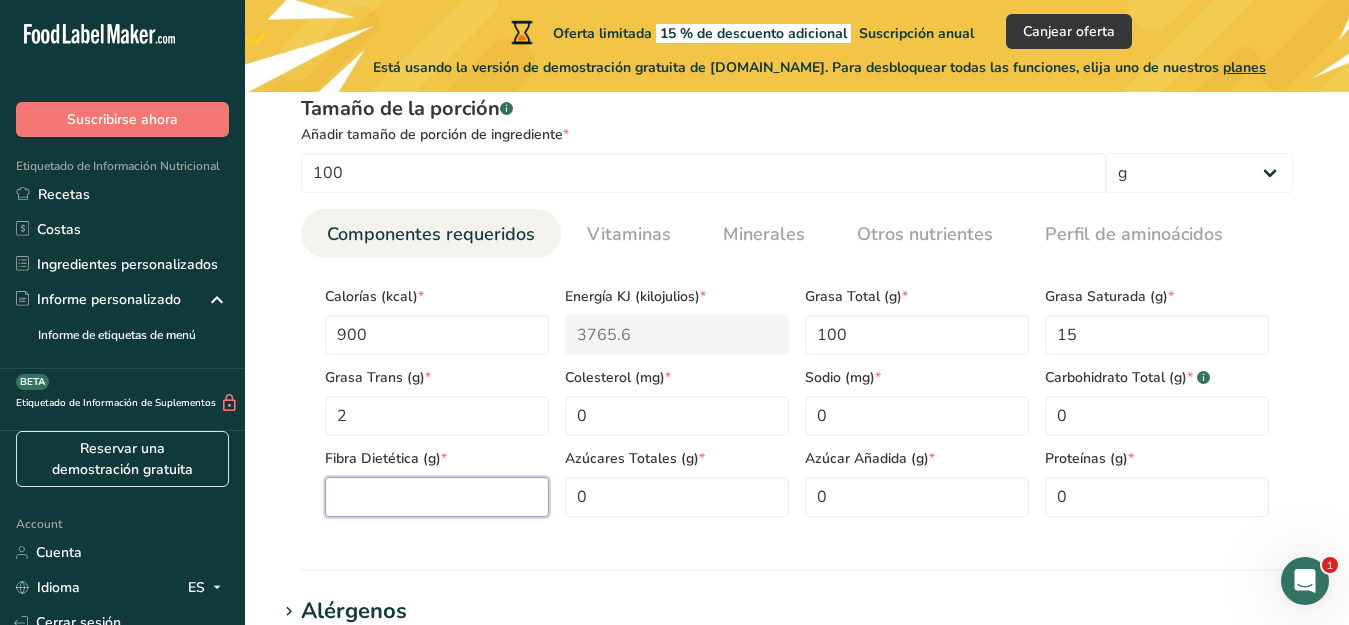 click at bounding box center [437, 497] 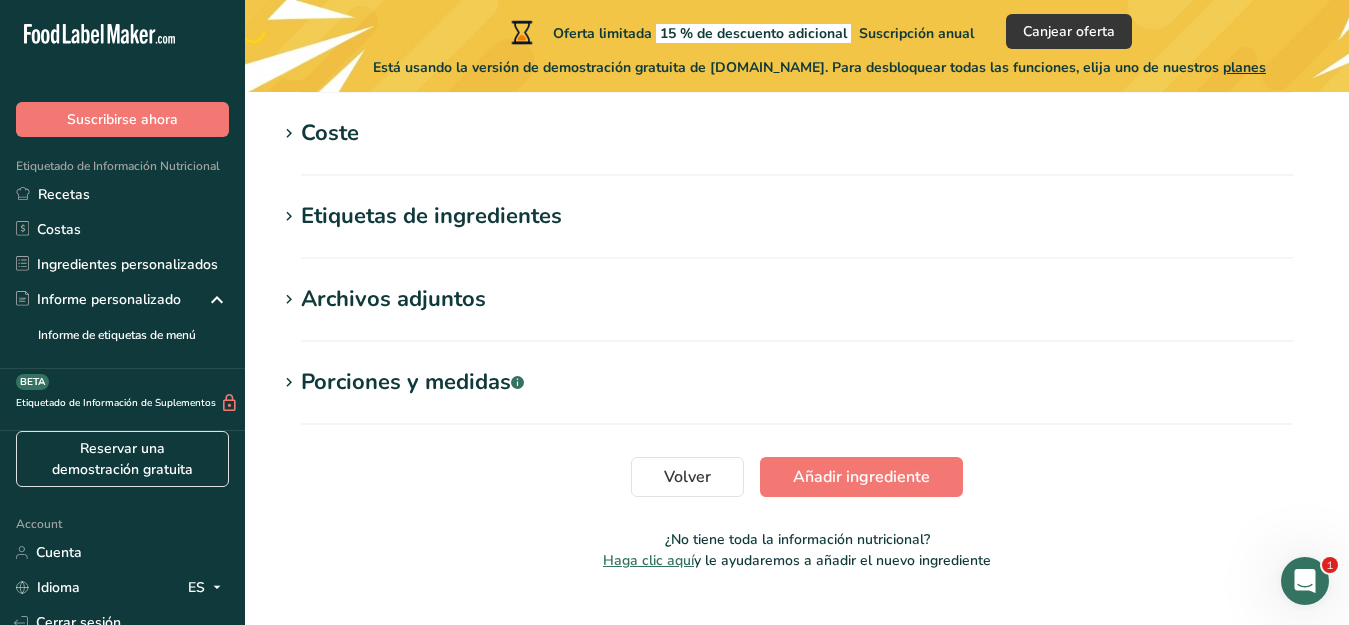 scroll, scrollTop: 1500, scrollLeft: 0, axis: vertical 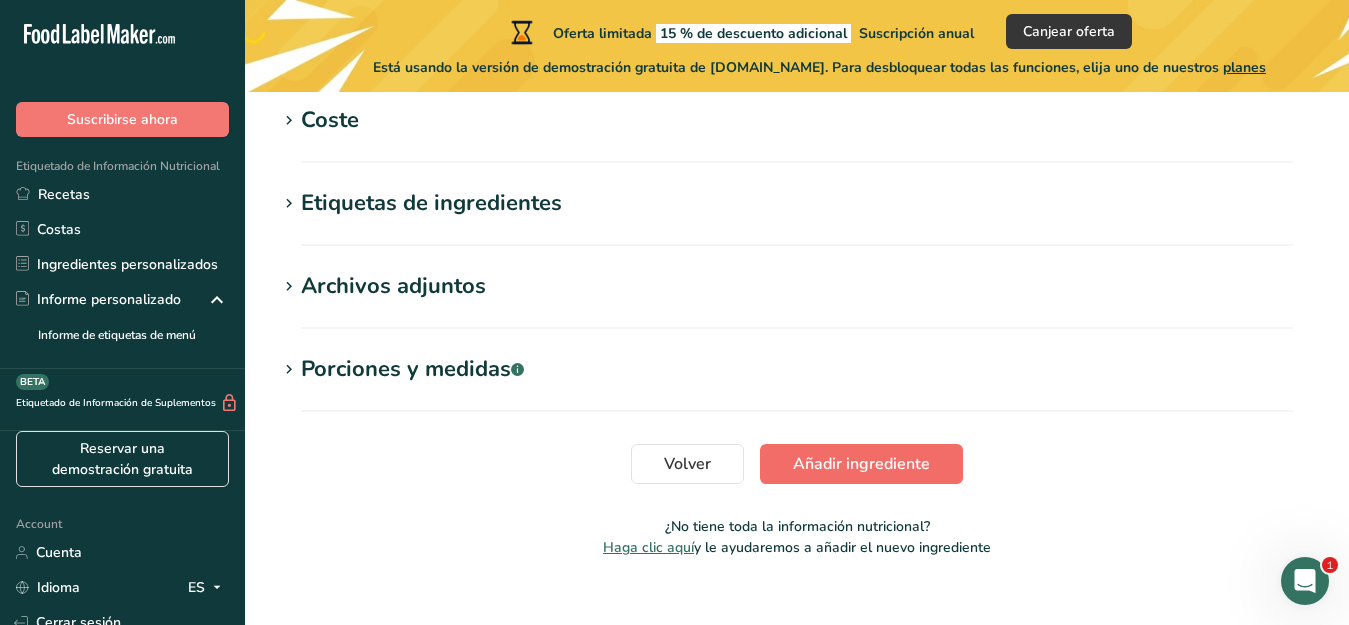 type on "0" 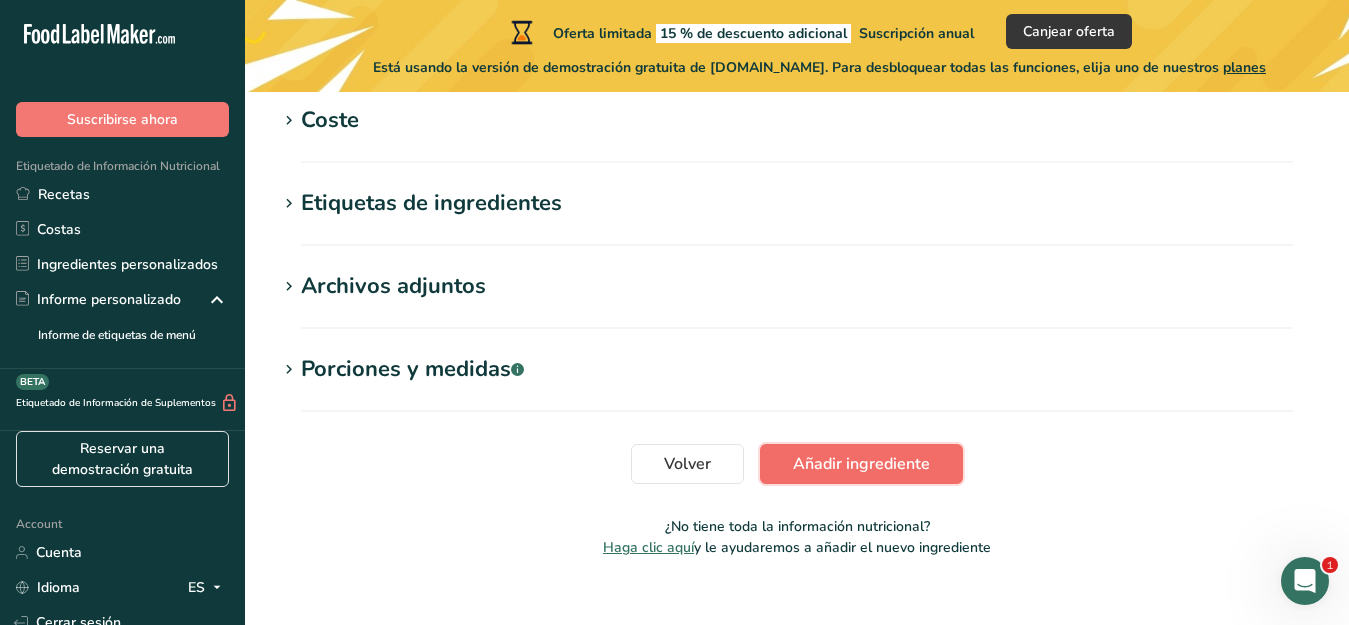 click on "Añadir ingrediente" at bounding box center (861, 464) 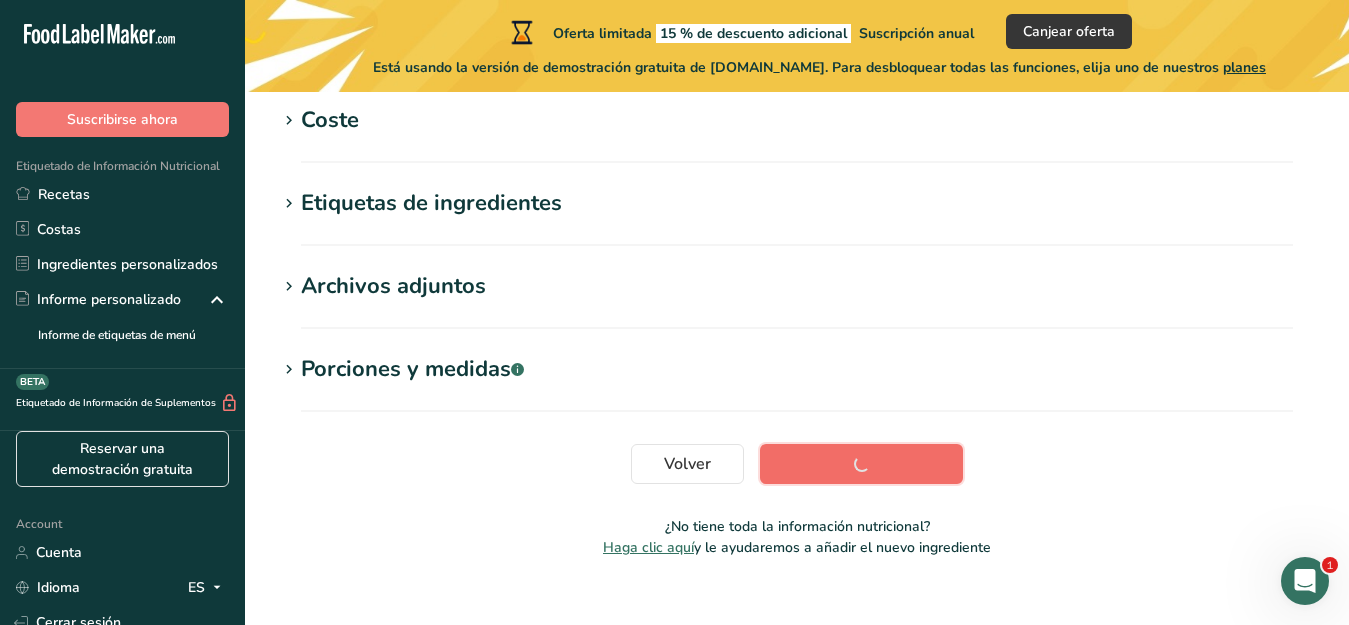 scroll, scrollTop: 496, scrollLeft: 0, axis: vertical 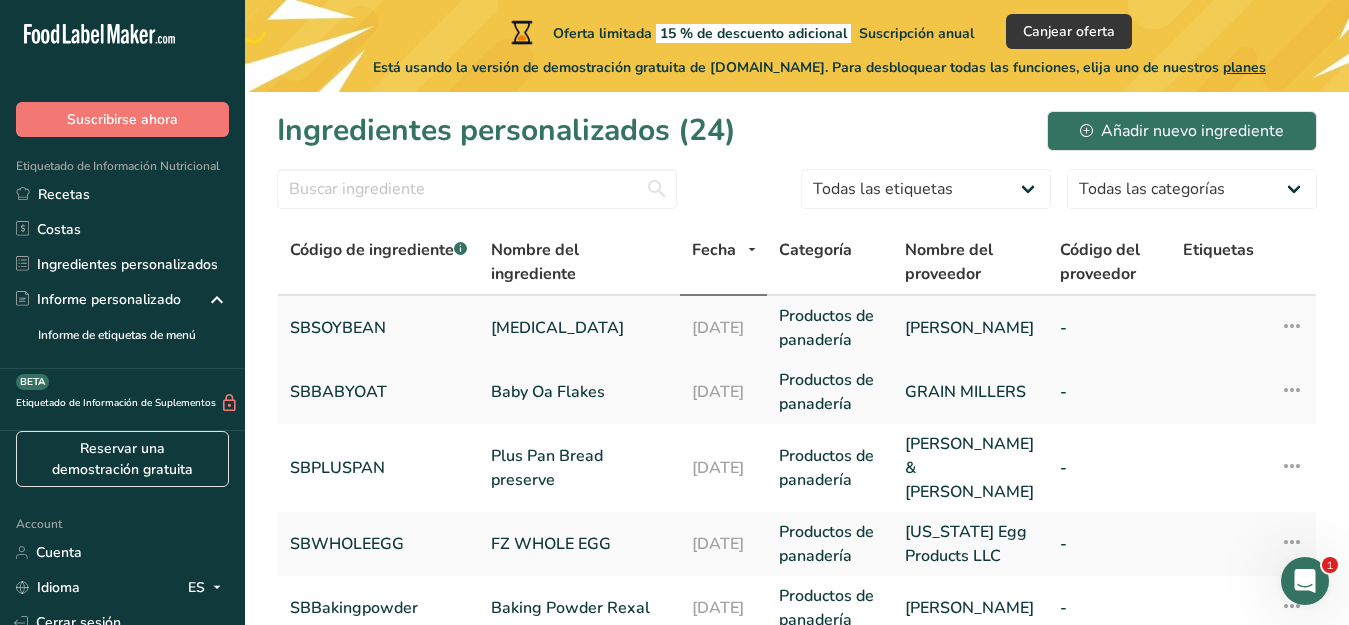 click on "[MEDICAL_DATA]" at bounding box center (579, 328) 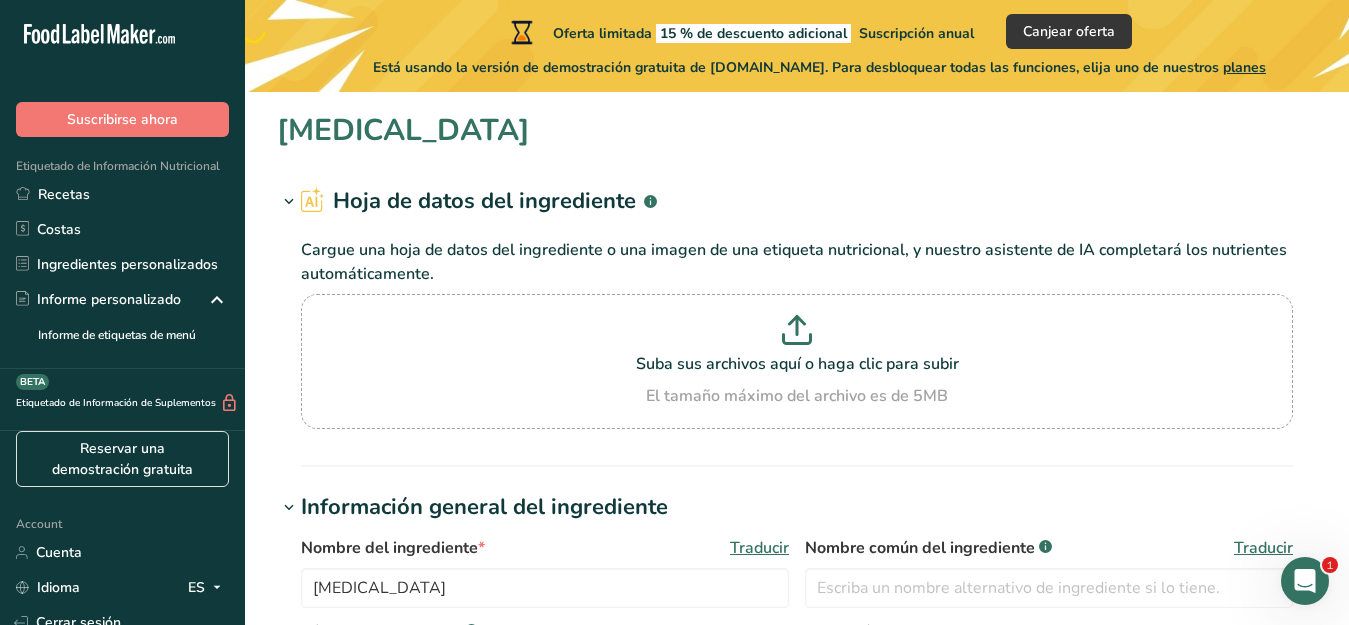 type on "900" 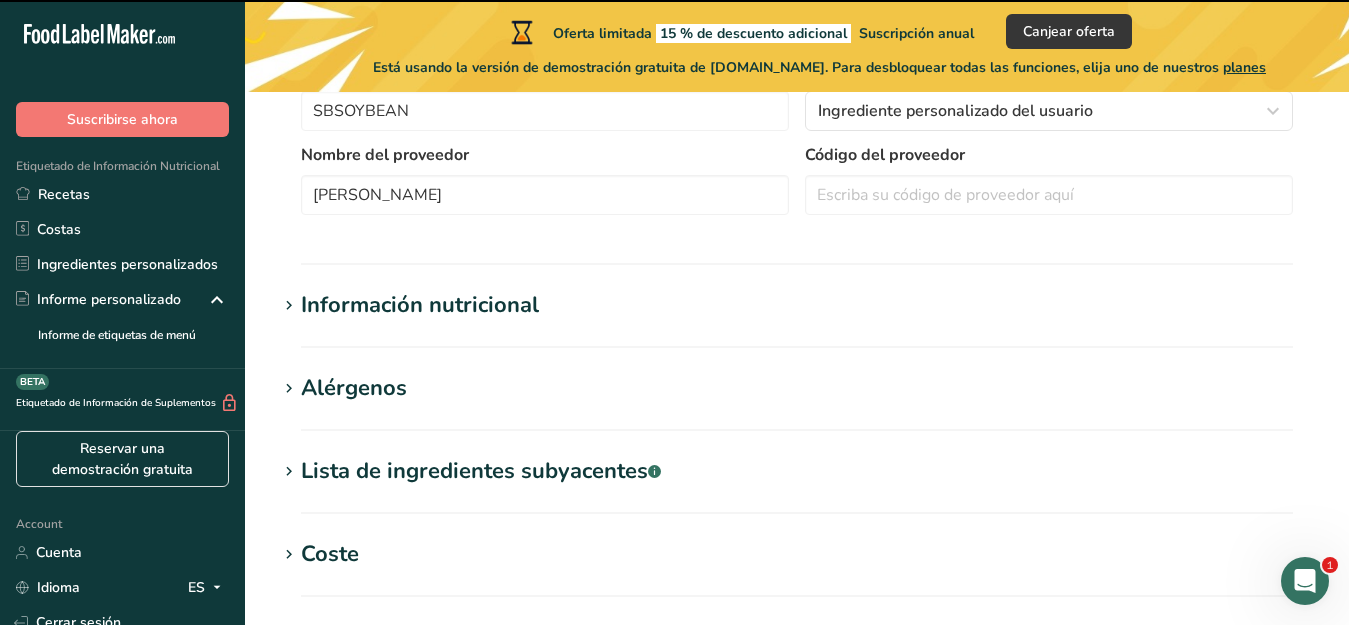 scroll, scrollTop: 562, scrollLeft: 0, axis: vertical 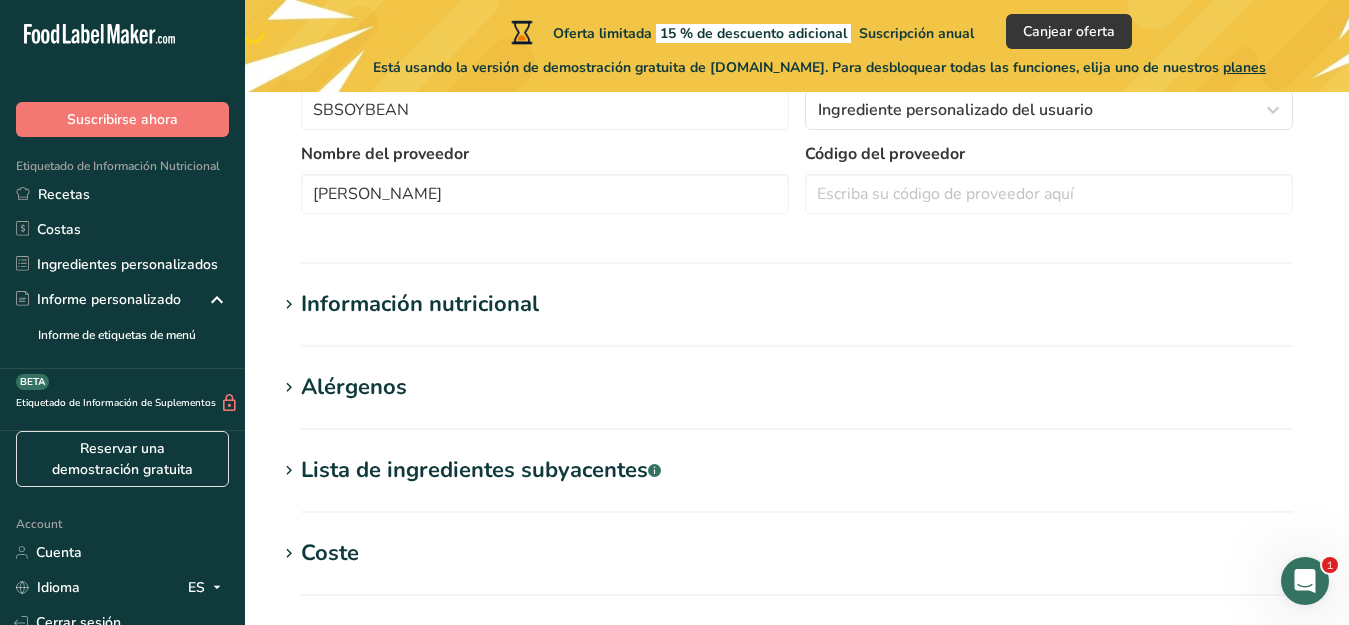 click on "Información nutricional" at bounding box center [420, 304] 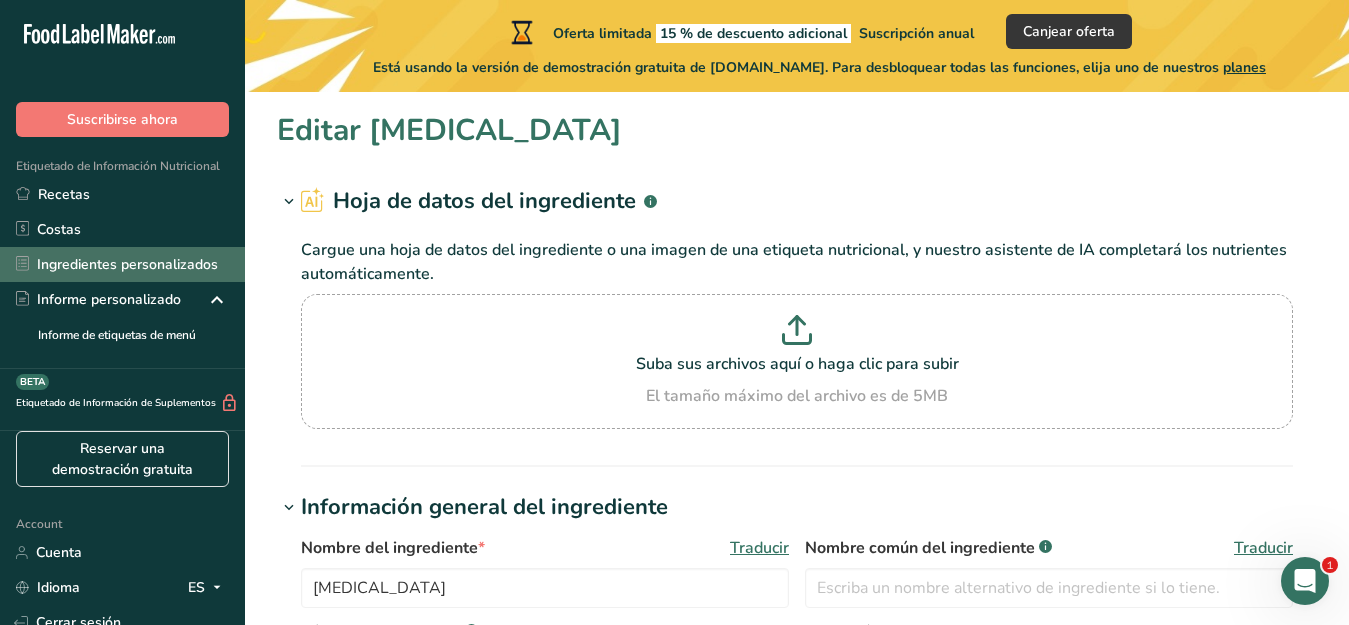 scroll, scrollTop: 0, scrollLeft: 0, axis: both 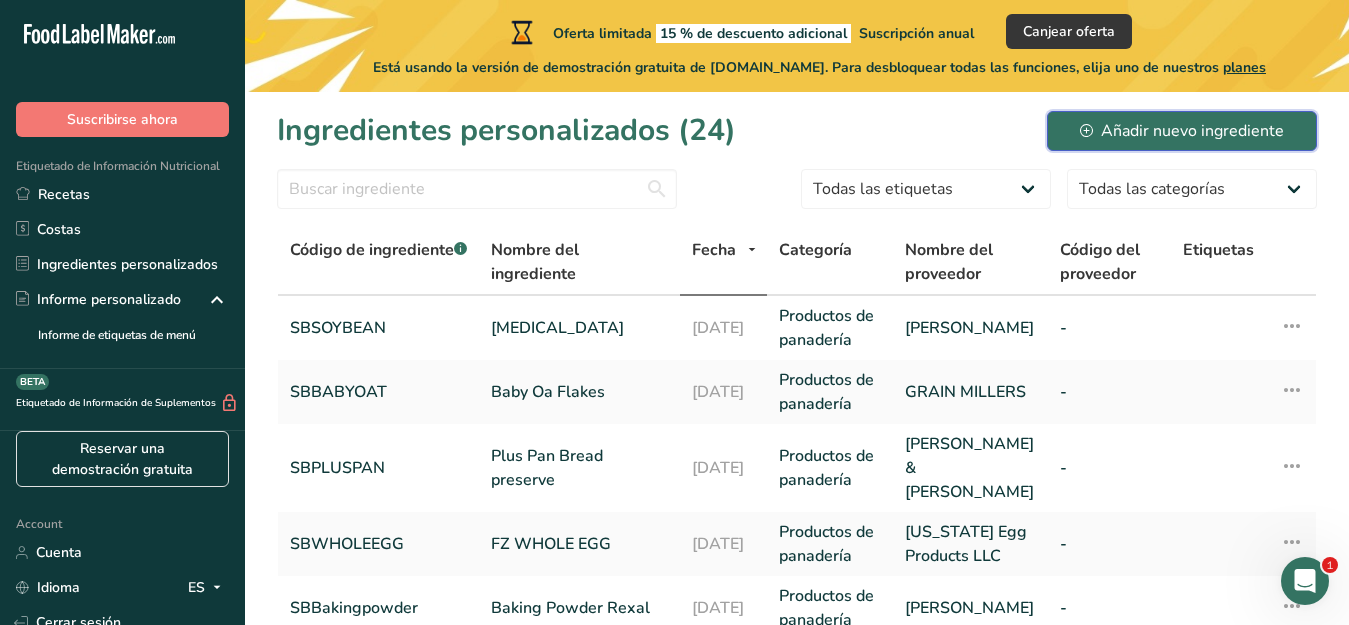 click on "Añadir nuevo ingrediente" at bounding box center (1182, 131) 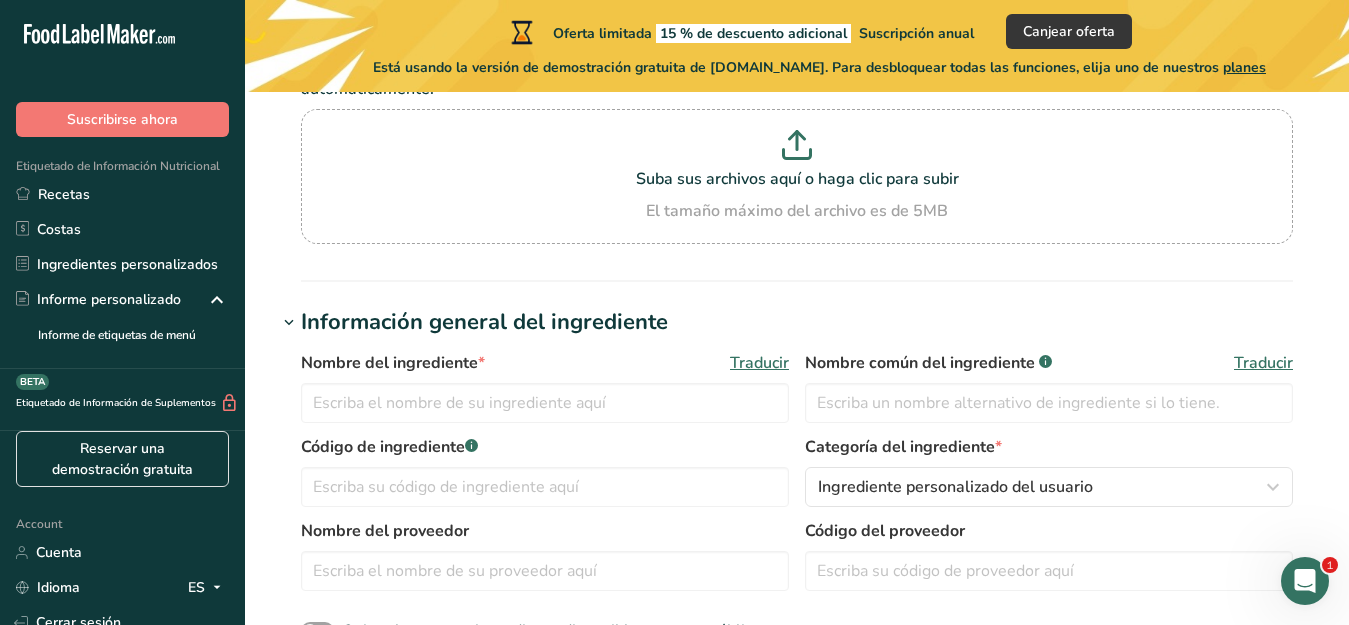 scroll, scrollTop: 187, scrollLeft: 0, axis: vertical 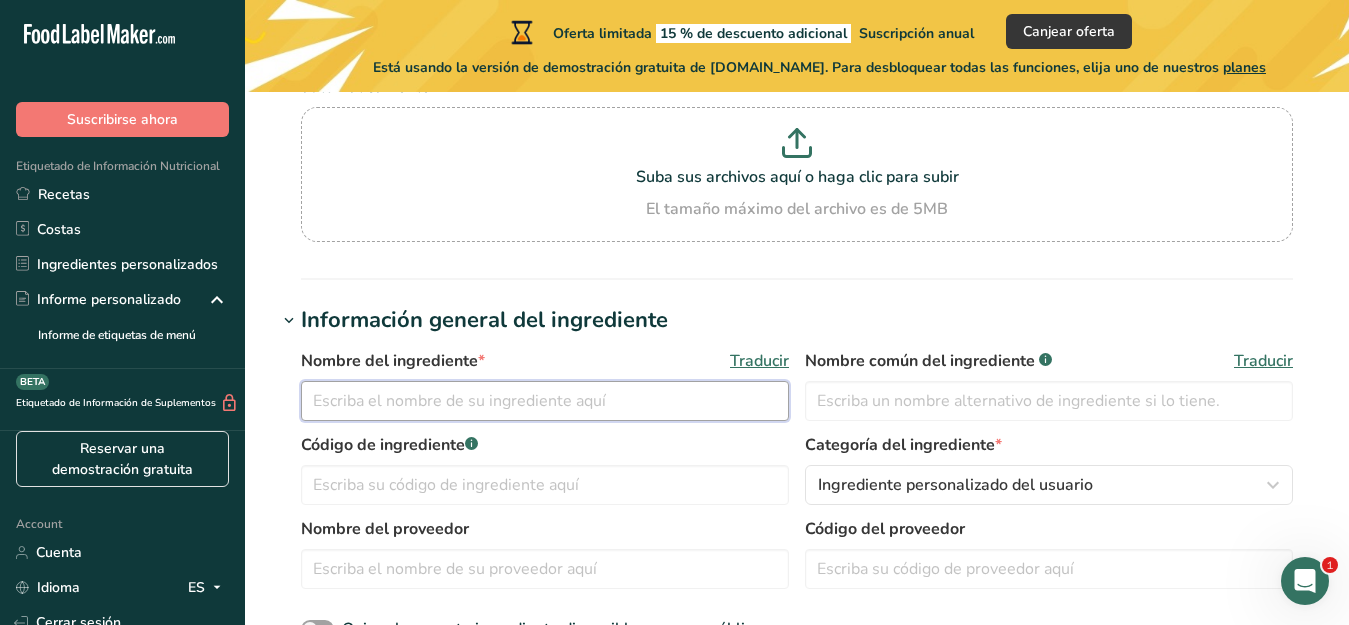 click at bounding box center [545, 401] 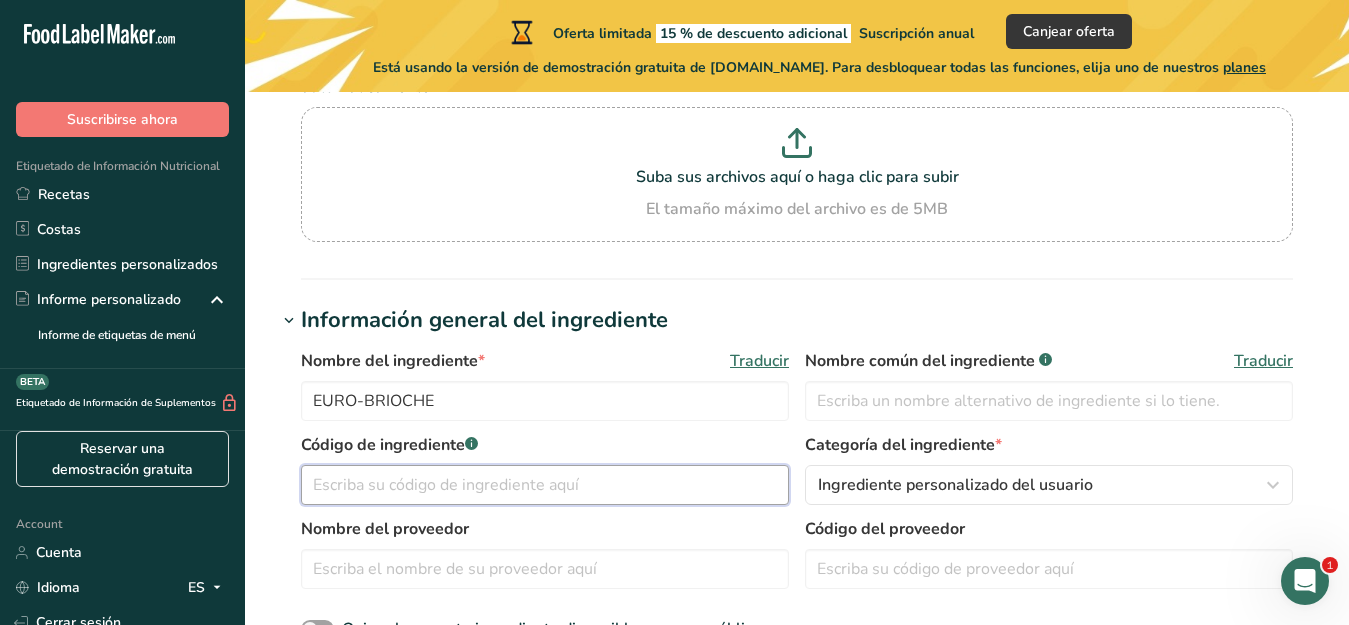 click at bounding box center (545, 485) 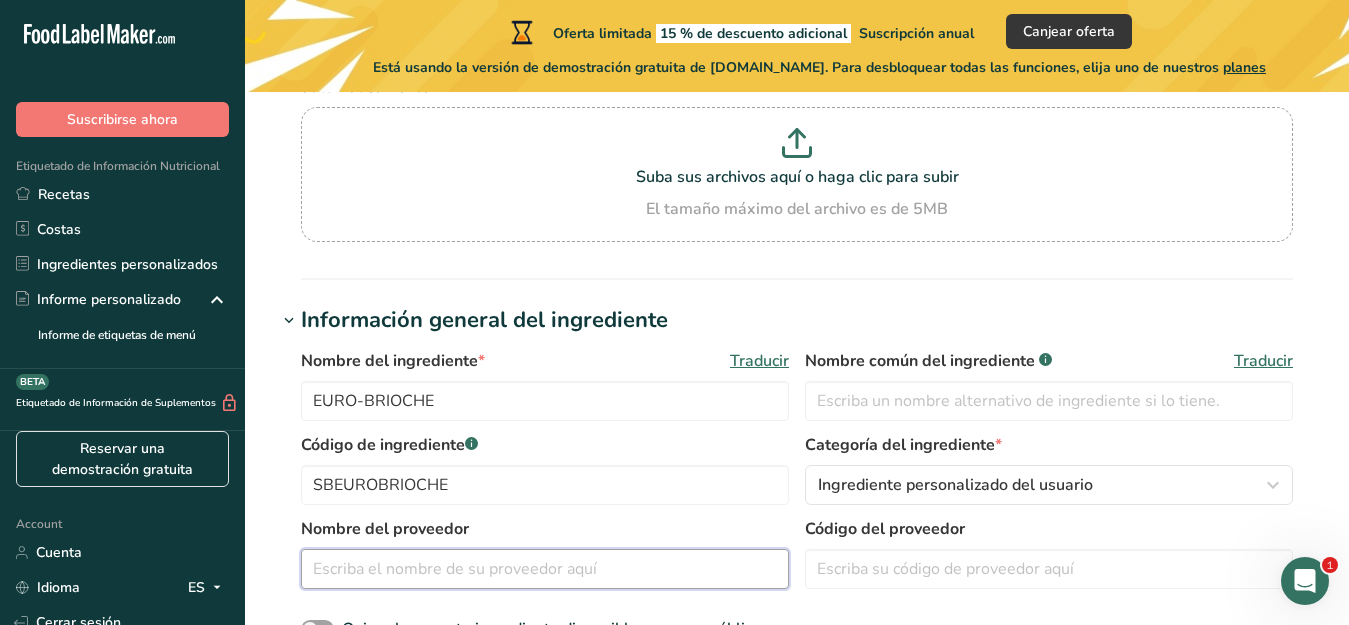 click at bounding box center (545, 569) 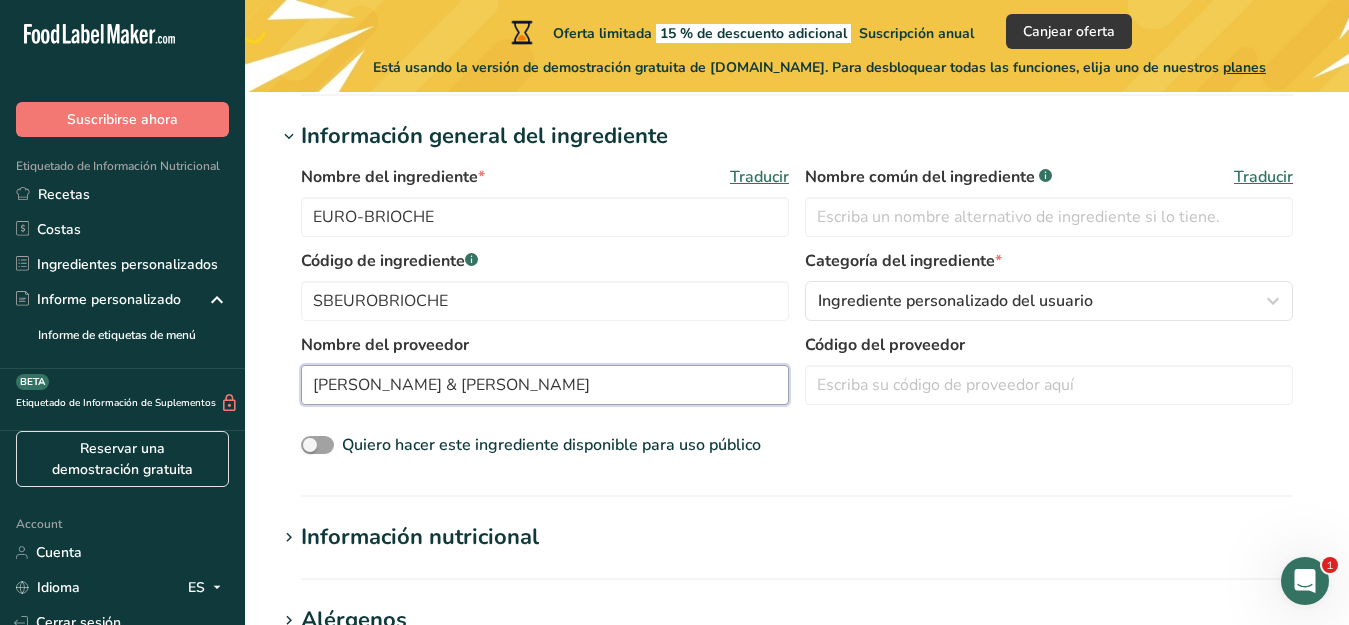 scroll, scrollTop: 375, scrollLeft: 0, axis: vertical 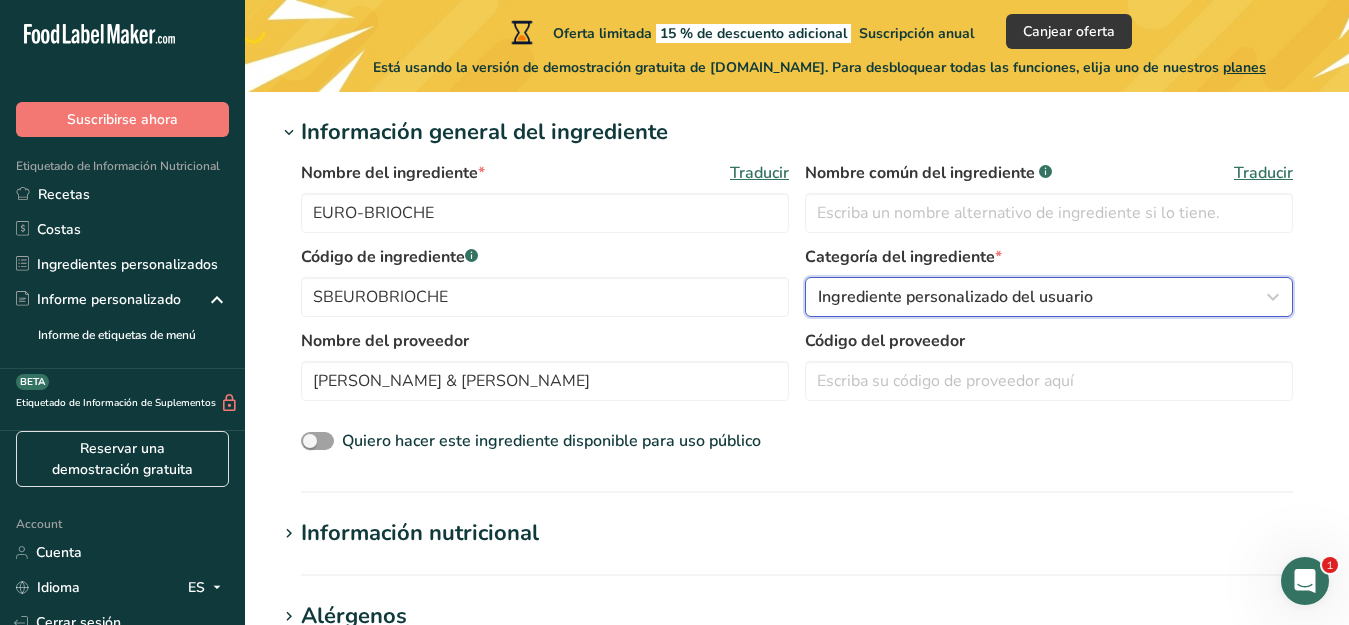 click at bounding box center (1273, 297) 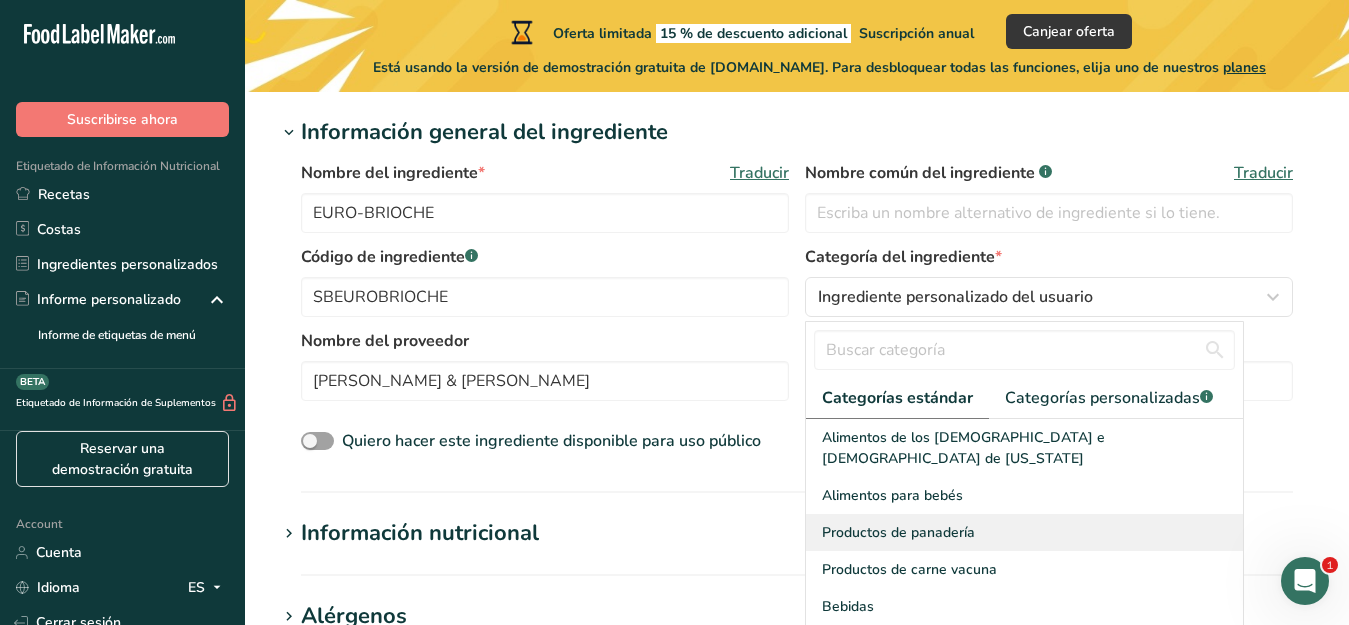 click on "Productos de panadería" at bounding box center [898, 532] 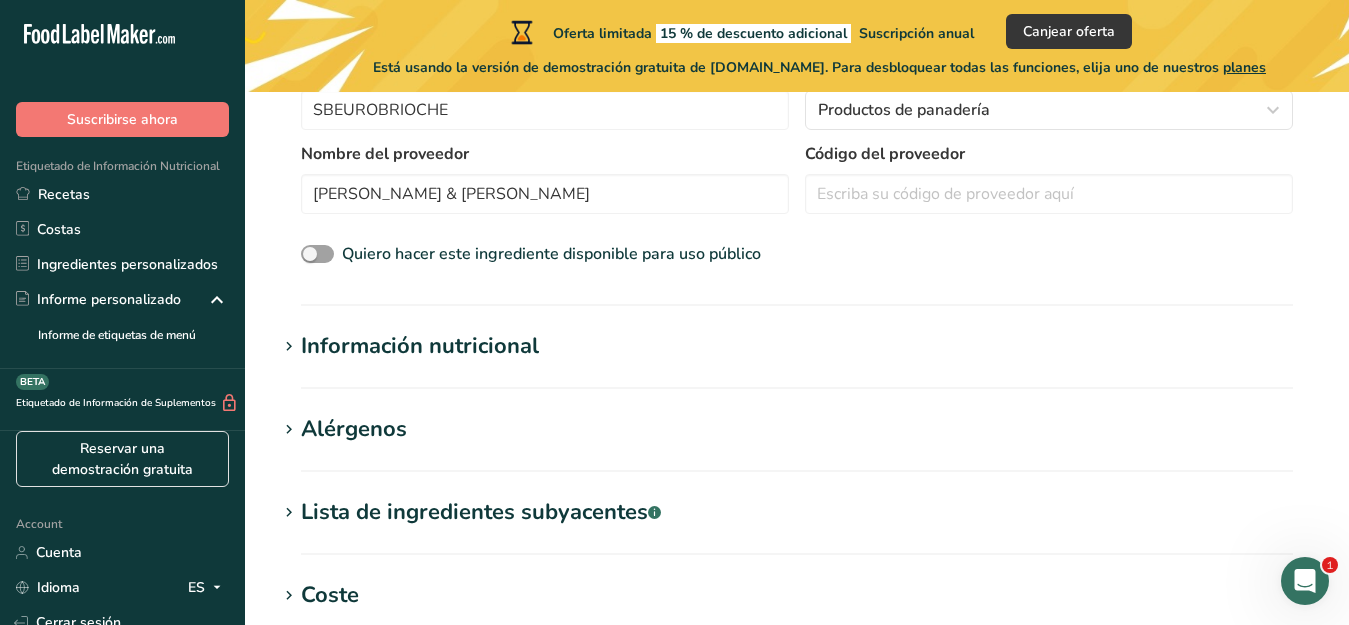 scroll, scrollTop: 562, scrollLeft: 0, axis: vertical 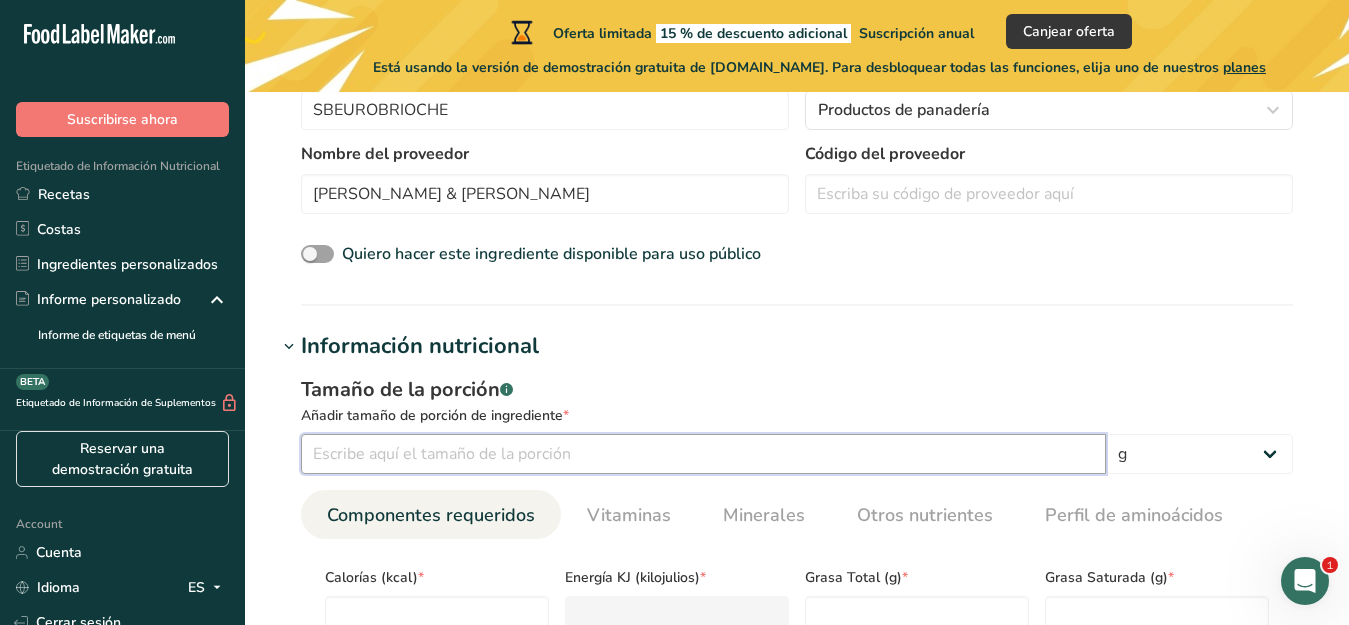 click at bounding box center [703, 454] 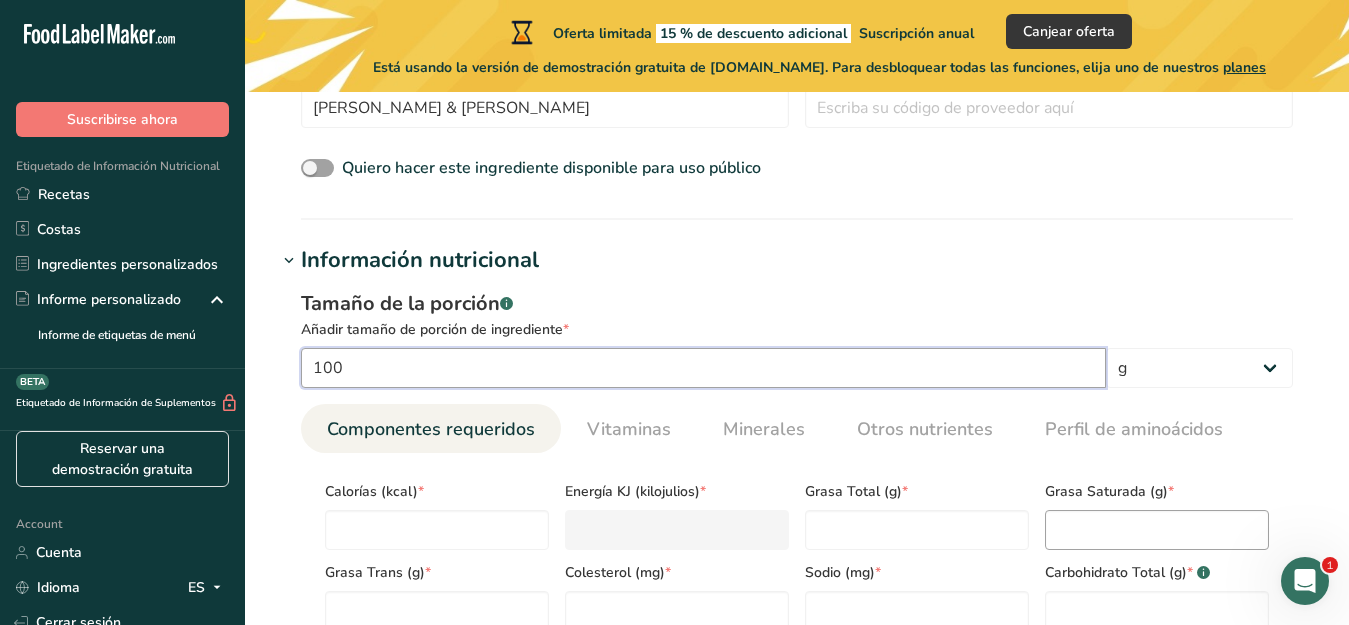 scroll, scrollTop: 656, scrollLeft: 0, axis: vertical 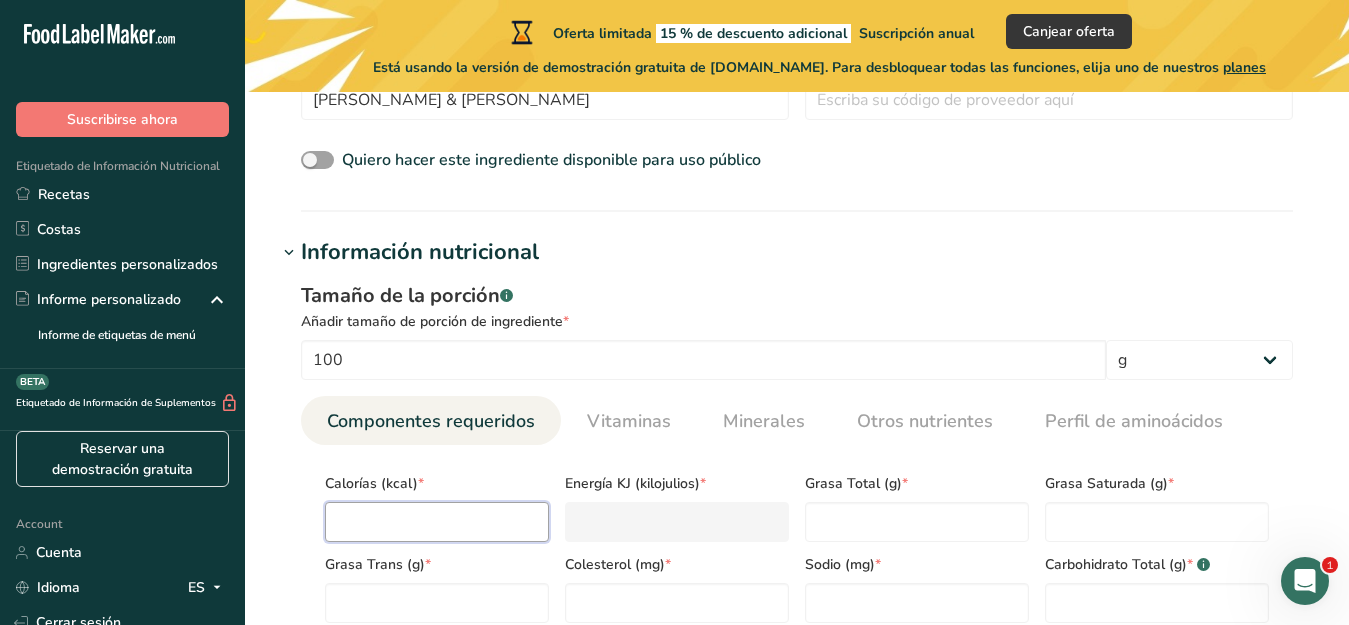 click at bounding box center [437, 522] 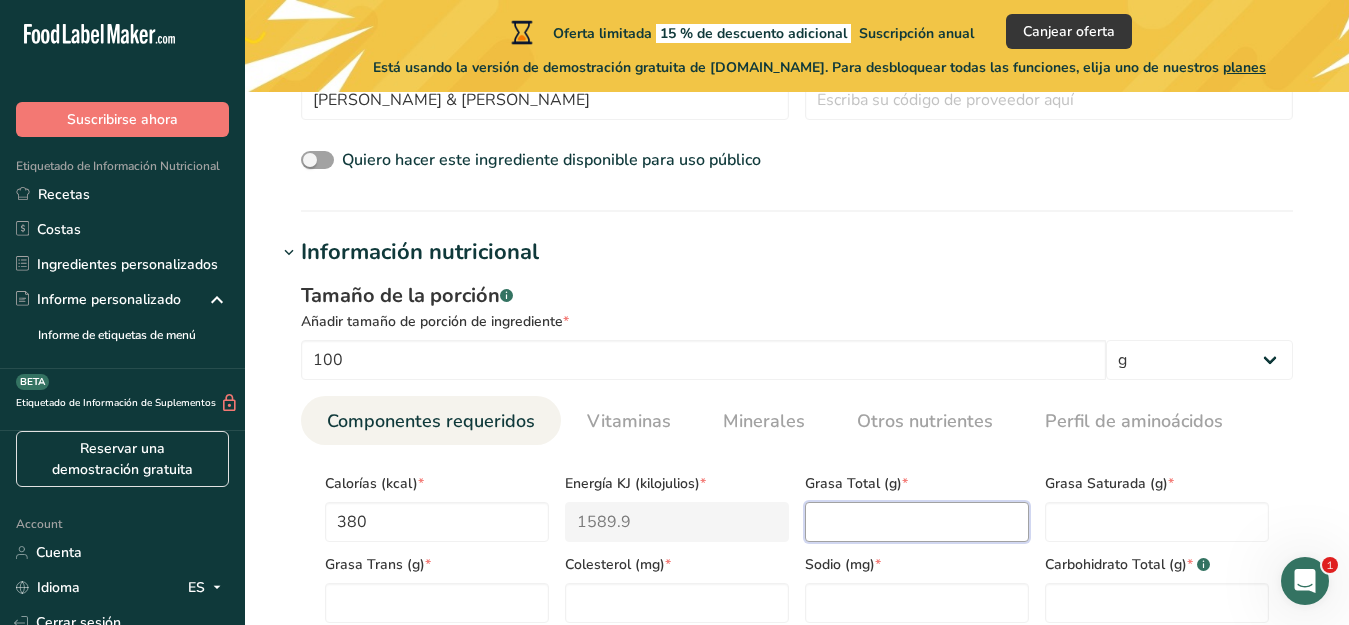 click at bounding box center (917, 522) 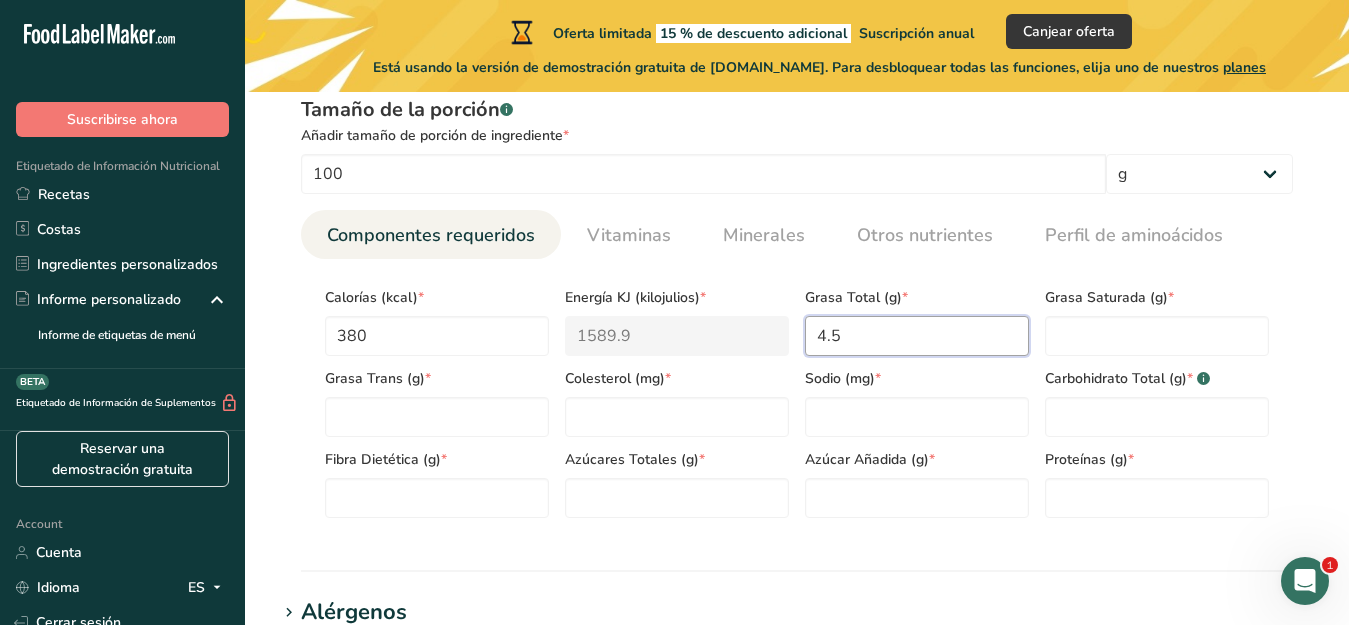 scroll, scrollTop: 843, scrollLeft: 0, axis: vertical 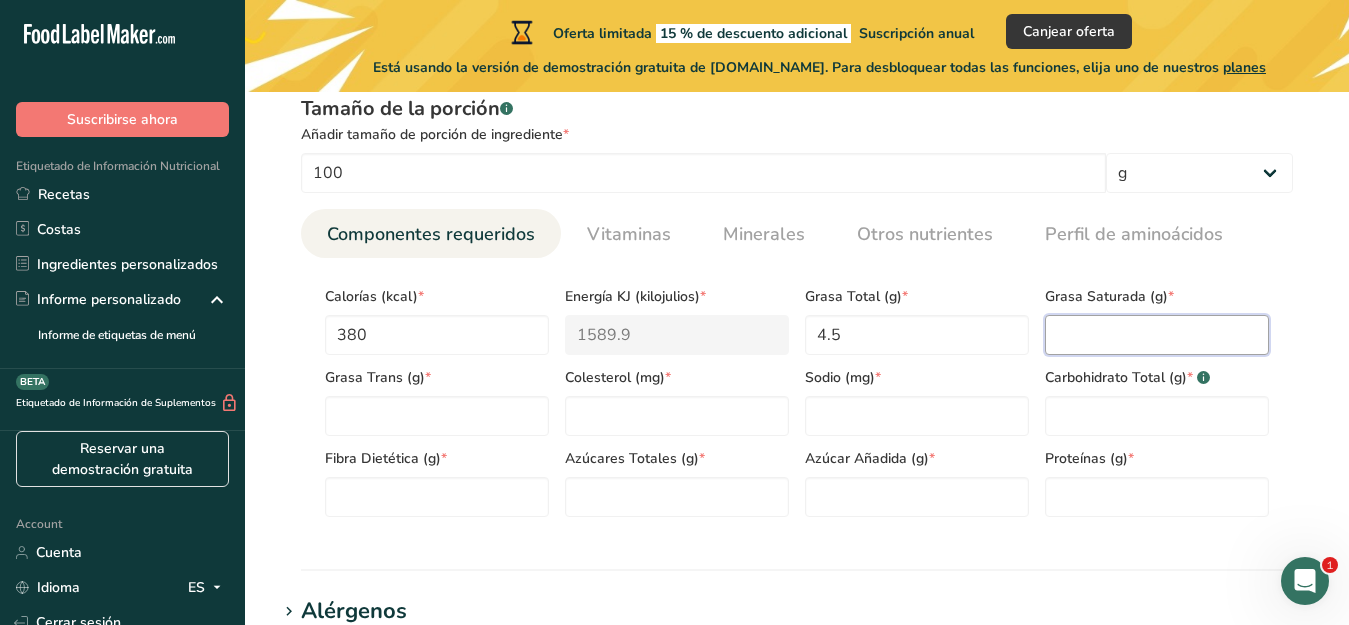 click at bounding box center [1157, 335] 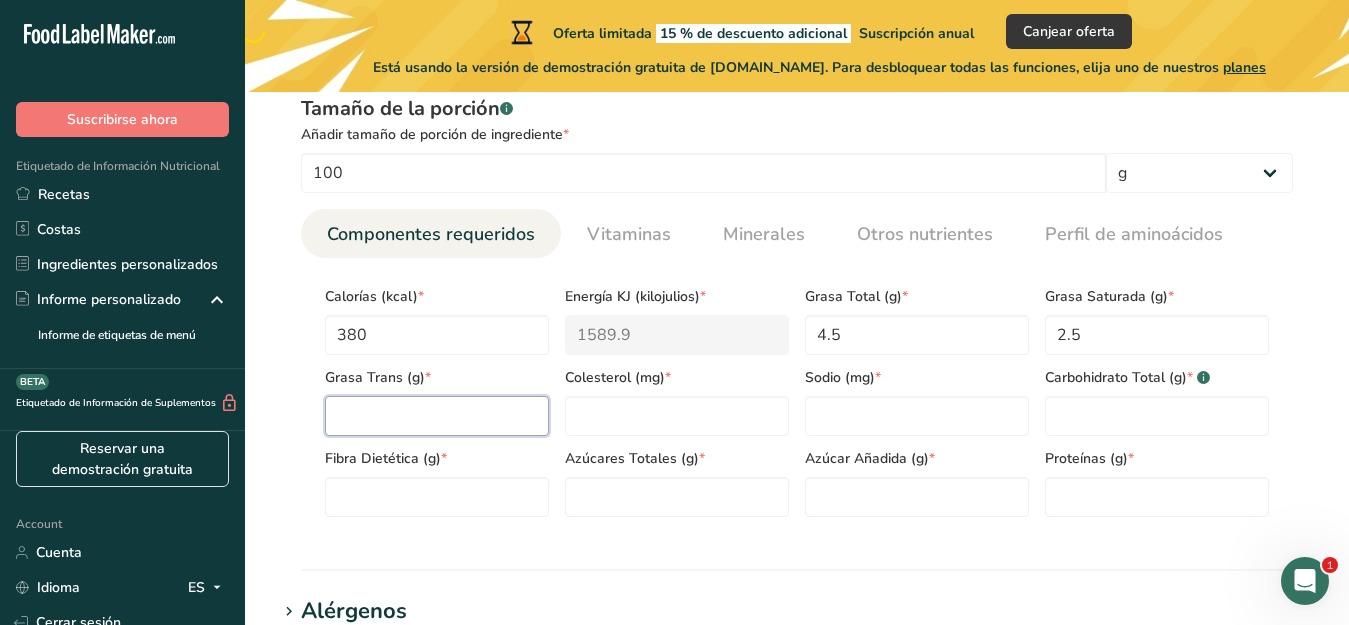 click at bounding box center [437, 416] 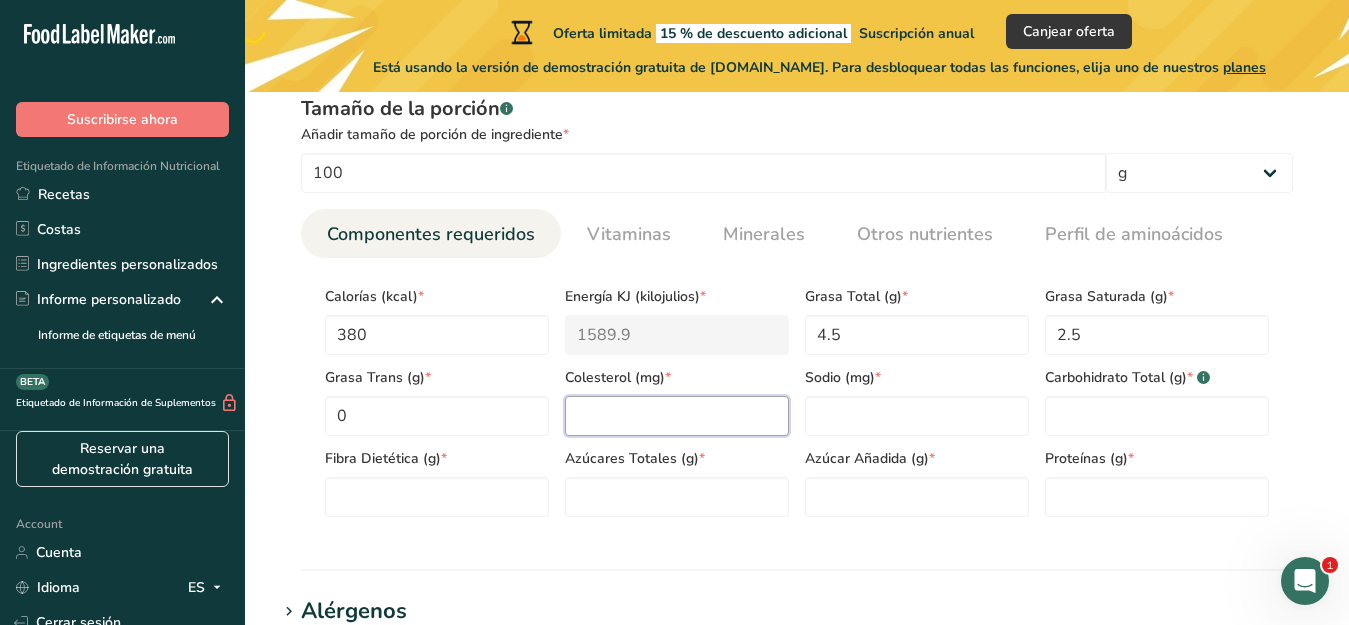 click at bounding box center (677, 416) 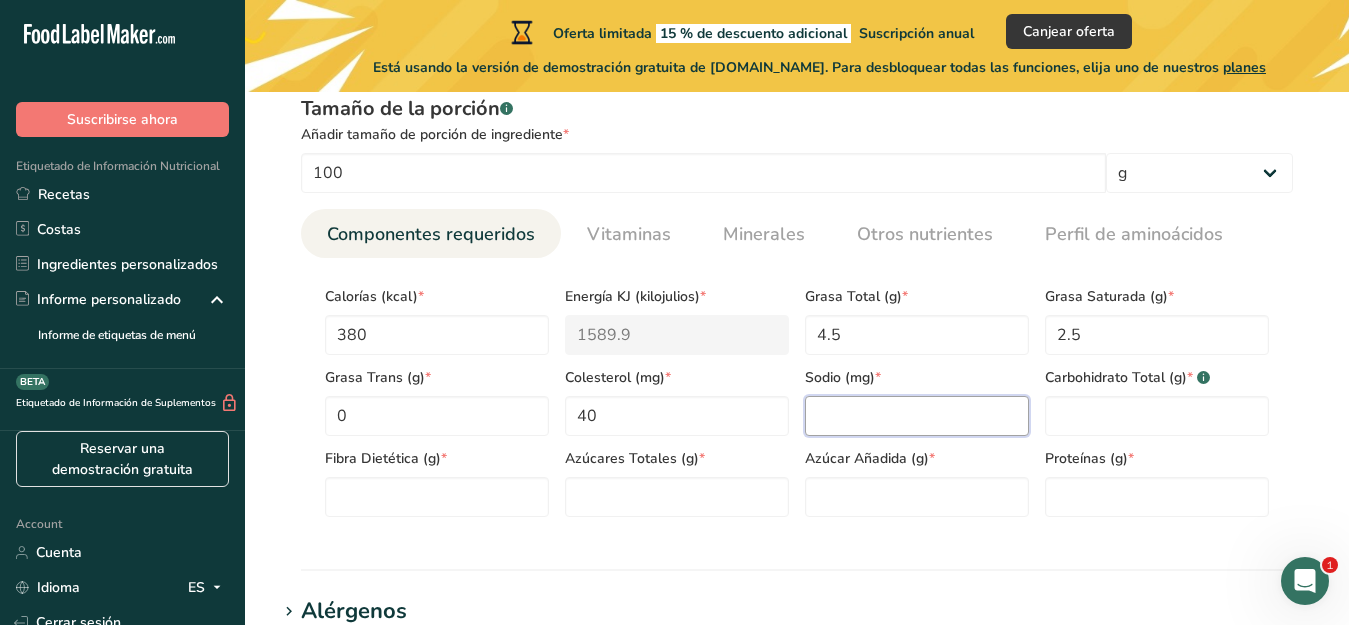 click at bounding box center (917, 416) 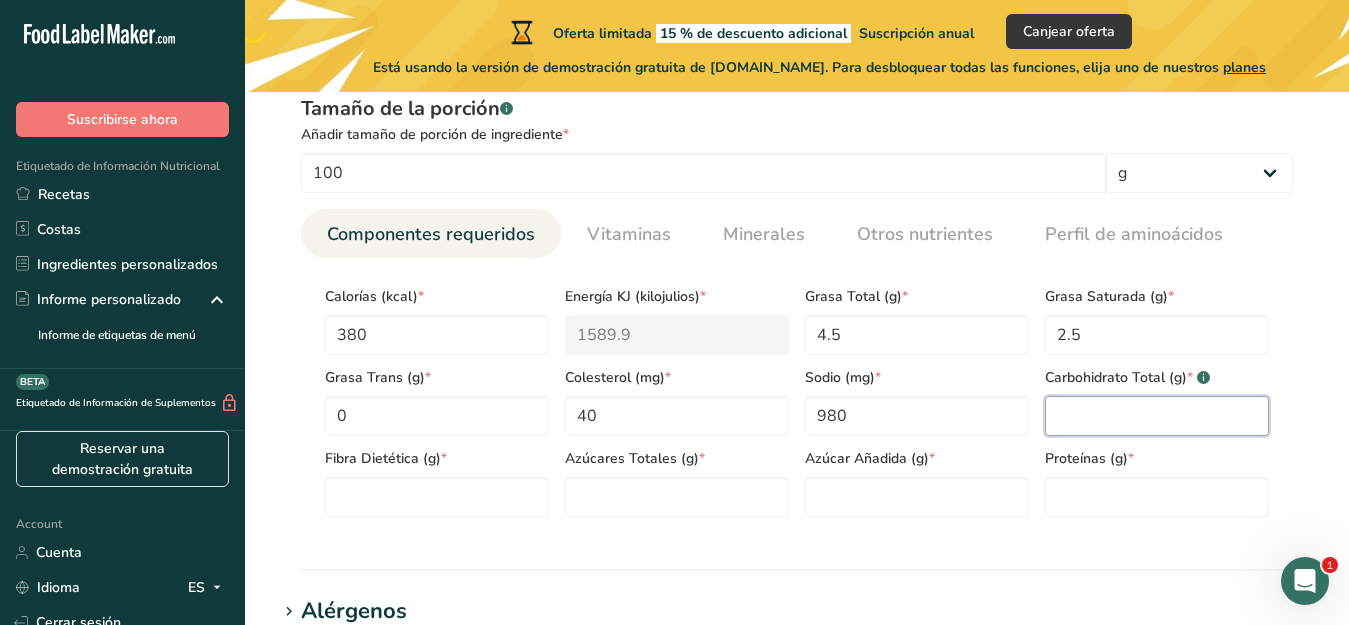 click at bounding box center (1157, 416) 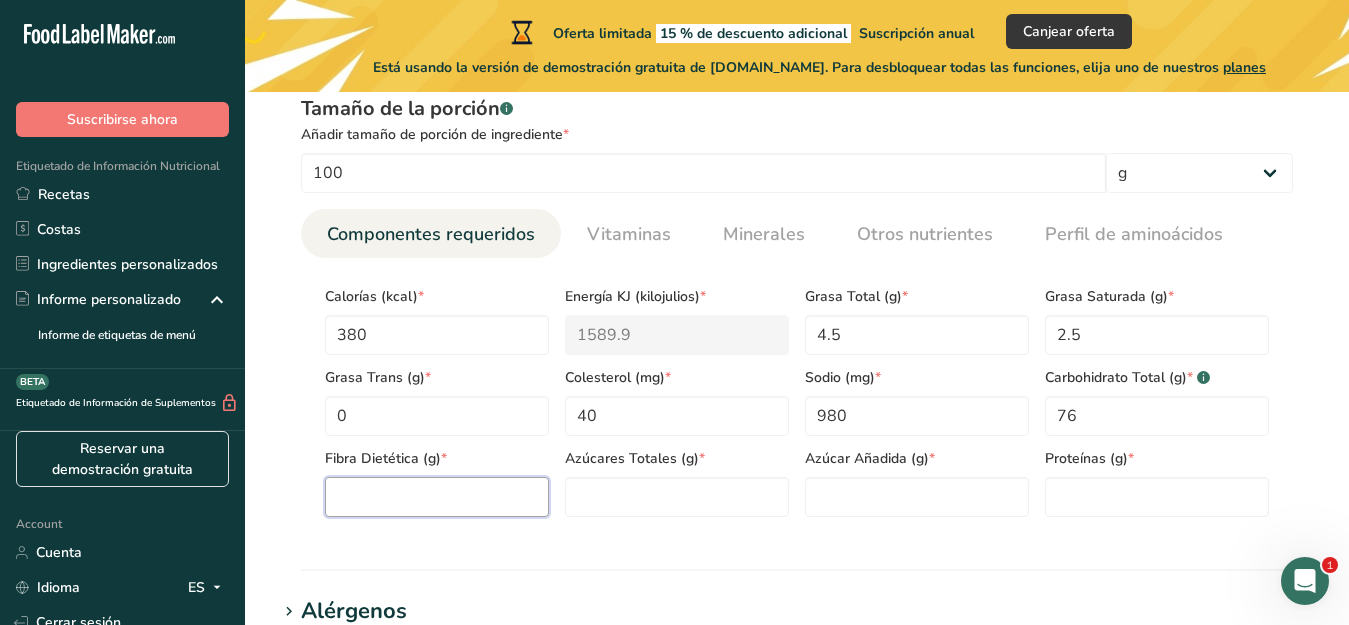 click at bounding box center (437, 497) 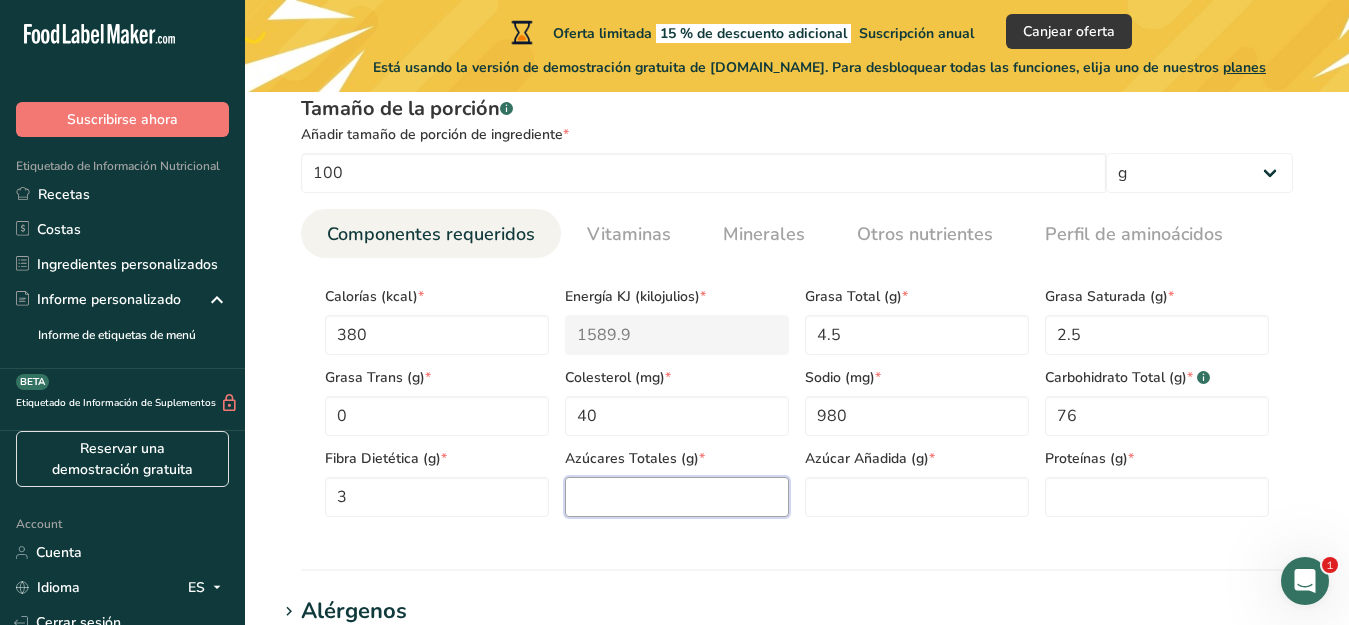 click at bounding box center (677, 497) 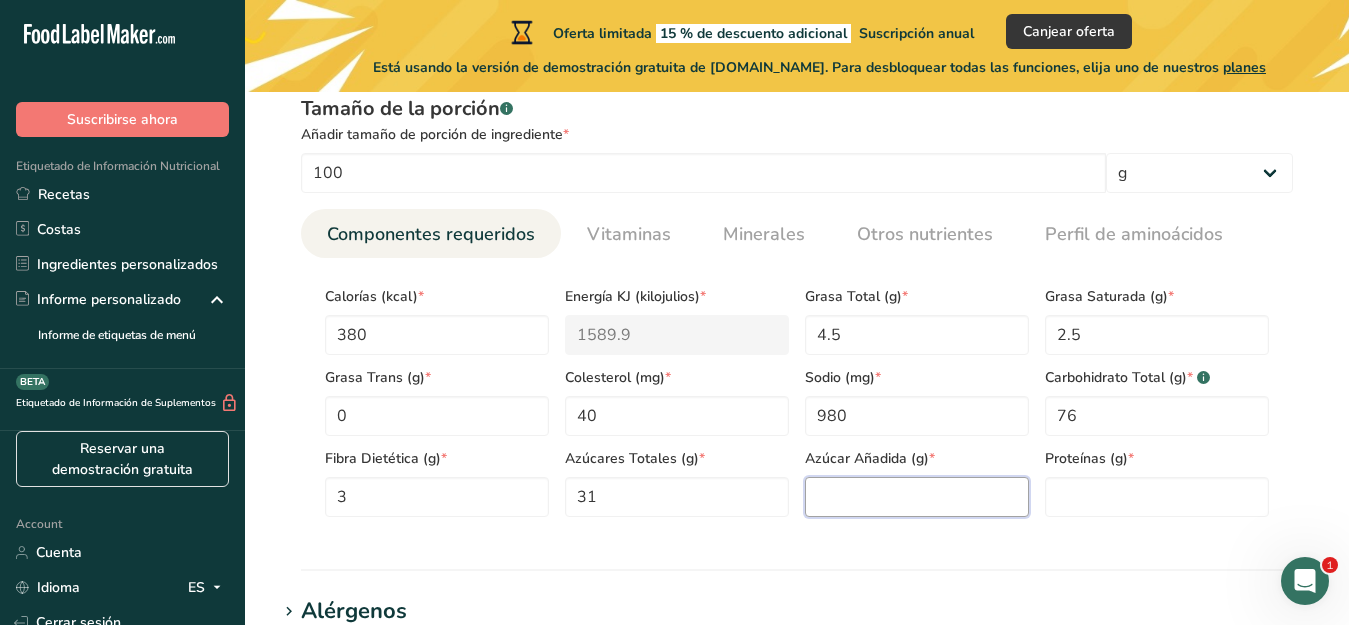 click at bounding box center [917, 497] 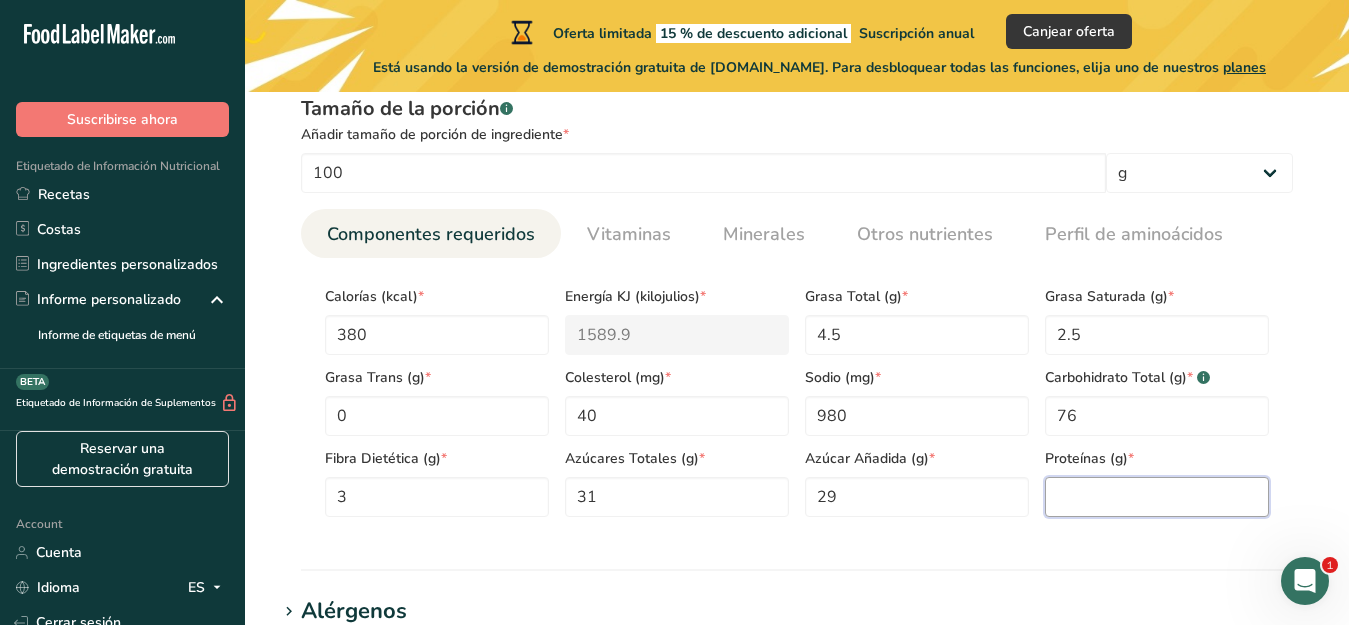 click at bounding box center (1157, 497) 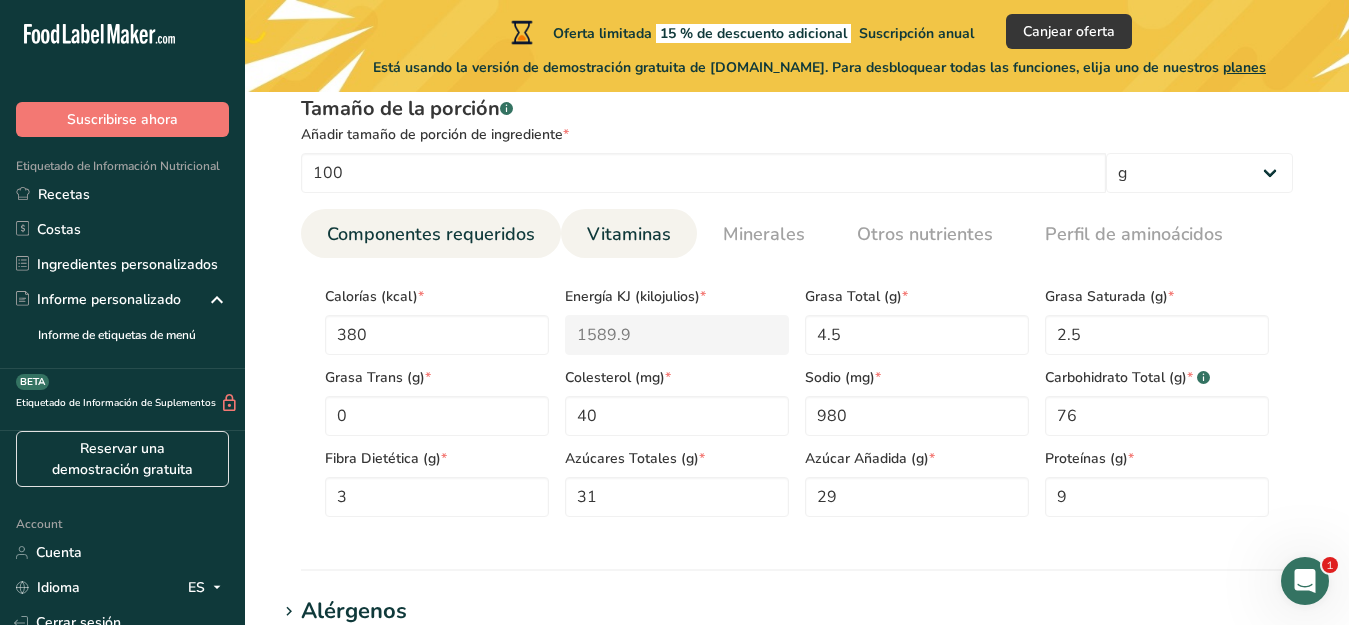 click on "Vitaminas" at bounding box center [629, 234] 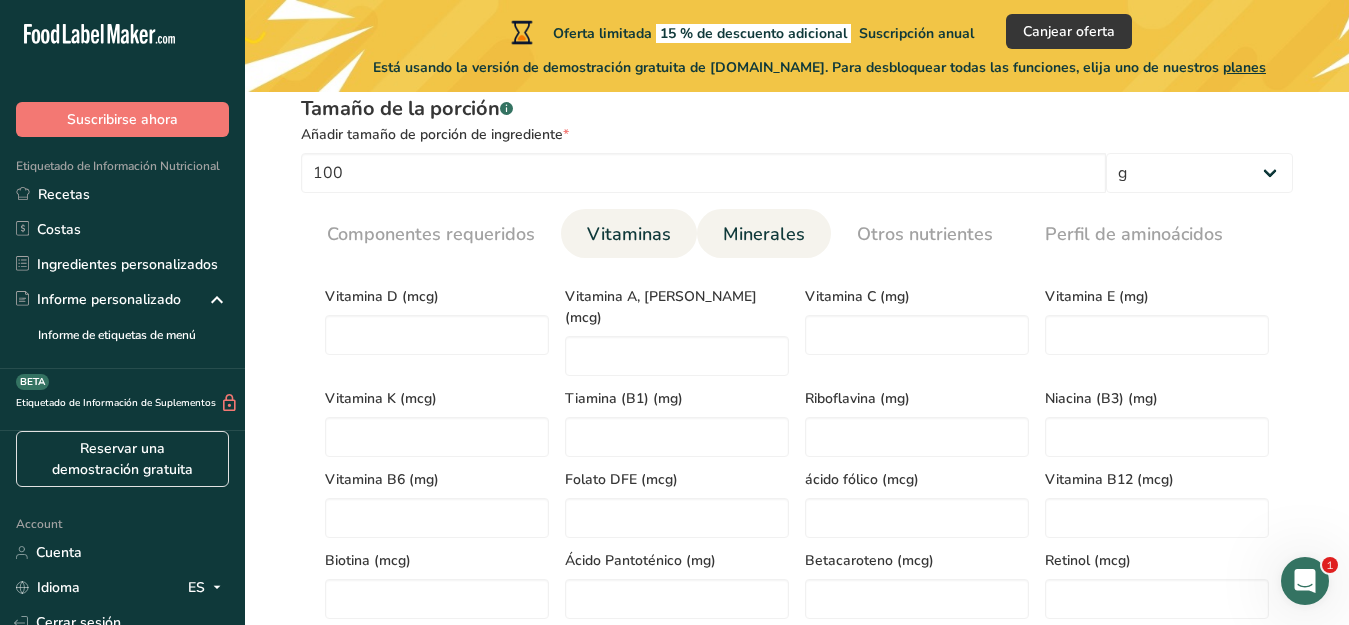 click on "Minerales" at bounding box center (764, 234) 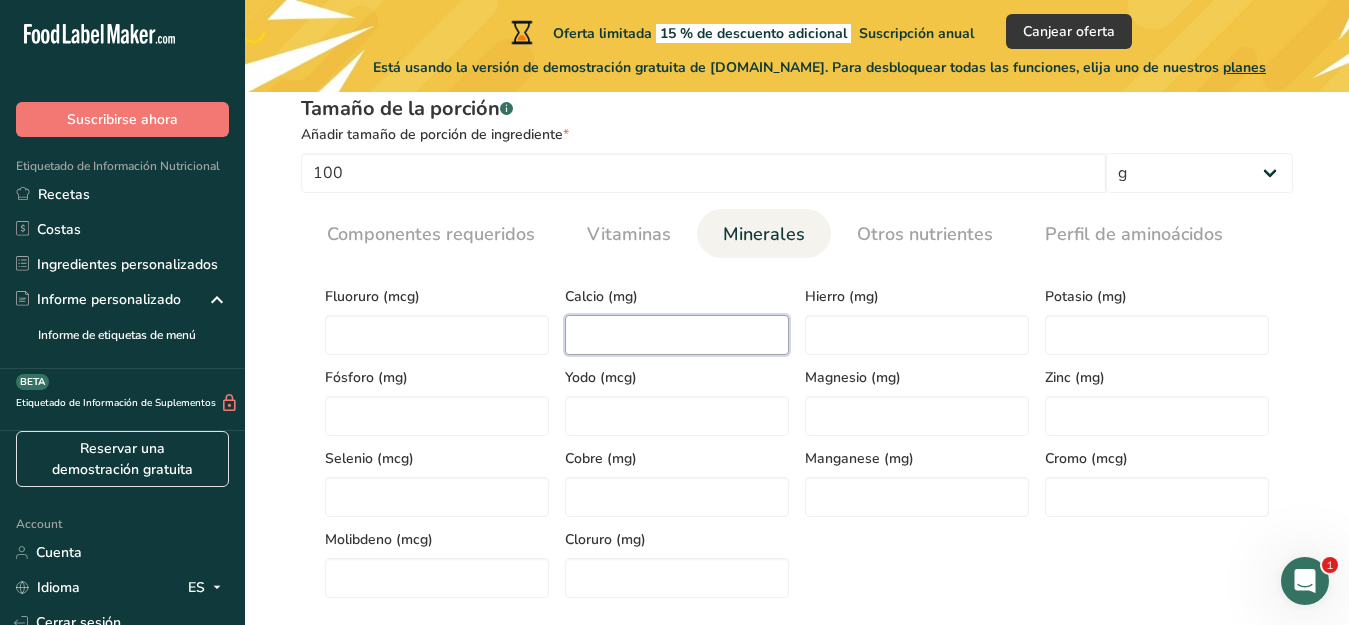 click at bounding box center [677, 335] 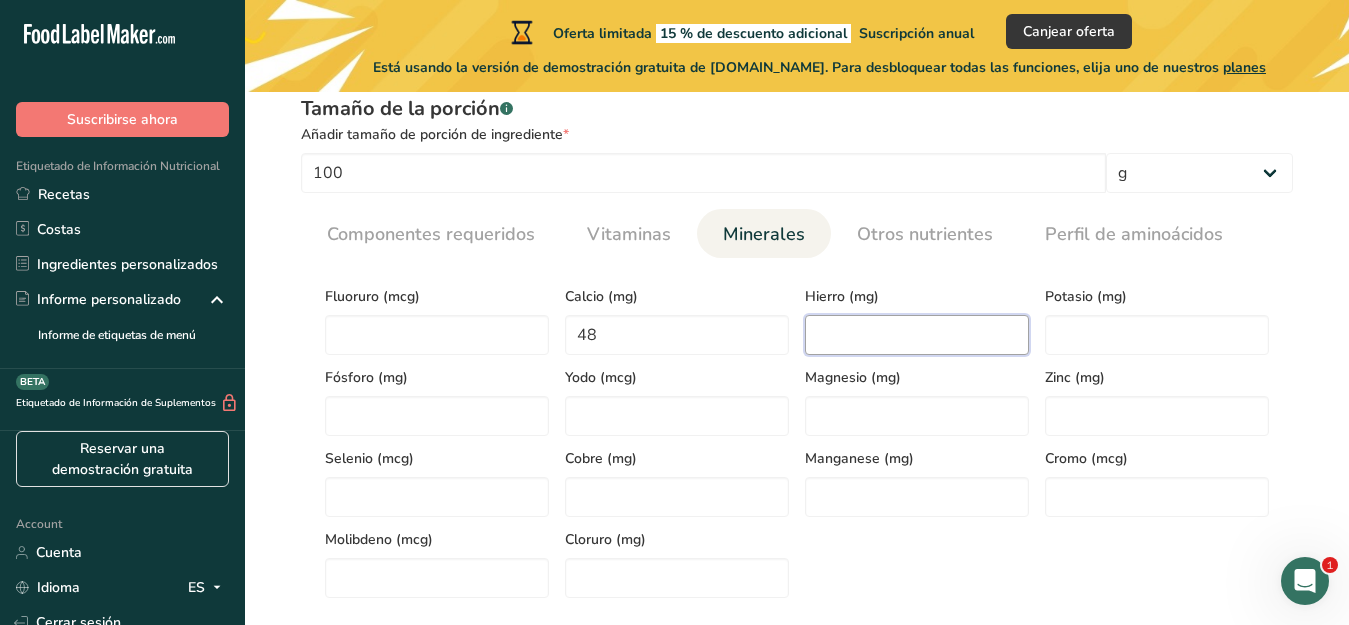 click at bounding box center [917, 335] 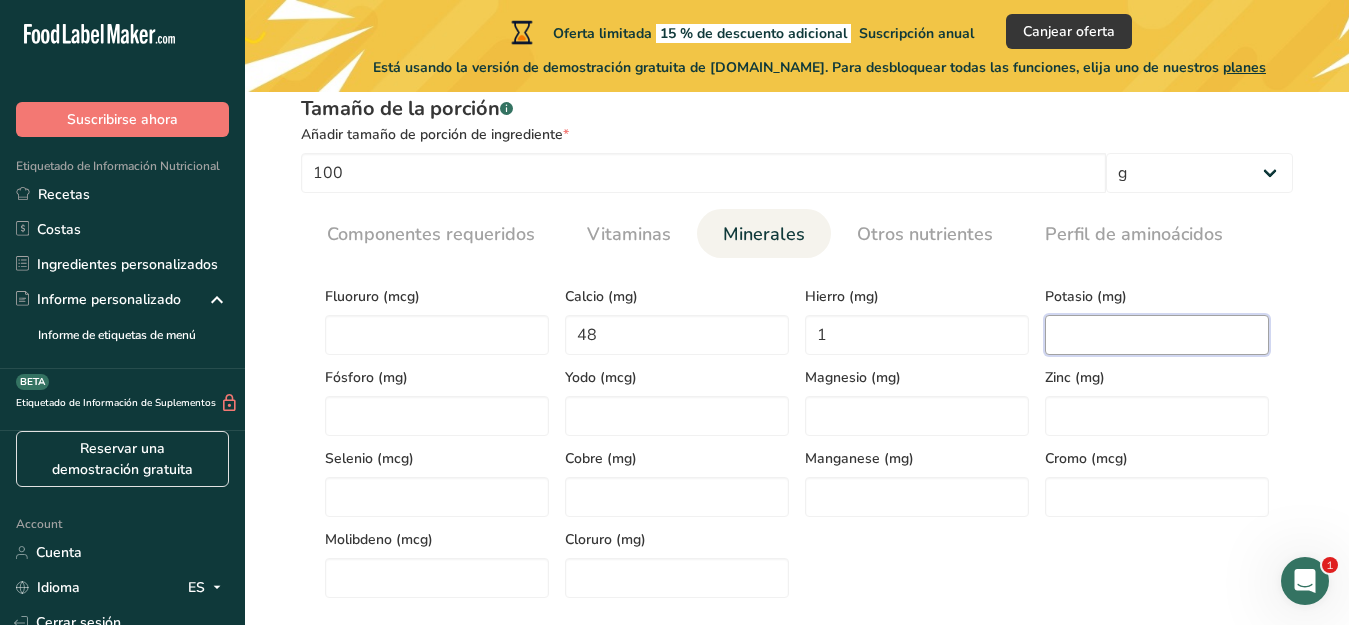 click at bounding box center (1157, 335) 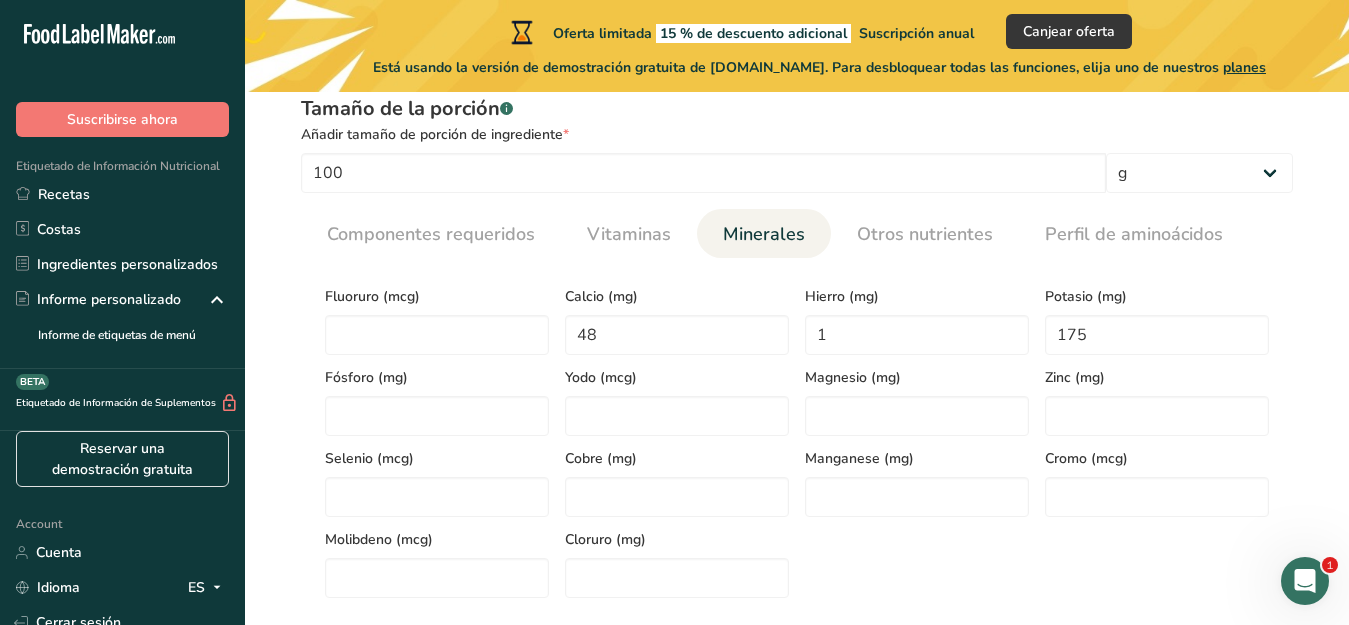 click on "[MEDICAL_DATA]
(mcg)
Calcio
(mg)     48
Hierro
(mg)     1
Potasio
(mg)     175
Fósforo
(mg)
Yodo
(mcg)
Magnesio
(mg)
Zinc
(mg)
Selenio
(mcg)
Cobre
(mg)
Manganese
(mg)
Cromo
(mcg)
Molibdeno
(mcg)
Cloruro
(mg)" at bounding box center (797, 436) 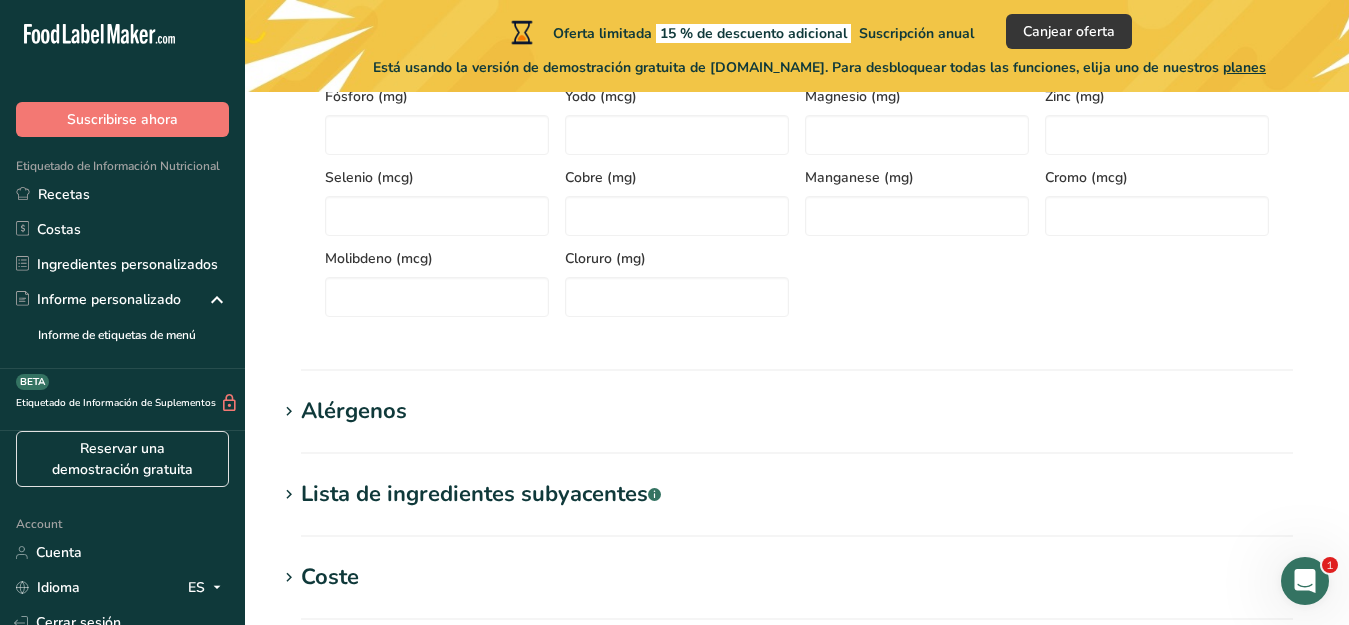 scroll, scrollTop: 1125, scrollLeft: 0, axis: vertical 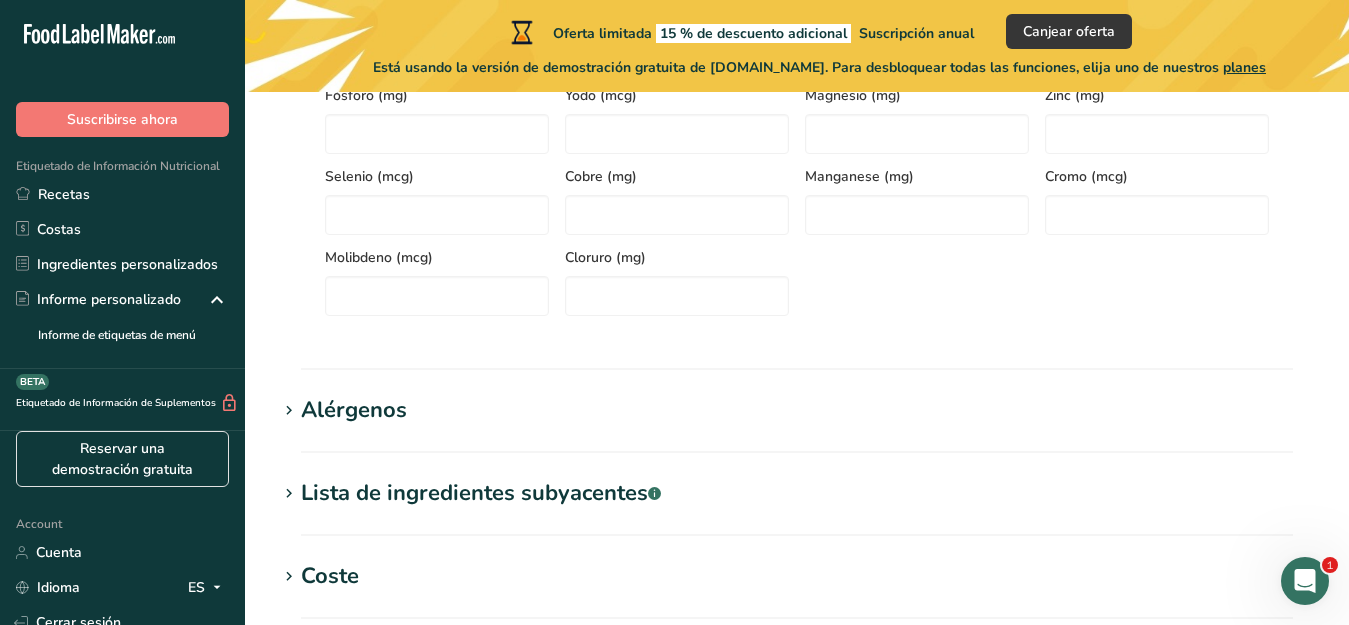 click on "Alérgenos" at bounding box center [354, 410] 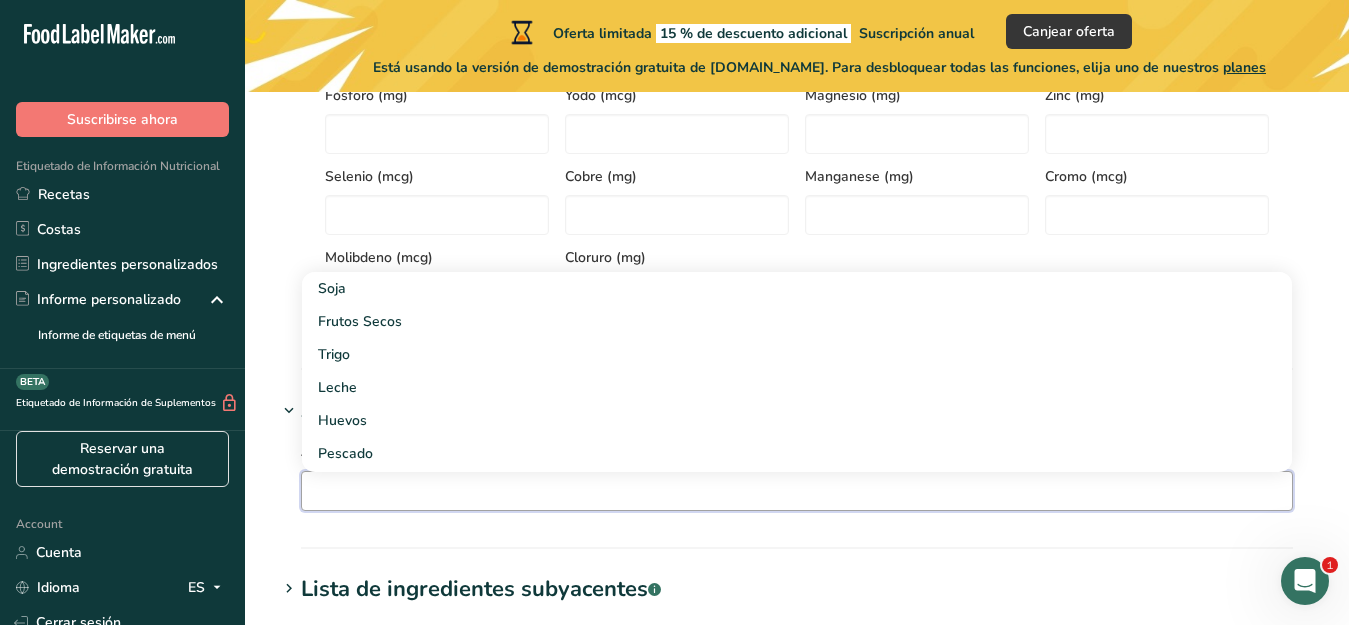 click at bounding box center (797, 490) 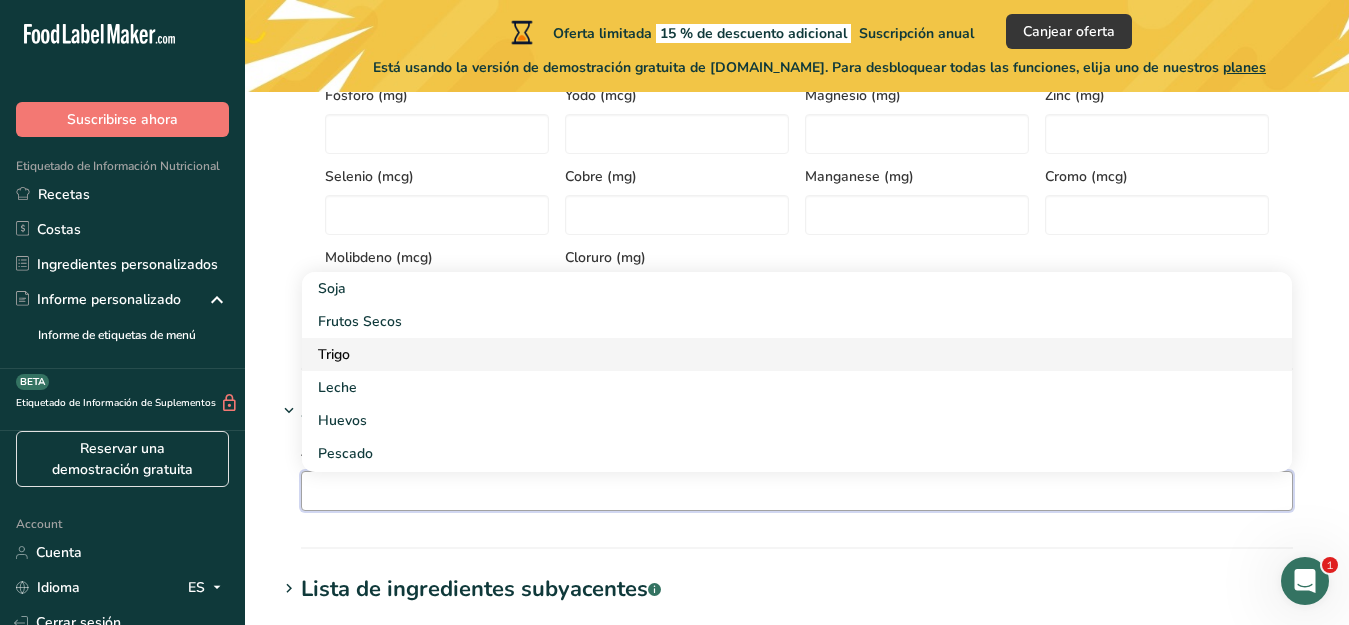click on "Trigo" at bounding box center [781, 354] 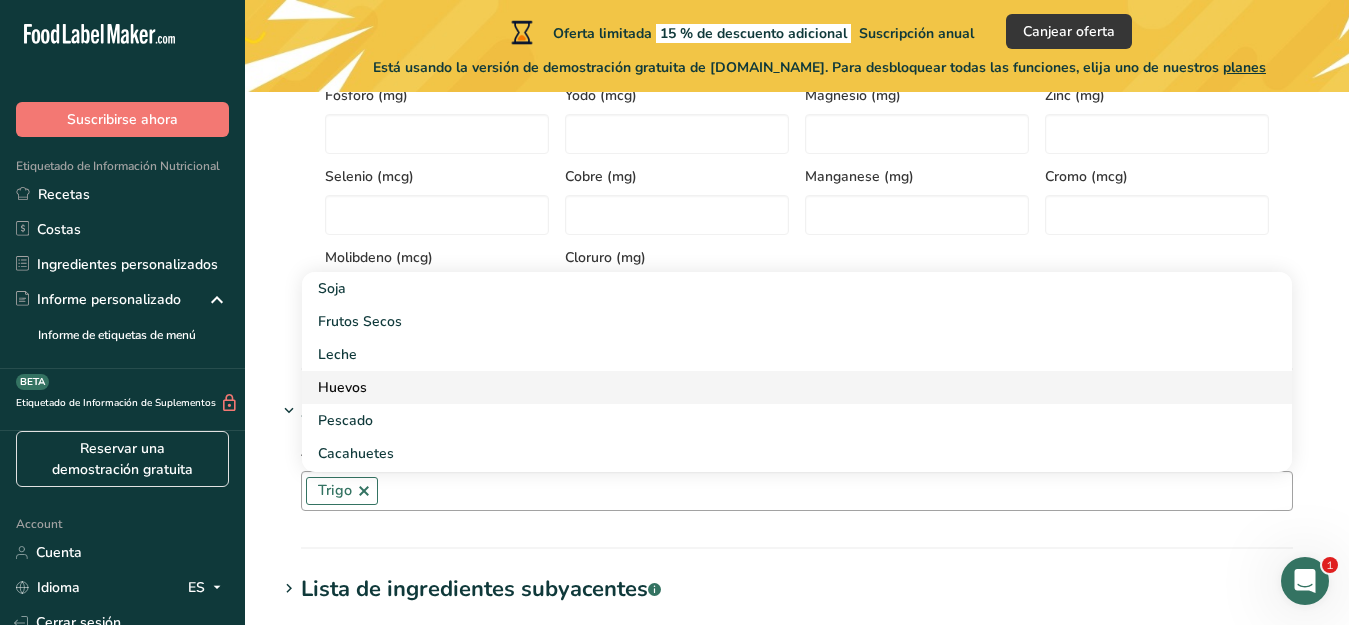 click on "Huevos" at bounding box center [781, 387] 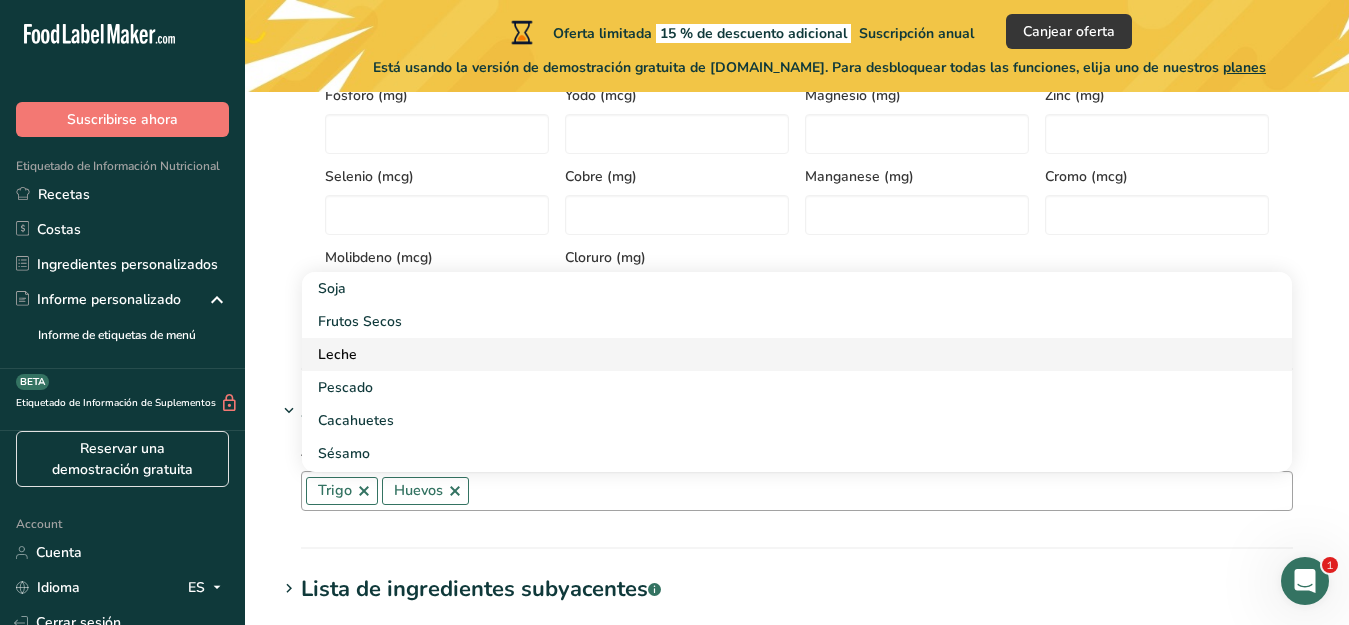 click on "Leche" at bounding box center [781, 354] 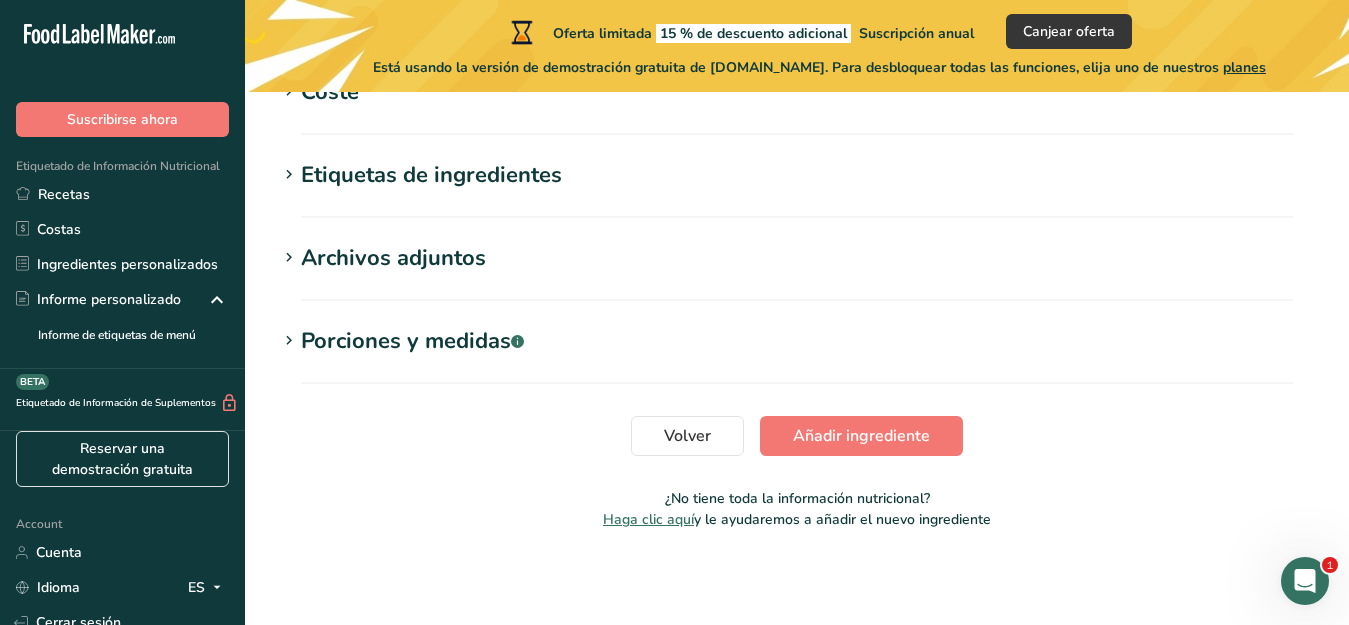 scroll, scrollTop: 1706, scrollLeft: 0, axis: vertical 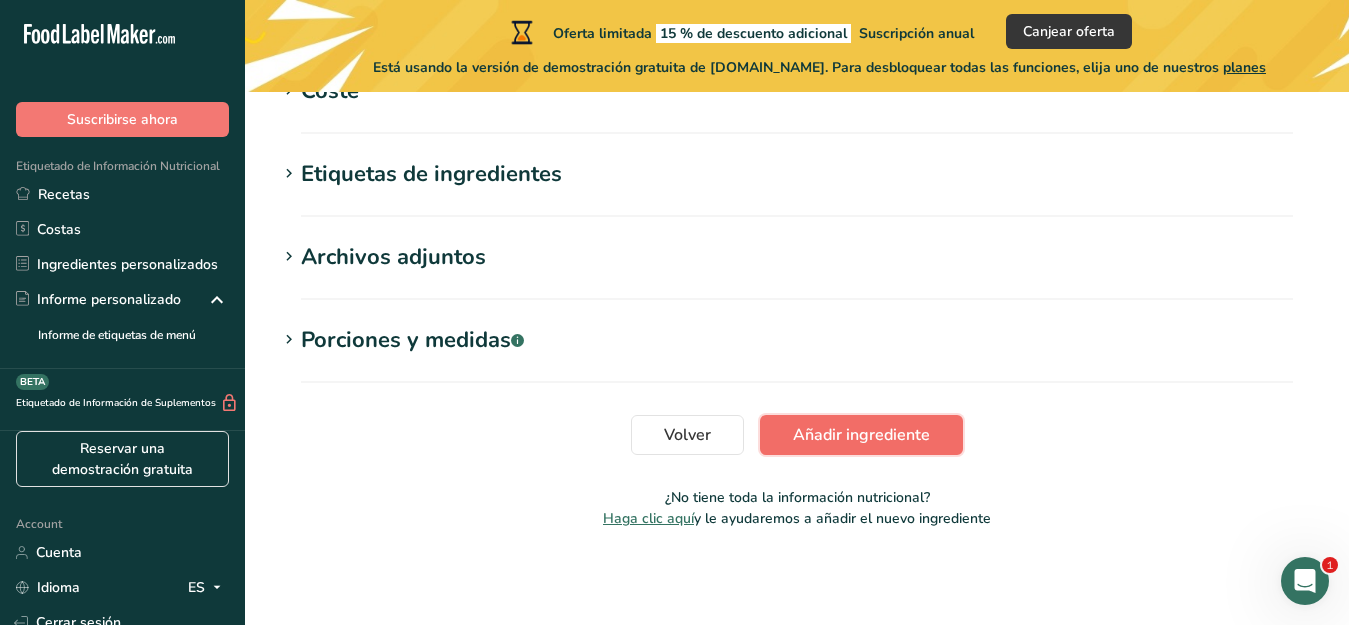 click on "Añadir ingrediente" at bounding box center (861, 435) 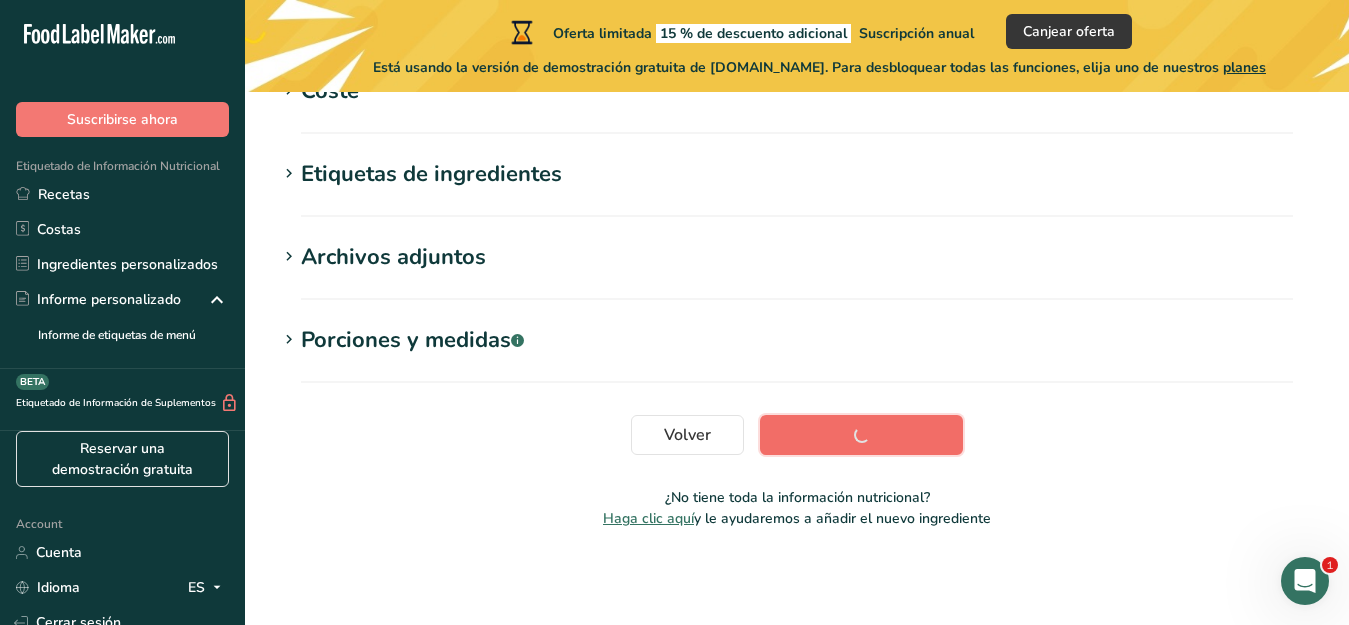 scroll, scrollTop: 525, scrollLeft: 0, axis: vertical 